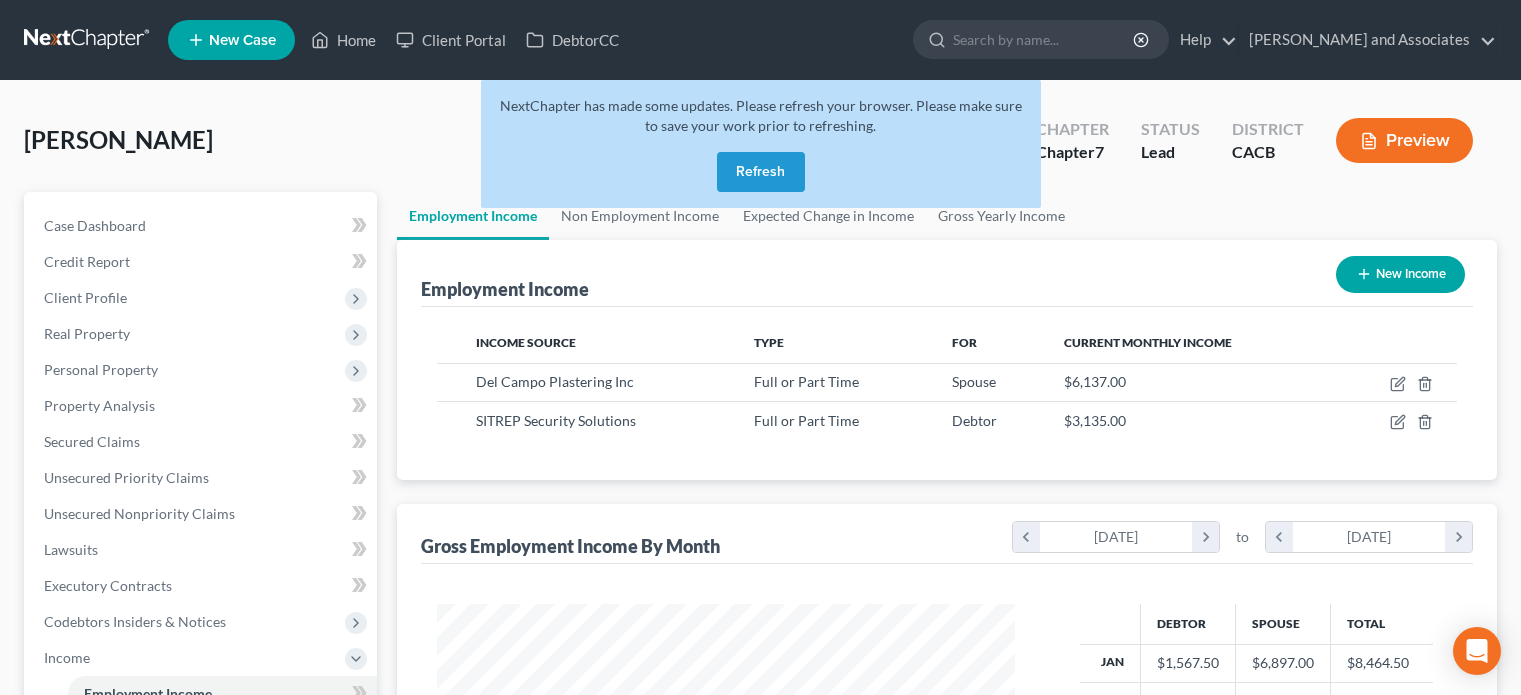 scroll, scrollTop: 200, scrollLeft: 0, axis: vertical 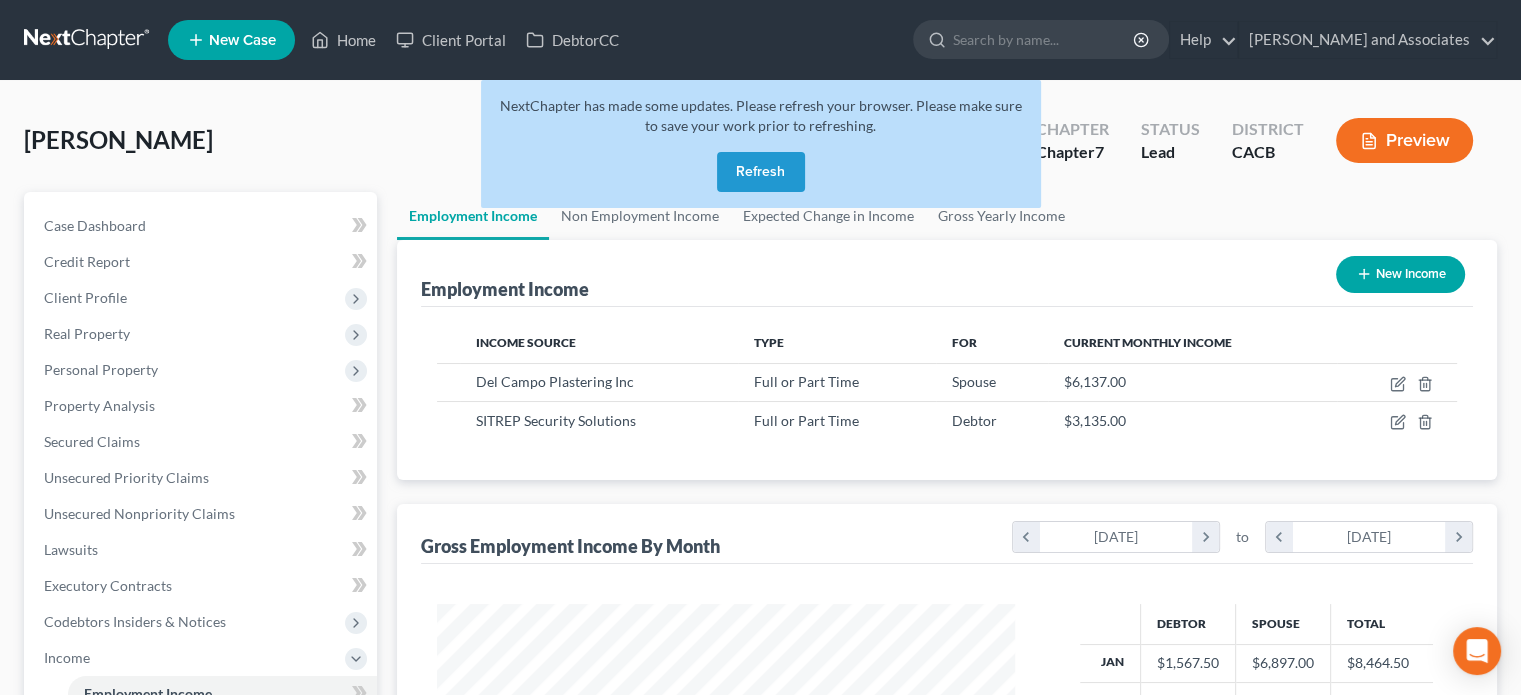 click at bounding box center (88, 40) 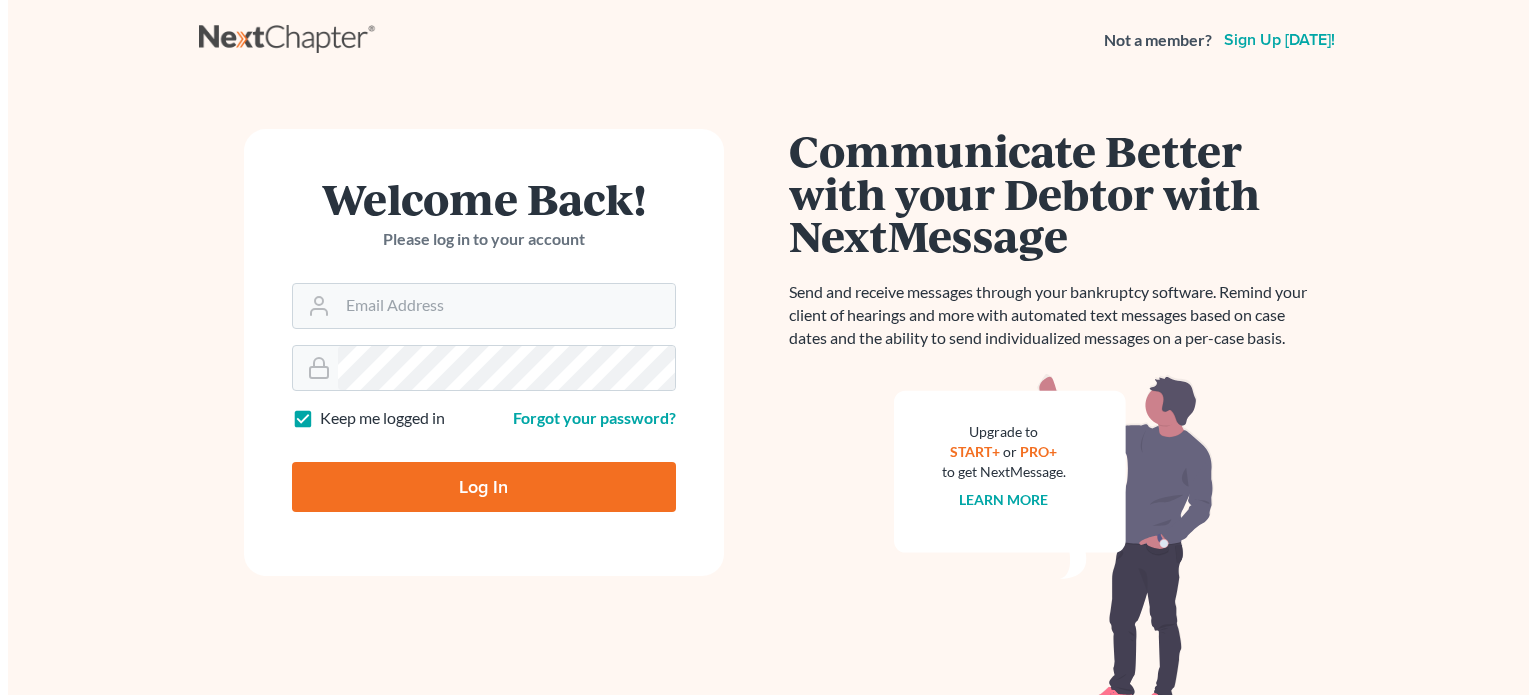 scroll, scrollTop: 0, scrollLeft: 0, axis: both 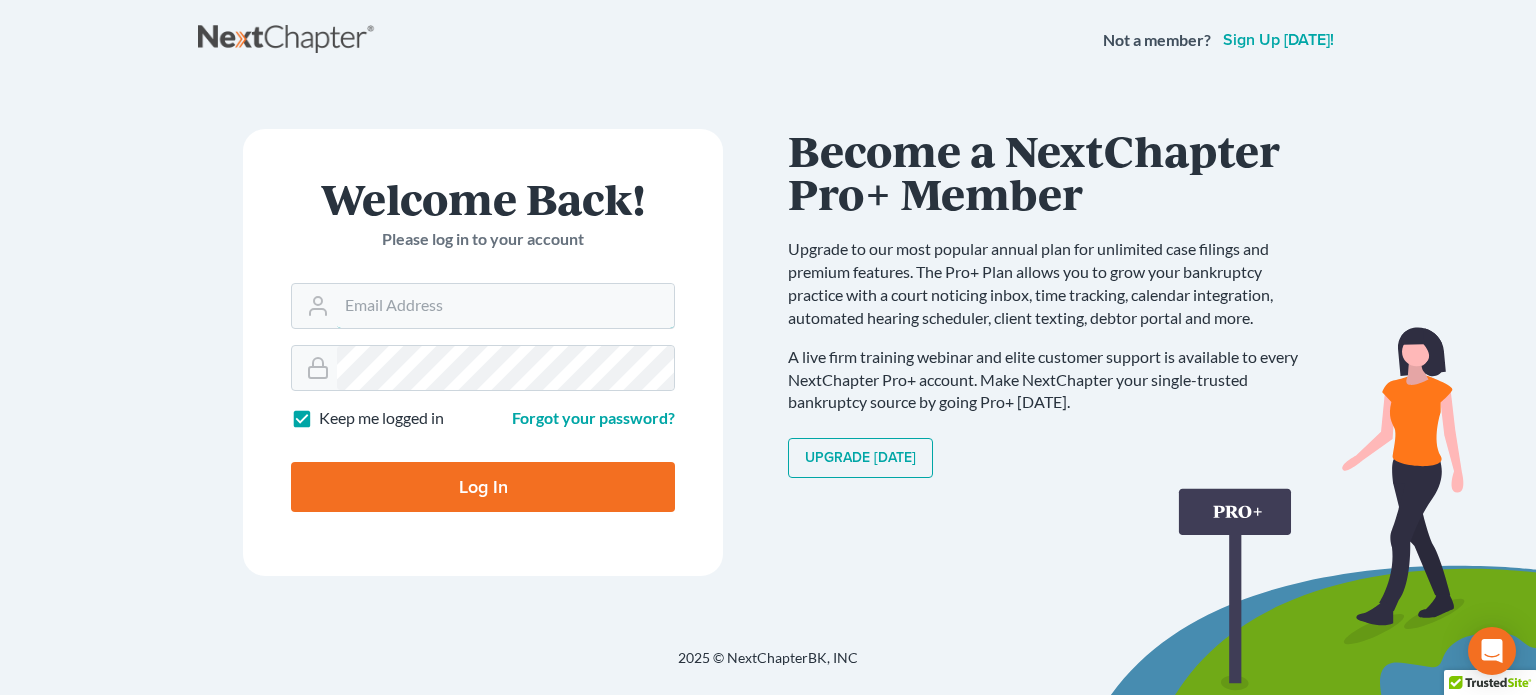 type on "[EMAIL_ADDRESS][DOMAIN_NAME]" 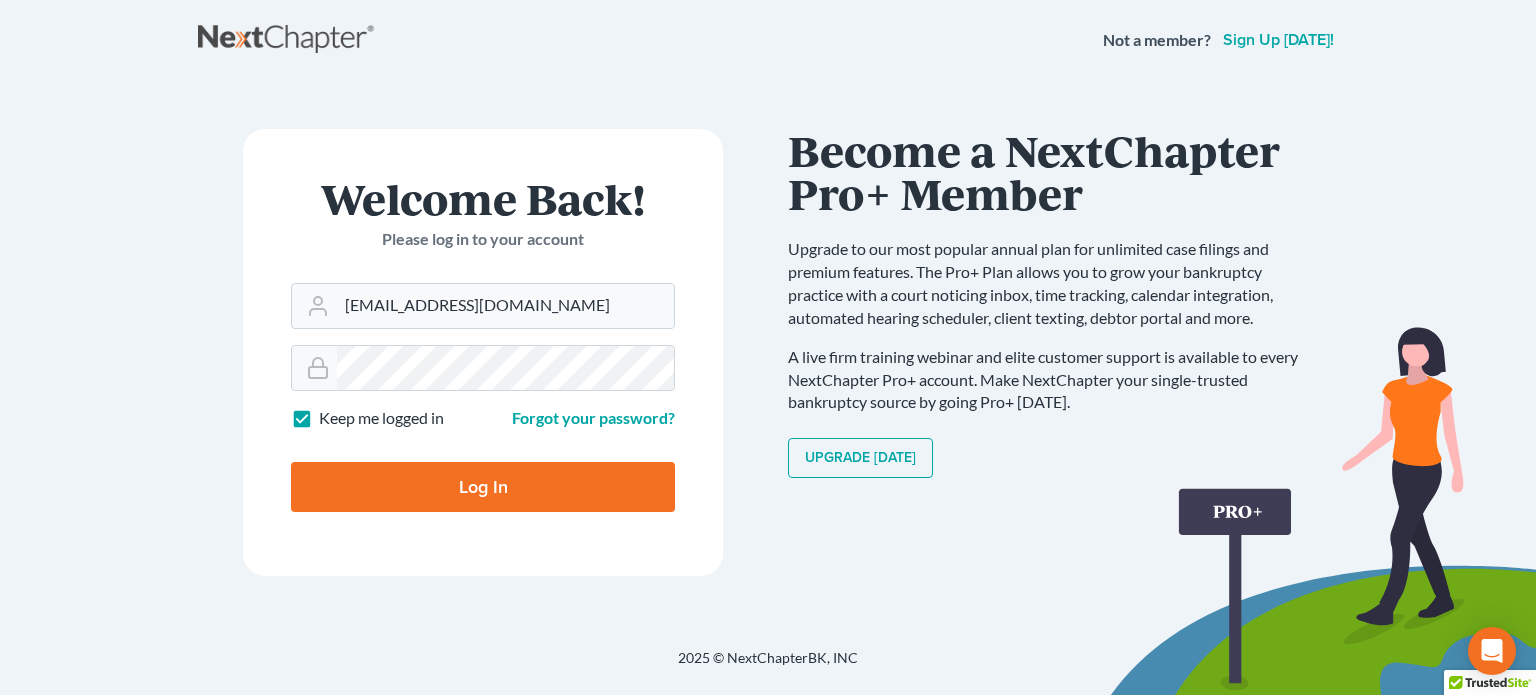 click on "Log In" at bounding box center [483, 487] 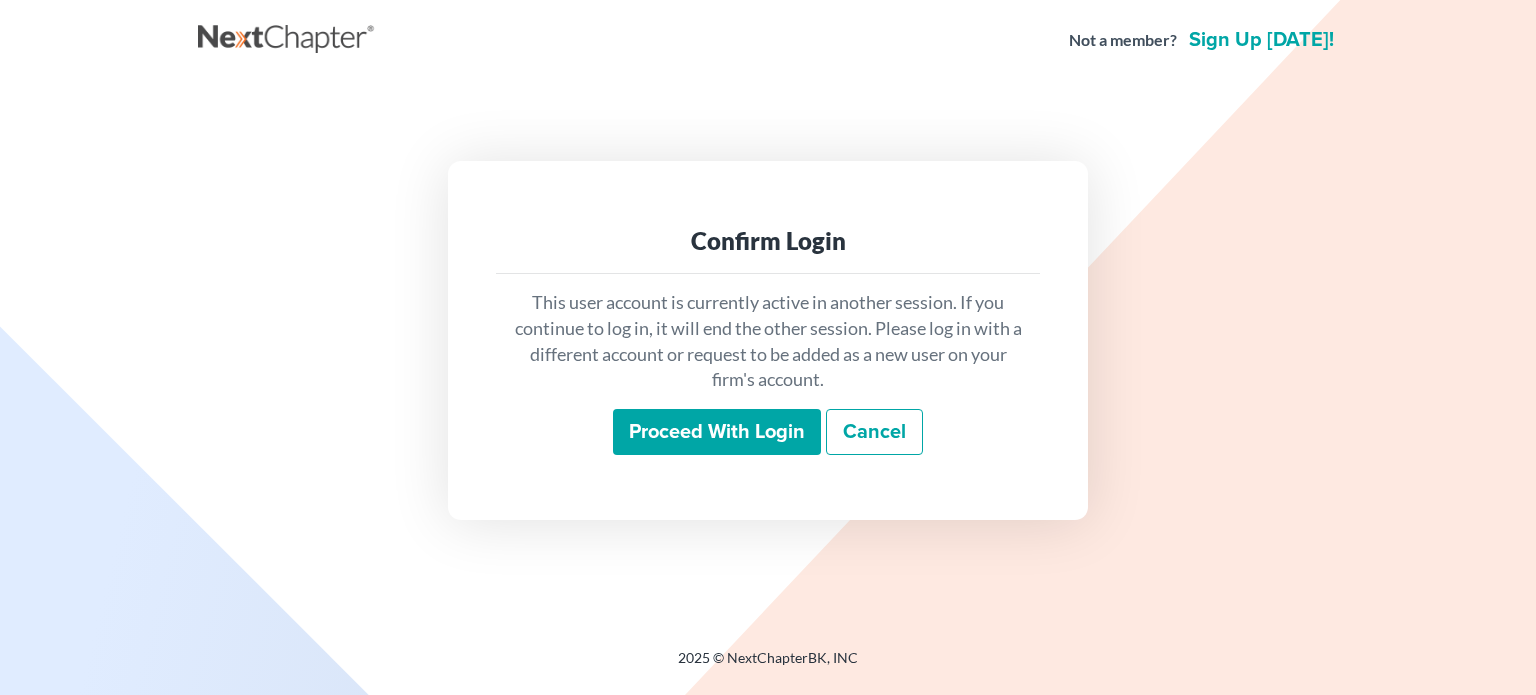 scroll, scrollTop: 0, scrollLeft: 0, axis: both 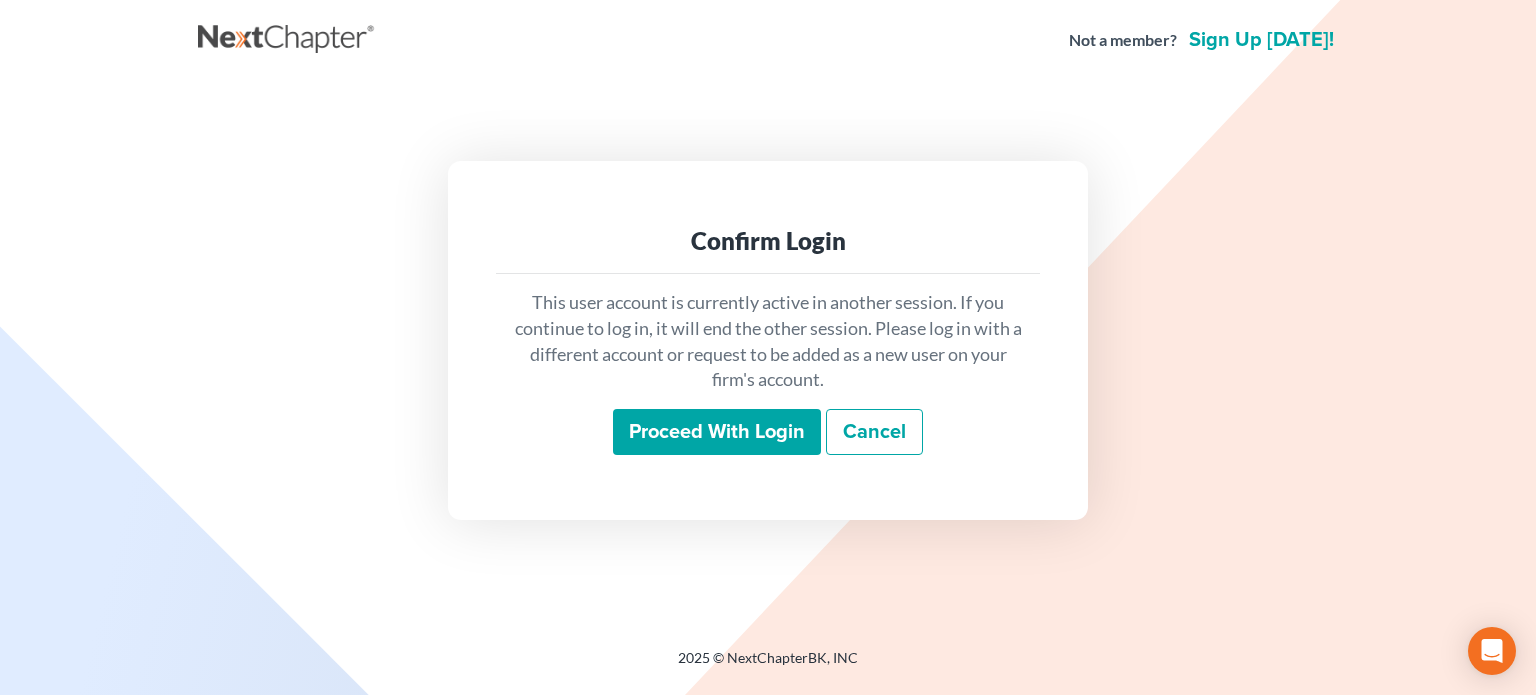 click on "Proceed with login" at bounding box center [717, 432] 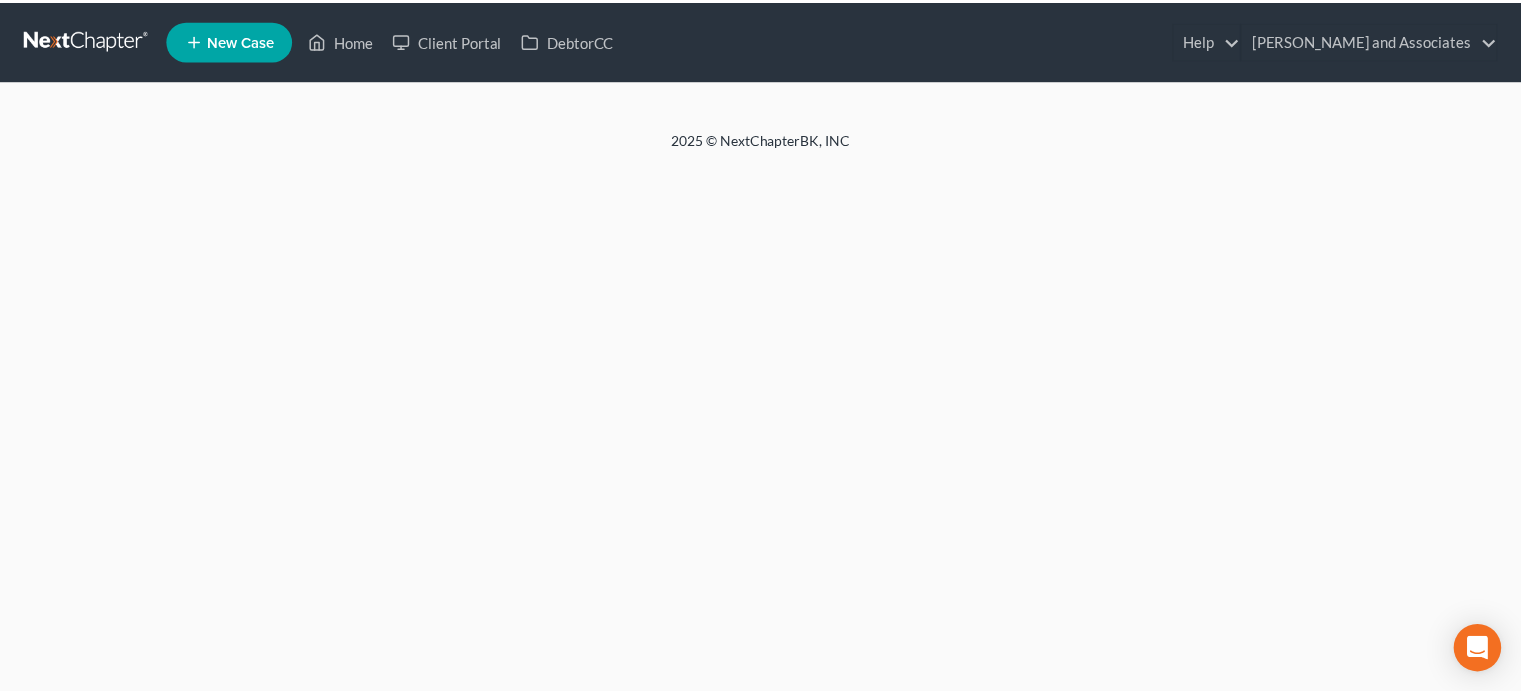 scroll, scrollTop: 0, scrollLeft: 0, axis: both 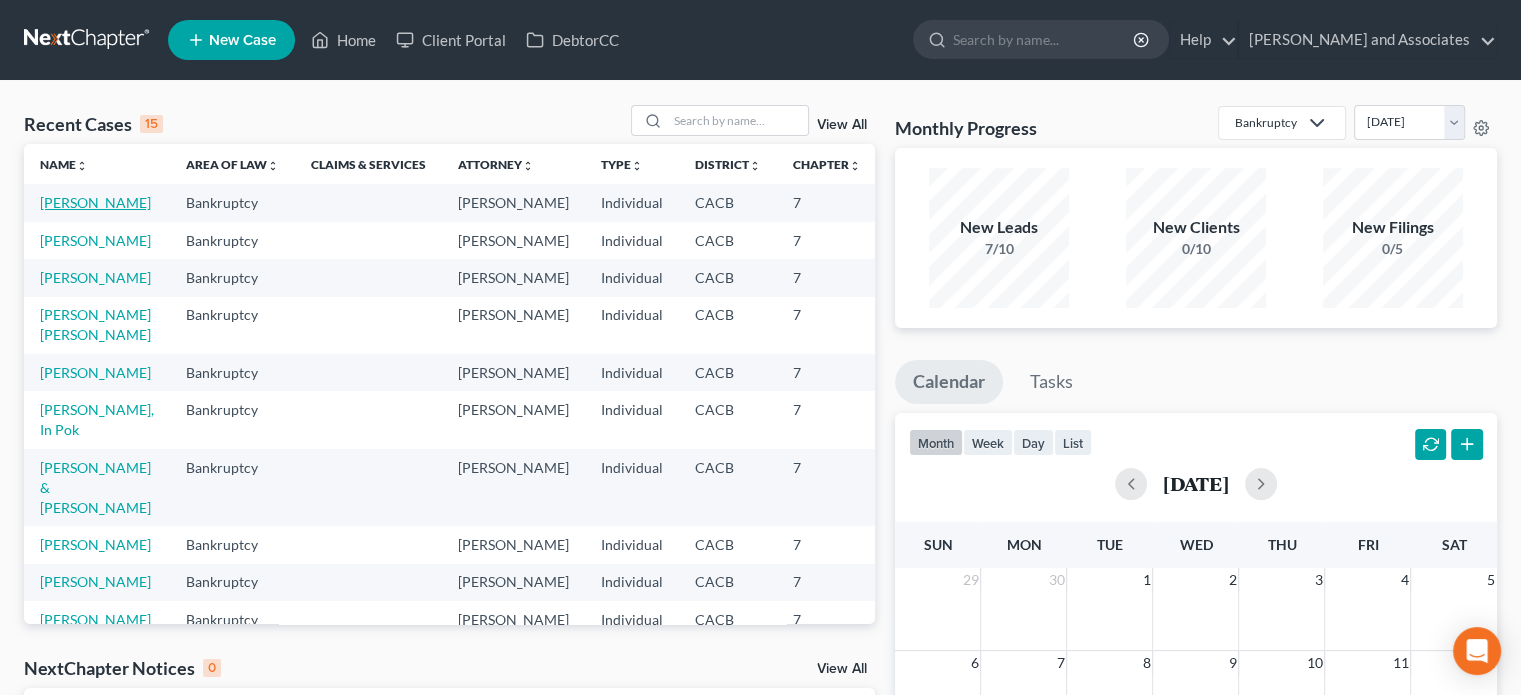 click on "[PERSON_NAME]" at bounding box center [95, 202] 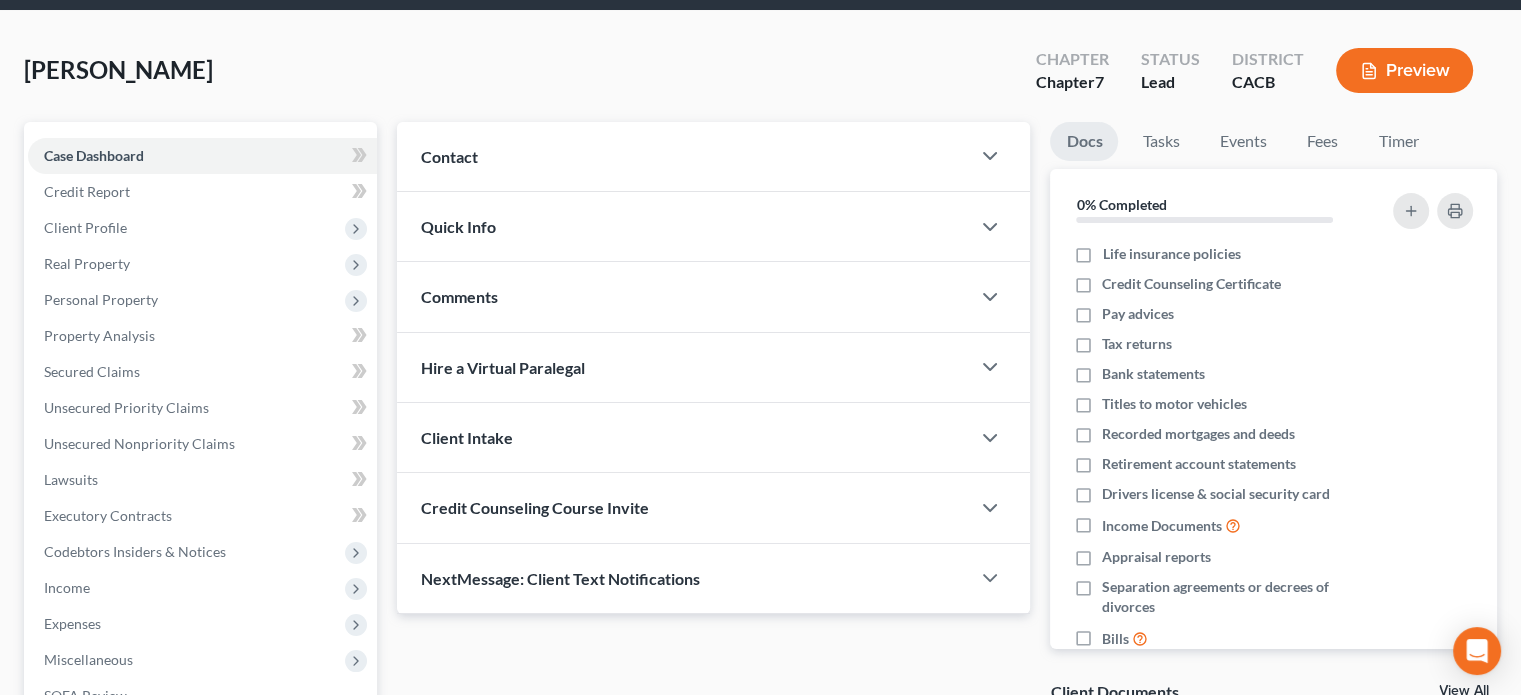 scroll, scrollTop: 314, scrollLeft: 0, axis: vertical 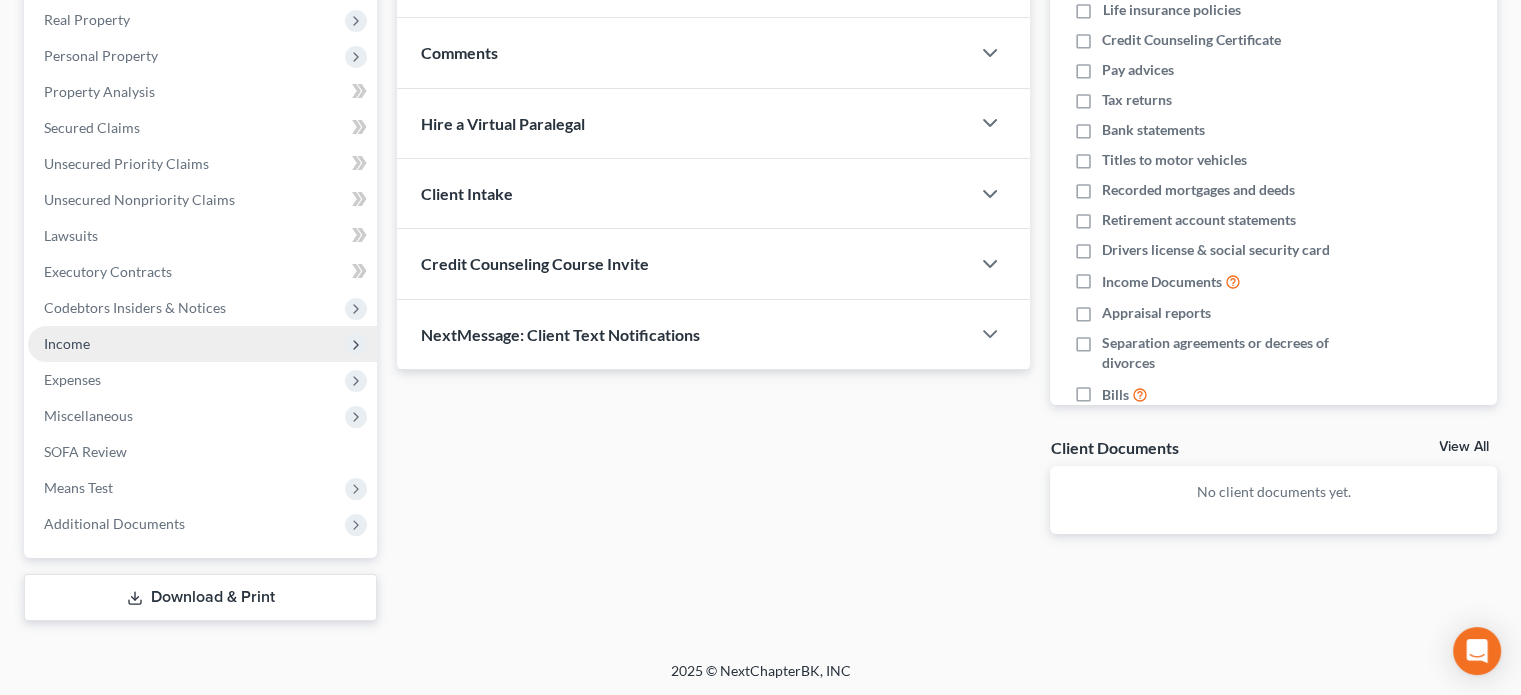 click on "Income" at bounding box center [202, 344] 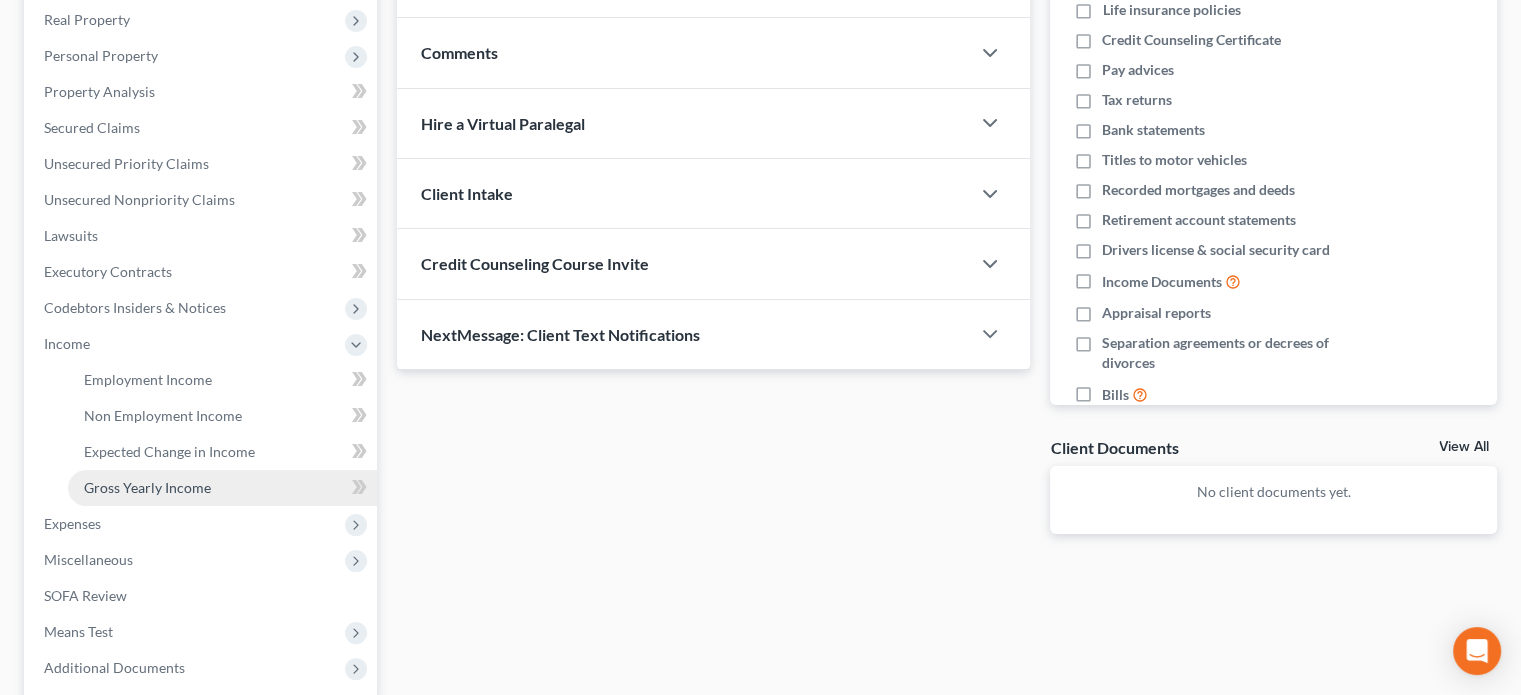 click on "Gross Yearly Income" at bounding box center [222, 488] 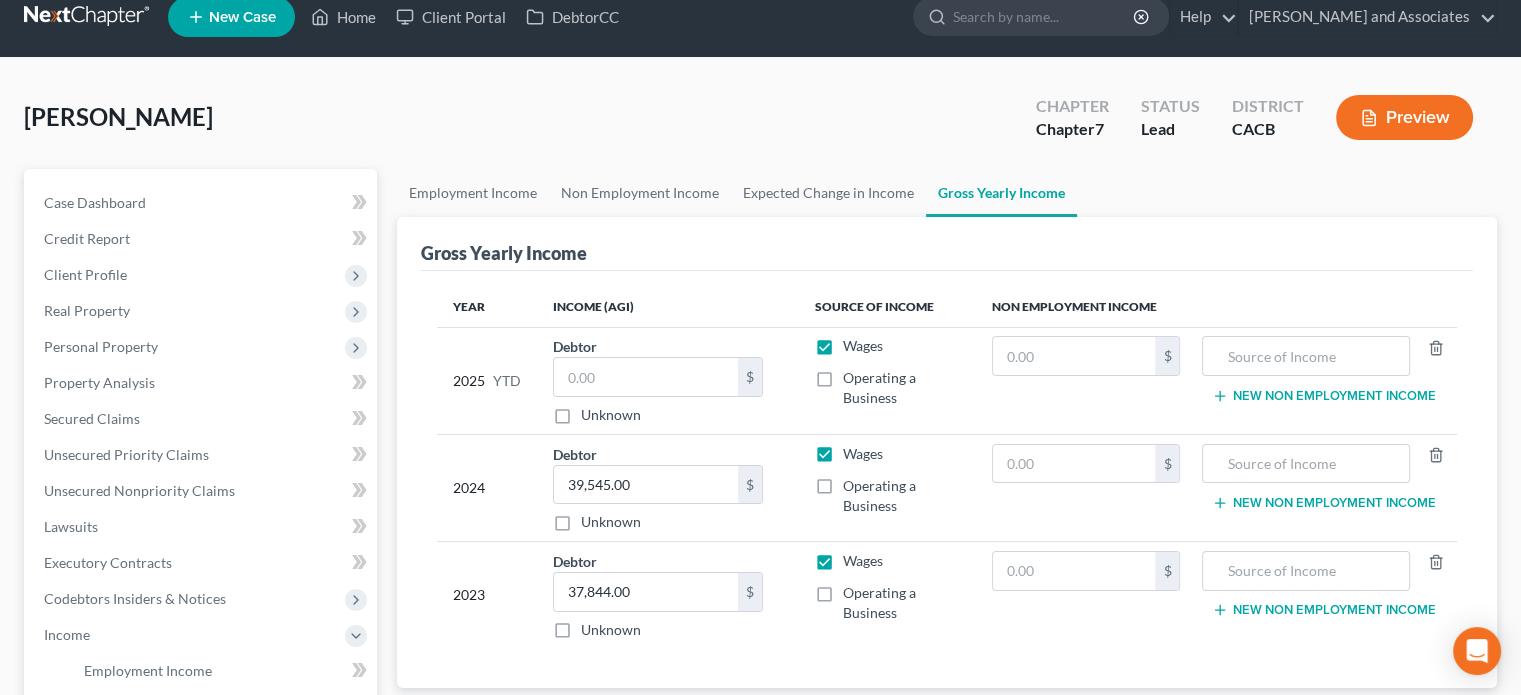 scroll, scrollTop: 0, scrollLeft: 0, axis: both 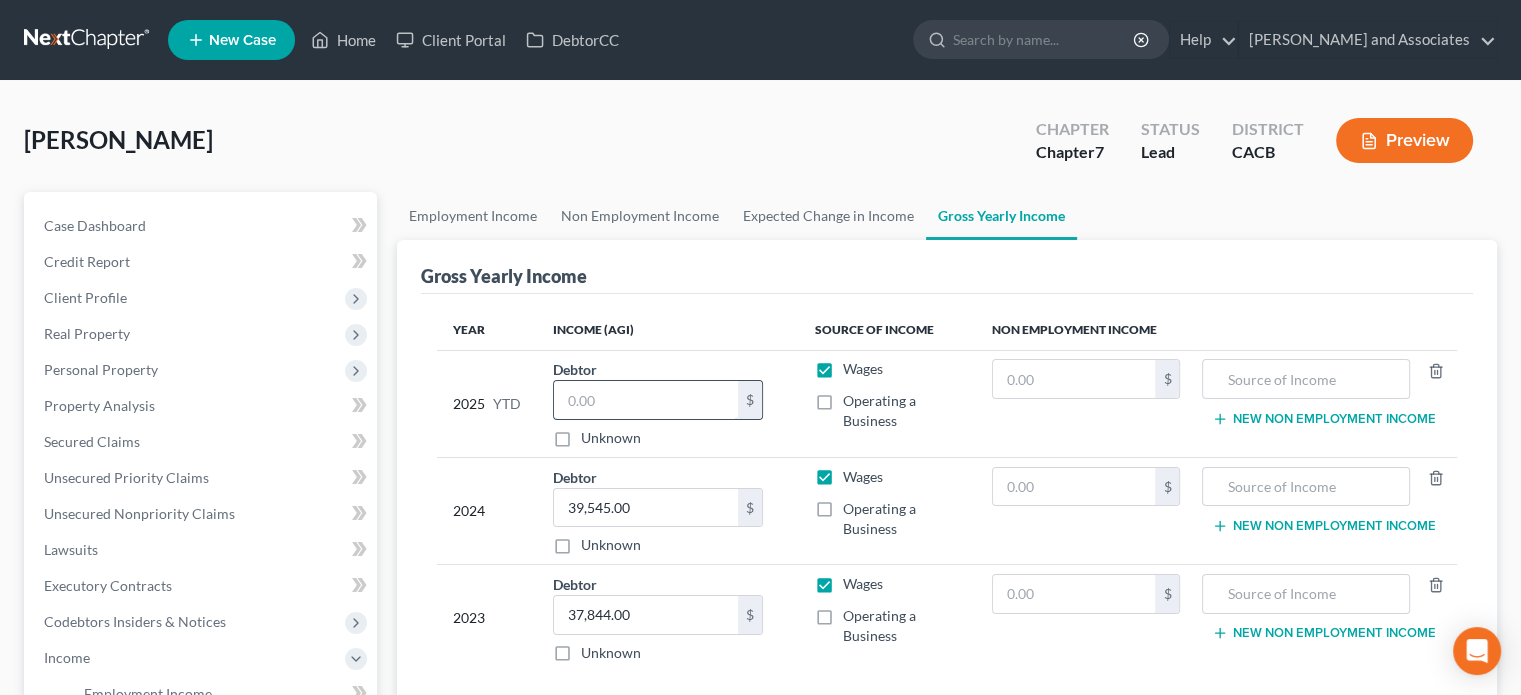 click at bounding box center (646, 400) 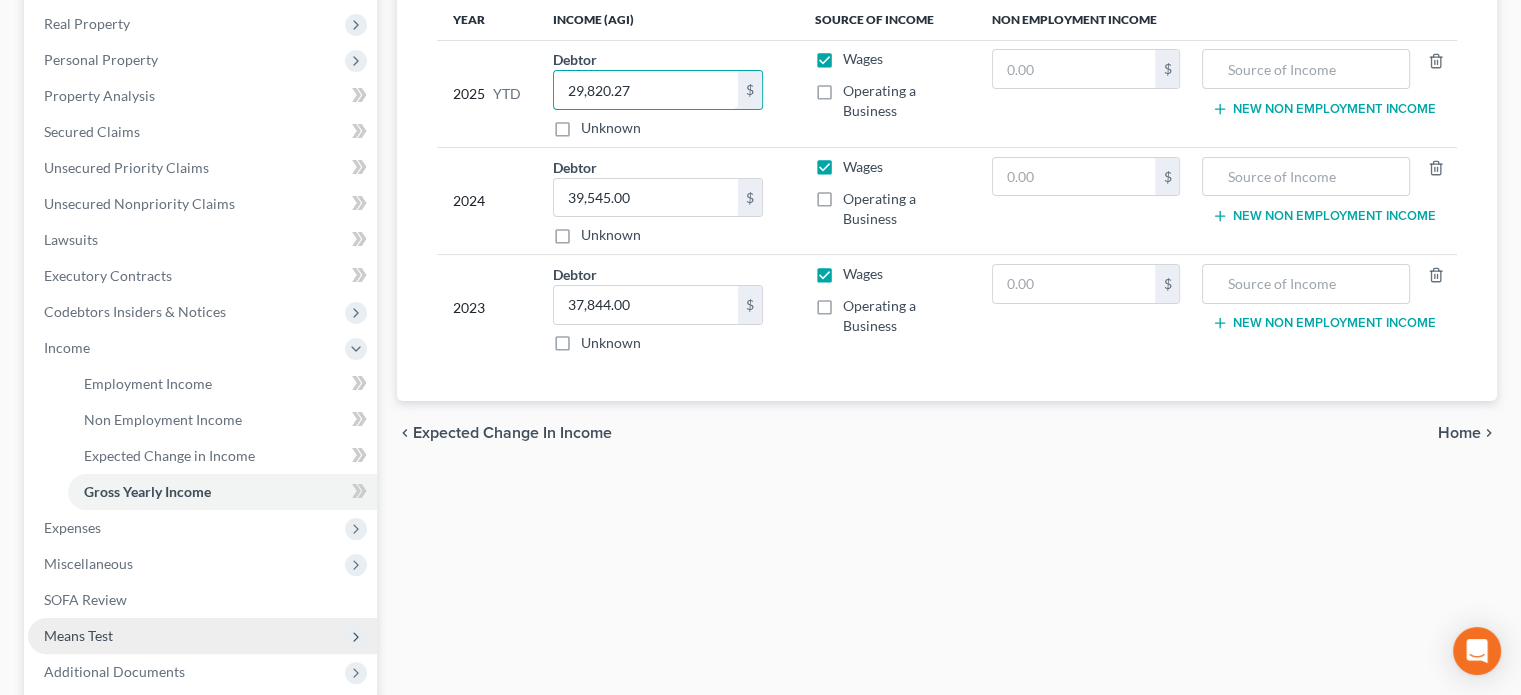 scroll, scrollTop: 400, scrollLeft: 0, axis: vertical 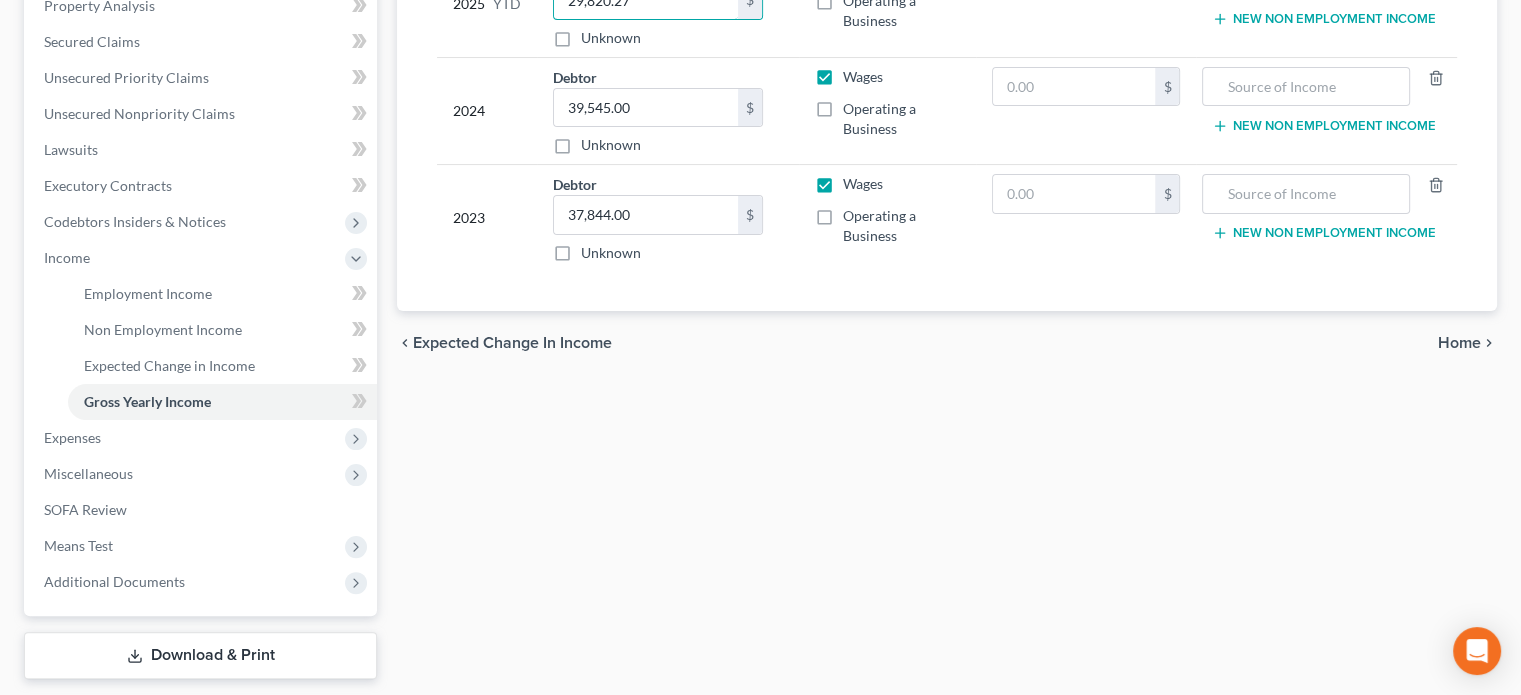 type on "29,820.27" 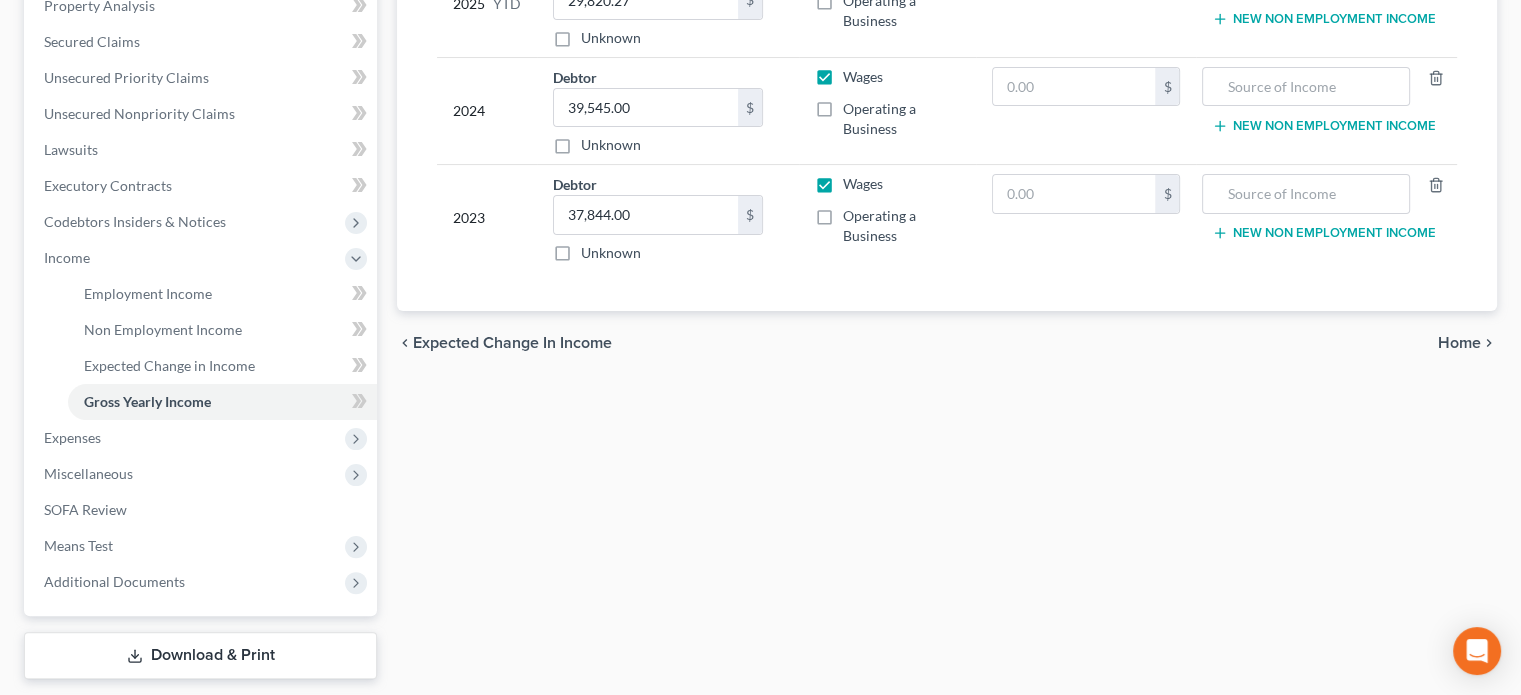 click on "Download & Print" at bounding box center [200, 655] 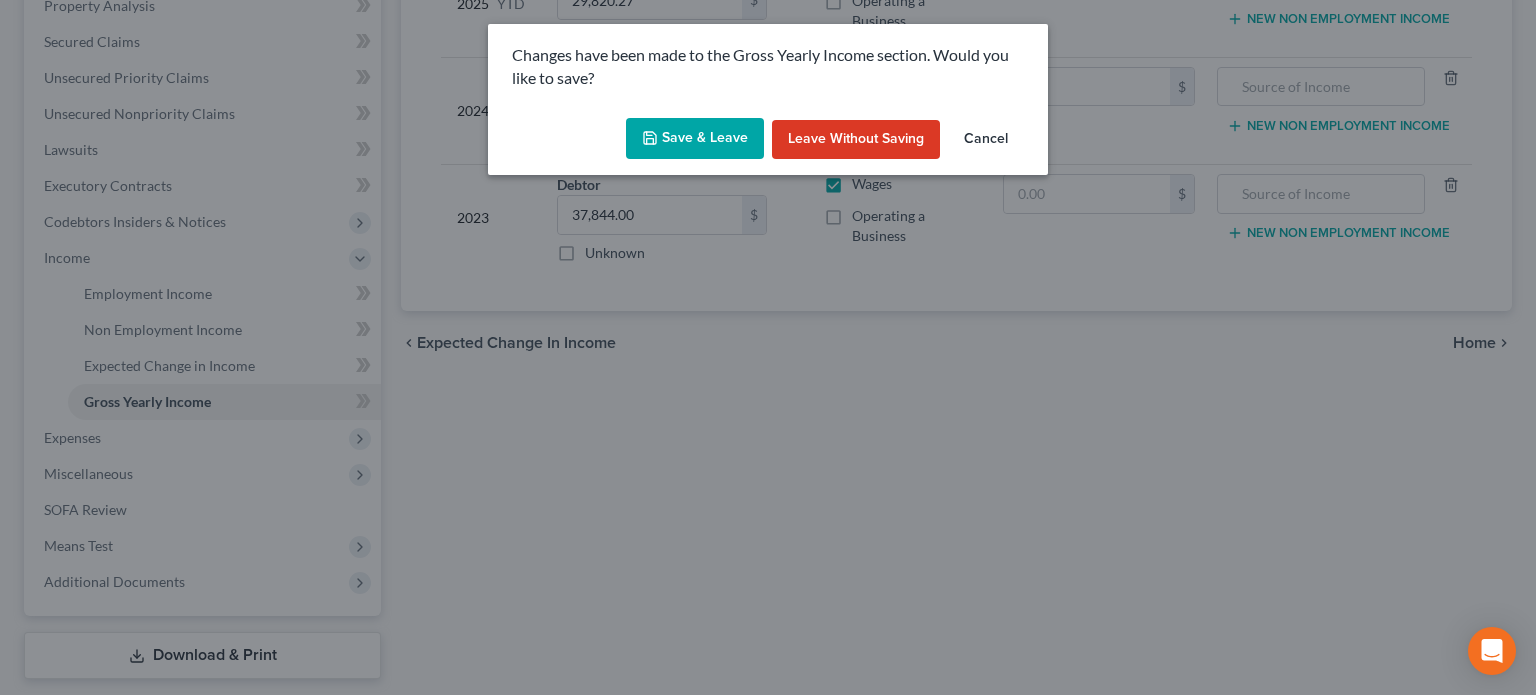 click 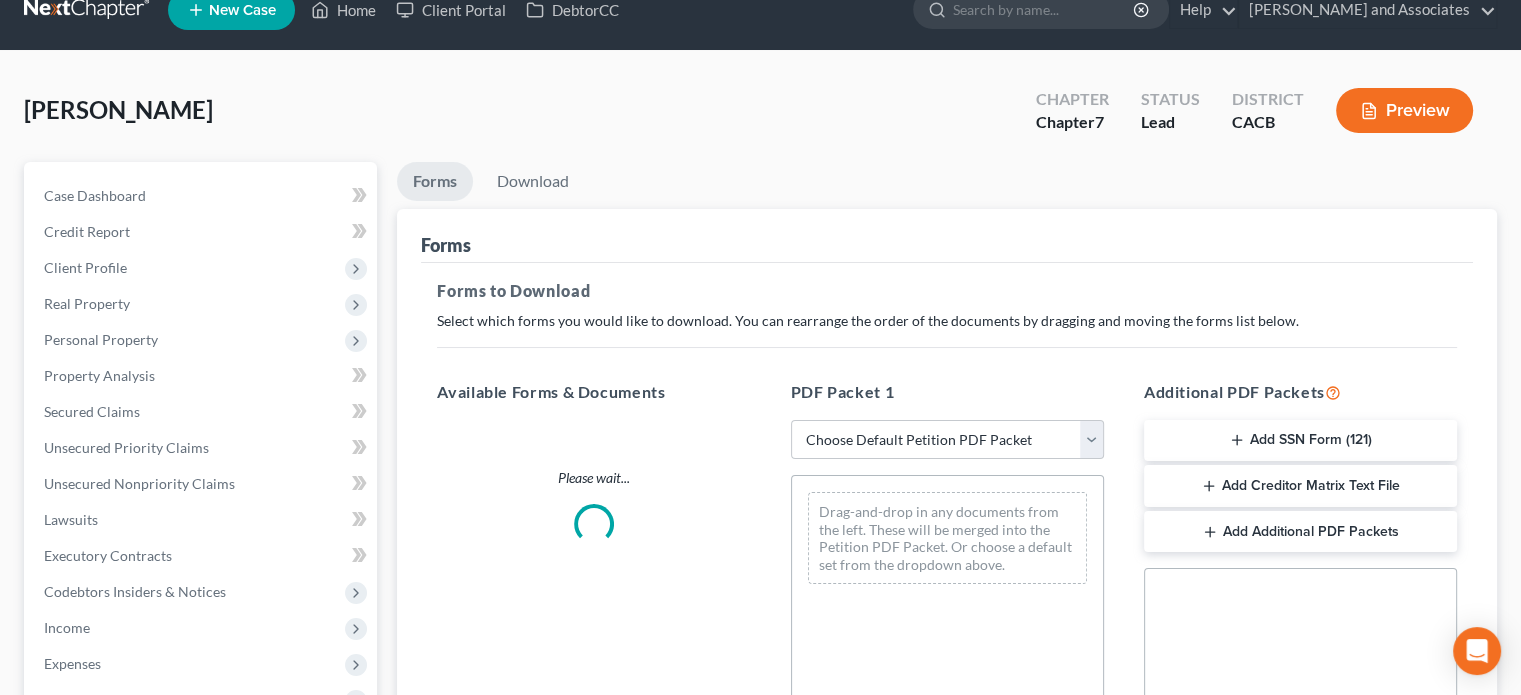scroll, scrollTop: 0, scrollLeft: 0, axis: both 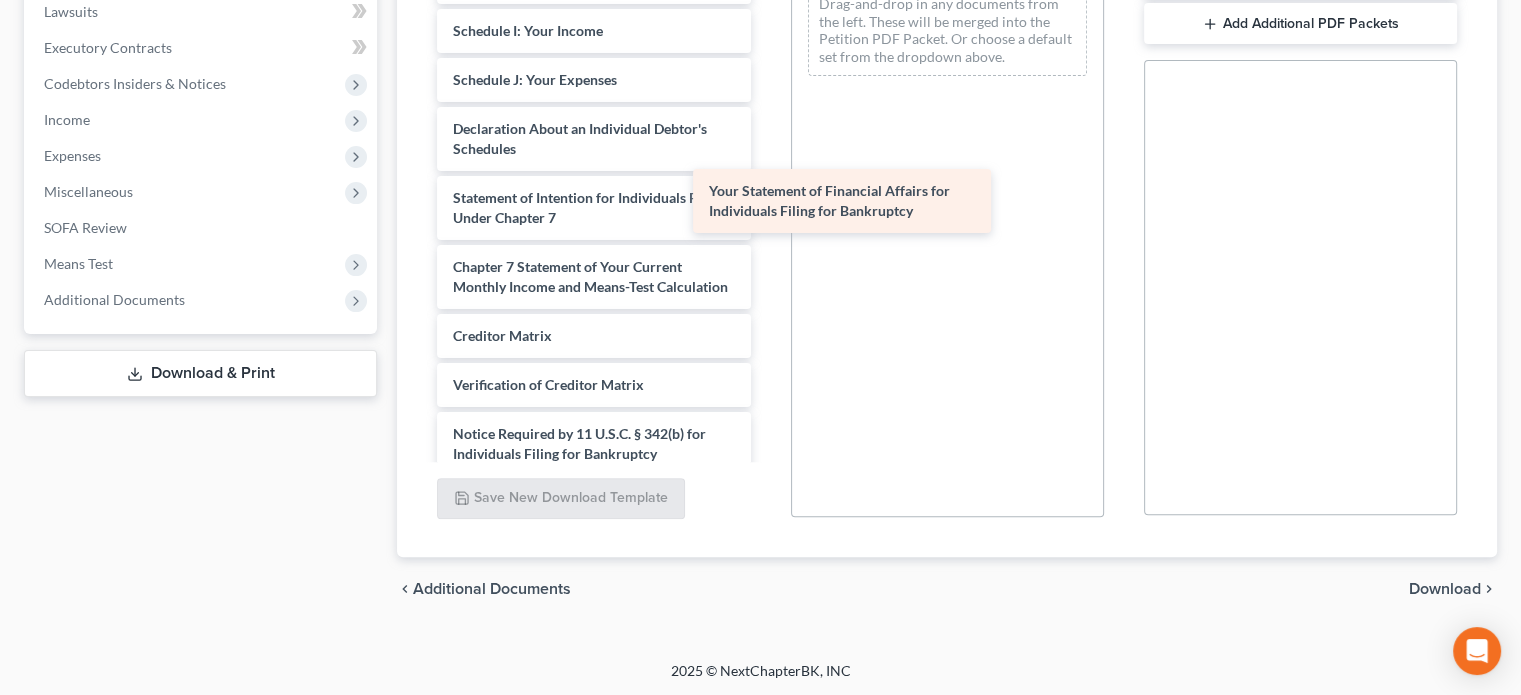 drag, startPoint x: 591, startPoint y: 195, endPoint x: 975, endPoint y: 212, distance: 384.37613 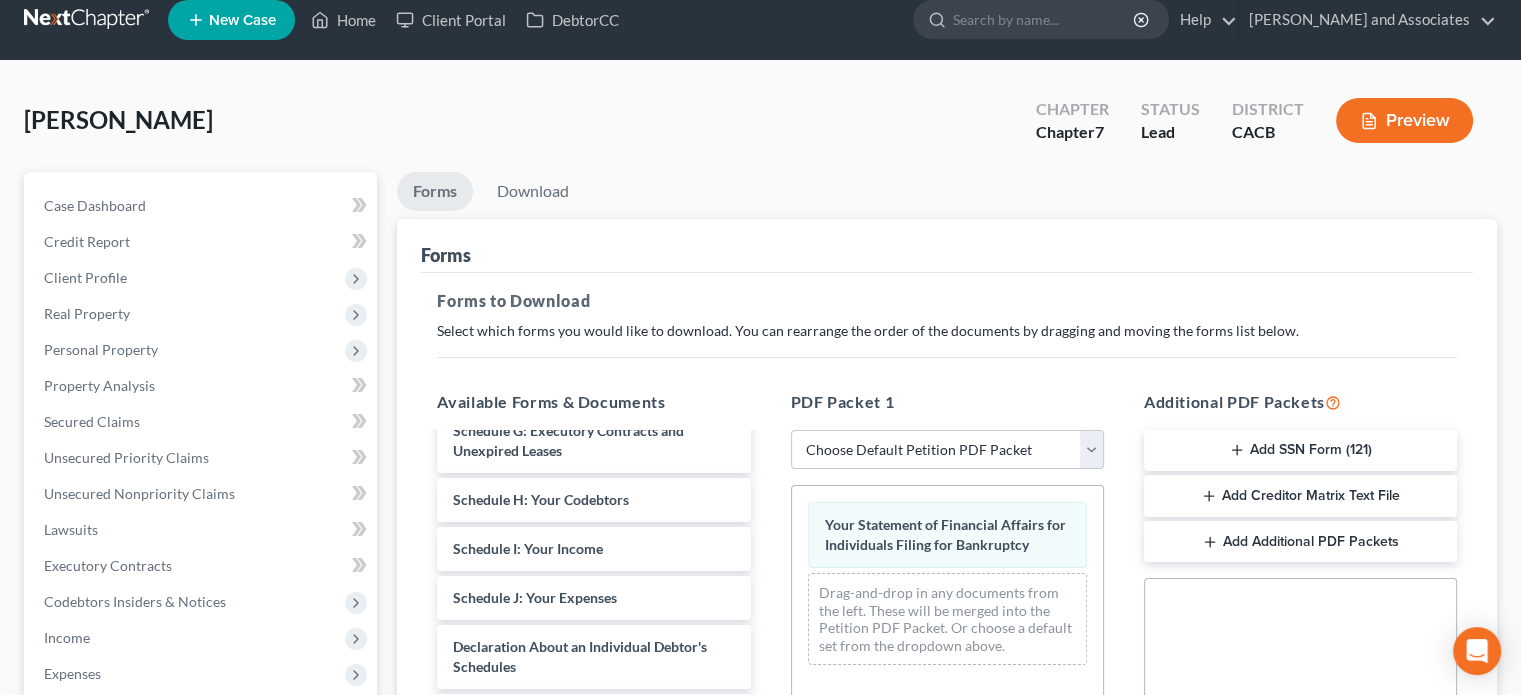scroll, scrollTop: 0, scrollLeft: 0, axis: both 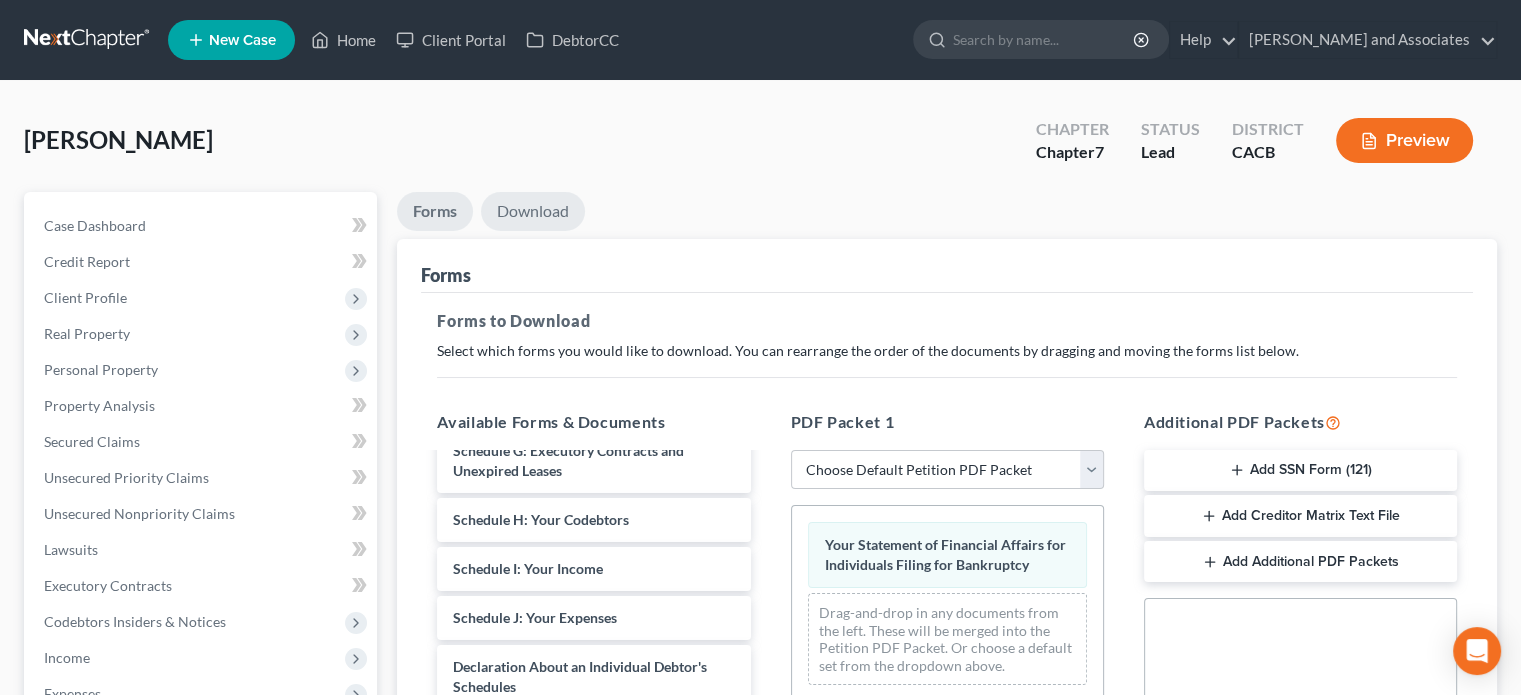 click on "Download" at bounding box center (533, 211) 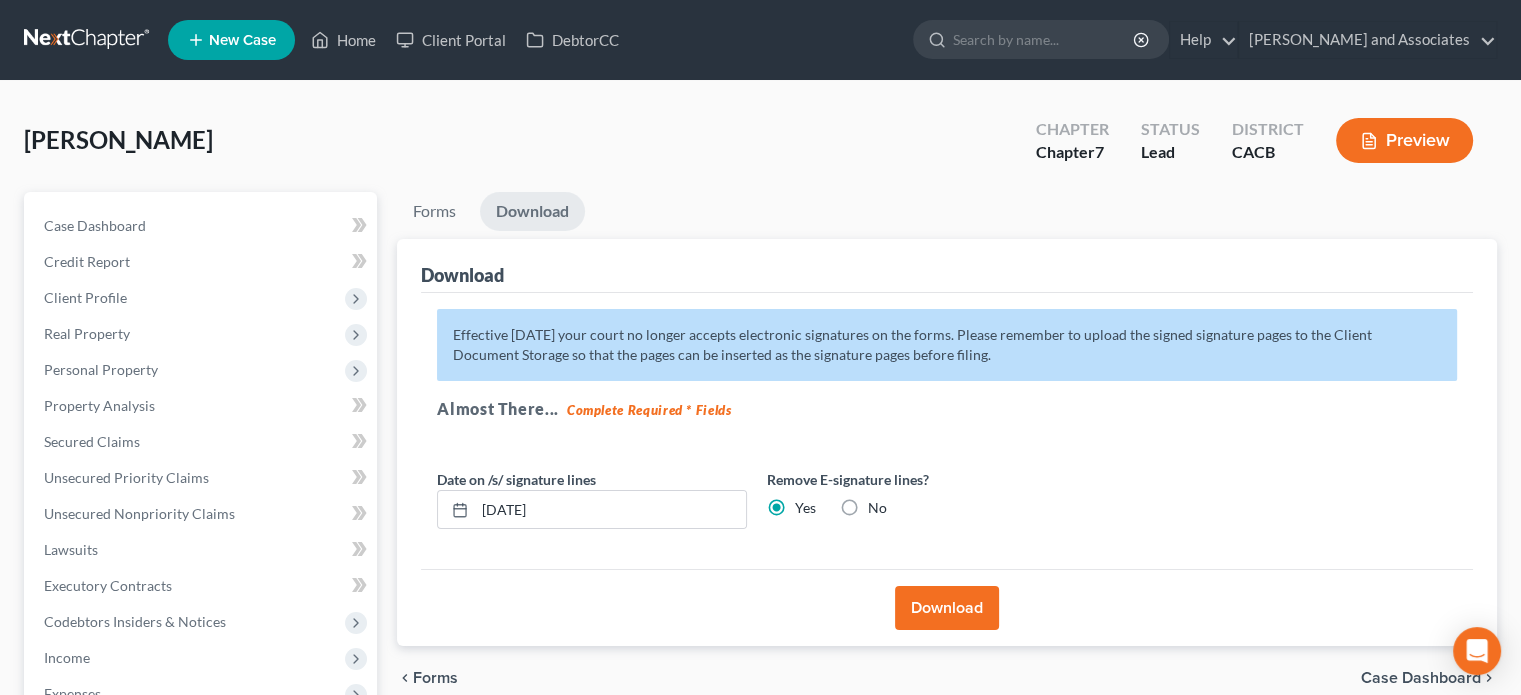 click on "Download" at bounding box center (947, 608) 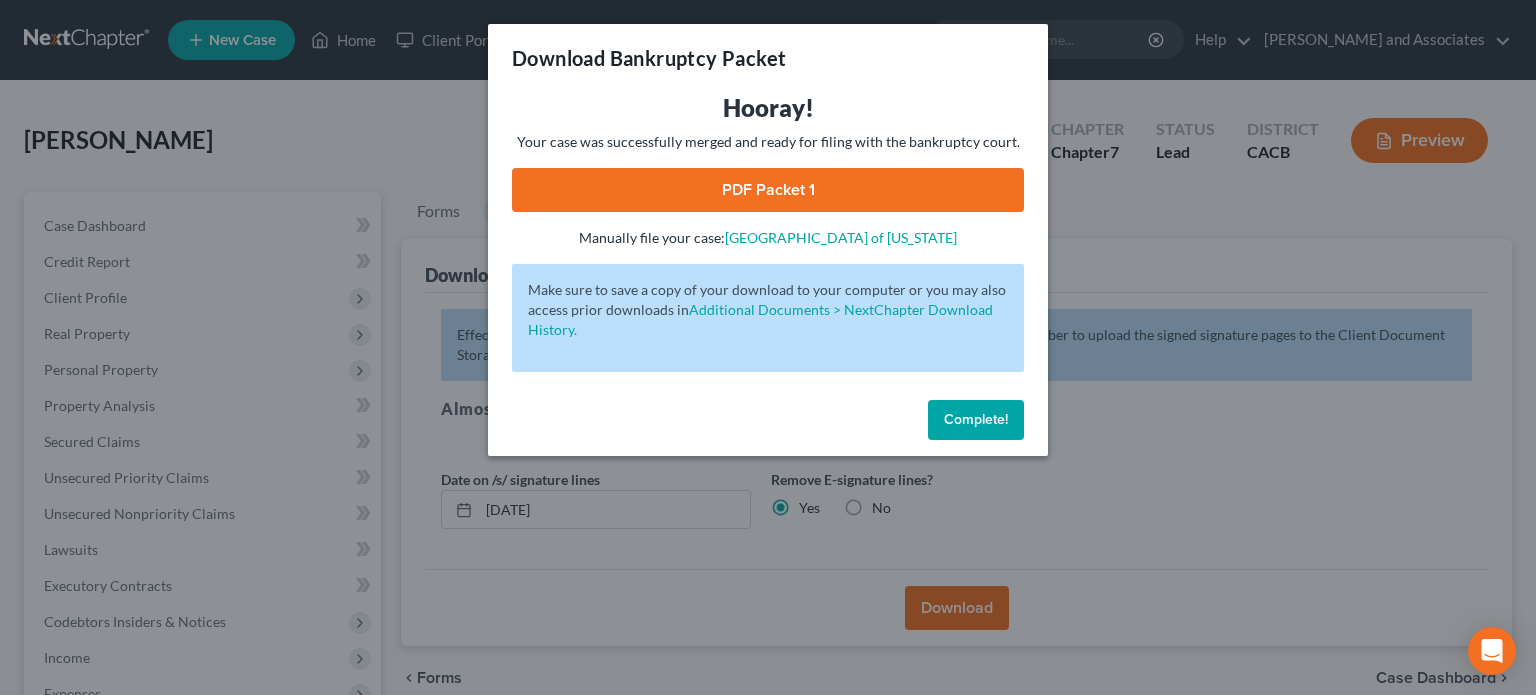 click on "PDF Packet 1" at bounding box center (768, 190) 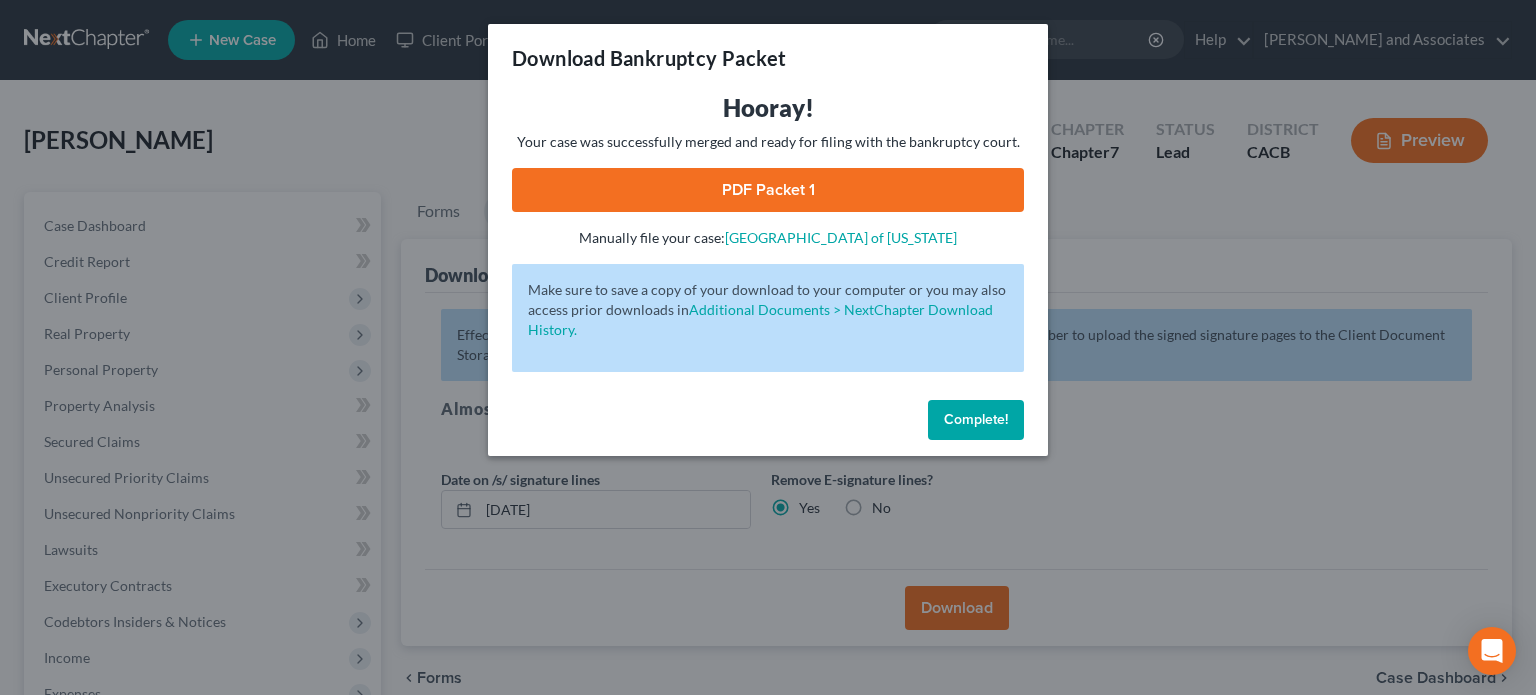 click on "Complete!" at bounding box center (976, 419) 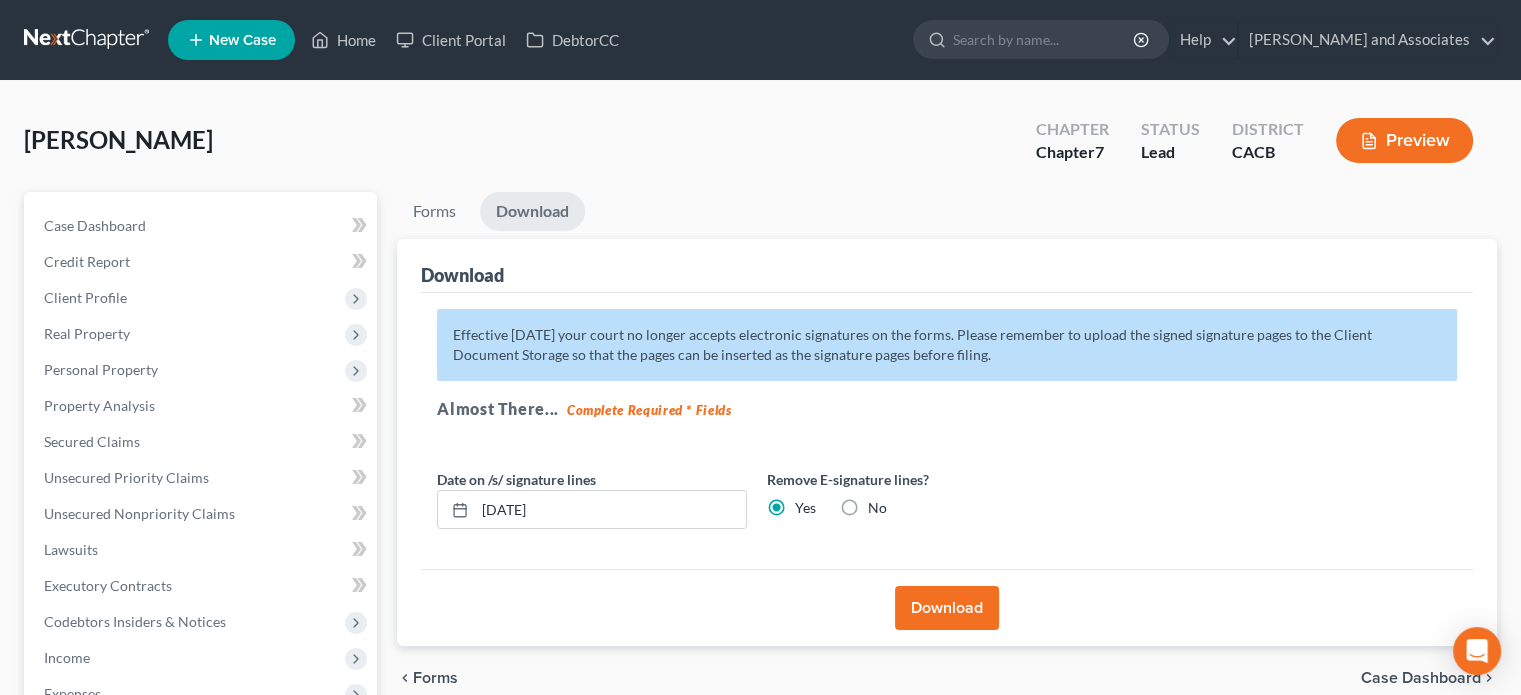 click at bounding box center [88, 40] 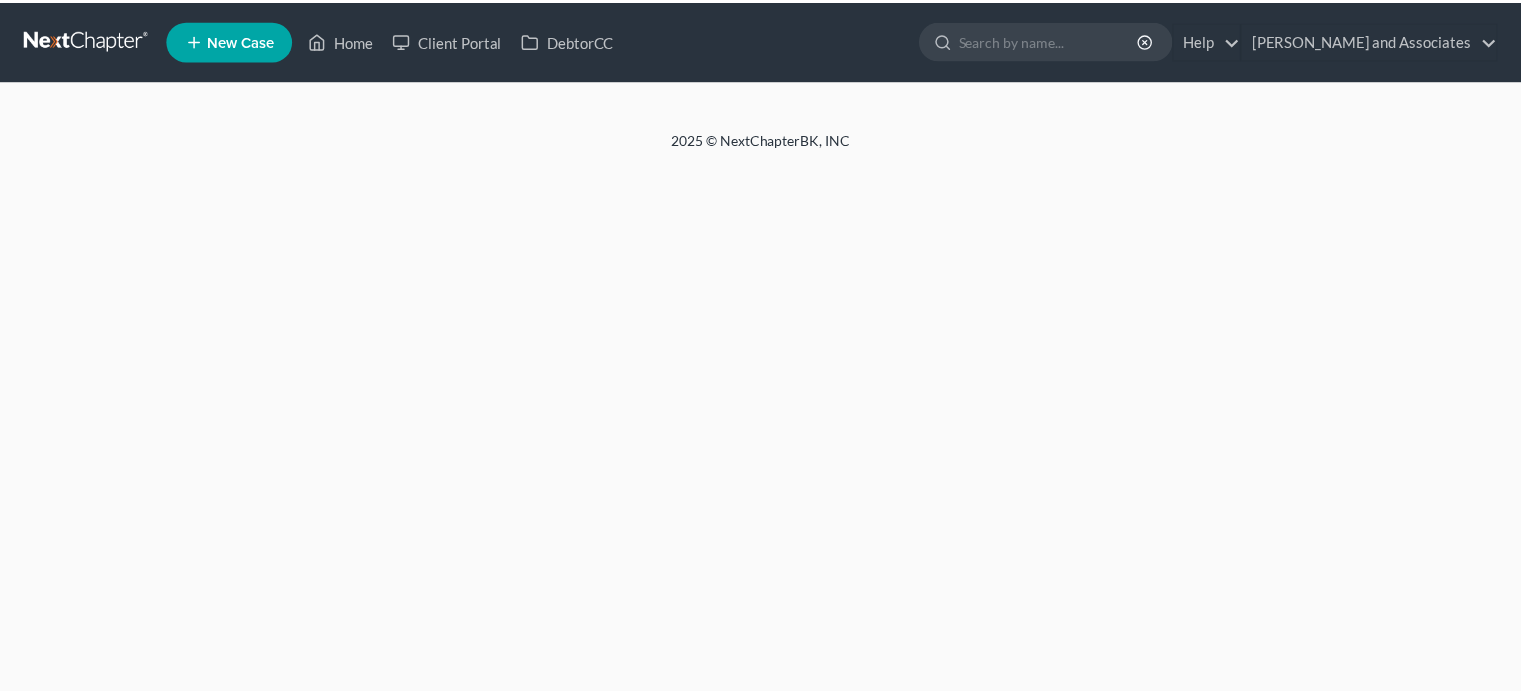 scroll, scrollTop: 0, scrollLeft: 0, axis: both 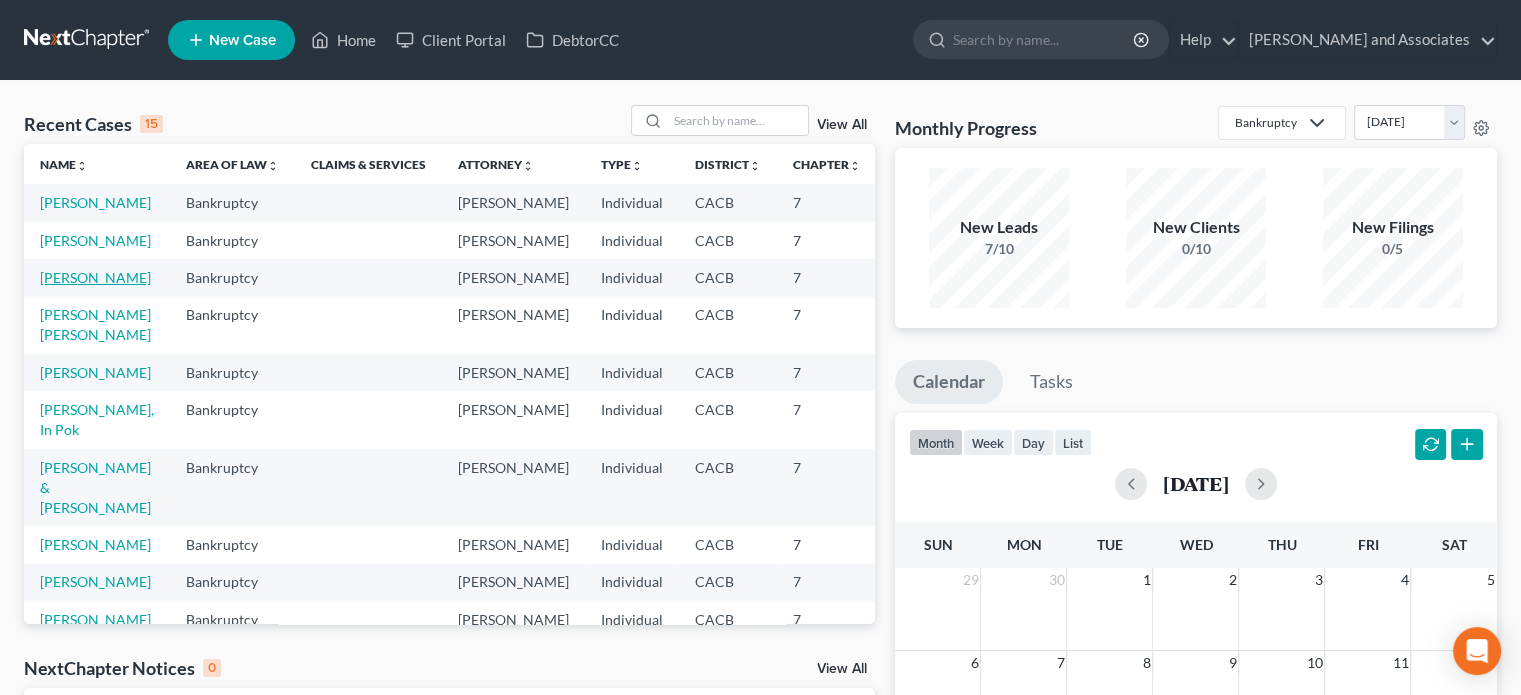 click on "[PERSON_NAME]" at bounding box center (95, 277) 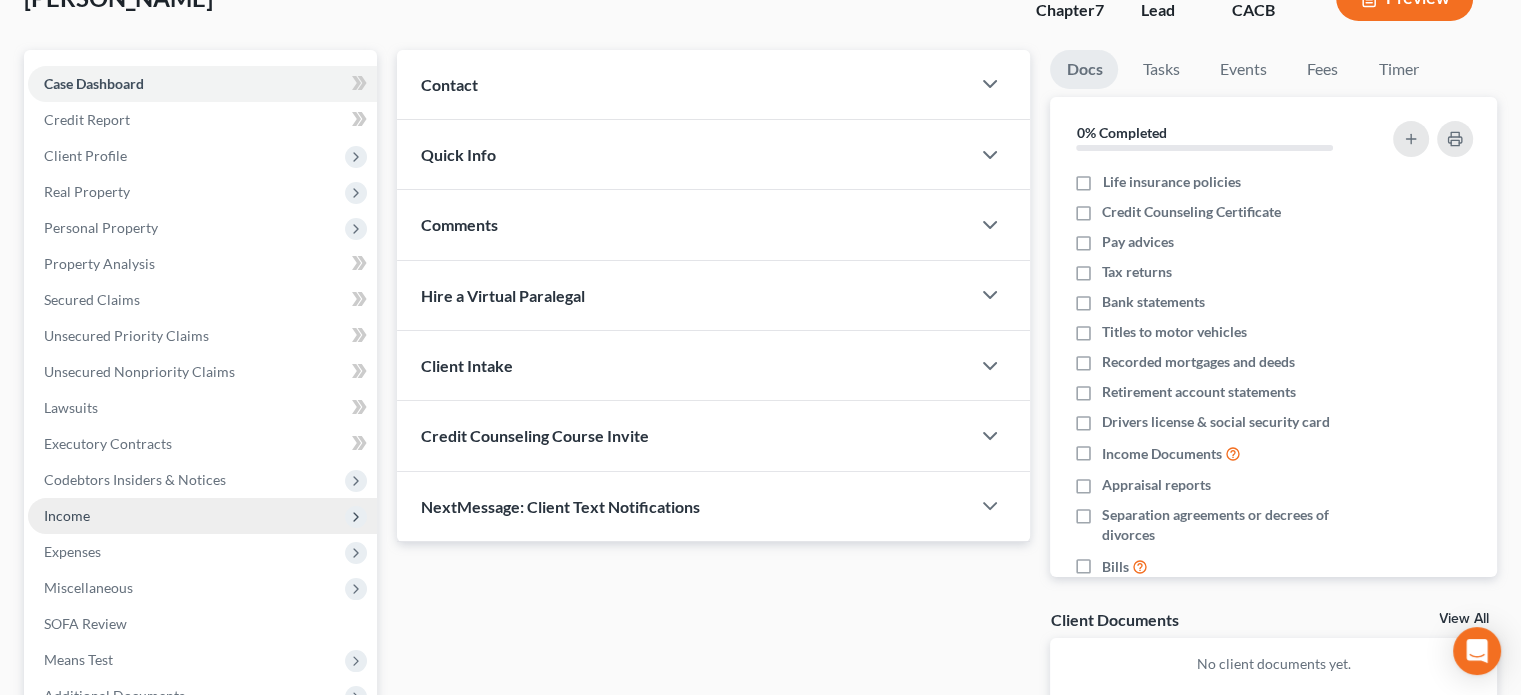 scroll, scrollTop: 200, scrollLeft: 0, axis: vertical 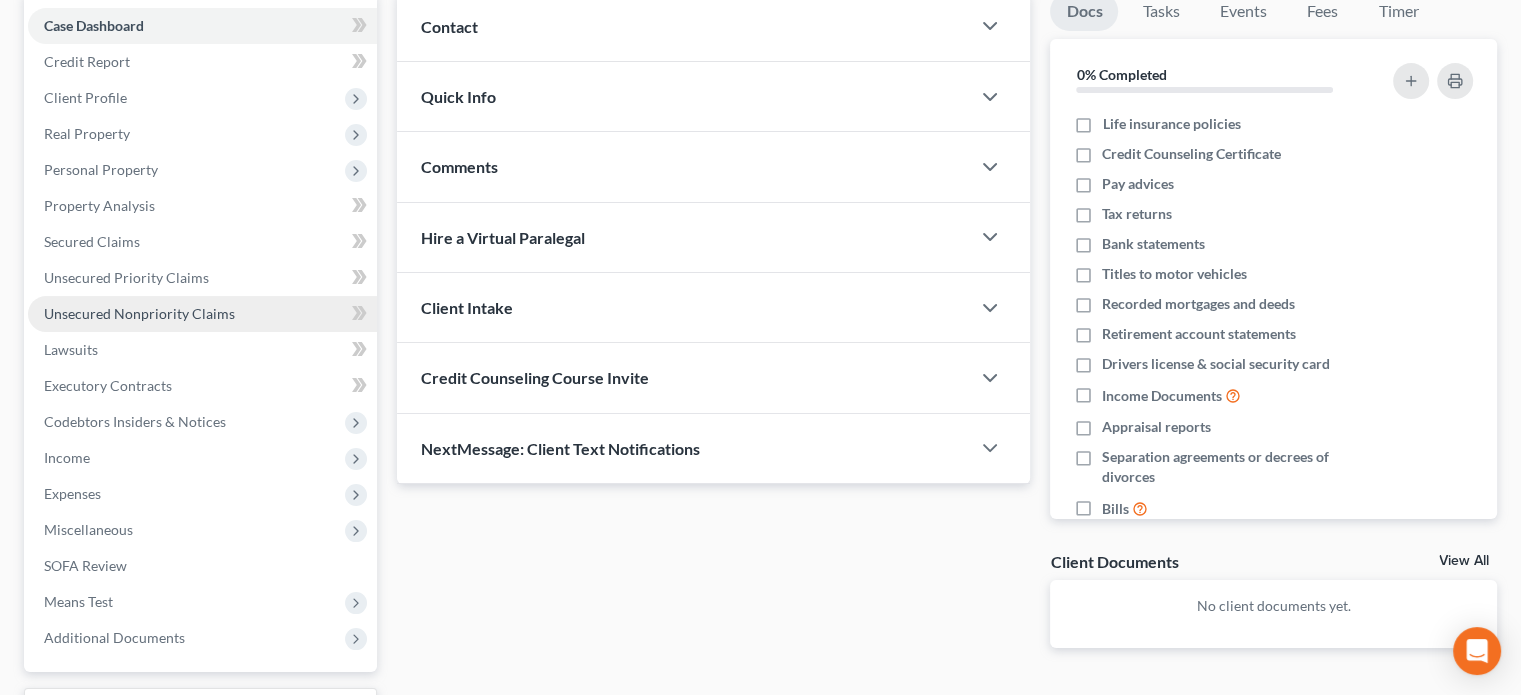 click on "Unsecured Nonpriority Claims" at bounding box center (139, 313) 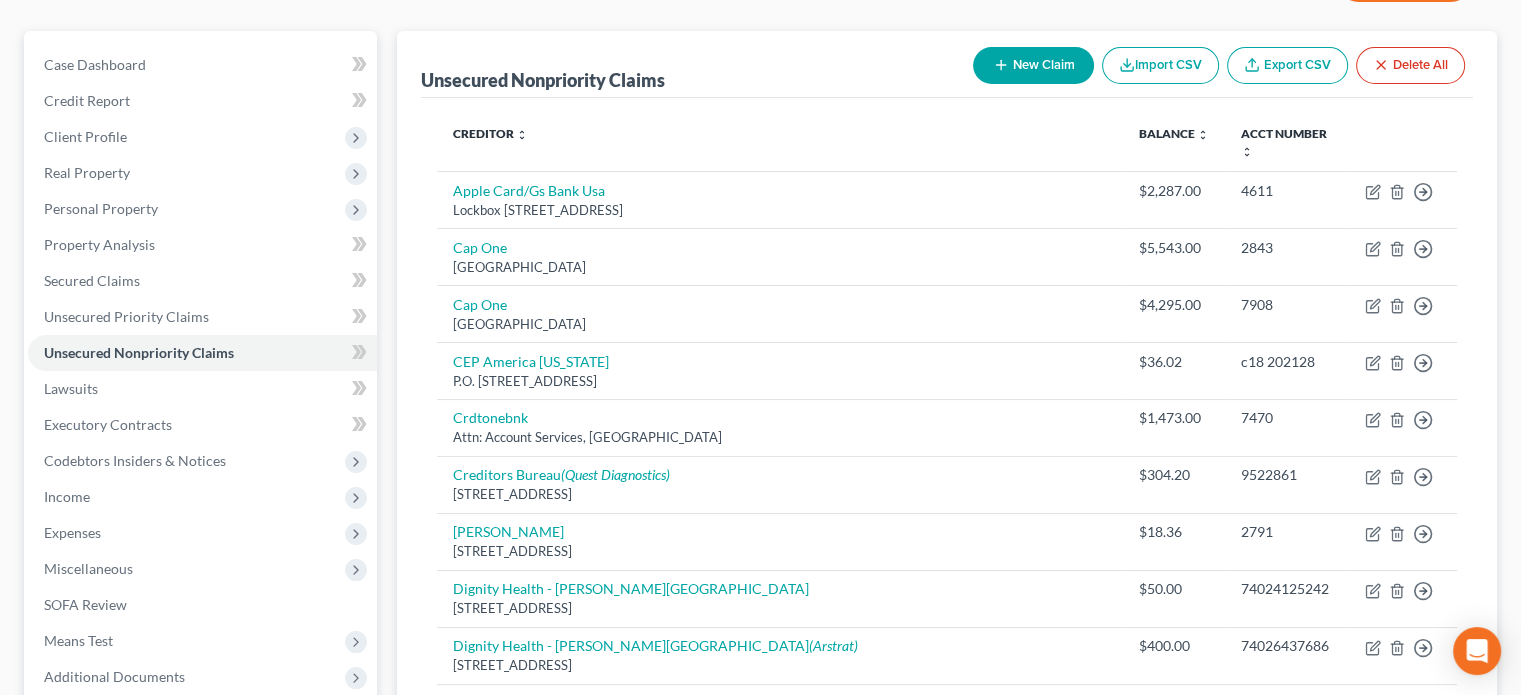 scroll, scrollTop: 0, scrollLeft: 0, axis: both 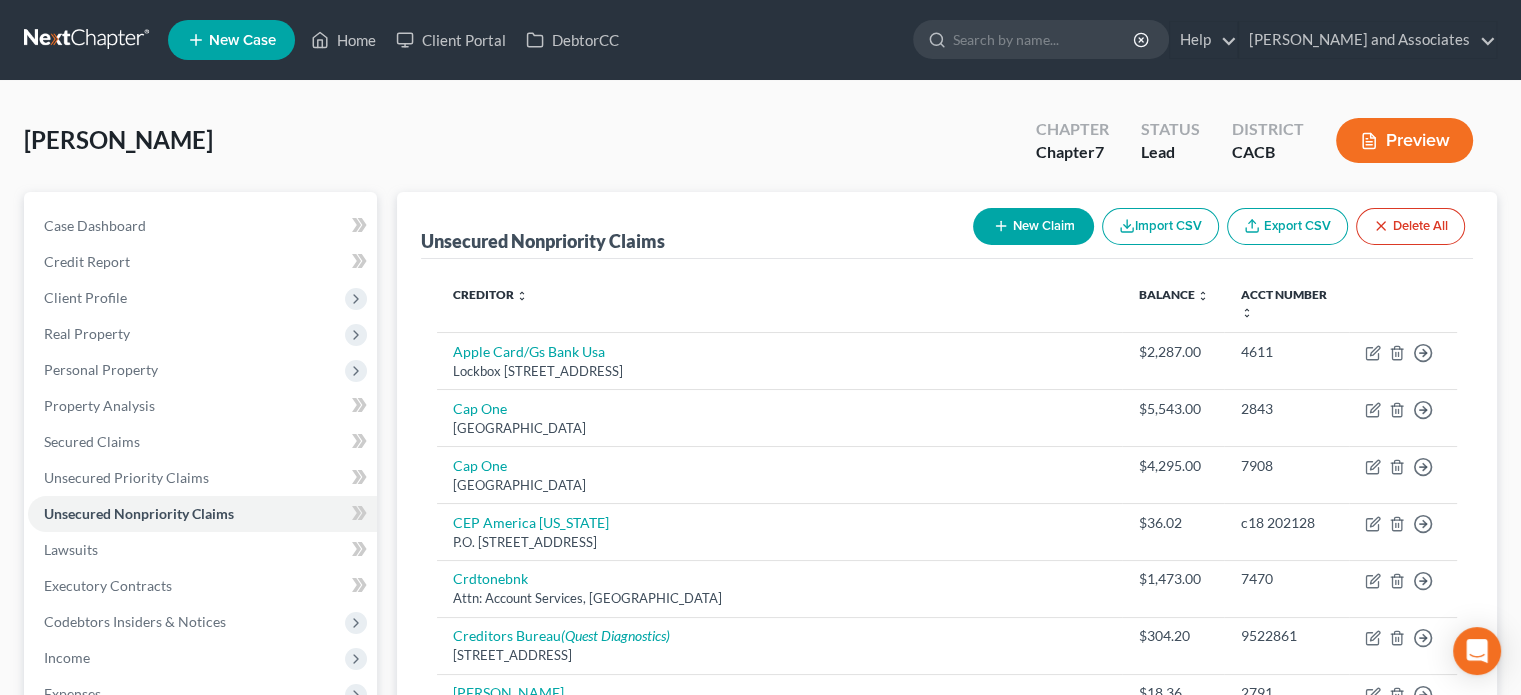 click on "New Claim" at bounding box center [1033, 226] 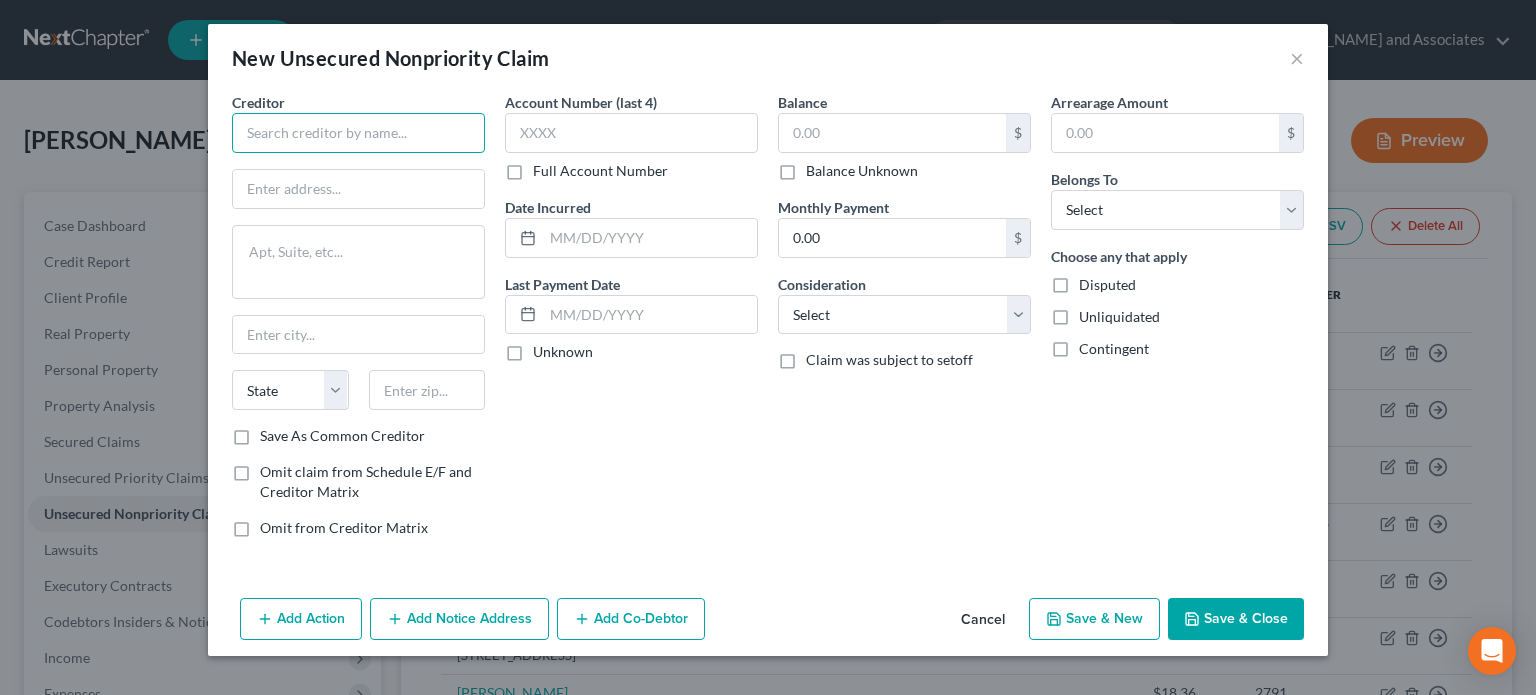 click at bounding box center [358, 133] 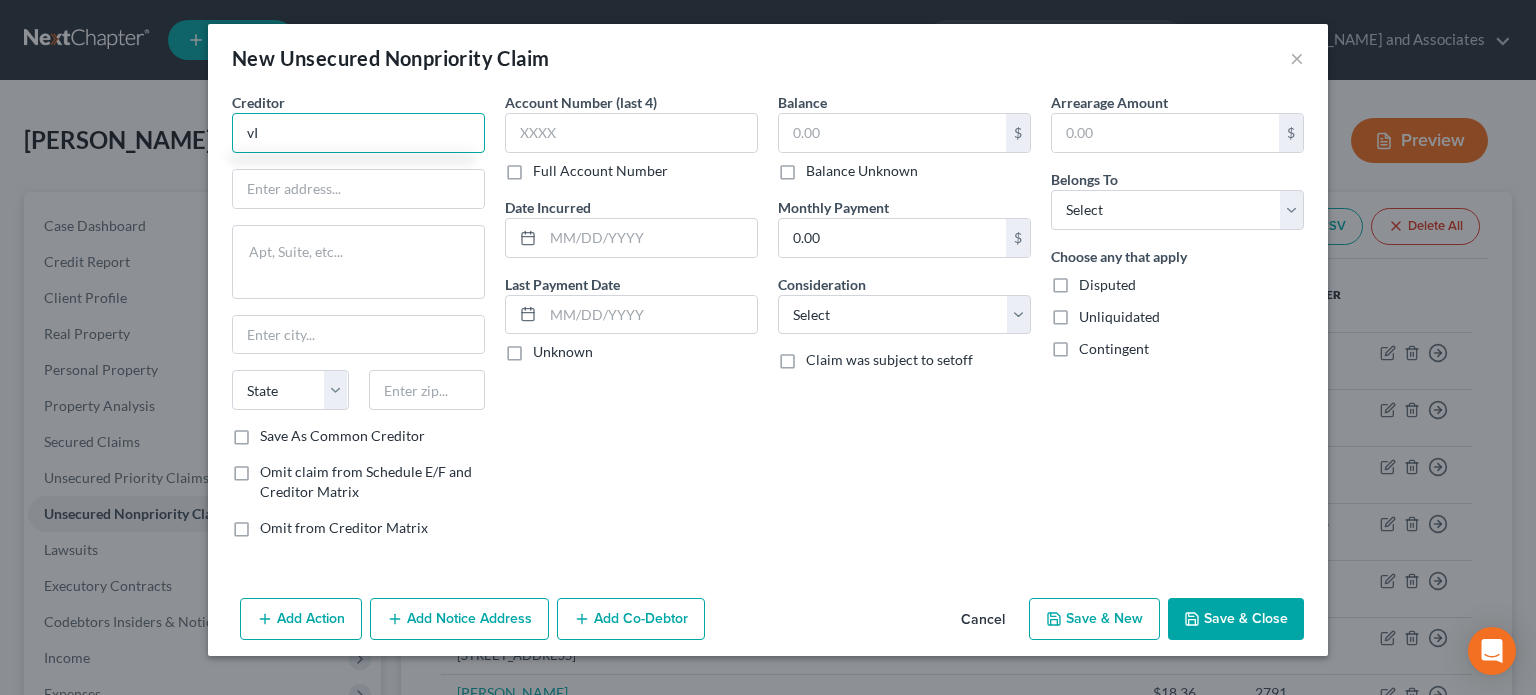 type on "v" 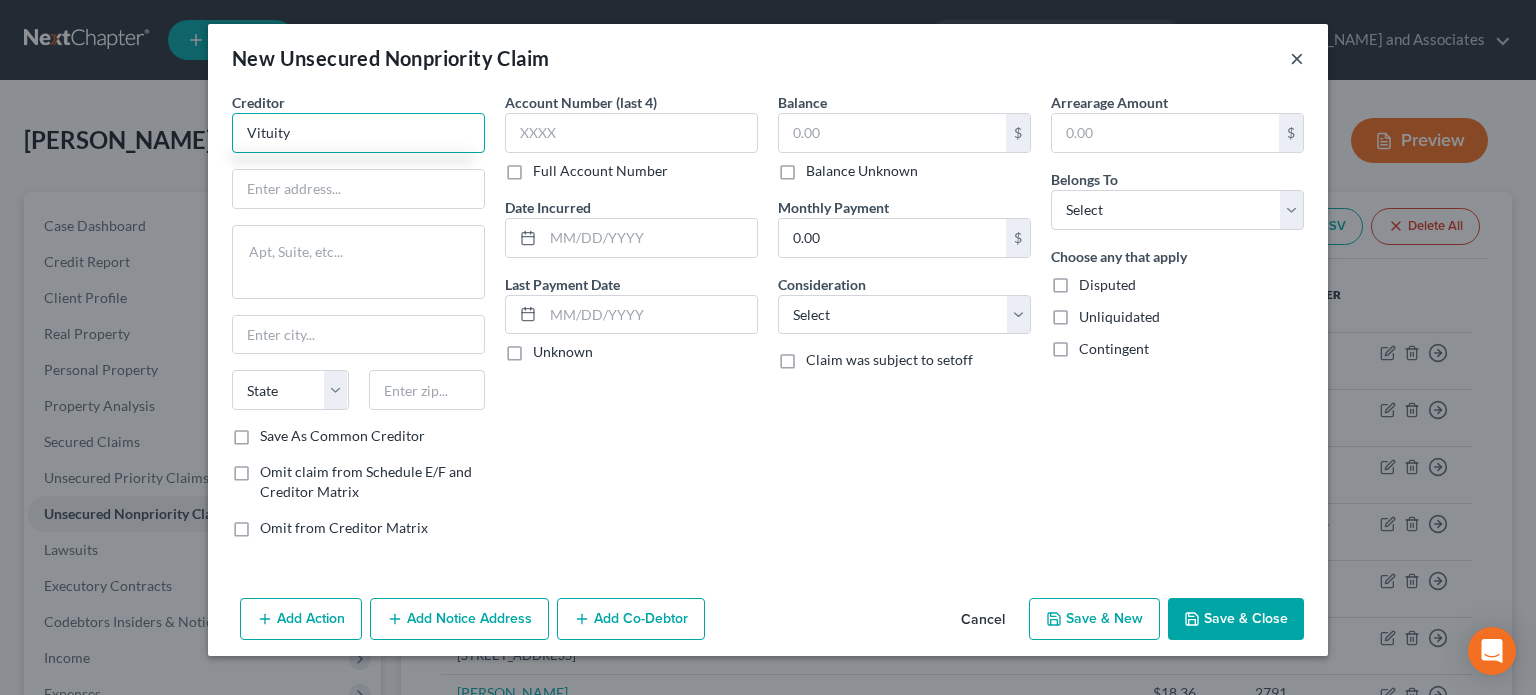 type on "Vituity" 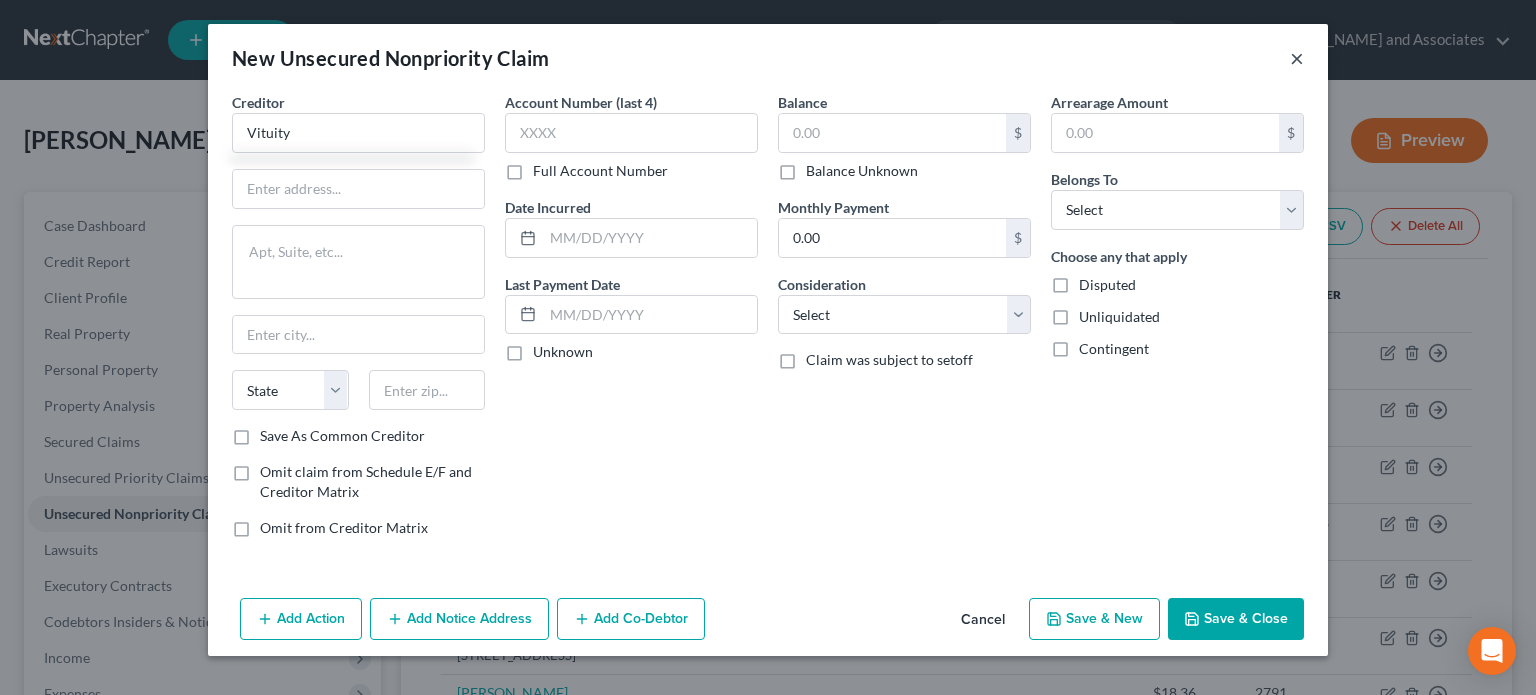 click on "×" at bounding box center [1297, 58] 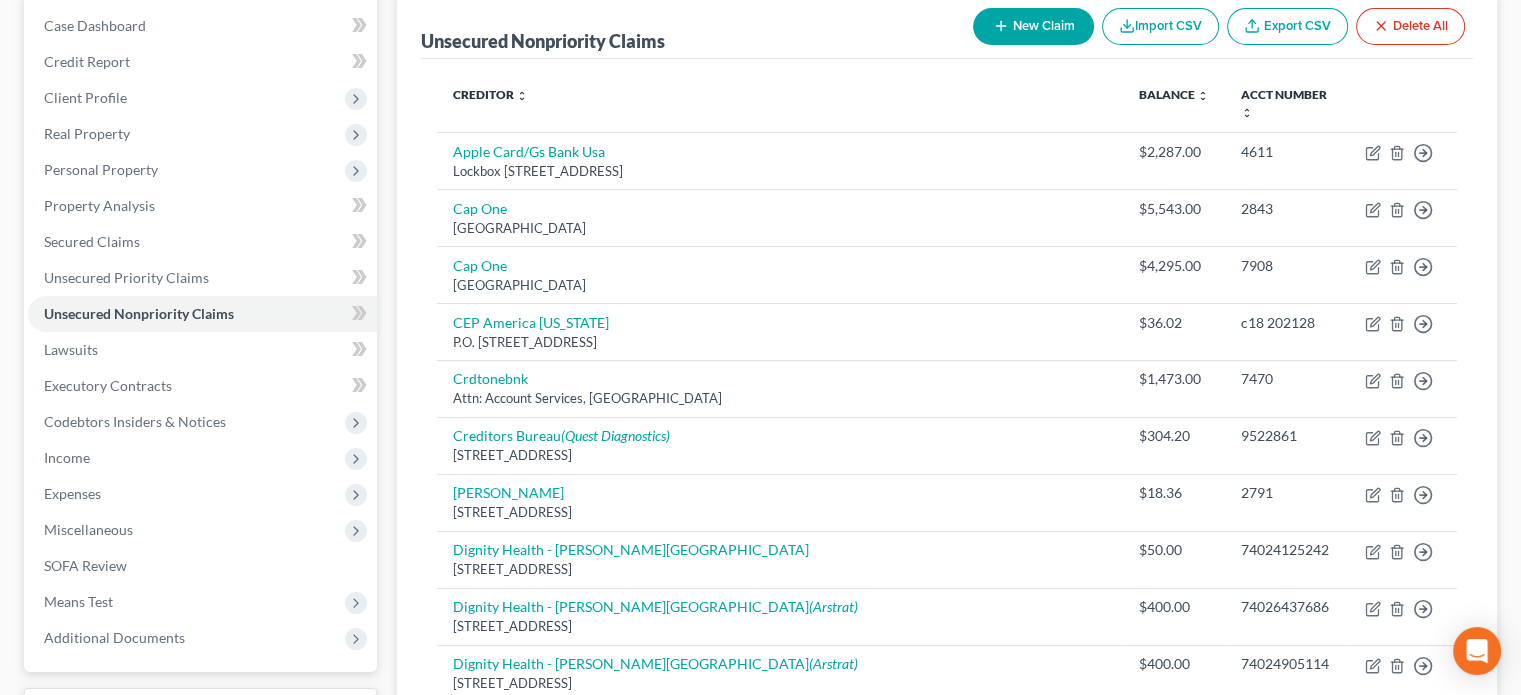 scroll, scrollTop: 0, scrollLeft: 0, axis: both 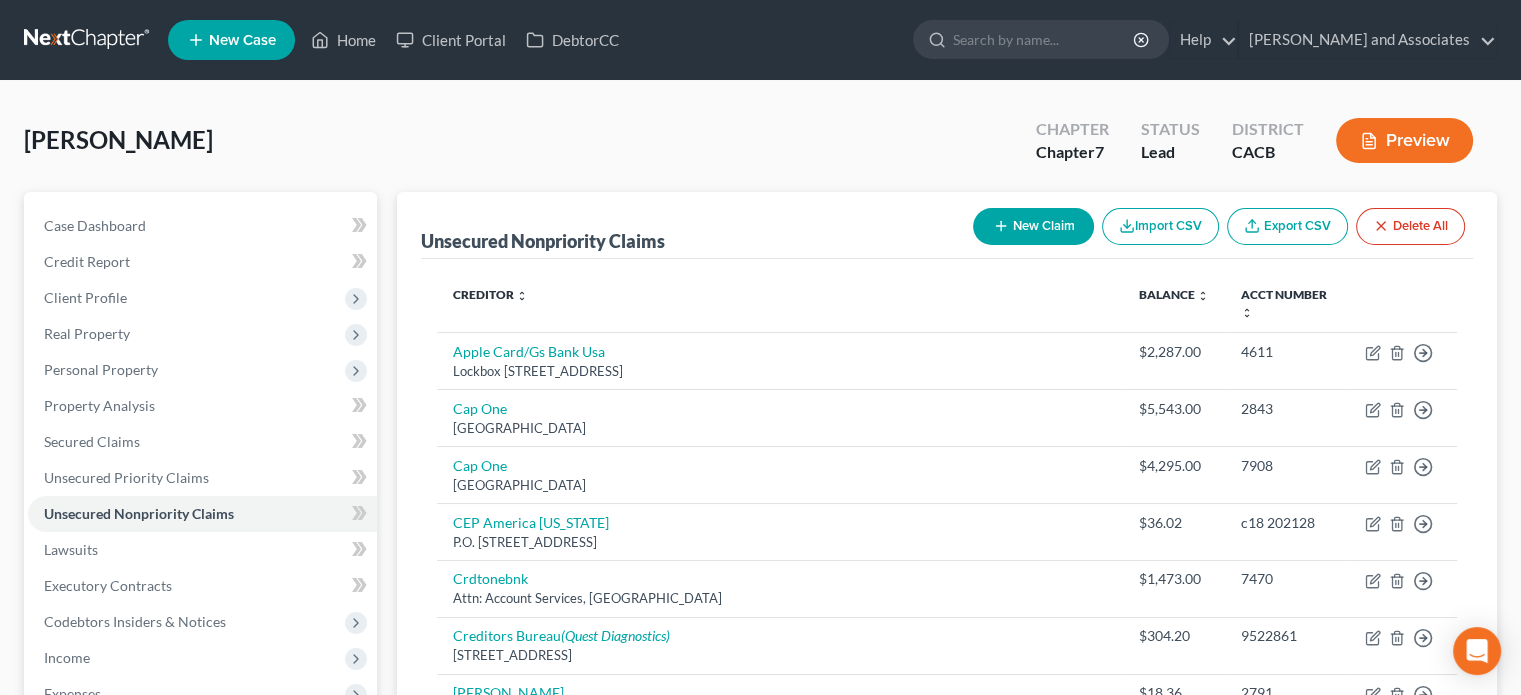 click on "New Claim" at bounding box center (1033, 226) 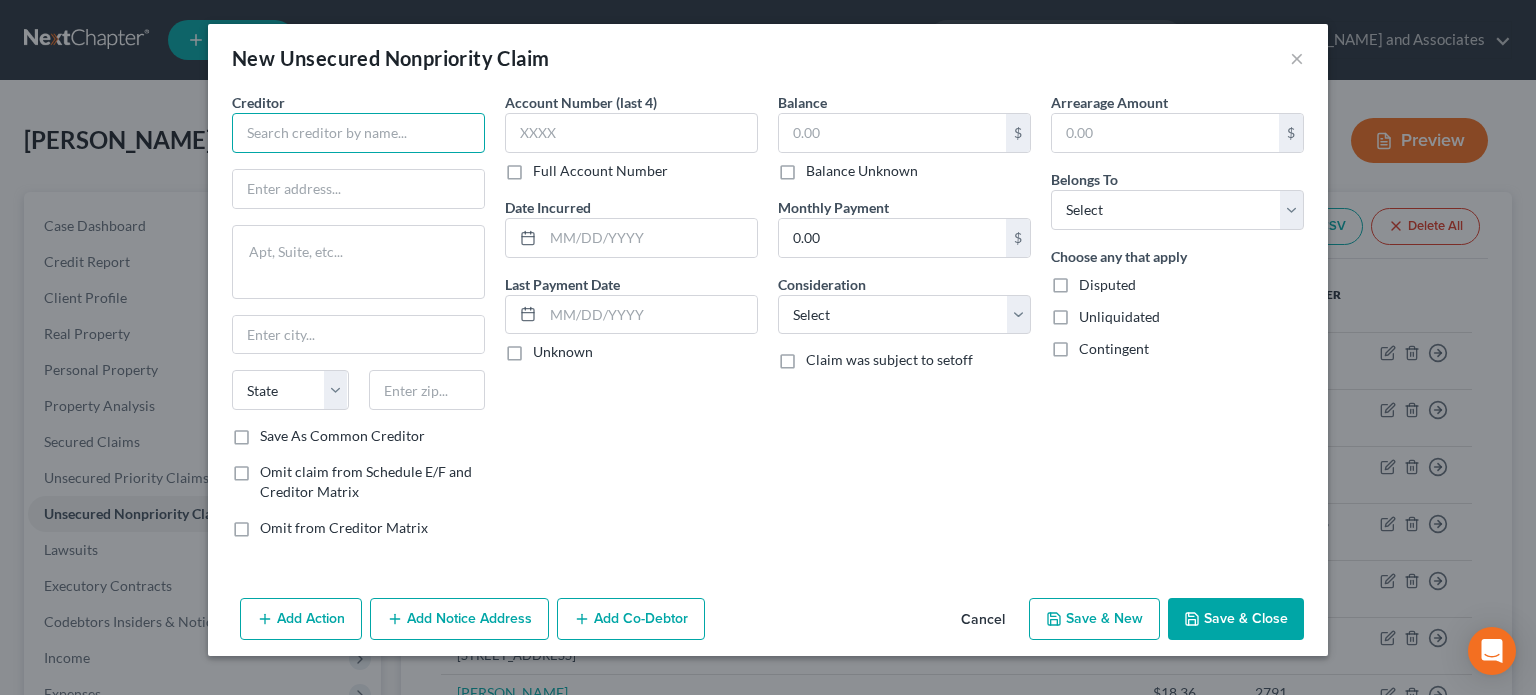 click at bounding box center [358, 133] 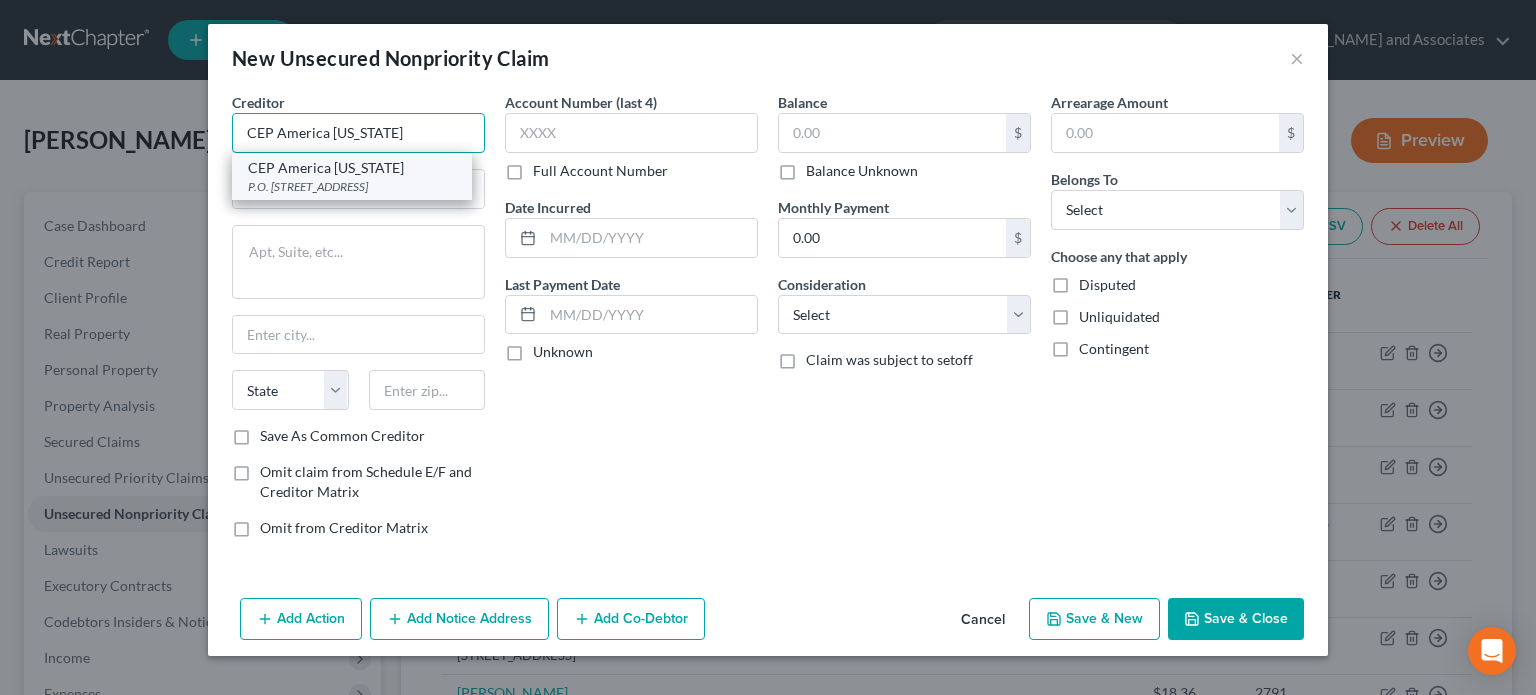 type on "CEP America [US_STATE]" 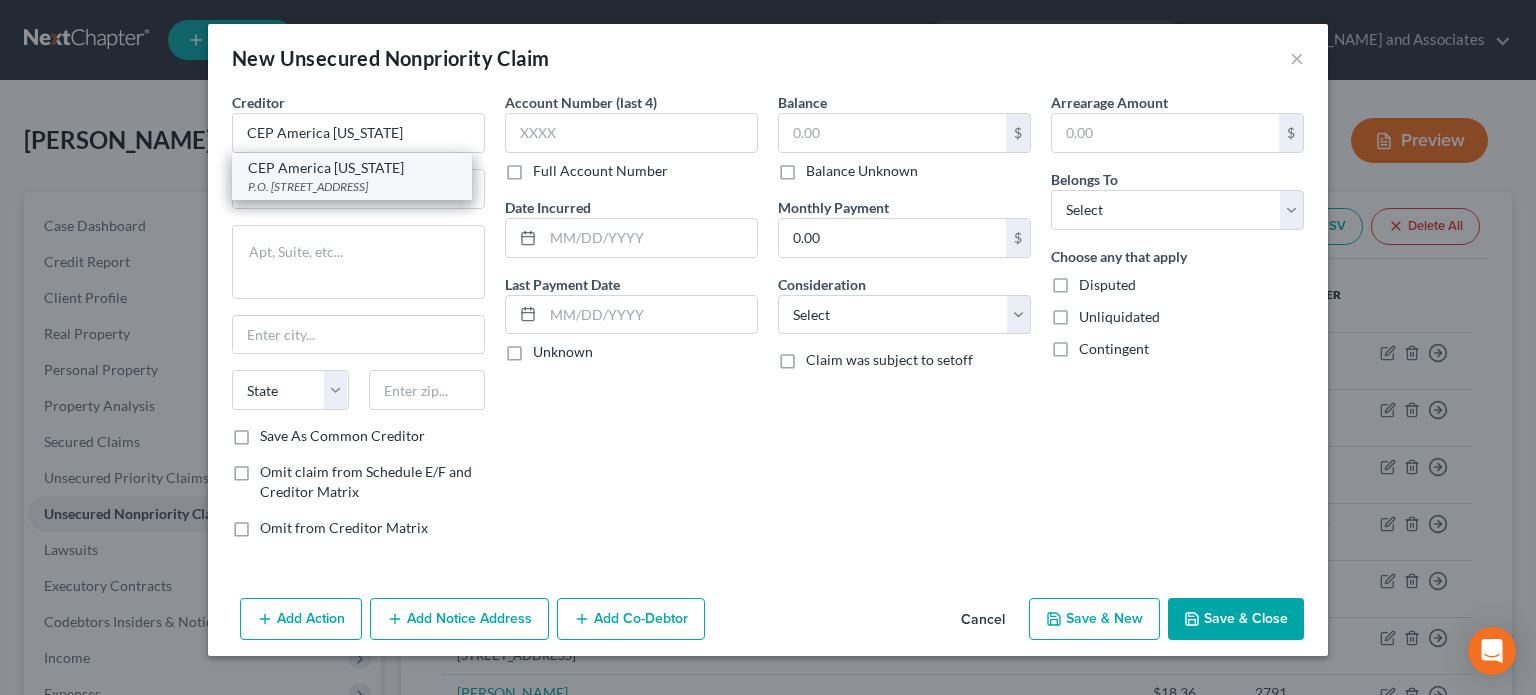 click on "P.O. [STREET_ADDRESS]" at bounding box center [352, 186] 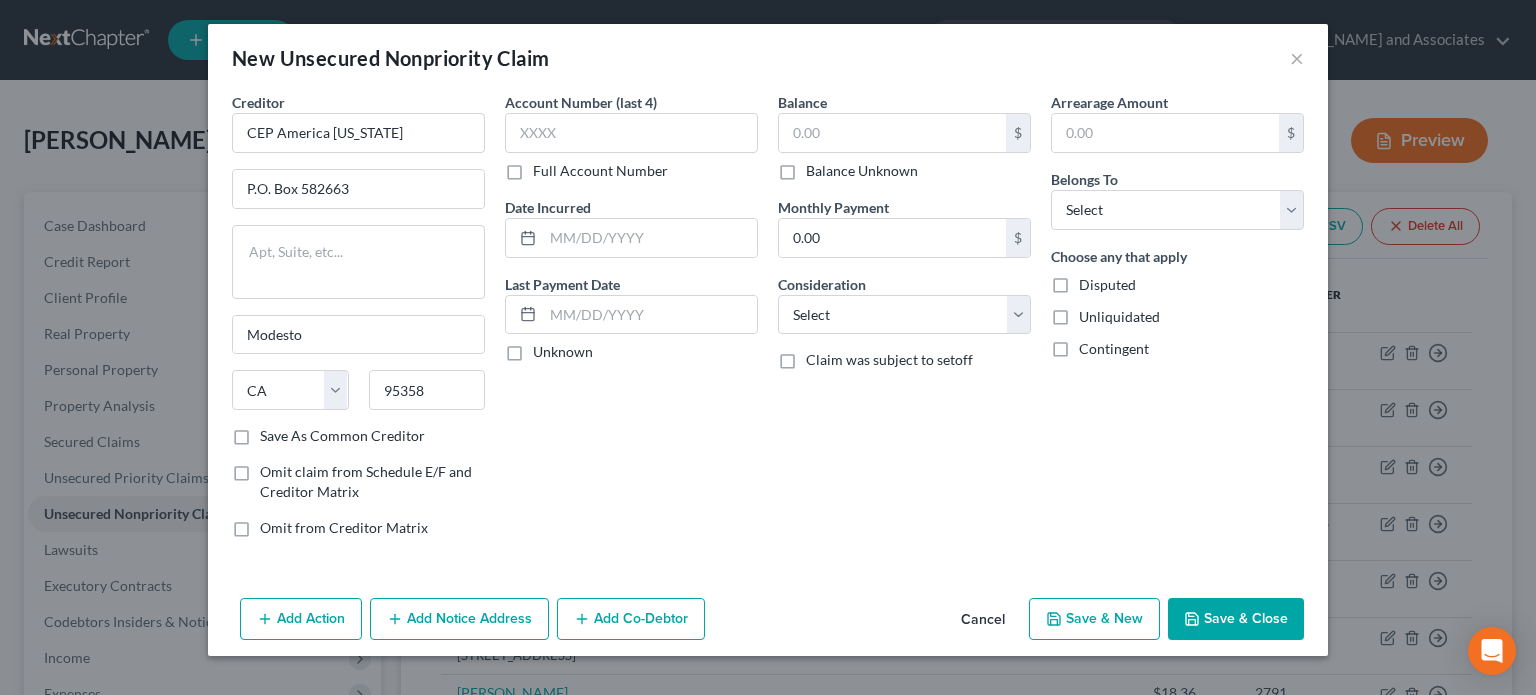 click on "Account Number (last 4)
Full Account Number
Date Incurred         Last Payment Date         Unknown" at bounding box center [631, 323] 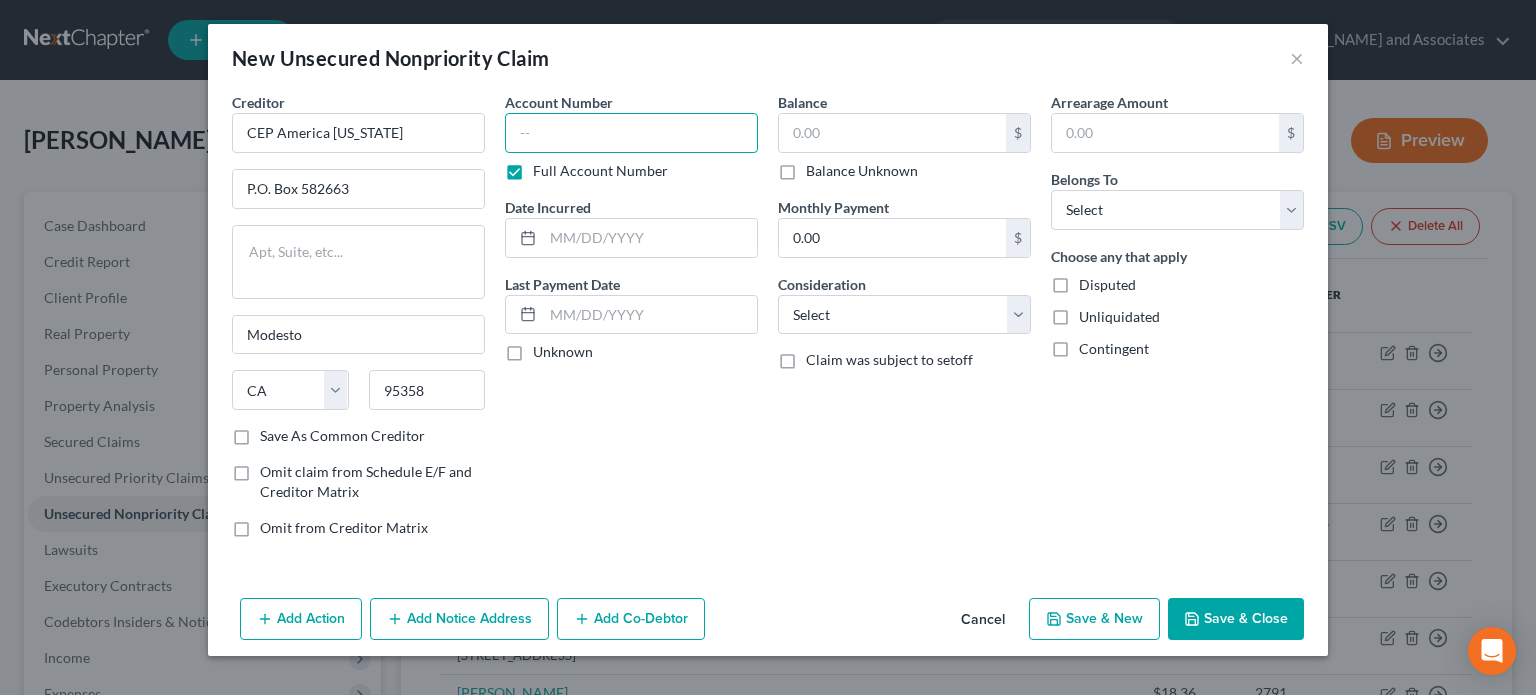click at bounding box center (631, 133) 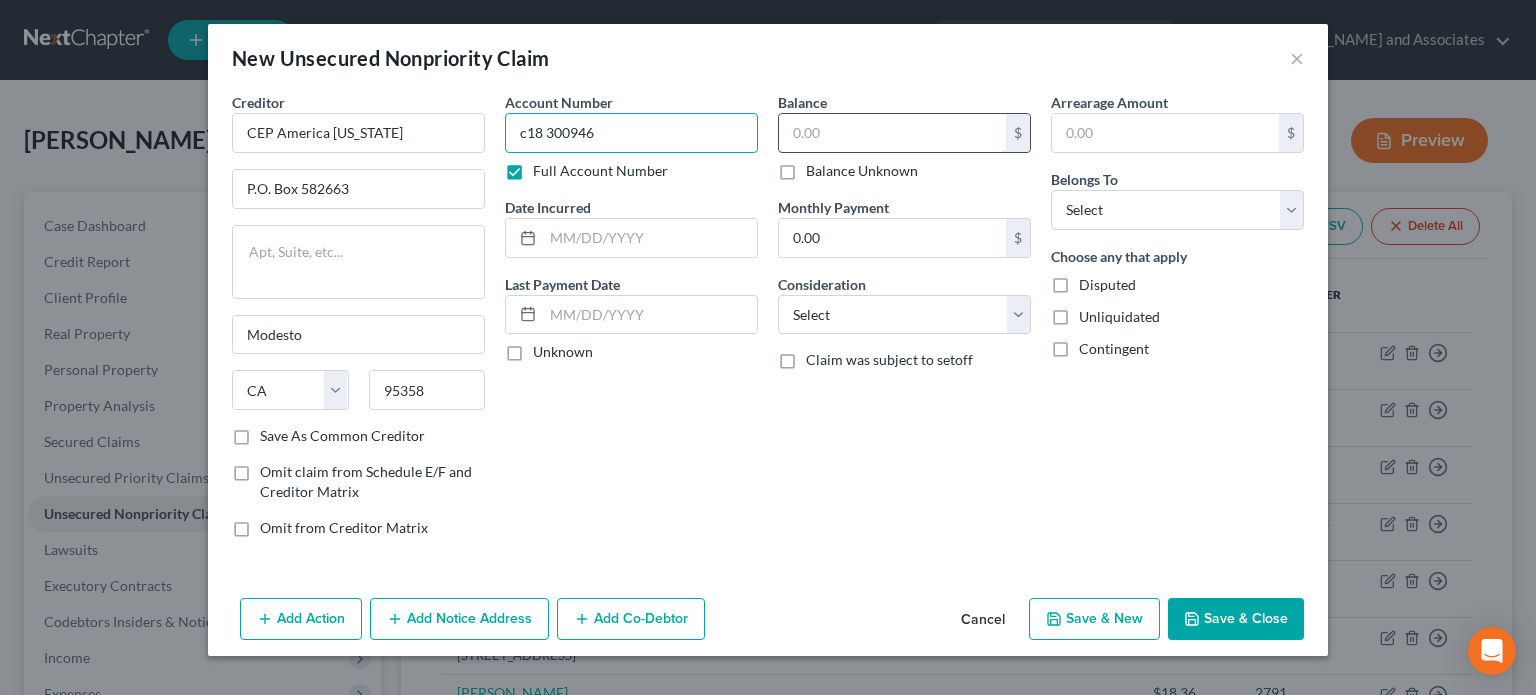 type on "c18 300946" 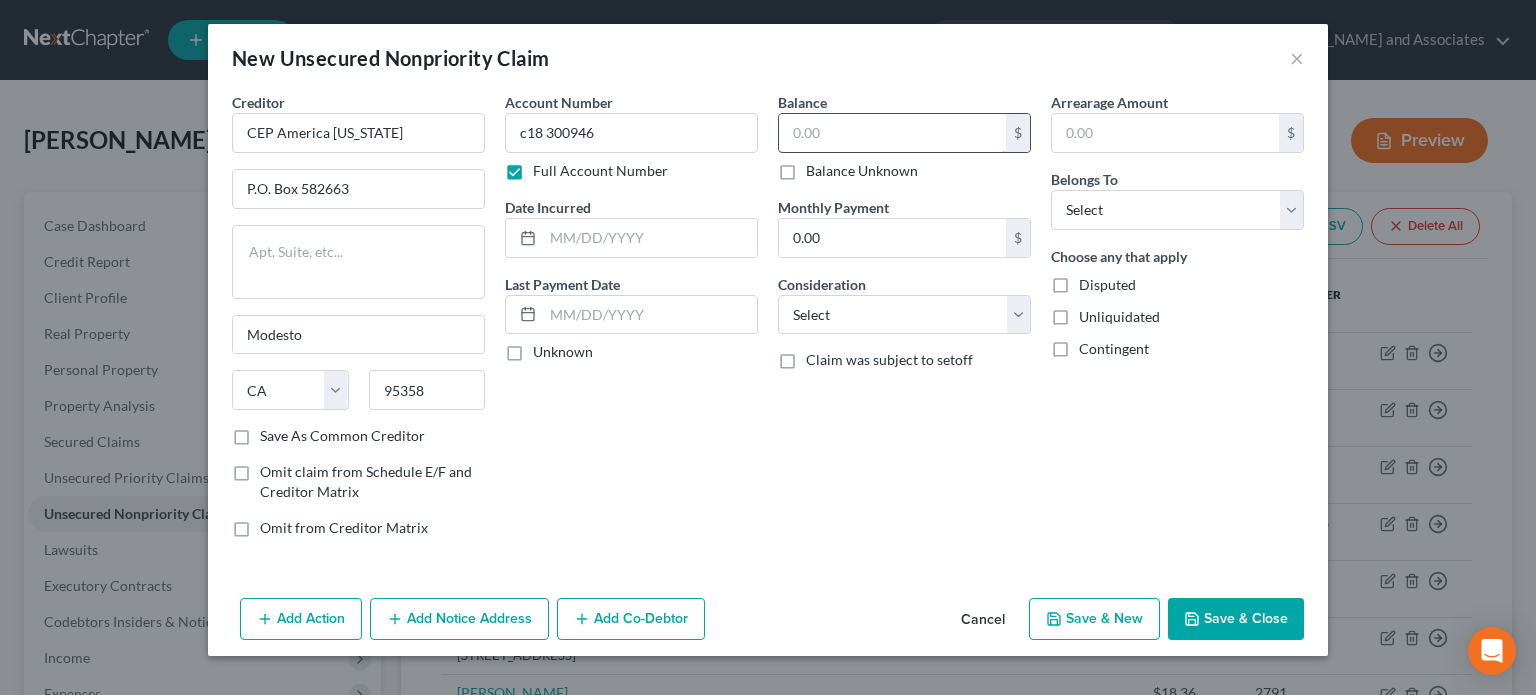 click at bounding box center (892, 133) 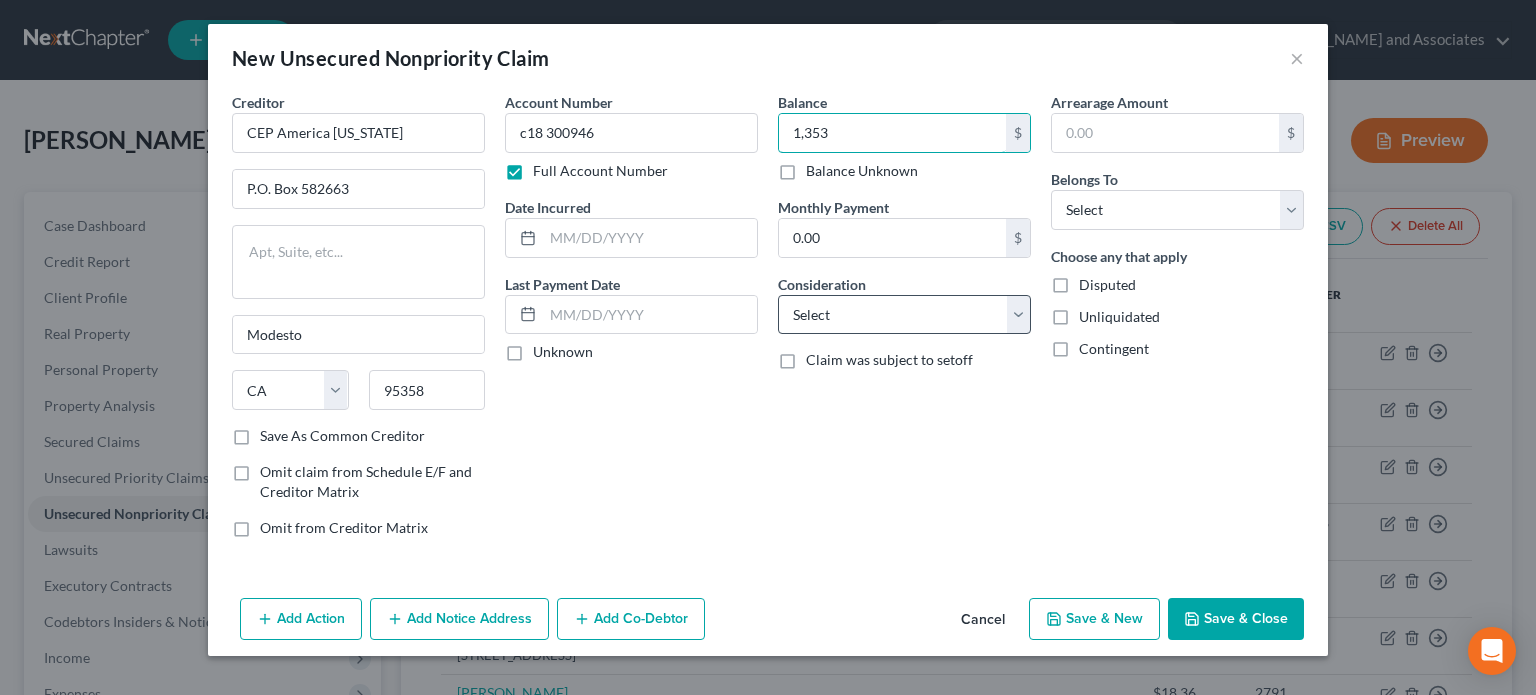 type on "1,353" 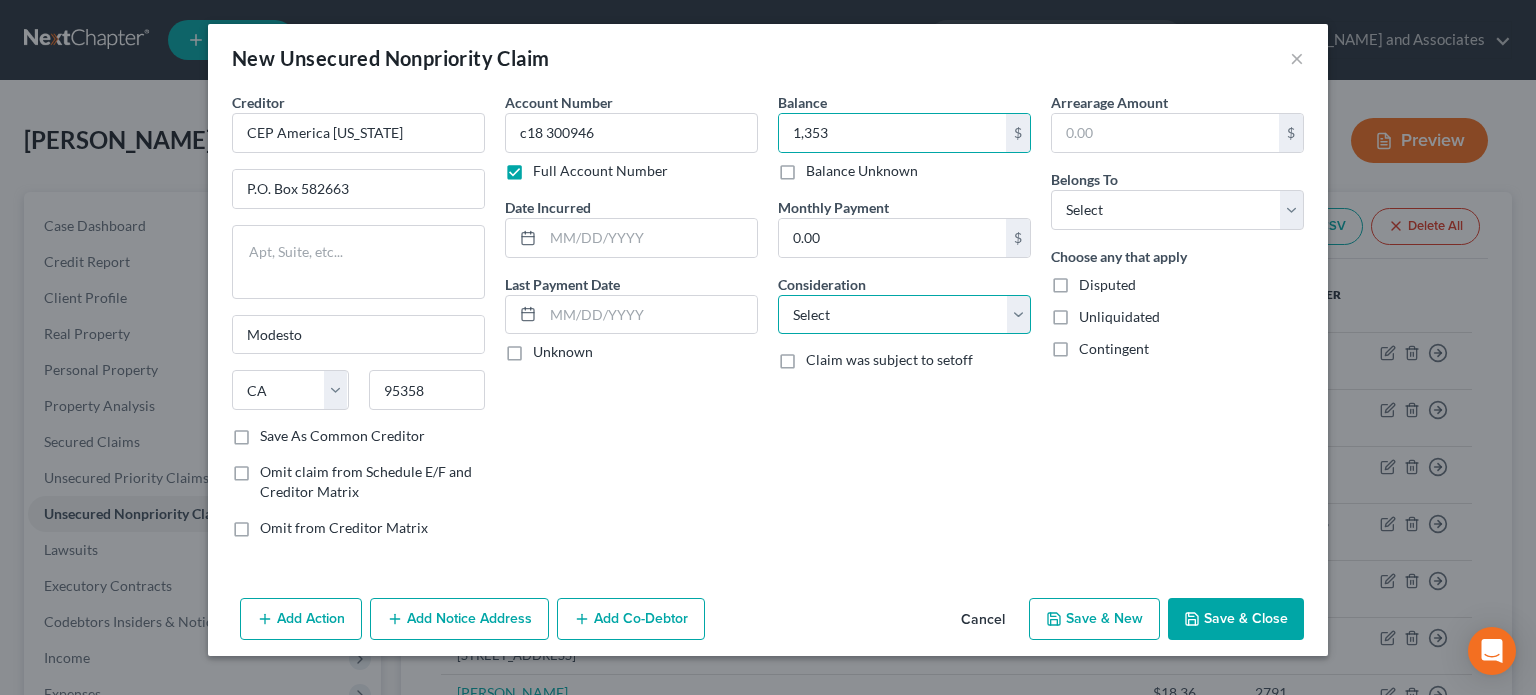 click on "Select Cable / Satellite Services Collection Agency Credit Card Debt Debt Counseling / Attorneys Deficiency Balance Domestic Support Obligations Home / Car Repairs Income Taxes Judgment Liens Medical Services Monies Loaned / Advanced Mortgage Obligation From Divorce Or Separation Obligation To Pensions Other Overdrawn Bank Account Promised To Help Pay Creditors Student Loans Suppliers And Vendors Telephone / Internet Services Utility Services" at bounding box center [904, 315] 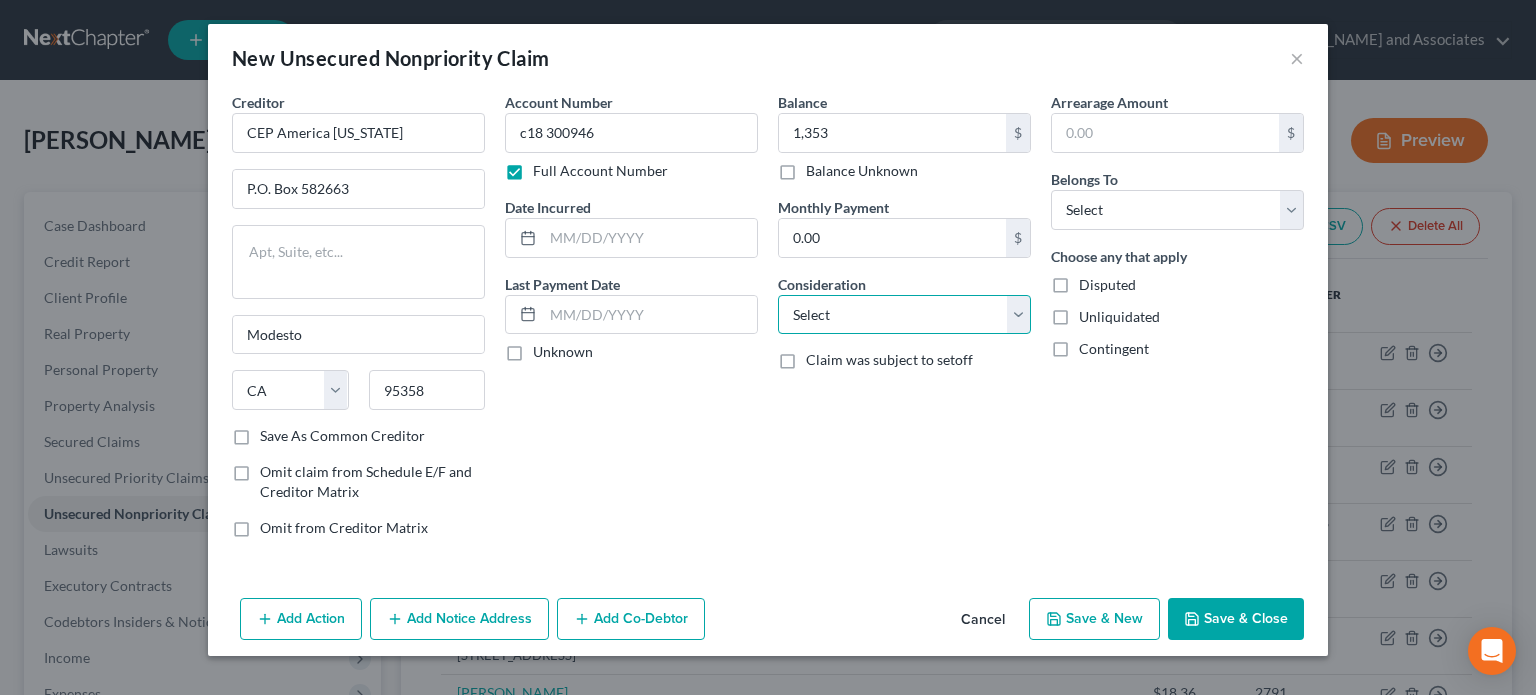 select on "9" 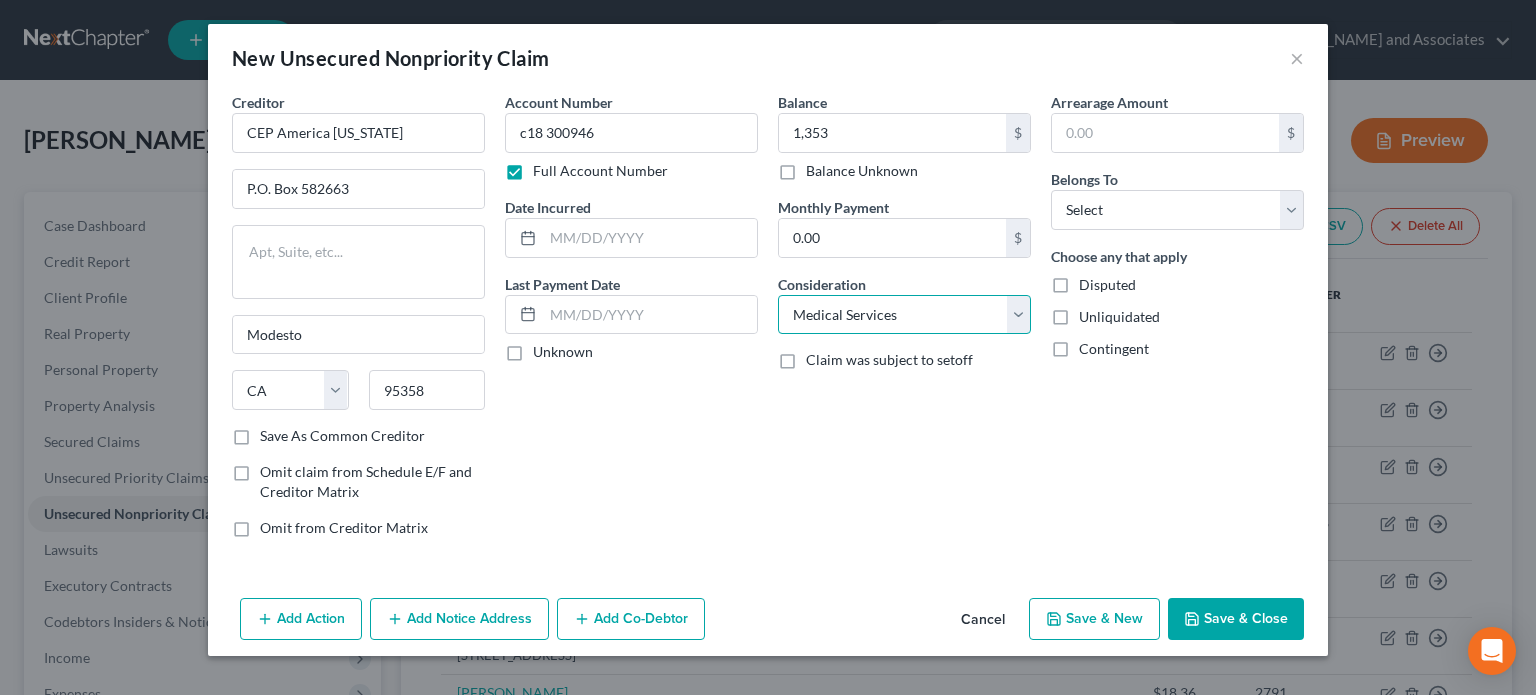 click on "Select Cable / Satellite Services Collection Agency Credit Card Debt Debt Counseling / Attorneys Deficiency Balance Domestic Support Obligations Home / Car Repairs Income Taxes Judgment Liens Medical Services Monies Loaned / Advanced Mortgage Obligation From Divorce Or Separation Obligation To Pensions Other Overdrawn Bank Account Promised To Help Pay Creditors Student Loans Suppliers And Vendors Telephone / Internet Services Utility Services" at bounding box center [904, 315] 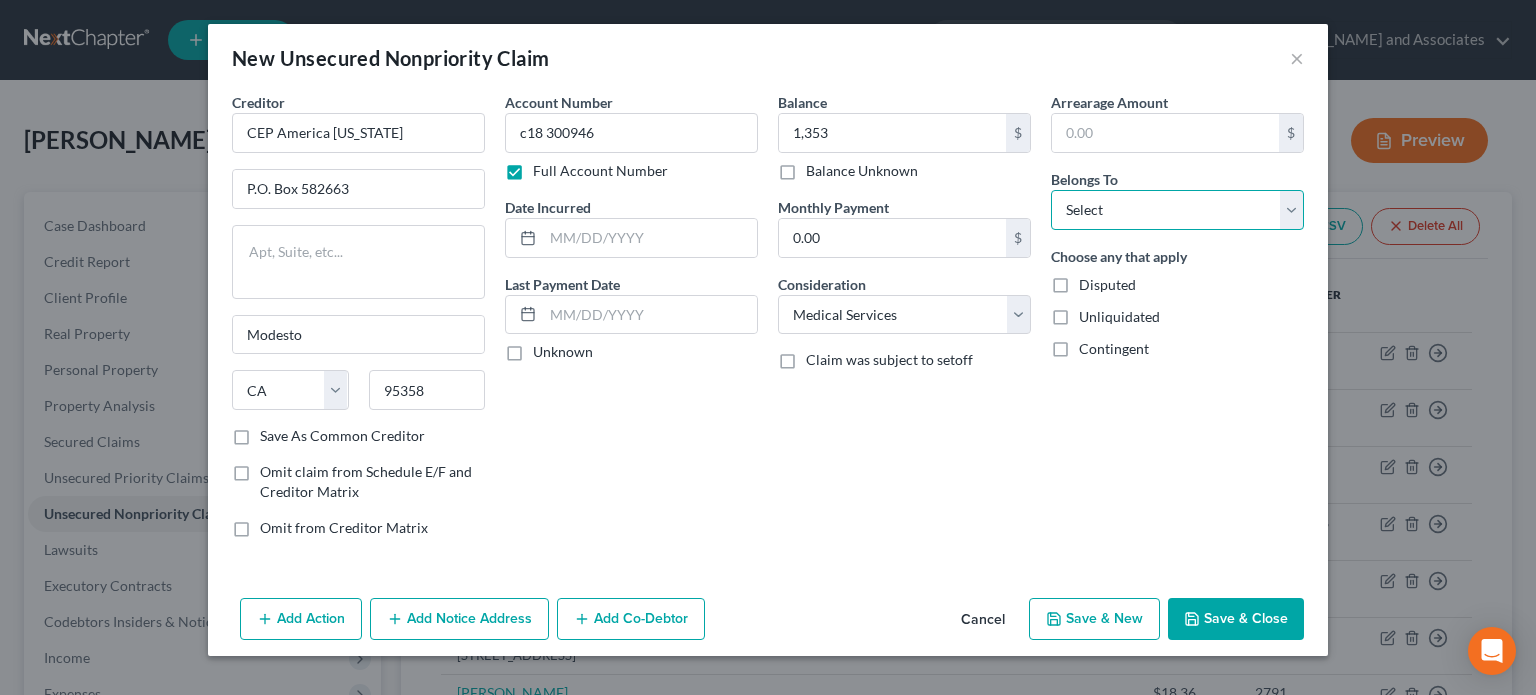 click on "Select Debtor 1 Only Debtor 2 Only Debtor 1 And Debtor 2 Only At Least One Of The Debtors And Another Community Property" at bounding box center (1177, 210) 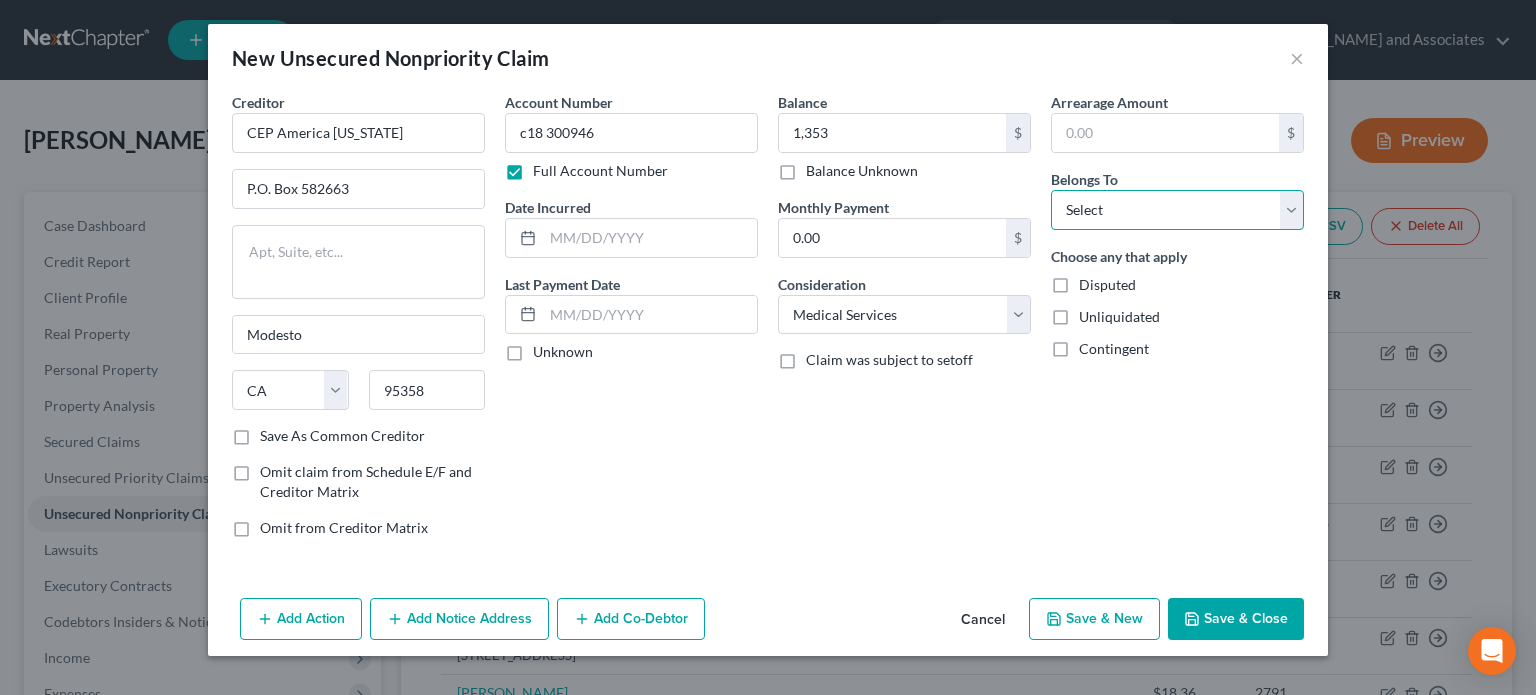 select on "0" 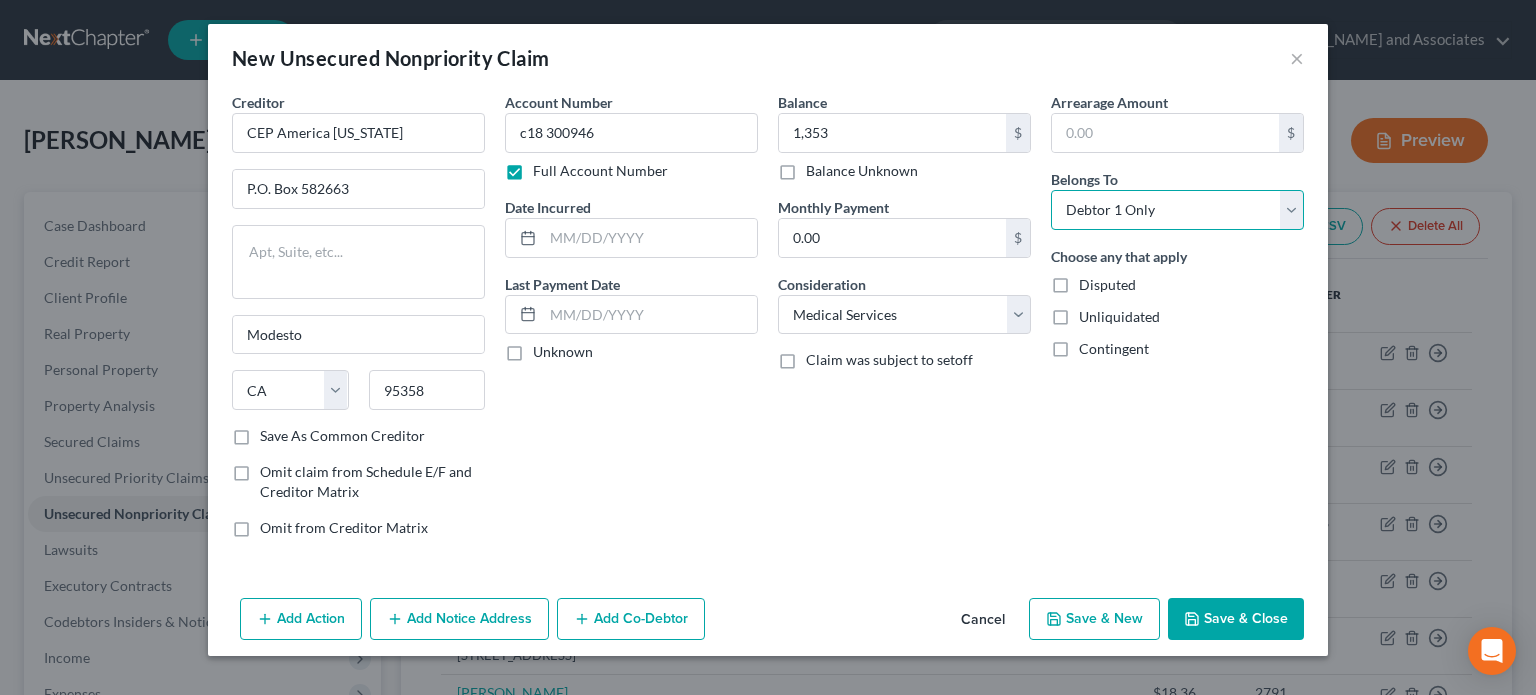 click on "Select Debtor 1 Only Debtor 2 Only Debtor 1 And Debtor 2 Only At Least One Of The Debtors And Another Community Property" at bounding box center [1177, 210] 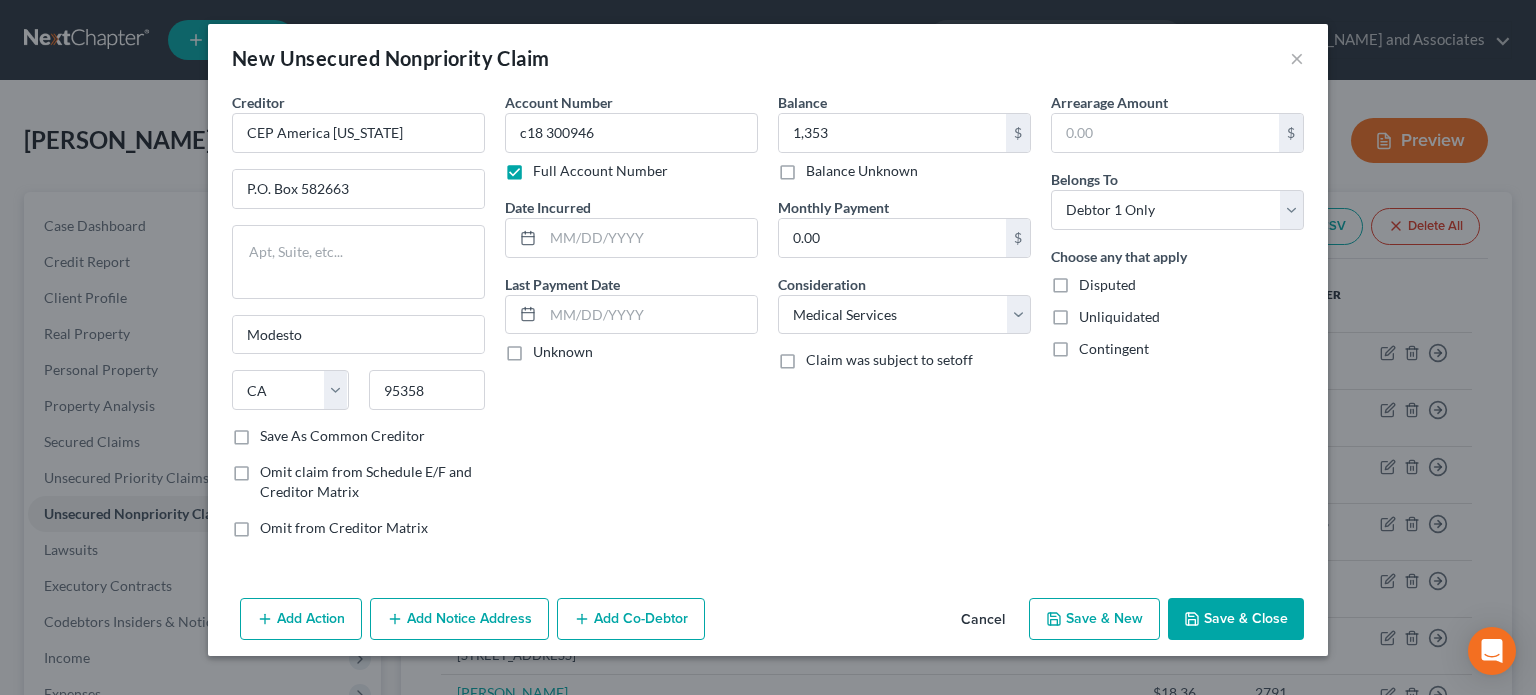 click on "Balance
1,353.00 $
Balance Unknown
Balance Undetermined
1,353 $
Balance Unknown
Monthly Payment 0.00 $ Consideration Select Cable / Satellite Services Collection Agency Credit Card Debt Debt Counseling / Attorneys Deficiency Balance Domestic Support Obligations Home / Car Repairs Income Taxes Judgment Liens Medical Services Monies Loaned / Advanced Mortgage Obligation From Divorce Or Separation Obligation To Pensions Other Overdrawn Bank Account Promised To Help Pay Creditors Student Loans Suppliers And Vendors Telephone / Internet Services Utility Services Claim was subject to setoff" at bounding box center (904, 323) 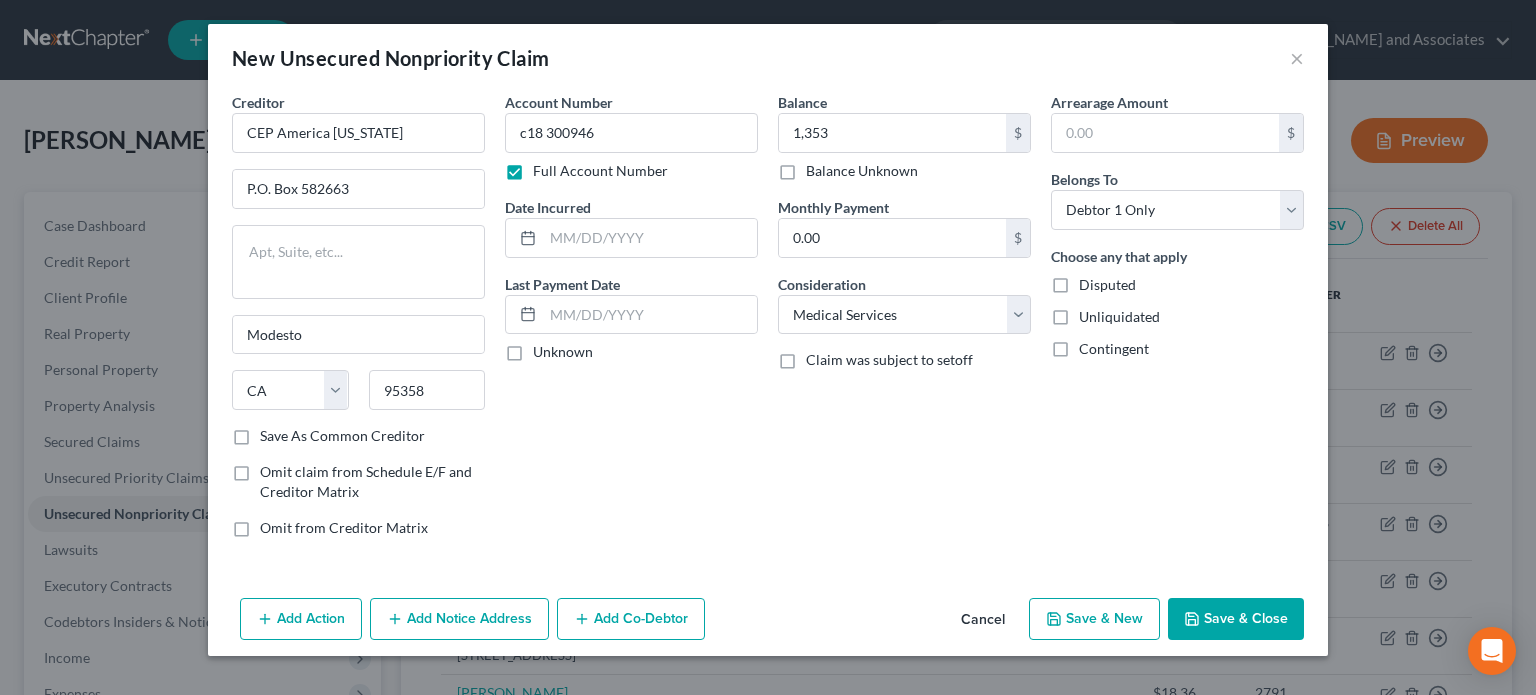 click on "Save & Close" at bounding box center [1236, 619] 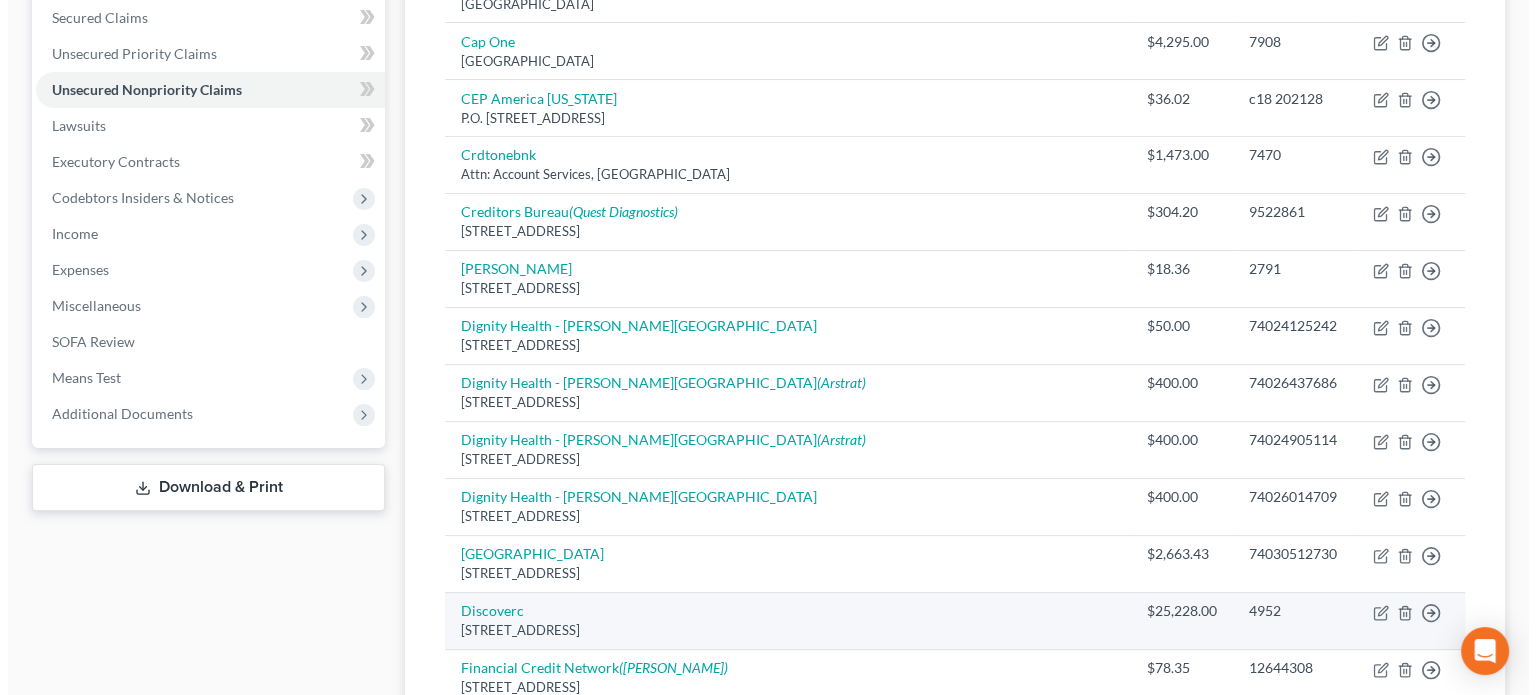 scroll, scrollTop: 520, scrollLeft: 0, axis: vertical 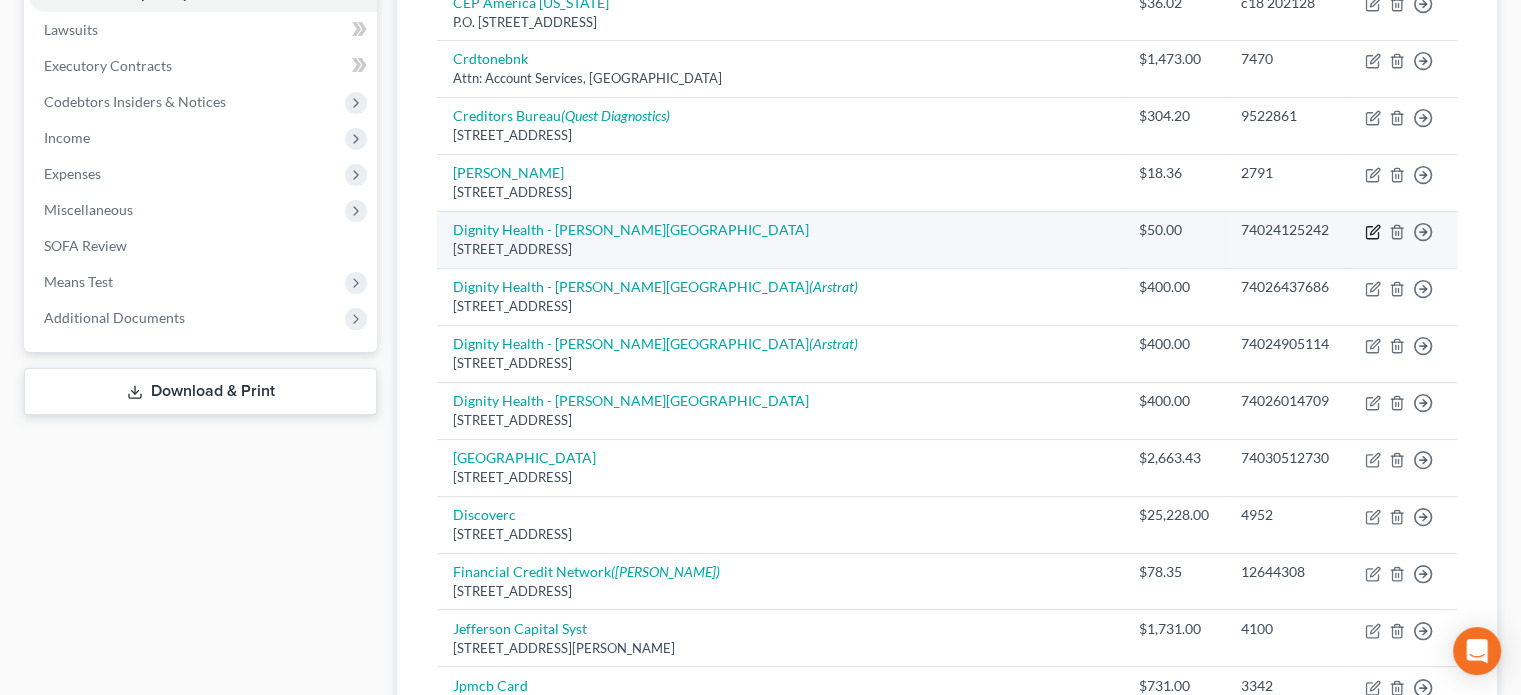click 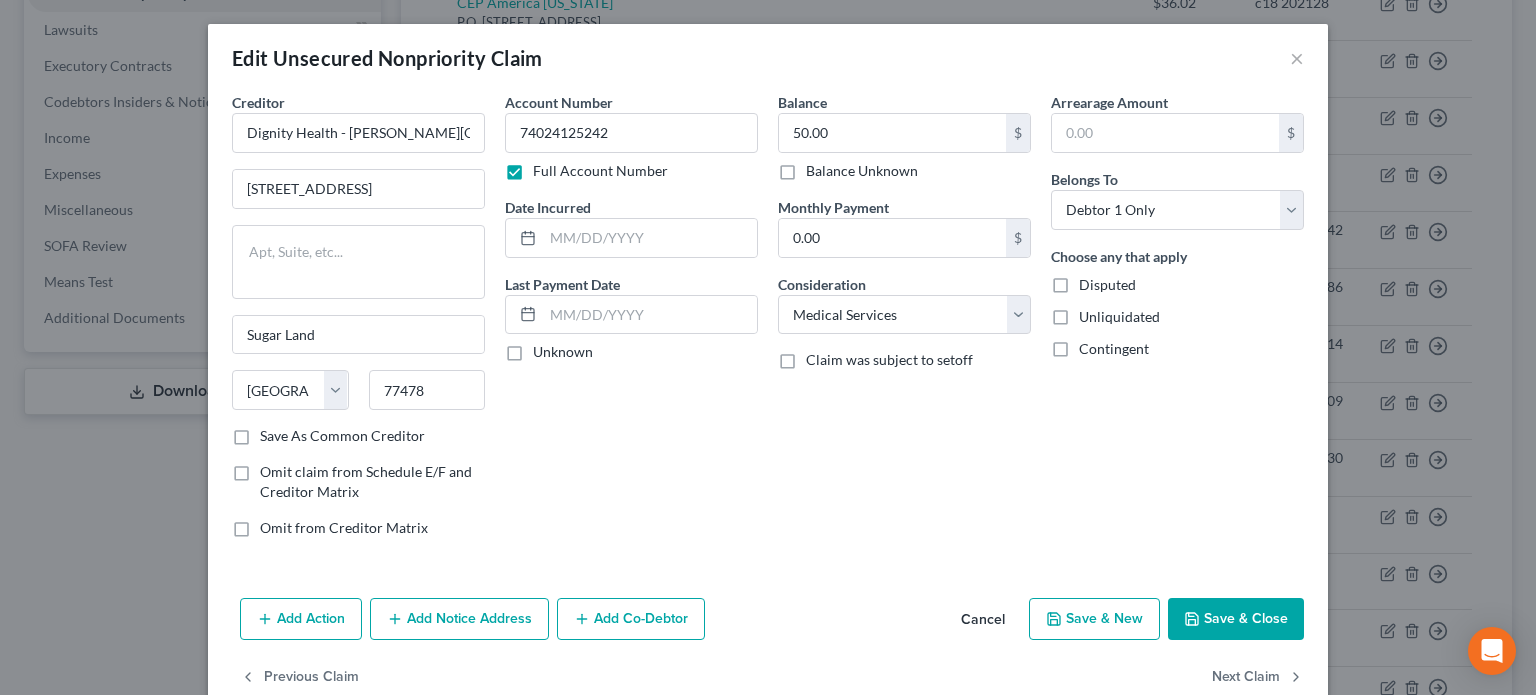 click on "Add Notice Address" at bounding box center (459, 619) 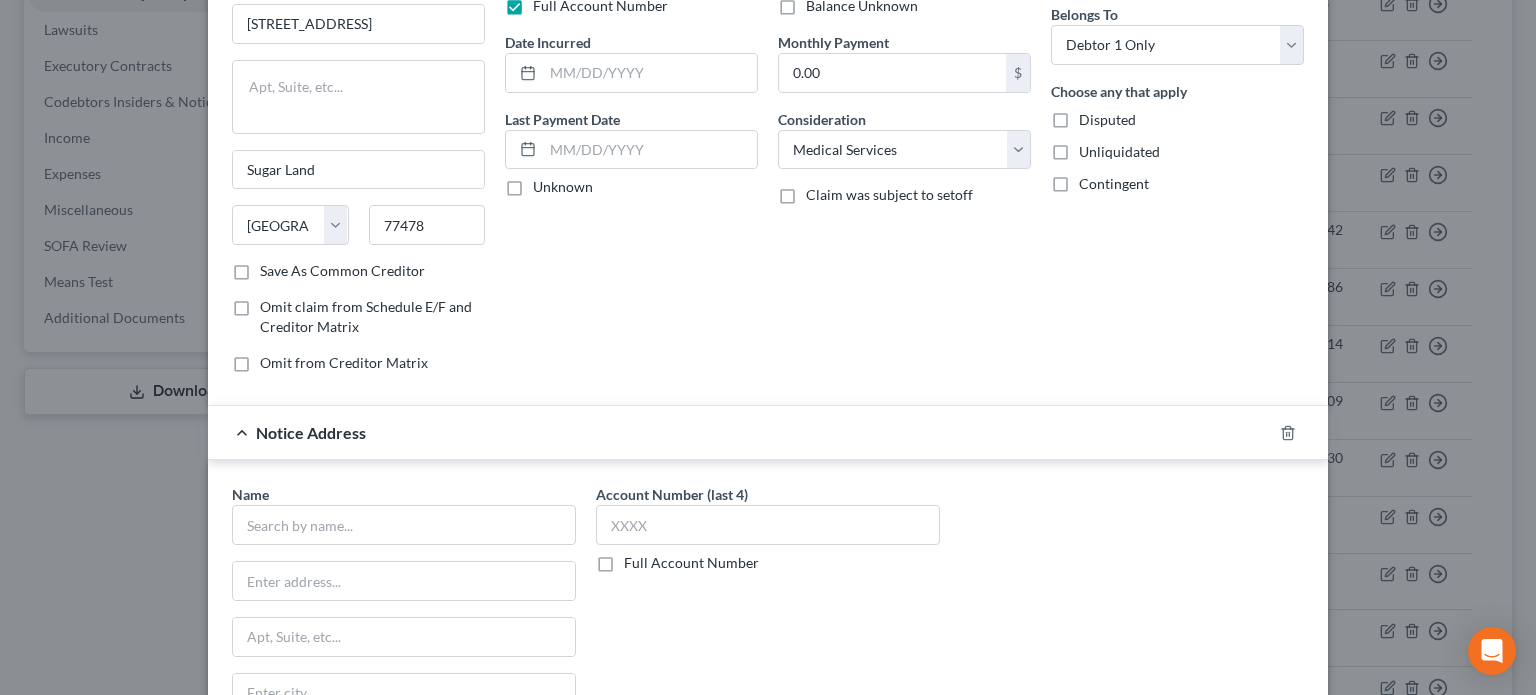 scroll, scrollTop: 200, scrollLeft: 0, axis: vertical 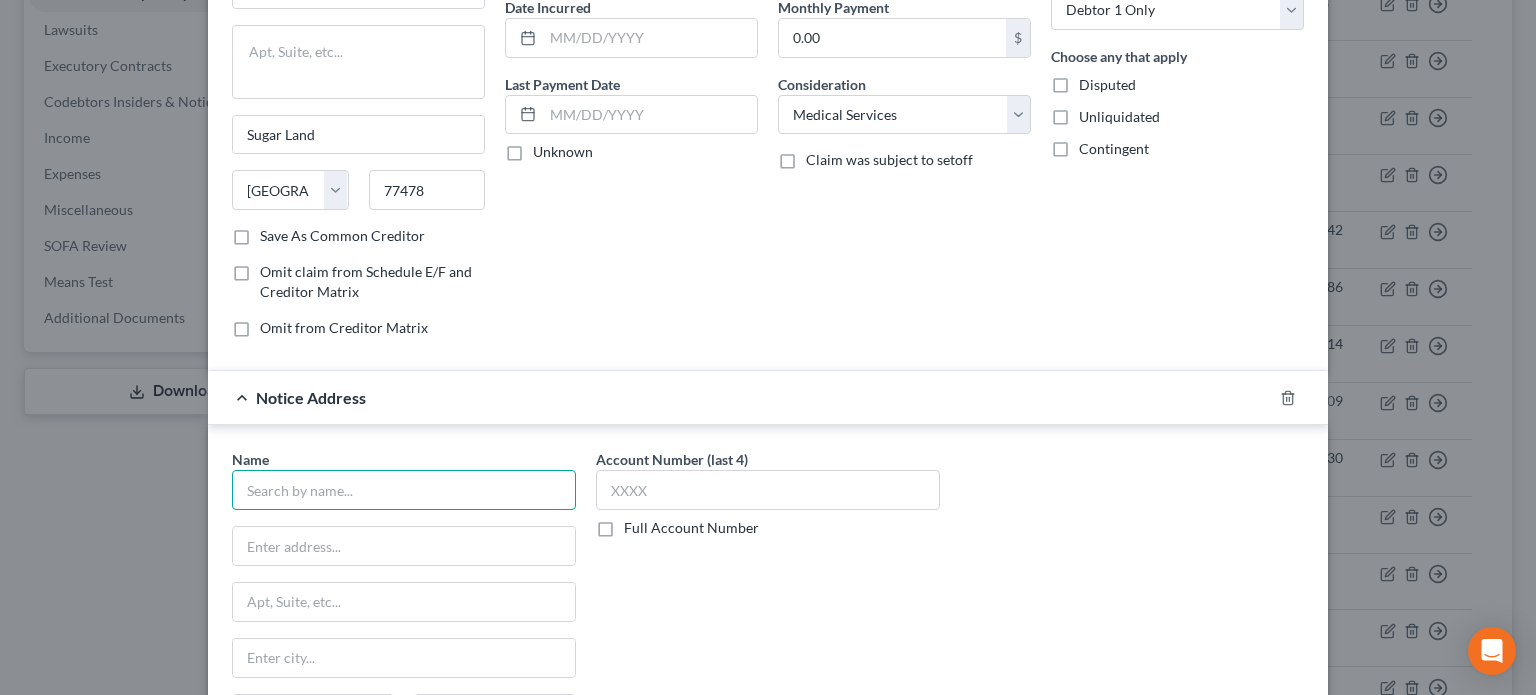 click at bounding box center [404, 490] 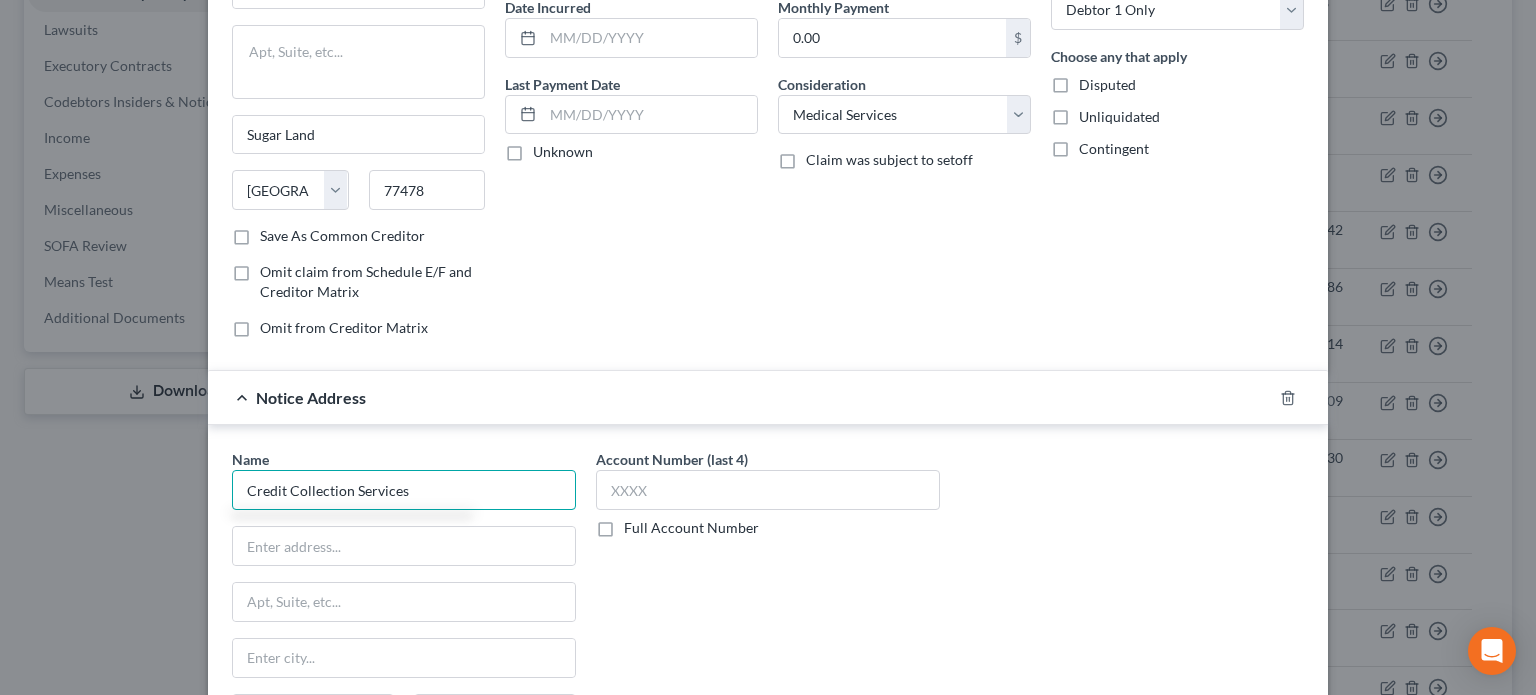type on "Credit Collection Services" 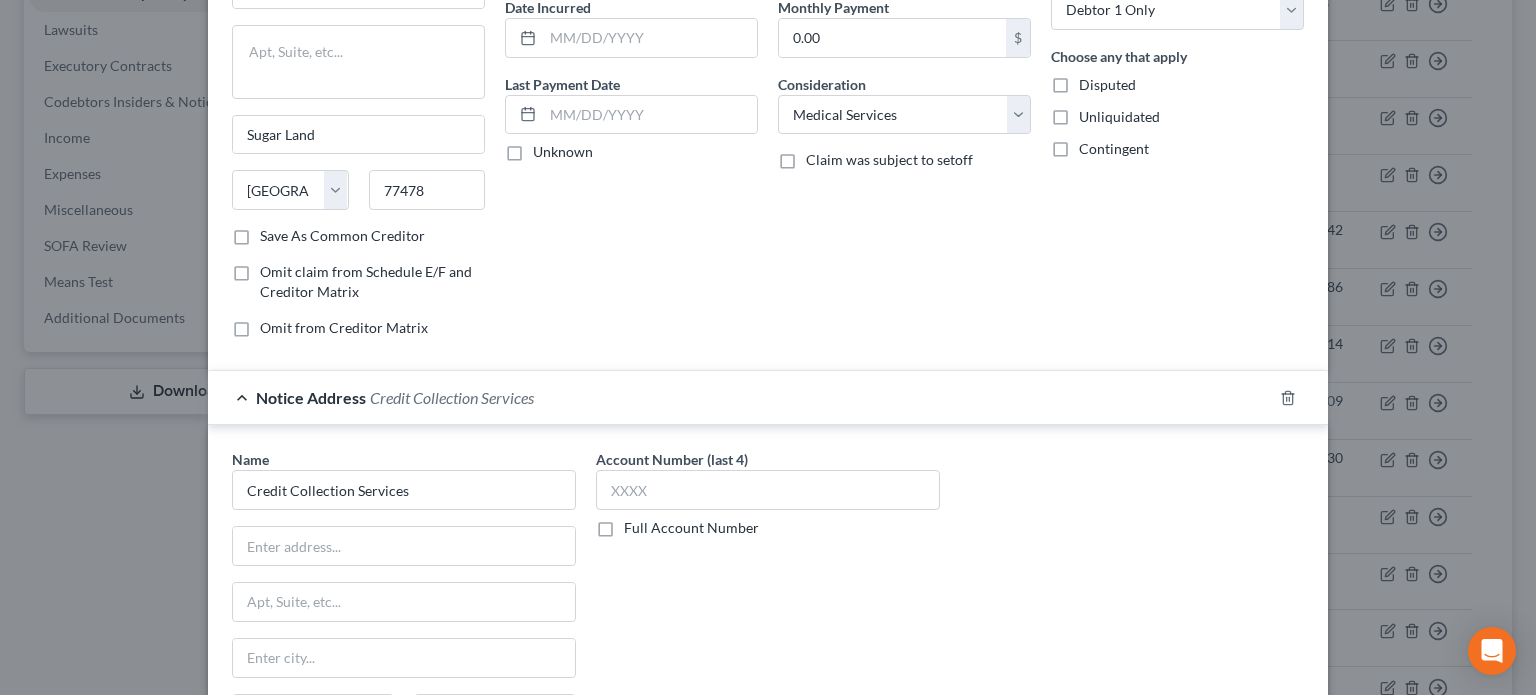 click on "Full Account Number" at bounding box center (691, 528) 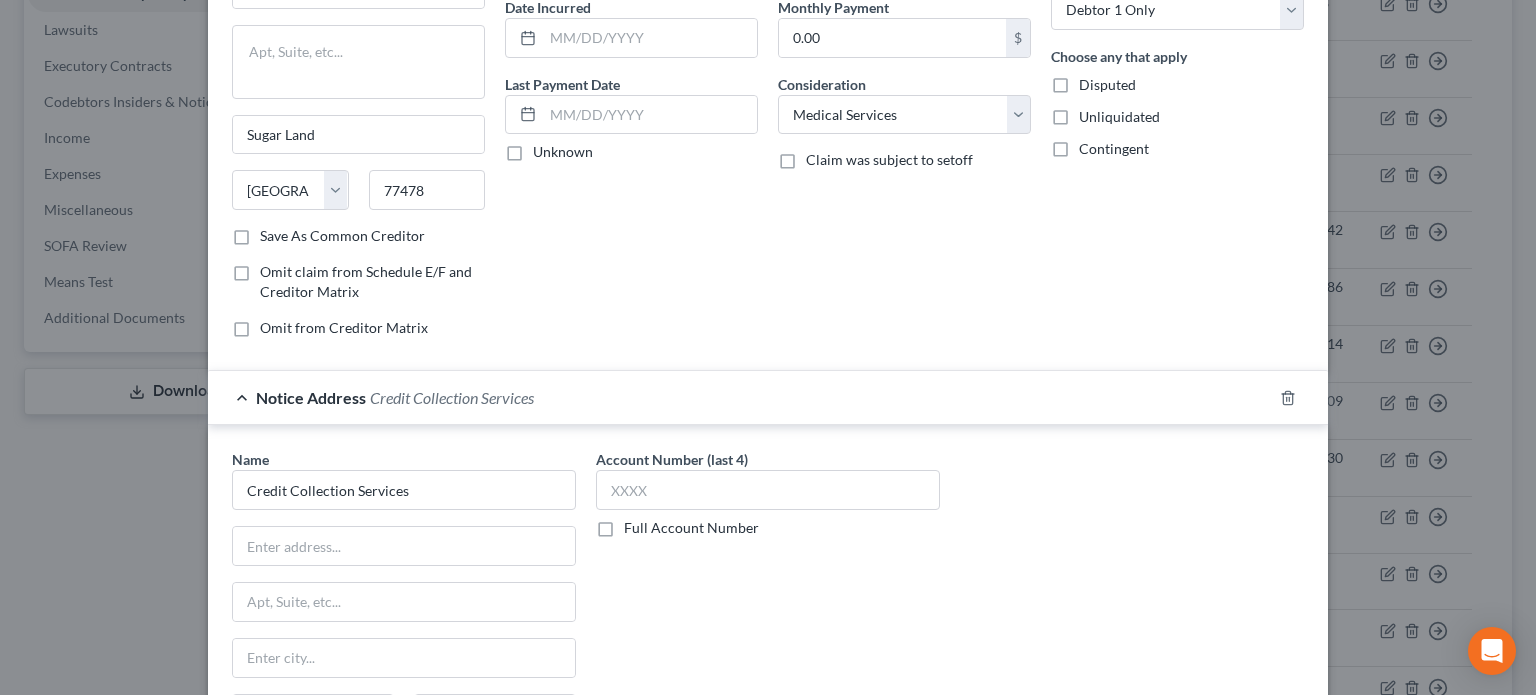 click on "Full Account Number" at bounding box center [638, 524] 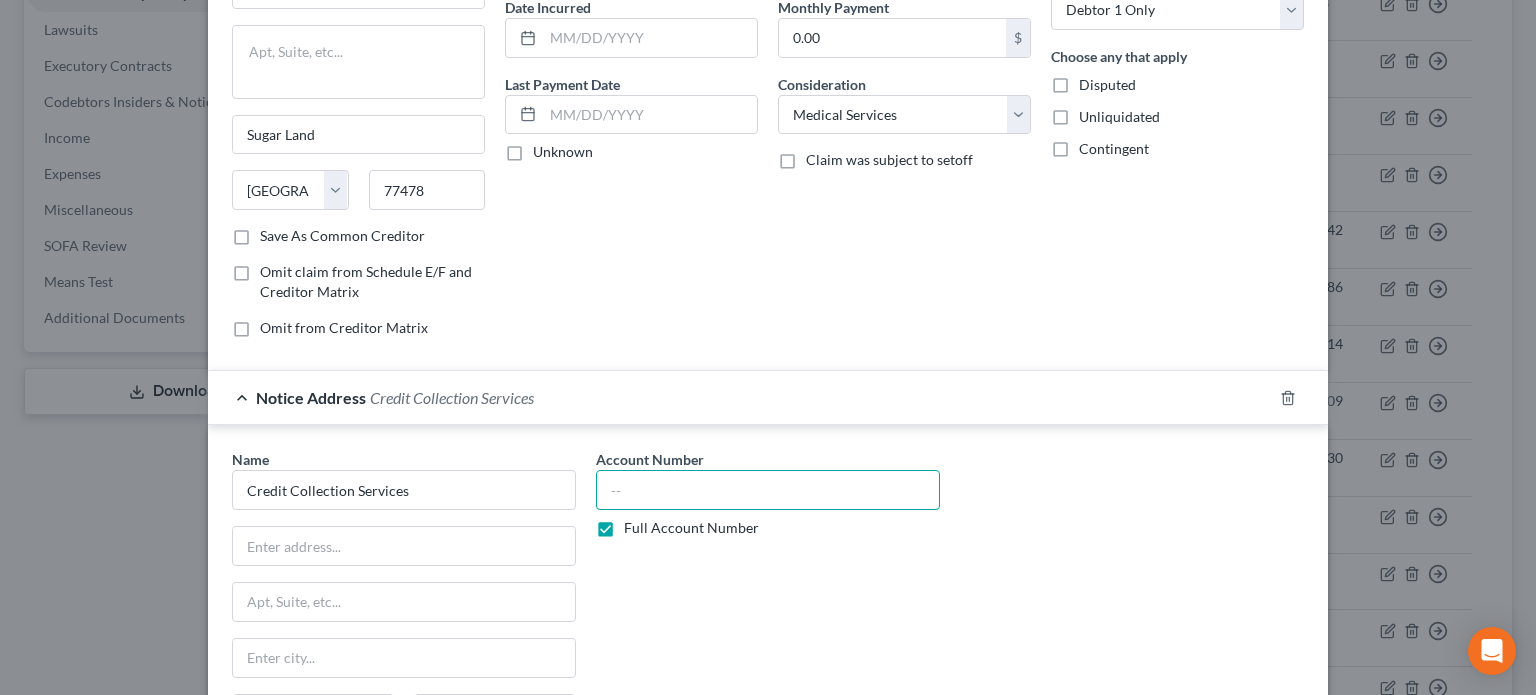 click at bounding box center (768, 490) 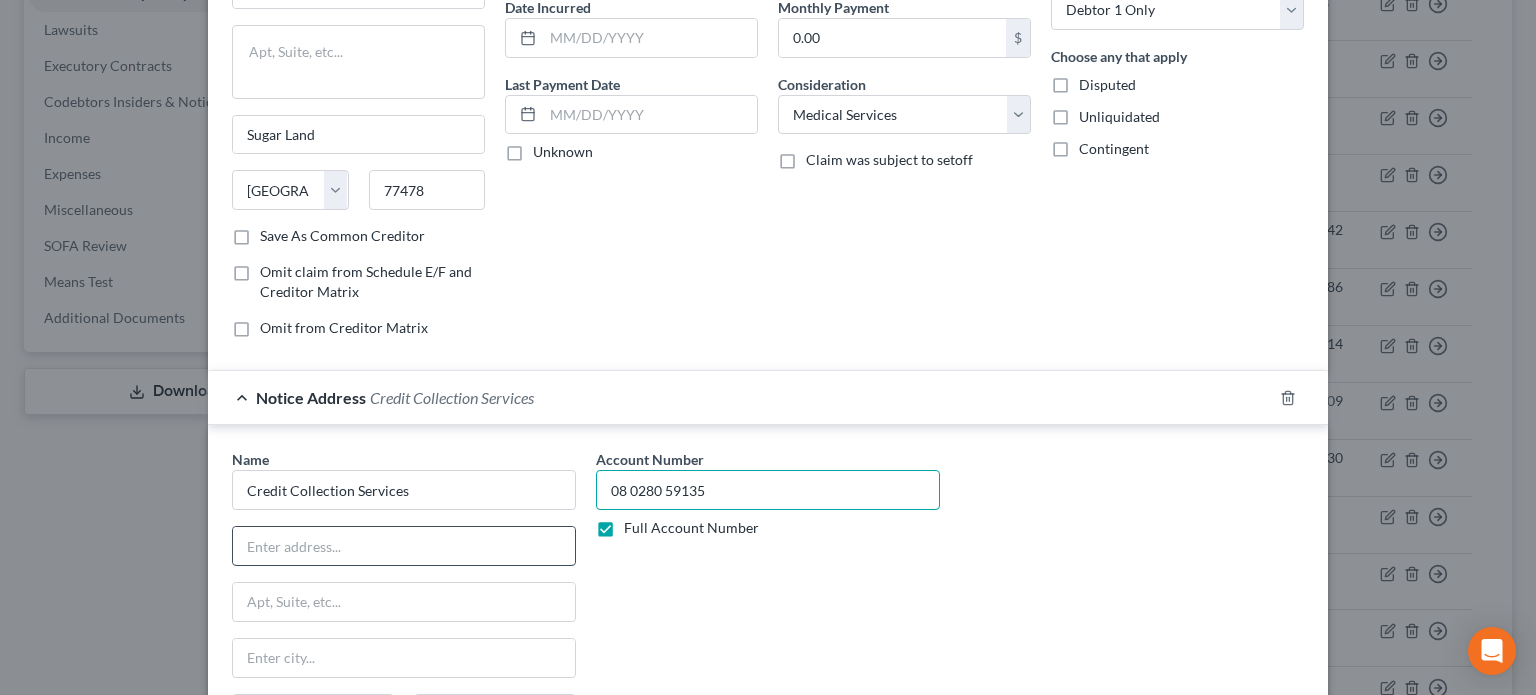 type on "08 0280 59135" 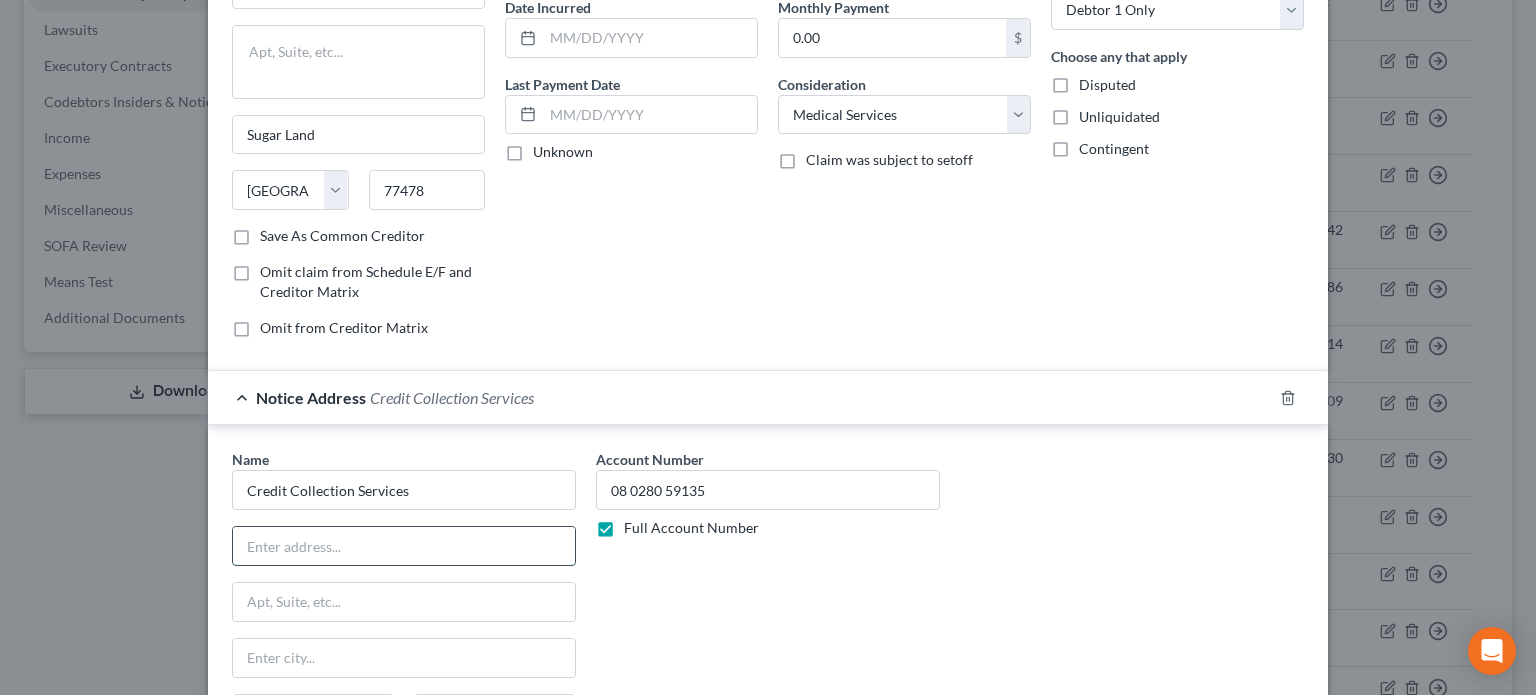 click at bounding box center (404, 546) 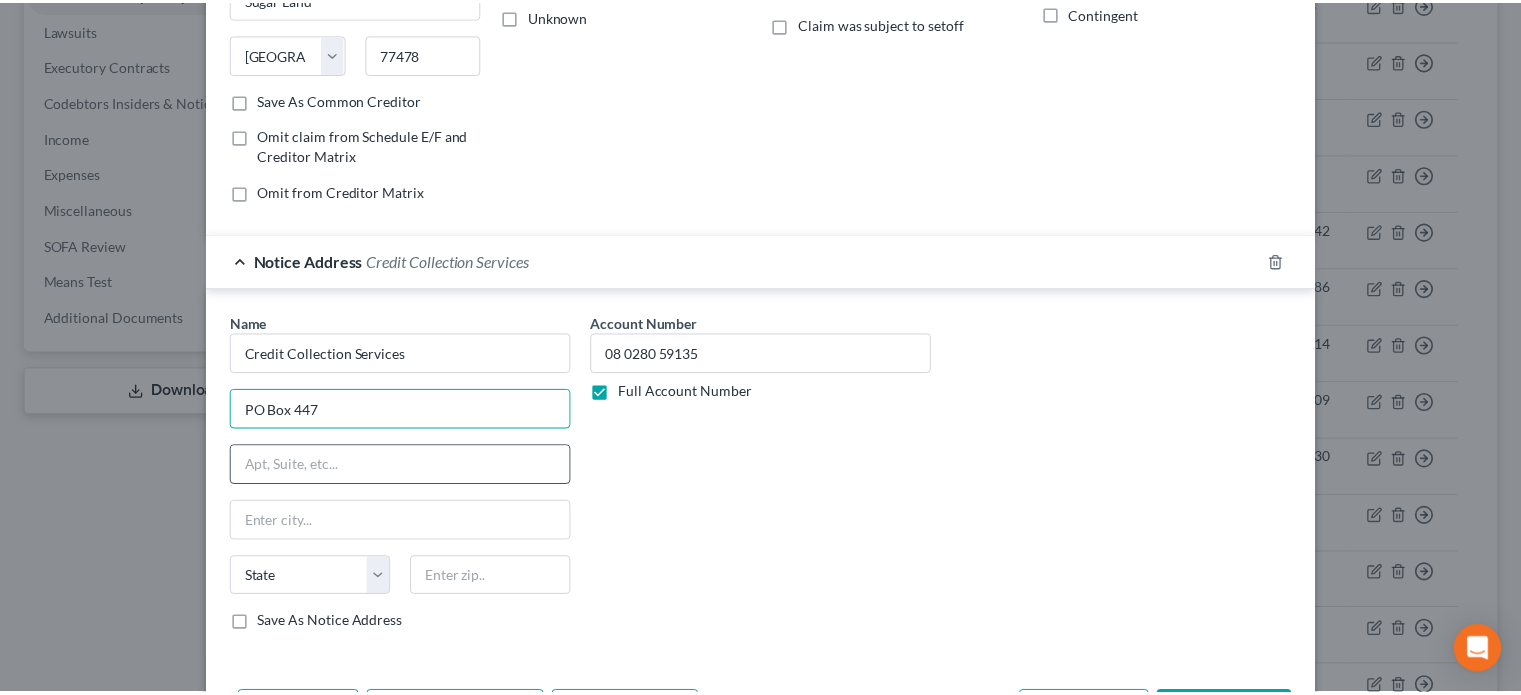 scroll, scrollTop: 468, scrollLeft: 0, axis: vertical 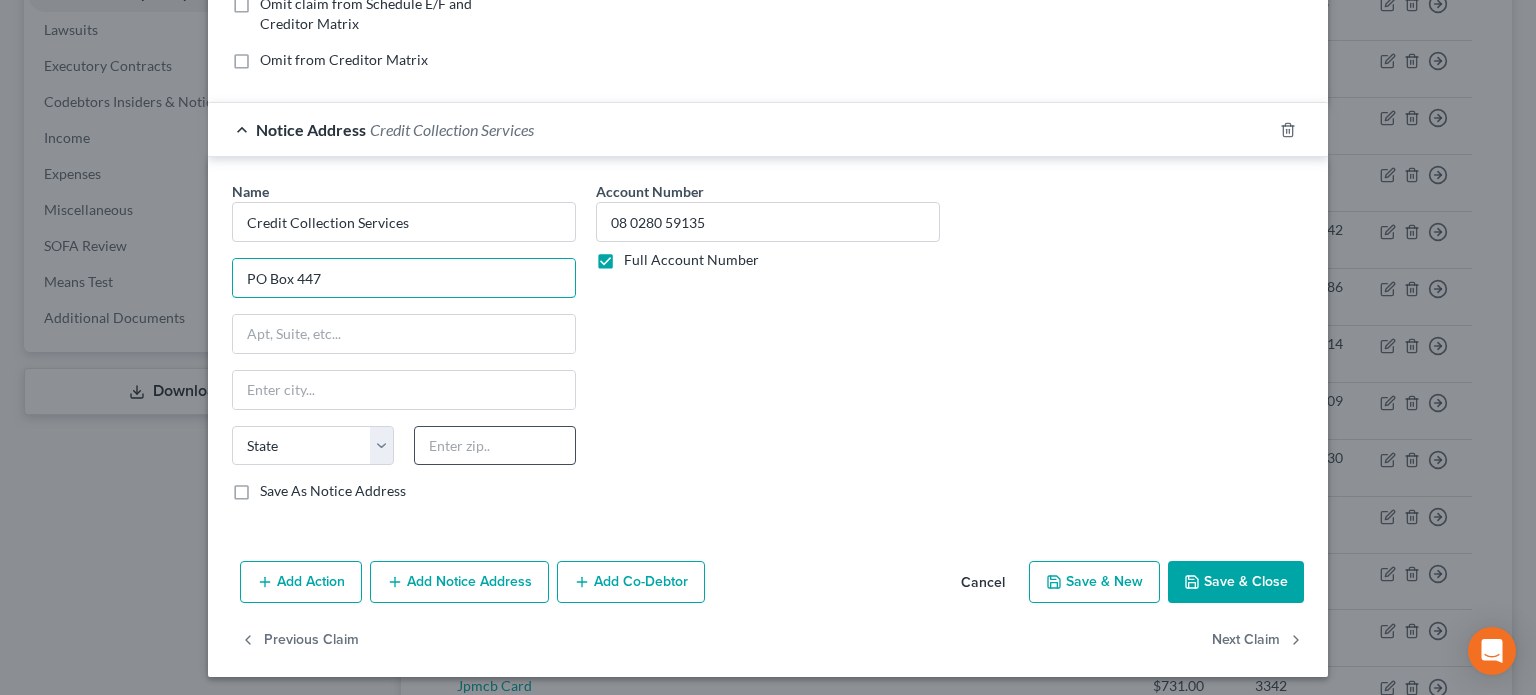 type on "PO Box 447" 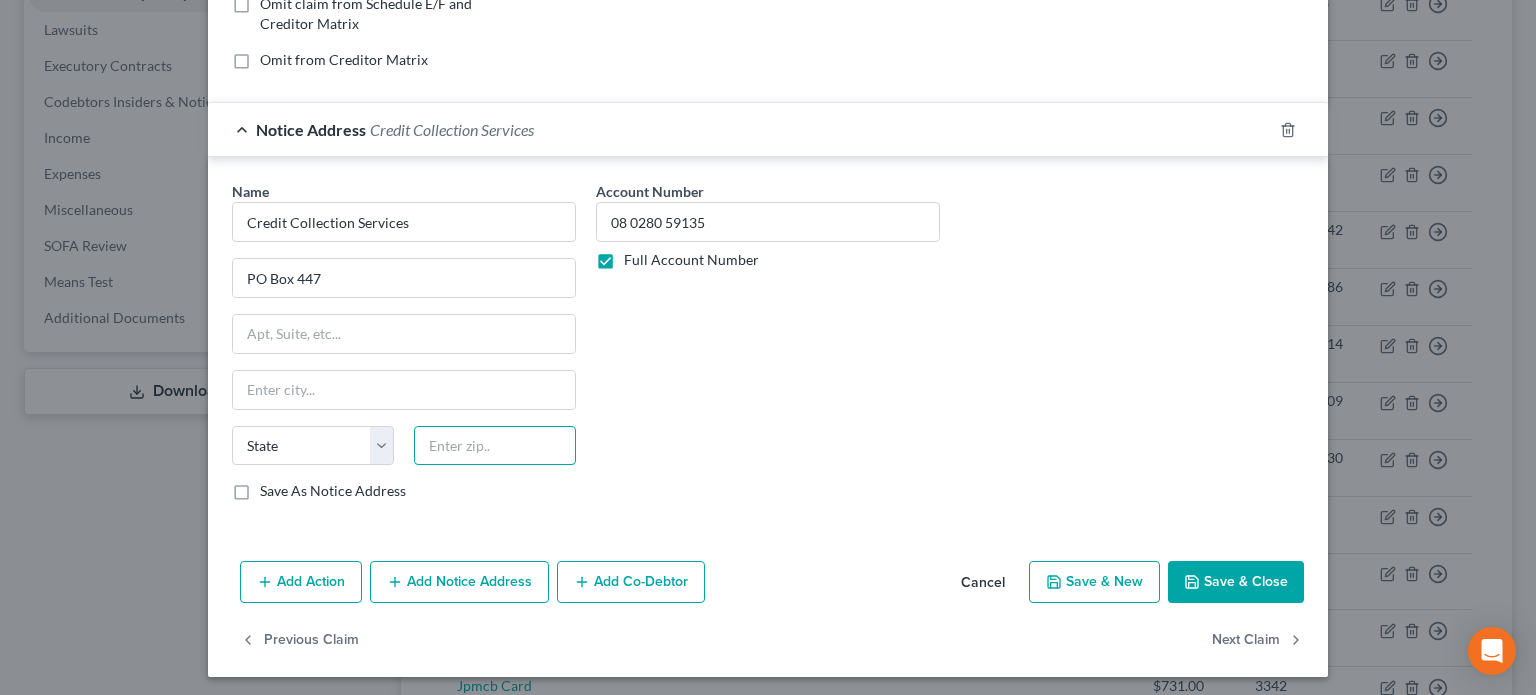 click at bounding box center (495, 446) 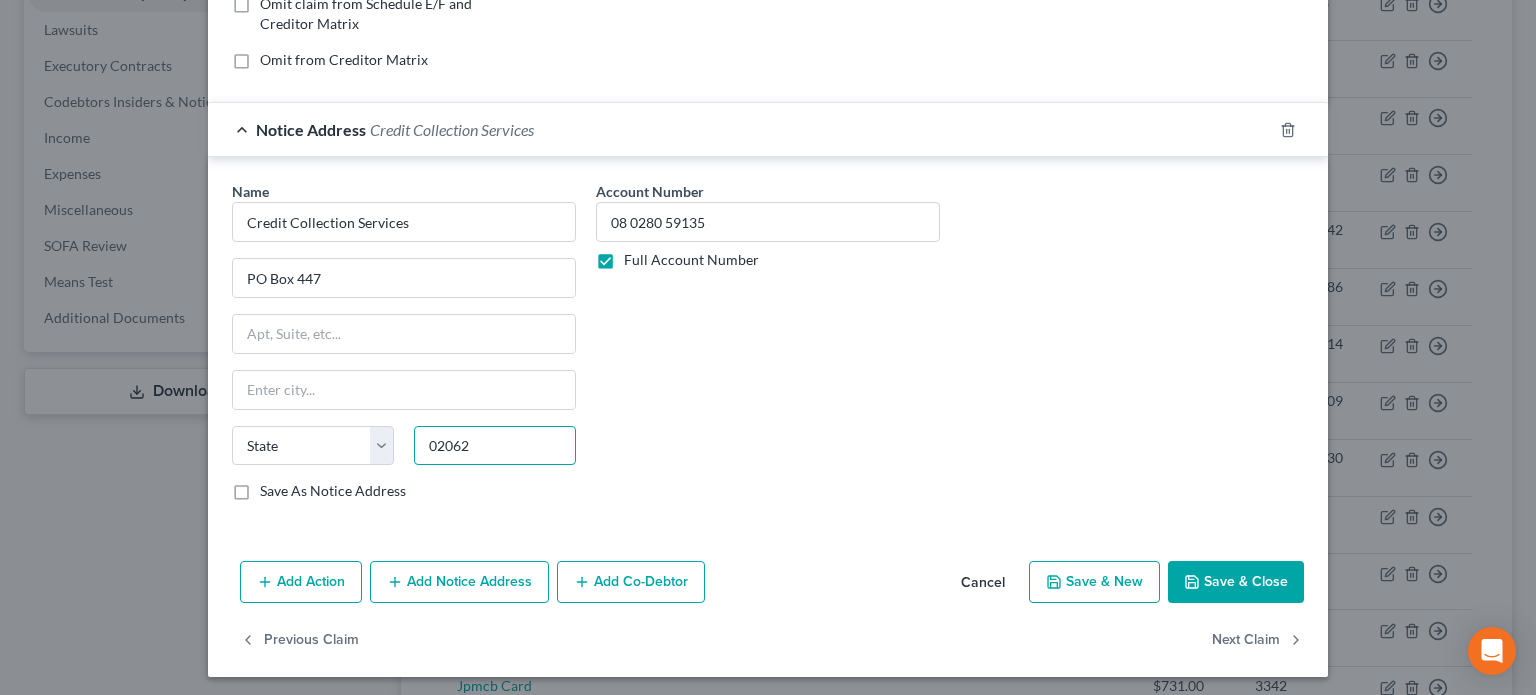 type on "02062" 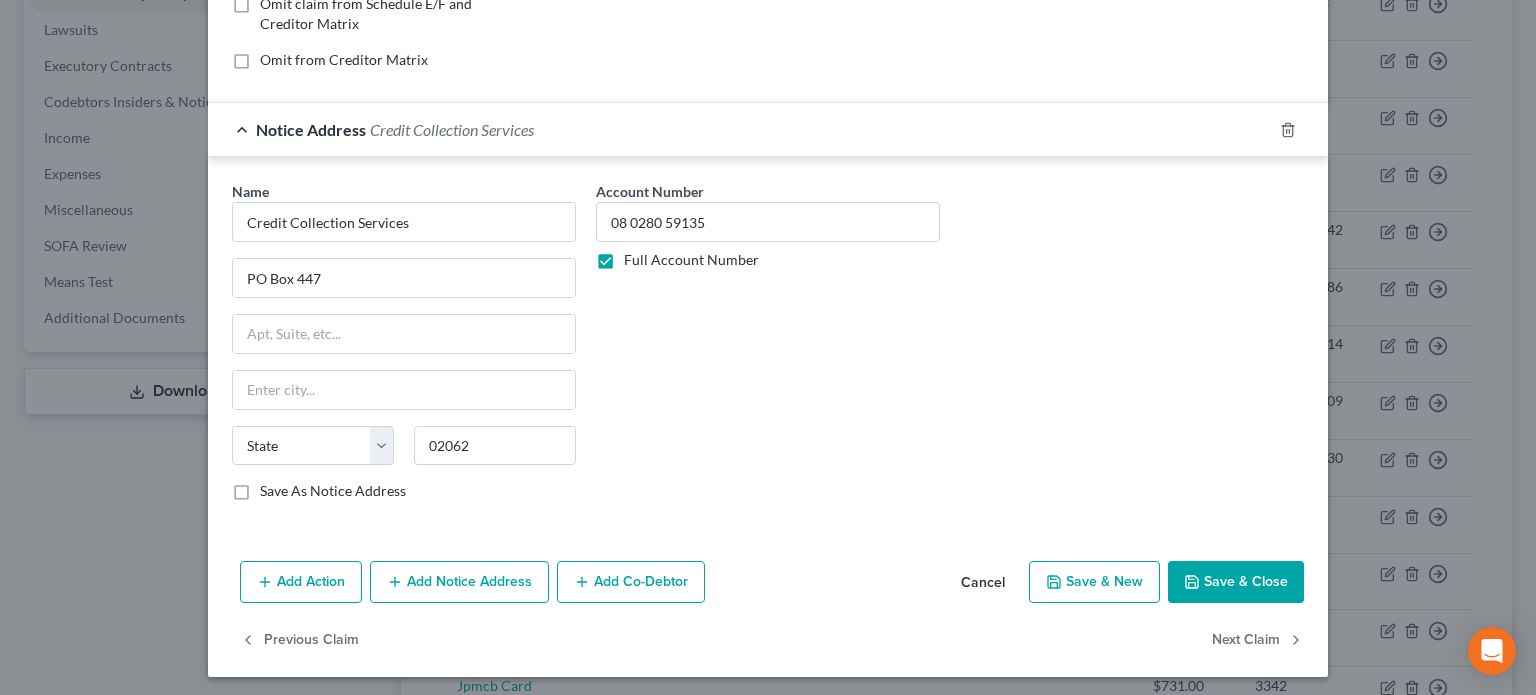 type on "Norwood" 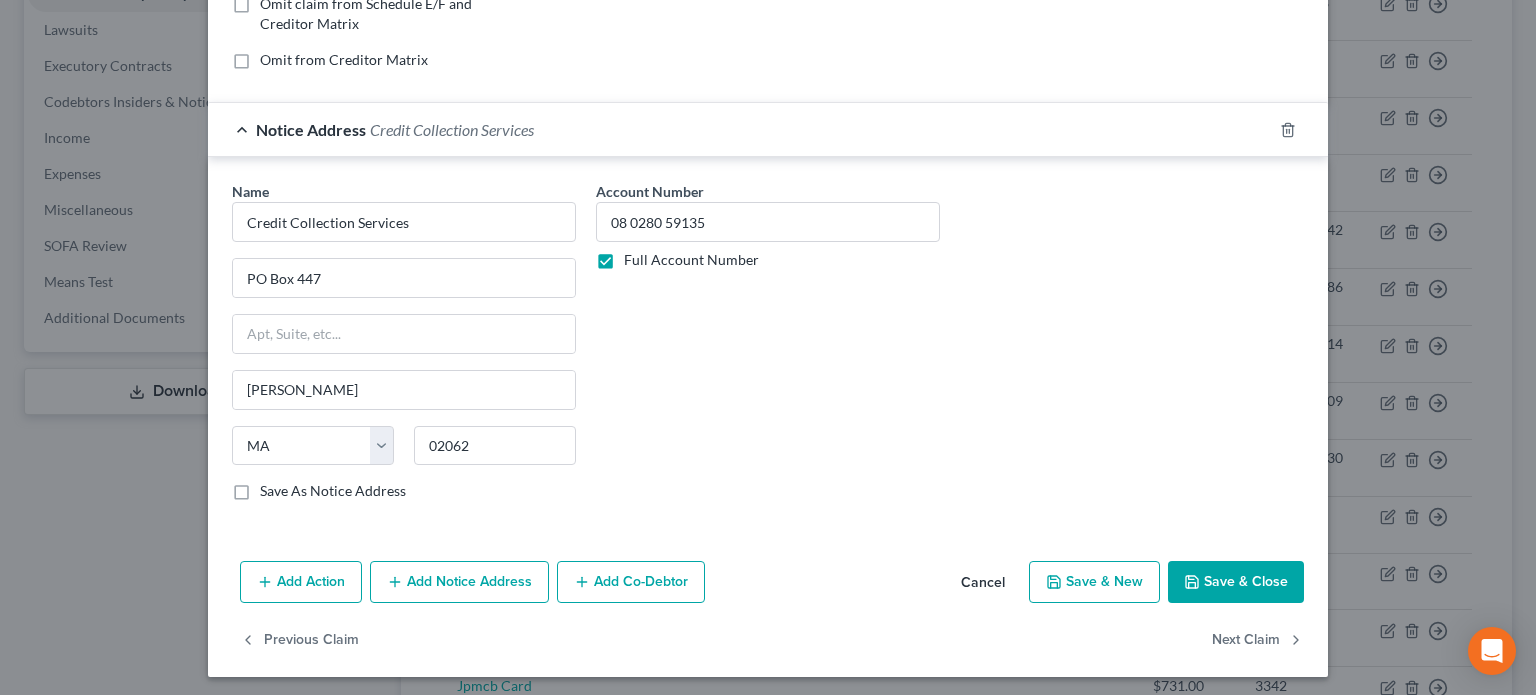 click on "Name
*
Credit Collection Services                      PO Box 447 Norwood State AL AK AR AZ CA CO CT DE DC FL GA GU HI ID IL IN IA KS KY LA ME MD MA MI MN MS MO MT NC ND NE NV NH NJ NM NY OH OK OR PA PR RI SC SD TN TX UT VI VA VT WA WV WI WY 02062 Save As Notice Address
Account Number
08 0280 59135
Full Account Number" at bounding box center (768, 349) 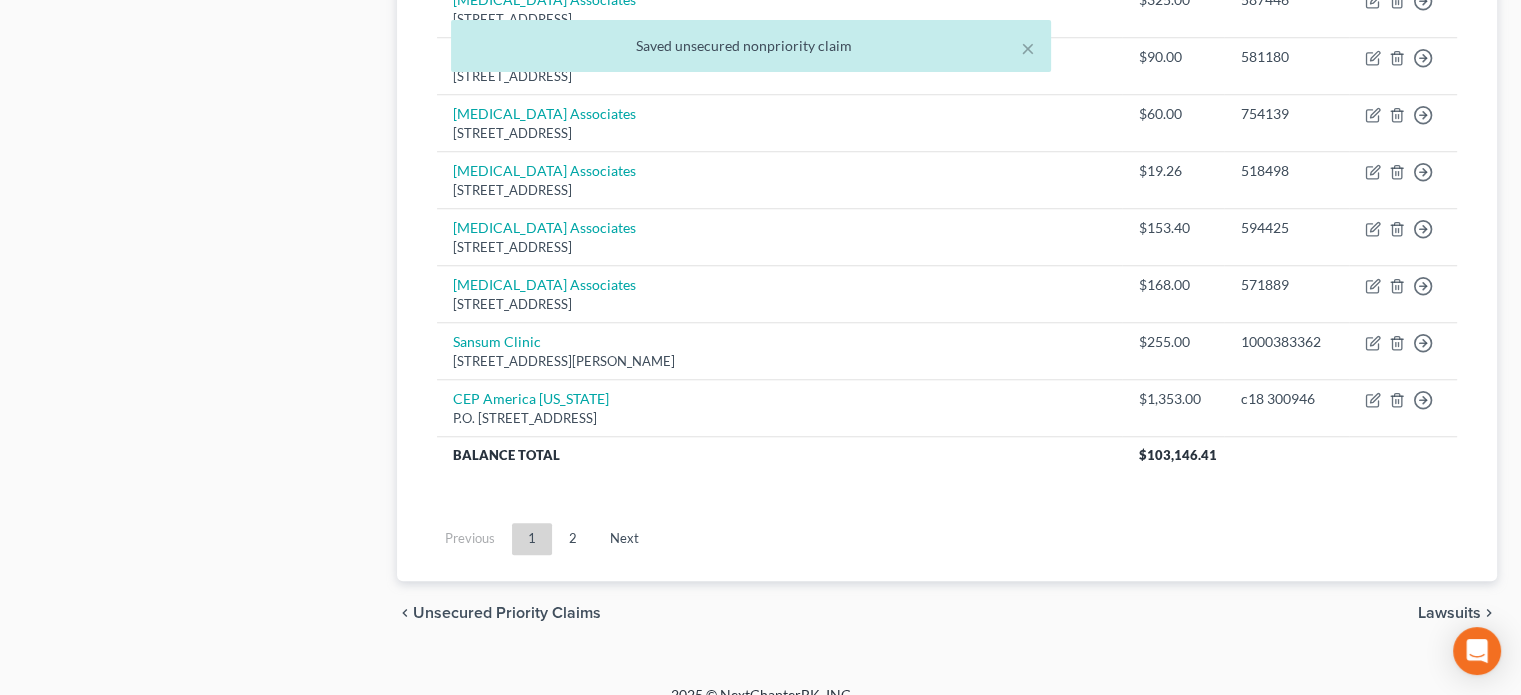 scroll, scrollTop: 1720, scrollLeft: 0, axis: vertical 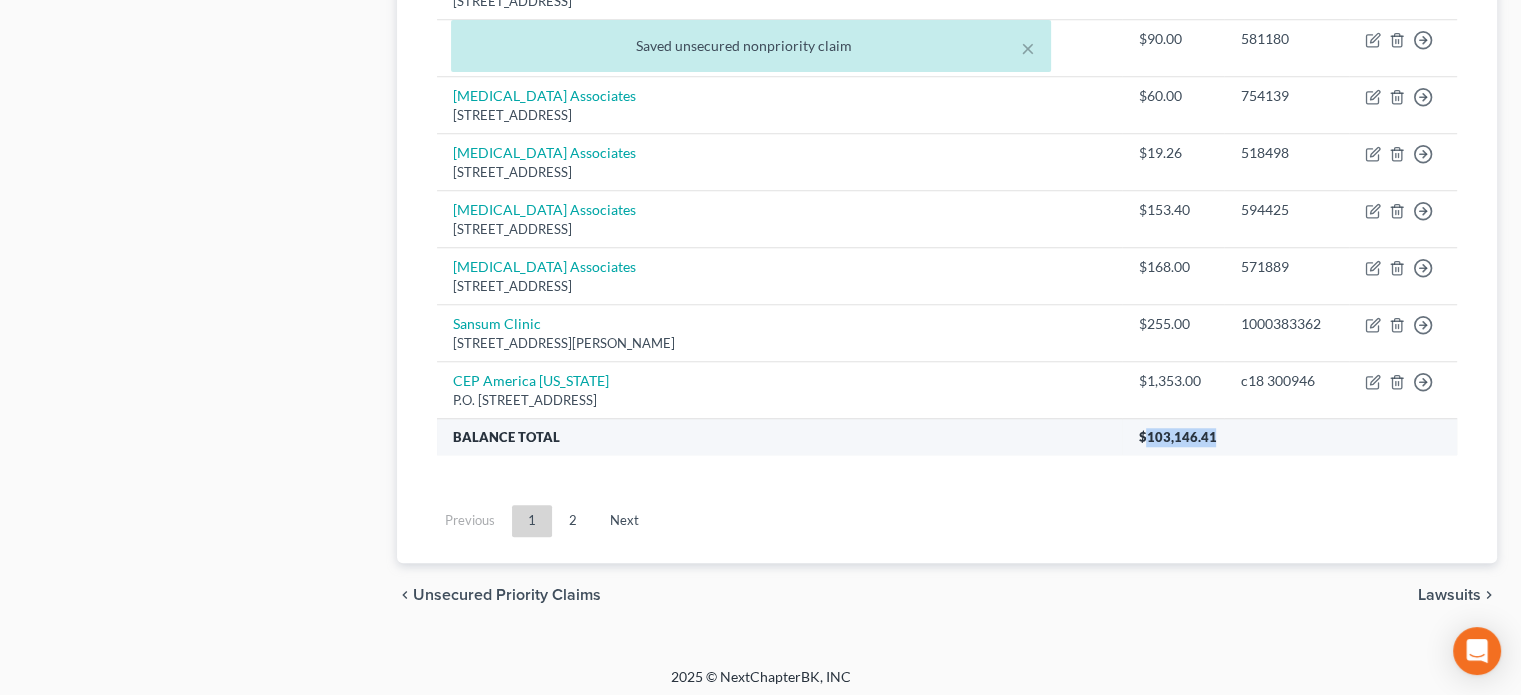 drag, startPoint x: 1141, startPoint y: 431, endPoint x: 1226, endPoint y: 435, distance: 85.09406 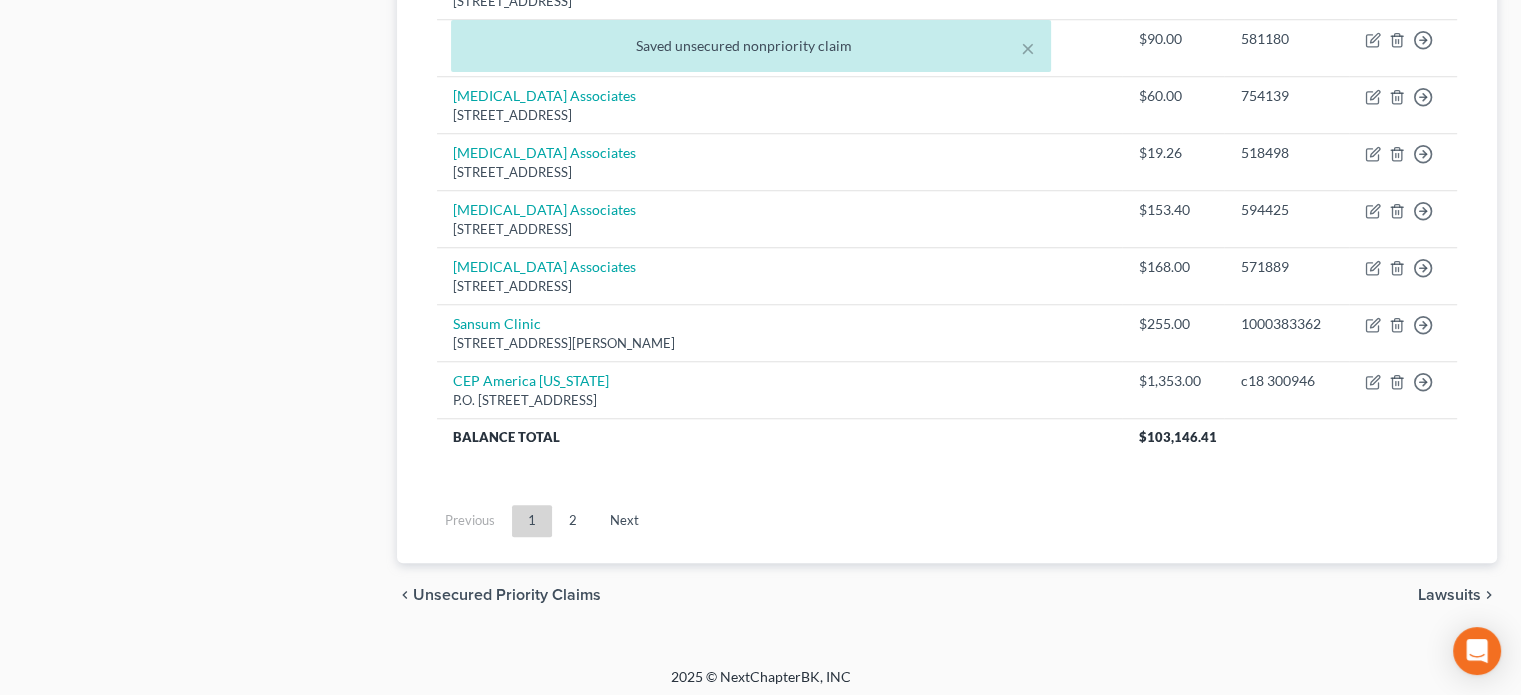 click on "Previous
1 2
Next" at bounding box center (947, 521) 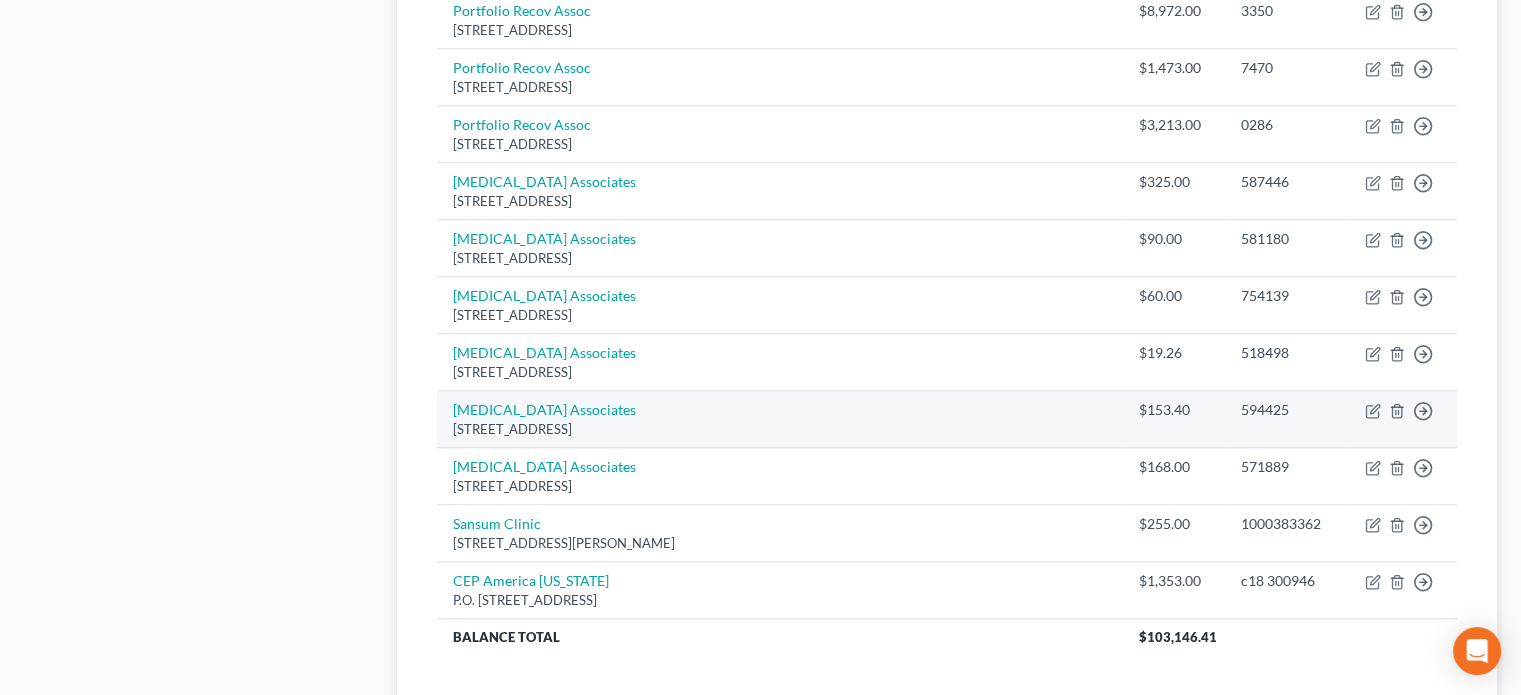 scroll, scrollTop: 1720, scrollLeft: 0, axis: vertical 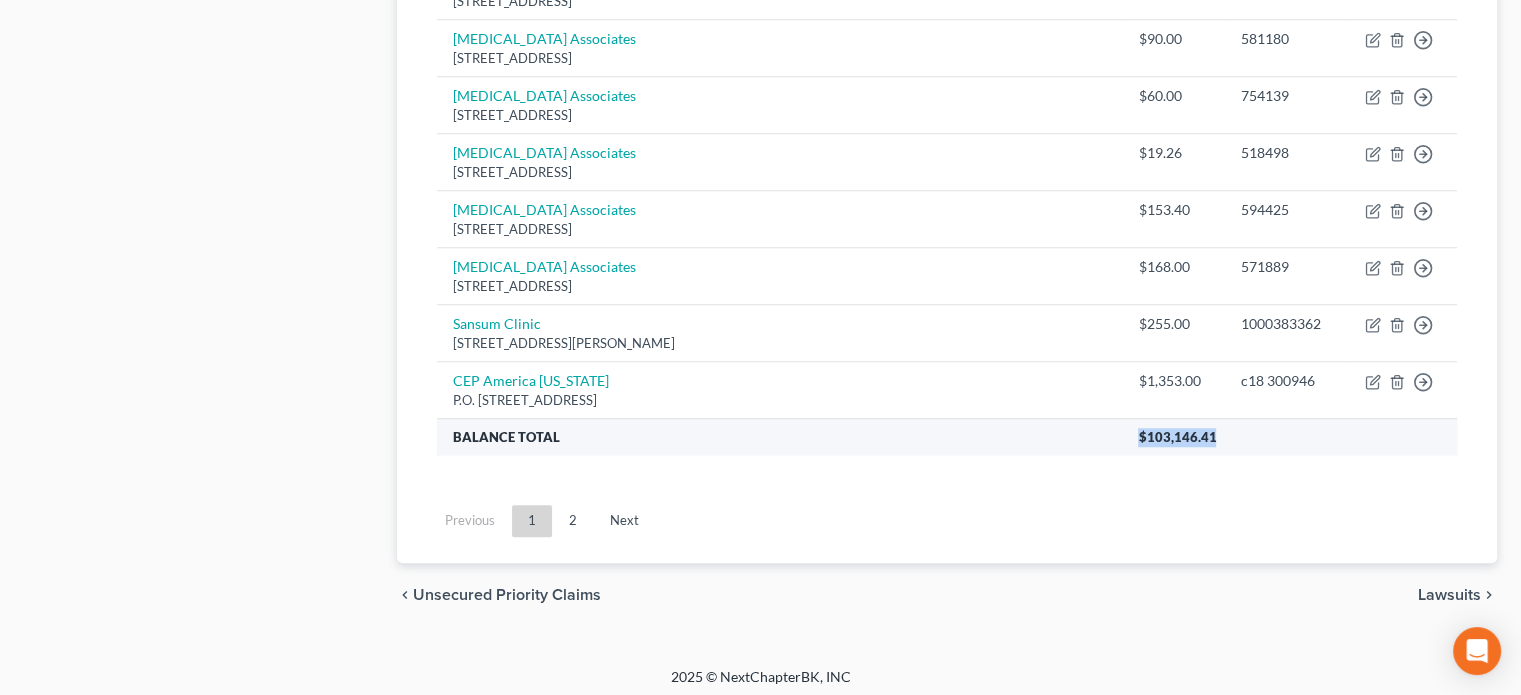 drag, startPoint x: 1257, startPoint y: 435, endPoint x: 1090, endPoint y: 441, distance: 167.10774 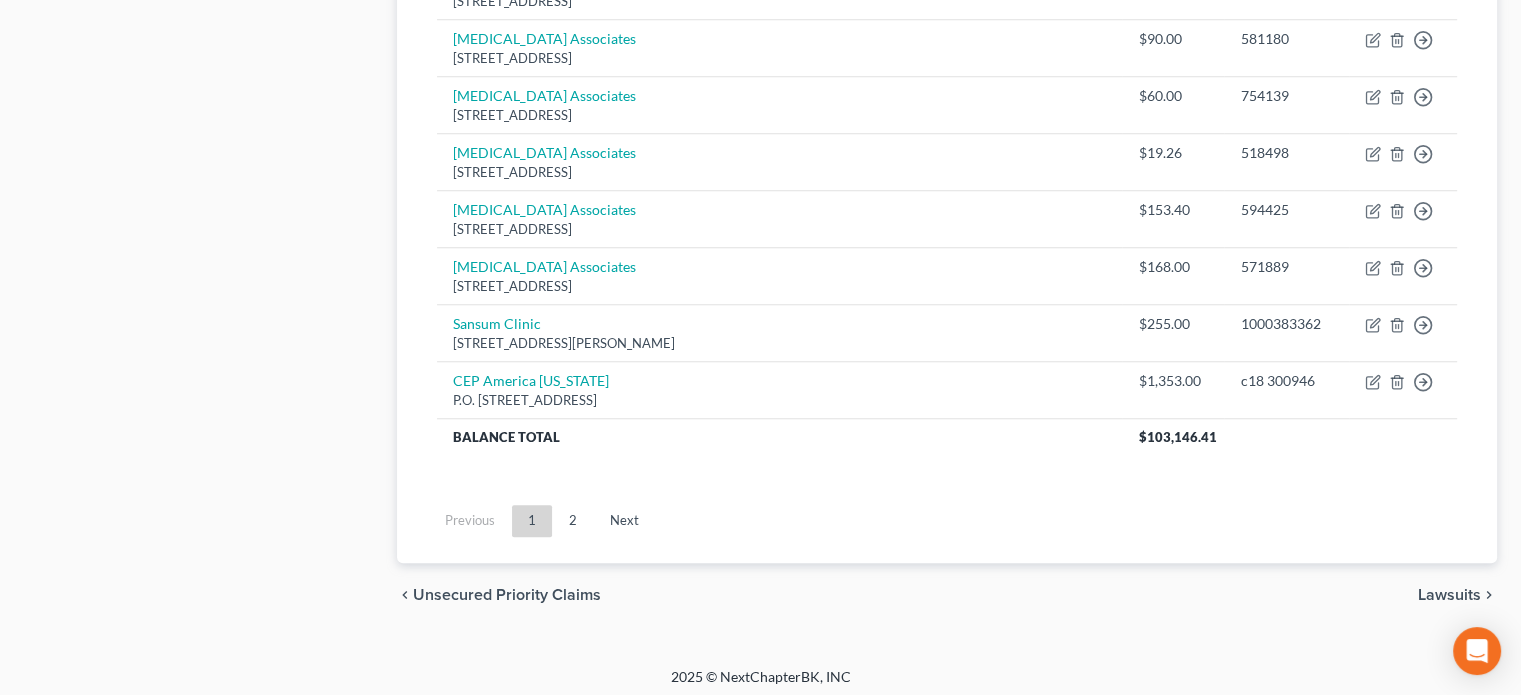 click on "Previous
1 2
Next" at bounding box center [947, 521] 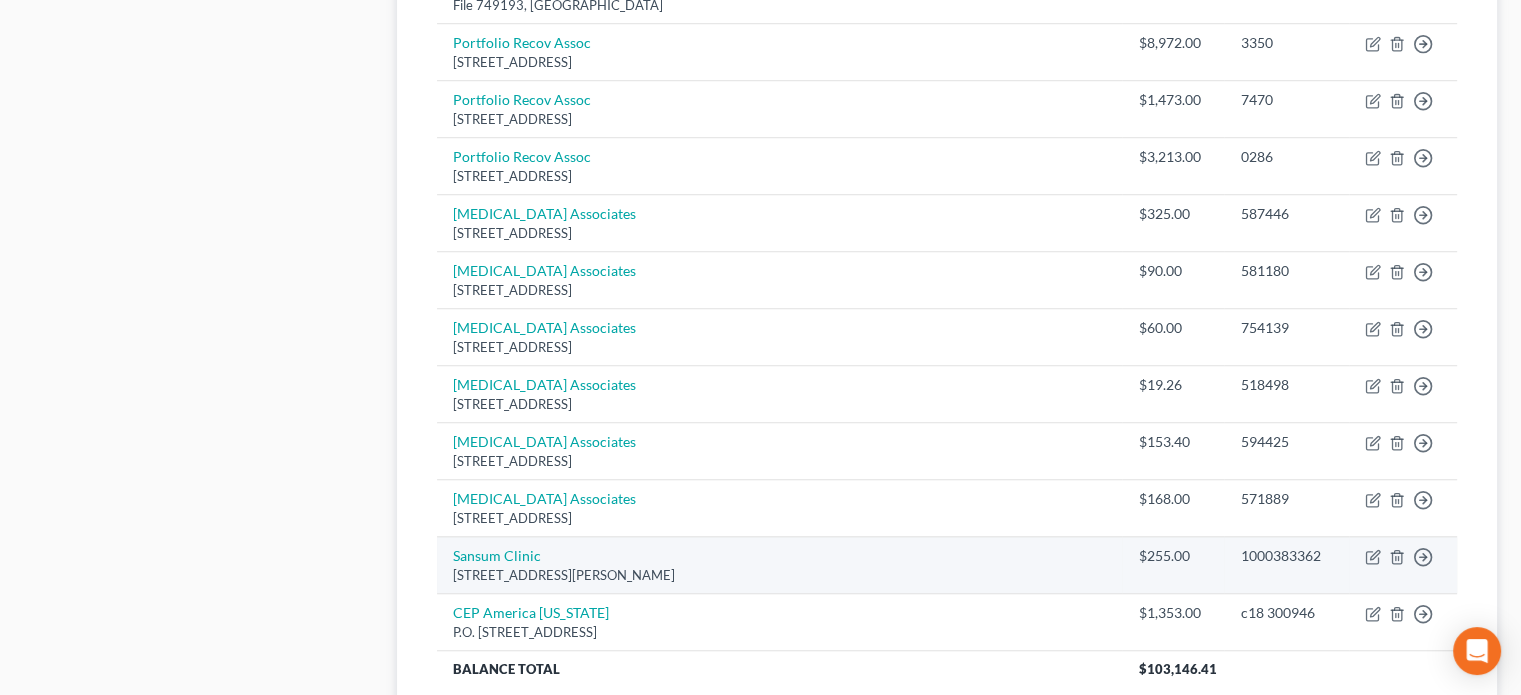 scroll, scrollTop: 1520, scrollLeft: 0, axis: vertical 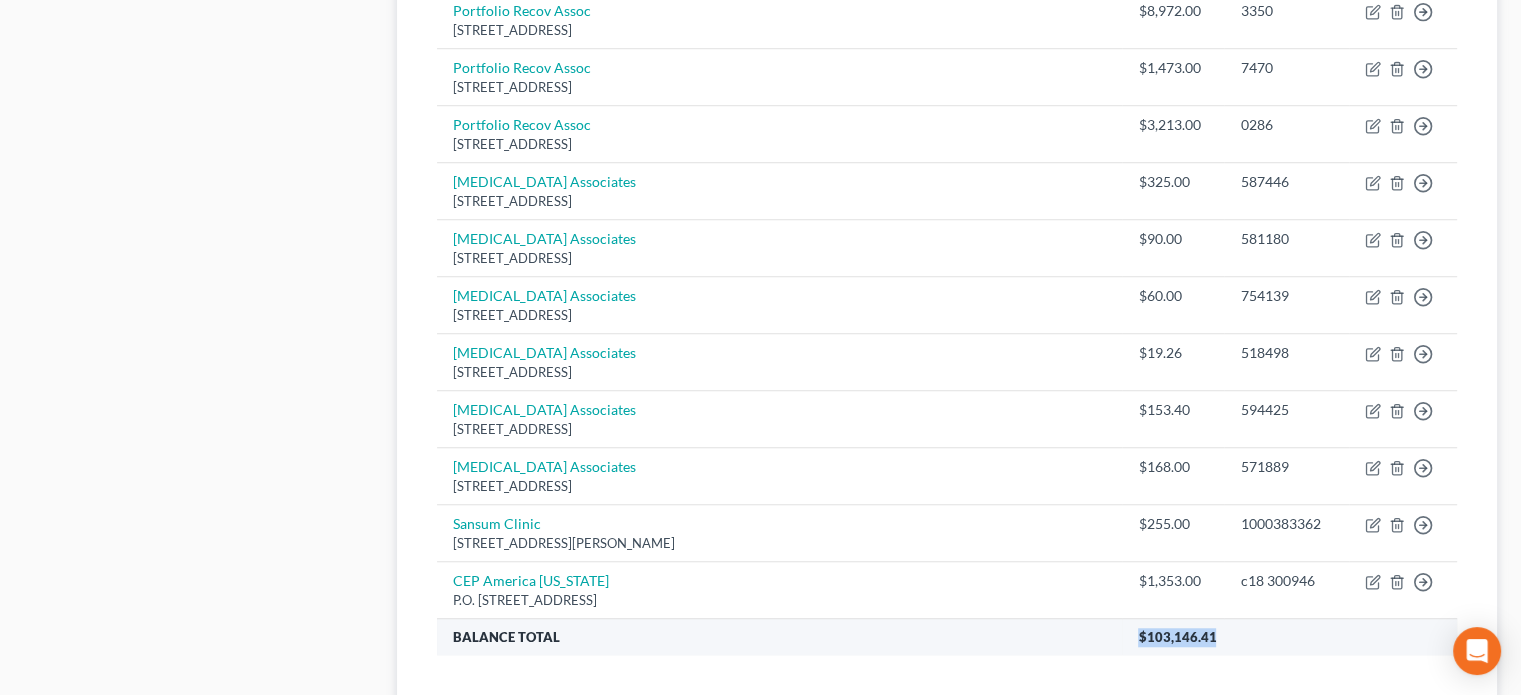 drag, startPoint x: 1236, startPoint y: 623, endPoint x: 1103, endPoint y: 623, distance: 133 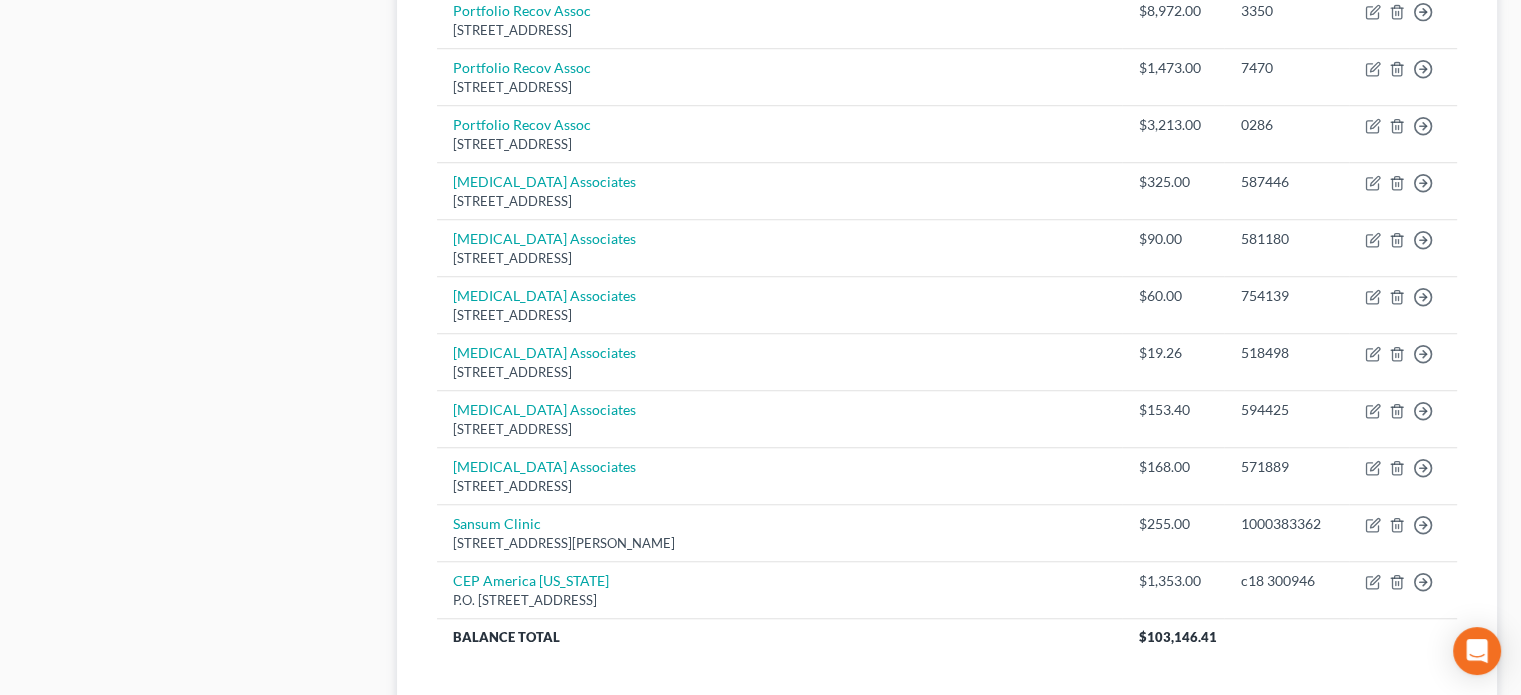 click on "Creditor  expand_more   expand_less   unfold_more Balance  expand_more   expand_less   unfold_more Acct Number  expand_more   expand_less   unfold_more Apple Card/Gs Bank Usa Lockbox 6112 Po Box 7247, Philadelphia, PA 19170 $2,287.00 4611 Move to D Move to E Move to G Move to Notice Only Cap One Po Box 85015, Richmond, VA 23285 $5,543.00 2843 Move to D Move to E Move to G Move to Notice Only Cap One Po Box 85015, Richmond, VA 23285 $4,295.00 7908 Move to D Move to E Move to G Move to Notice Only CEP America California P.O. Box 582663, Modesto, CA 95358 $36.02 c18 202128 Move to D Move to E Move to G Move to Notice Only Crdtonebnk Attn: Account Services, Las Vegas, NV 89193 $1,473.00 7470 Move to D Move to E Move to G Move to Notice Only Creditors Bureau  (Quest Diagnostics) 757 L Street, Fresno, CA 93721 $304.20 9522861 Move to D Move to E Move to G Move to Notice Only David Thoman M.D. Inc 216 West Pueblo St., Suite A, Santa Barbara, CA 93105 $18.36 2791 Move to D Move to E Move to G $50.00 Move to D" at bounding box center (947, -283) 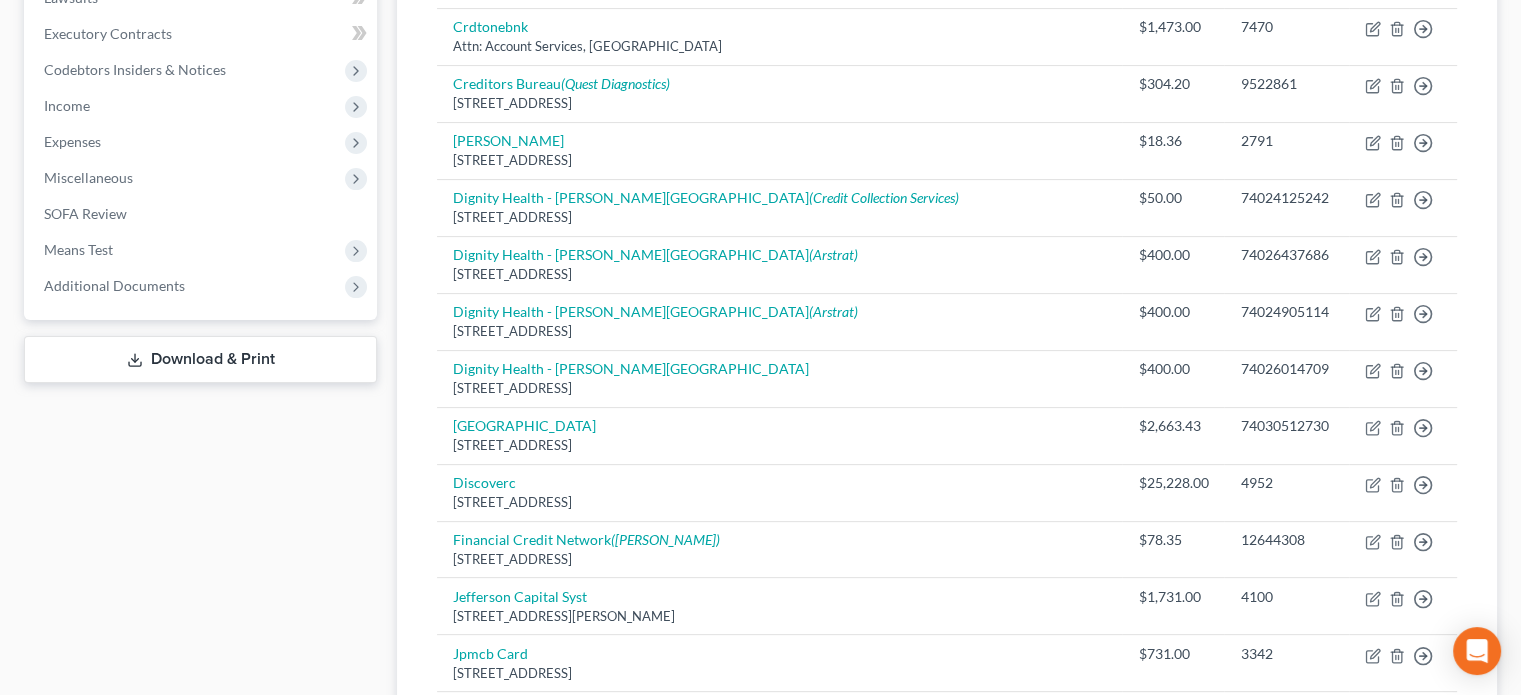 scroll, scrollTop: 520, scrollLeft: 0, axis: vertical 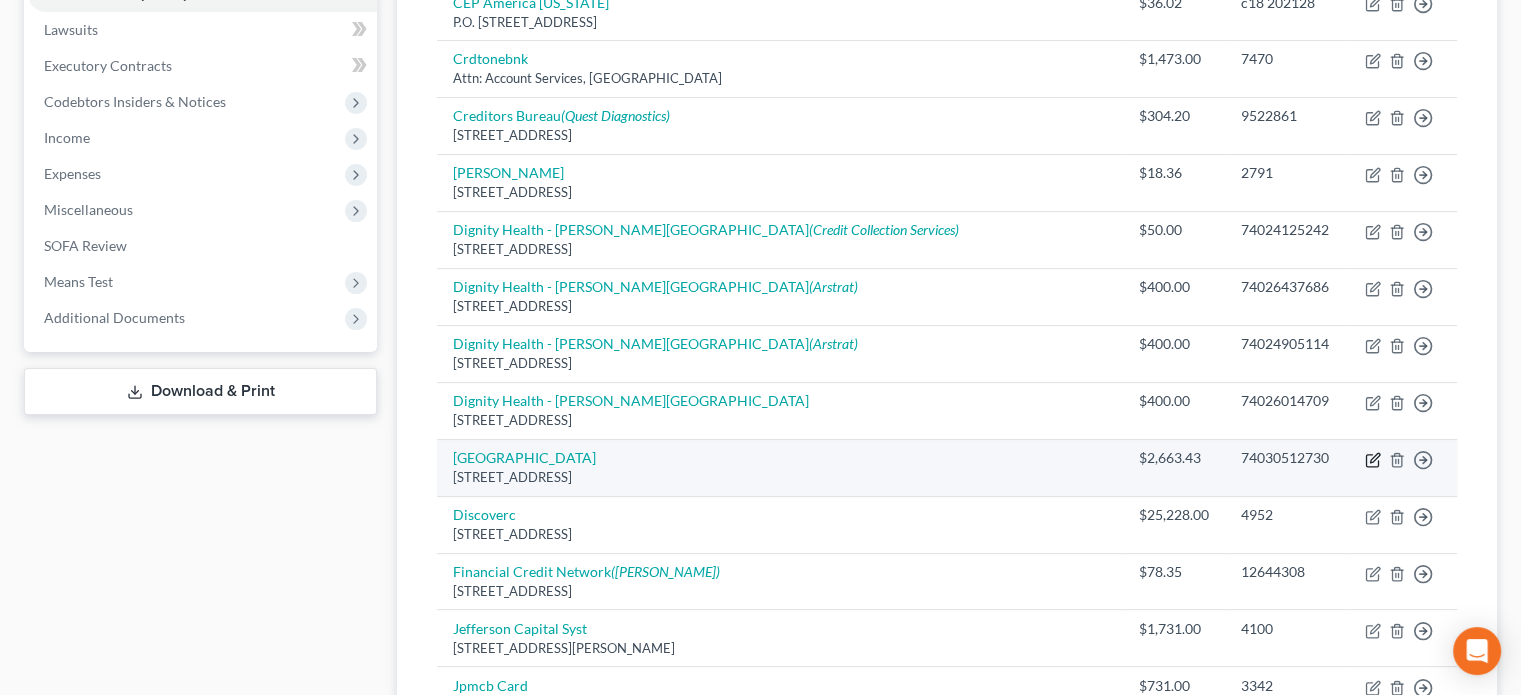 click 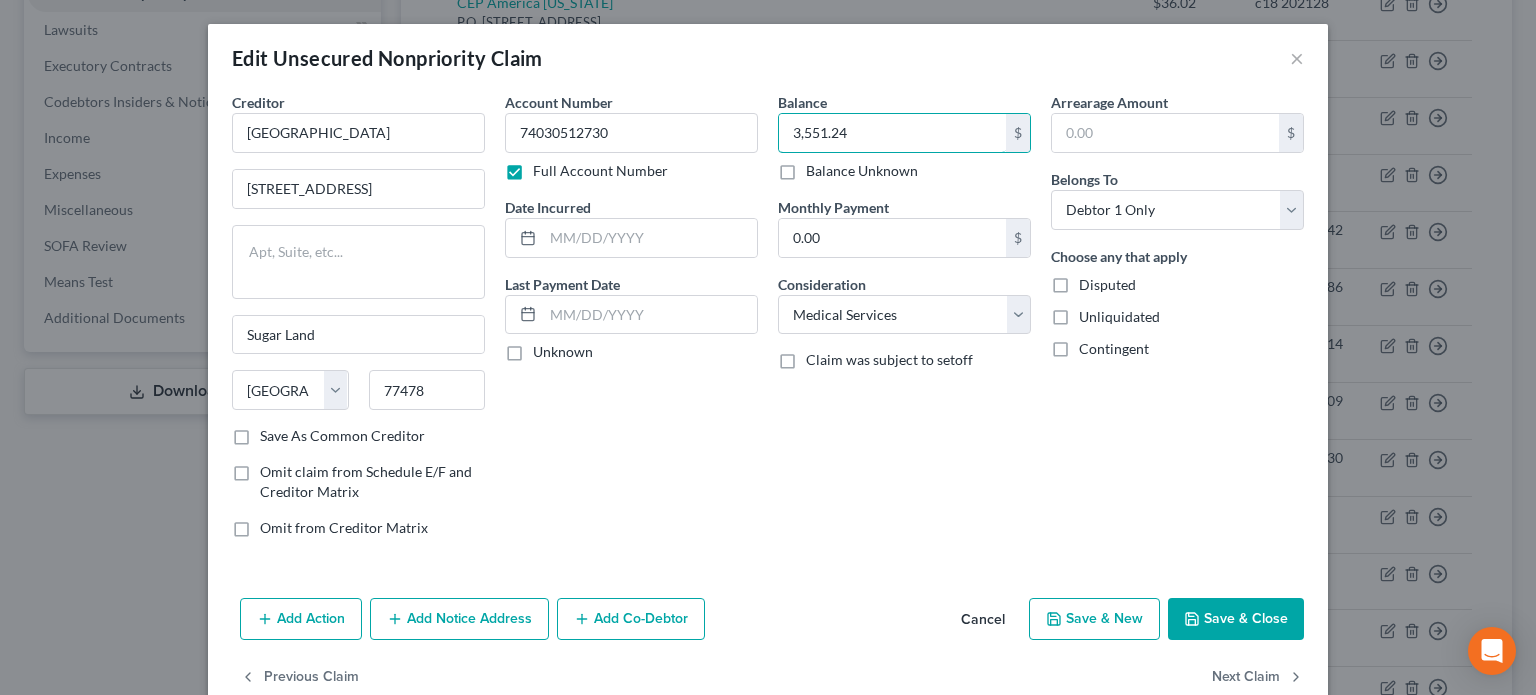 type on "3,551.24" 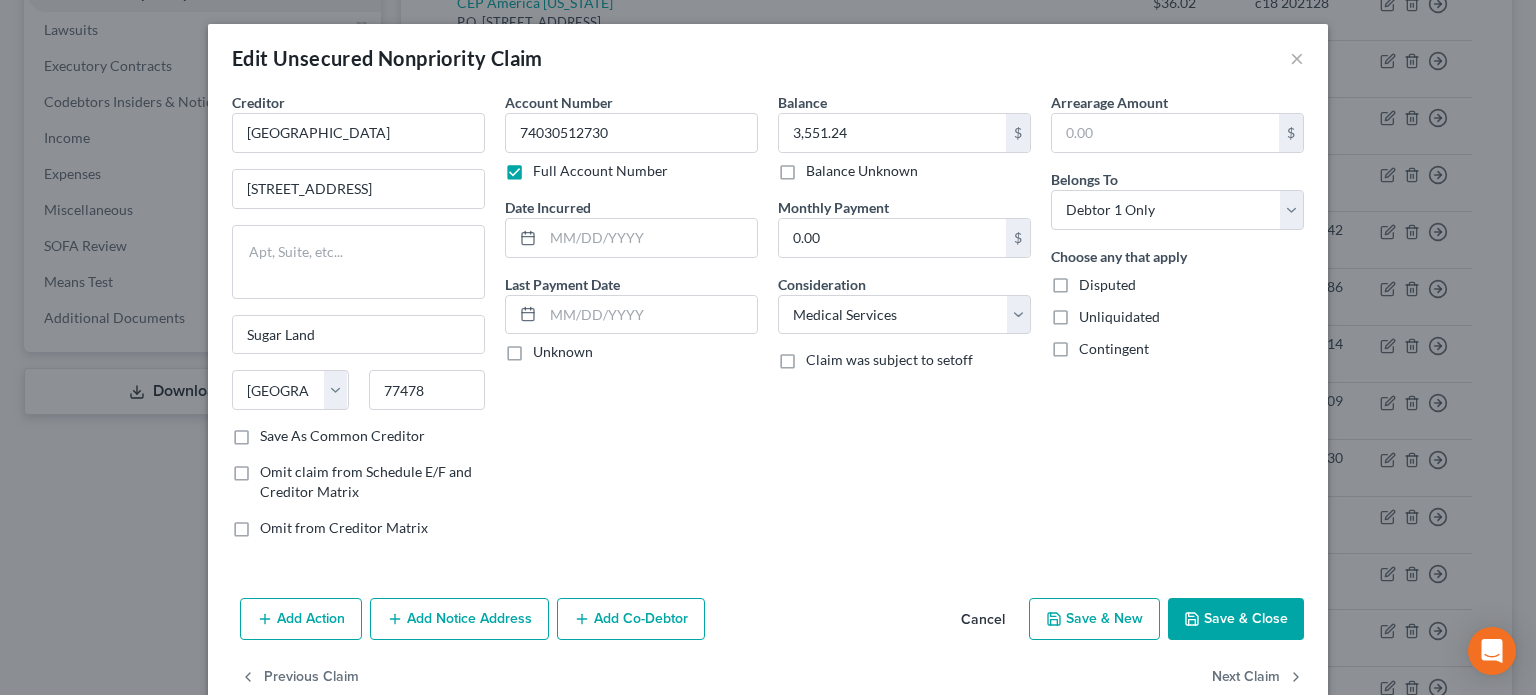 click on "Save & Close" at bounding box center (1236, 619) 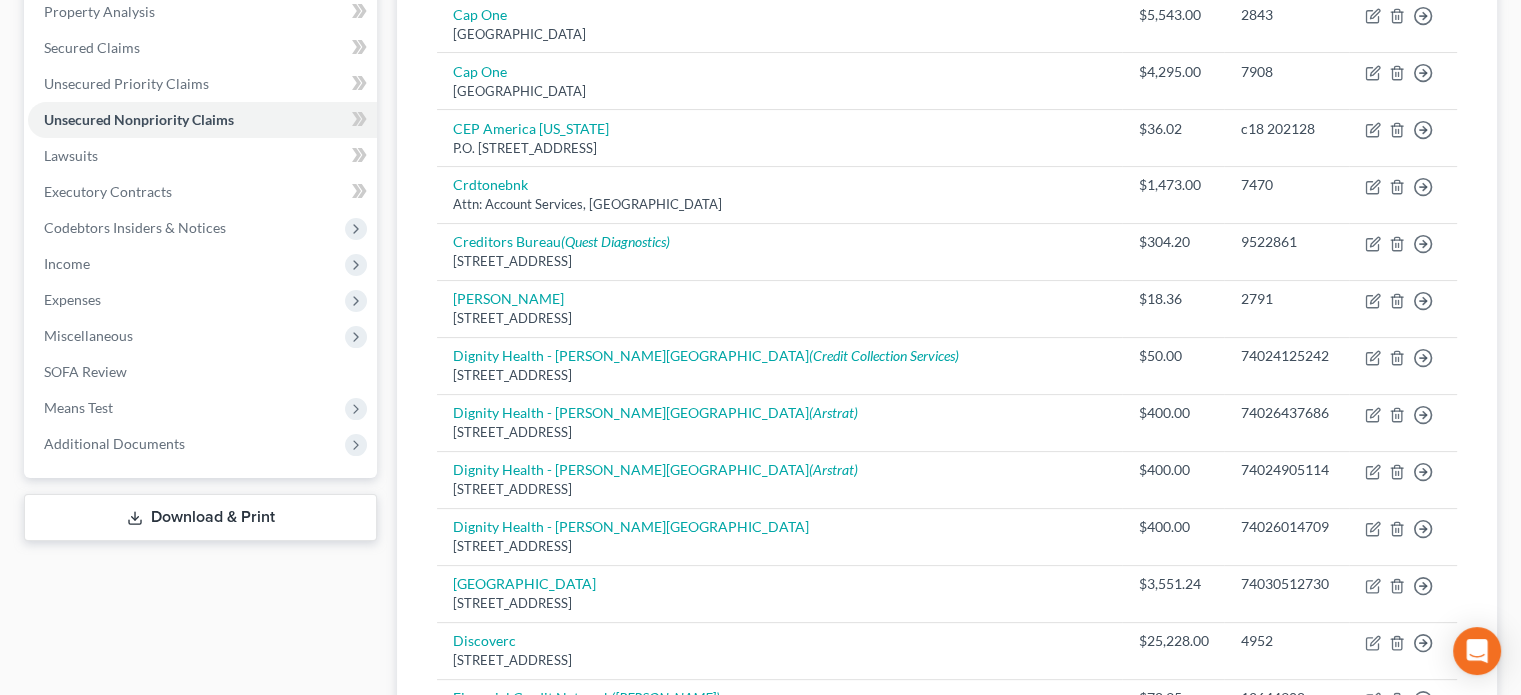 scroll, scrollTop: 0, scrollLeft: 0, axis: both 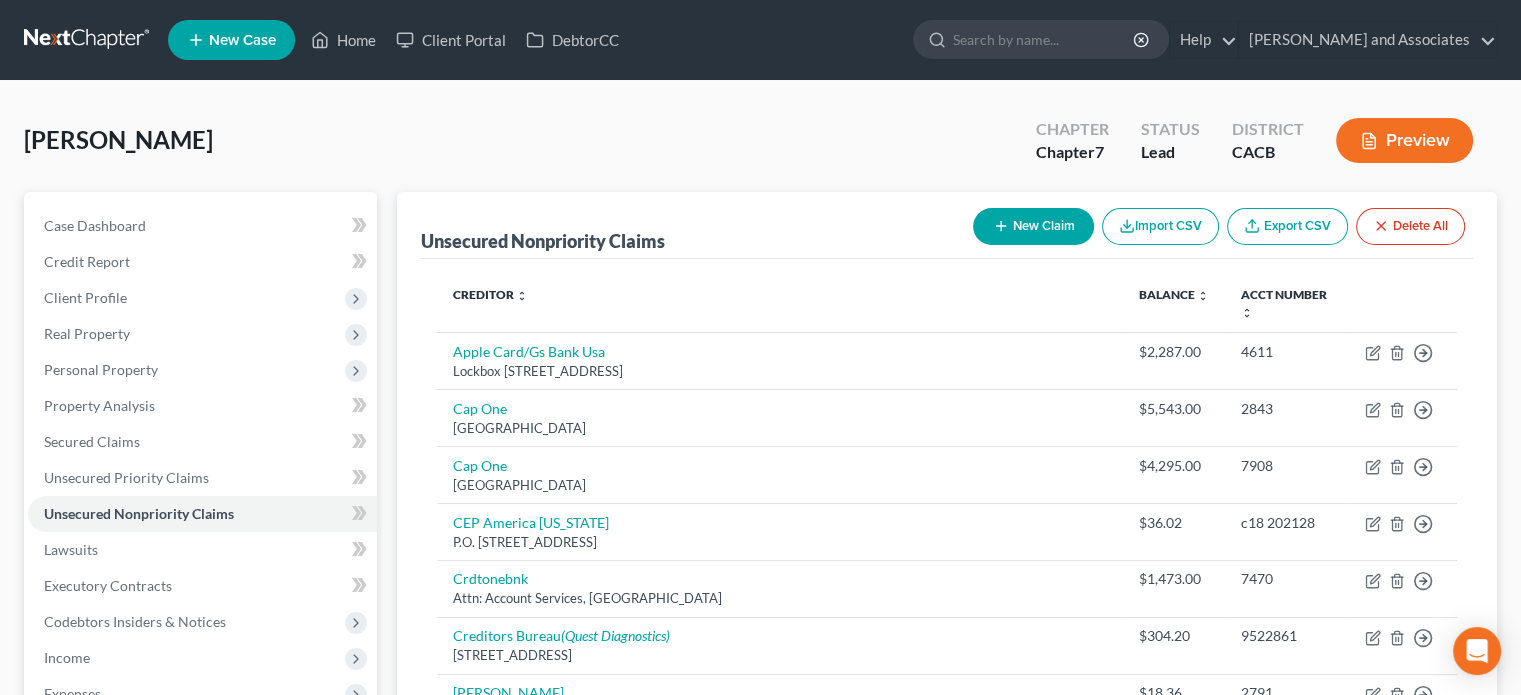 click on "New Claim" at bounding box center [1033, 226] 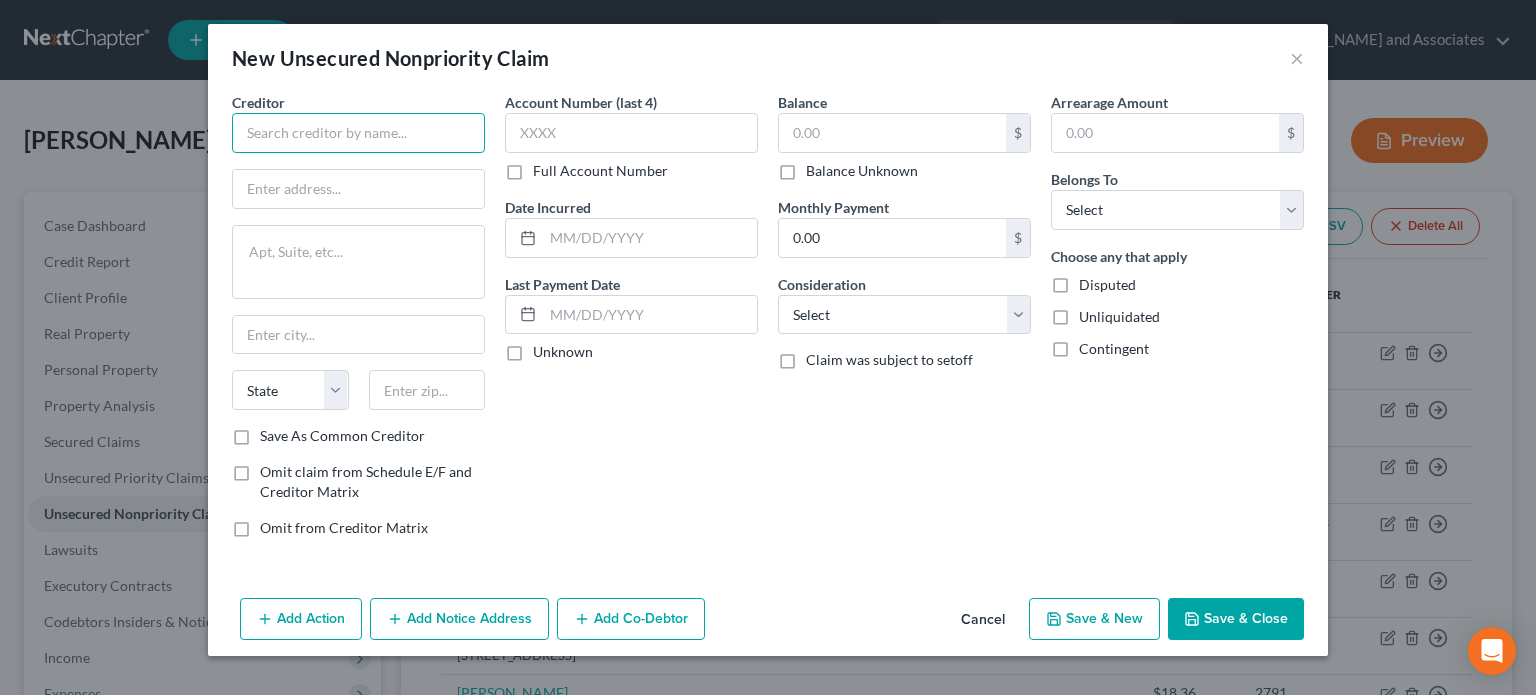 click at bounding box center [358, 133] 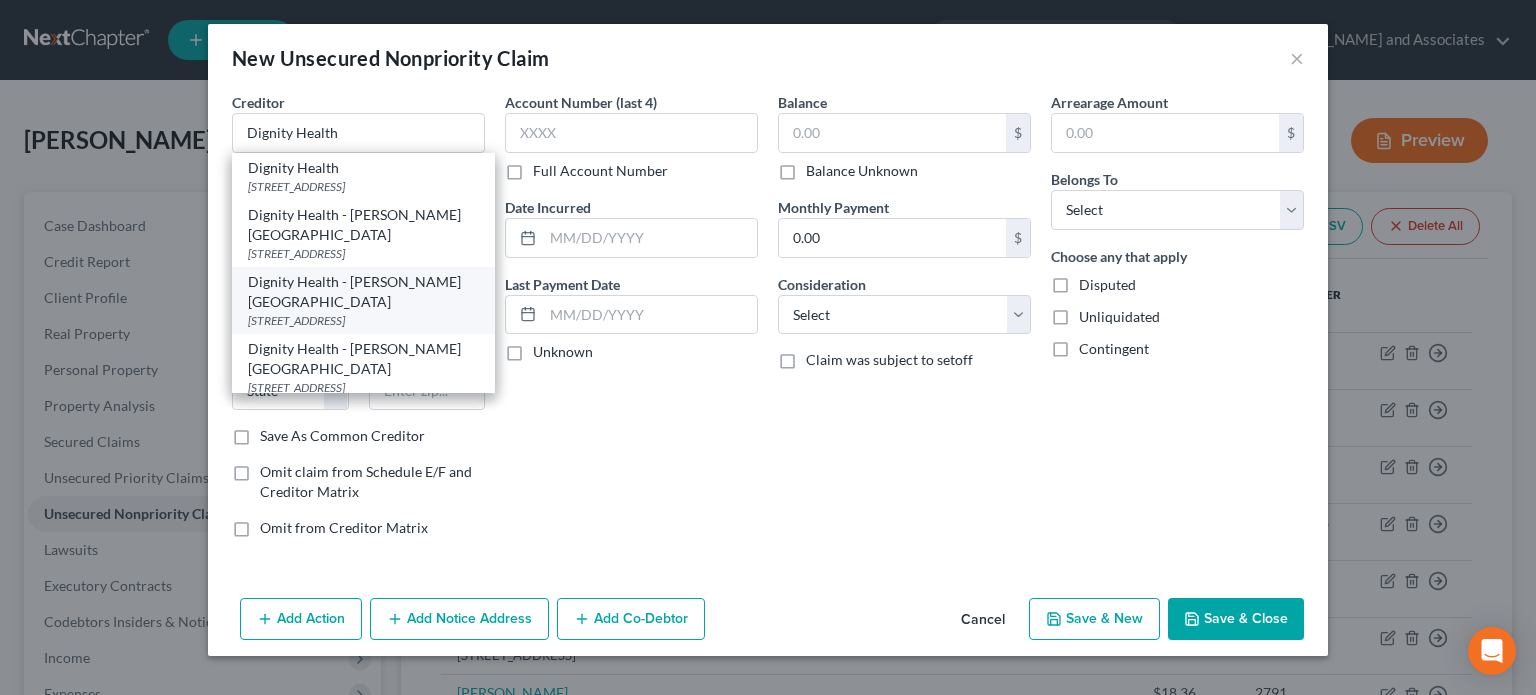 click on "Dignity Health - [PERSON_NAME][GEOGRAPHIC_DATA]" at bounding box center [363, 292] 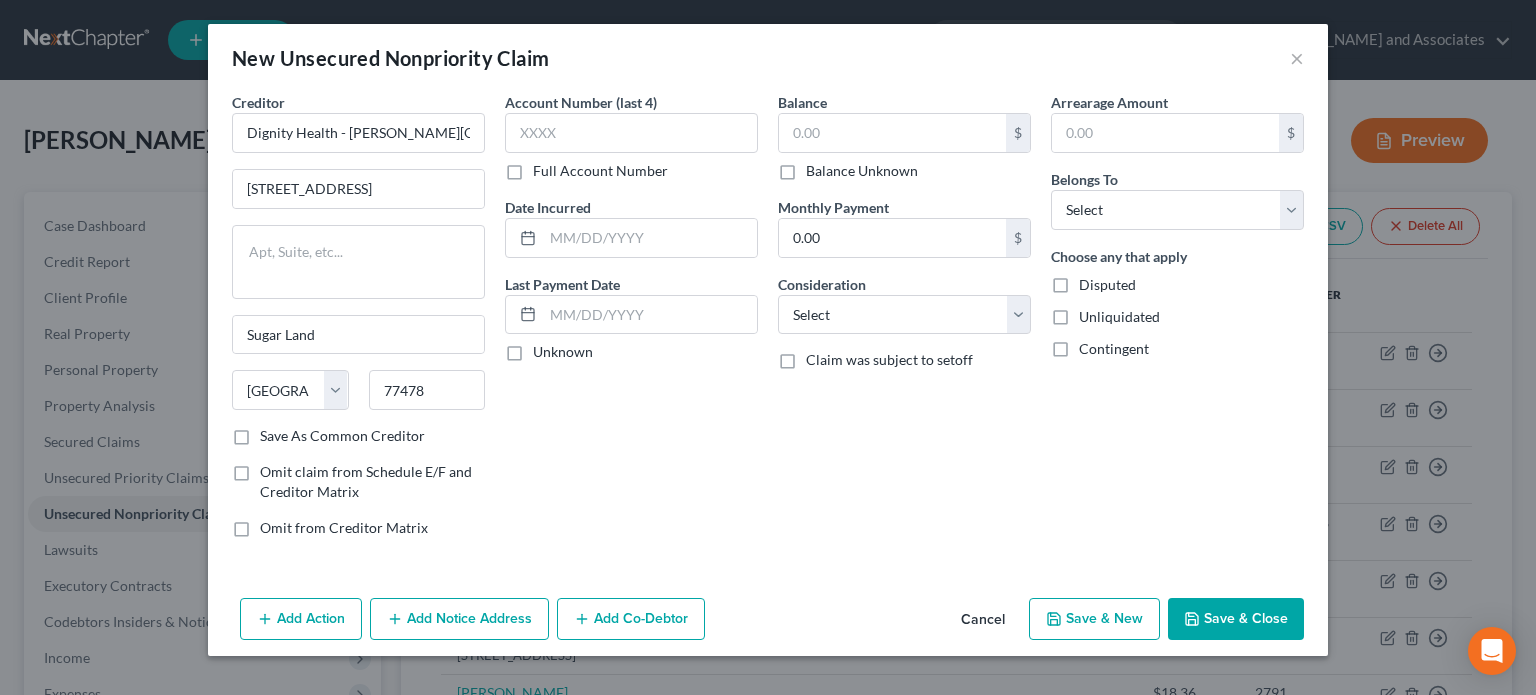 click on "Full Account Number" at bounding box center (600, 171) 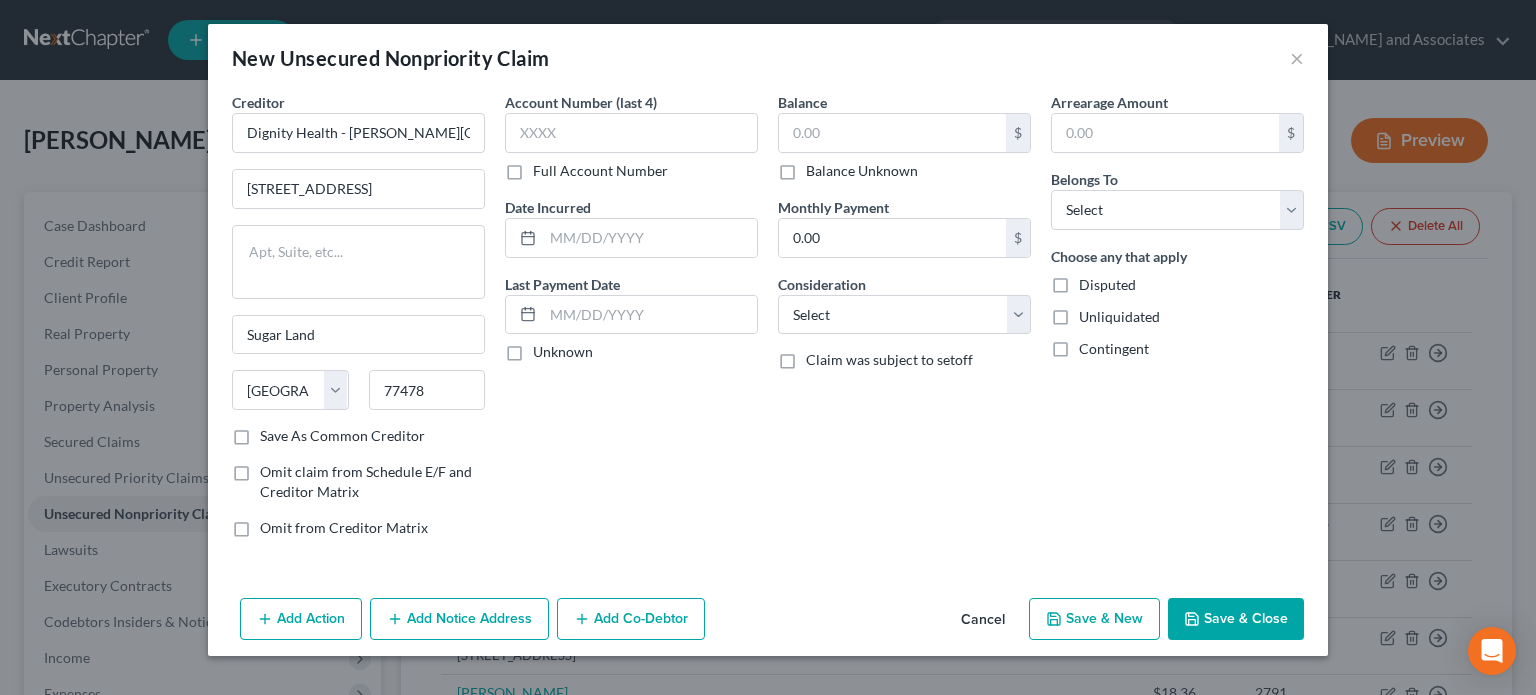 click on "Full Account Number" at bounding box center [547, 167] 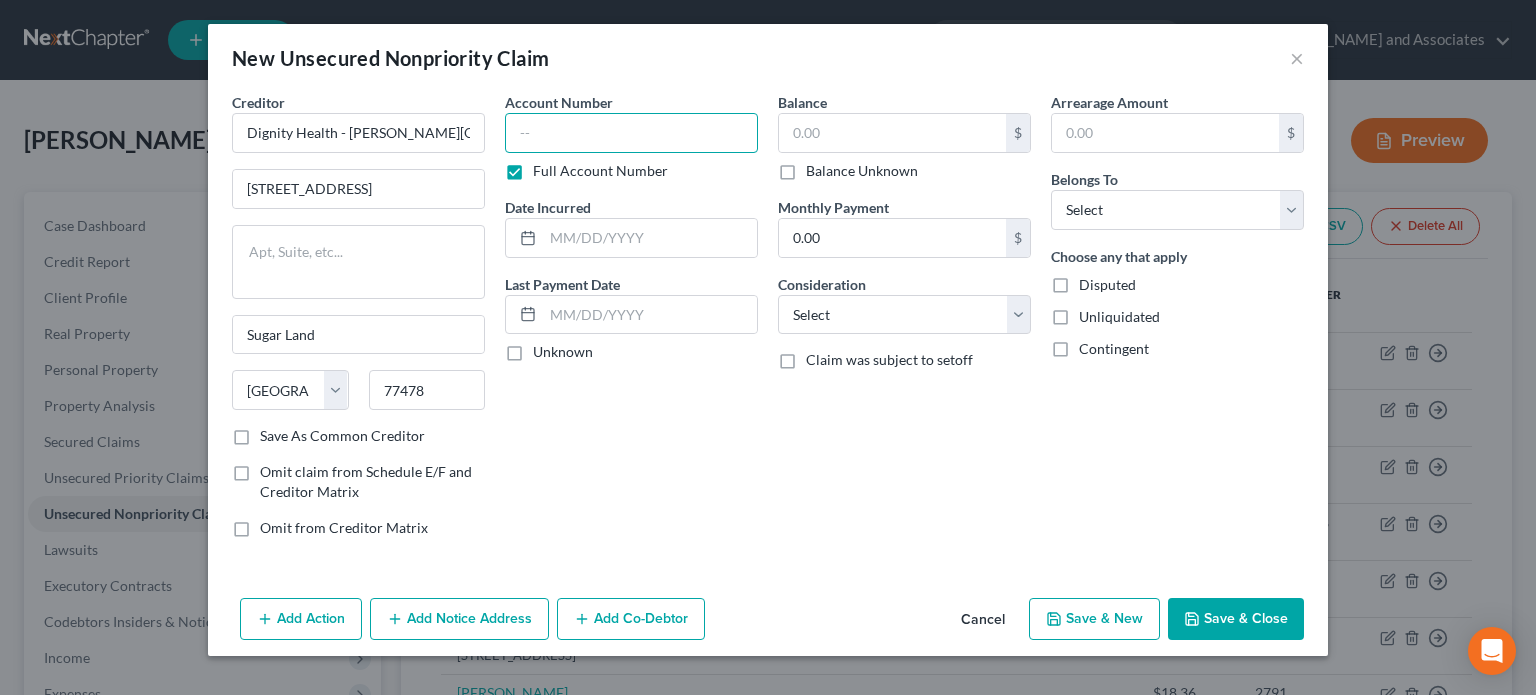 click at bounding box center [631, 133] 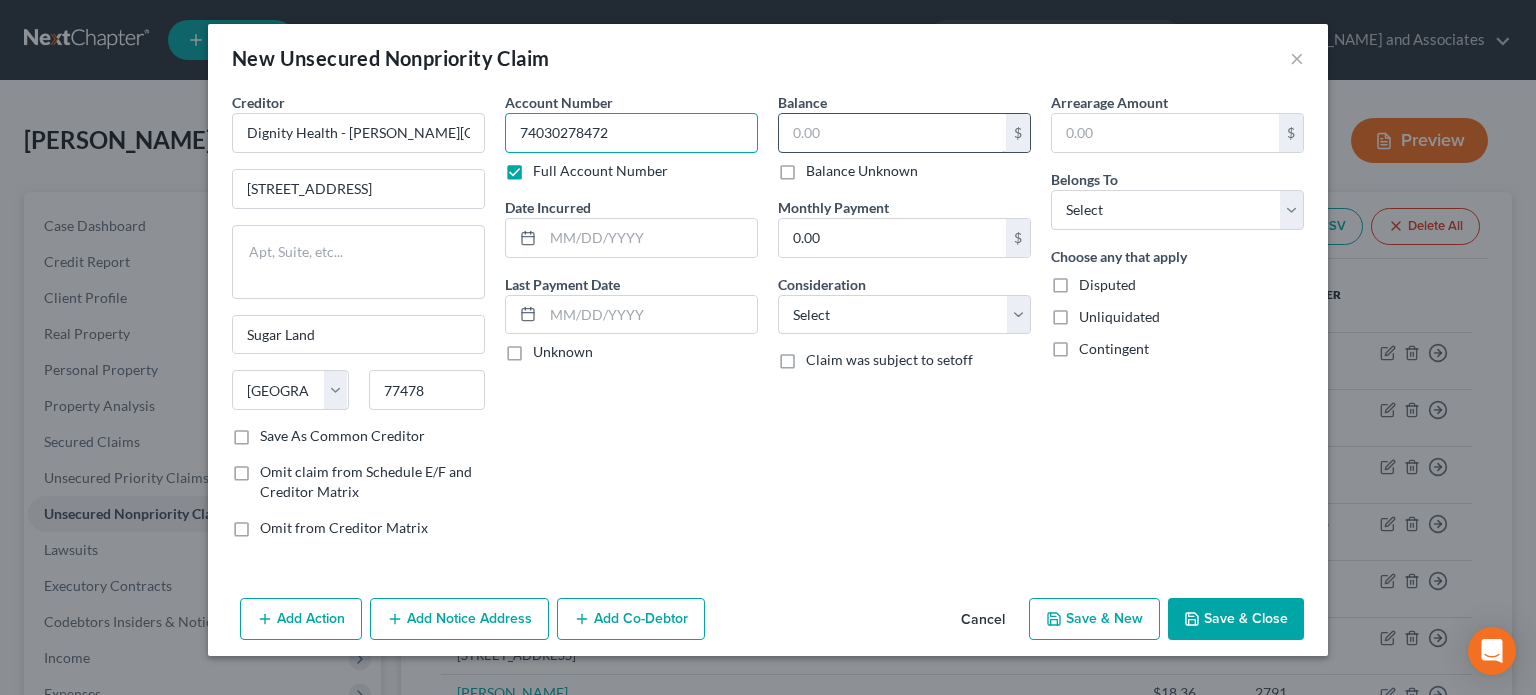 type on "74030278472" 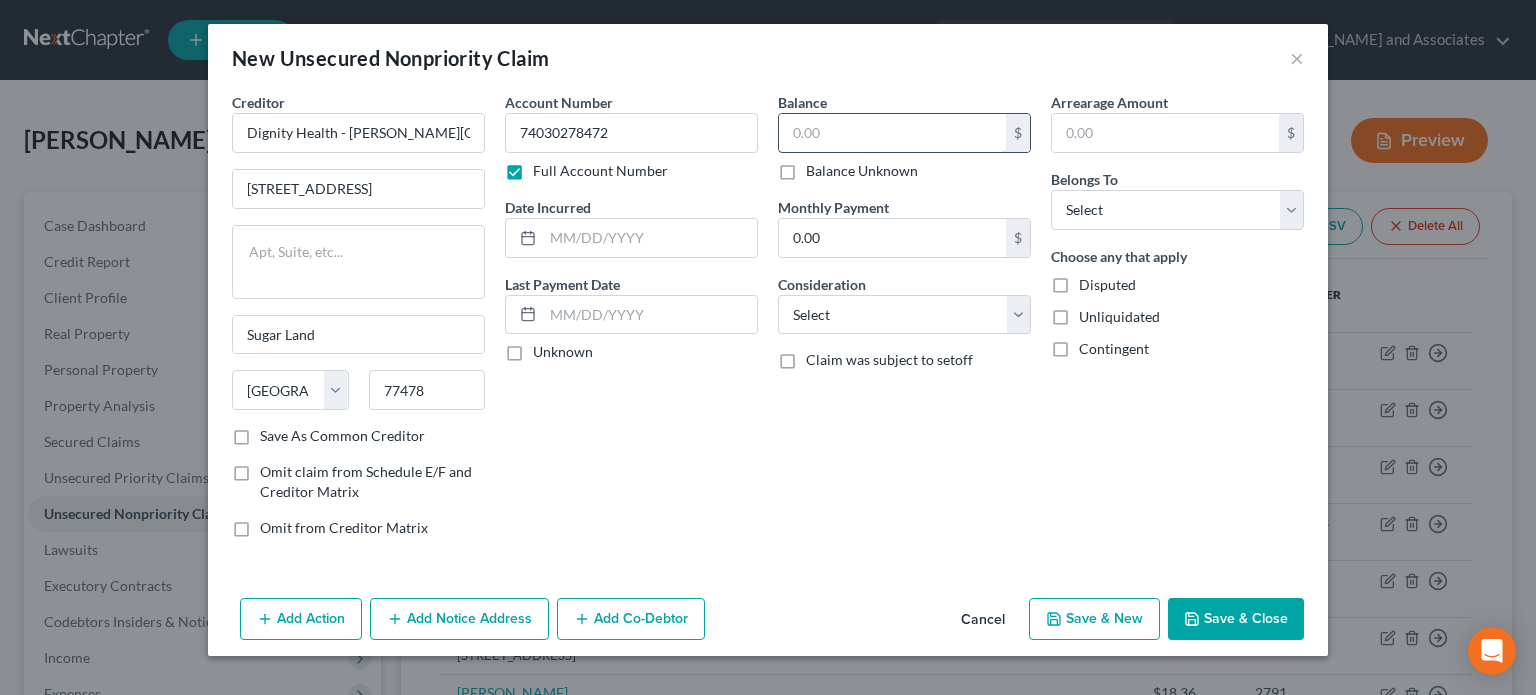 click at bounding box center (892, 133) 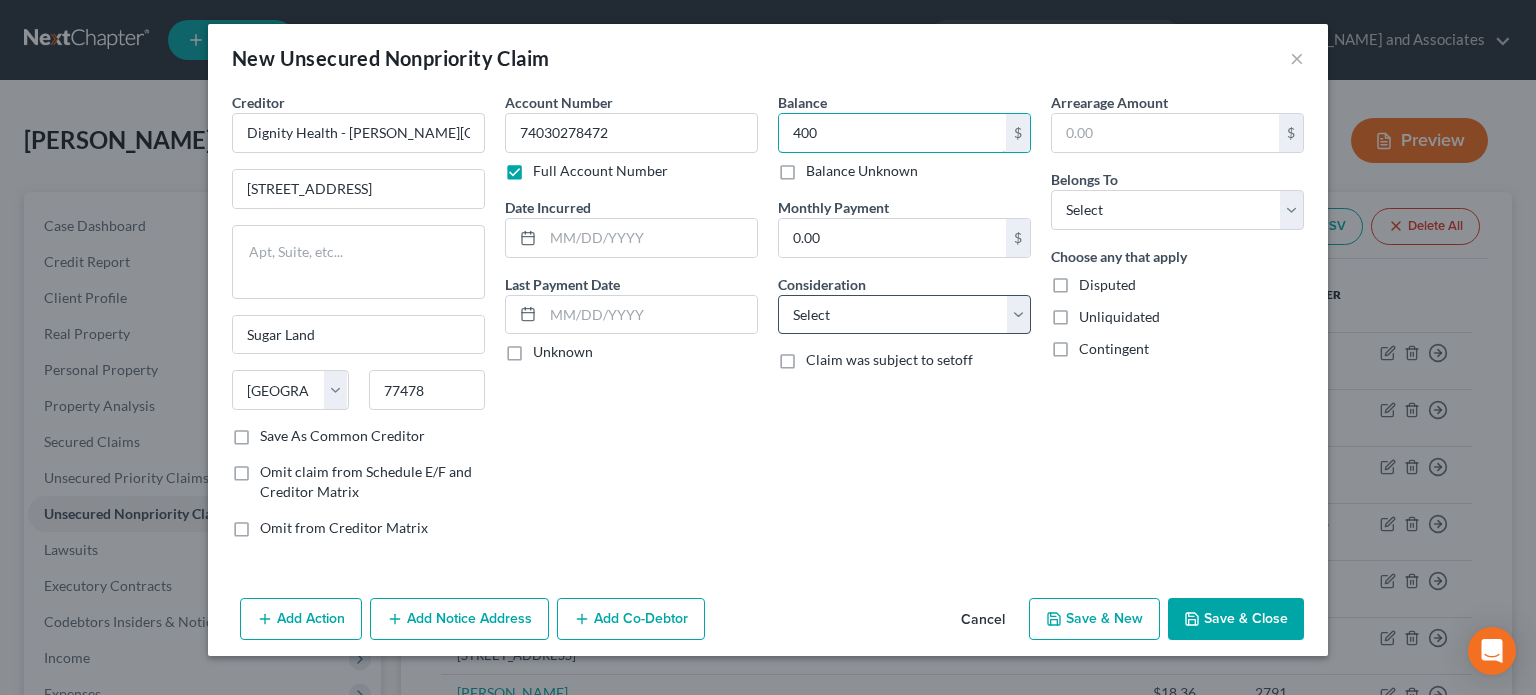 type on "400" 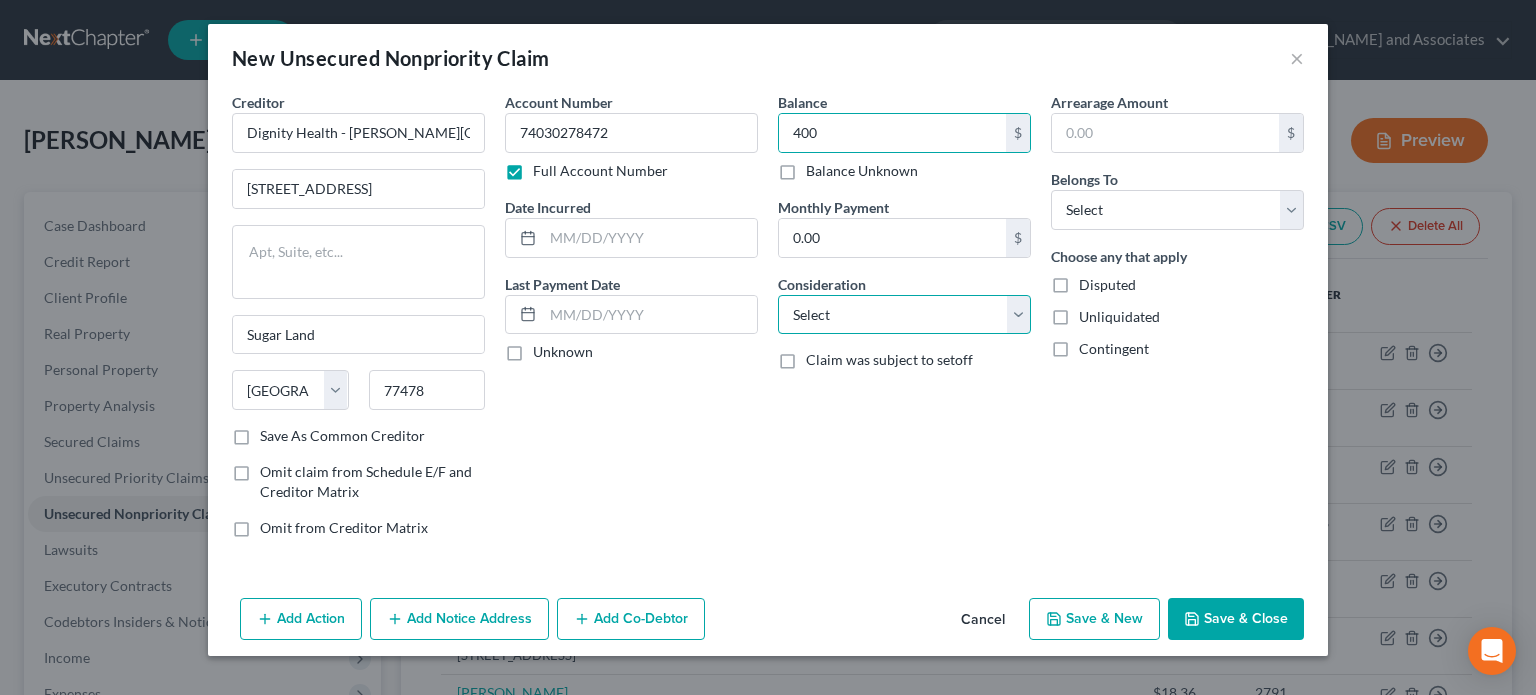 drag, startPoint x: 868, startPoint y: 327, endPoint x: 880, endPoint y: 323, distance: 12.649111 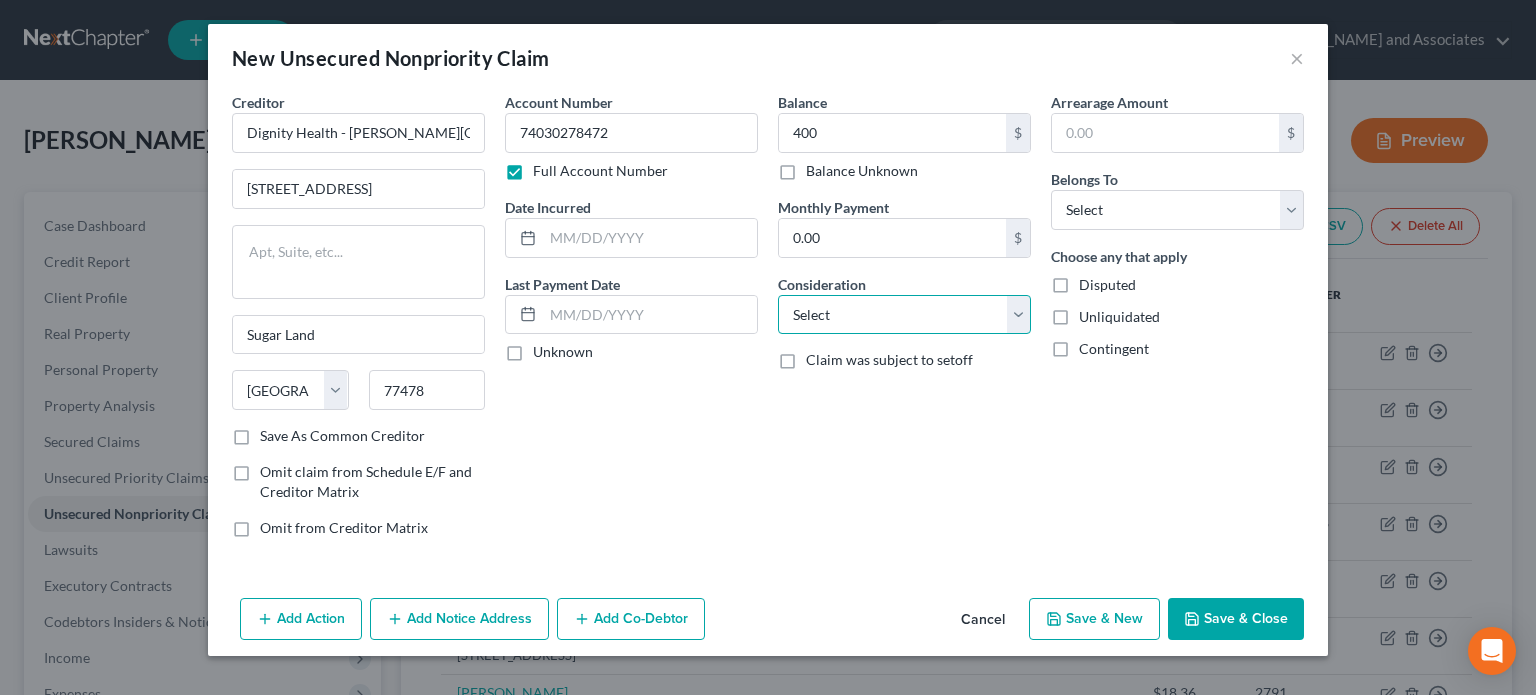 select on "9" 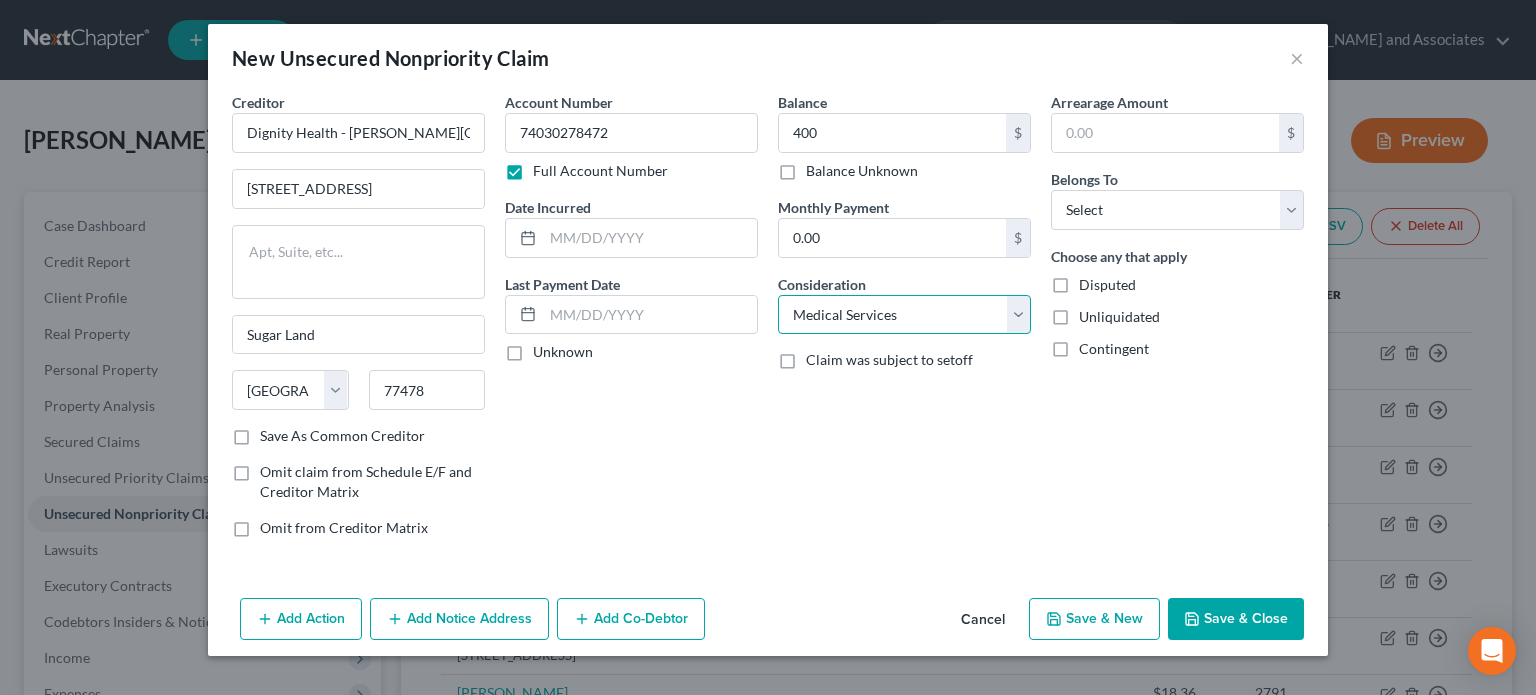 click on "Select Cable / Satellite Services Collection Agency Credit Card Debt Debt Counseling / Attorneys Deficiency Balance Domestic Support Obligations Home / Car Repairs Income Taxes Judgment Liens Medical Services Monies Loaned / Advanced Mortgage Obligation From Divorce Or Separation Obligation To Pensions Other Overdrawn Bank Account Promised To Help Pay Creditors Student Loans Suppliers And Vendors Telephone / Internet Services Utility Services" at bounding box center [904, 315] 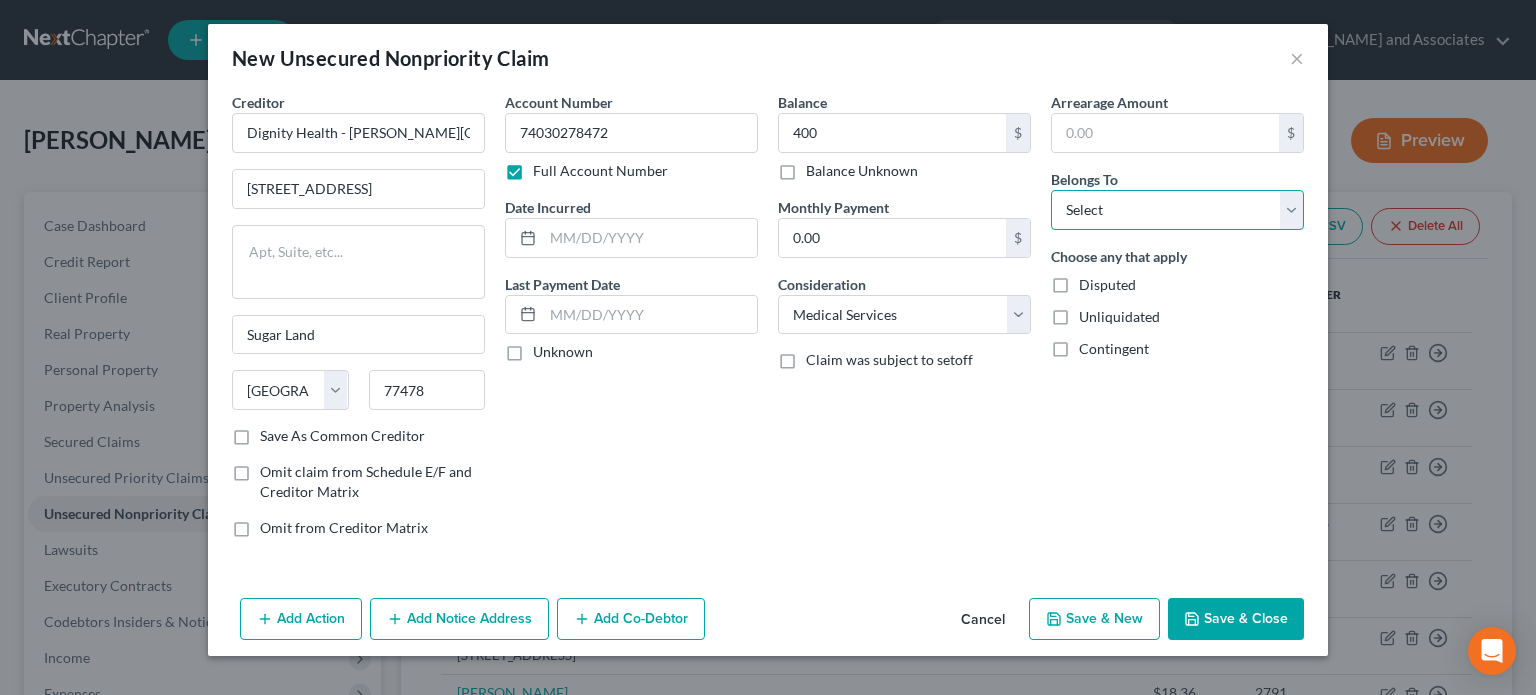 click on "Select Debtor 1 Only Debtor 2 Only Debtor 1 And Debtor 2 Only At Least One Of The Debtors And Another Community Property" at bounding box center (1177, 210) 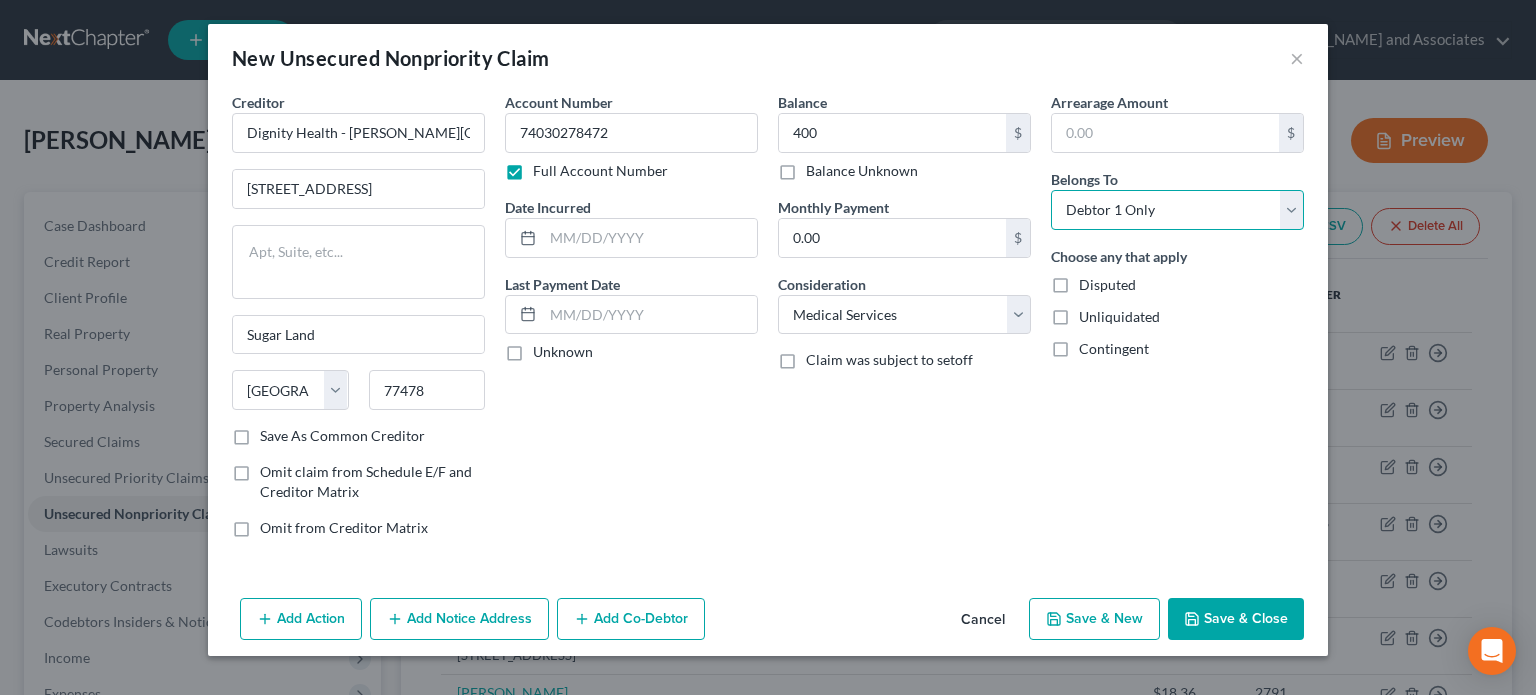 click on "Select Debtor 1 Only Debtor 2 Only Debtor 1 And Debtor 2 Only At Least One Of The Debtors And Another Community Property" at bounding box center (1177, 210) 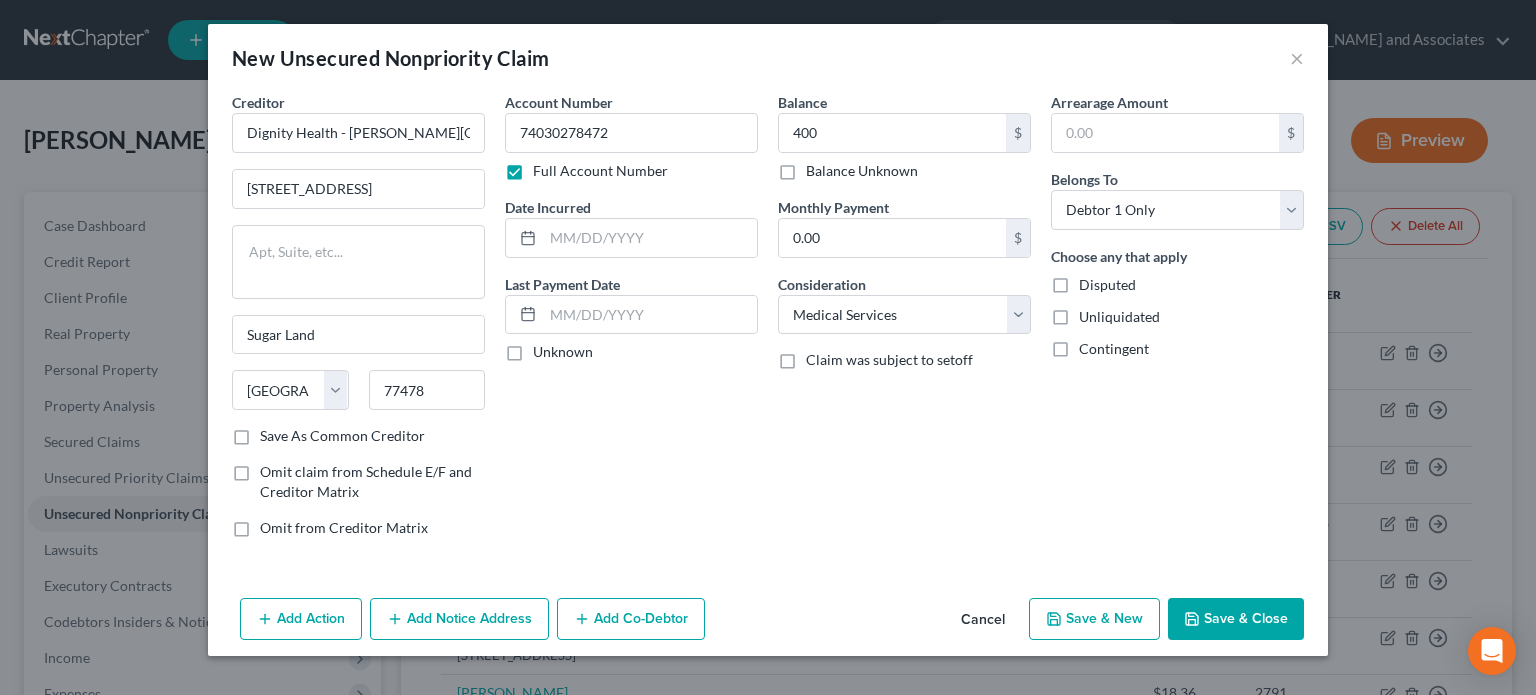 click on "Save & Close" at bounding box center [1236, 619] 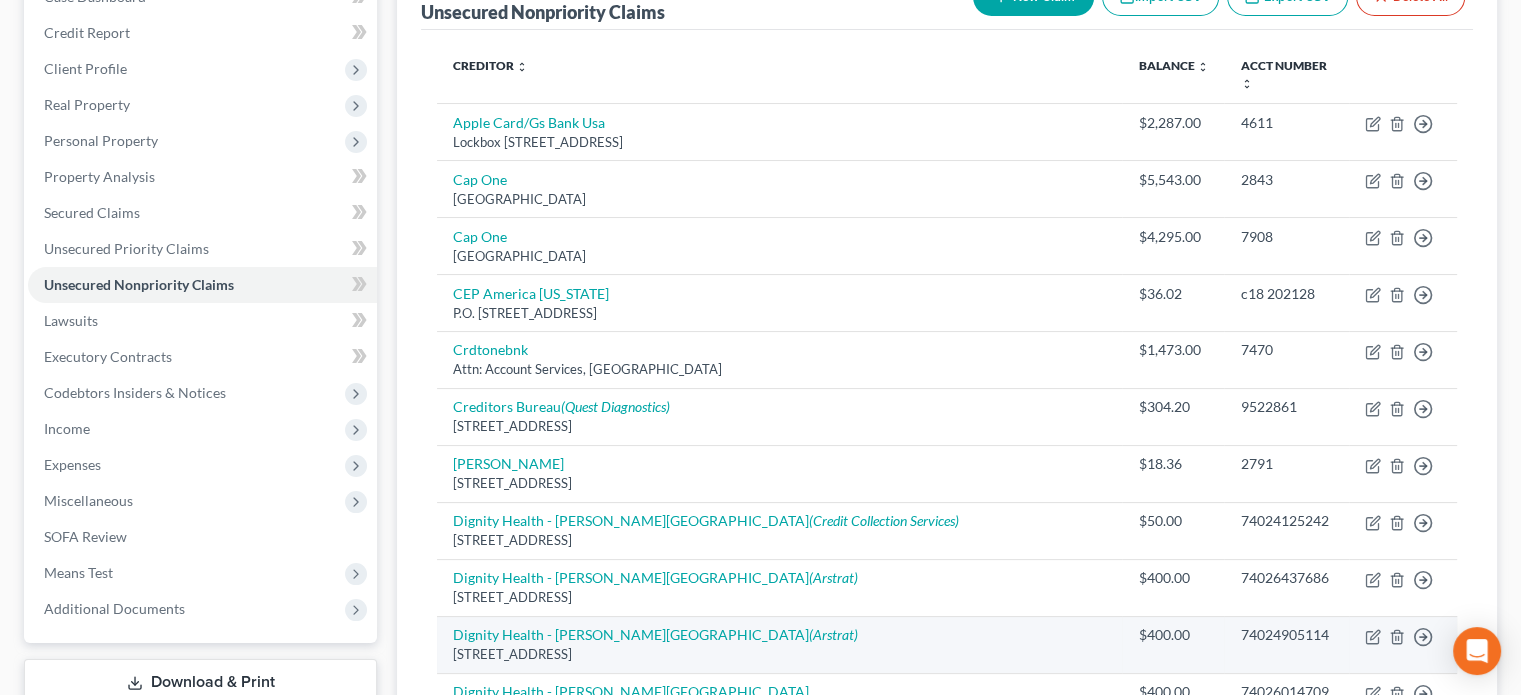 scroll, scrollTop: 177, scrollLeft: 0, axis: vertical 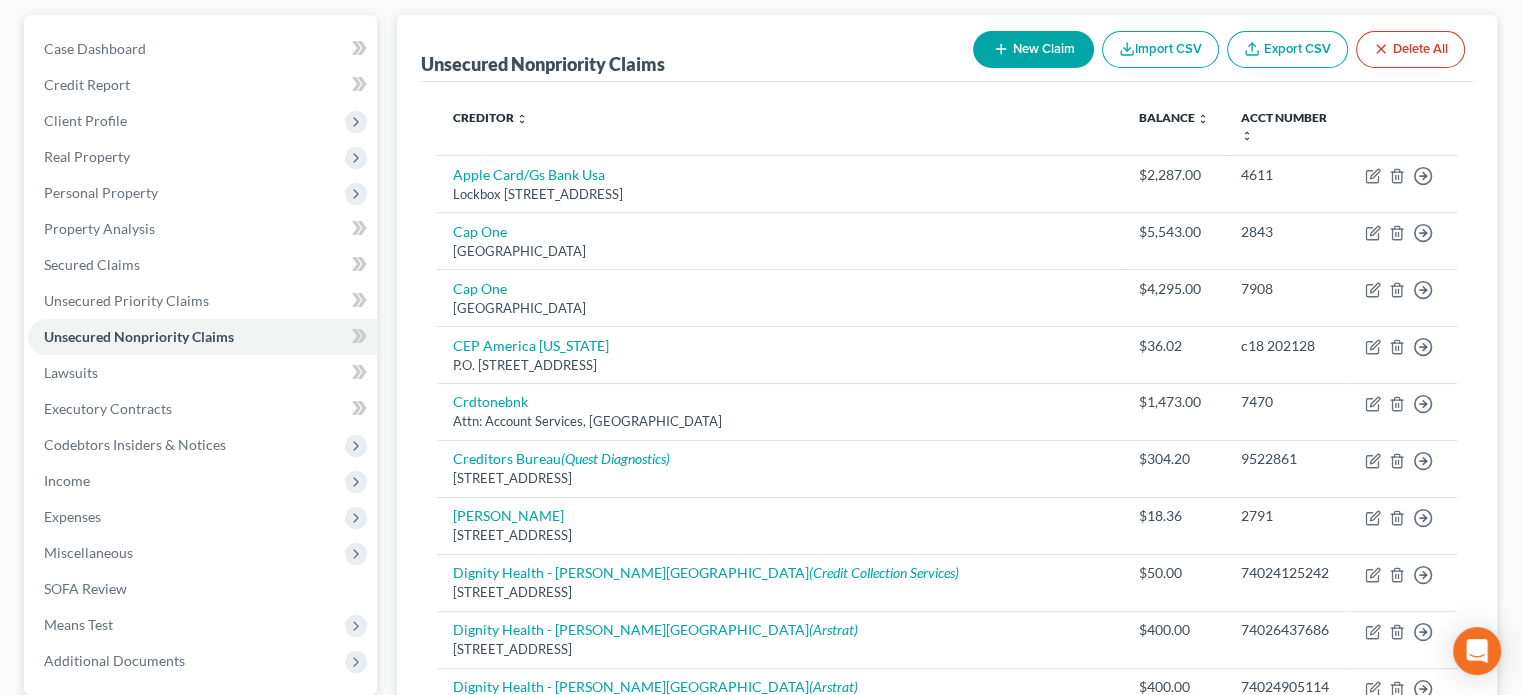click on "New Claim" at bounding box center [1033, 49] 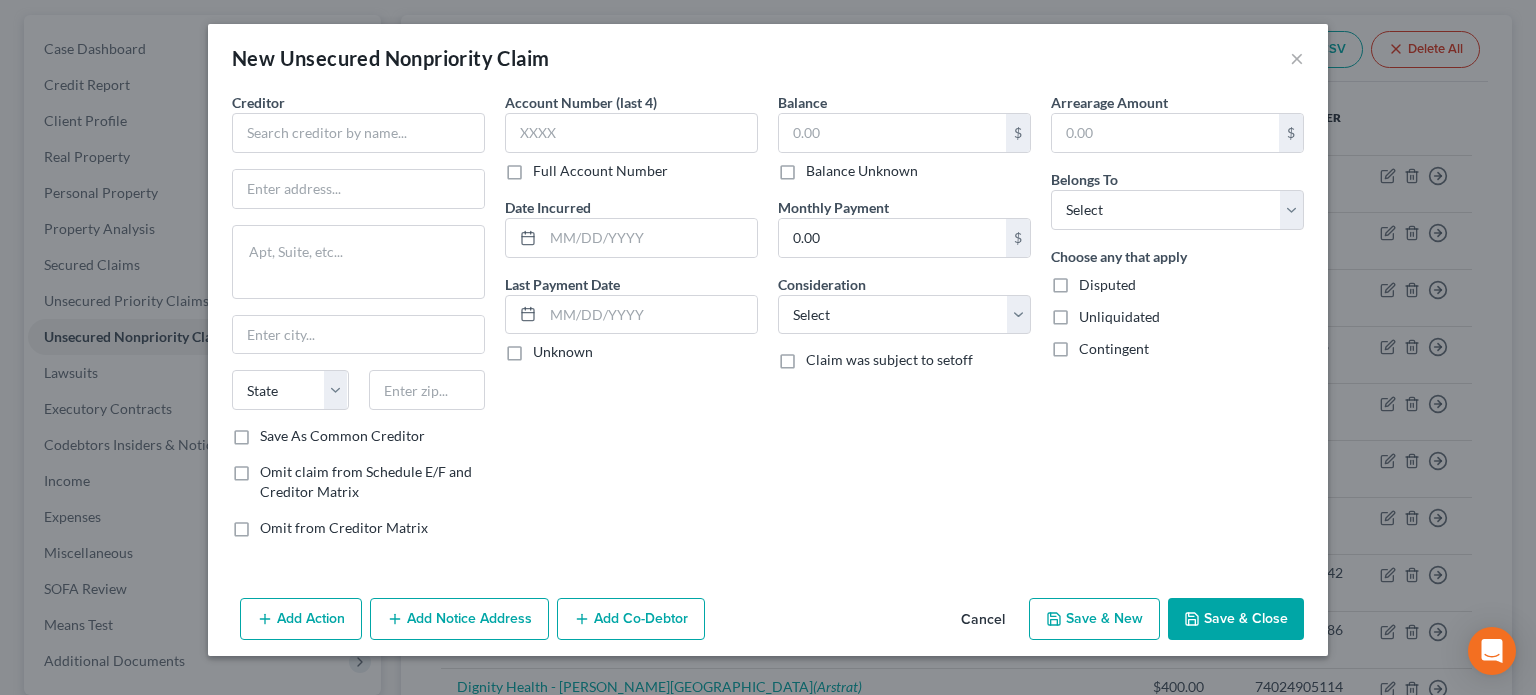 click on "Creditor *                         State [US_STATE] AK AR AZ CA CO [GEOGRAPHIC_DATA] DE DC [GEOGRAPHIC_DATA] [GEOGRAPHIC_DATA] GU HI ID IL IN [GEOGRAPHIC_DATA] [GEOGRAPHIC_DATA] [GEOGRAPHIC_DATA] LA ME MD [GEOGRAPHIC_DATA] [GEOGRAPHIC_DATA] [GEOGRAPHIC_DATA] [GEOGRAPHIC_DATA] [GEOGRAPHIC_DATA] MT [GEOGRAPHIC_DATA] [GEOGRAPHIC_DATA] [GEOGRAPHIC_DATA] [GEOGRAPHIC_DATA] [GEOGRAPHIC_DATA] [GEOGRAPHIC_DATA] [GEOGRAPHIC_DATA] [GEOGRAPHIC_DATA] [GEOGRAPHIC_DATA] [GEOGRAPHIC_DATA] OR [GEOGRAPHIC_DATA] PR RI SC SD [GEOGRAPHIC_DATA] [GEOGRAPHIC_DATA] [GEOGRAPHIC_DATA] VI [GEOGRAPHIC_DATA] [GEOGRAPHIC_DATA] [GEOGRAPHIC_DATA] WV WI WY" at bounding box center [358, 259] 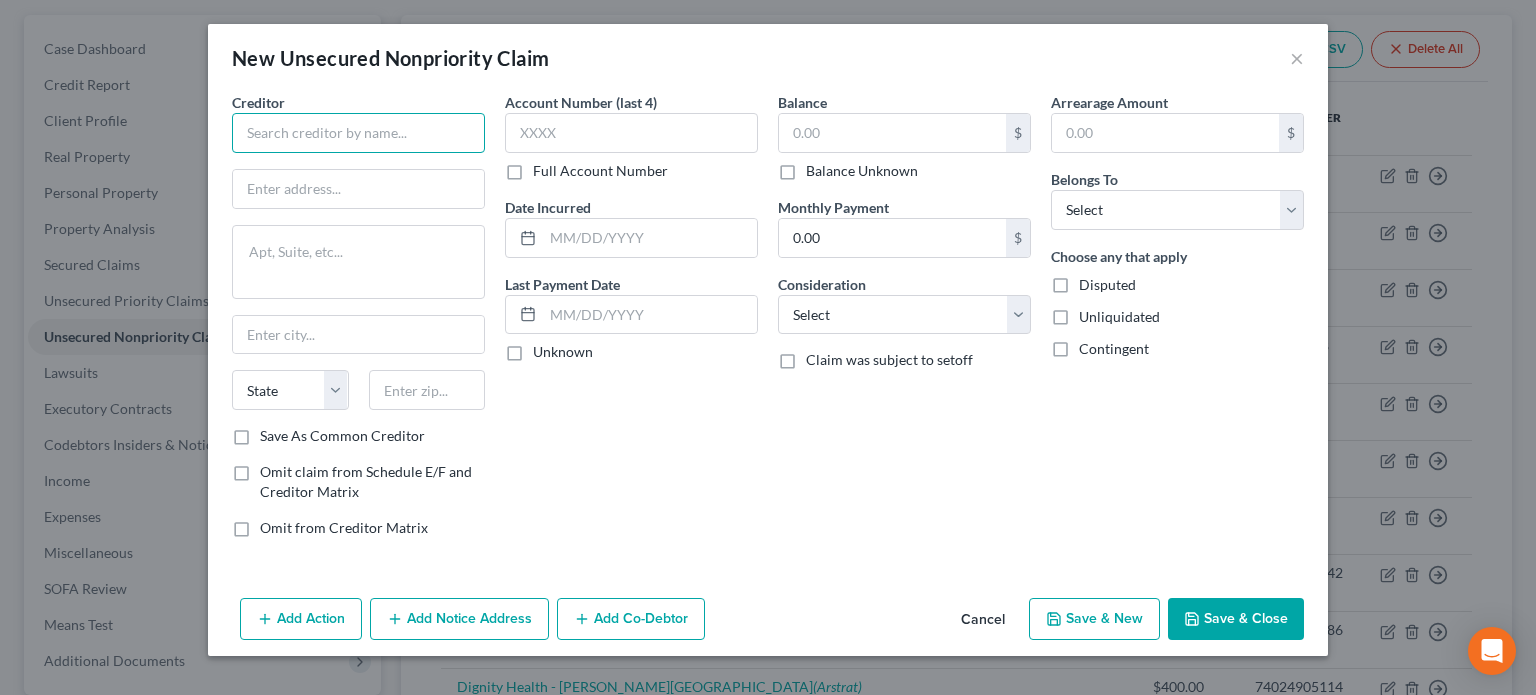 click at bounding box center [358, 133] 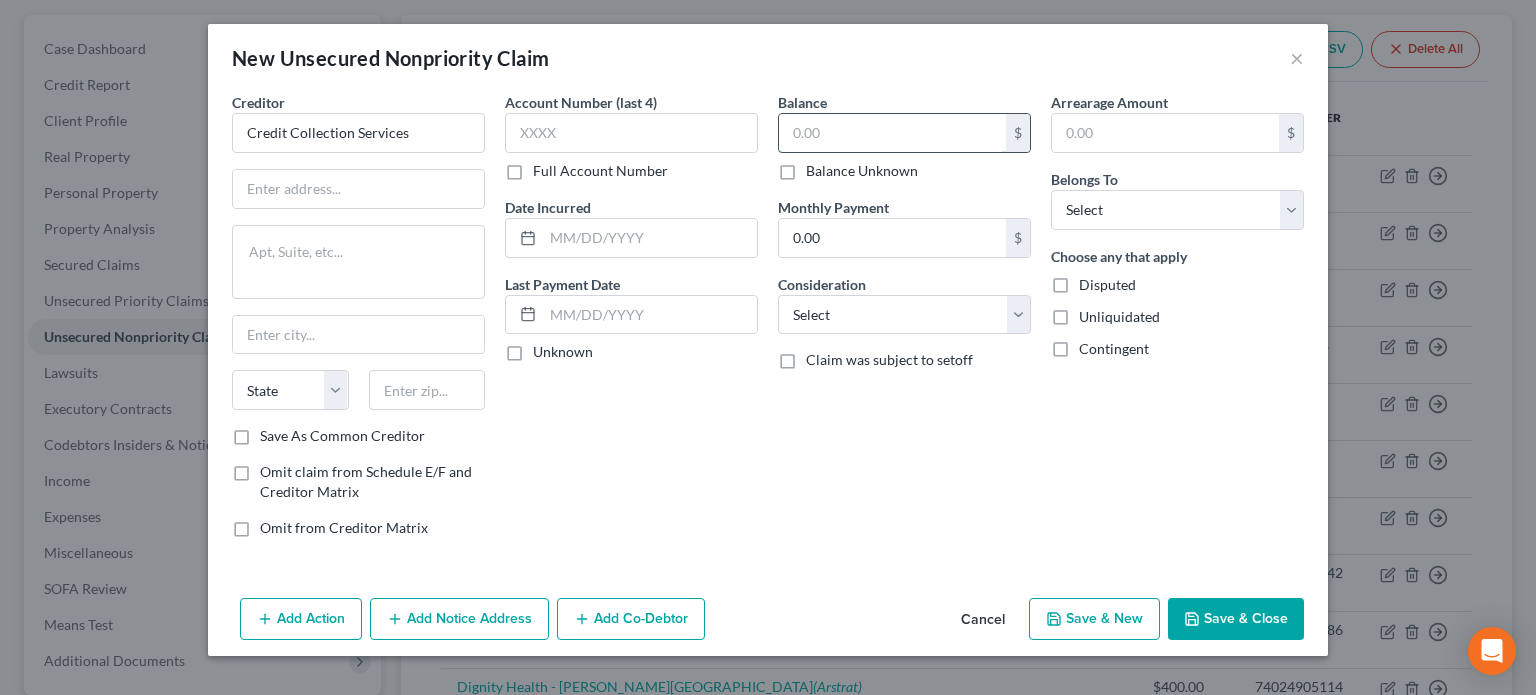 click at bounding box center (892, 133) 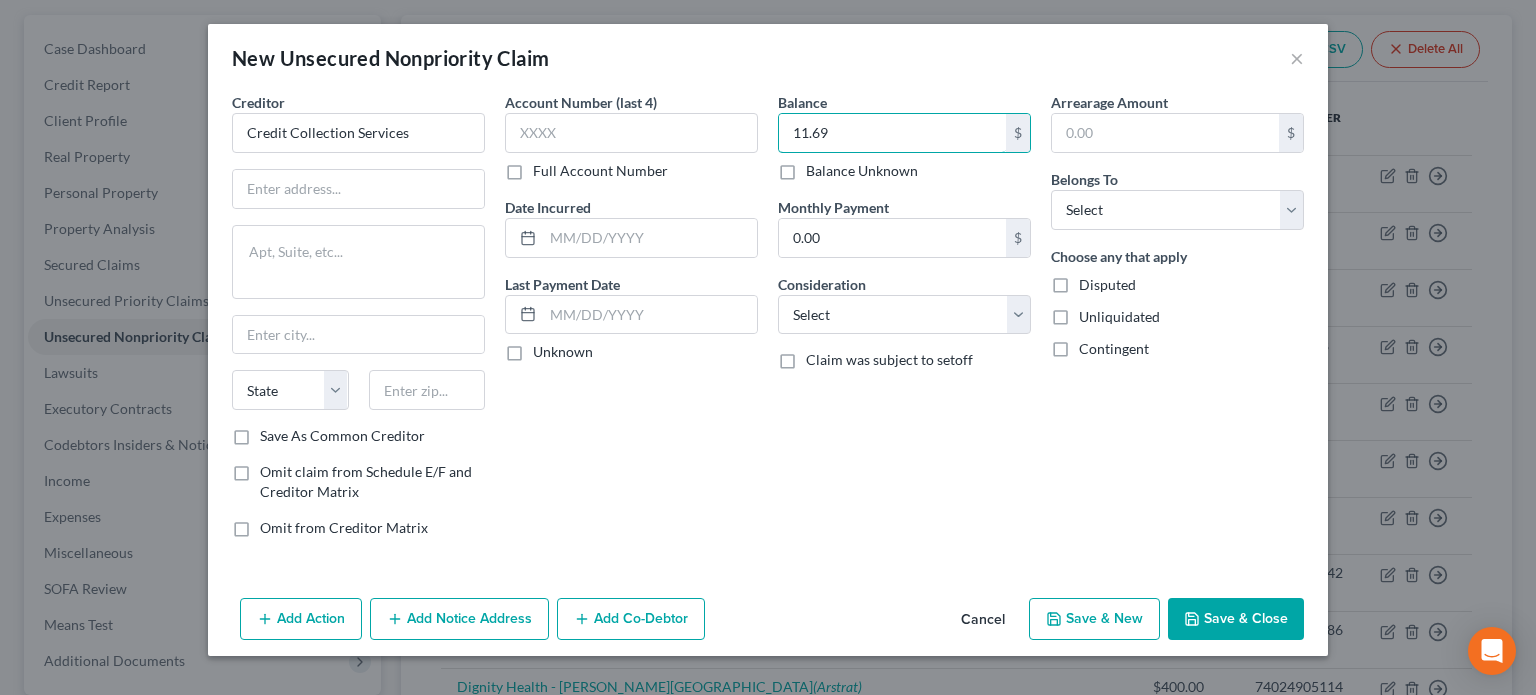 type on "11.69" 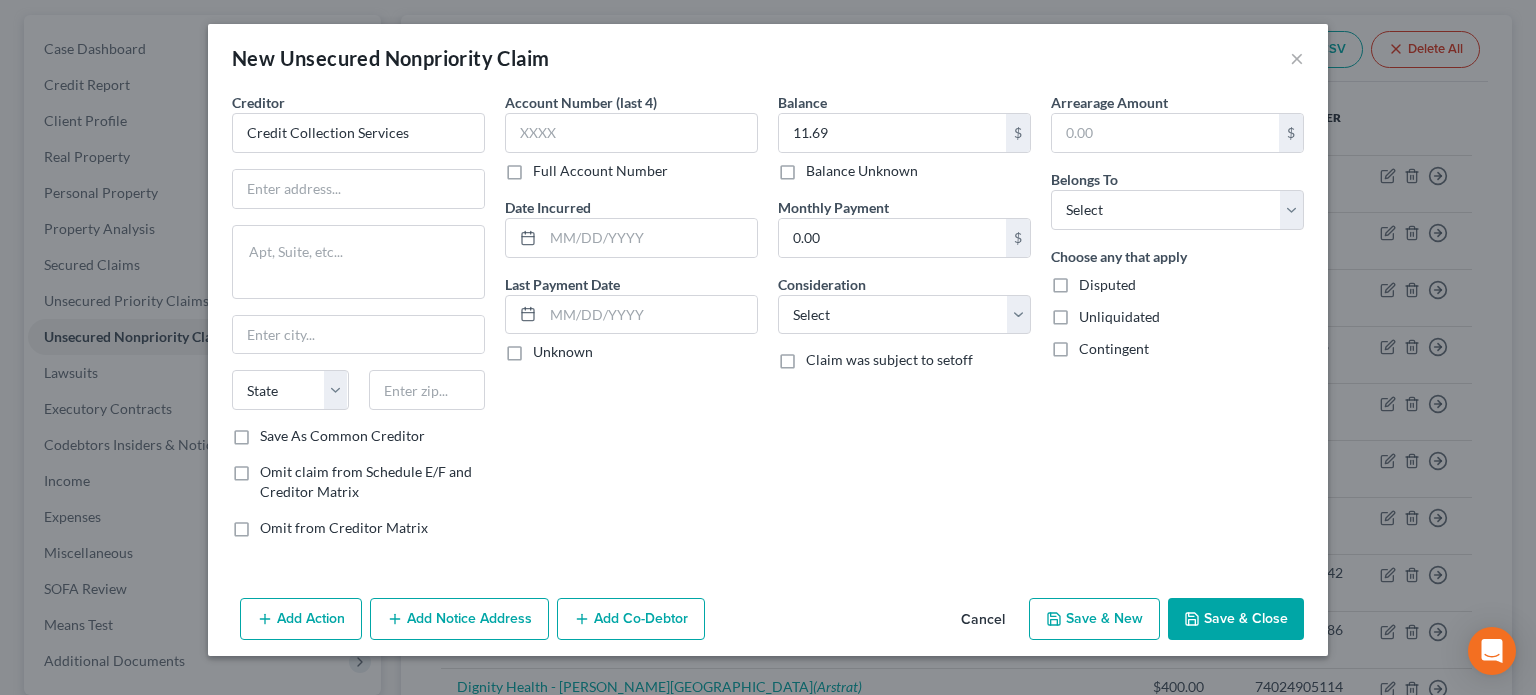 click on "Account Number (last 4)
Full Account Number
Date Incurred         Last Payment Date         Unknown" at bounding box center (631, 323) 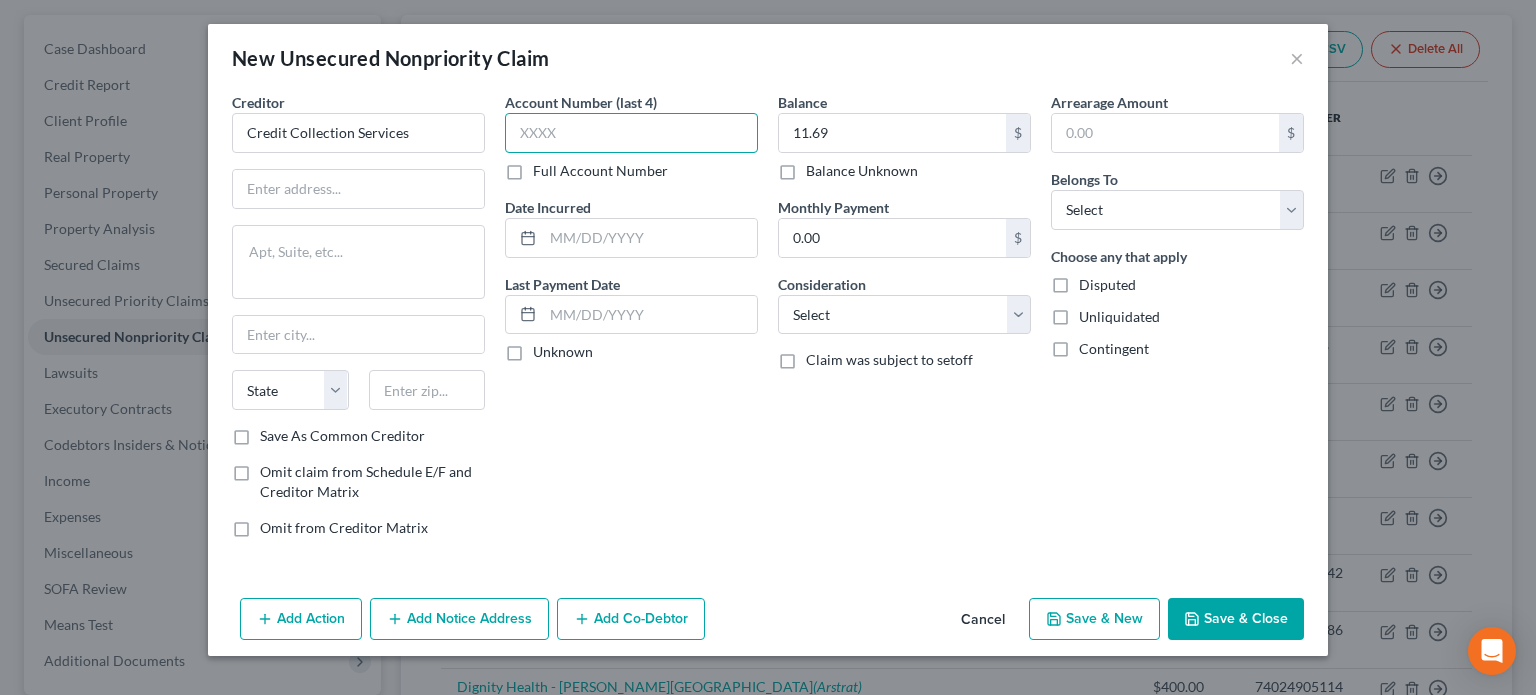 click at bounding box center [631, 133] 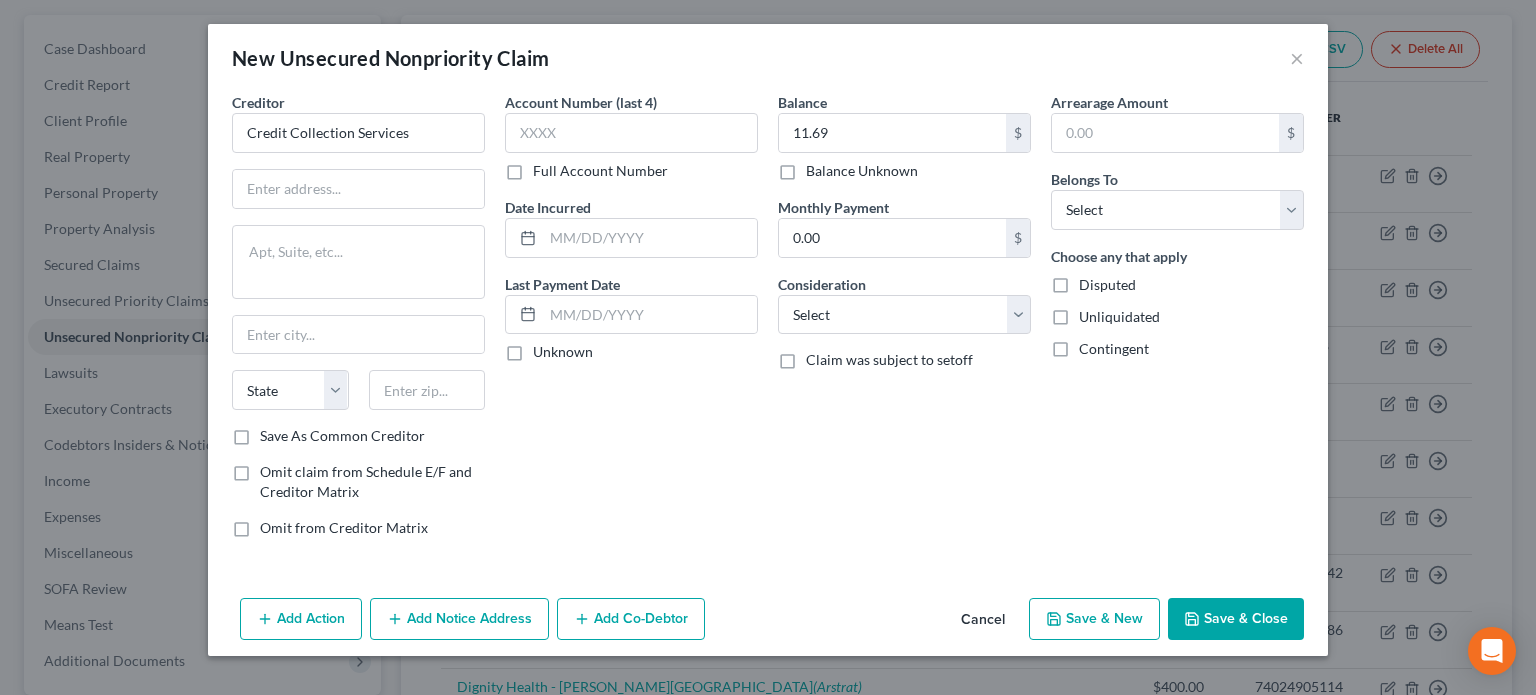 click on "Full Account Number" at bounding box center (600, 171) 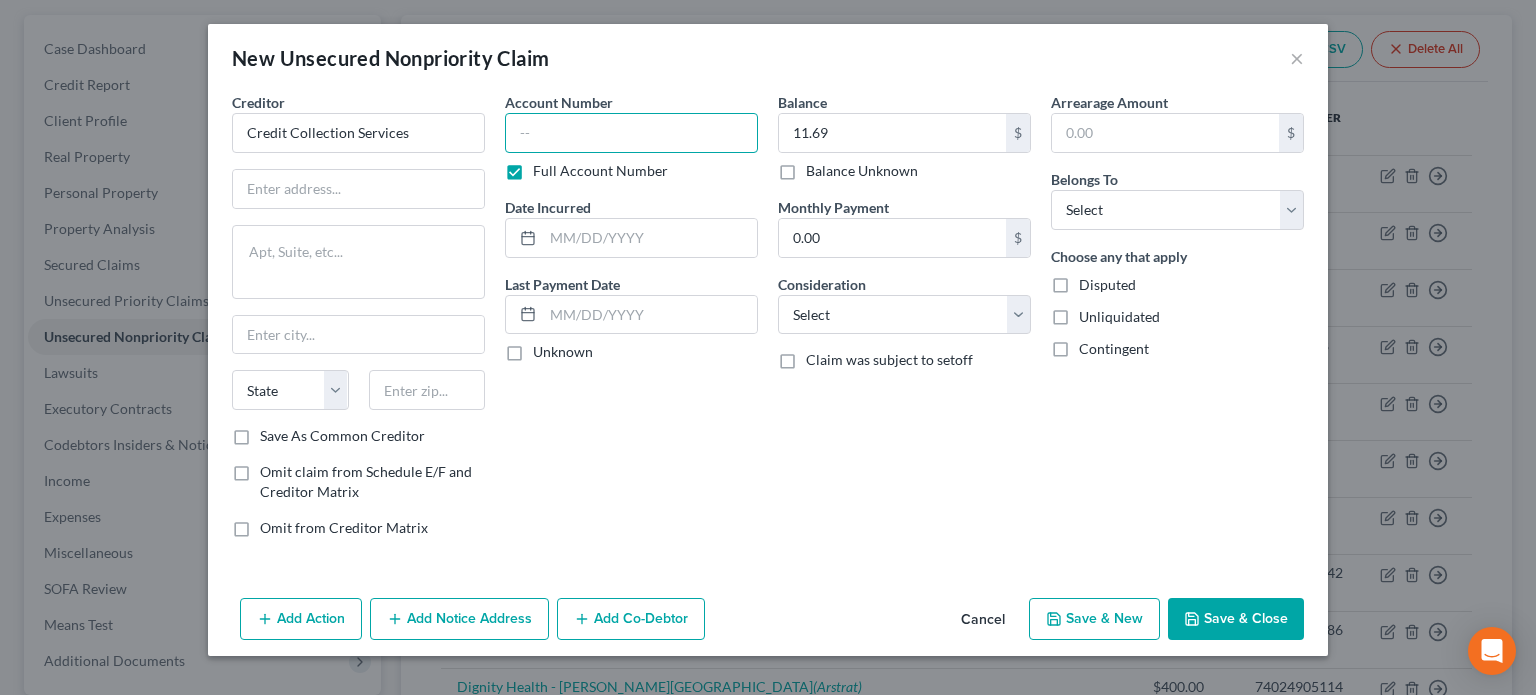 click at bounding box center [631, 133] 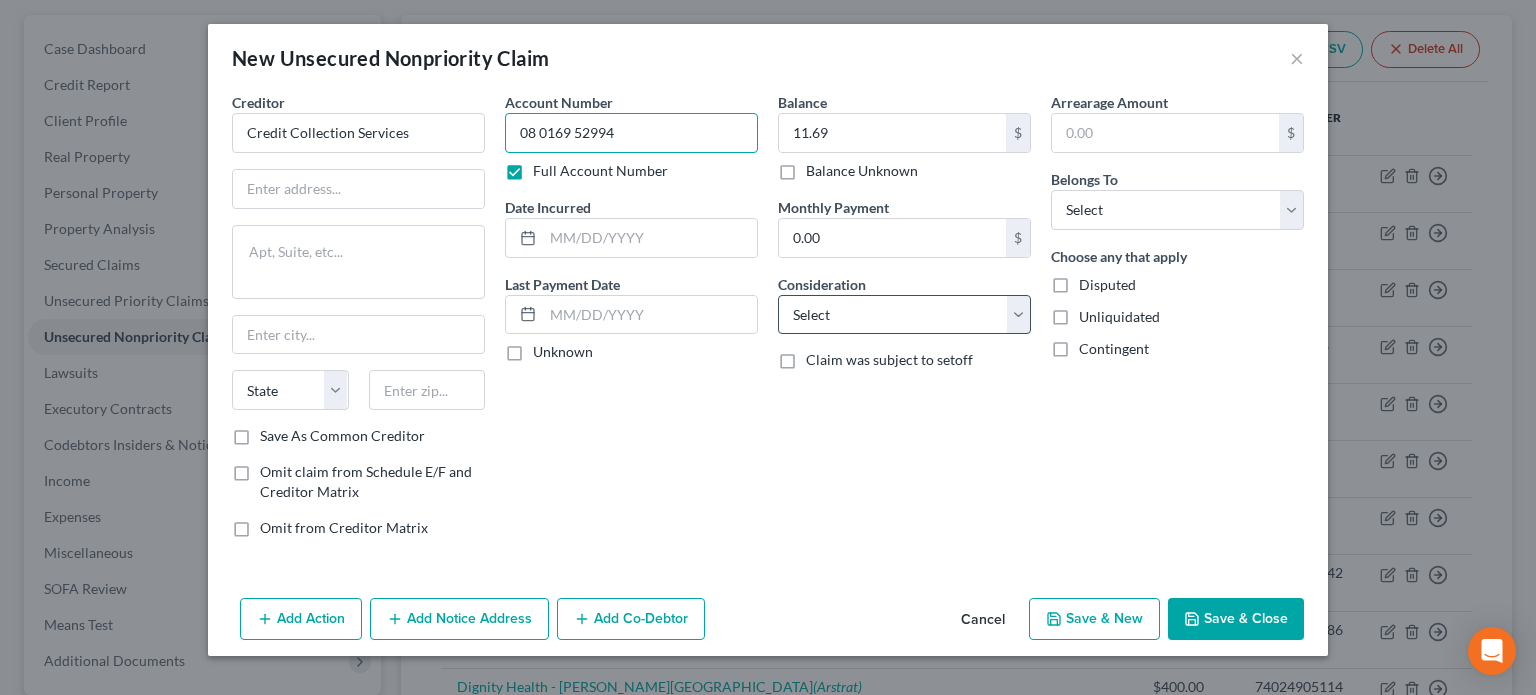 type on "08 0169 52994" 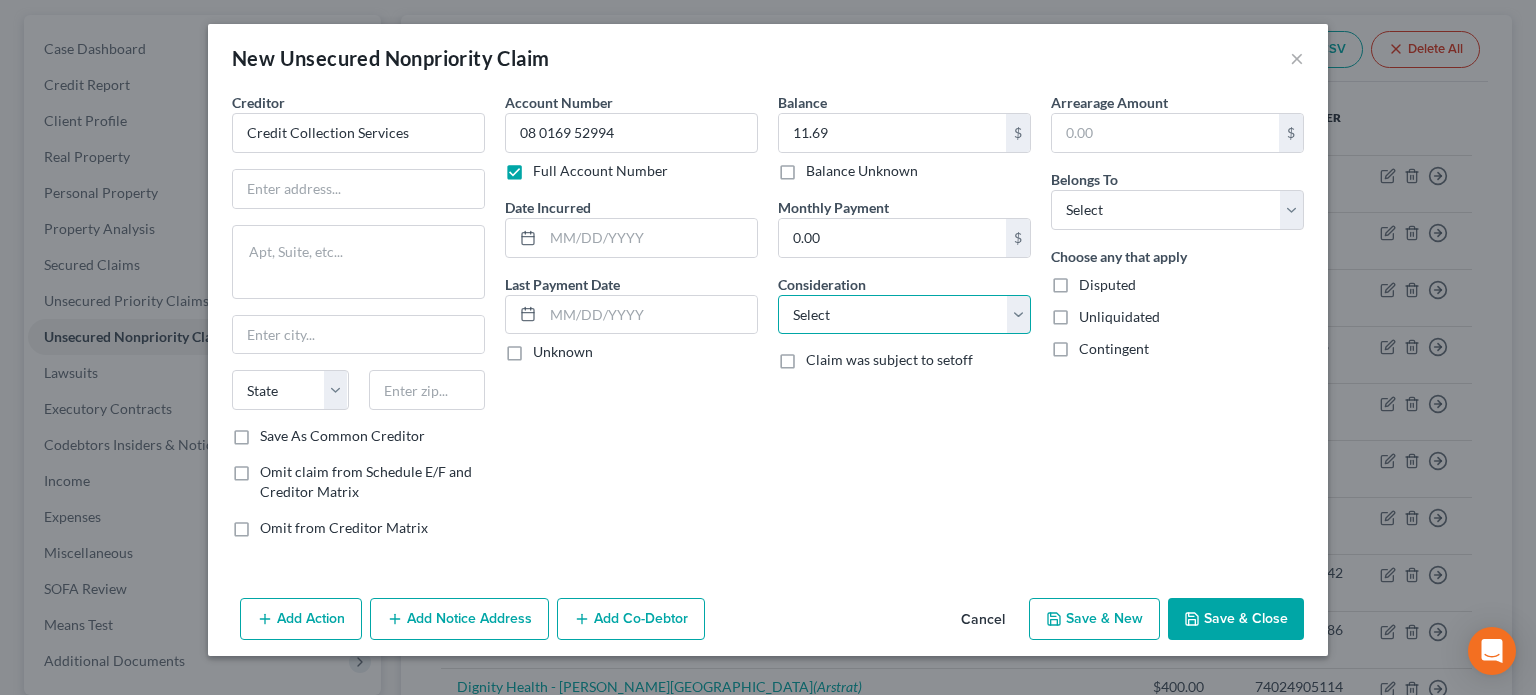click on "Select Cable / Satellite Services Collection Agency Credit Card Debt Debt Counseling / Attorneys Deficiency Balance Domestic Support Obligations Home / Car Repairs Income Taxes Judgment Liens Medical Services Monies Loaned / Advanced Mortgage Obligation From Divorce Or Separation Obligation To Pensions Other Overdrawn Bank Account Promised To Help Pay Creditors Student Loans Suppliers And Vendors Telephone / Internet Services Utility Services" at bounding box center [904, 315] 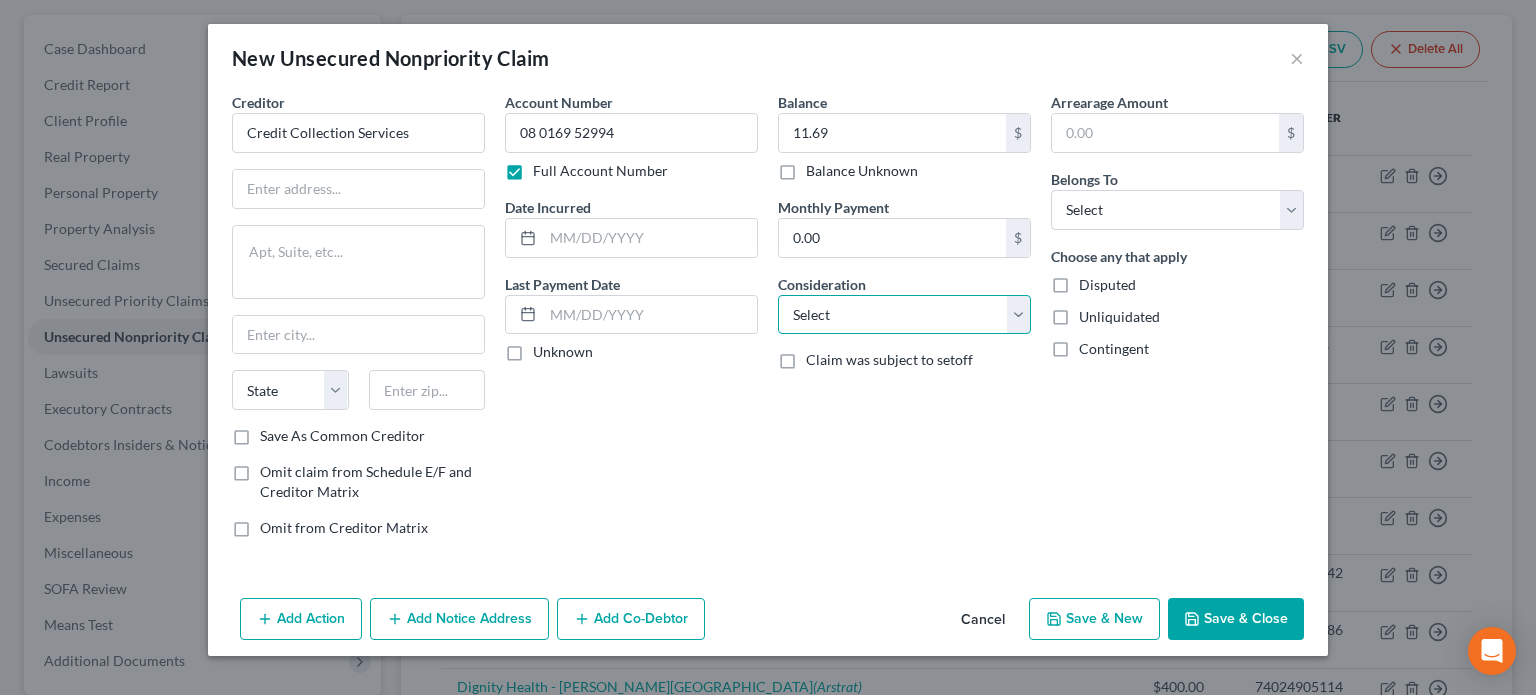 select on "1" 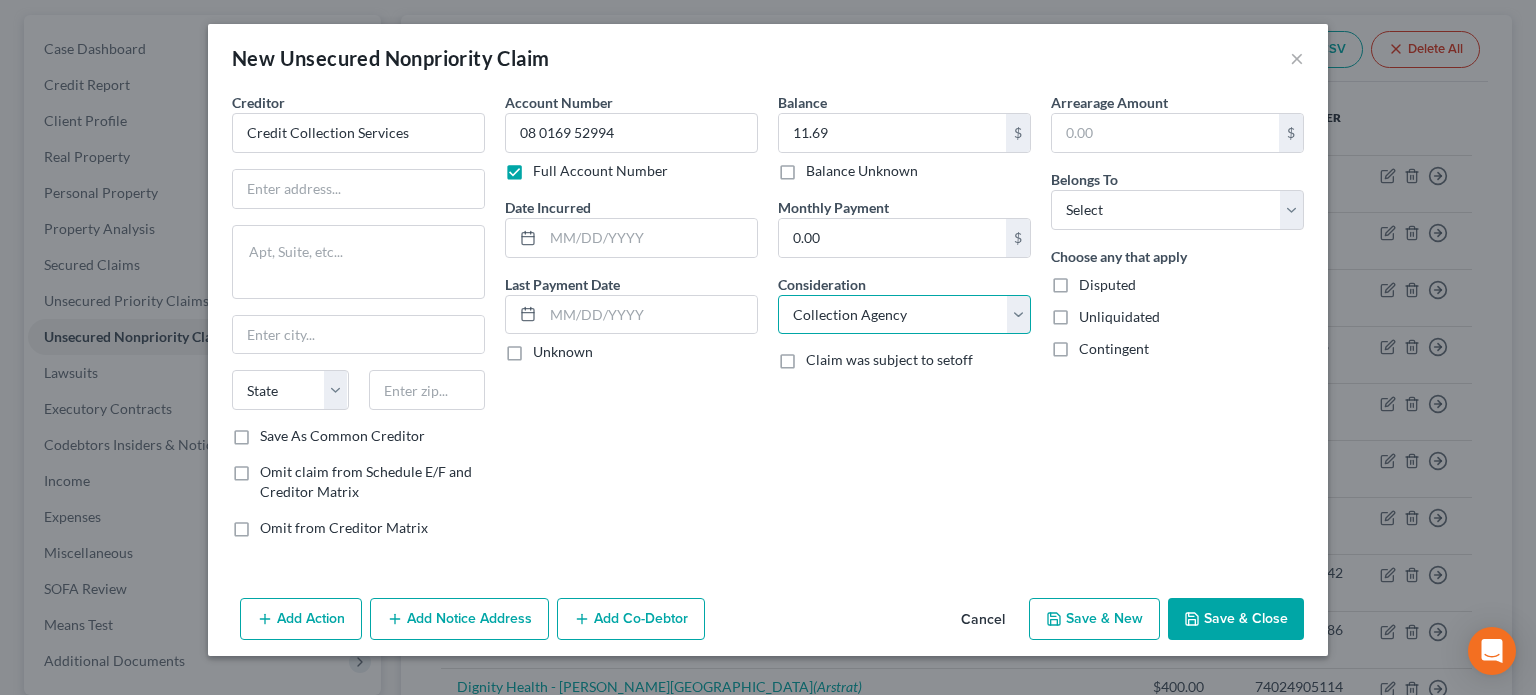 click on "Select Cable / Satellite Services Collection Agency Credit Card Debt Debt Counseling / Attorneys Deficiency Balance Domestic Support Obligations Home / Car Repairs Income Taxes Judgment Liens Medical Services Monies Loaned / Advanced Mortgage Obligation From Divorce Or Separation Obligation To Pensions Other Overdrawn Bank Account Promised To Help Pay Creditors Student Loans Suppliers And Vendors Telephone / Internet Services Utility Services" at bounding box center [904, 315] 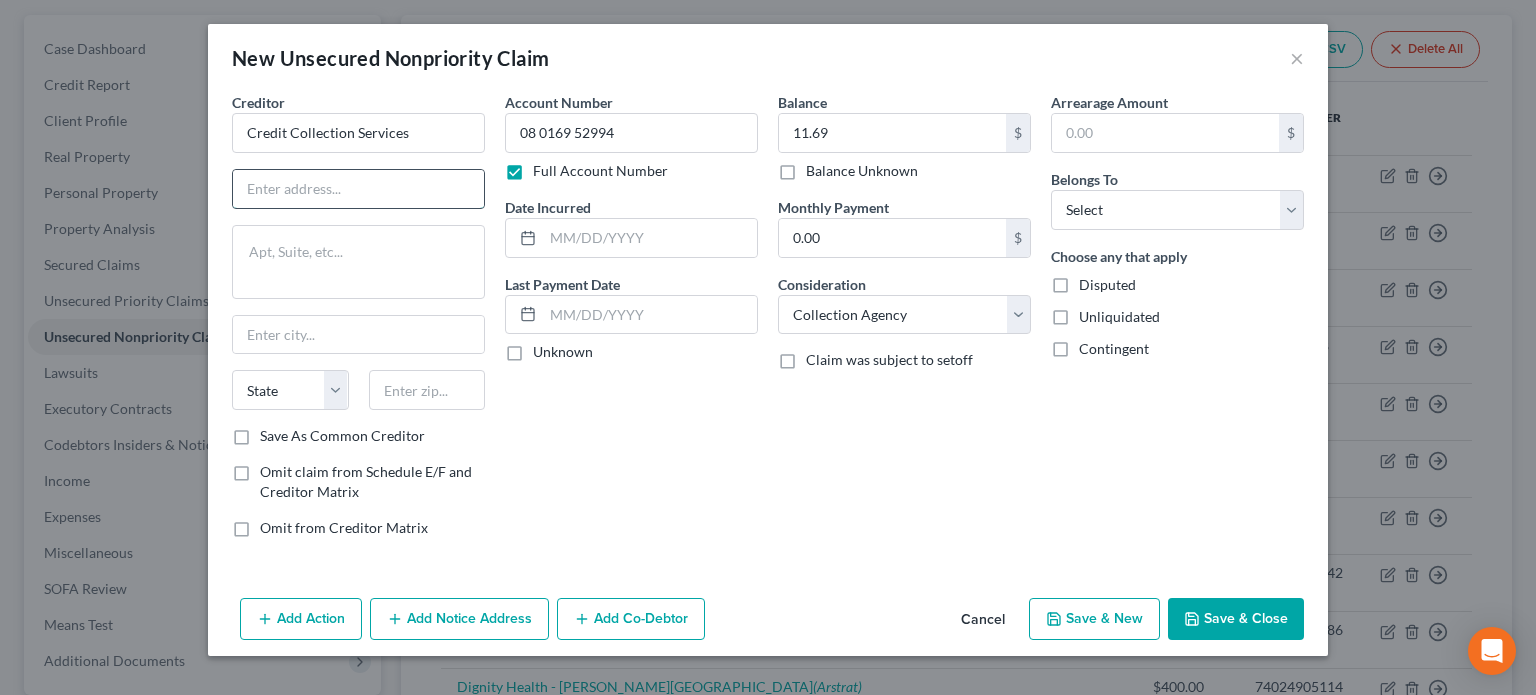 click at bounding box center (358, 189) 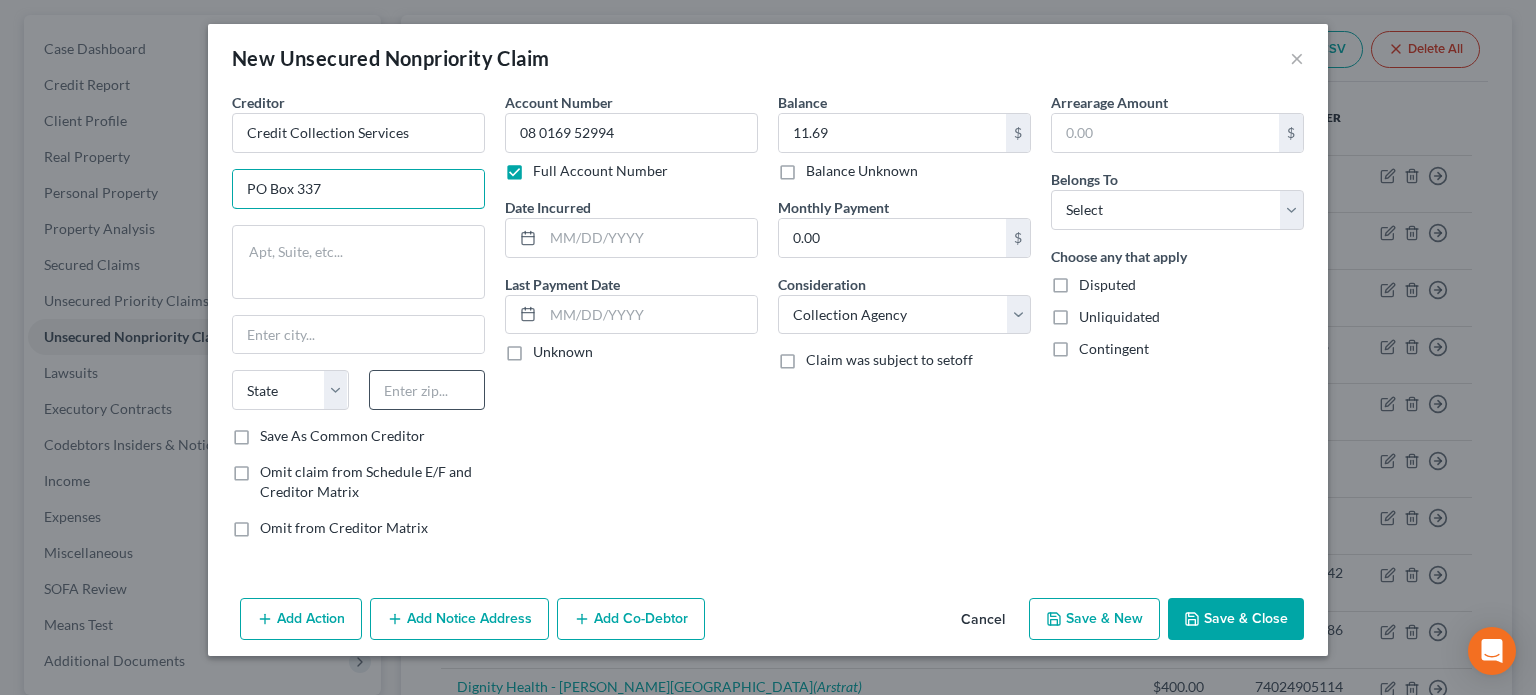 type on "PO Box 337" 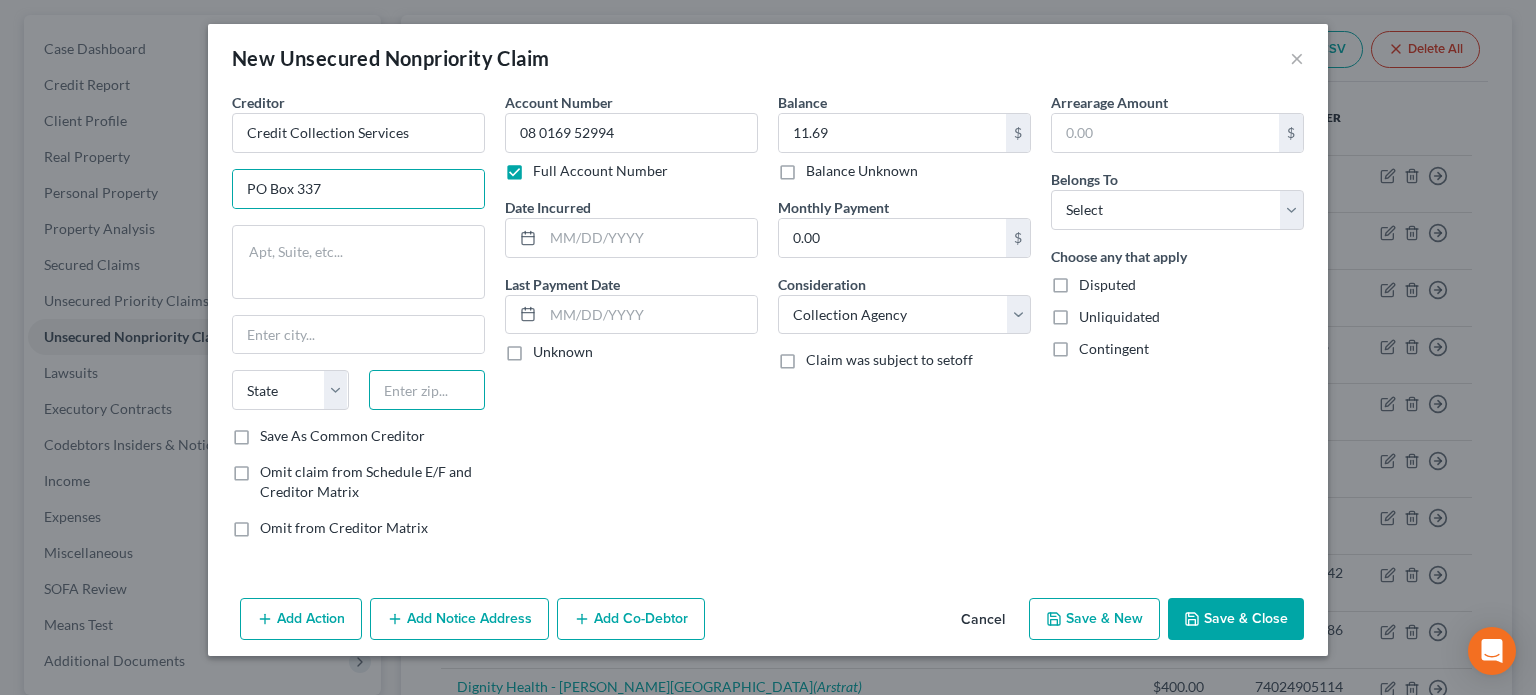 click at bounding box center [427, 390] 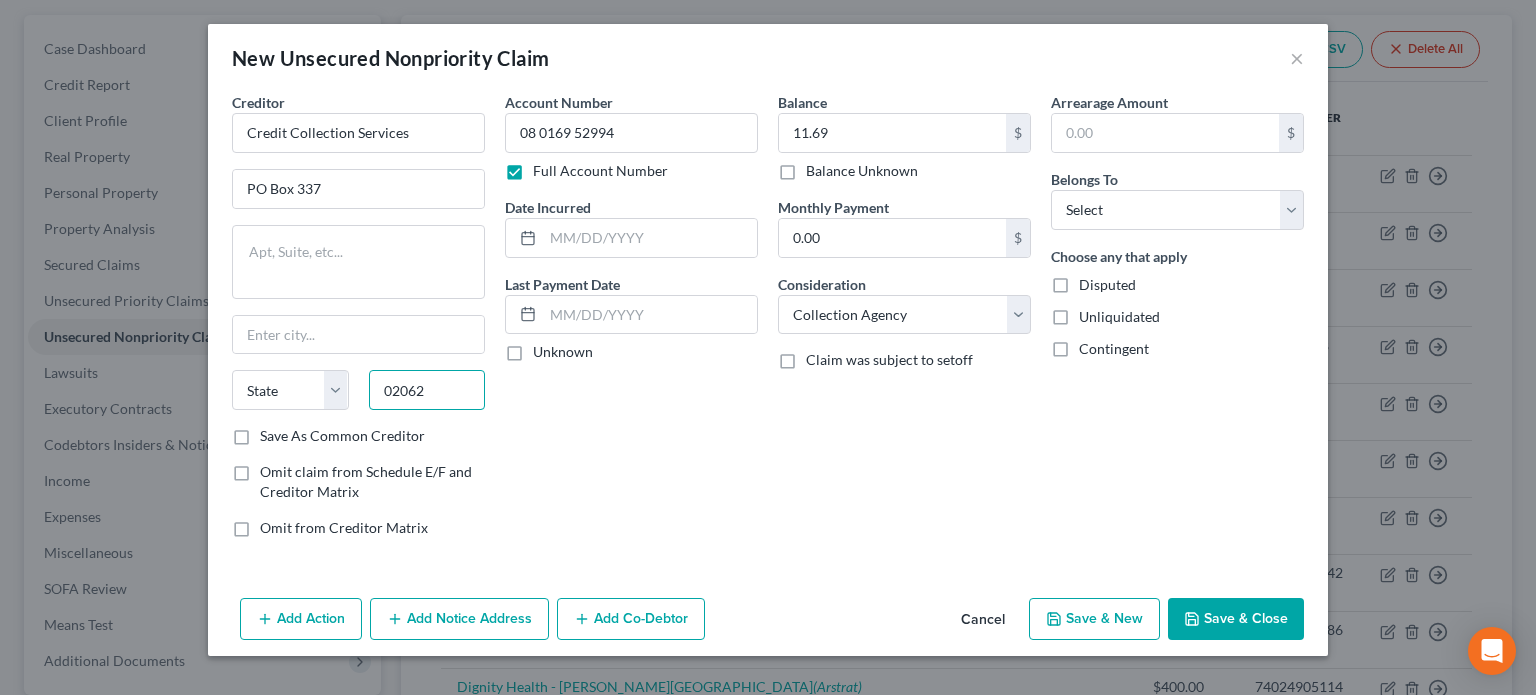 type on "02062" 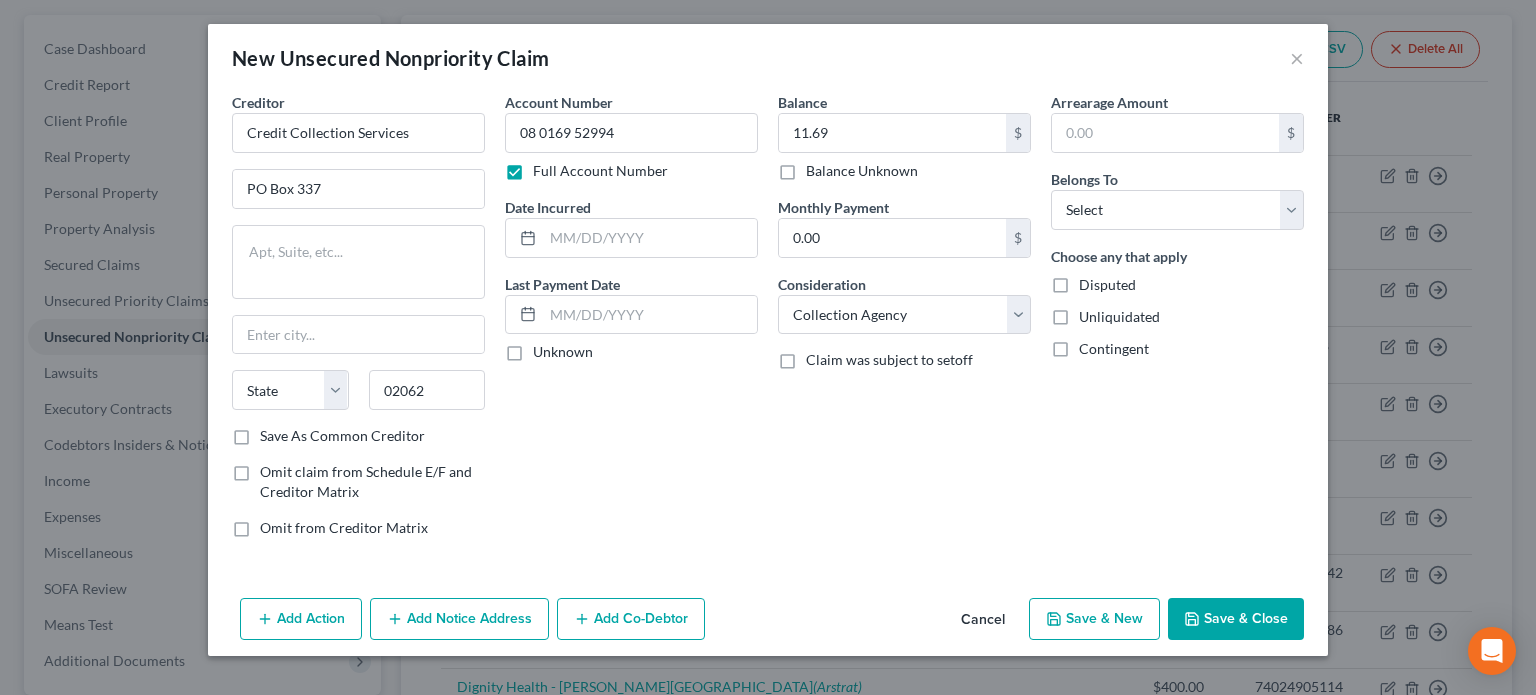 click on "Account Number
08 0169 52994
Full Account Number
Date Incurred         Last Payment Date         Unknown" at bounding box center (631, 323) 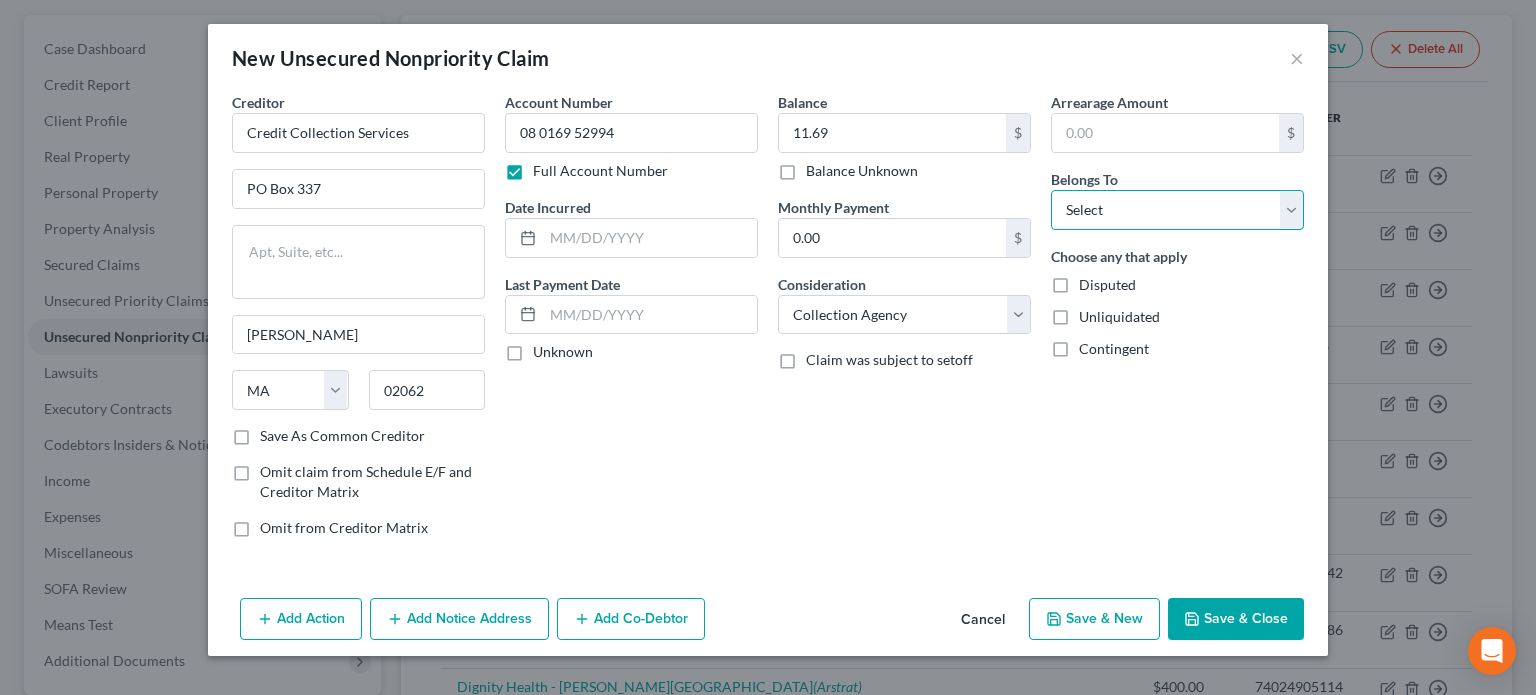 click on "Select Debtor 1 Only Debtor 2 Only Debtor 1 And Debtor 2 Only At Least One Of The Debtors And Another Community Property" at bounding box center (1177, 210) 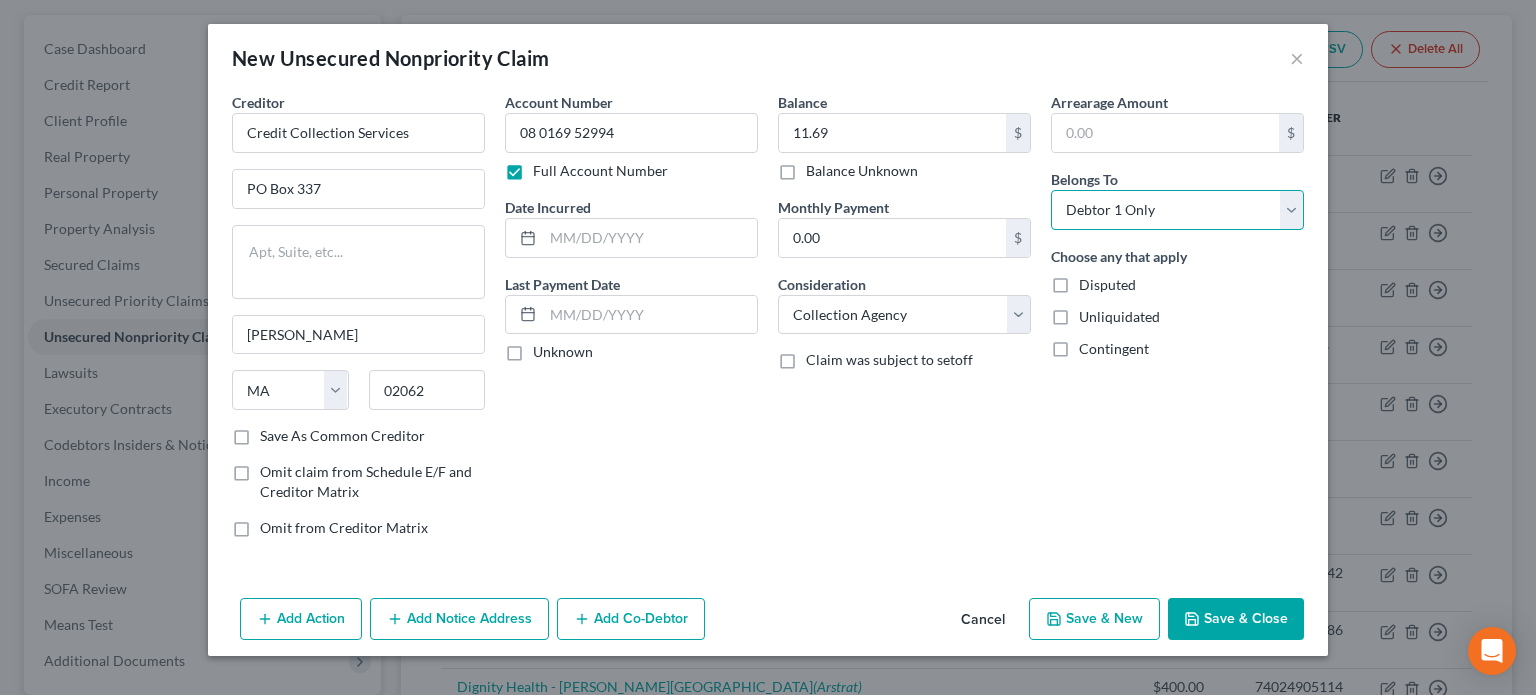 click on "Select Debtor 1 Only Debtor 2 Only Debtor 1 And Debtor 2 Only At Least One Of The Debtors And Another Community Property" at bounding box center (1177, 210) 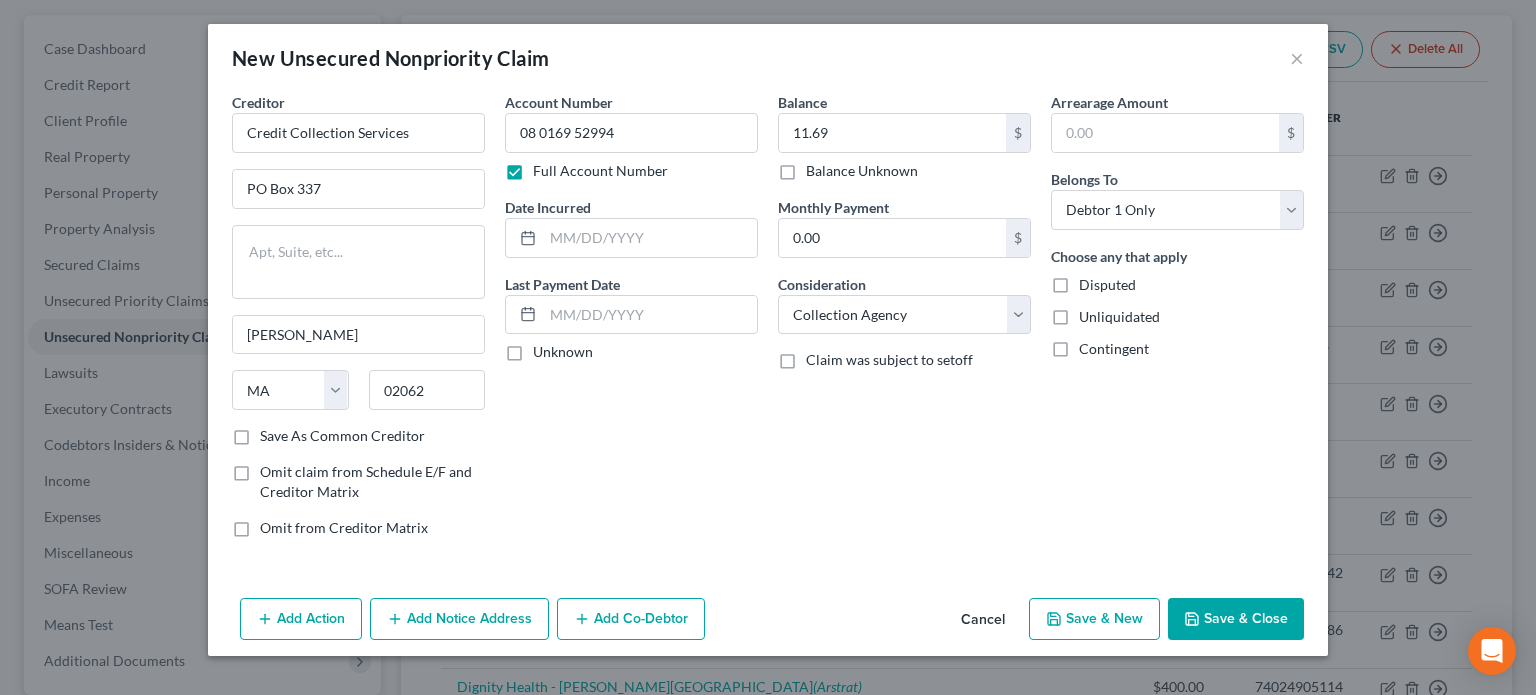 click on "Balance
11.69 $
Balance Unknown
Balance Undetermined
11.69 $
Balance Unknown
Monthly Payment 0.00 $ Consideration Select Cable / Satellite Services Collection Agency Credit Card Debt Debt Counseling / Attorneys Deficiency Balance Domestic Support Obligations Home / Car Repairs Income Taxes Judgment Liens Medical Services Monies Loaned / Advanced Mortgage Obligation From Divorce Or Separation Obligation To Pensions Other Overdrawn Bank Account Promised To Help Pay Creditors Student Loans Suppliers And Vendors Telephone / Internet Services Utility Services Claim was subject to setoff" at bounding box center (904, 323) 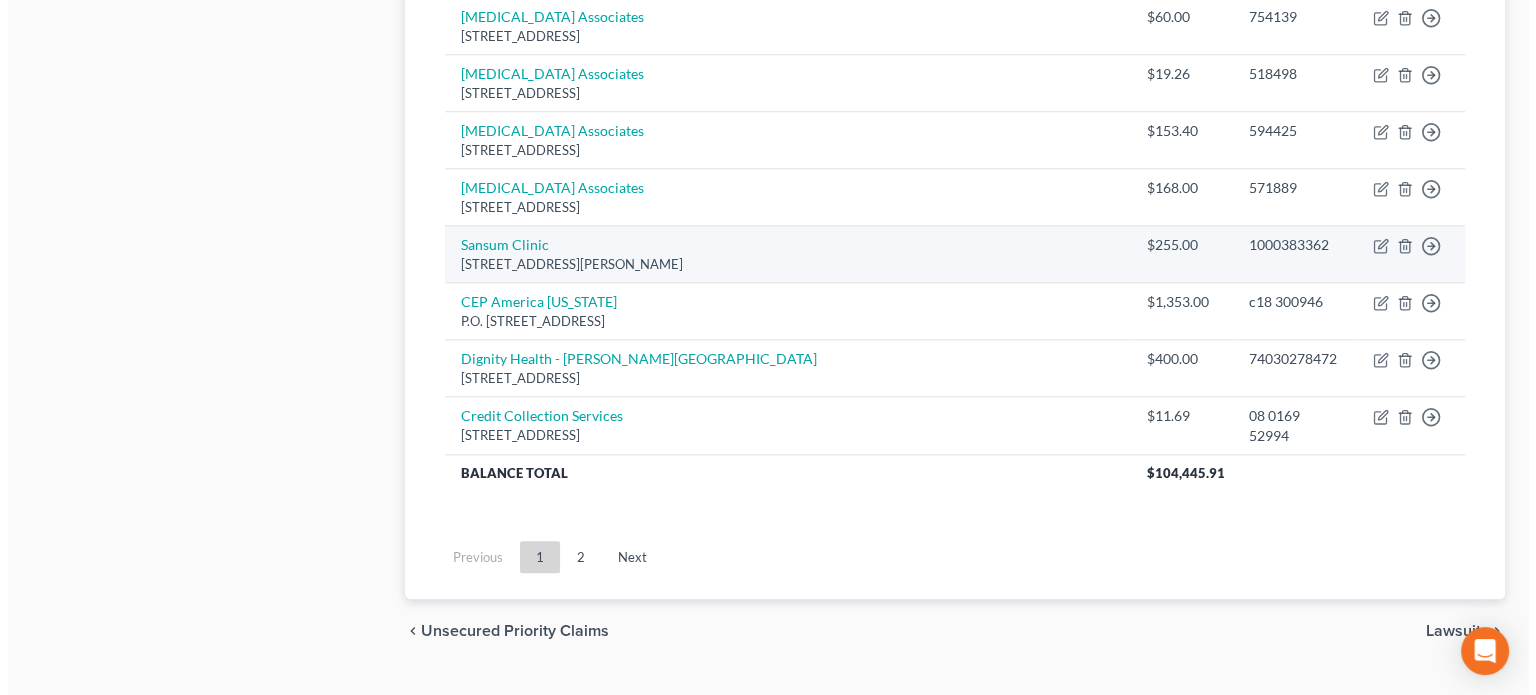 scroll, scrollTop: 1836, scrollLeft: 0, axis: vertical 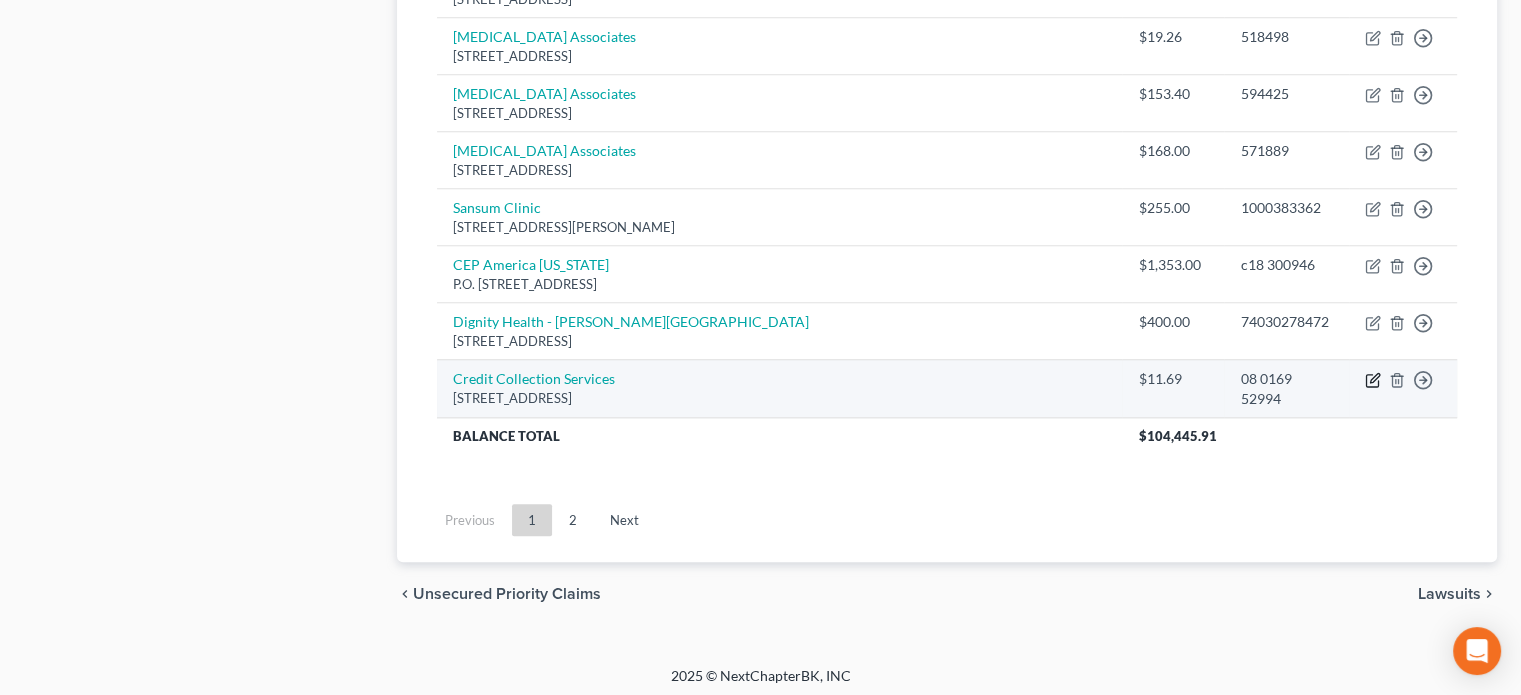 click 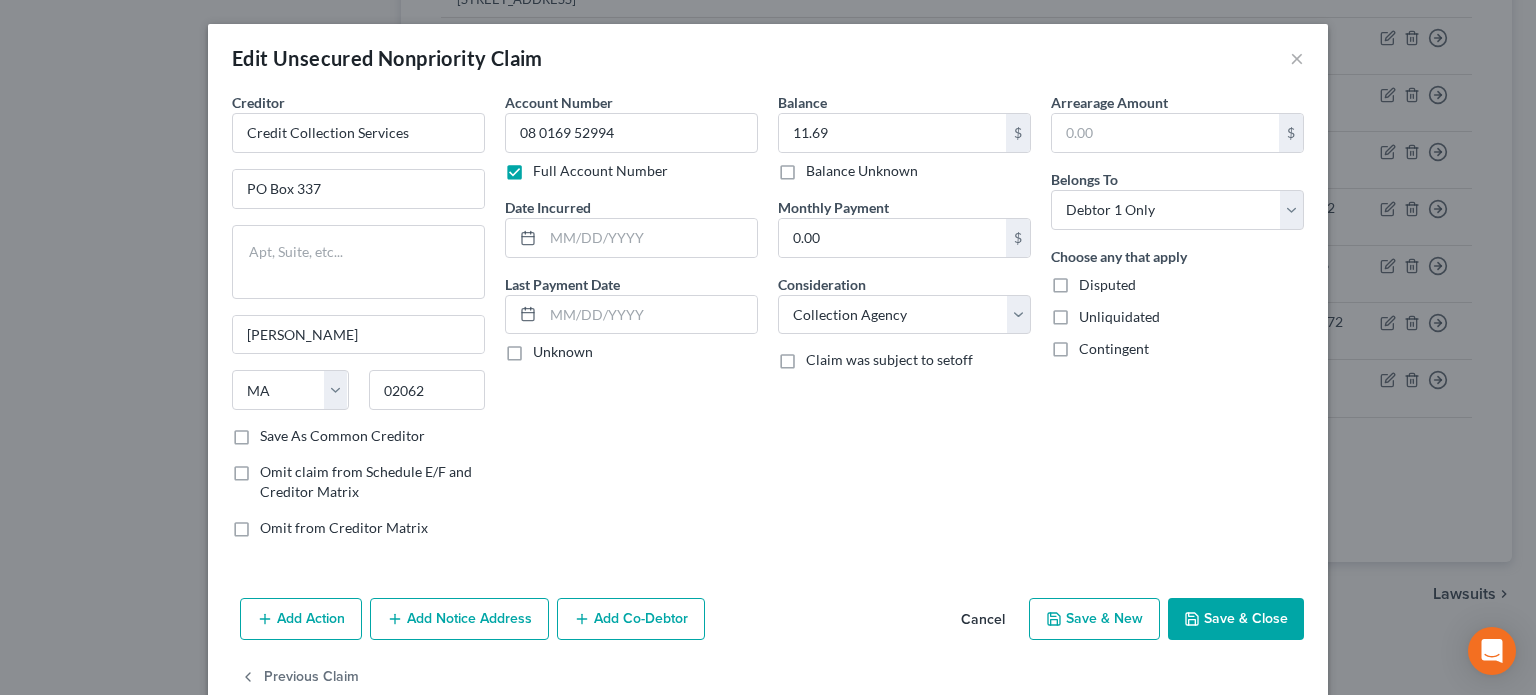 click on "Add Notice Address" at bounding box center (459, 619) 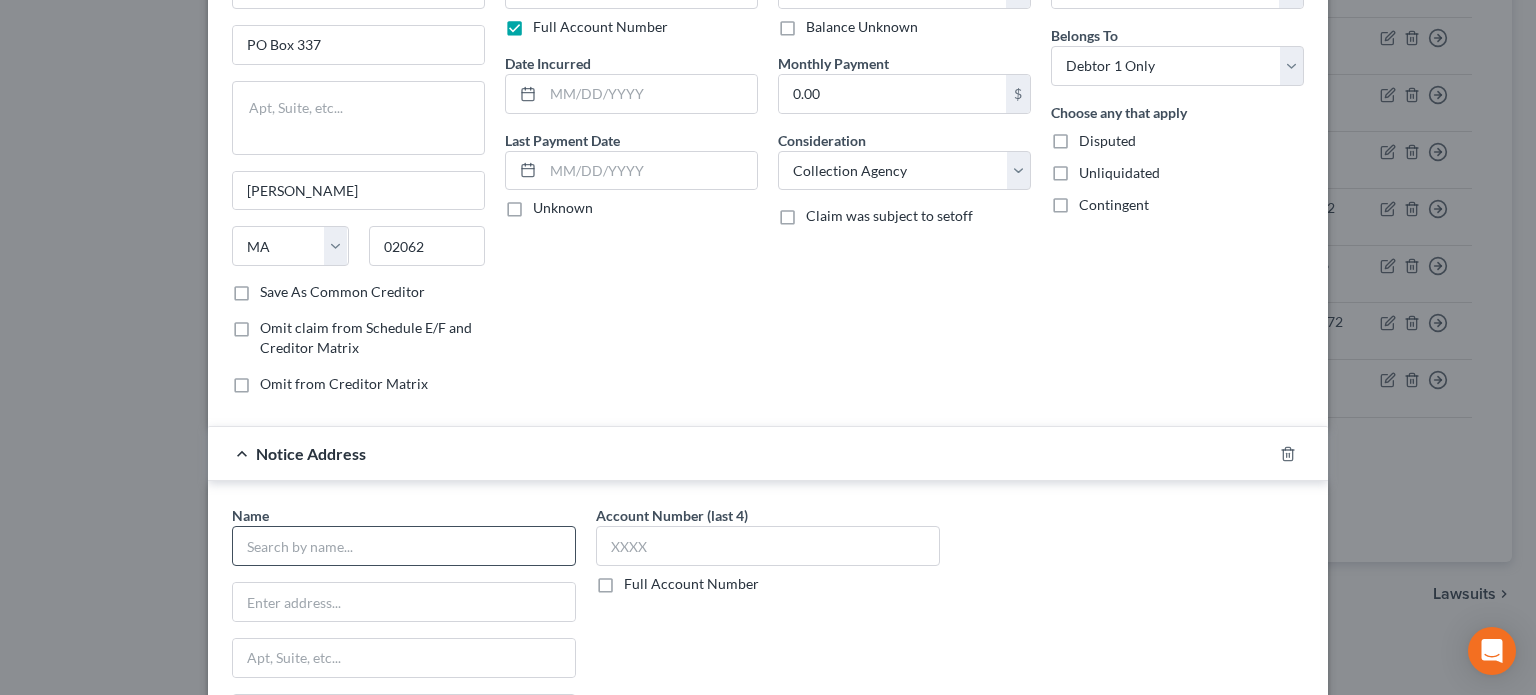 scroll, scrollTop: 200, scrollLeft: 0, axis: vertical 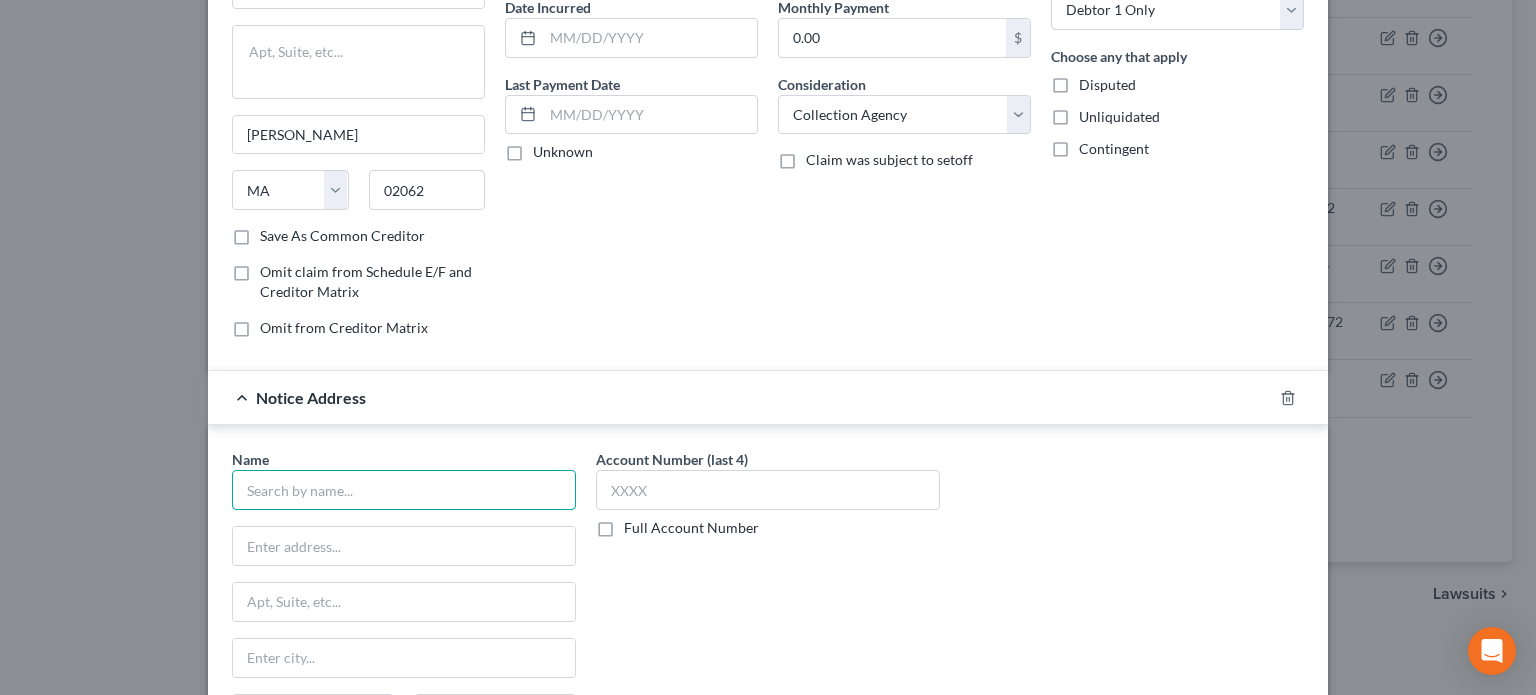 click at bounding box center [404, 490] 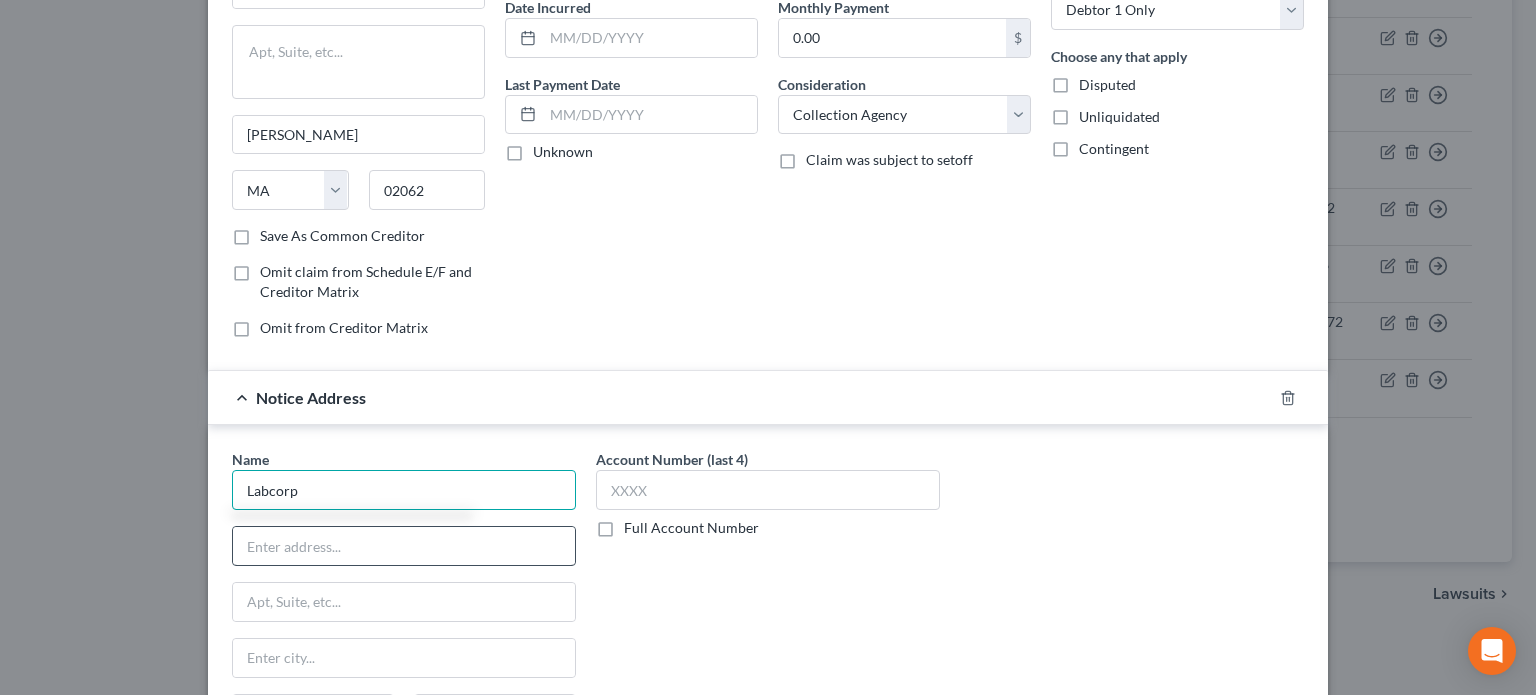 type on "Labcorp" 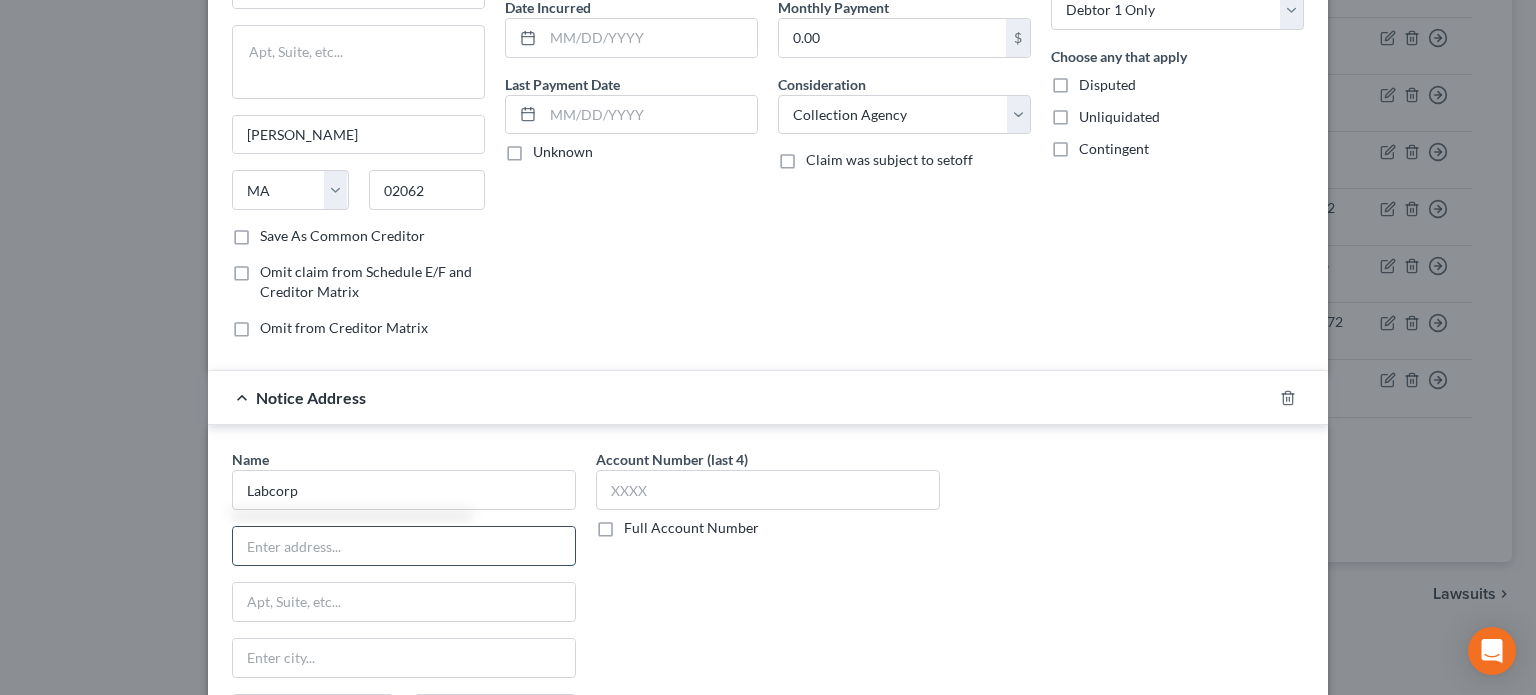 click at bounding box center (404, 546) 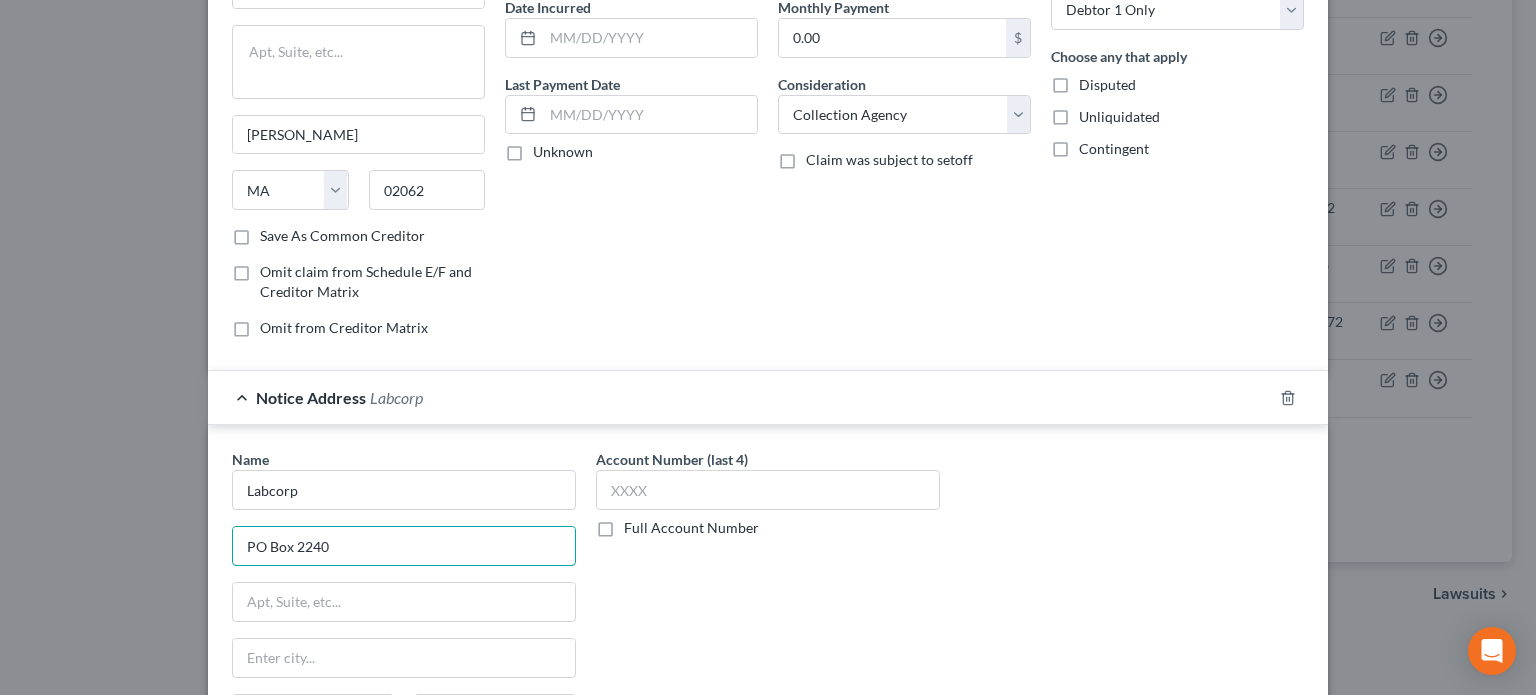 type on "PO Box 2240" 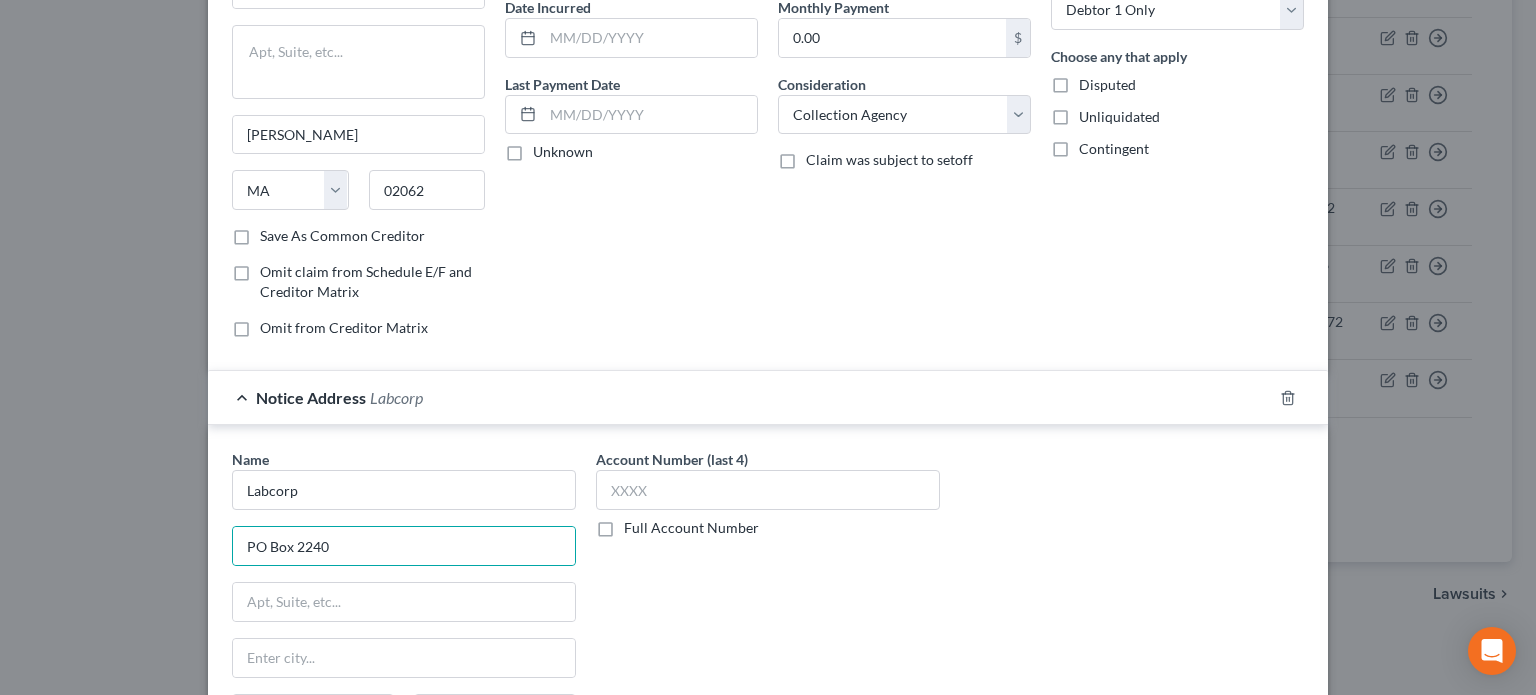 click on "Full Account Number" at bounding box center [691, 528] 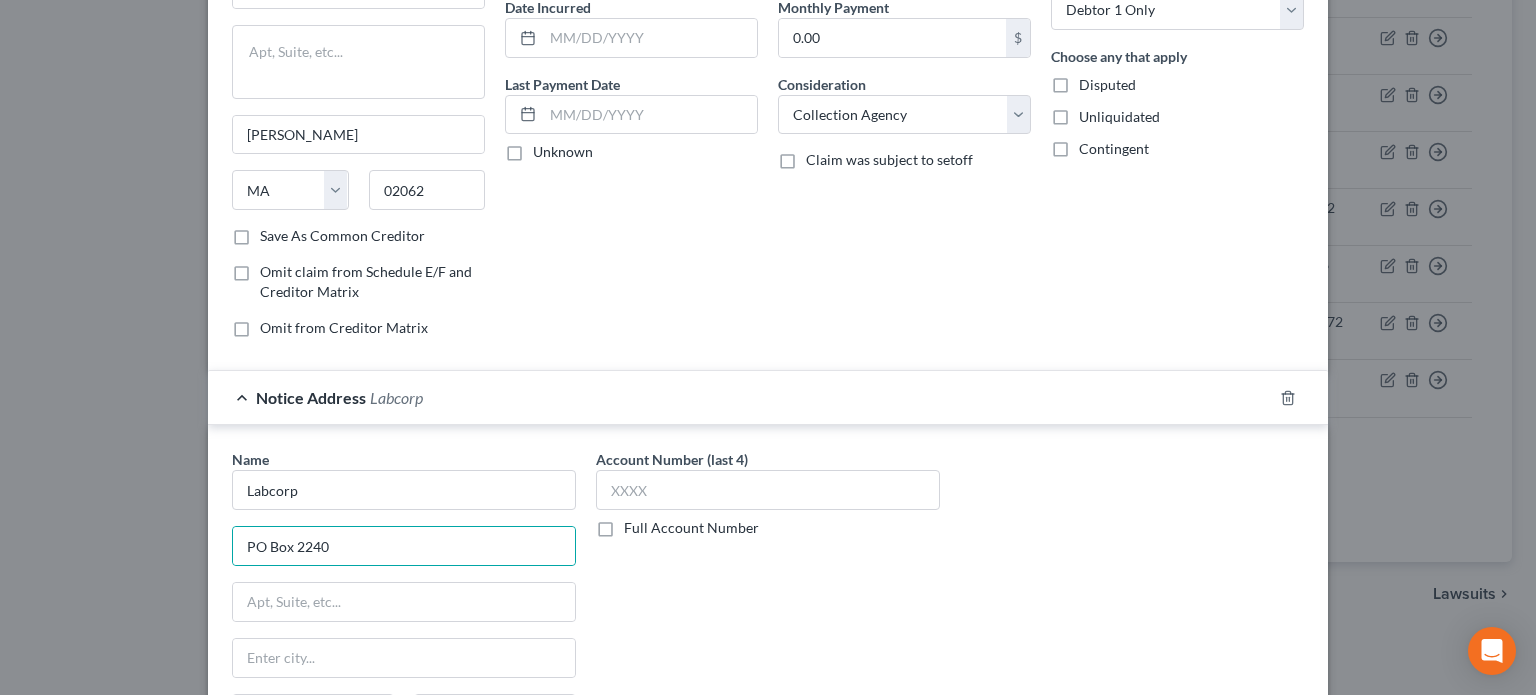 click on "Full Account Number" at bounding box center [638, 524] 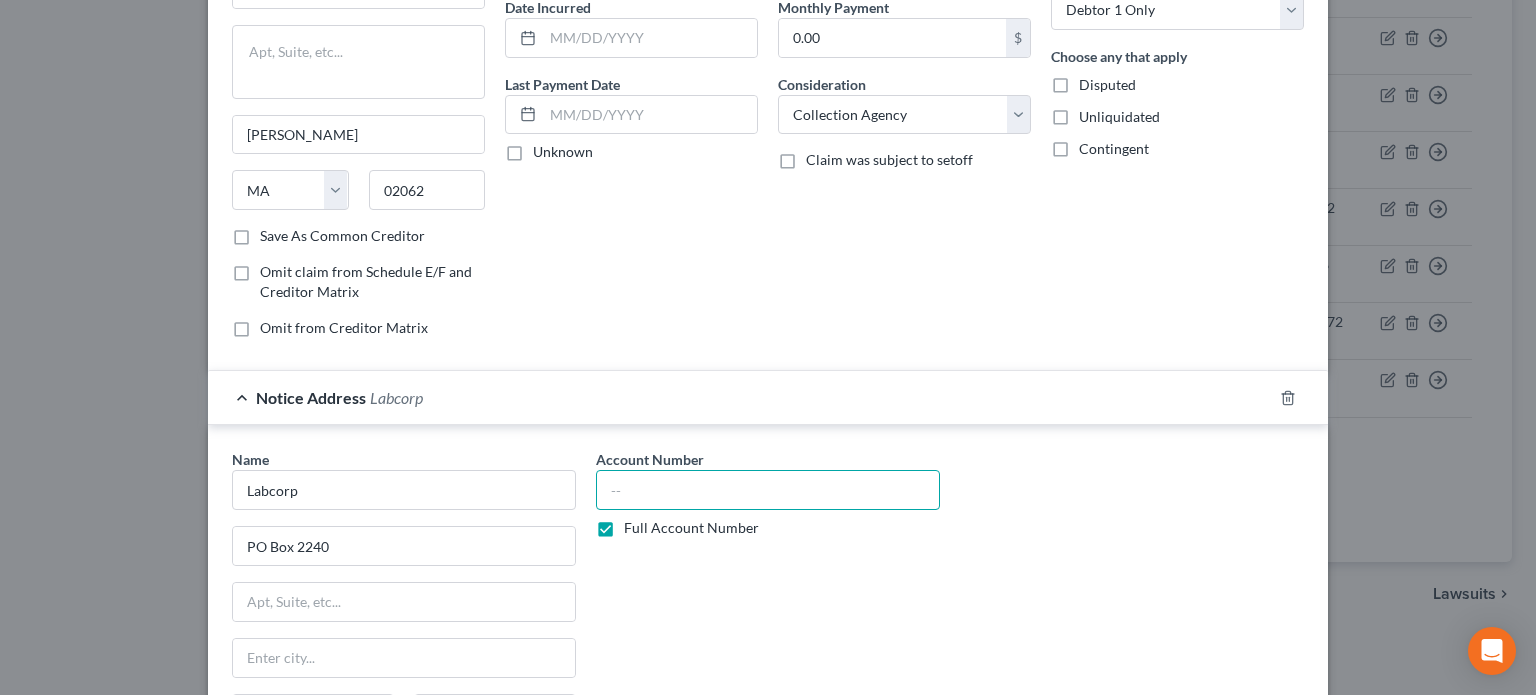 click at bounding box center [768, 490] 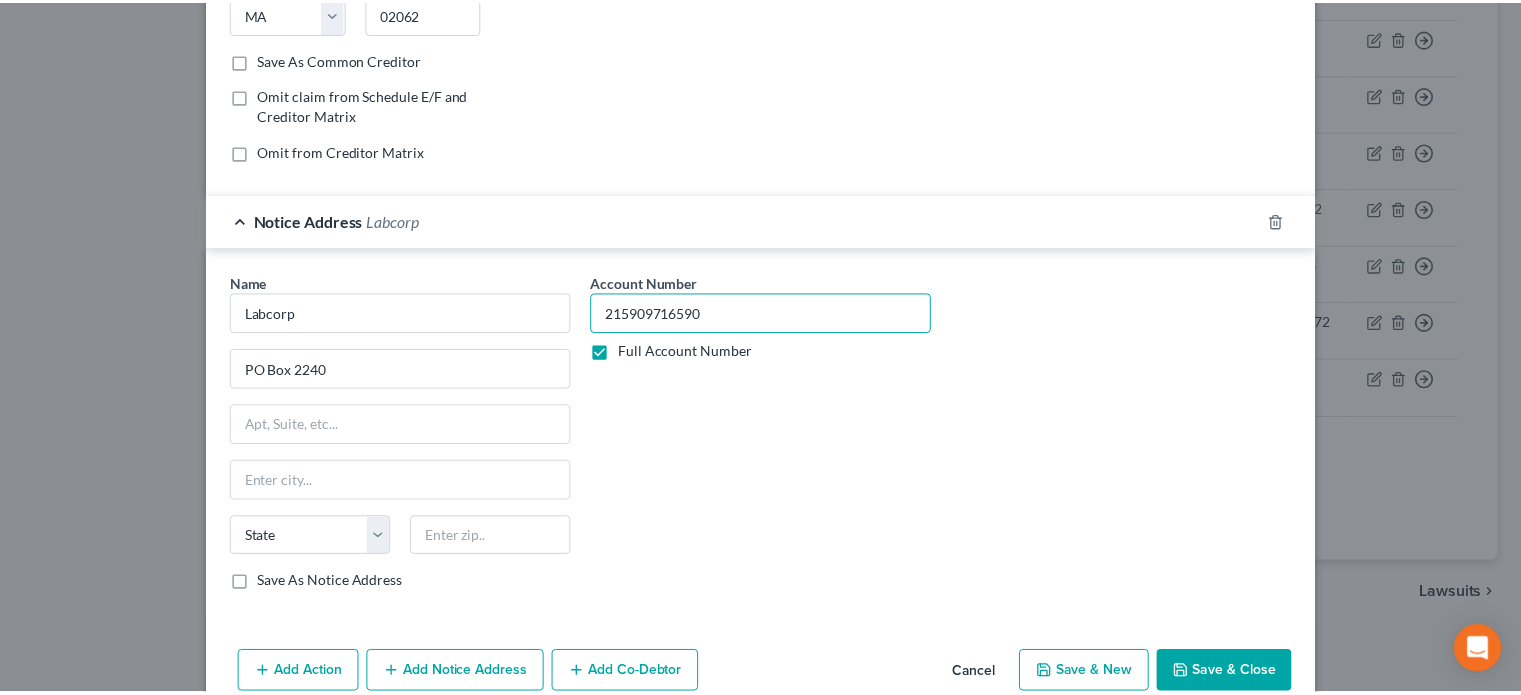 scroll, scrollTop: 468, scrollLeft: 0, axis: vertical 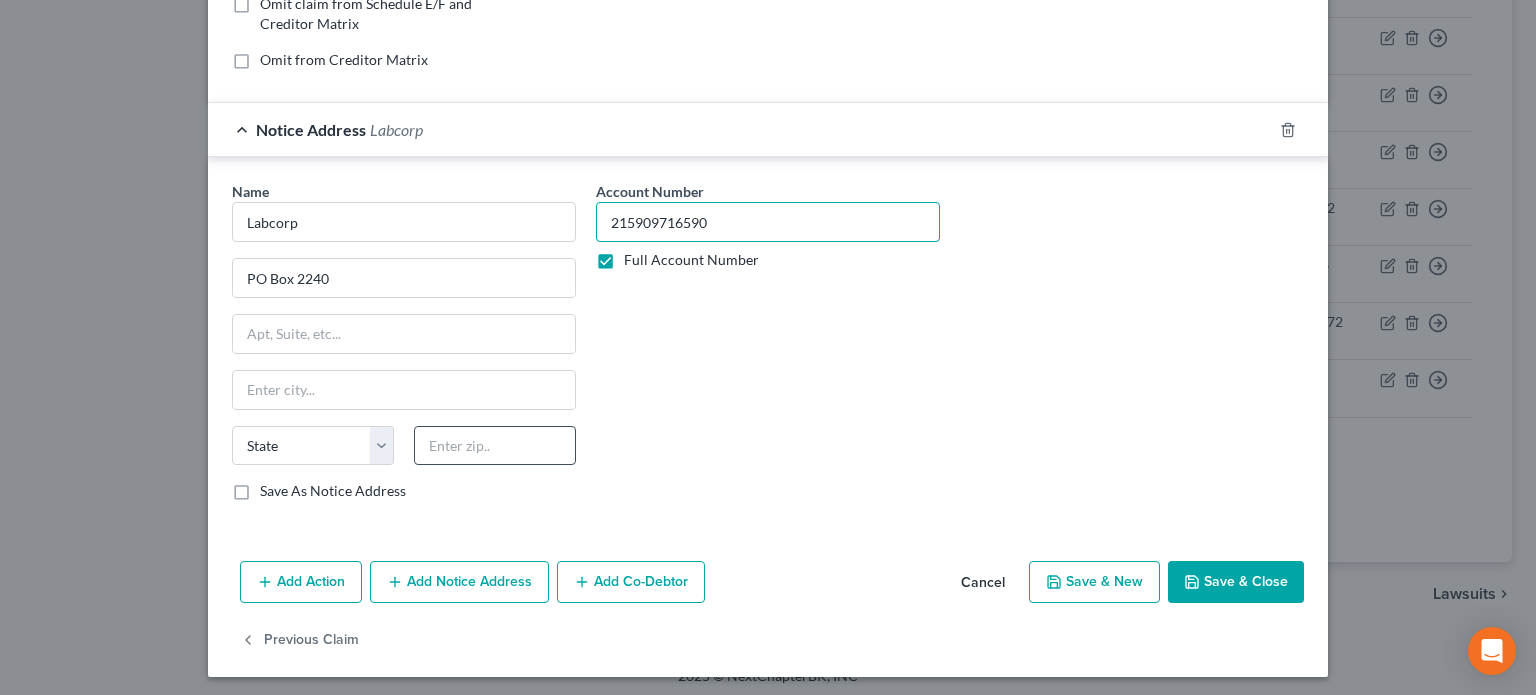 type on "215909716590" 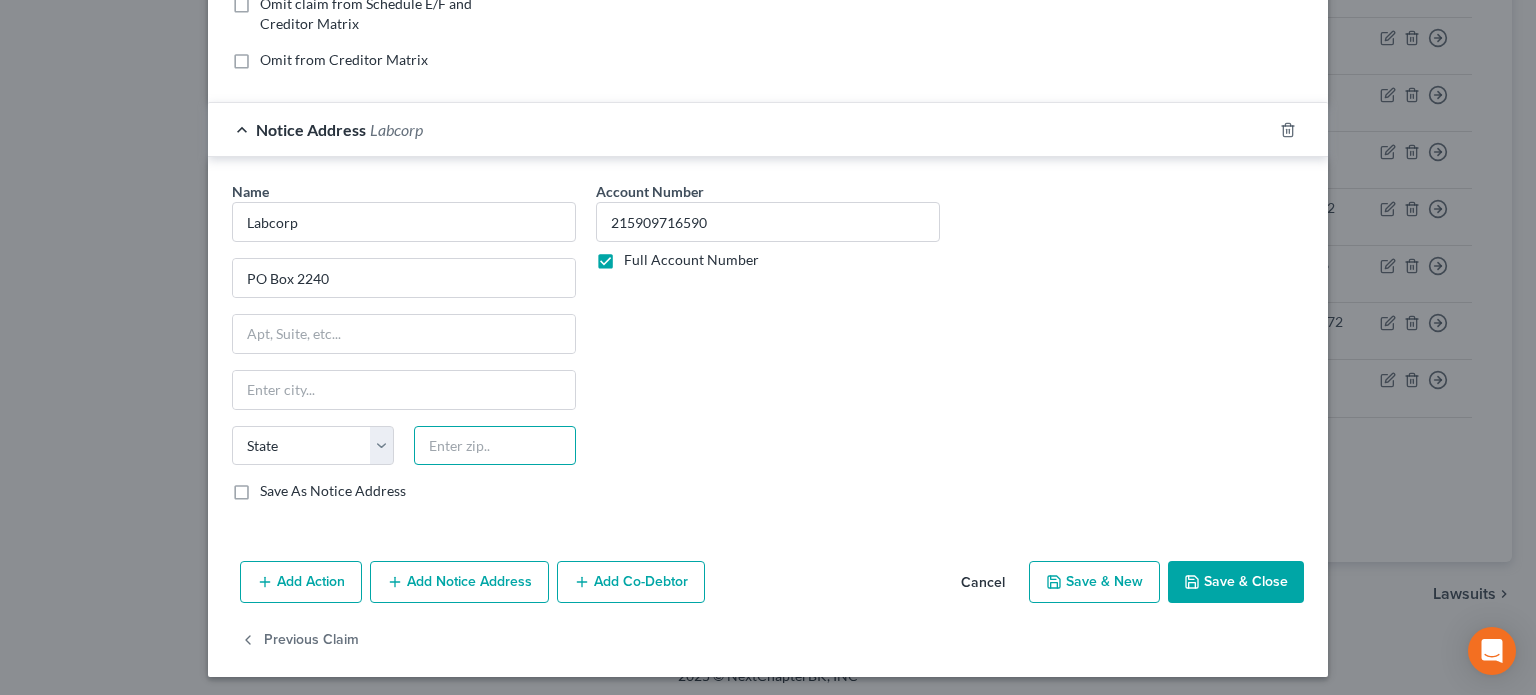 click at bounding box center [495, 446] 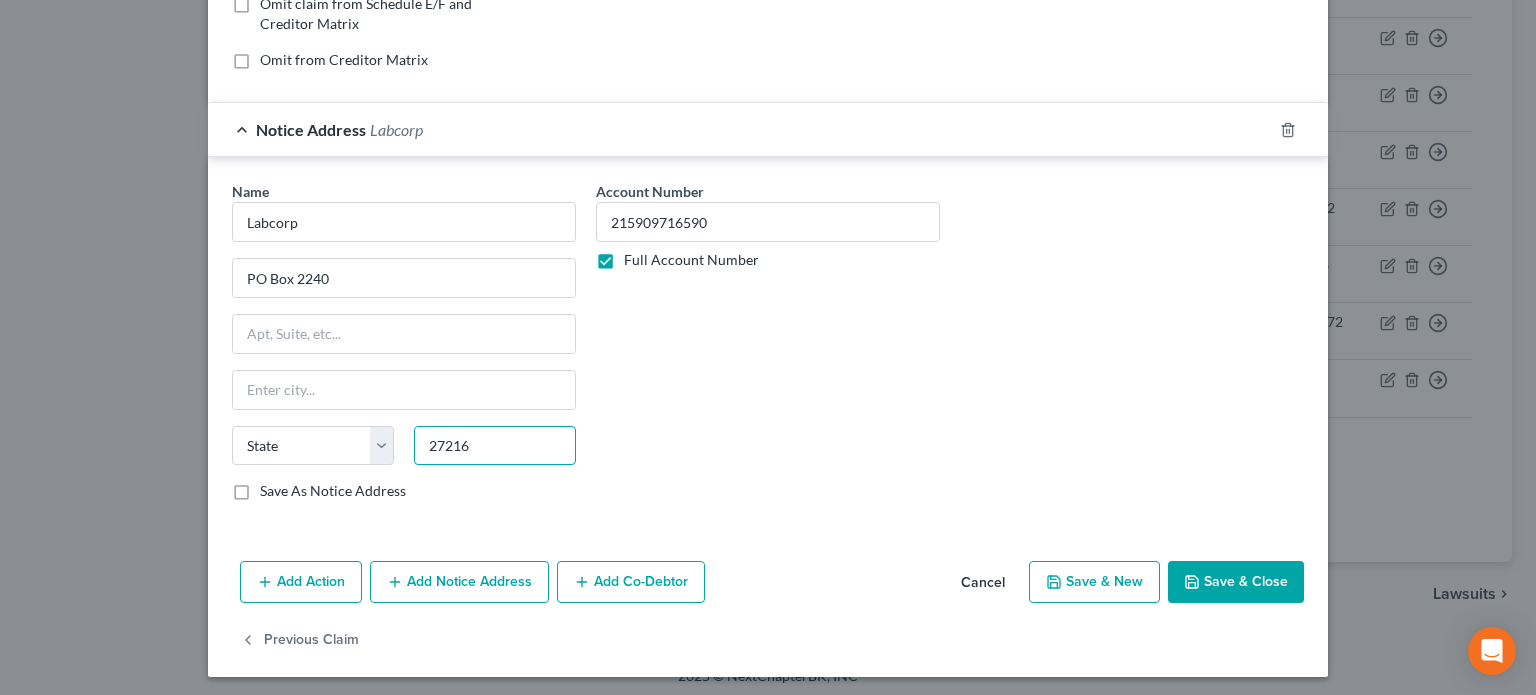 type on "27216" 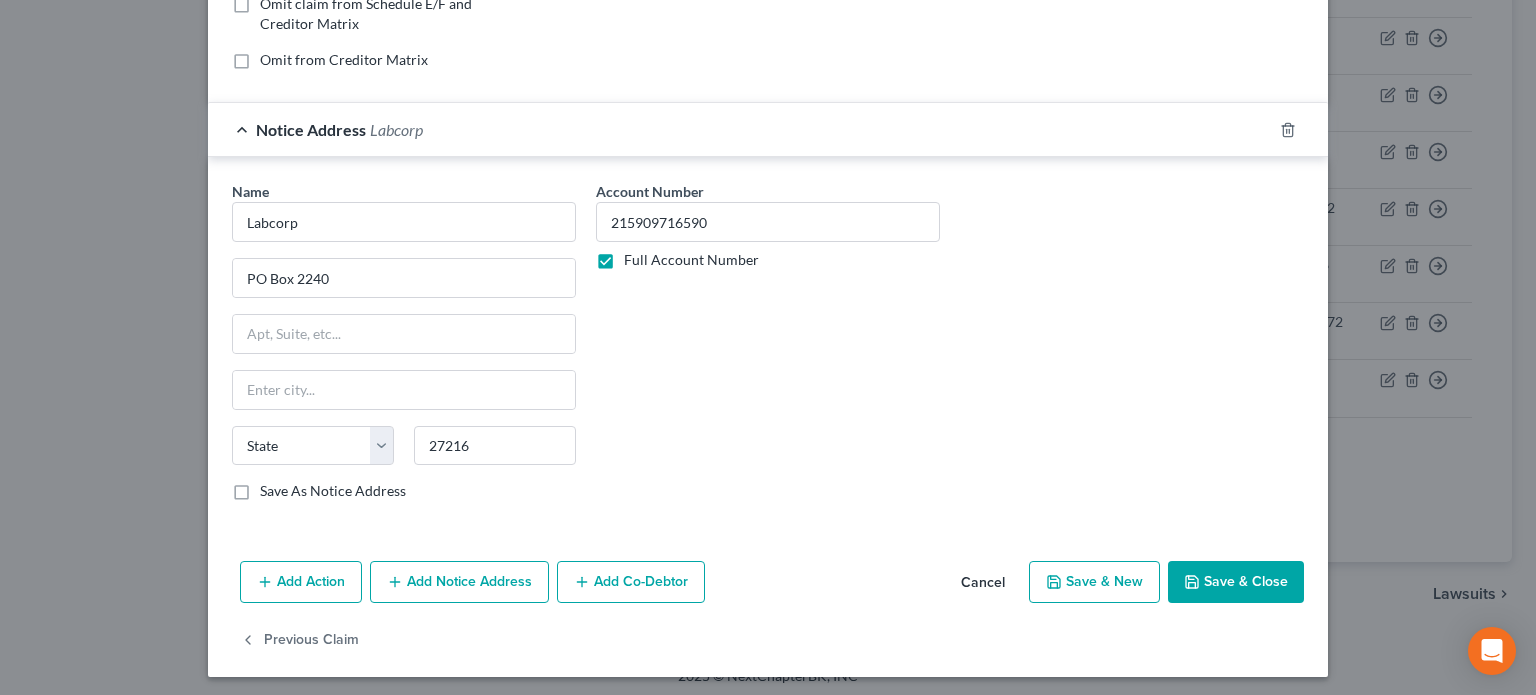 click on "Account Number
215909716590
Full Account Number" at bounding box center (768, 349) 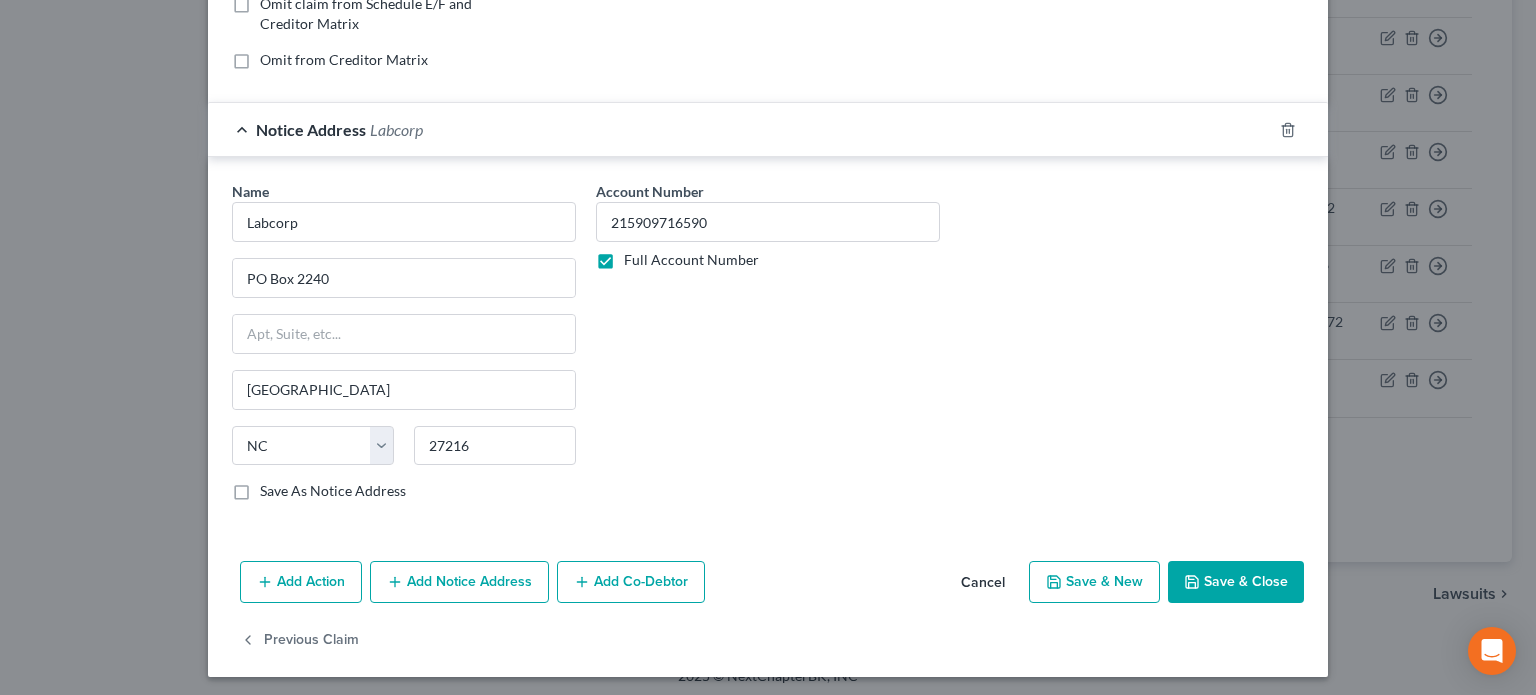 click on "Save & Close" at bounding box center [1236, 582] 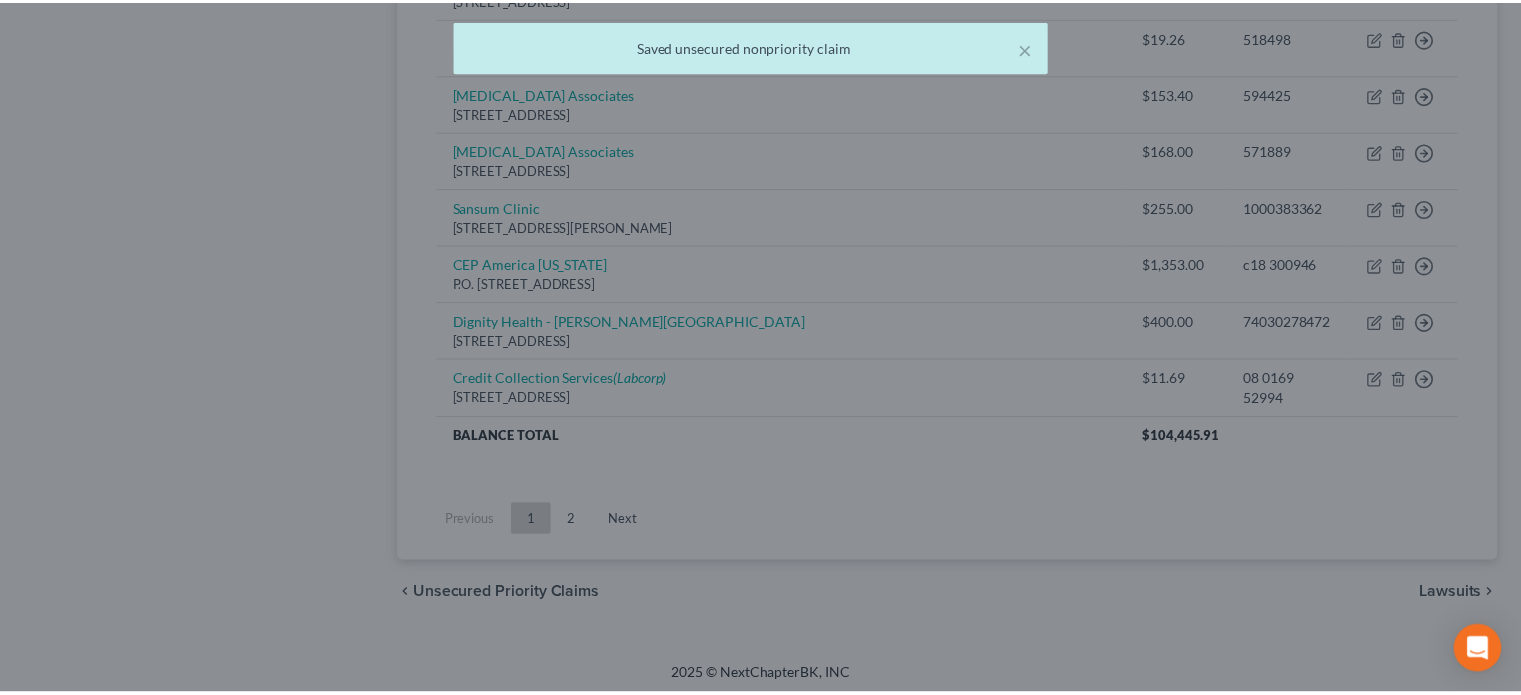 scroll, scrollTop: 0, scrollLeft: 0, axis: both 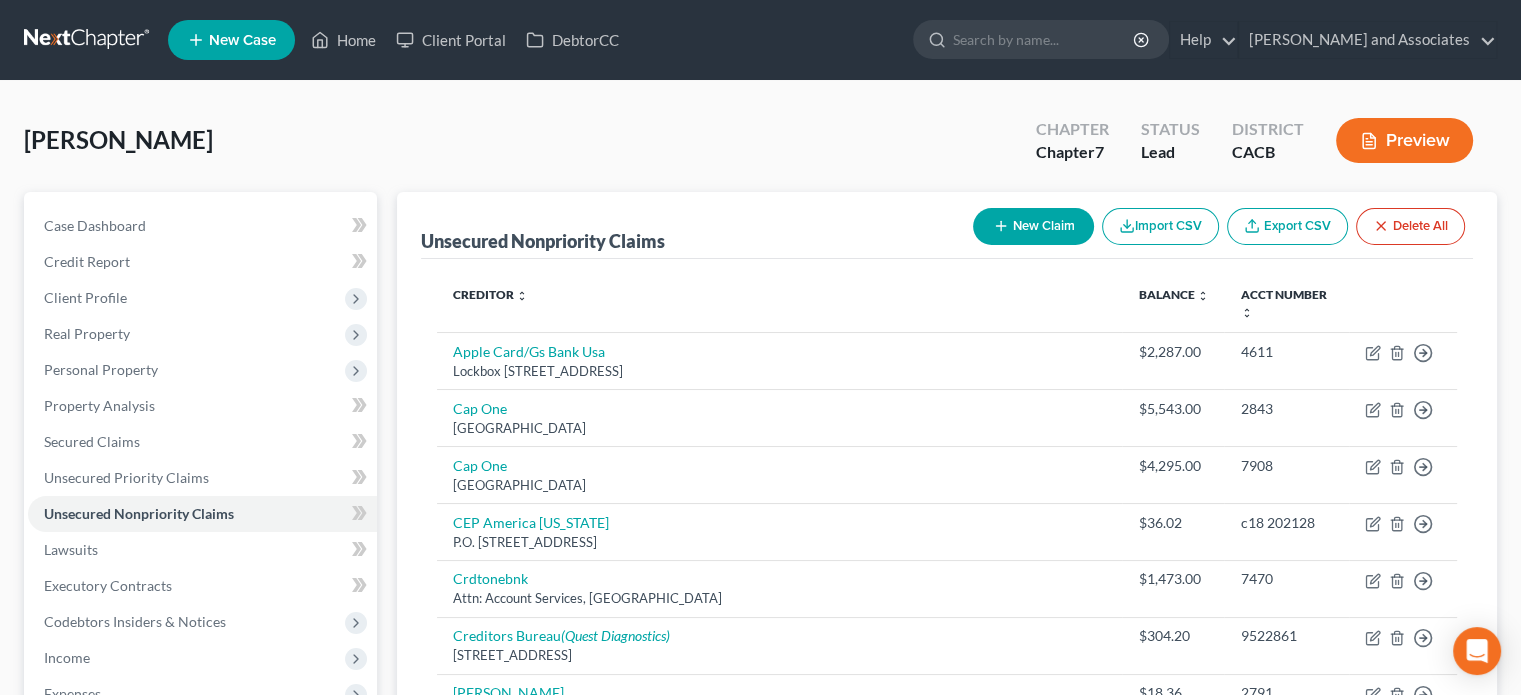 click on "New Claim
Import CSV
Export CSV Delete All" at bounding box center [1219, 226] 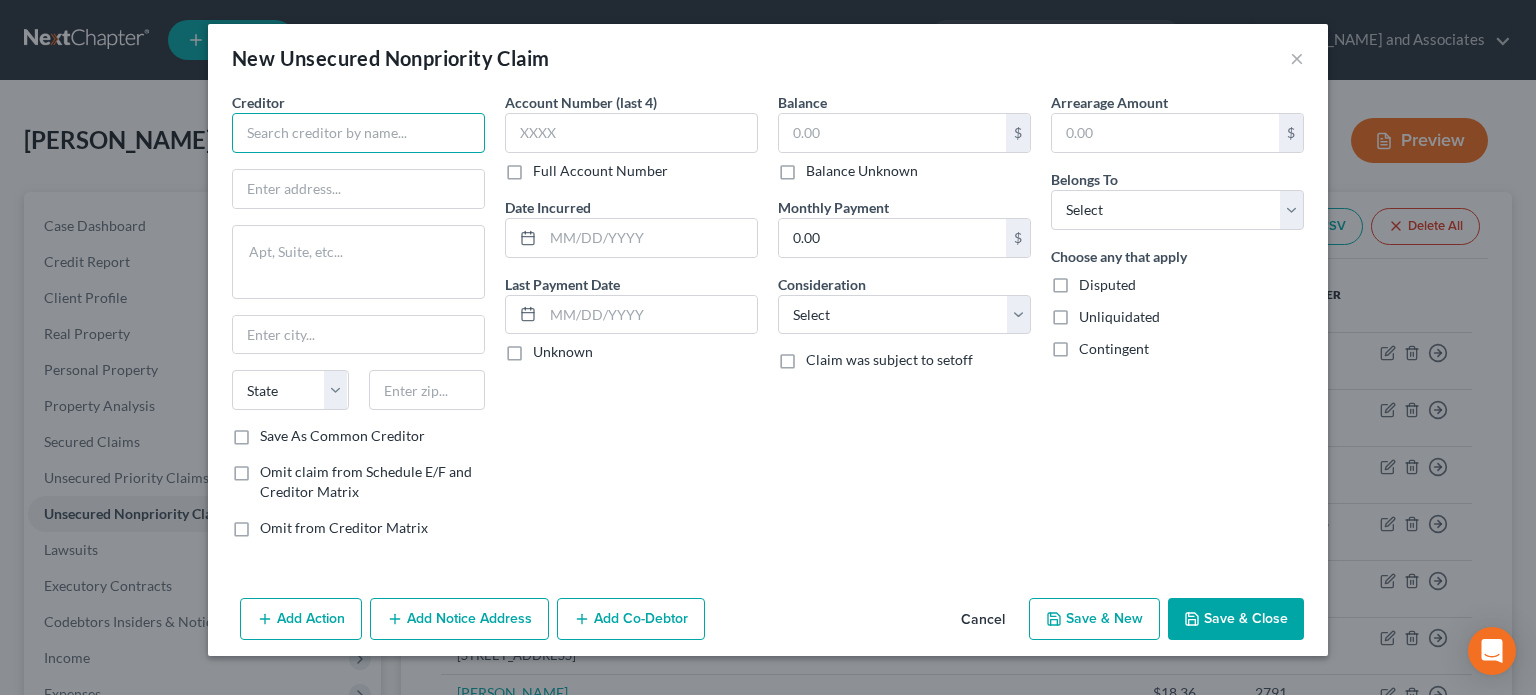 drag, startPoint x: 374, startPoint y: 116, endPoint x: 370, endPoint y: 143, distance: 27.294687 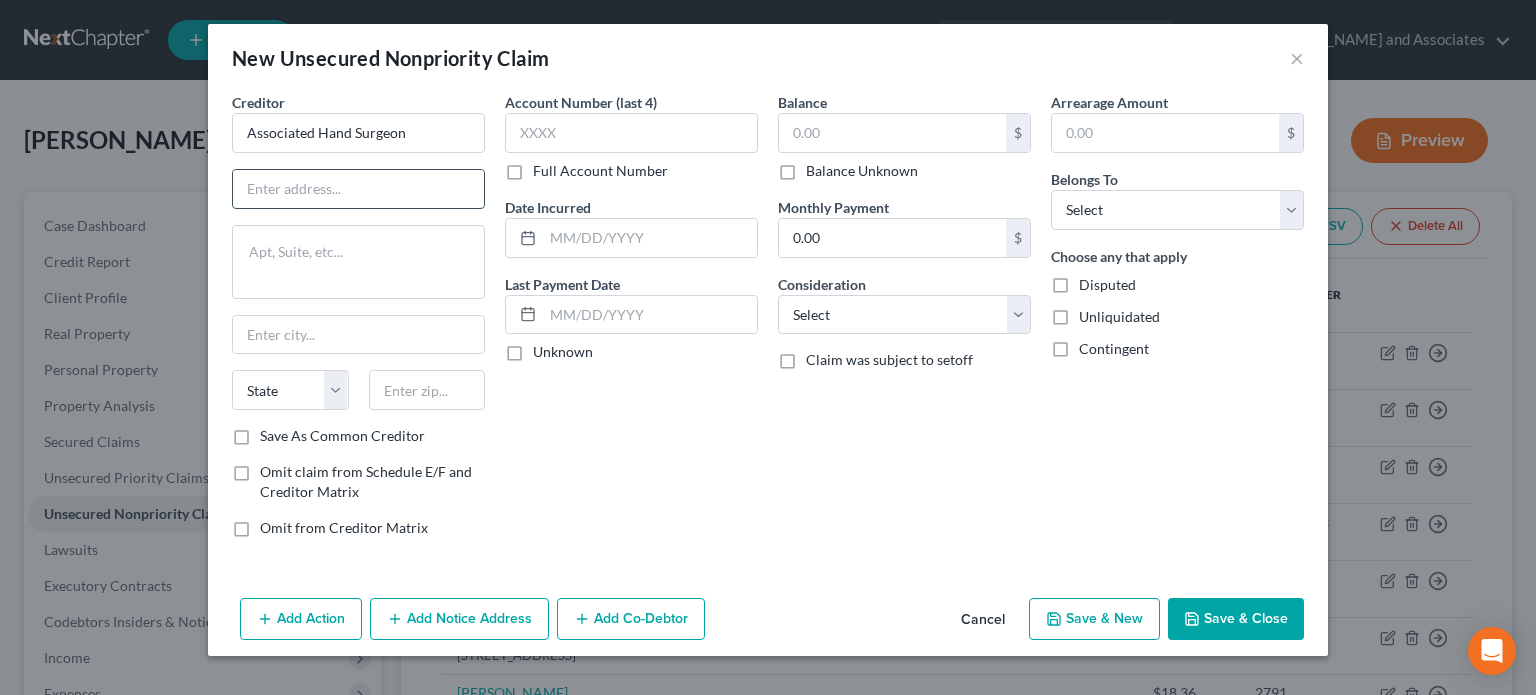 click at bounding box center [358, 189] 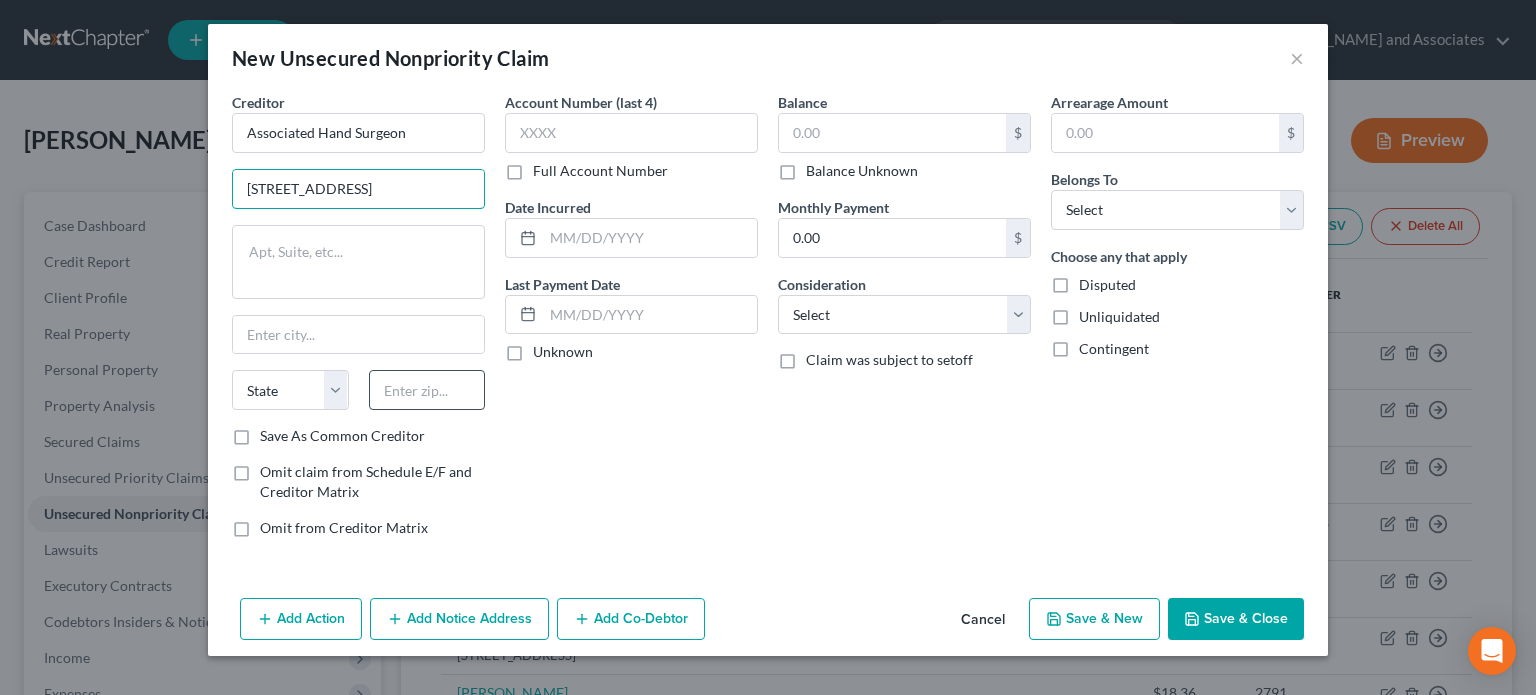 type on "2323 De La Vina St #201" 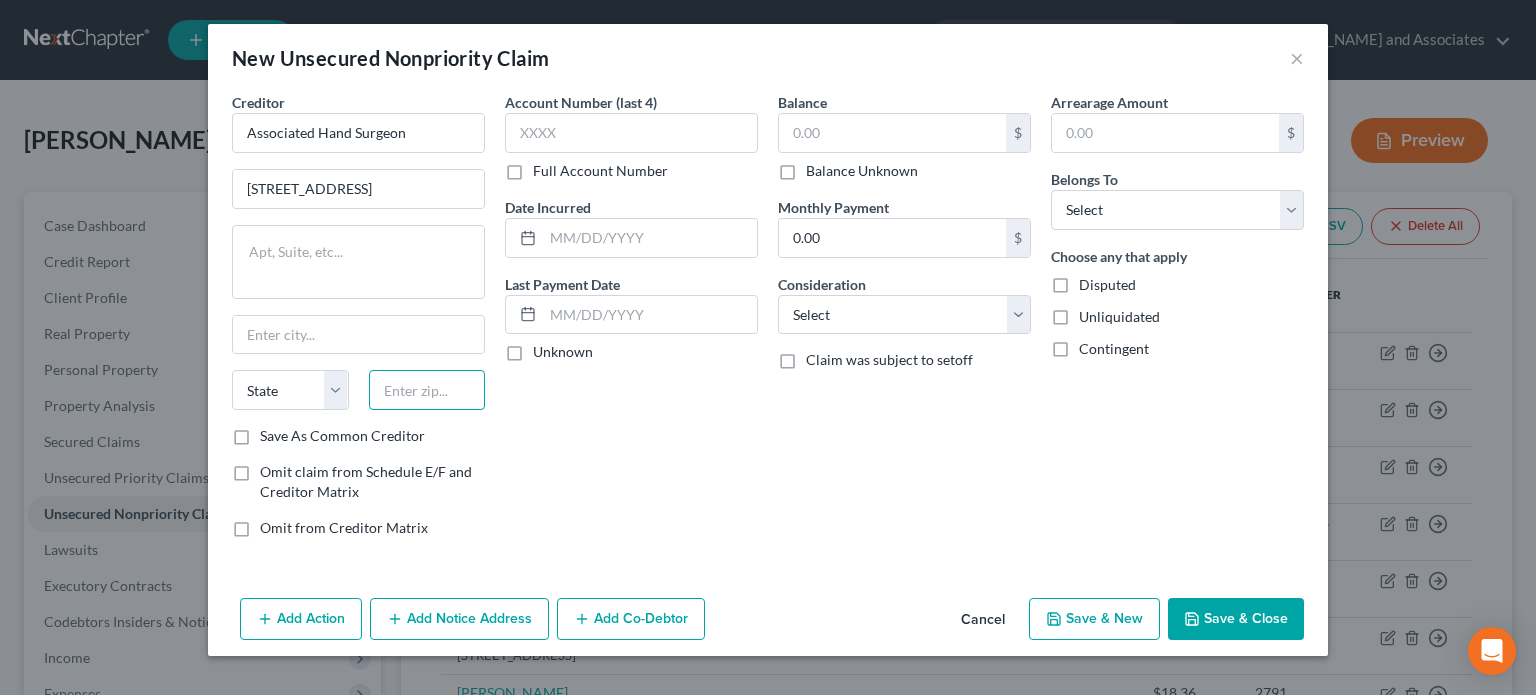 click at bounding box center (427, 390) 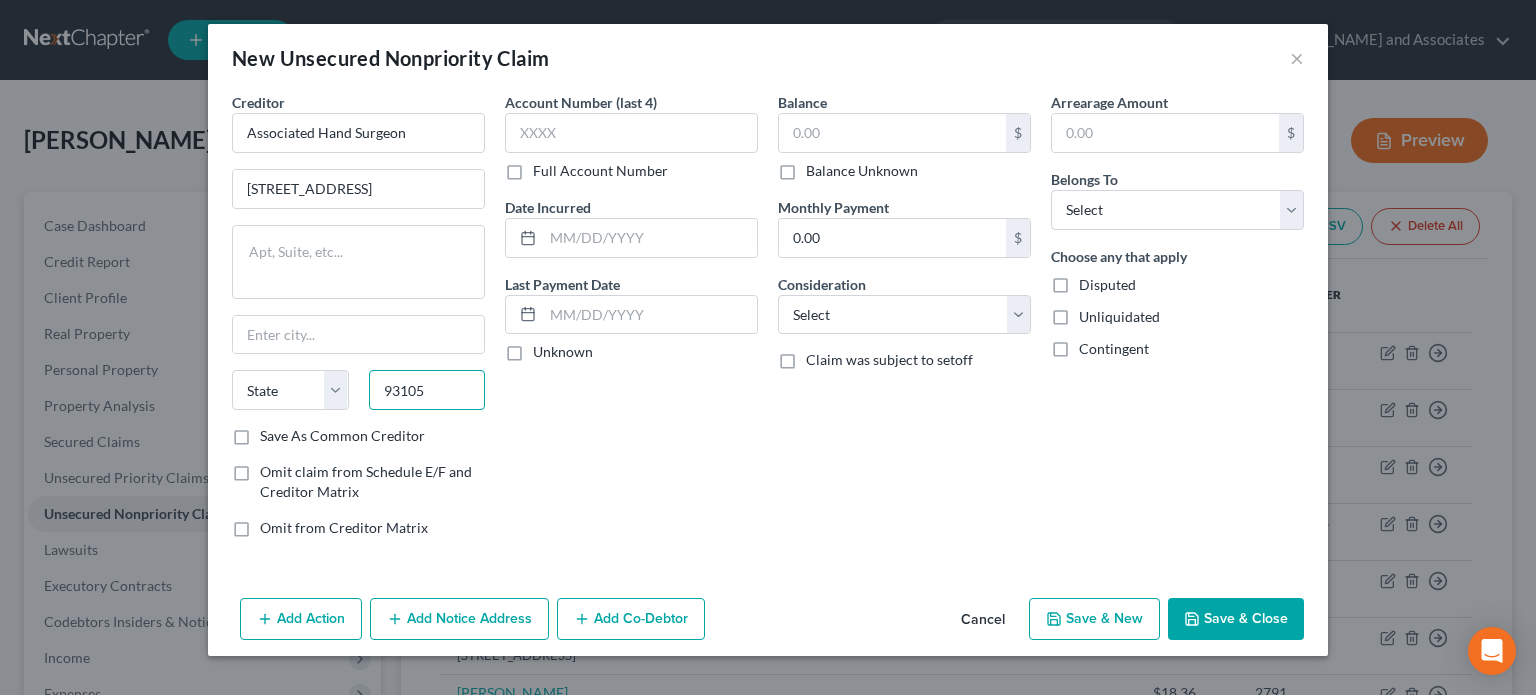 type on "93105" 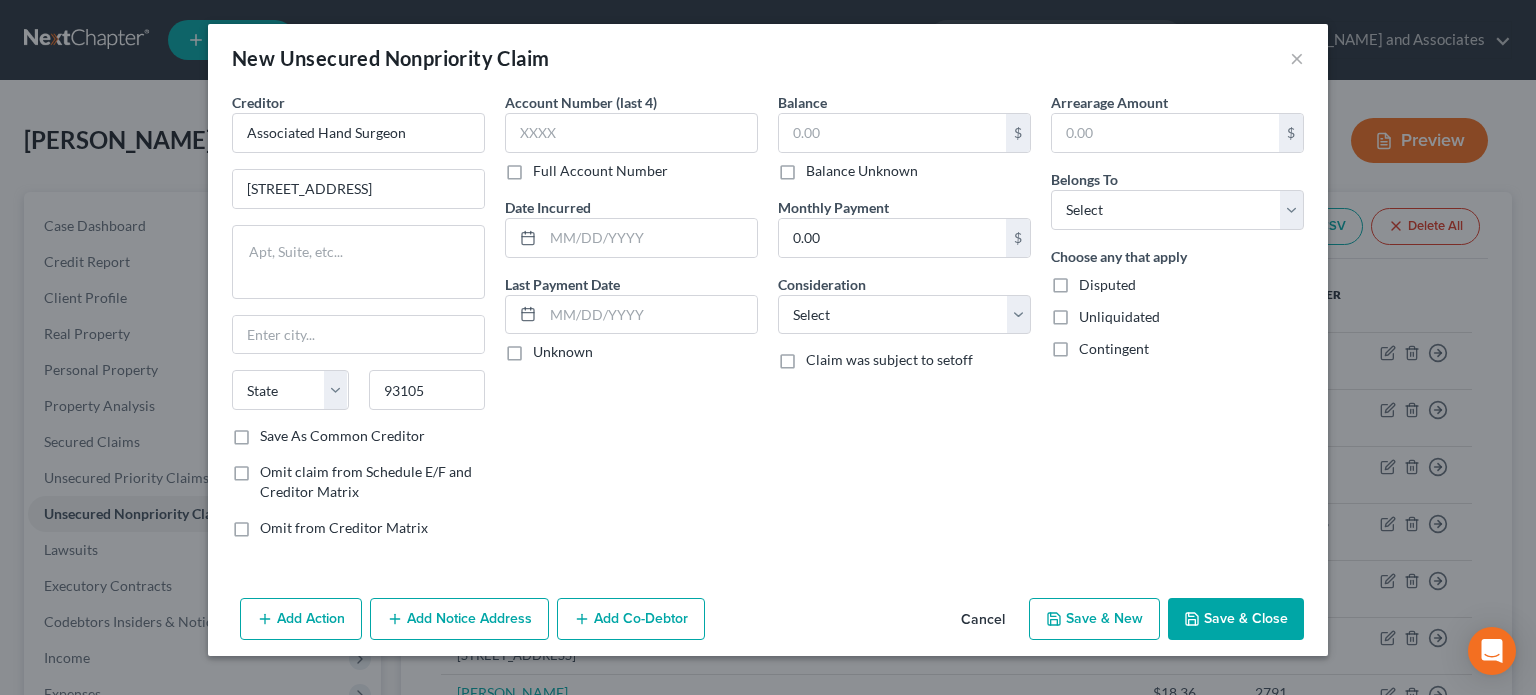 click on "Account Number (last 4)
Full Account Number
Date Incurred         Last Payment Date         Unknown" at bounding box center [631, 323] 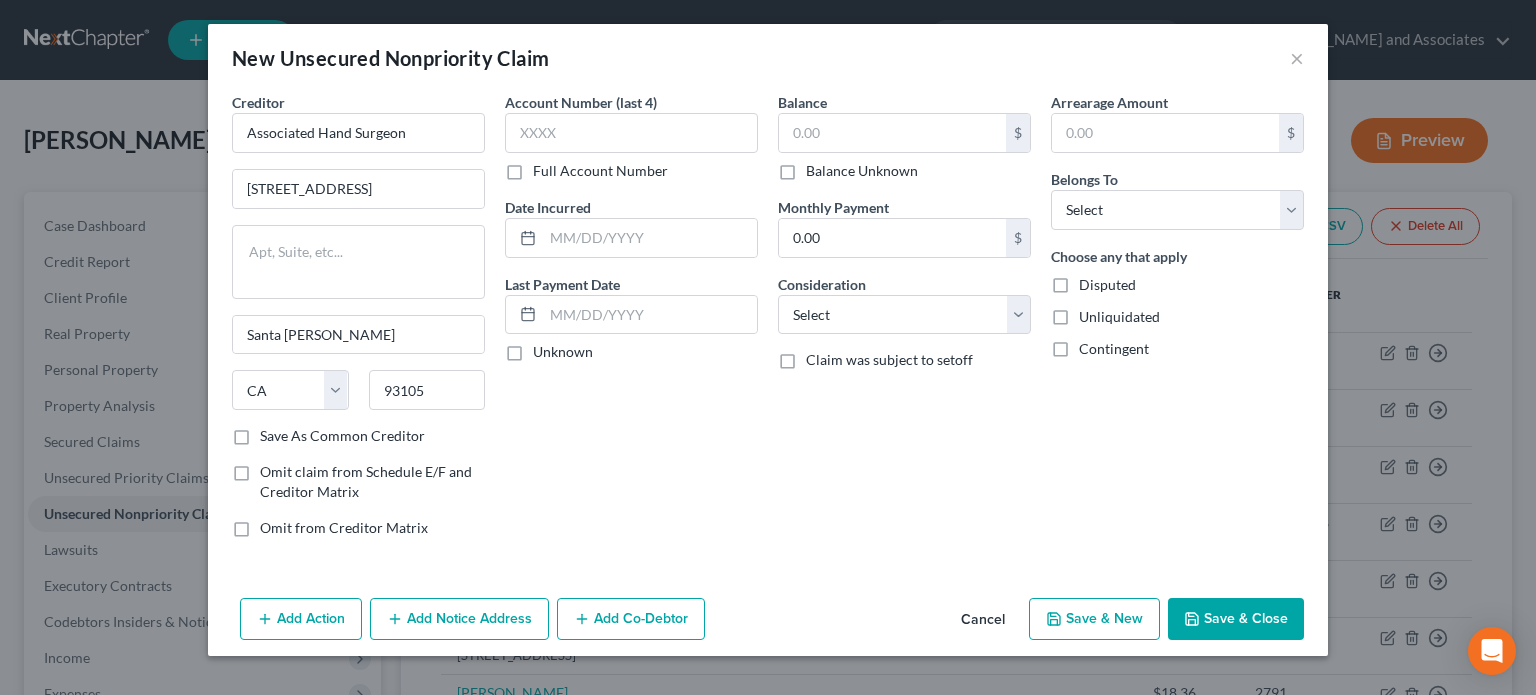 click on "Full Account Number" at bounding box center (600, 171) 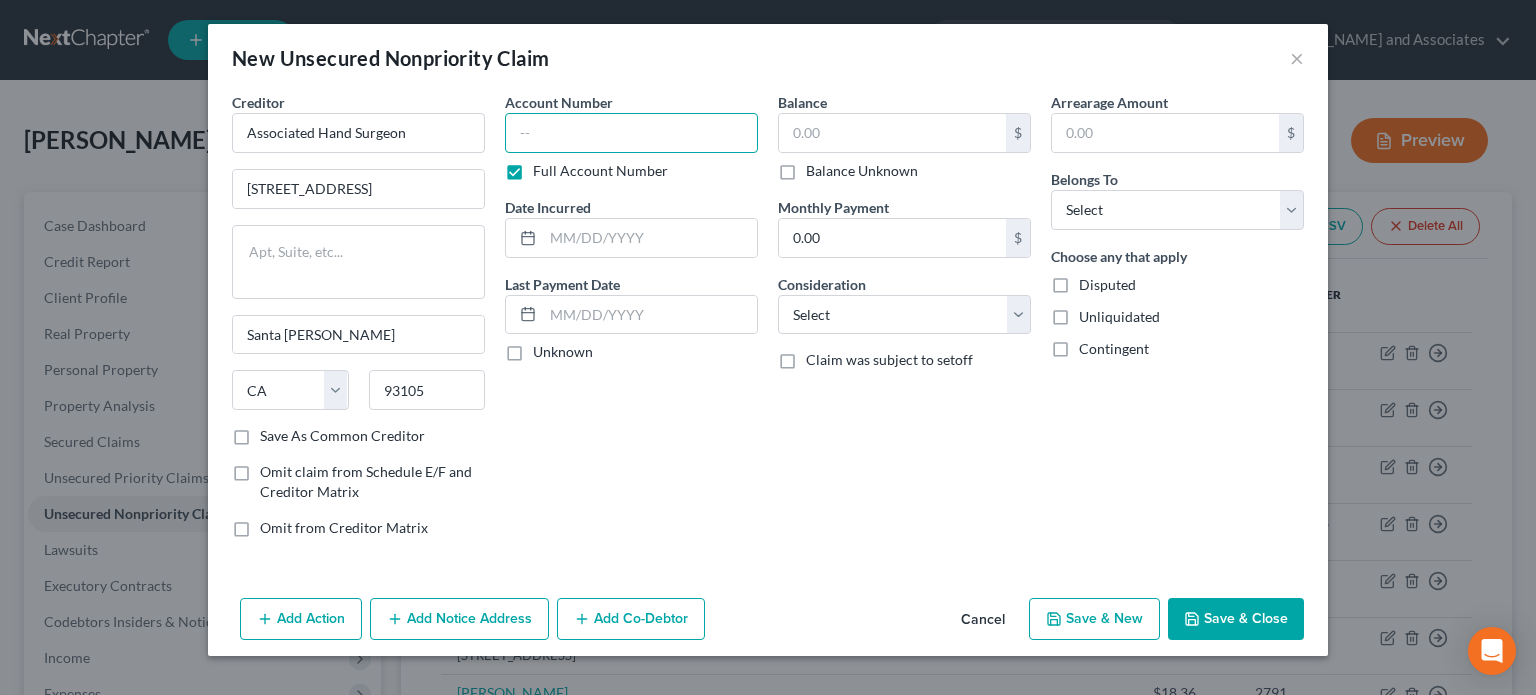 click at bounding box center [631, 133] 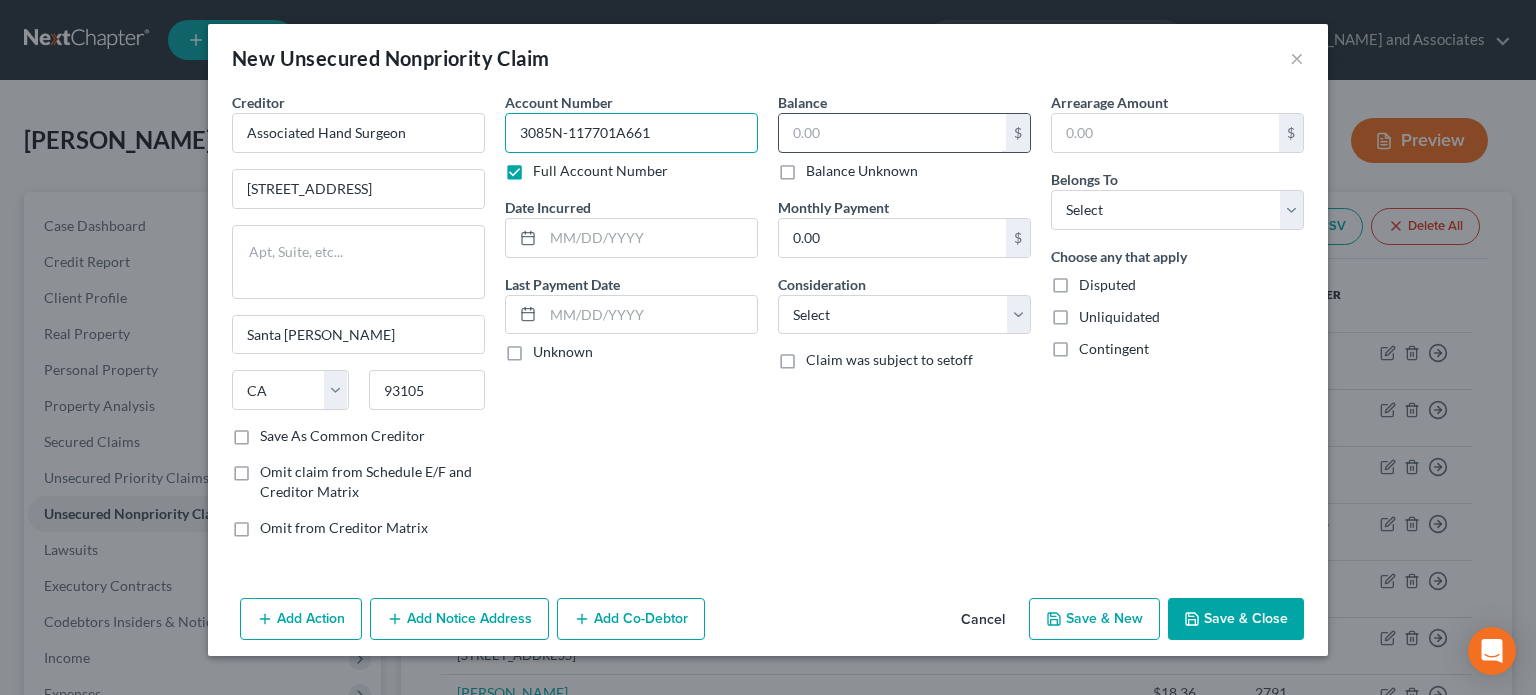 type on "3085N-117701A661" 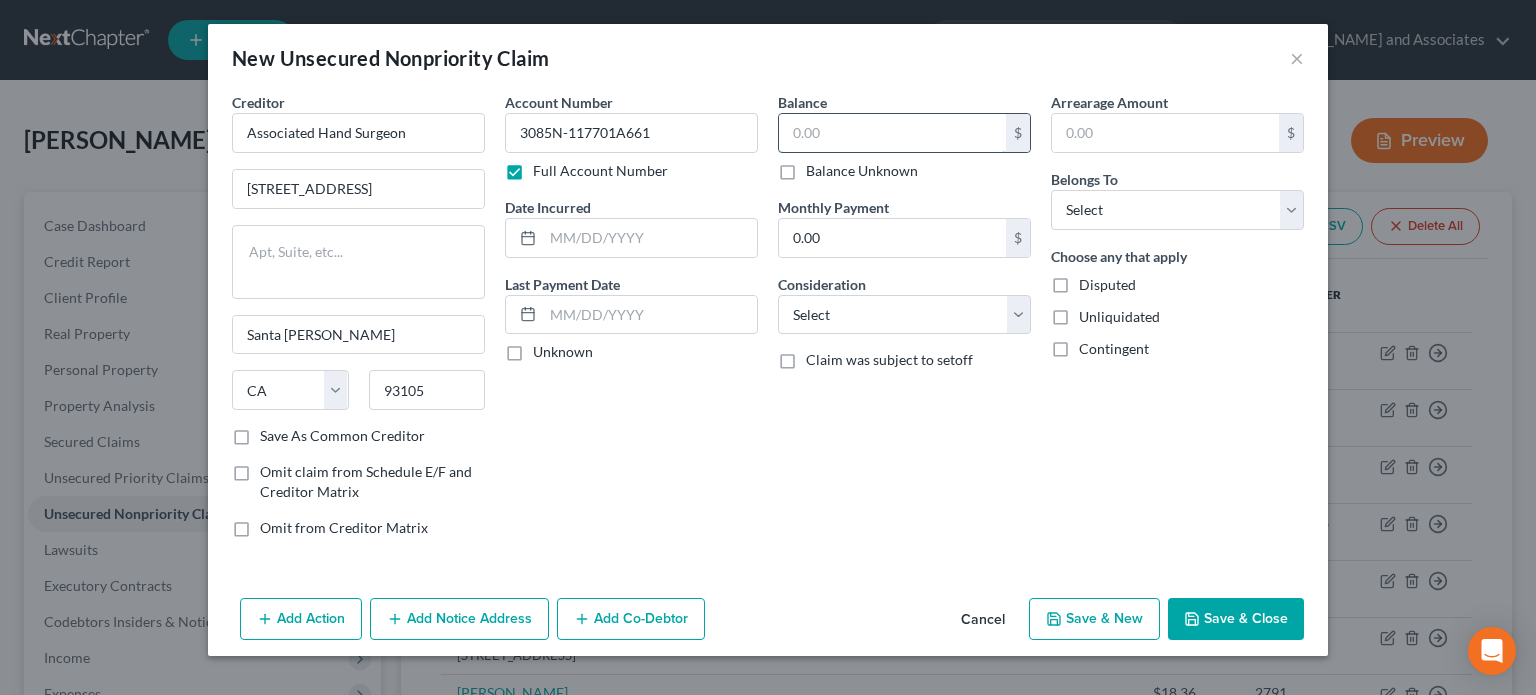 click at bounding box center (892, 133) 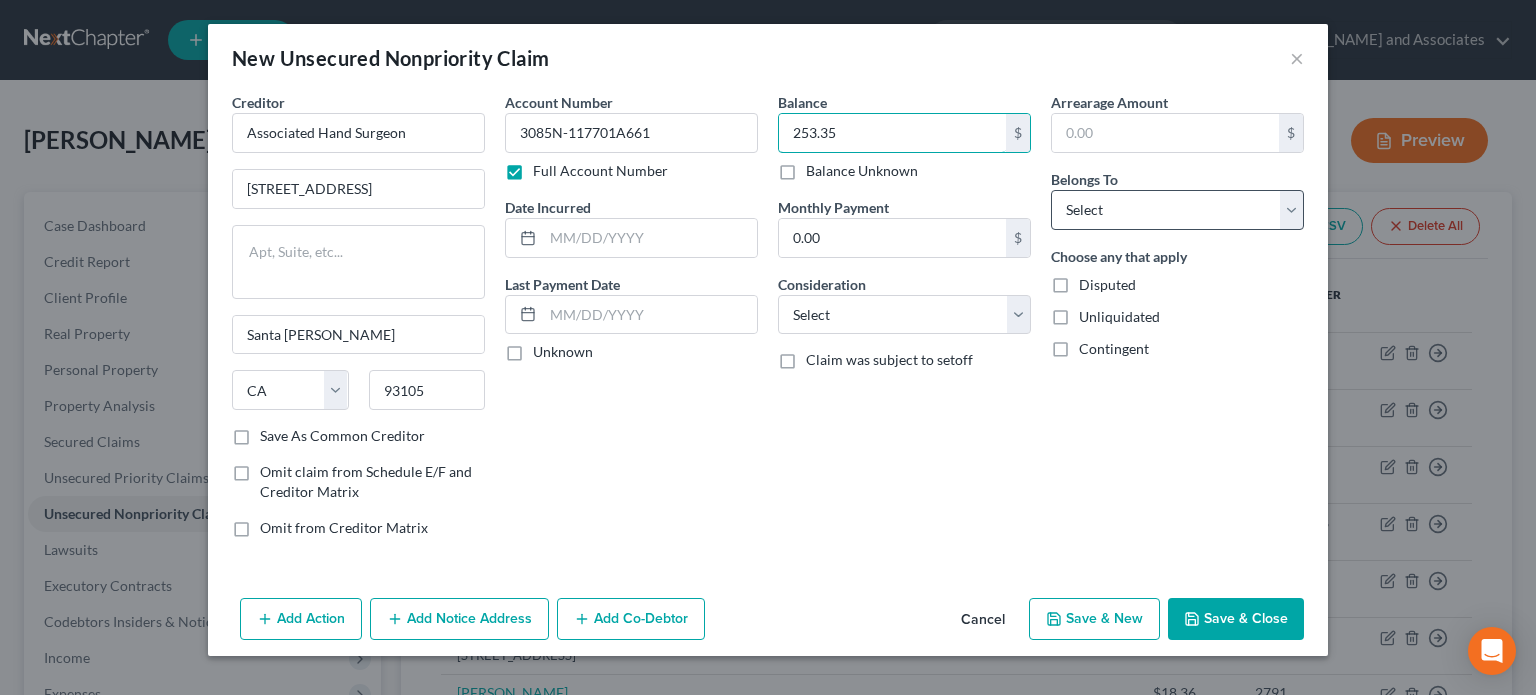 type on "253.35" 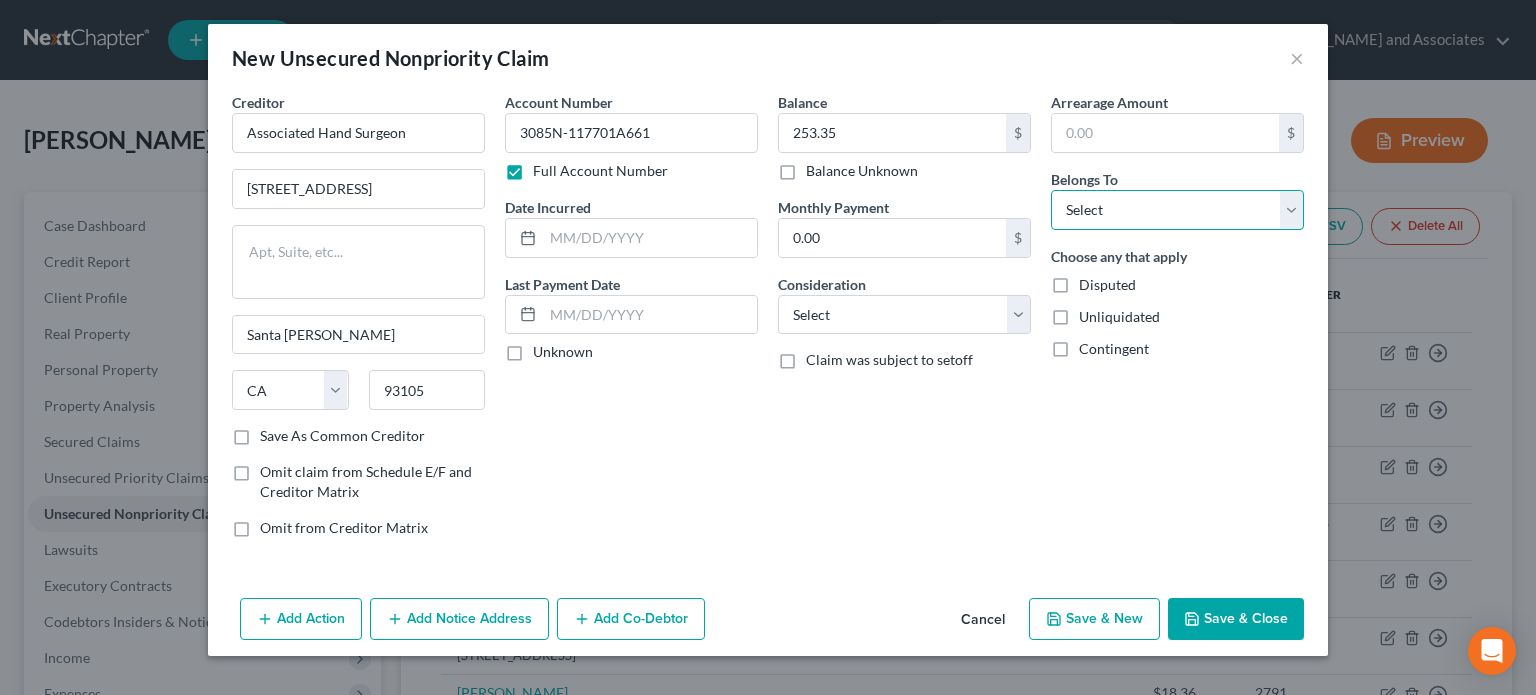 click on "Select Debtor 1 Only Debtor 2 Only Debtor 1 And Debtor 2 Only At Least One Of The Debtors And Another Community Property" at bounding box center (1177, 210) 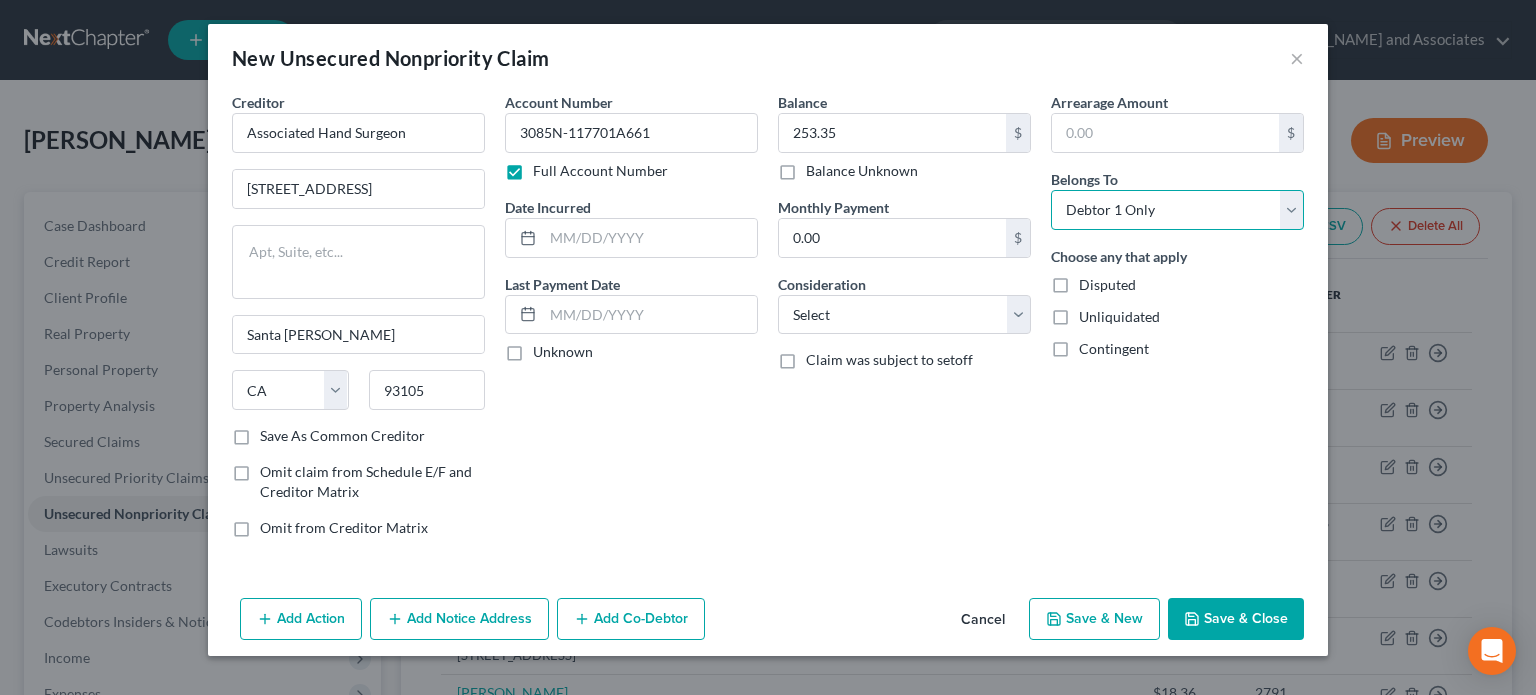 click on "Select Debtor 1 Only Debtor 2 Only Debtor 1 And Debtor 2 Only At Least One Of The Debtors And Another Community Property" at bounding box center [1177, 210] 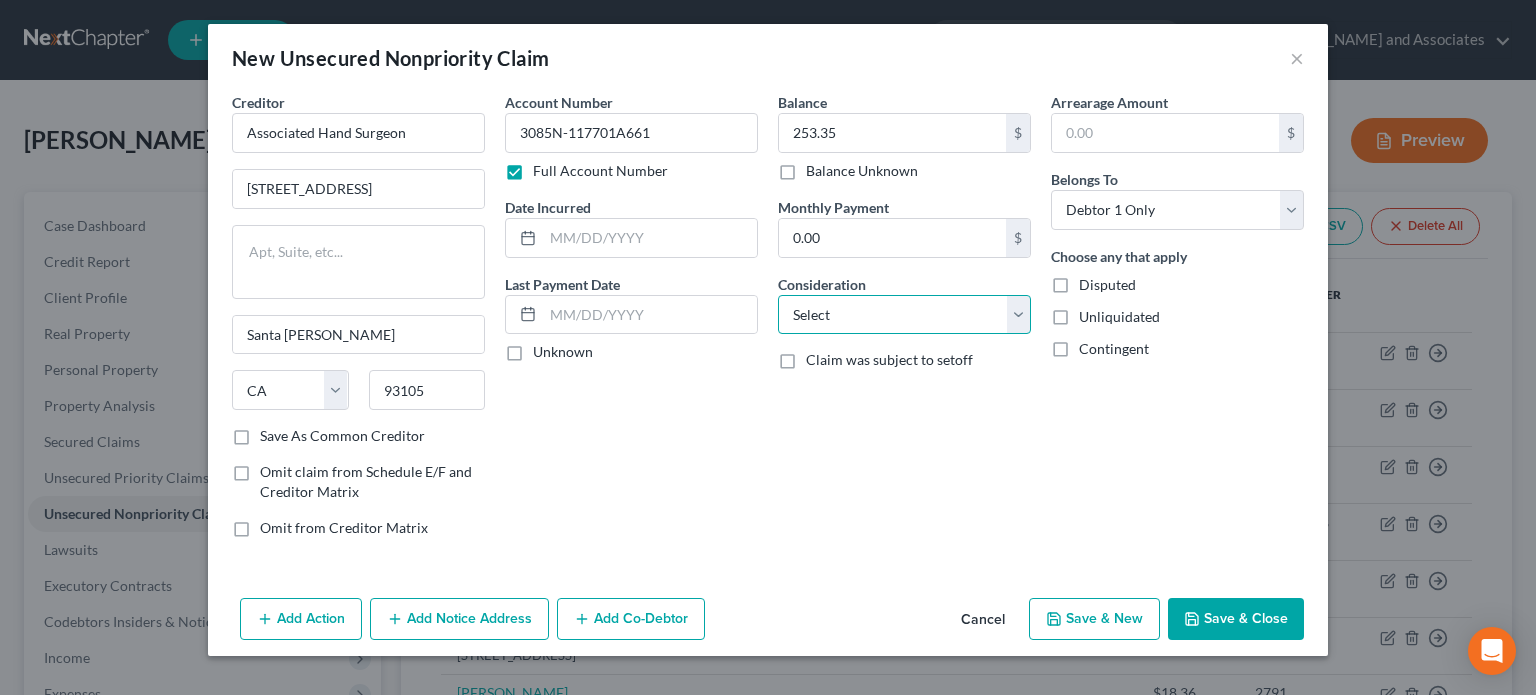 click on "Select Cable / Satellite Services Collection Agency Credit Card Debt Debt Counseling / Attorneys Deficiency Balance Domestic Support Obligations Home / Car Repairs Income Taxes Judgment Liens Medical Services Monies Loaned / Advanced Mortgage Obligation From Divorce Or Separation Obligation To Pensions Other Overdrawn Bank Account Promised To Help Pay Creditors Student Loans Suppliers And Vendors Telephone / Internet Services Utility Services" at bounding box center [904, 315] 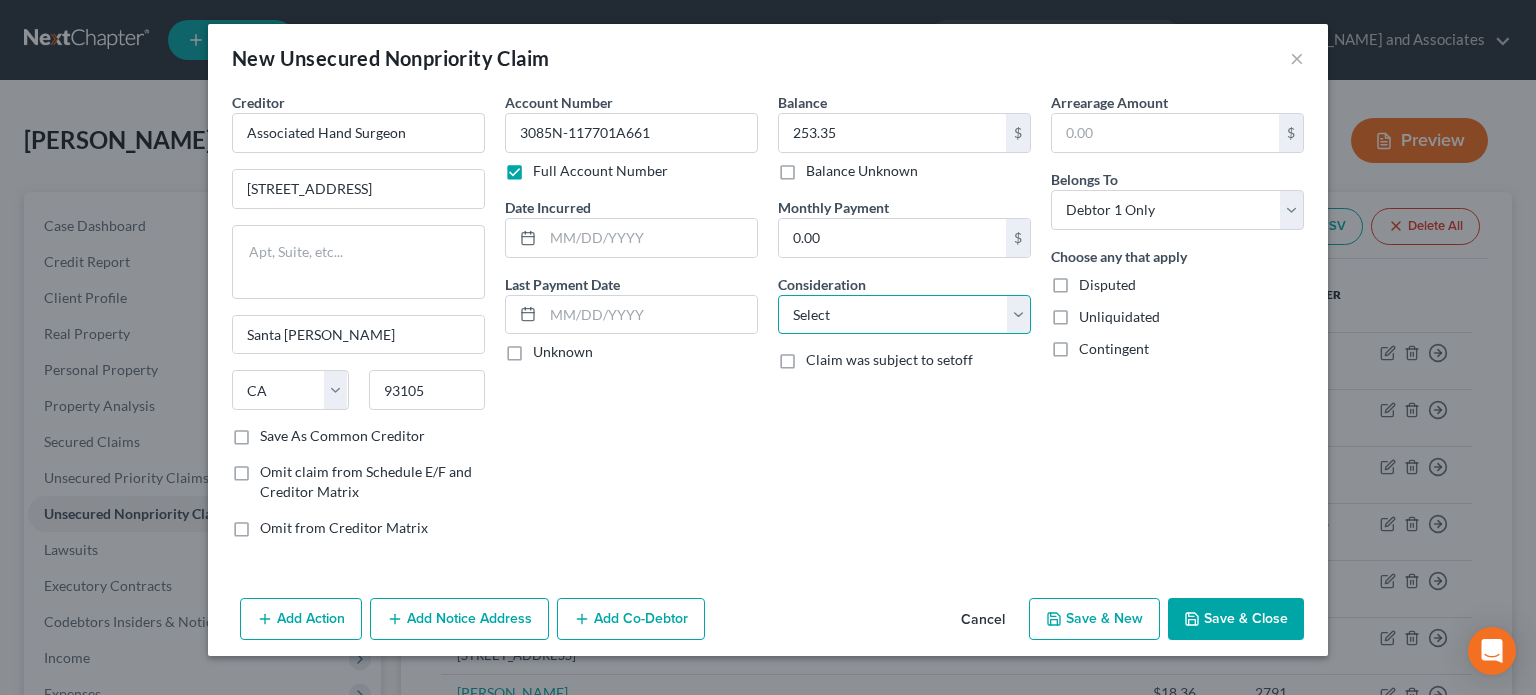 select on "9" 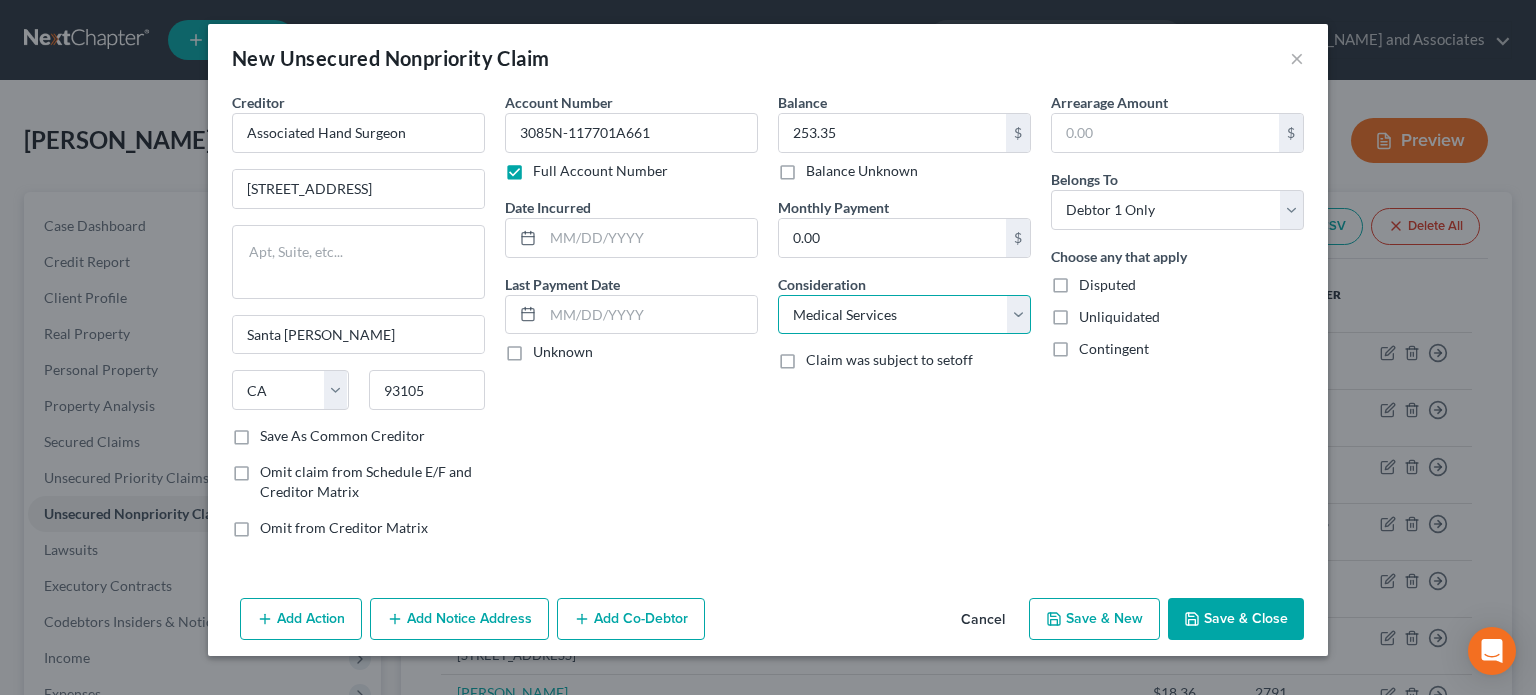 click on "Select Cable / Satellite Services Collection Agency Credit Card Debt Debt Counseling / Attorneys Deficiency Balance Domestic Support Obligations Home / Car Repairs Income Taxes Judgment Liens Medical Services Monies Loaned / Advanced Mortgage Obligation From Divorce Or Separation Obligation To Pensions Other Overdrawn Bank Account Promised To Help Pay Creditors Student Loans Suppliers And Vendors Telephone / Internet Services Utility Services" at bounding box center (904, 315) 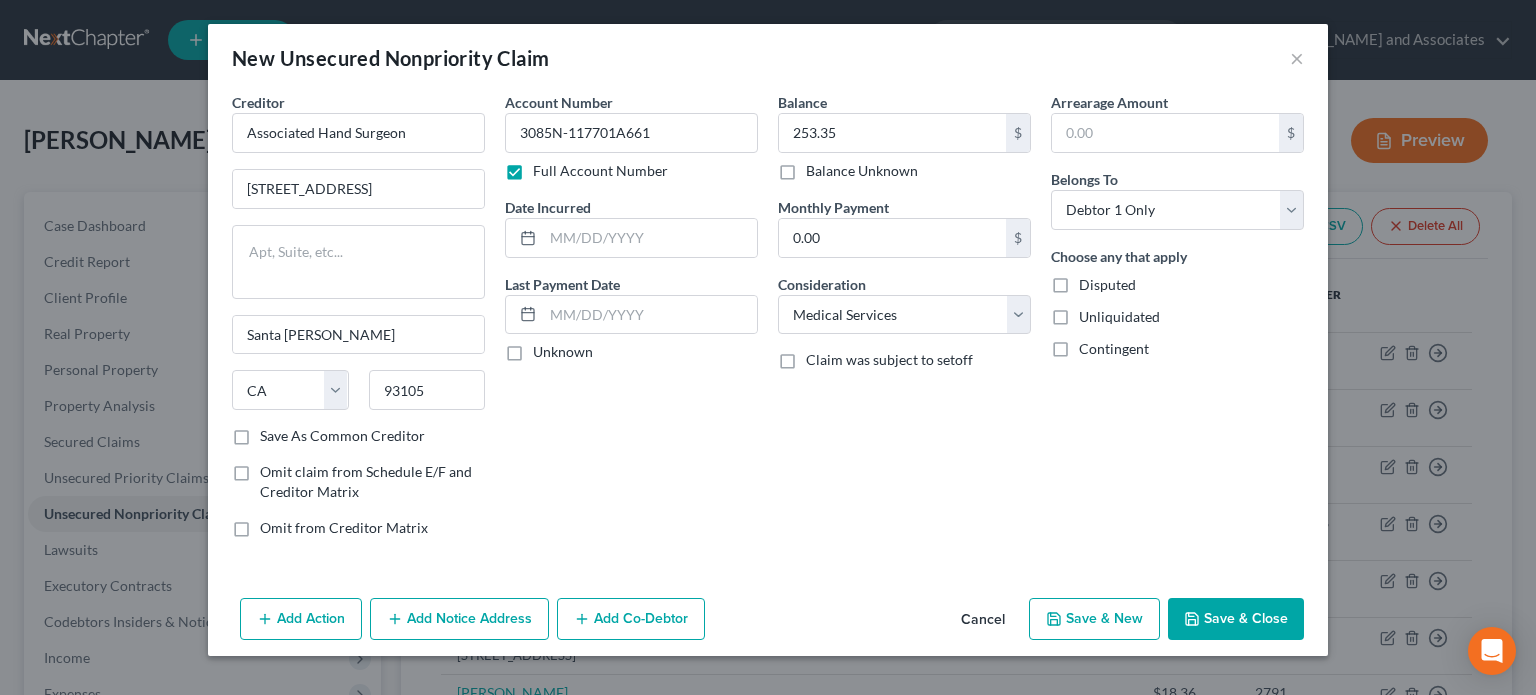 click on "Add Notice Address" at bounding box center [459, 619] 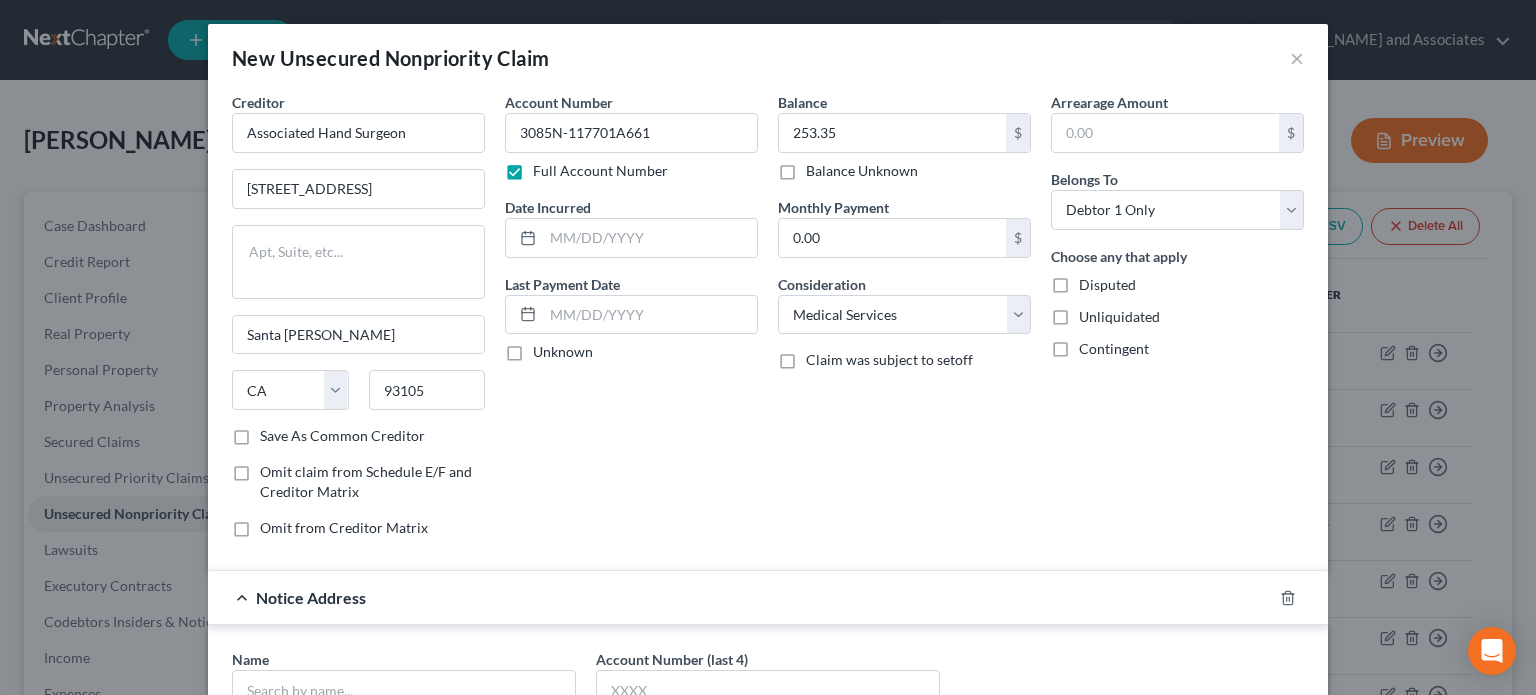 scroll, scrollTop: 200, scrollLeft: 0, axis: vertical 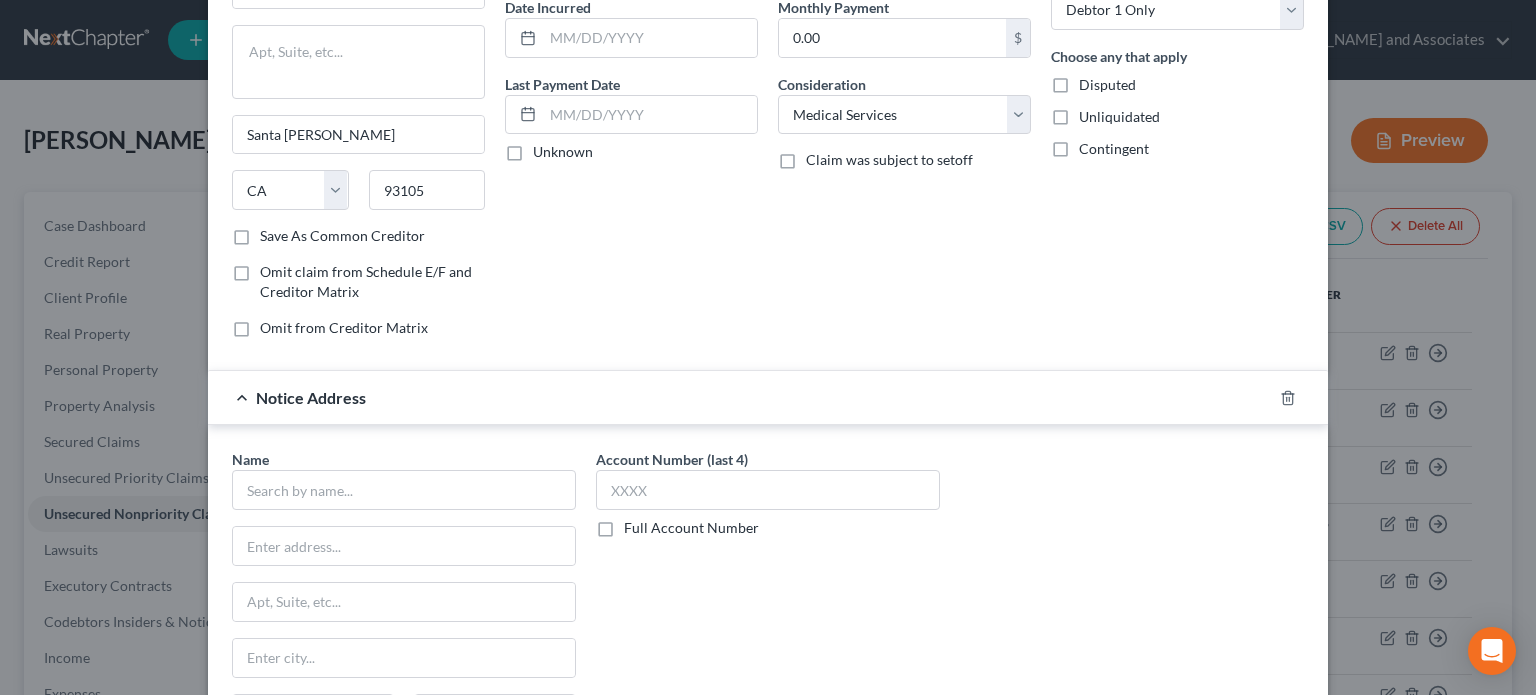 click on "Name
*
State AL AK AR AZ CA CO CT DE DC FL GA GU HI ID IL IN IA KS KY LA ME MD MA MI MN MS MO MT NC ND NE NV NH NJ NM NY OH OK OR PA PR RI SC SD TN TX UT VI VA VT WA WV WI WY Save As Notice Address" at bounding box center (404, 609) 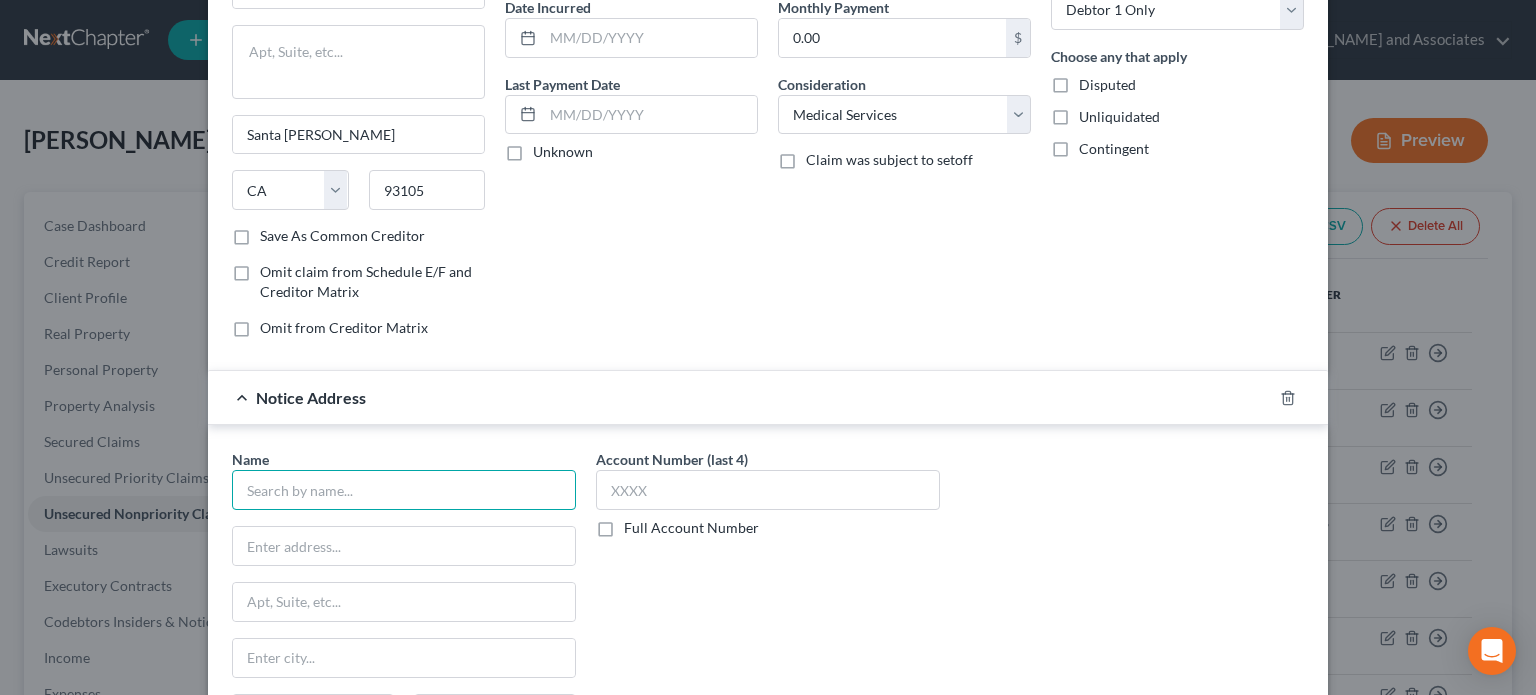 click at bounding box center (404, 490) 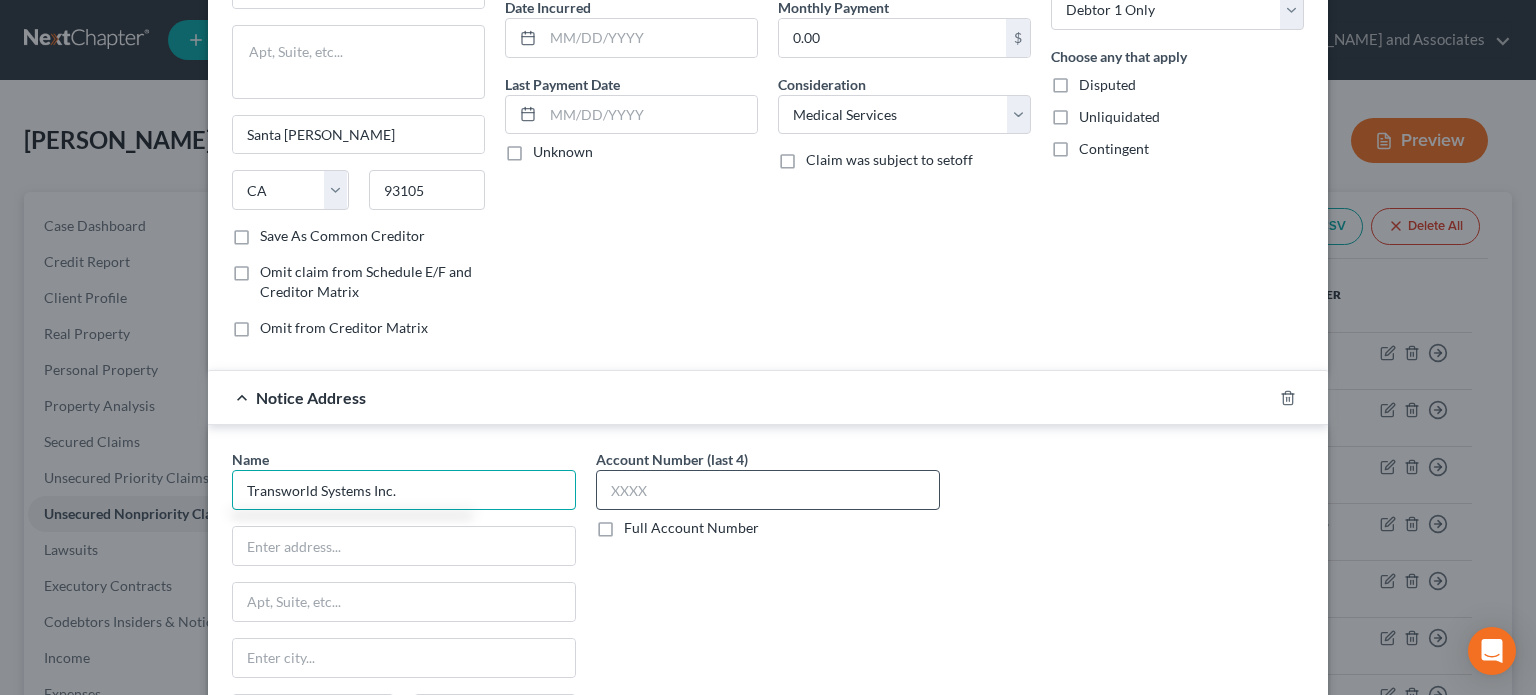 type on "Transworld Systems Inc." 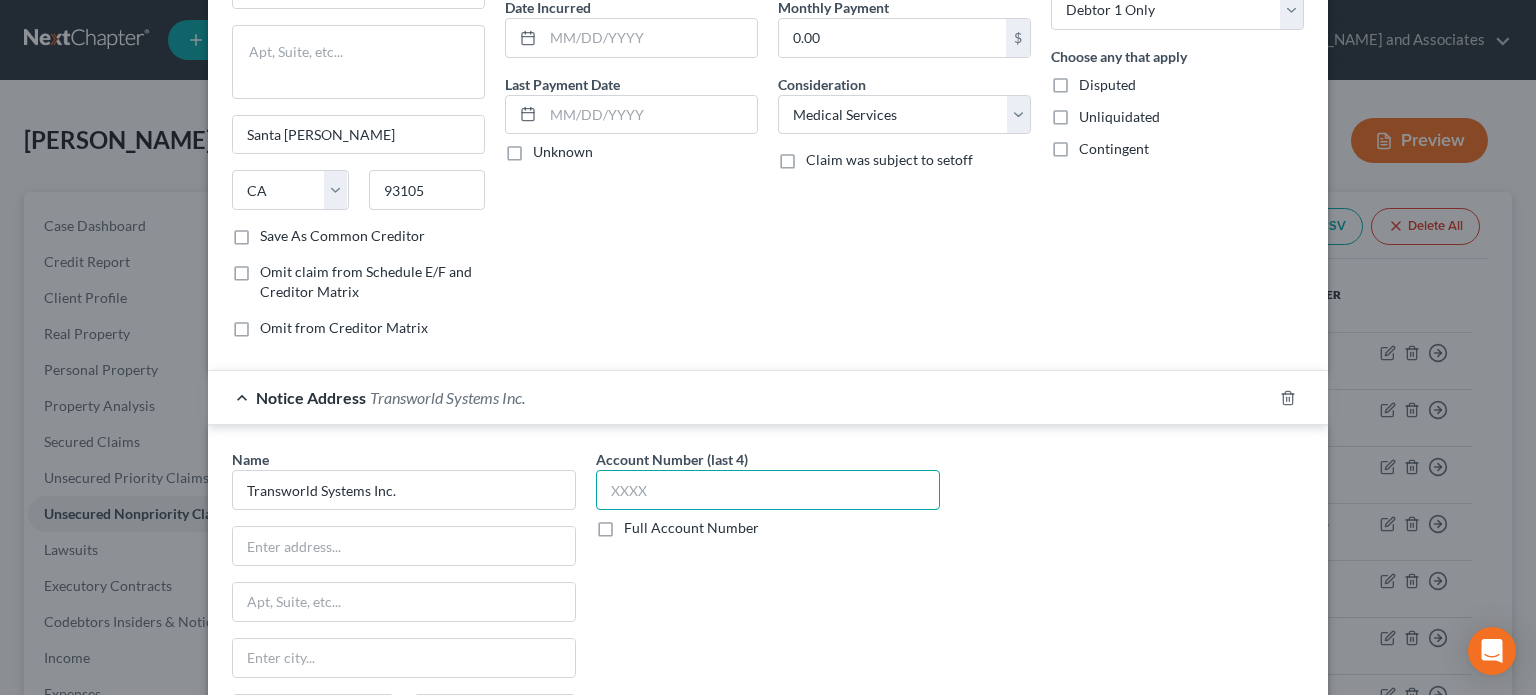 click at bounding box center [768, 490] 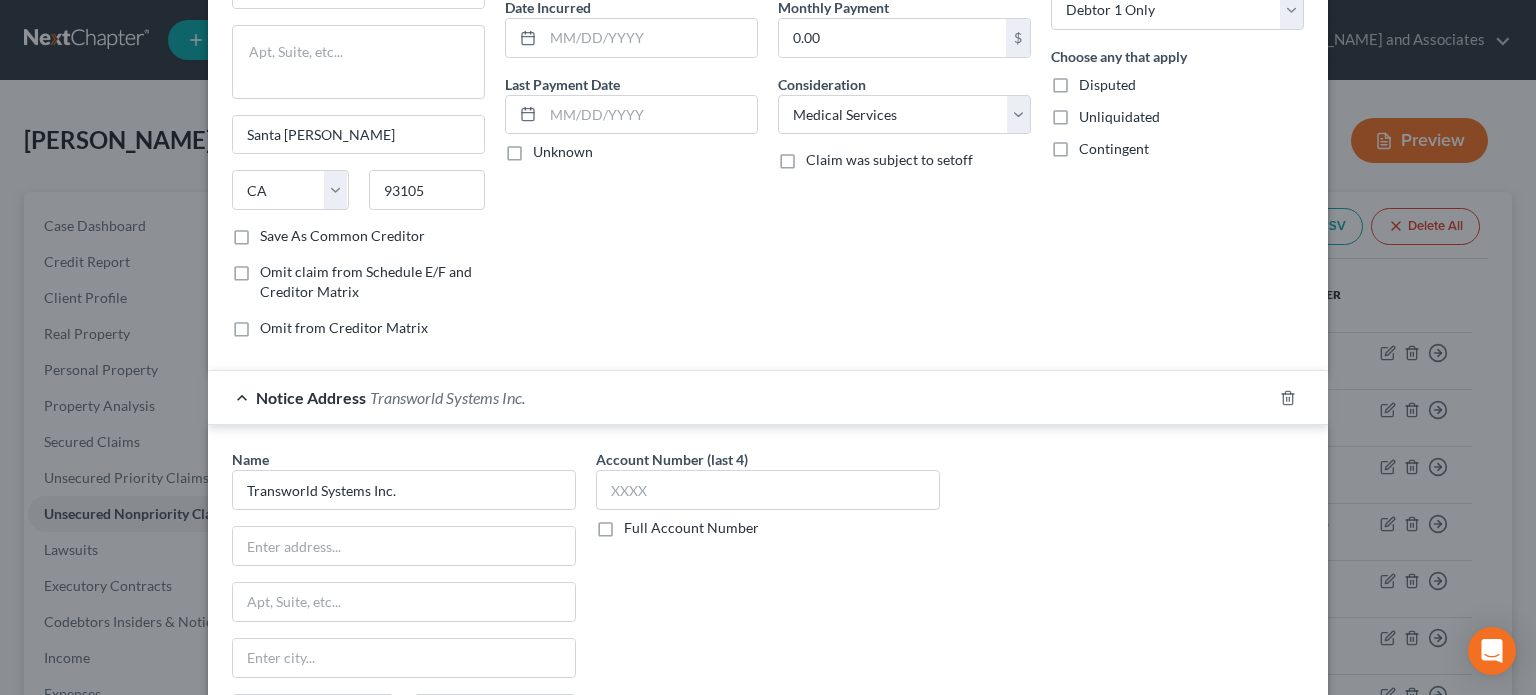click on "Full Account Number" at bounding box center [691, 528] 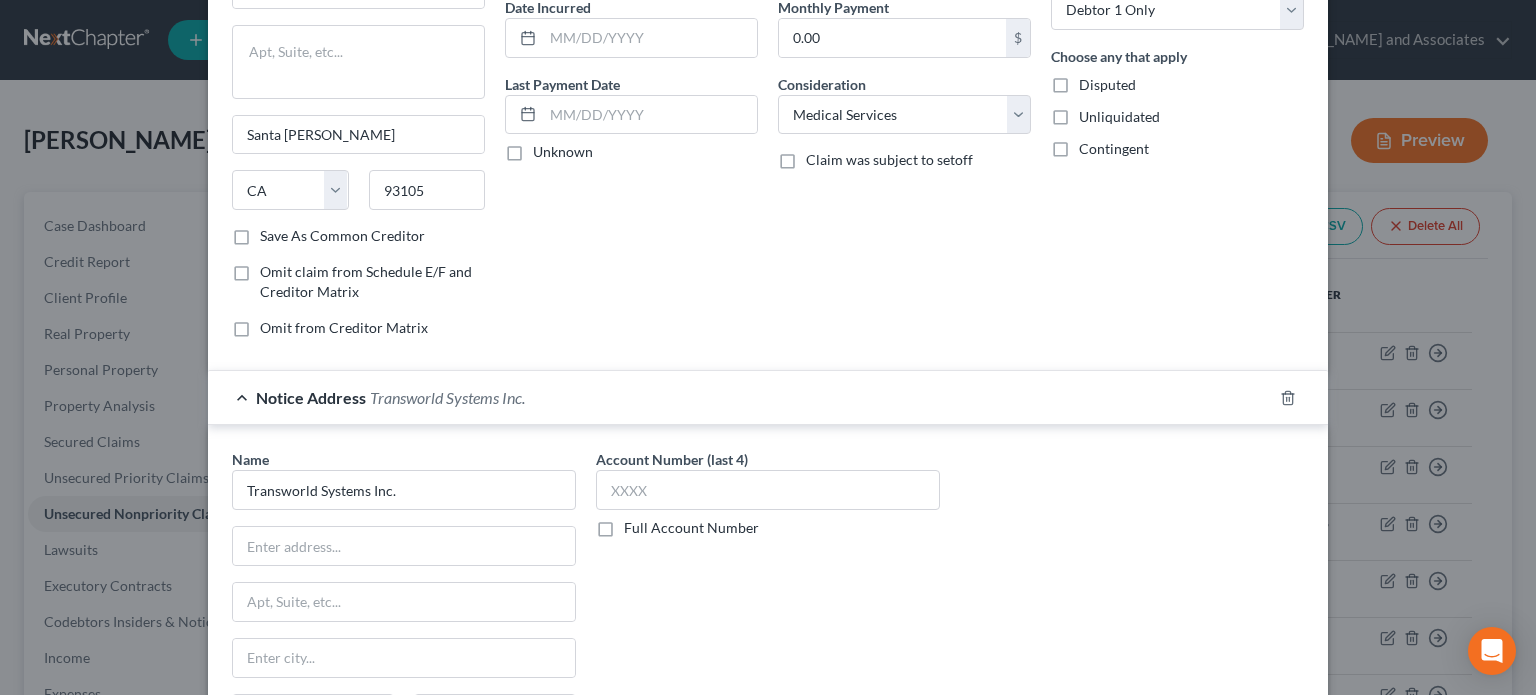 click on "Full Account Number" at bounding box center [638, 524] 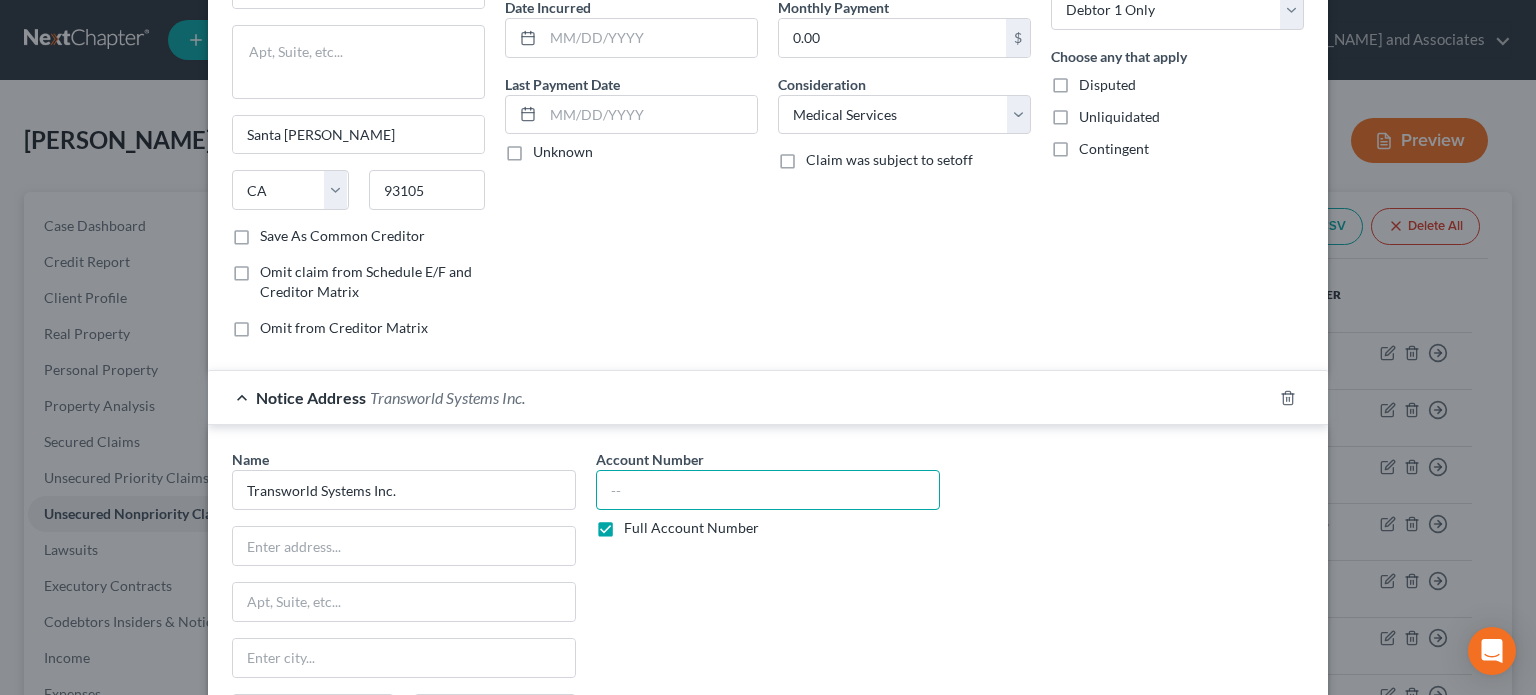 click at bounding box center [768, 490] 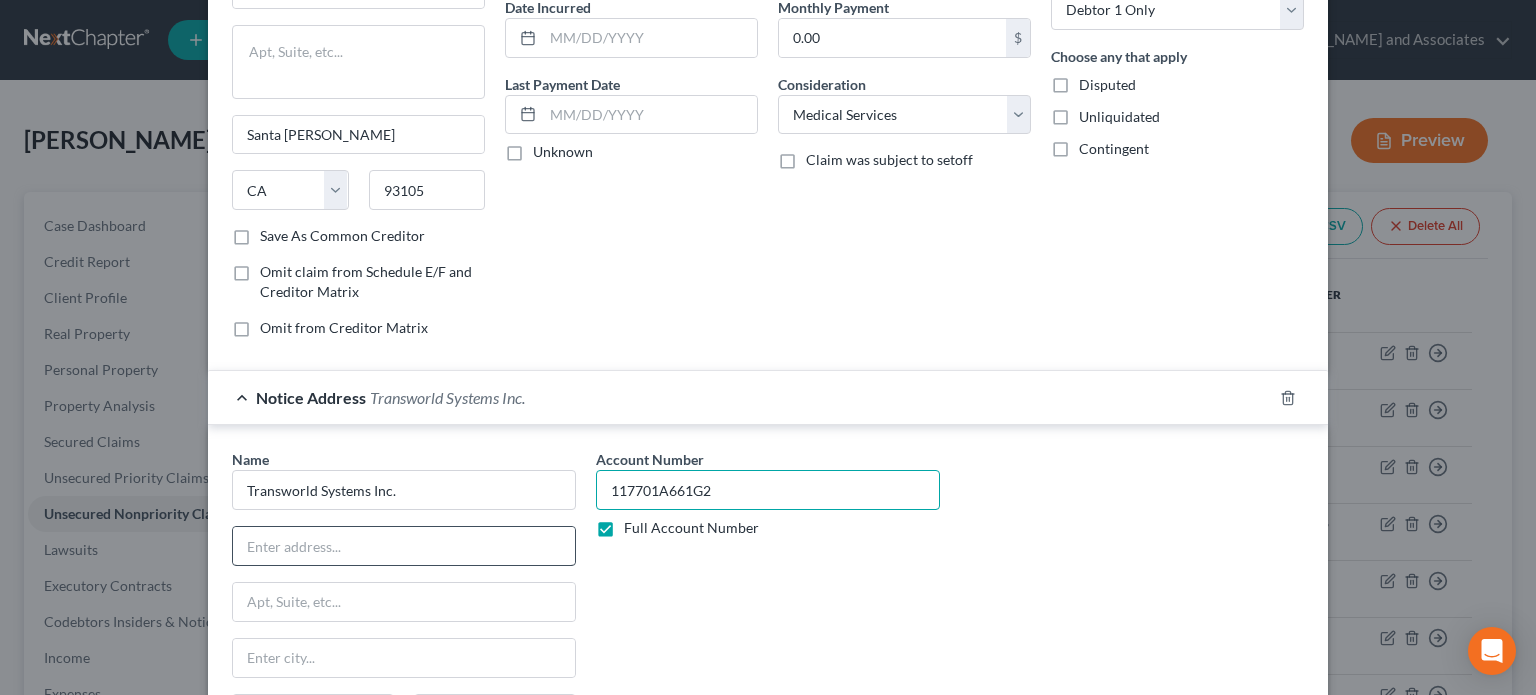 type on "117701A661G2" 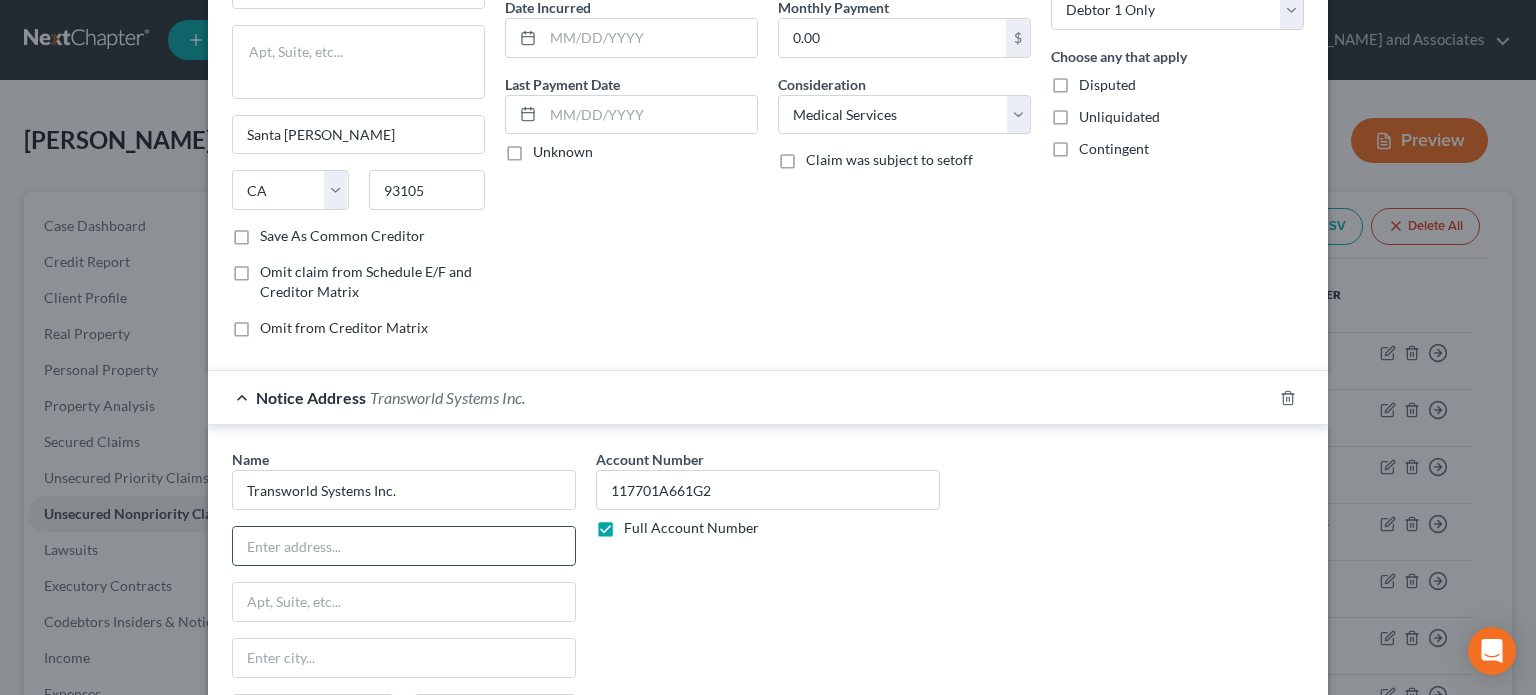 click at bounding box center (404, 546) 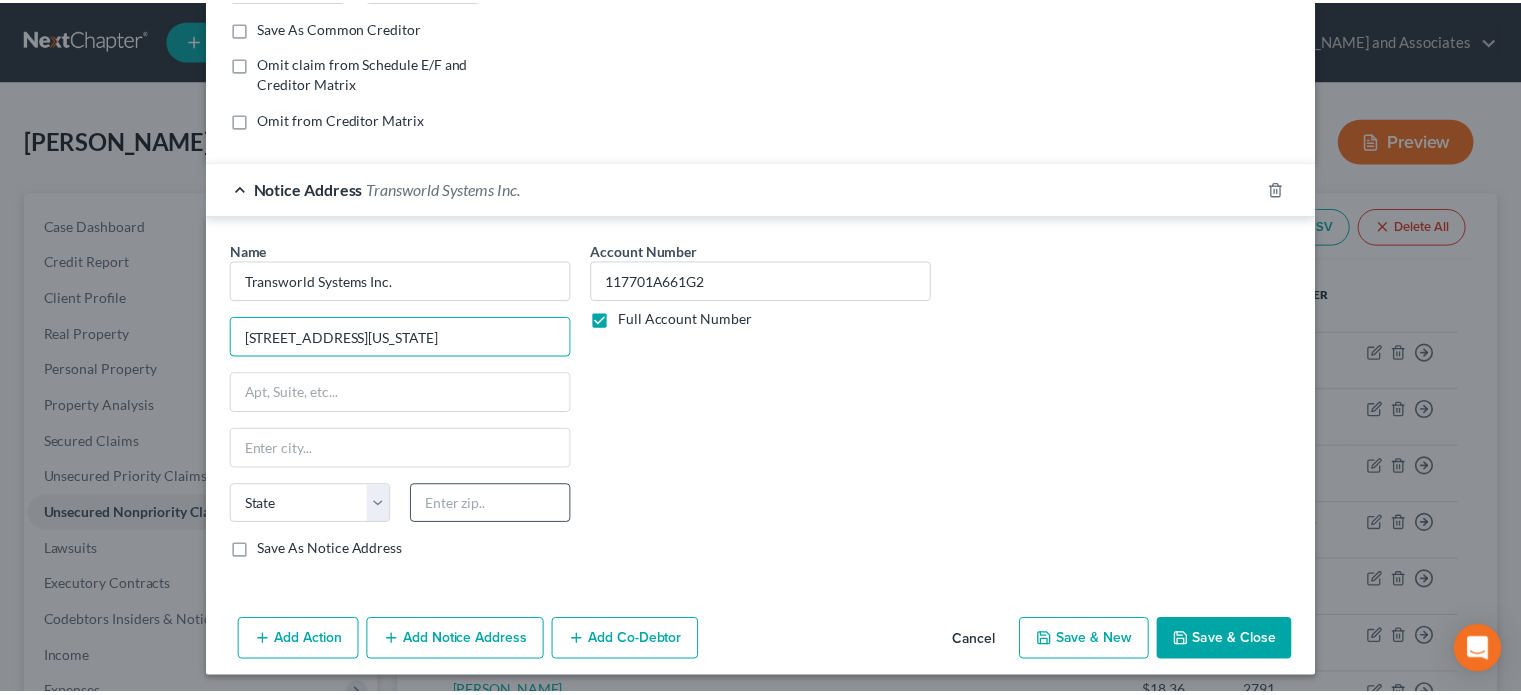 scroll, scrollTop: 411, scrollLeft: 0, axis: vertical 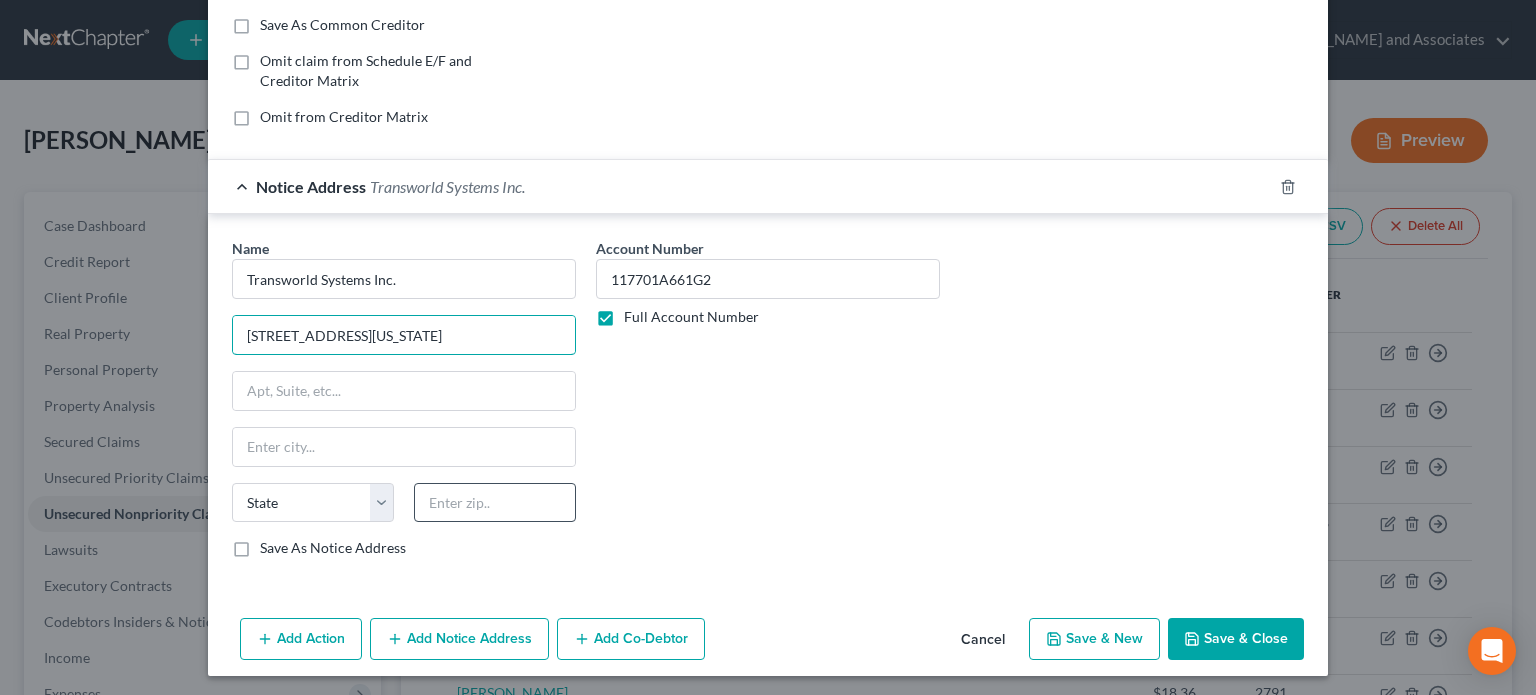 type on "500 Virginia Dr. Suite 514" 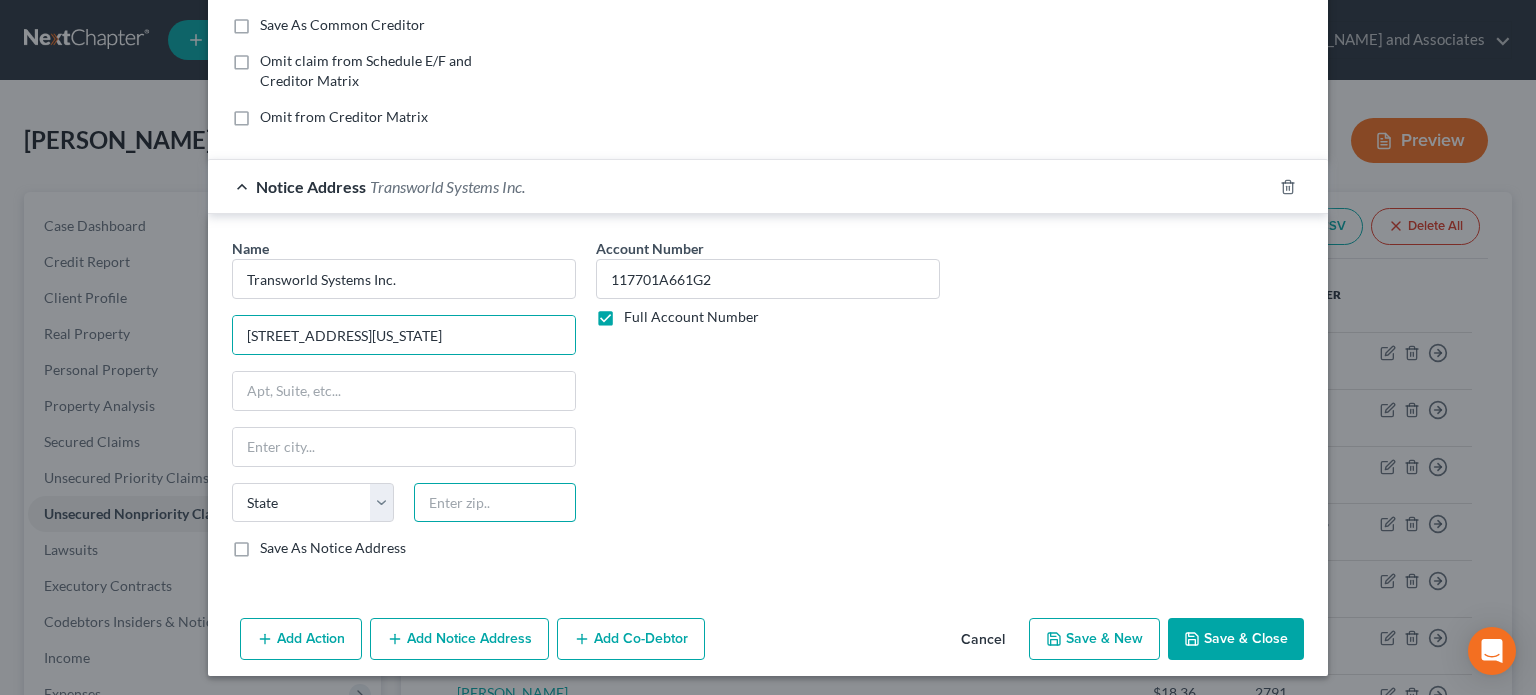 click at bounding box center (495, 503) 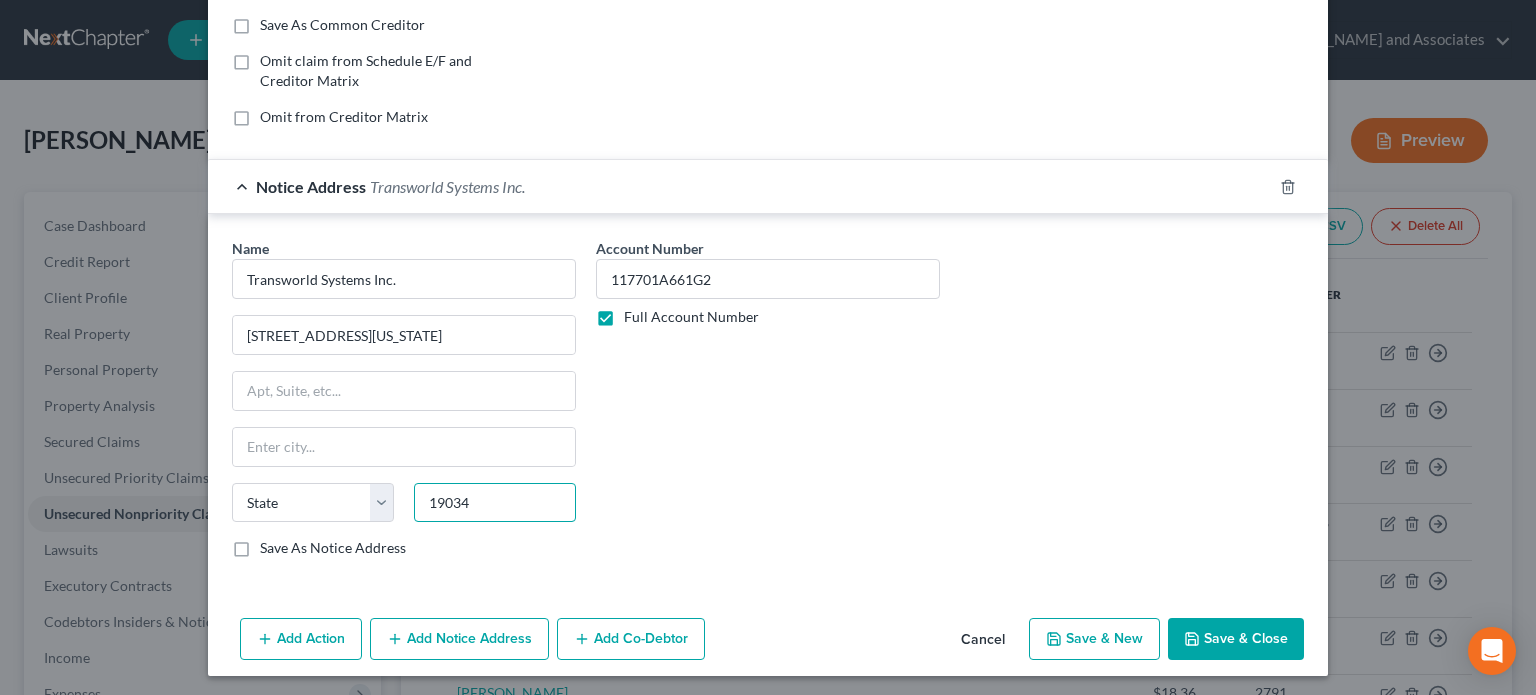 type on "19034" 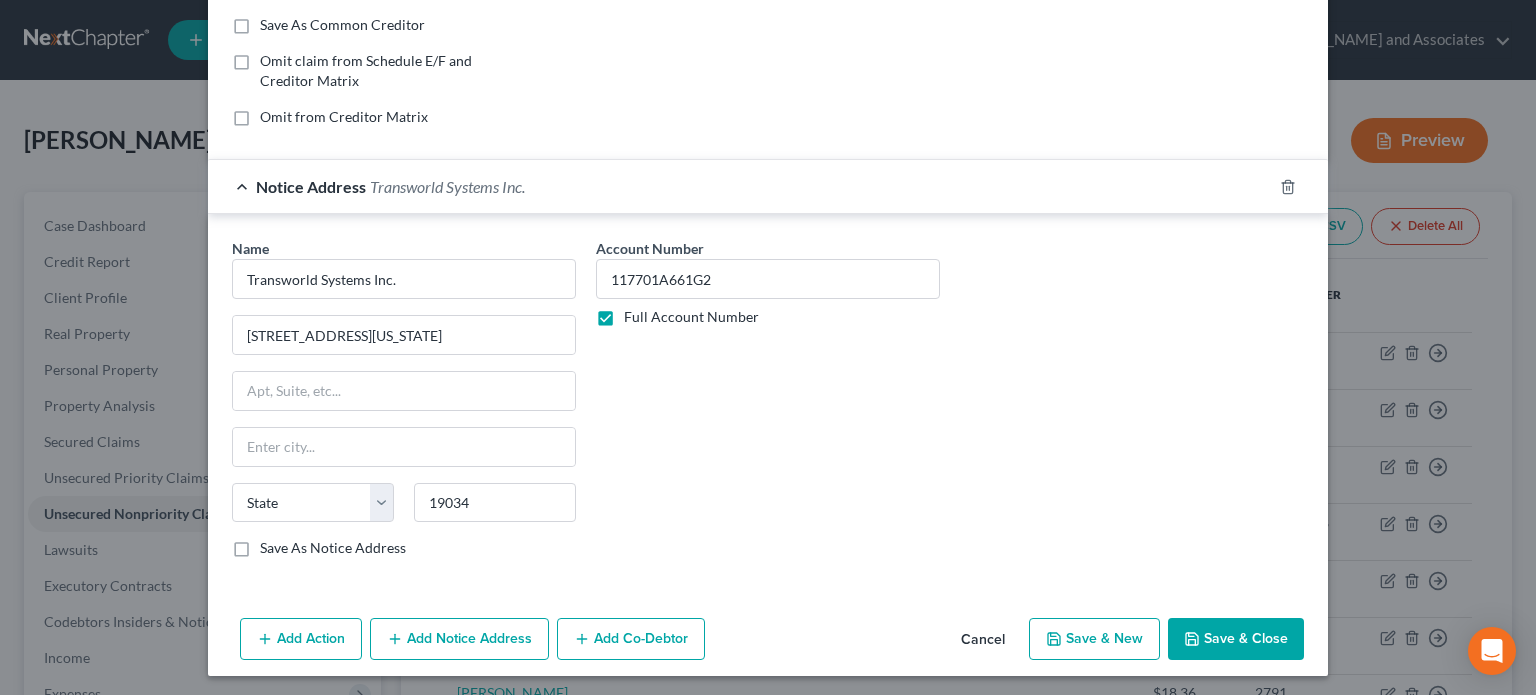 click on "Account Number
117701A661G2
Full Account Number" at bounding box center (768, 406) 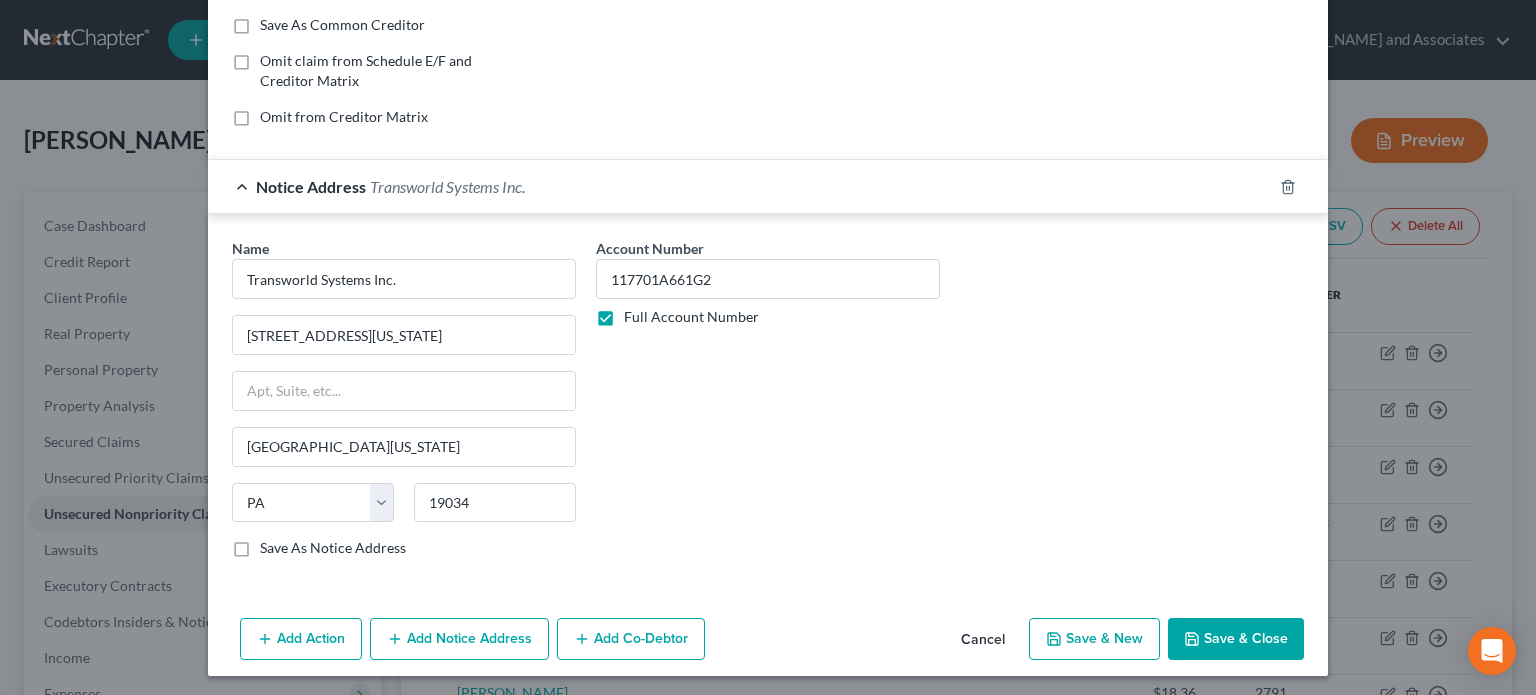 click on "Save & Close" at bounding box center [1236, 639] 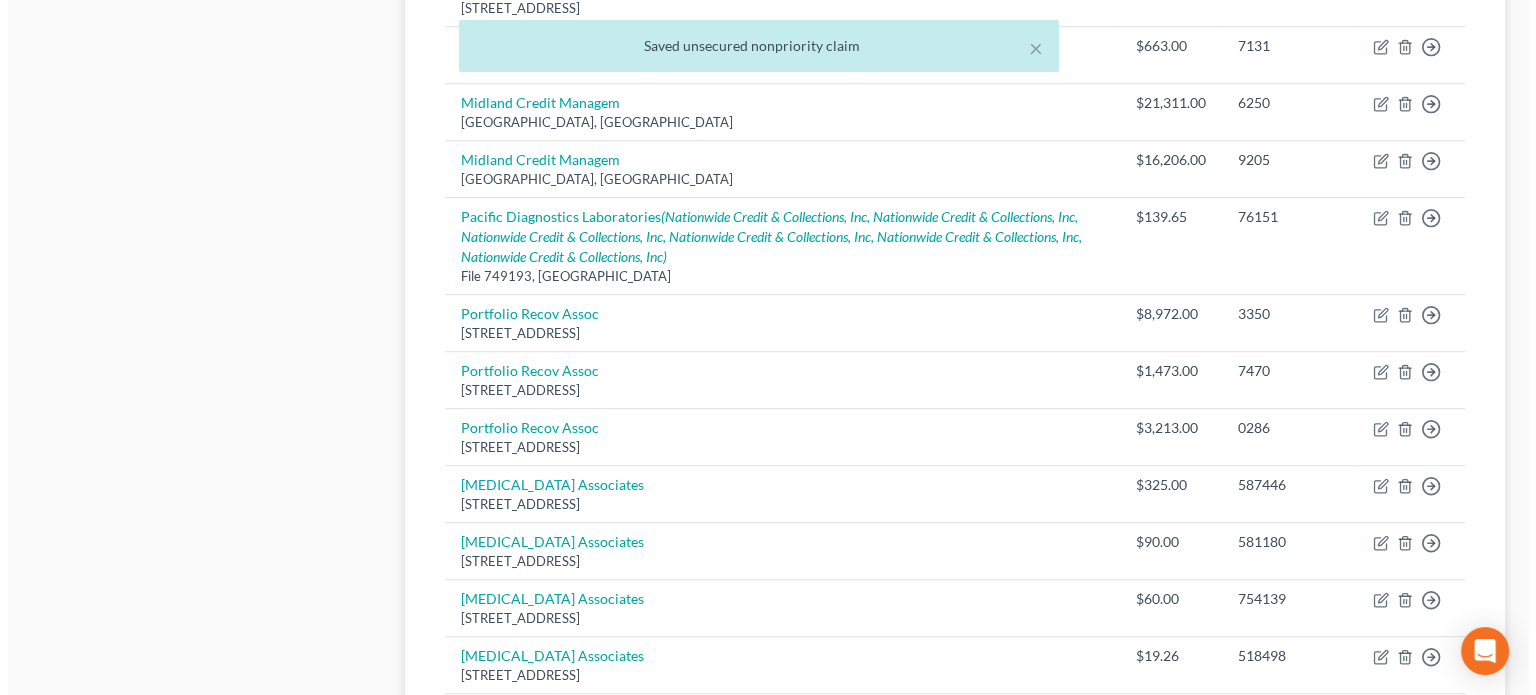 scroll, scrollTop: 1875, scrollLeft: 0, axis: vertical 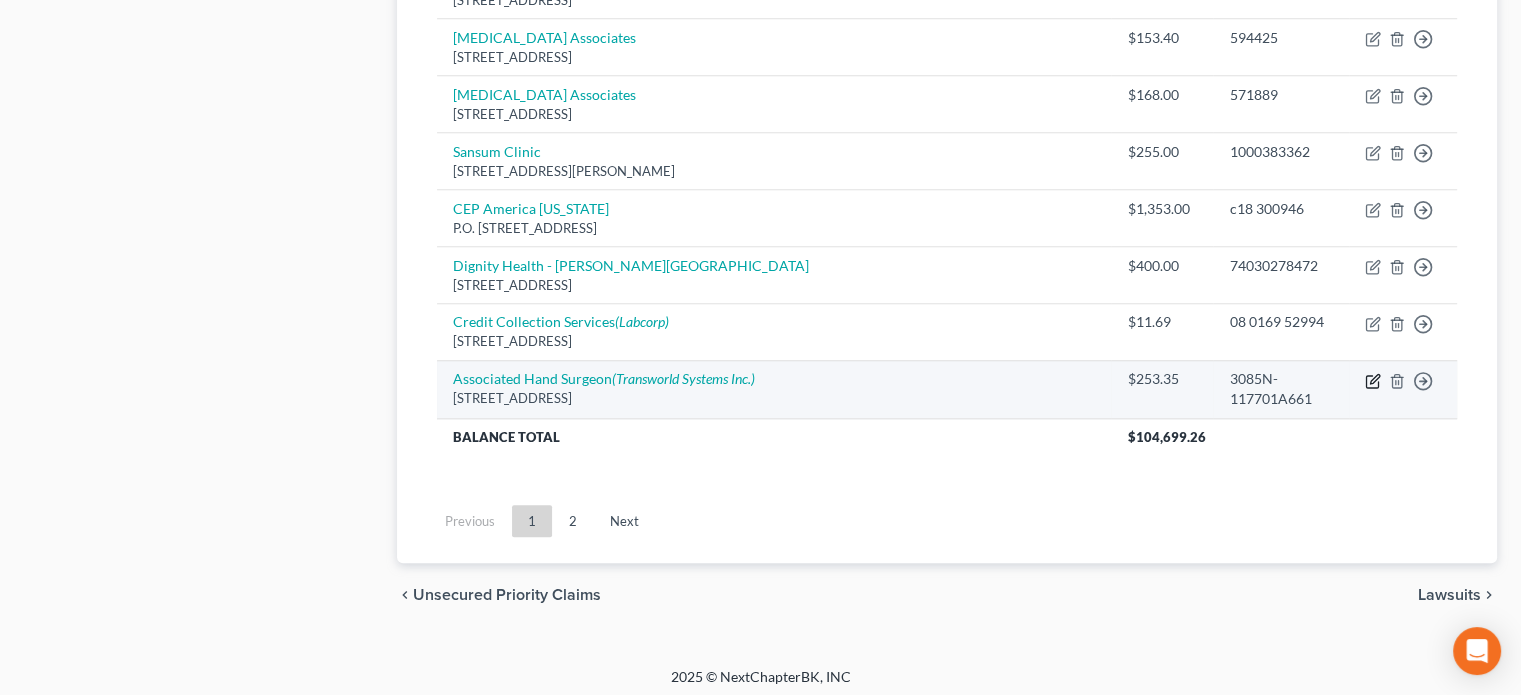 click 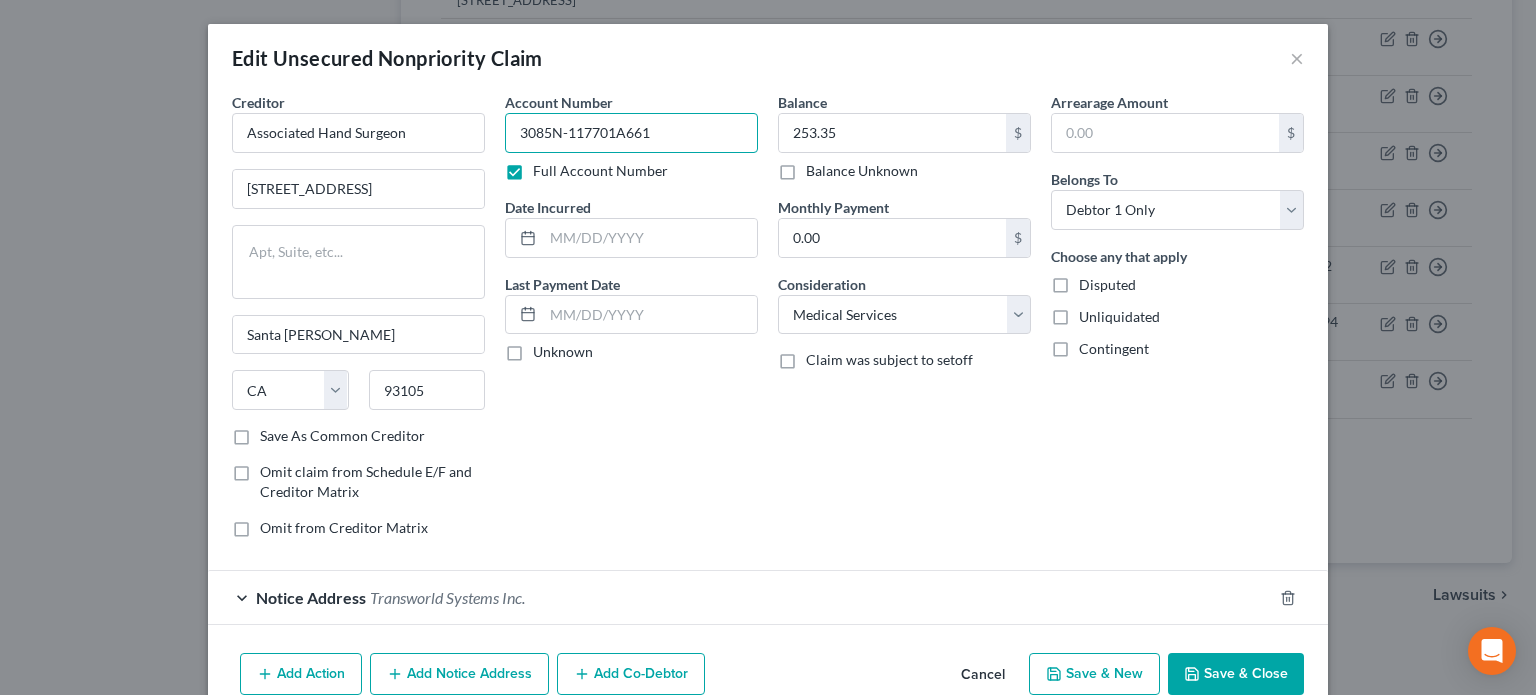 drag, startPoint x: 676, startPoint y: 127, endPoint x: 486, endPoint y: 131, distance: 190.0421 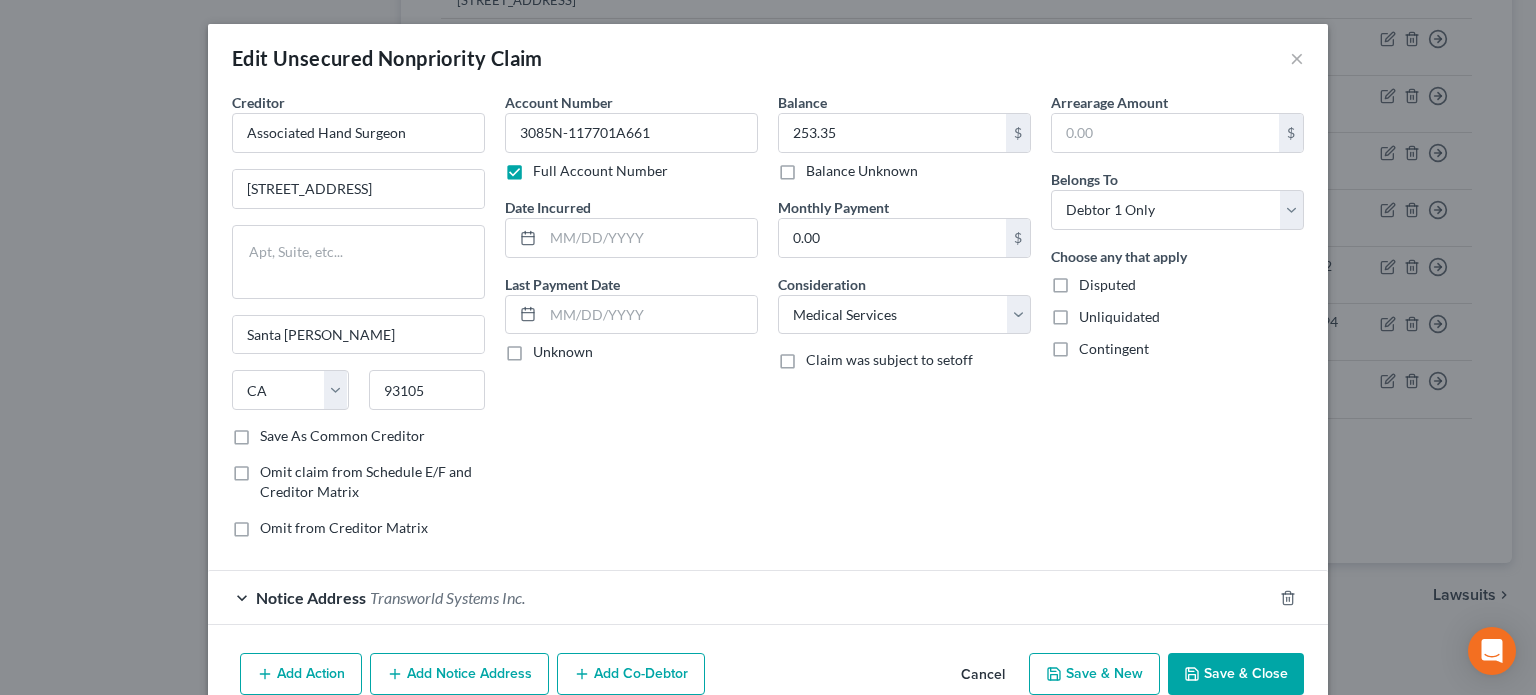 click on "Transworld Systems Inc." at bounding box center [447, 597] 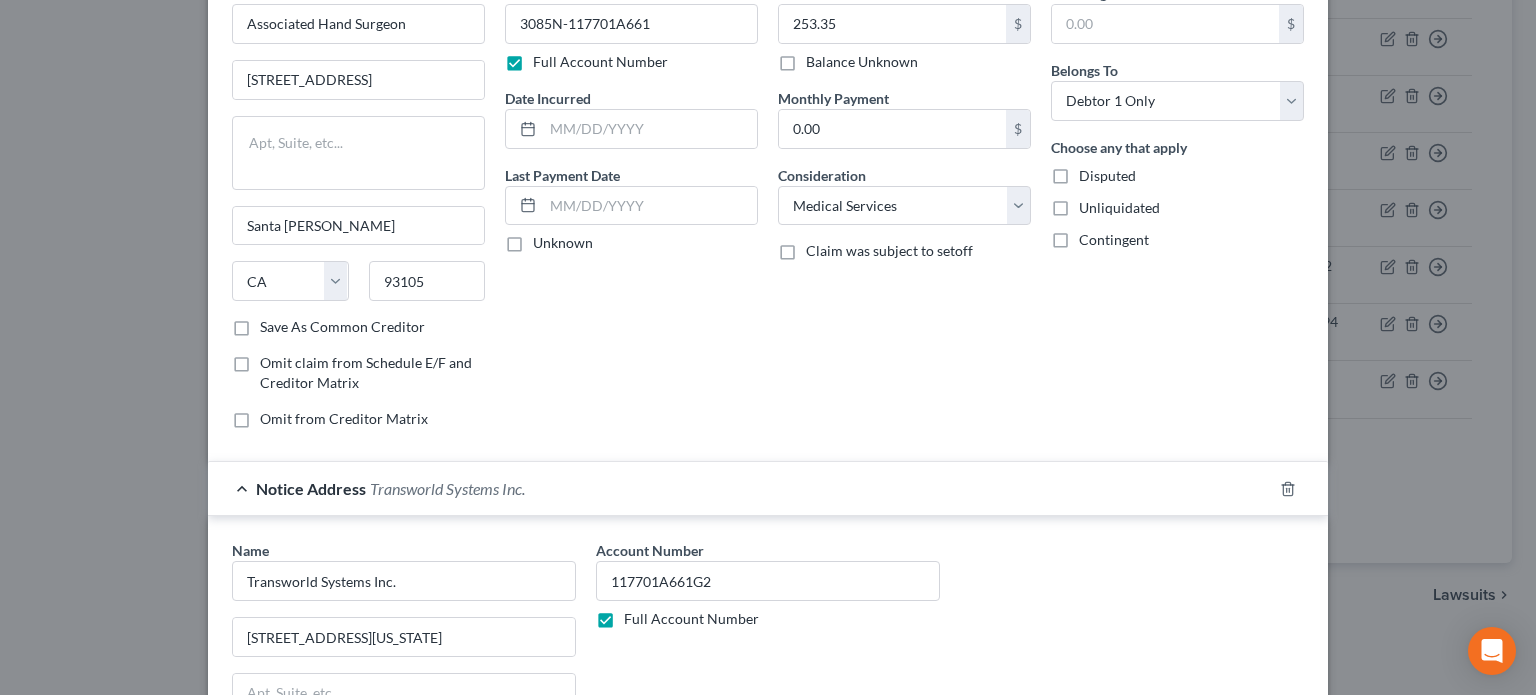 scroll, scrollTop: 200, scrollLeft: 0, axis: vertical 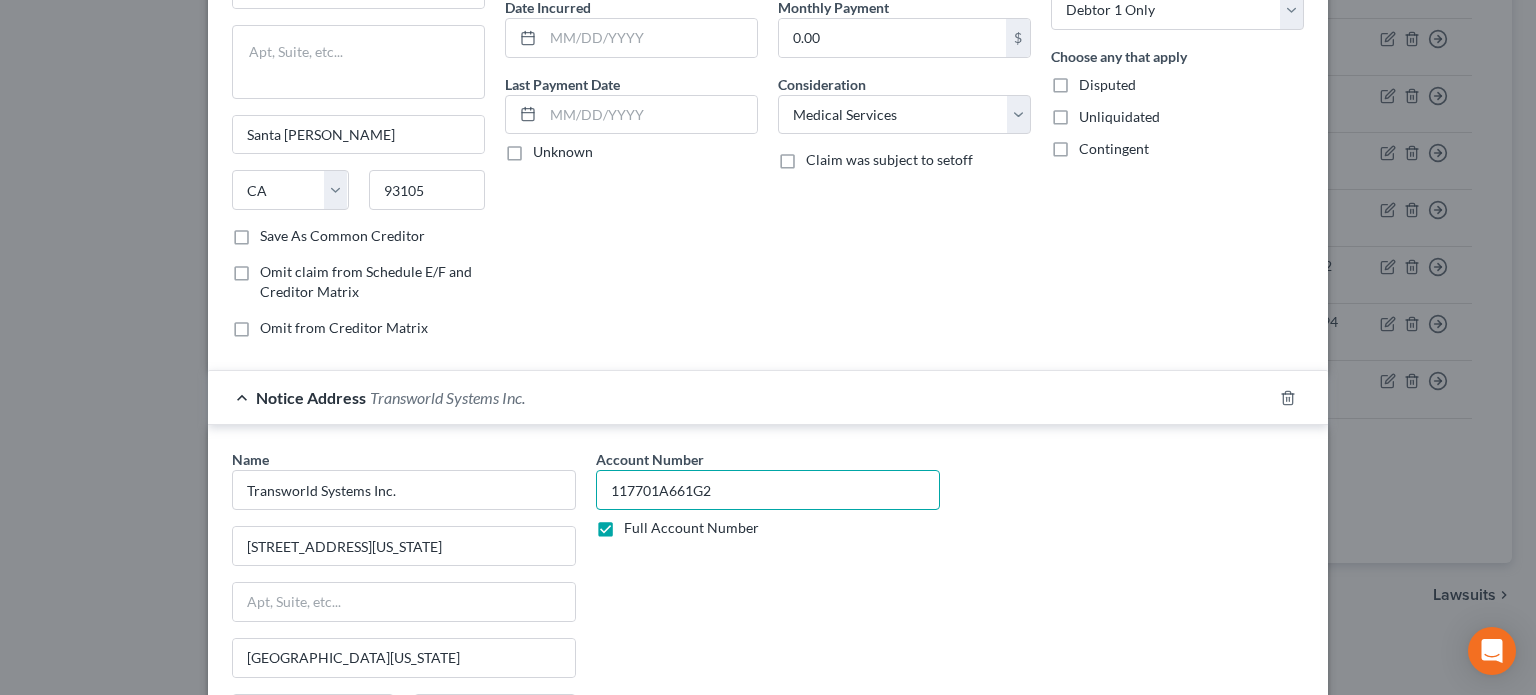click on "117701A661G2" at bounding box center (768, 490) 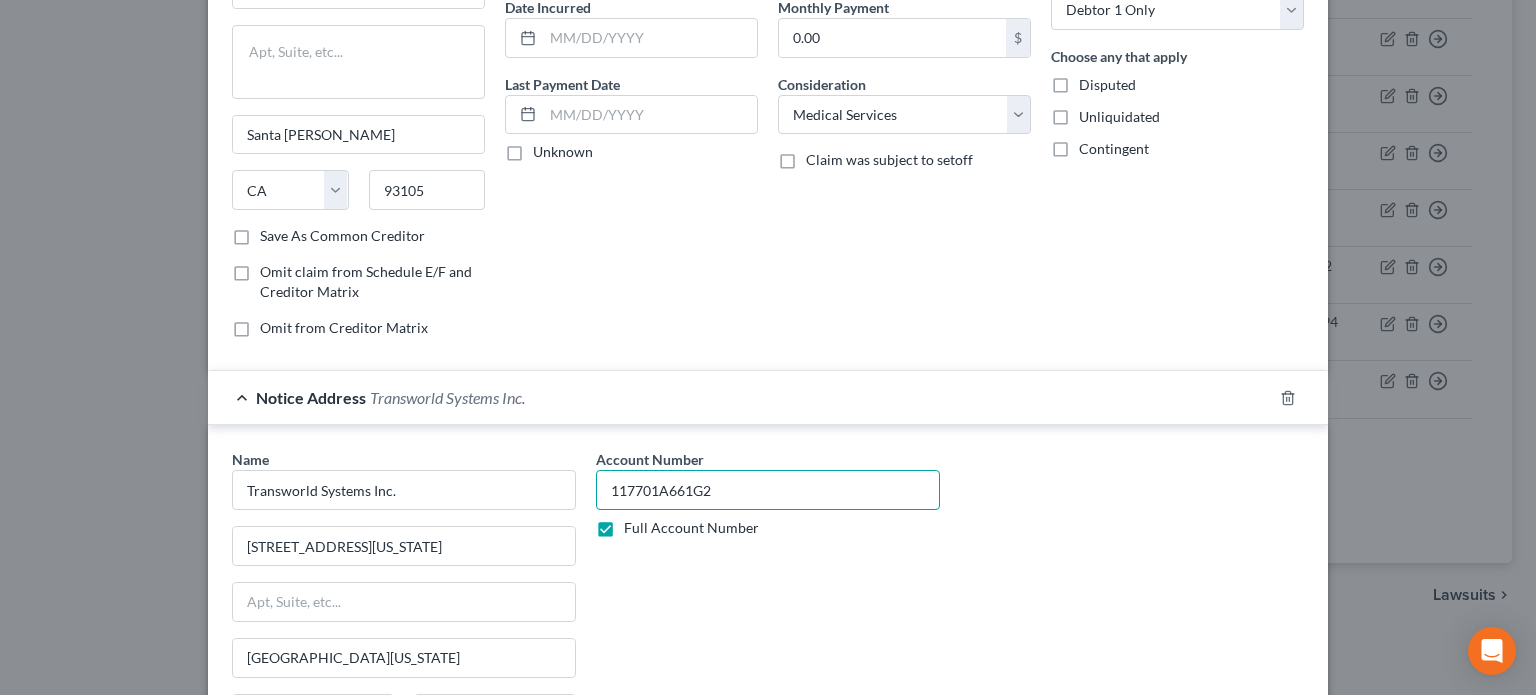 paste on "3085N-117701A661" 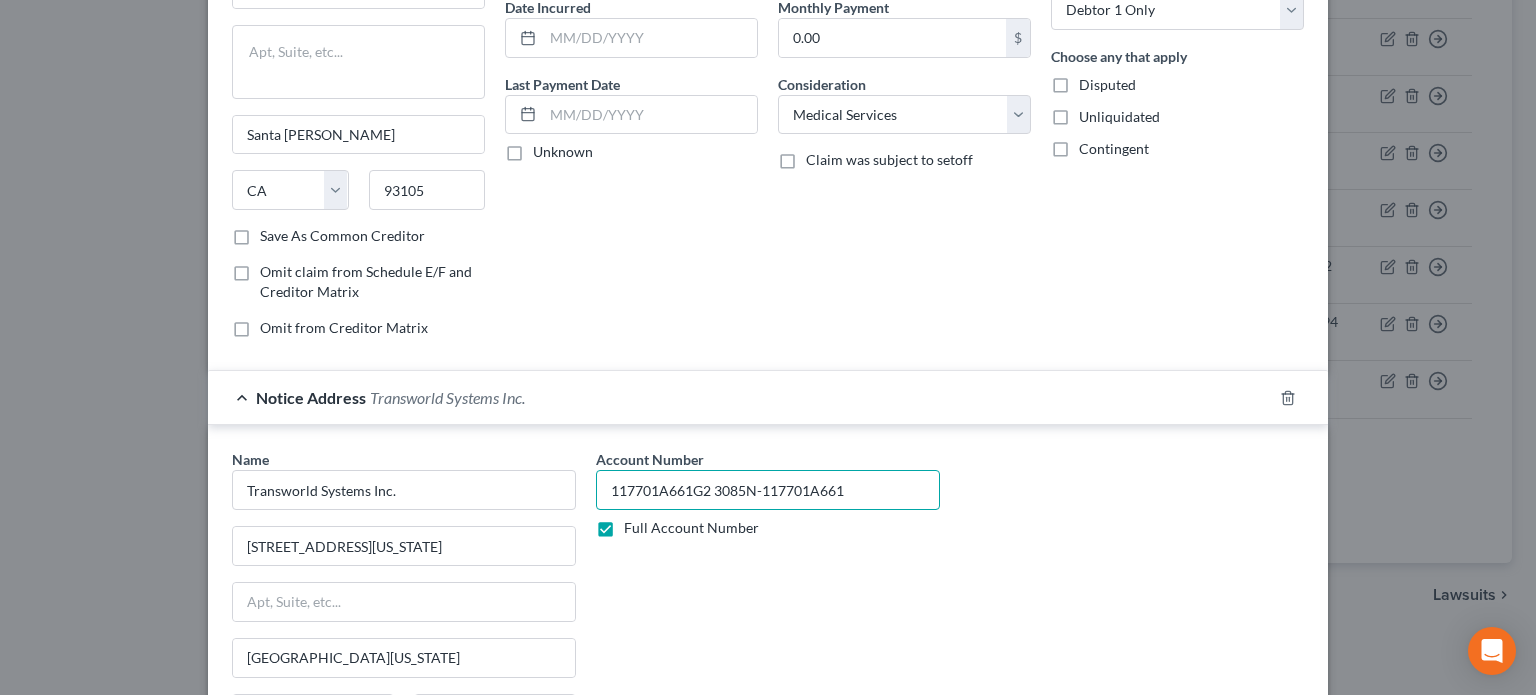 drag, startPoint x: 704, startPoint y: 485, endPoint x: 592, endPoint y: 484, distance: 112.00446 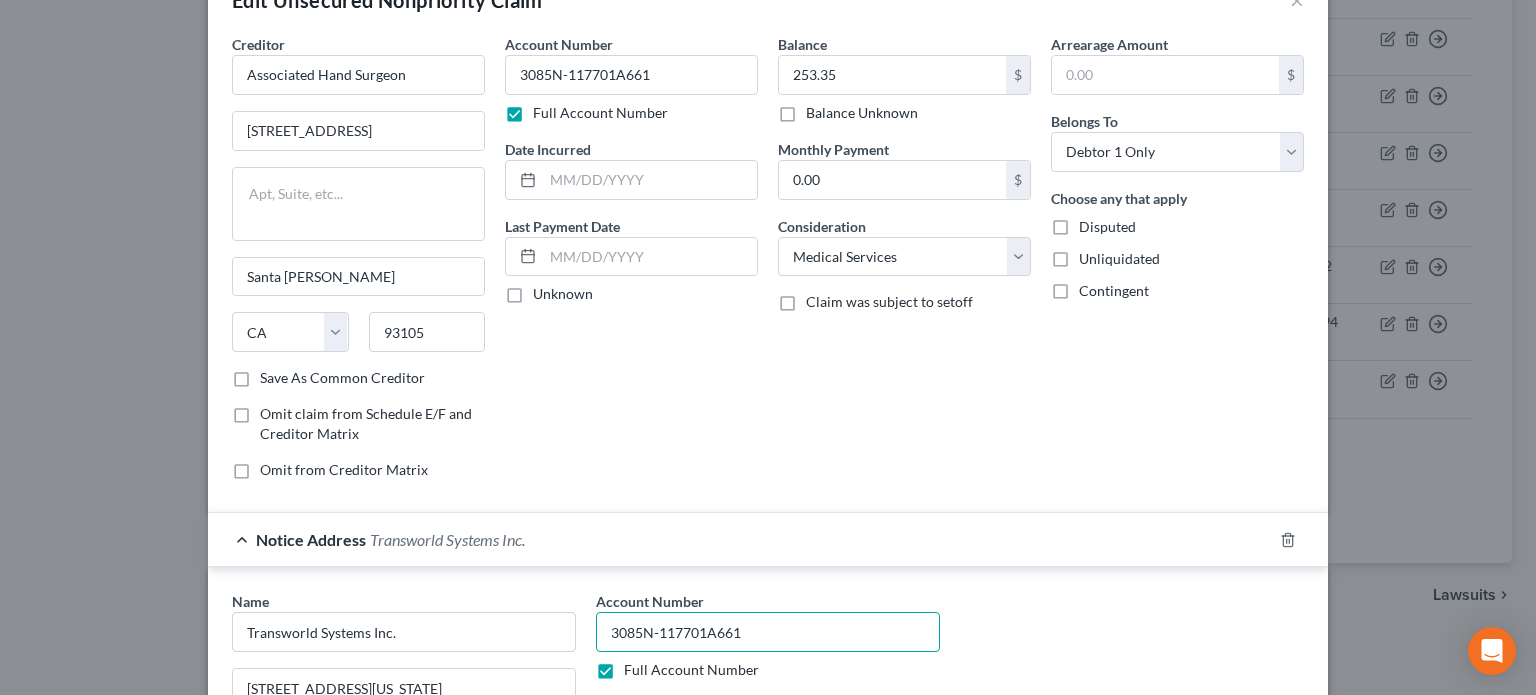scroll, scrollTop: 0, scrollLeft: 0, axis: both 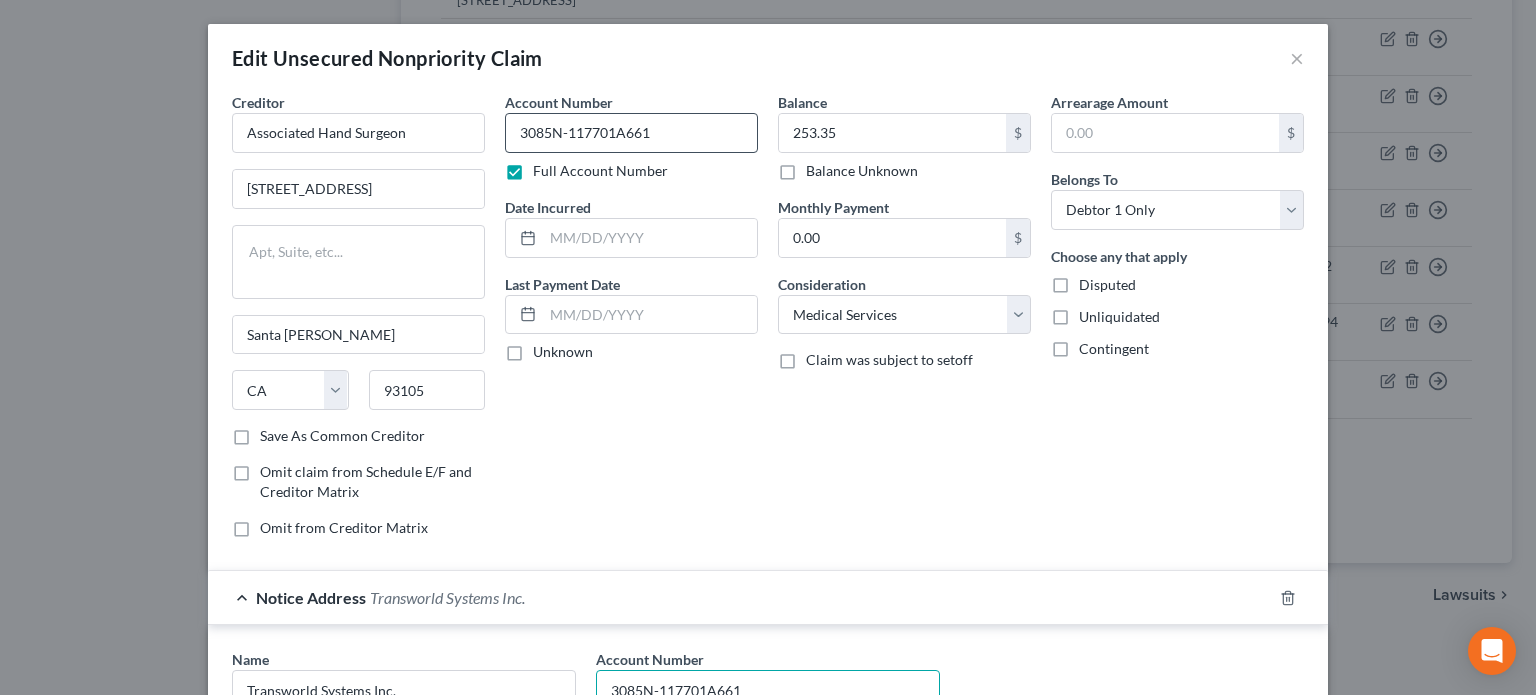 type on "3085N-117701A661" 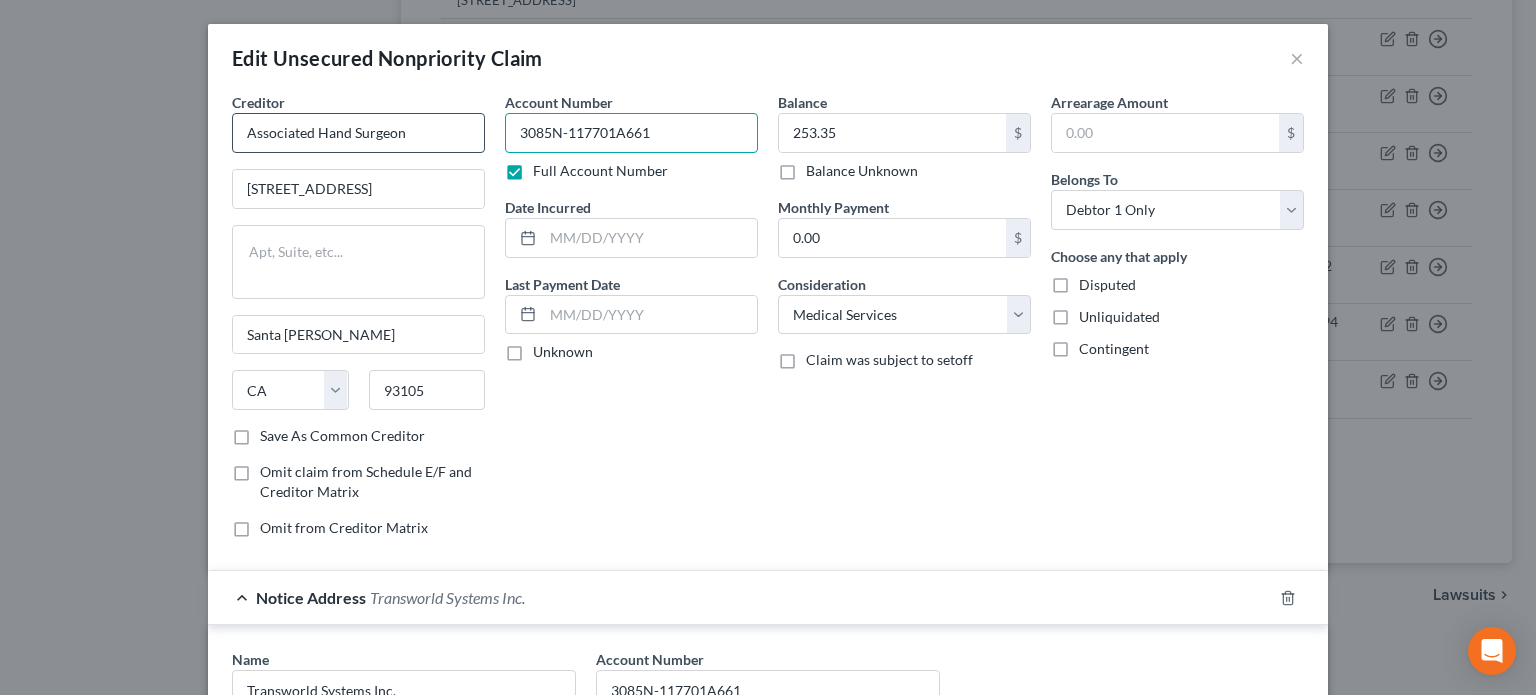 drag, startPoint x: 676, startPoint y: 133, endPoint x: 452, endPoint y: 143, distance: 224.2231 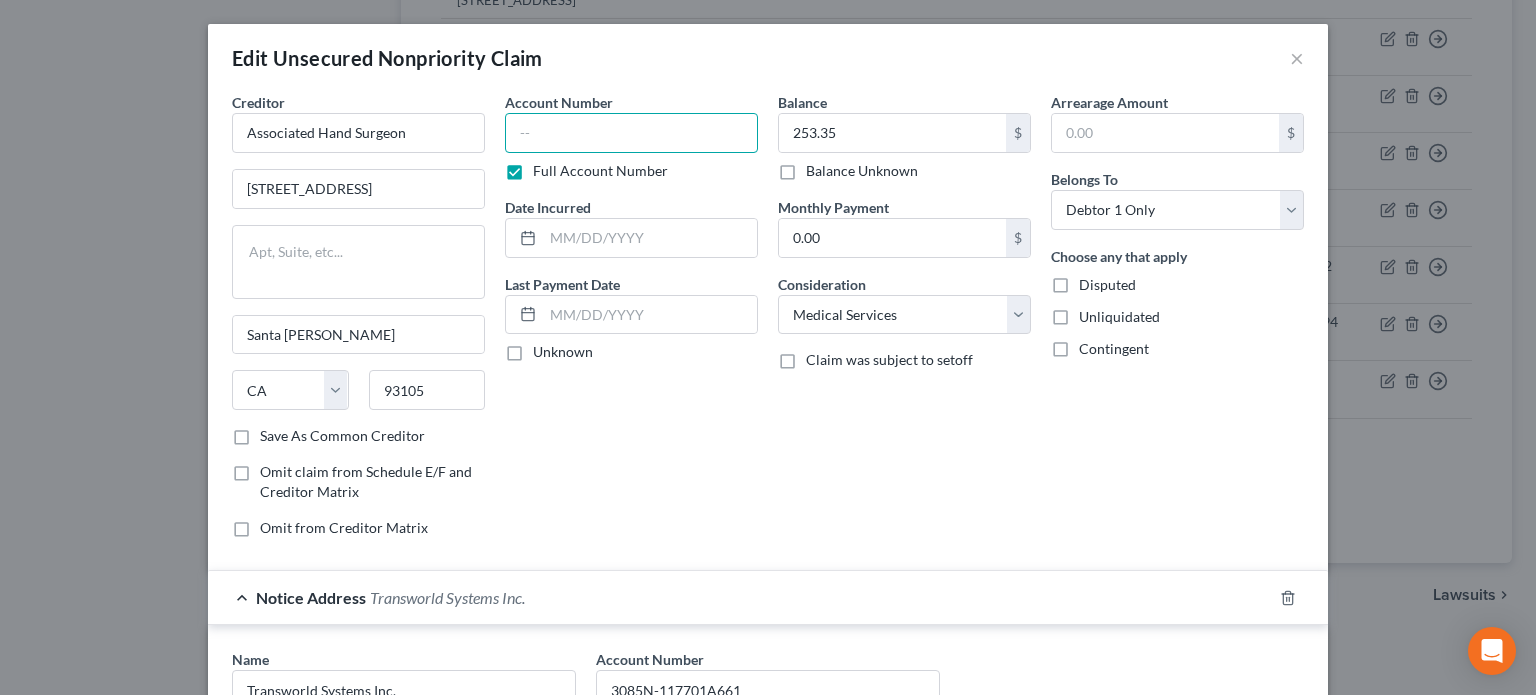 paste on "117701A661G2" 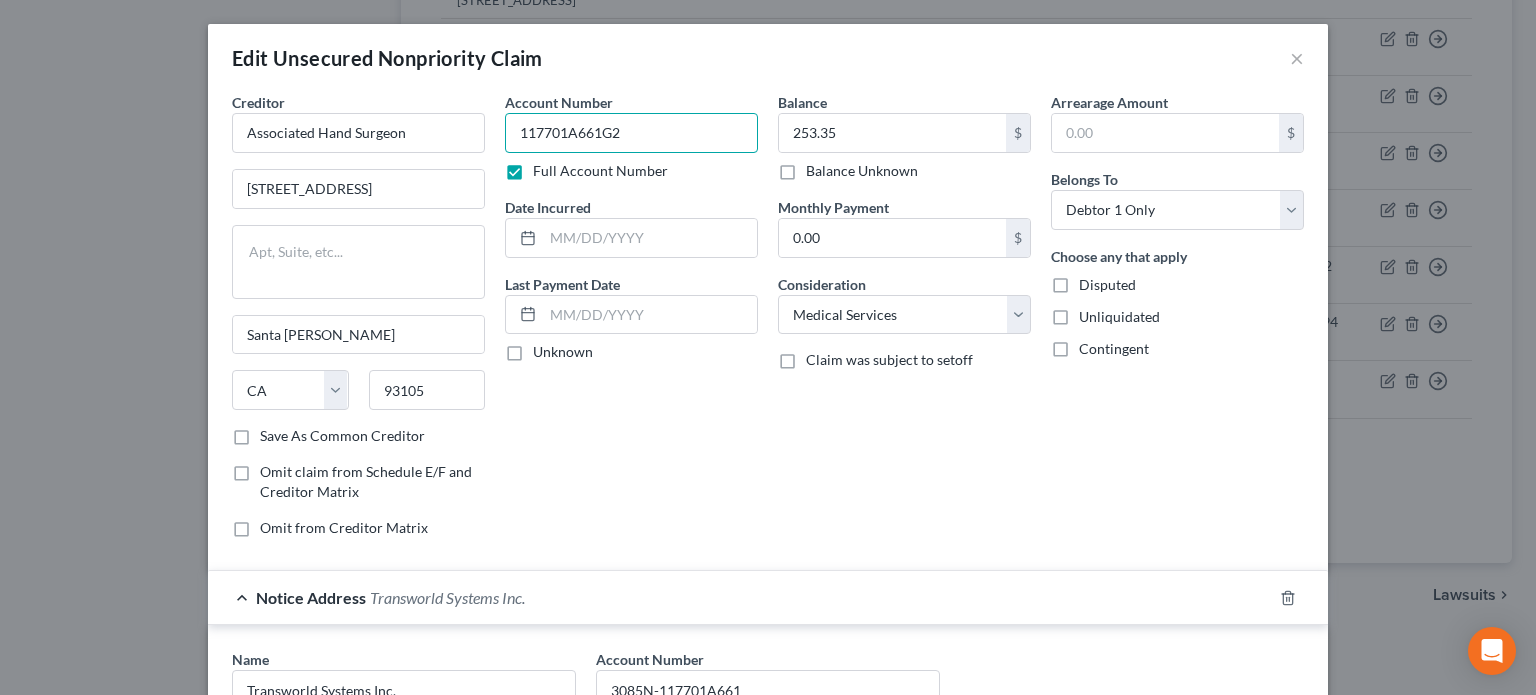 type on "117701A661G2" 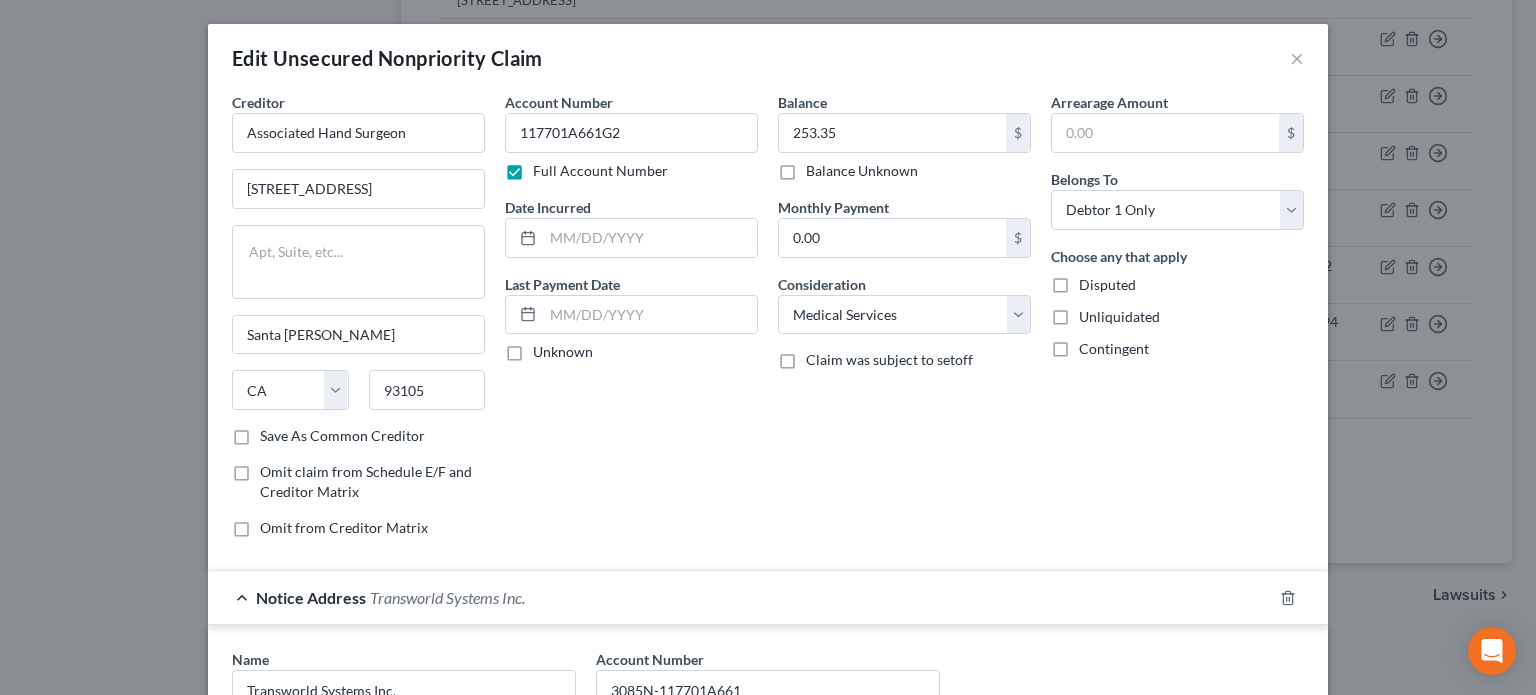 click on "Account Number
117701A661G2
Full Account Number
Date Incurred         Last Payment Date         Unknown" at bounding box center [631, 323] 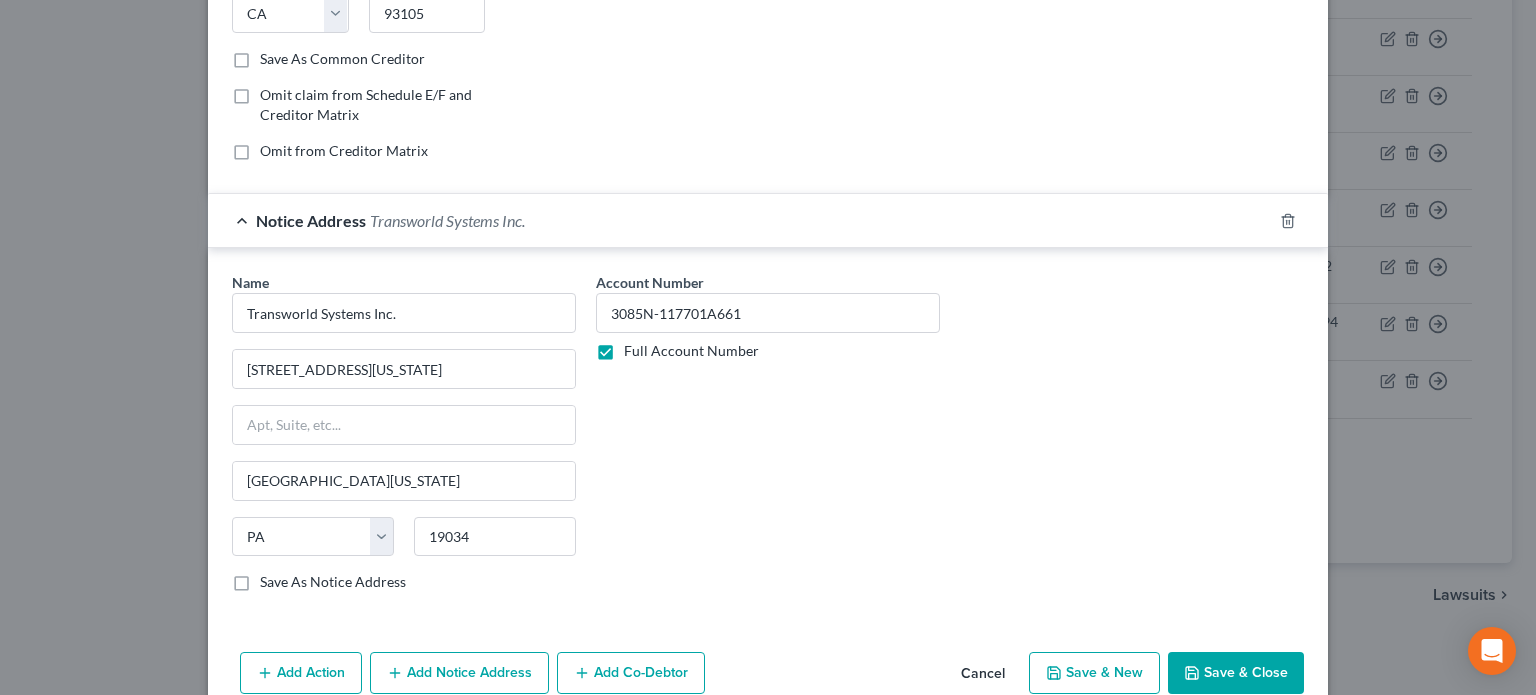 scroll, scrollTop: 468, scrollLeft: 0, axis: vertical 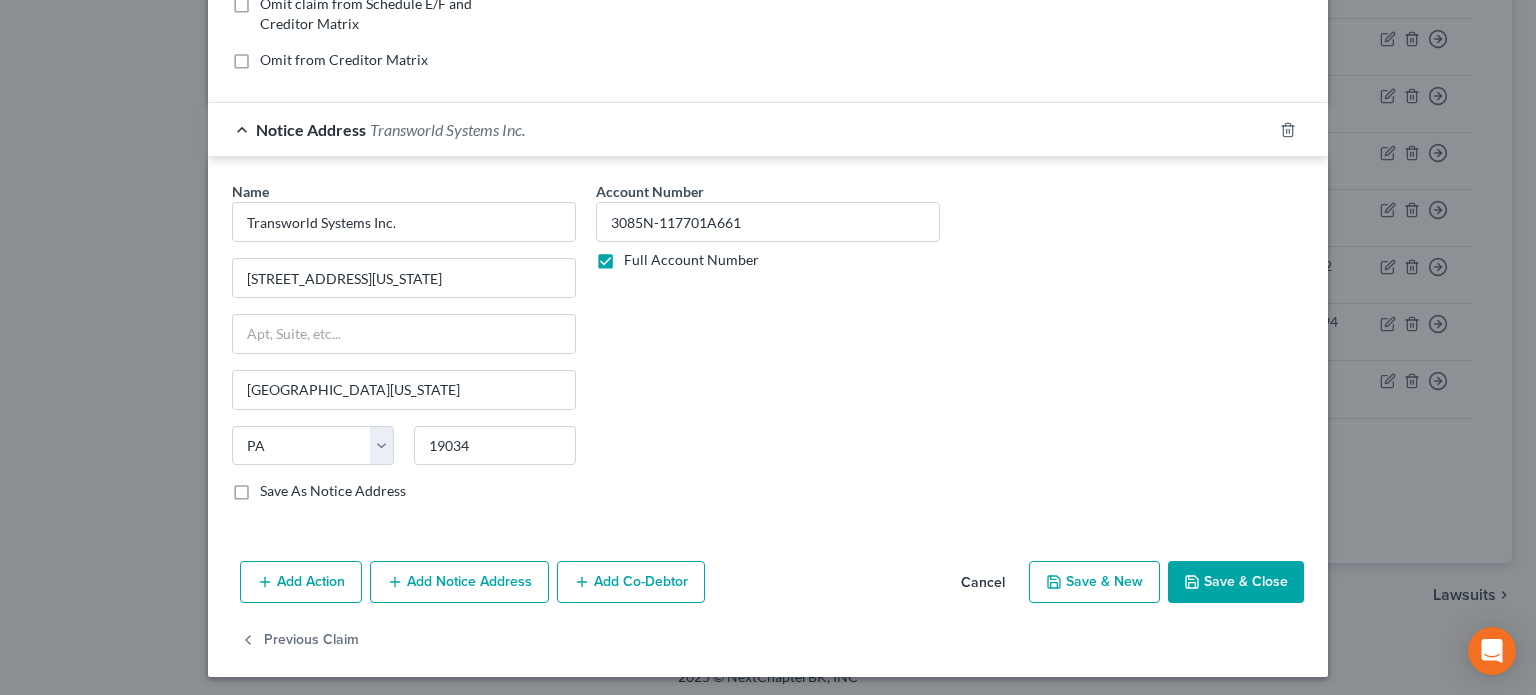 click on "Notice Address" at bounding box center [311, 129] 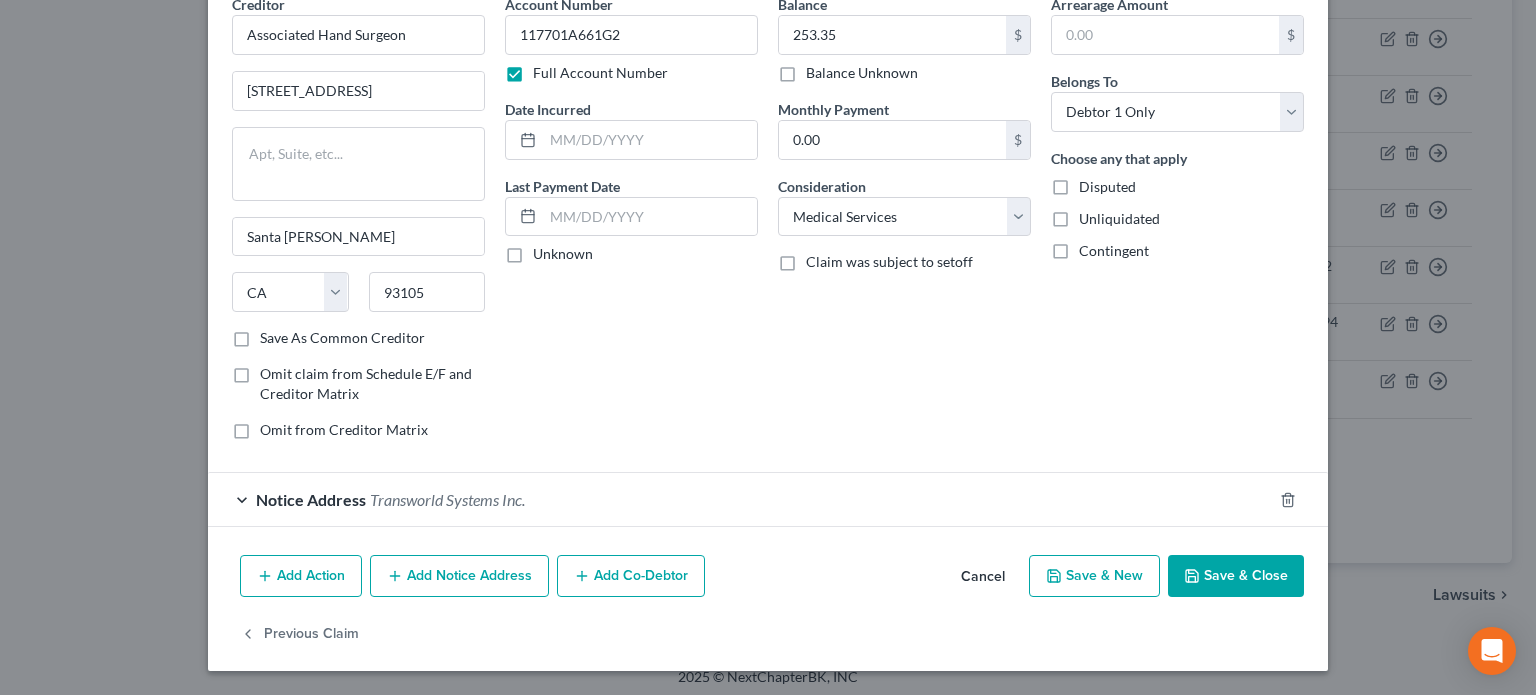 scroll, scrollTop: 95, scrollLeft: 0, axis: vertical 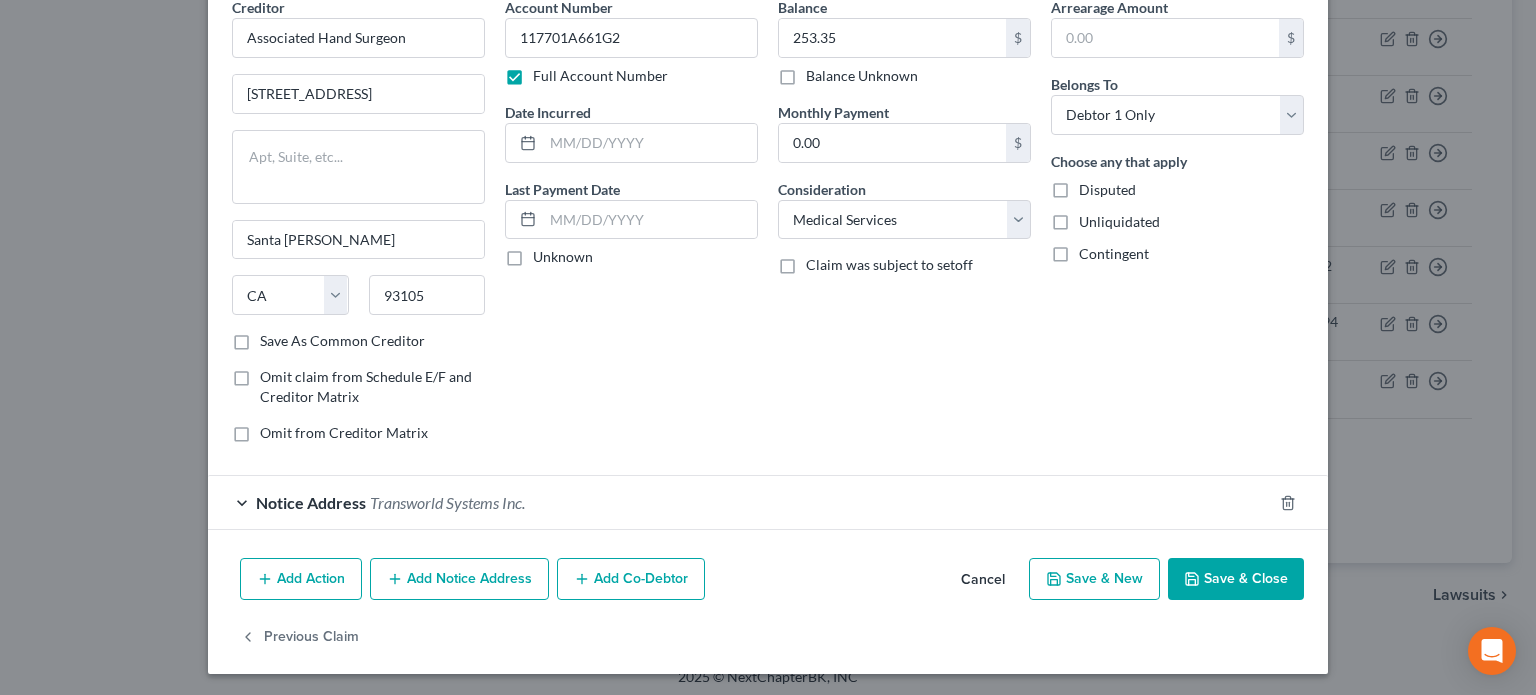 click on "Save & Close" at bounding box center [1236, 579] 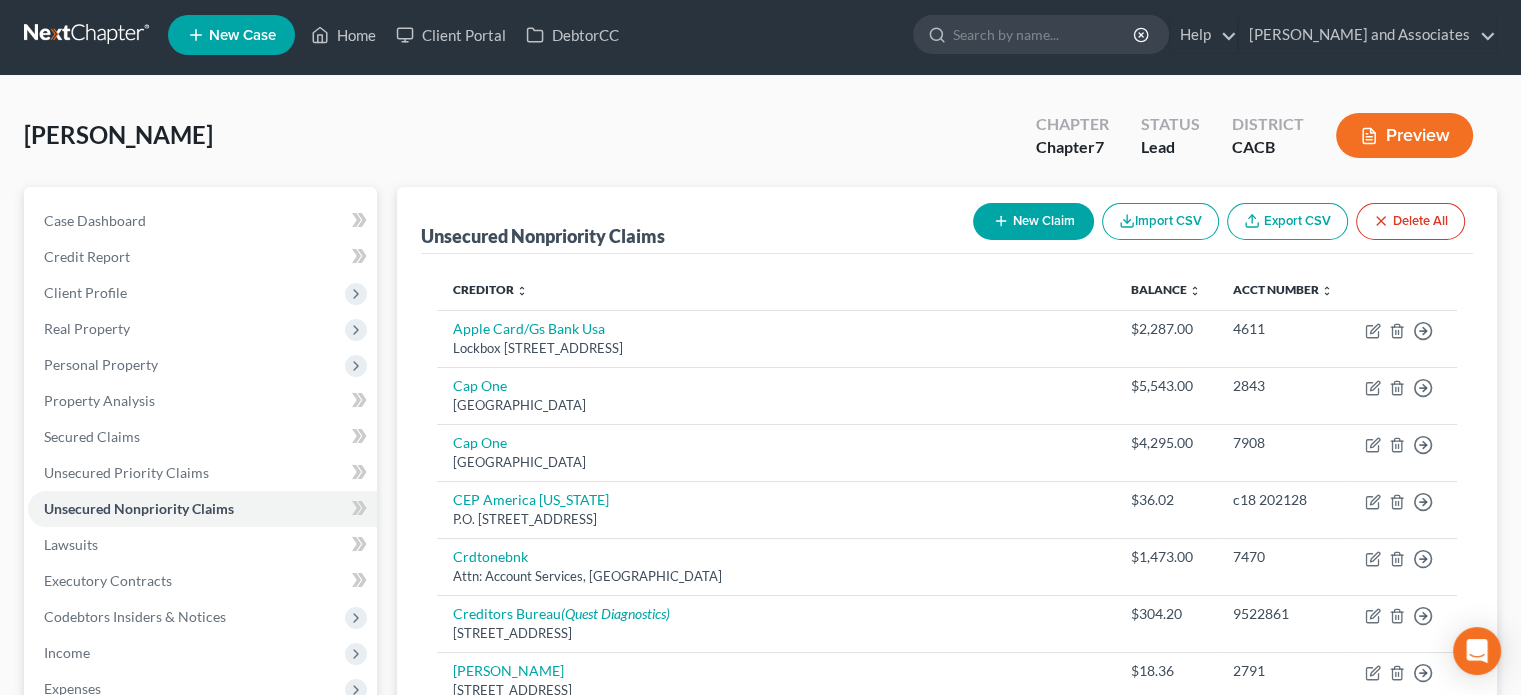 scroll, scrollTop: 0, scrollLeft: 0, axis: both 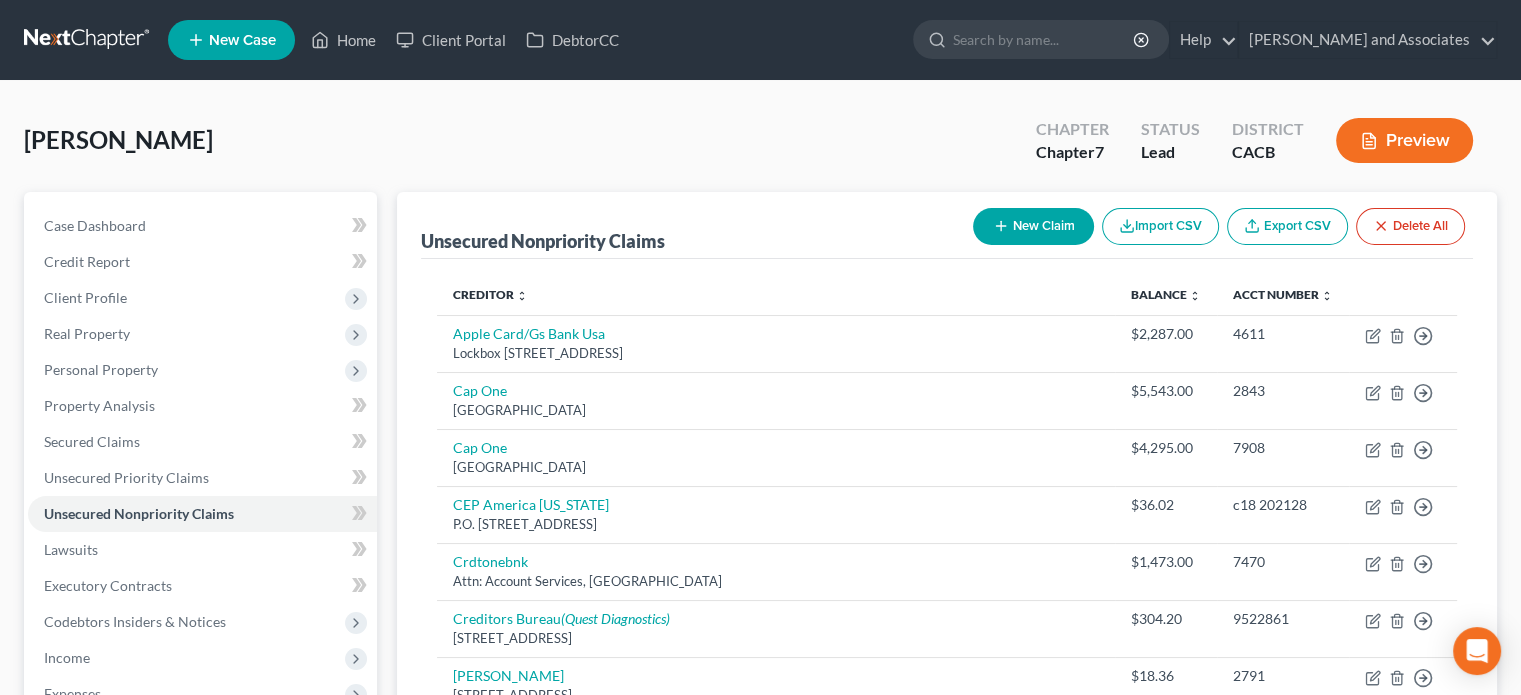 click on "New Claim" at bounding box center (1033, 226) 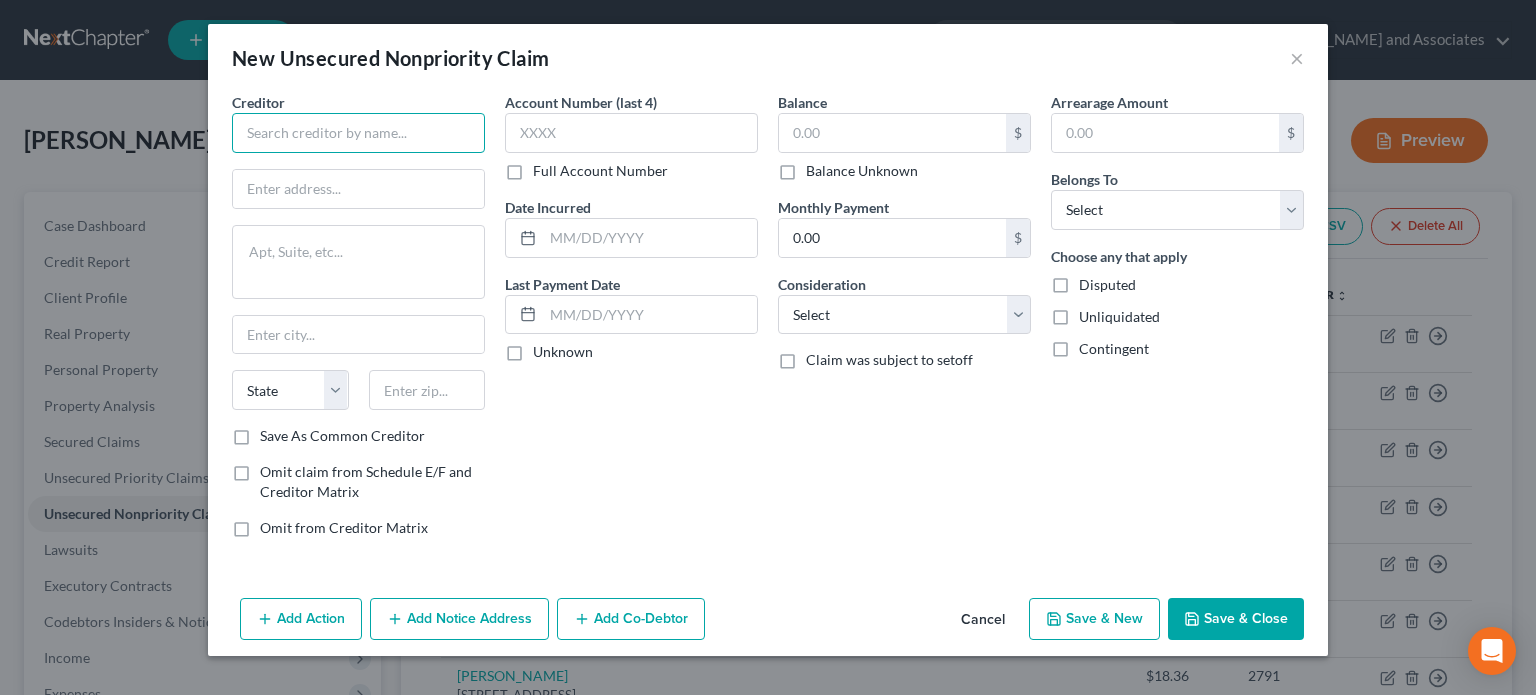 click at bounding box center (358, 133) 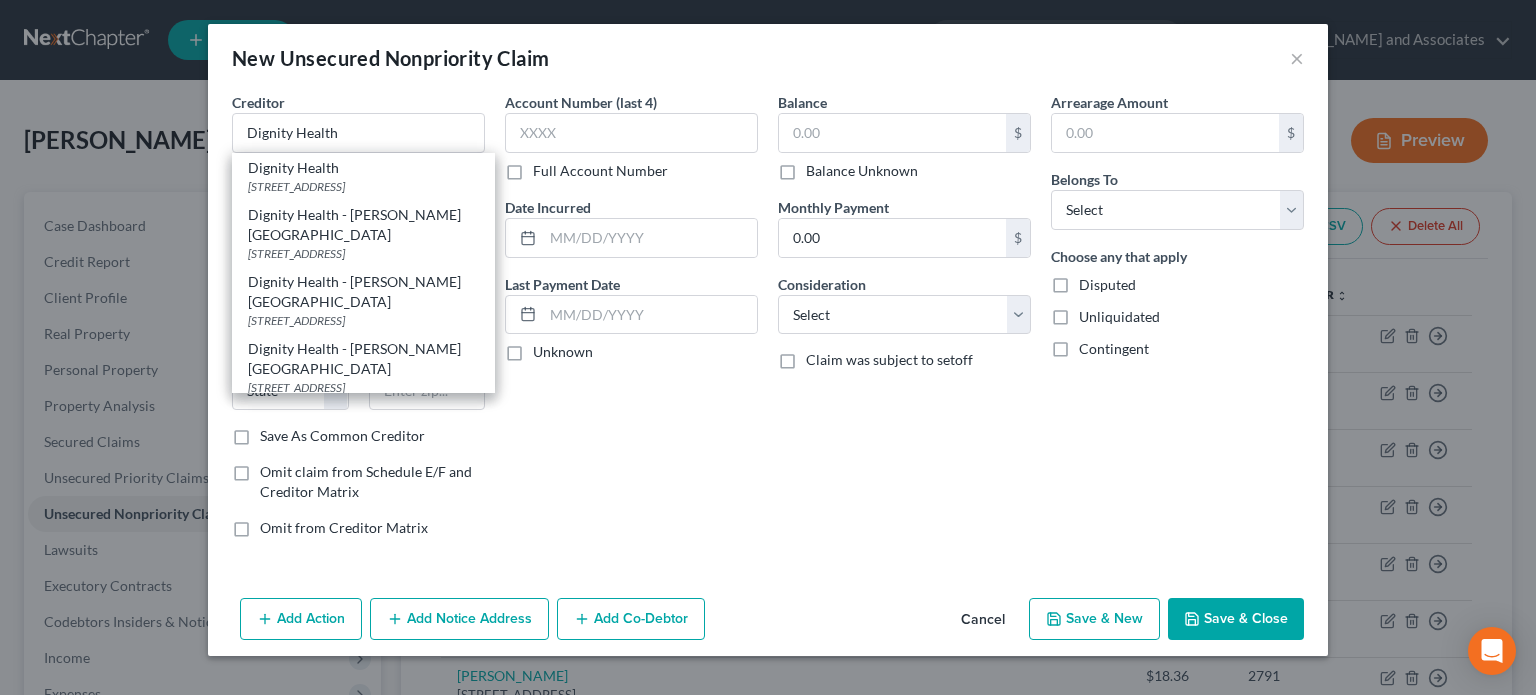 click on "Dignity Health - [PERSON_NAME][GEOGRAPHIC_DATA]" at bounding box center [363, 292] 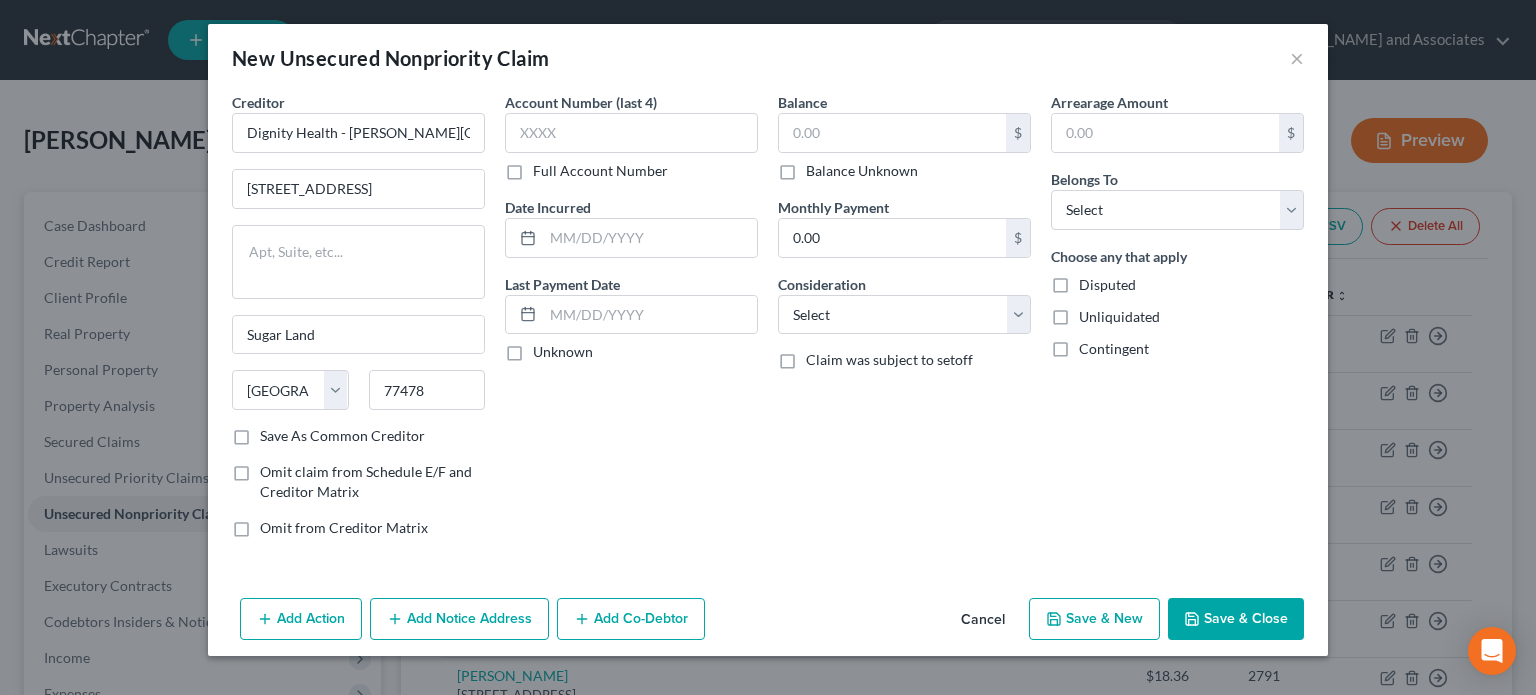 click on "Full Account Number" at bounding box center [600, 171] 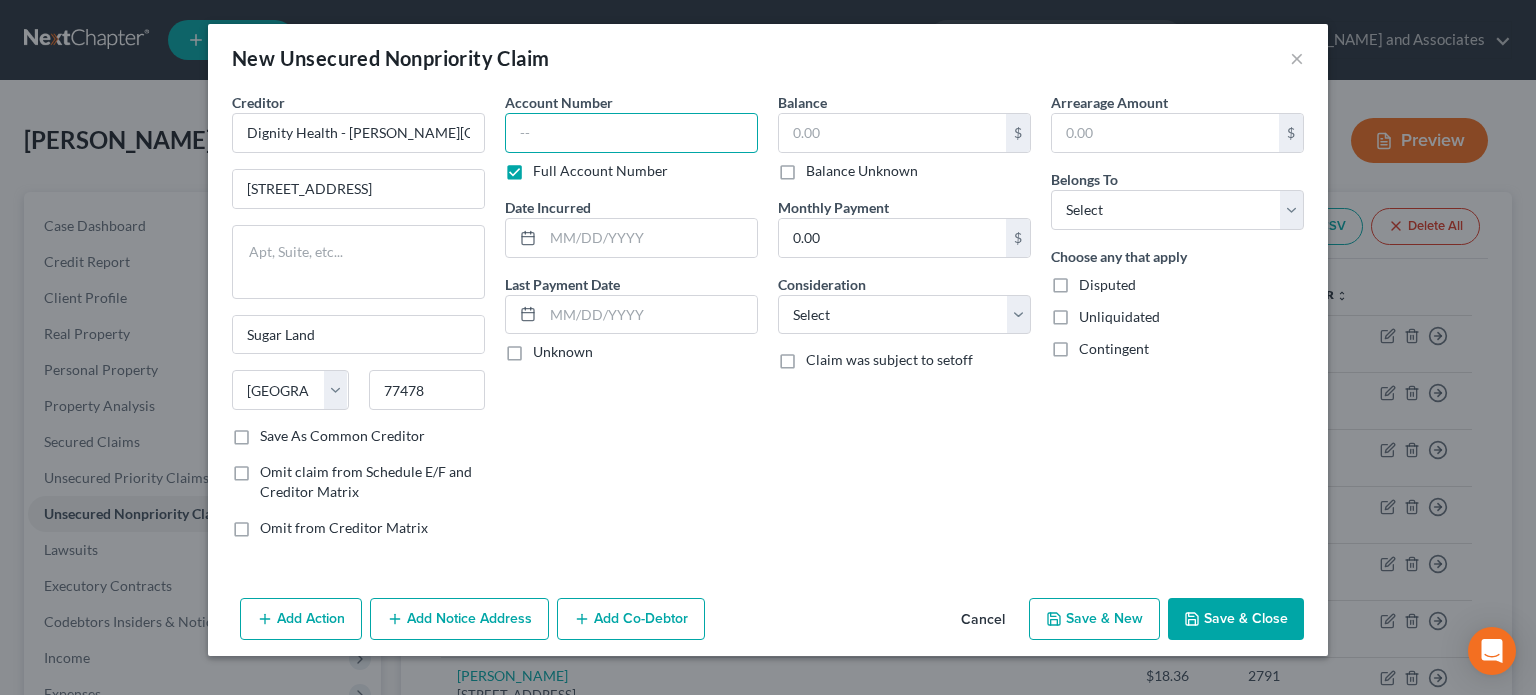click at bounding box center [631, 133] 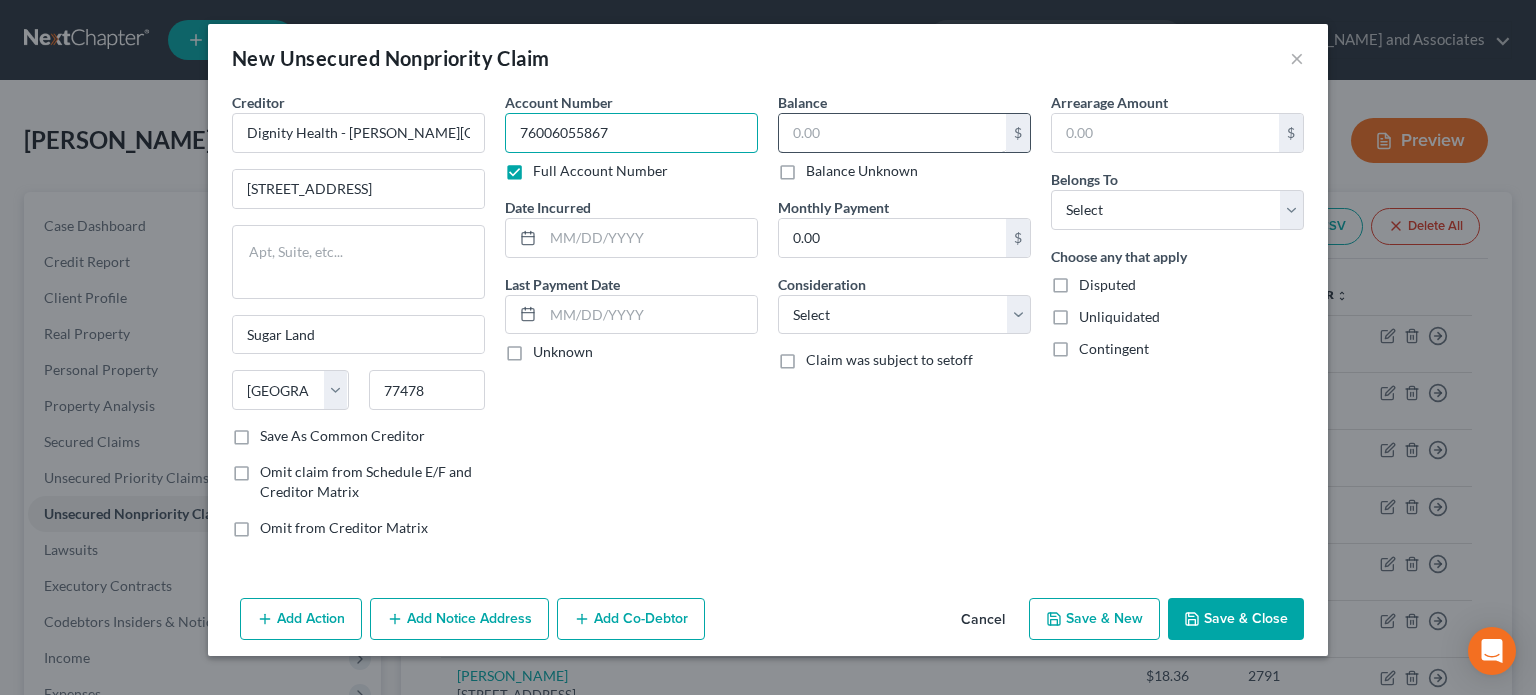 type on "76006055867" 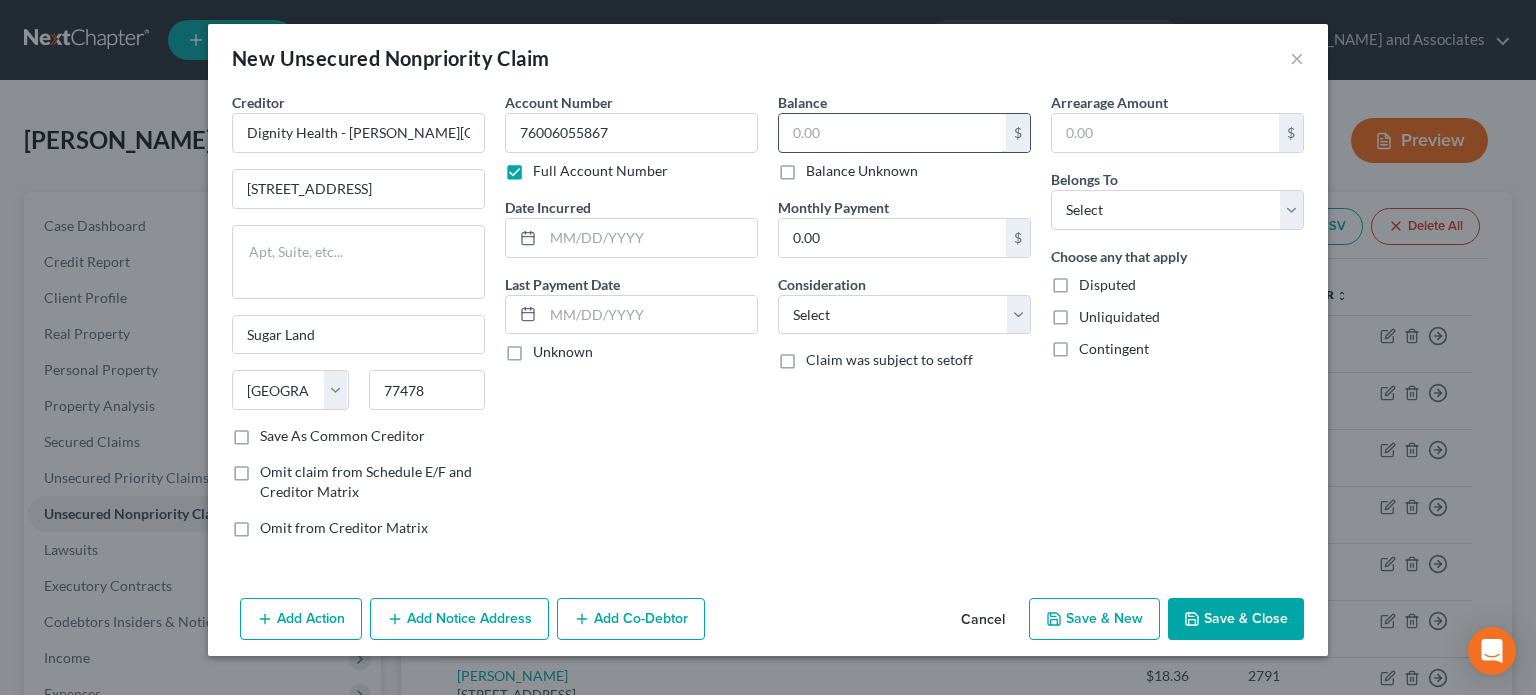 click at bounding box center (892, 133) 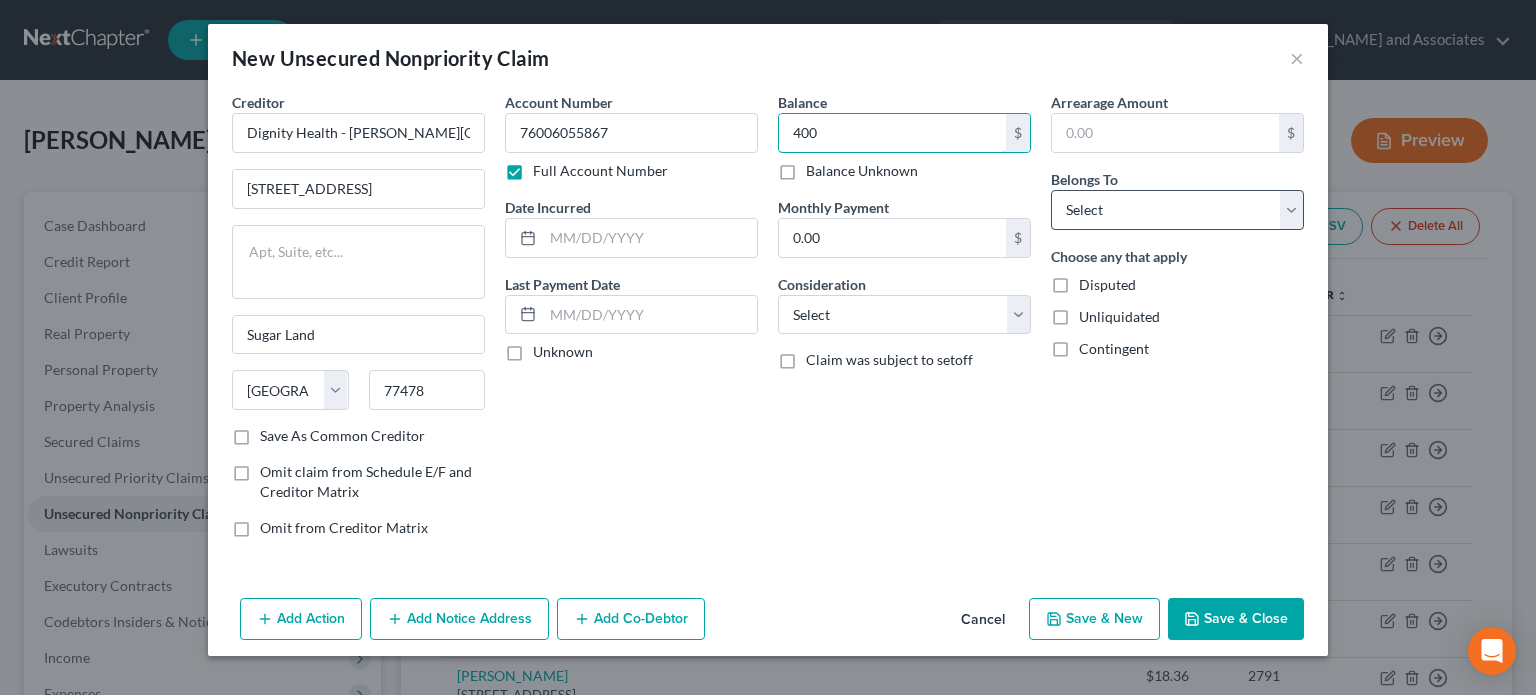type on "400" 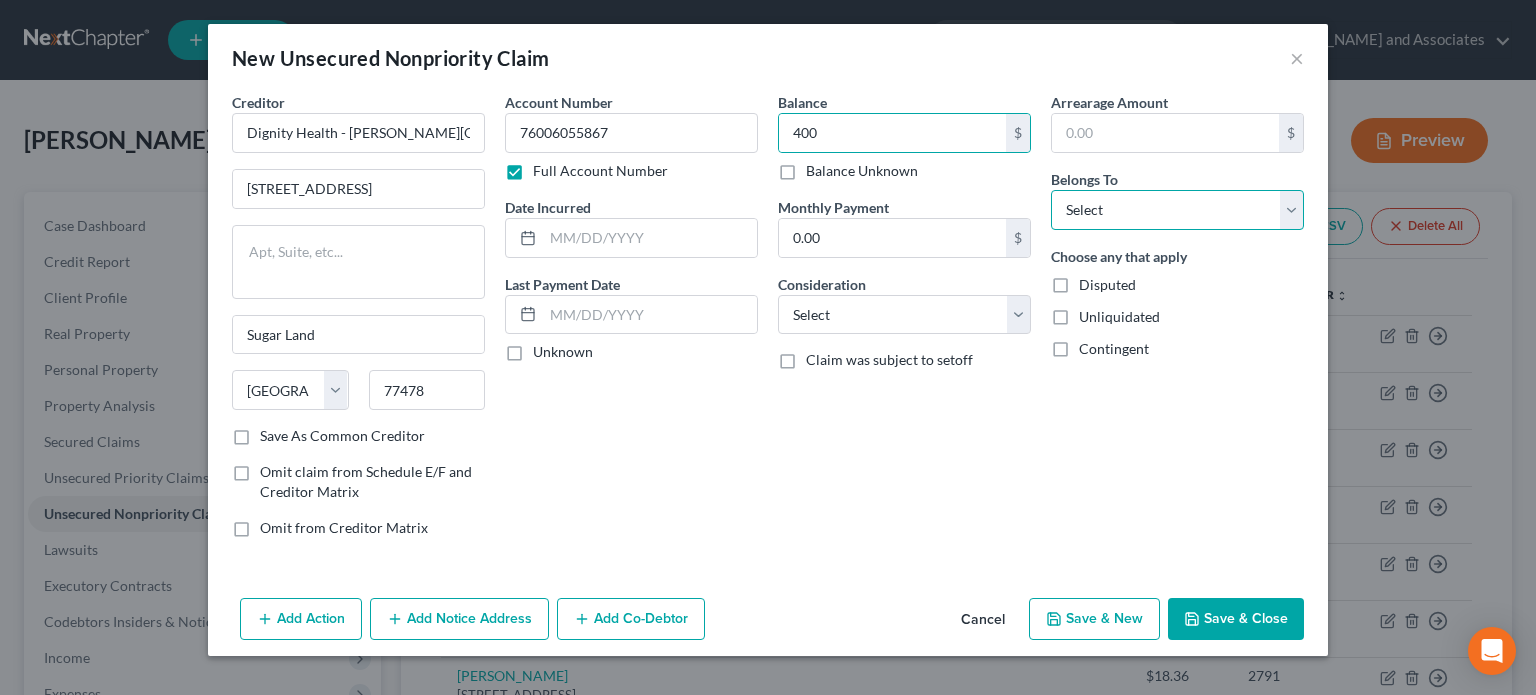 click on "Select Debtor 1 Only Debtor 2 Only Debtor 1 And Debtor 2 Only At Least One Of The Debtors And Another Community Property" at bounding box center (1177, 210) 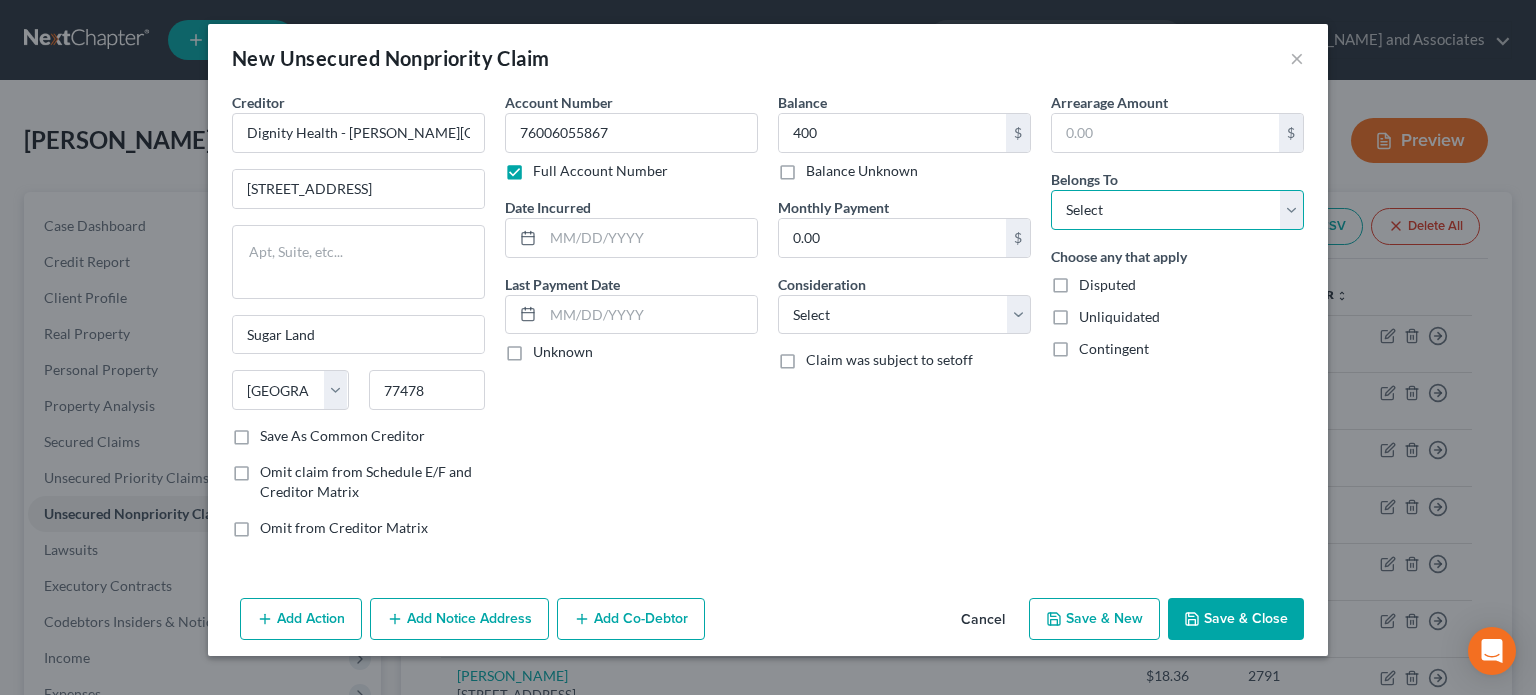 select on "0" 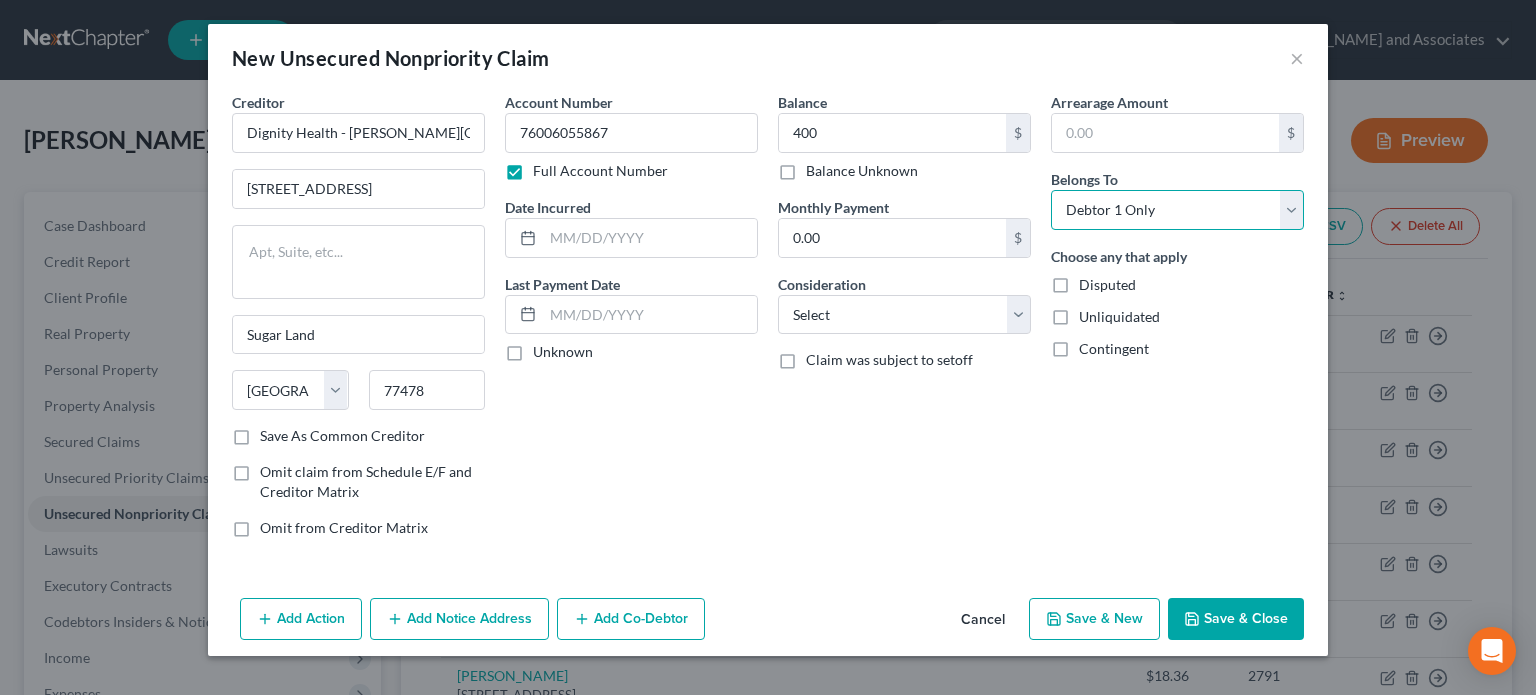 click on "Select Debtor 1 Only Debtor 2 Only Debtor 1 And Debtor 2 Only At Least One Of The Debtors And Another Community Property" at bounding box center [1177, 210] 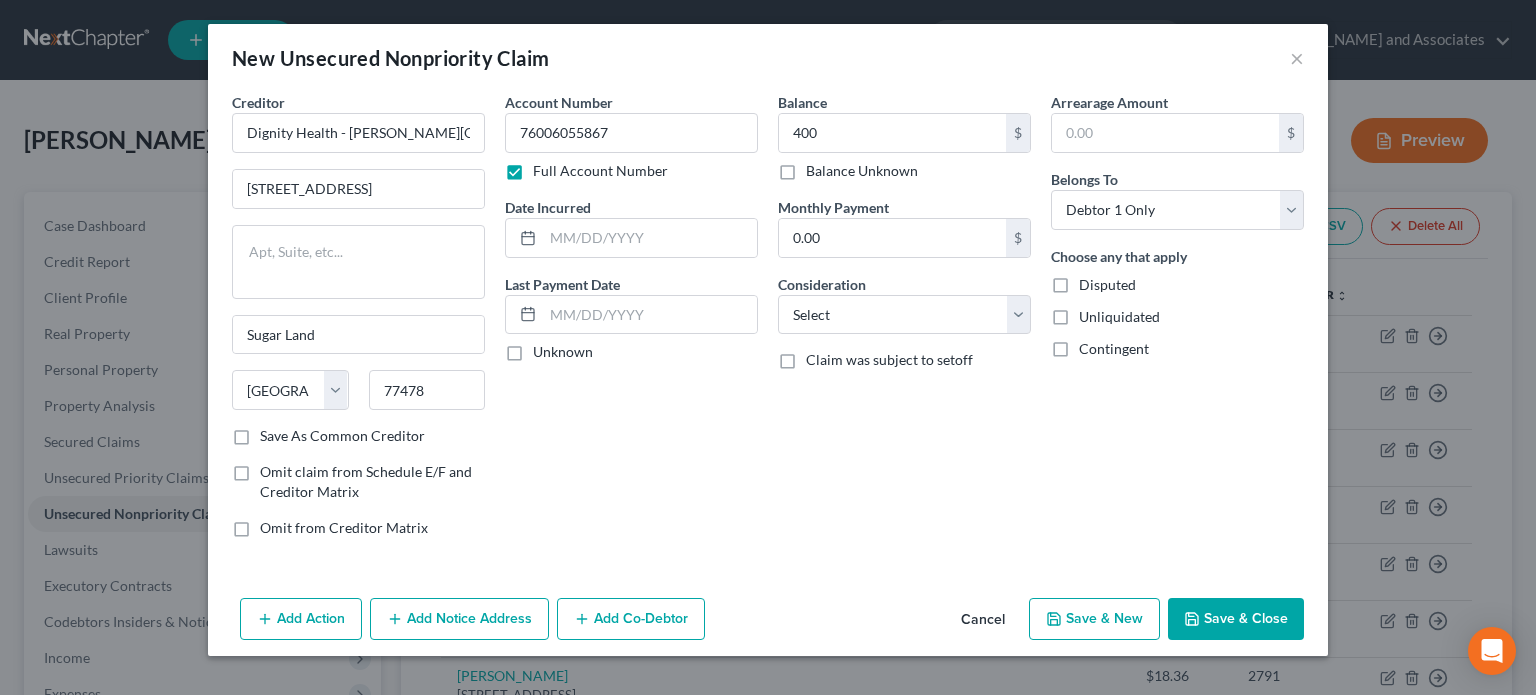 click on "Account Number
76006055867
Full Account Number
Date Incurred         Last Payment Date         Unknown" at bounding box center (631, 323) 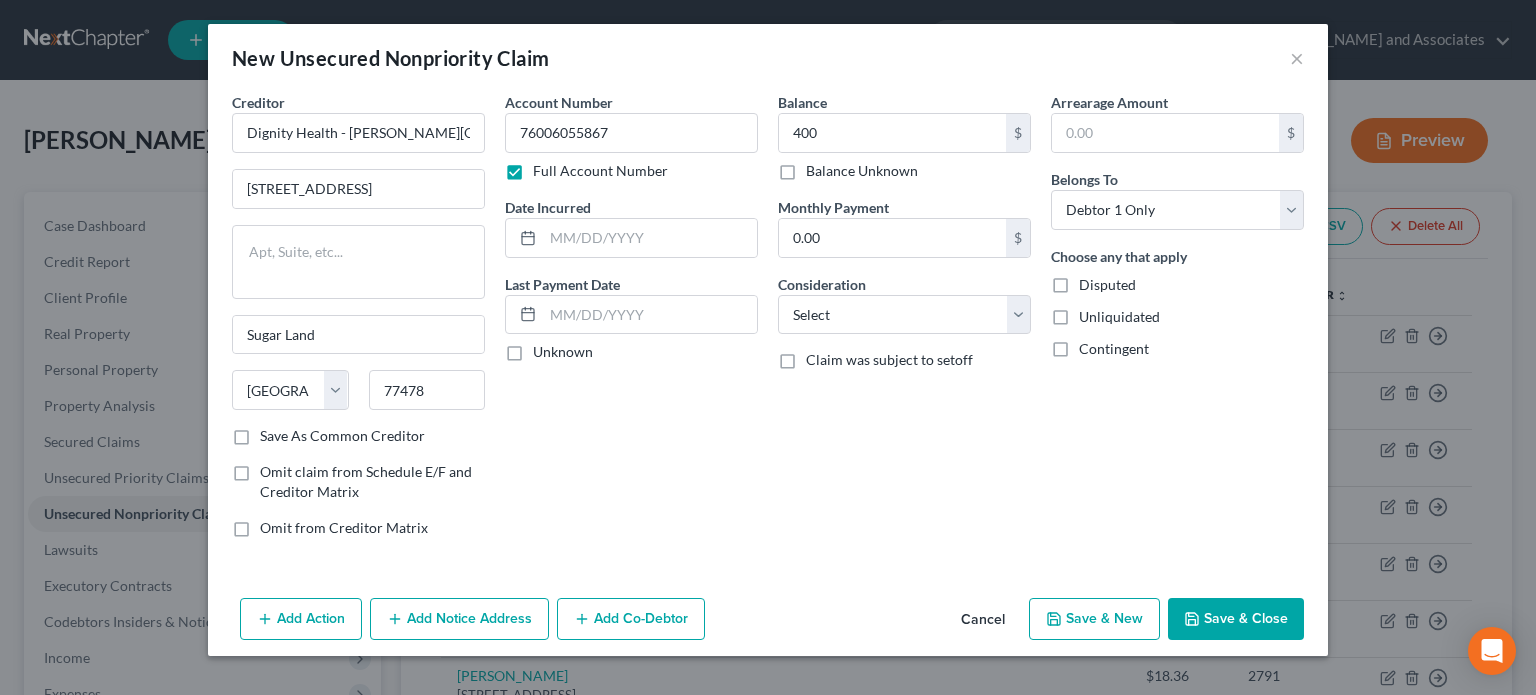 click on "Balance
400.00 $
Balance Unknown
Balance Undetermined
400 $
Balance Unknown
Monthly Payment 0.00 $ Consideration Select Cable / Satellite Services Collection Agency Credit Card Debt Debt Counseling / Attorneys Deficiency Balance Domestic Support Obligations Home / Car Repairs Income Taxes Judgment Liens Medical Services Monies Loaned / Advanced Mortgage Obligation From Divorce Or Separation Obligation To Pensions Other Overdrawn Bank Account Promised To Help Pay Creditors Student Loans Suppliers And Vendors Telephone / Internet Services Utility Services Claim was subject to setoff" at bounding box center [904, 323] 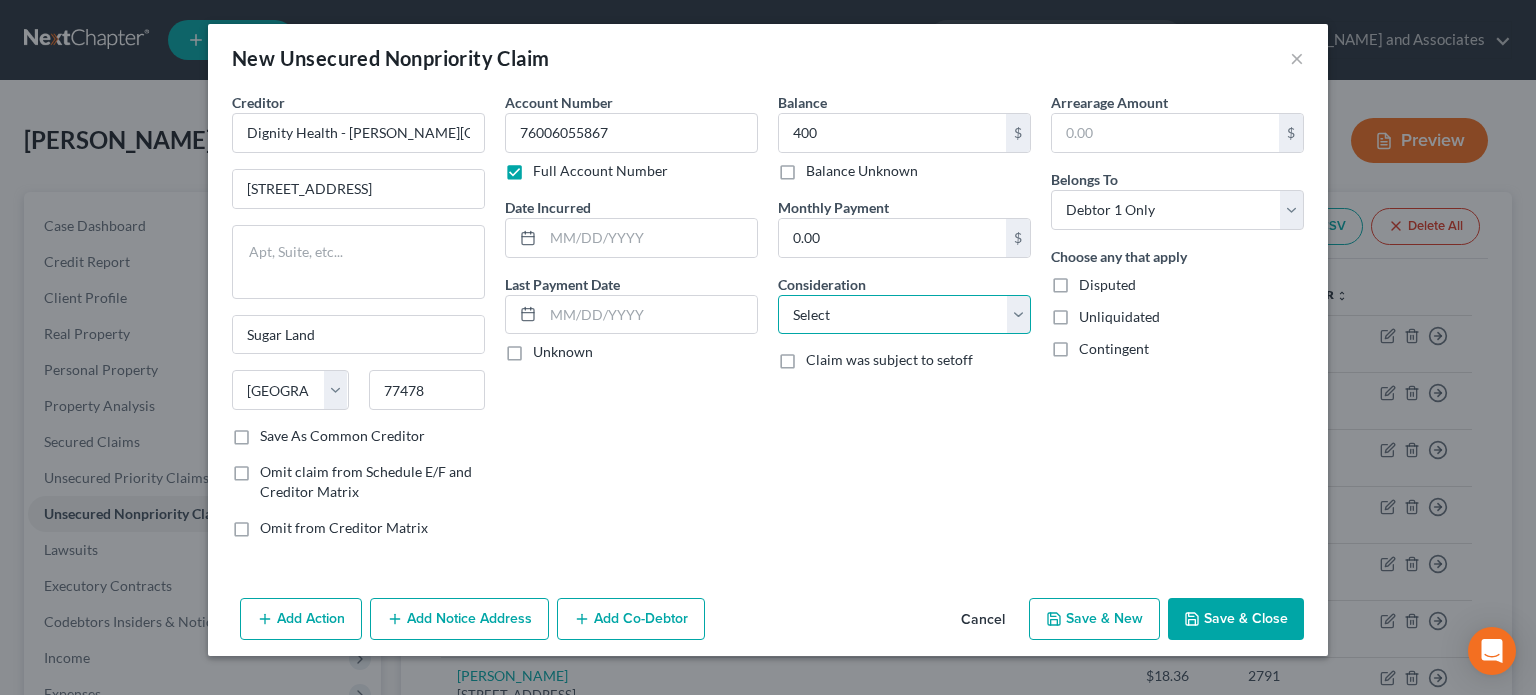 click on "Select Cable / Satellite Services Collection Agency Credit Card Debt Debt Counseling / Attorneys Deficiency Balance Domestic Support Obligations Home / Car Repairs Income Taxes Judgment Liens Medical Services Monies Loaned / Advanced Mortgage Obligation From Divorce Or Separation Obligation To Pensions Other Overdrawn Bank Account Promised To Help Pay Creditors Student Loans Suppliers And Vendors Telephone / Internet Services Utility Services" at bounding box center (904, 315) 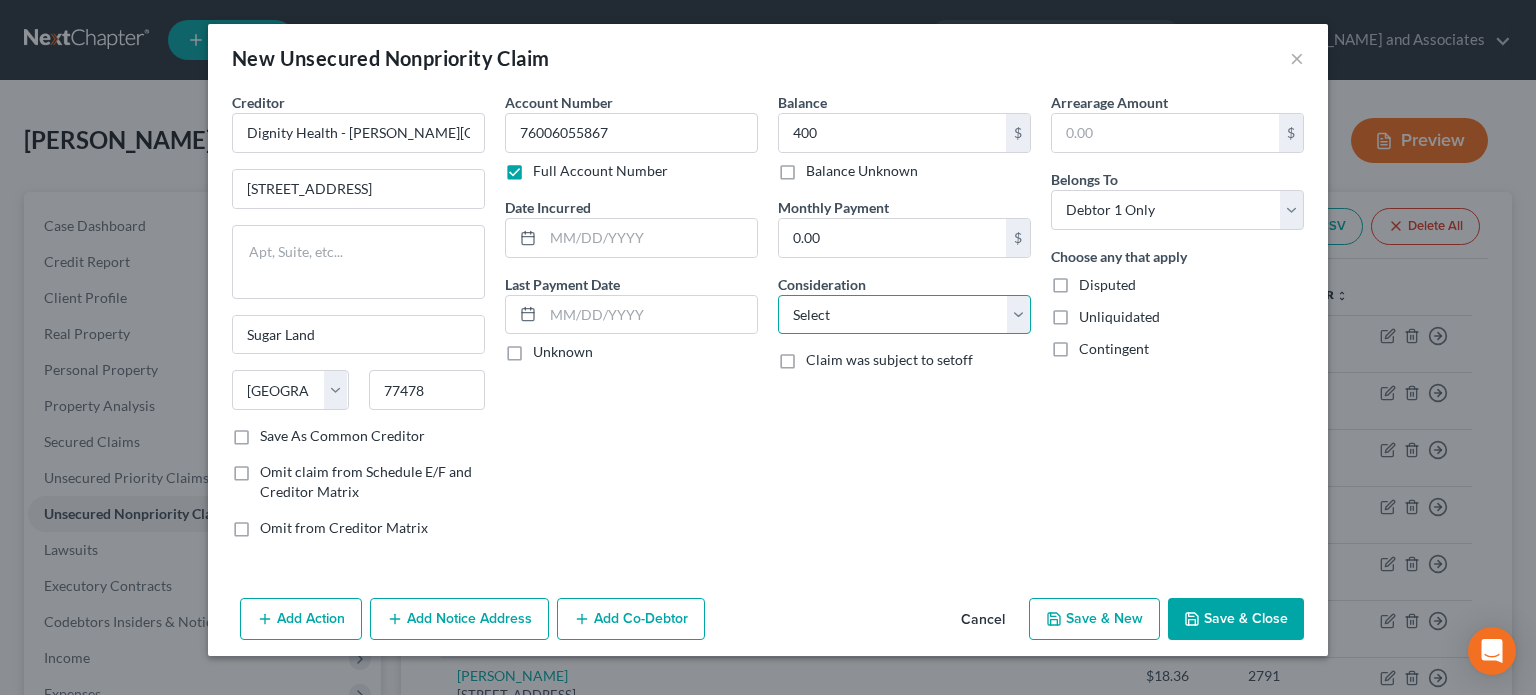 select on "9" 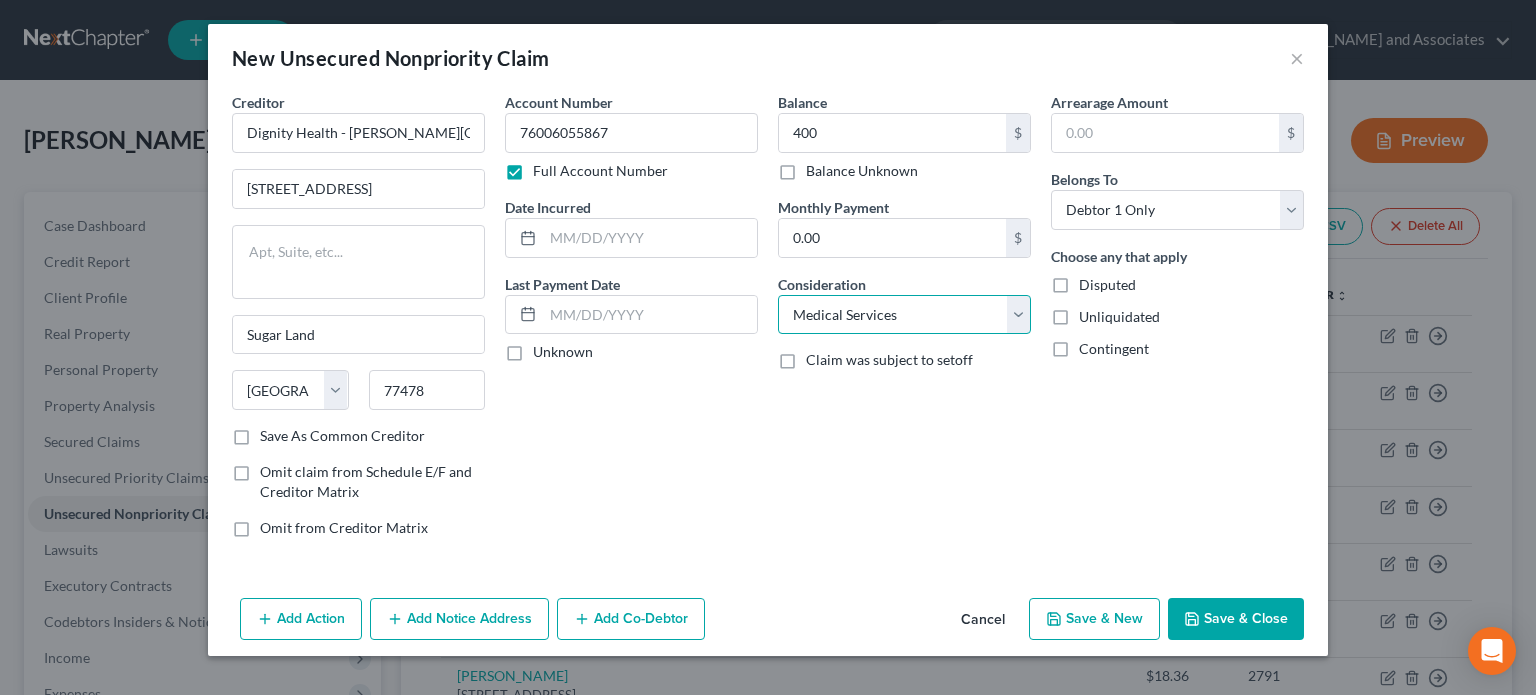 click on "Select Cable / Satellite Services Collection Agency Credit Card Debt Debt Counseling / Attorneys Deficiency Balance Domestic Support Obligations Home / Car Repairs Income Taxes Judgment Liens Medical Services Monies Loaned / Advanced Mortgage Obligation From Divorce Or Separation Obligation To Pensions Other Overdrawn Bank Account Promised To Help Pay Creditors Student Loans Suppliers And Vendors Telephone / Internet Services Utility Services" at bounding box center (904, 315) 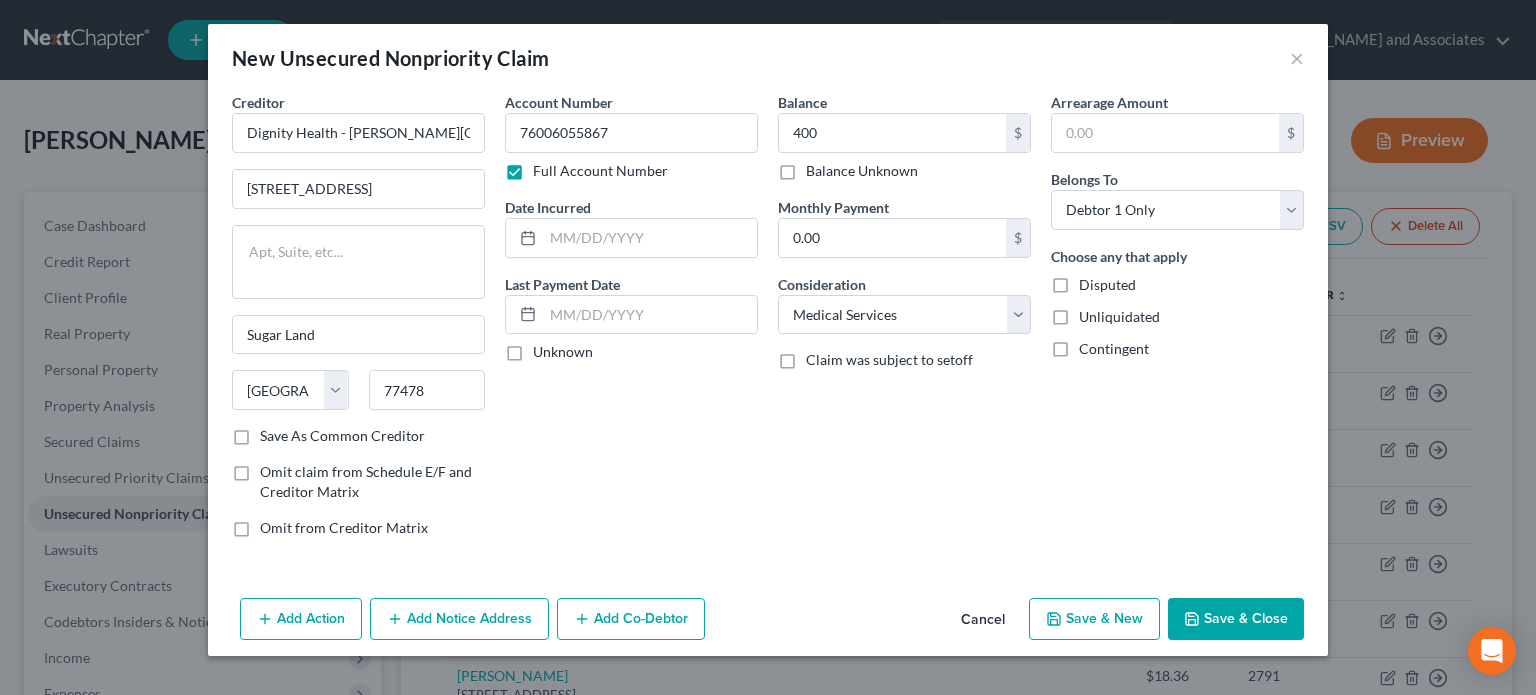 click on "Save & Close" at bounding box center (1236, 619) 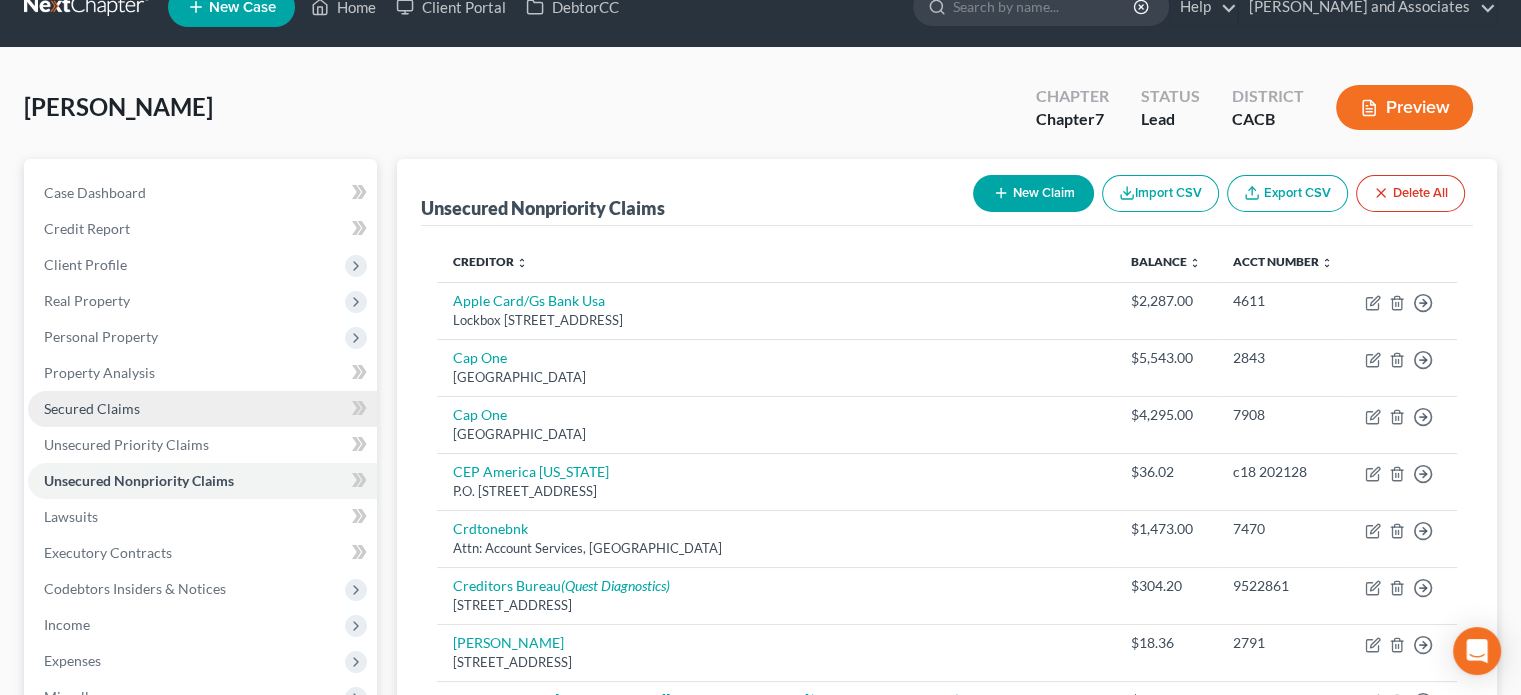 scroll, scrollTop: 0, scrollLeft: 0, axis: both 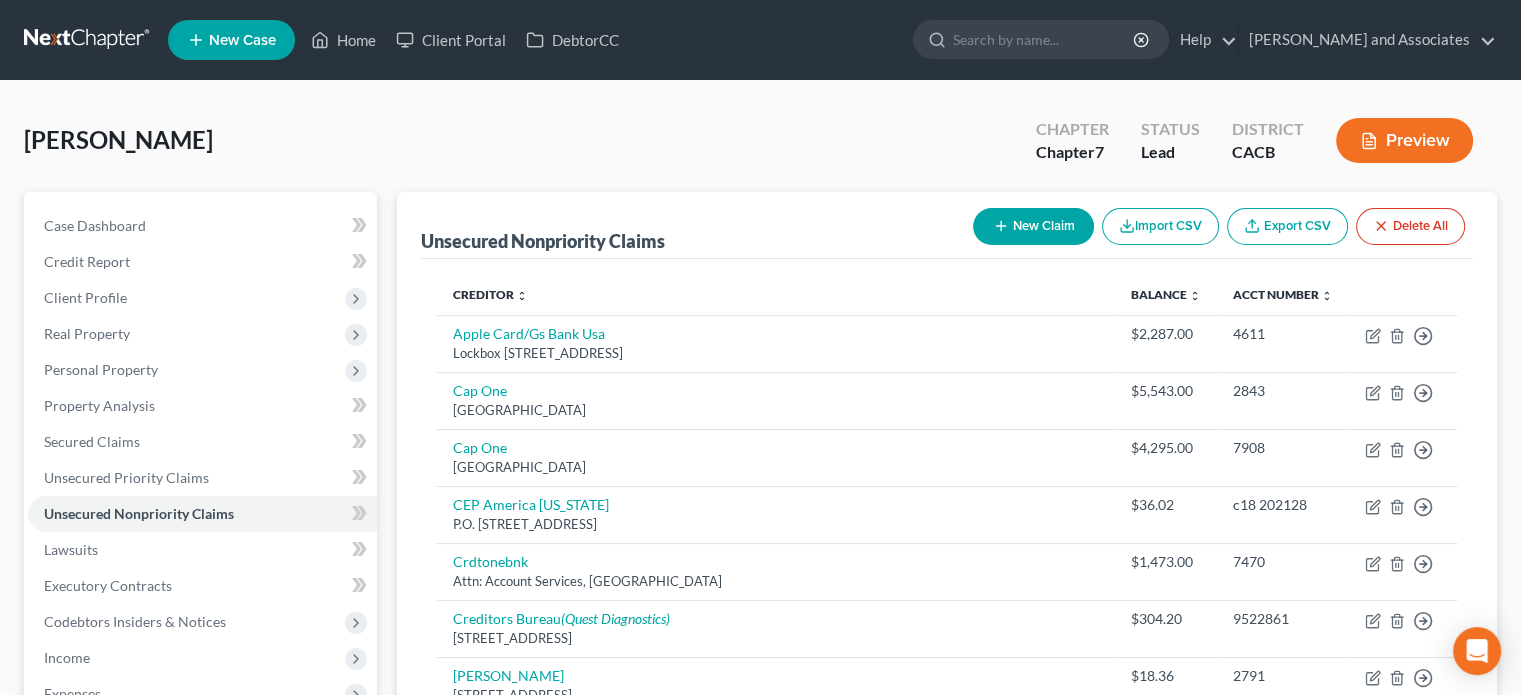click at bounding box center [88, 40] 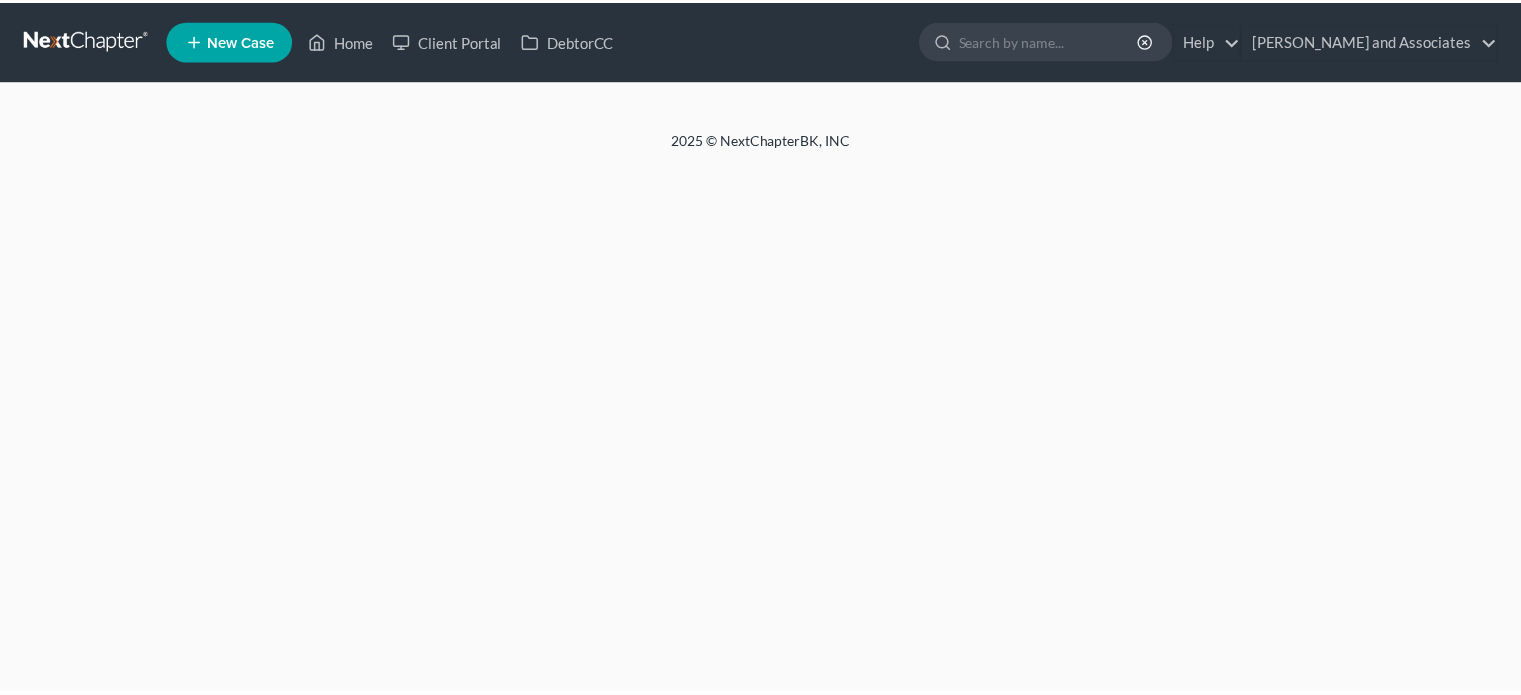 scroll, scrollTop: 0, scrollLeft: 0, axis: both 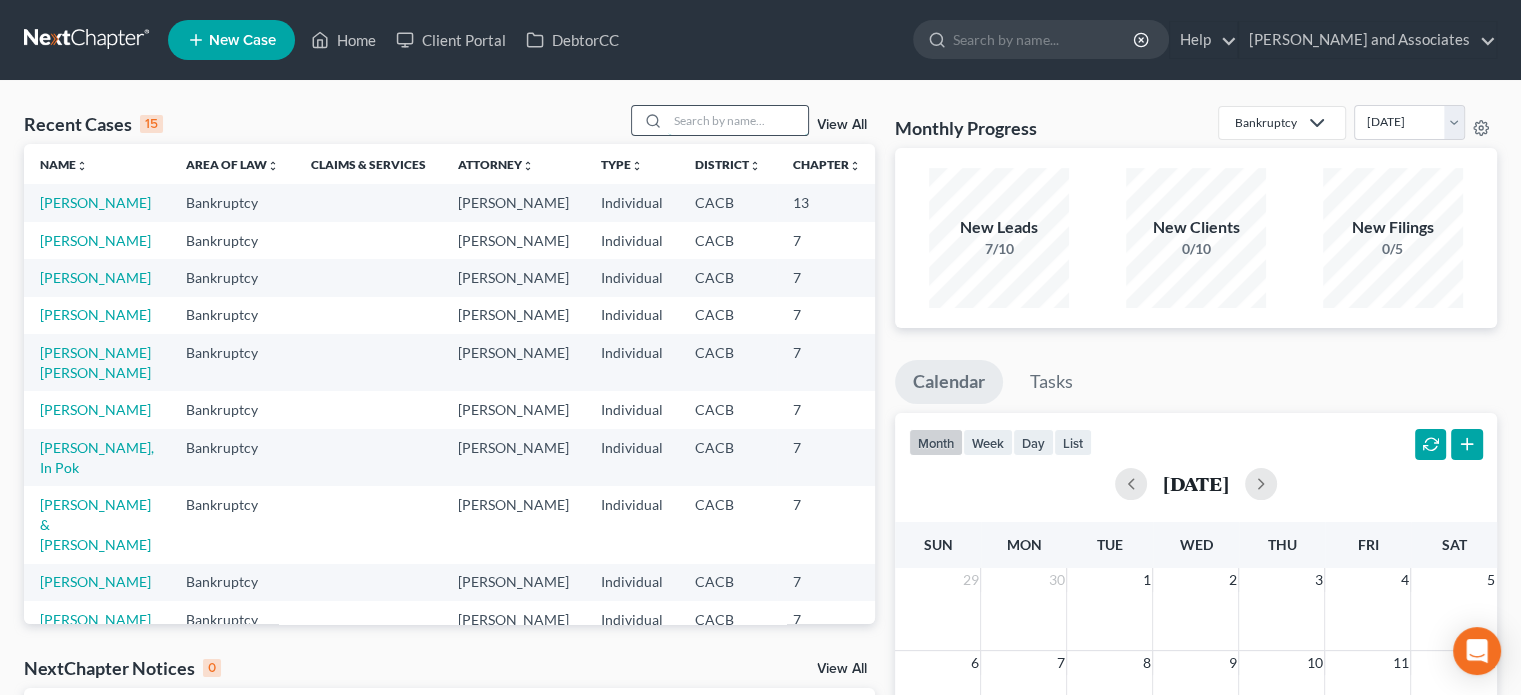 click at bounding box center (738, 120) 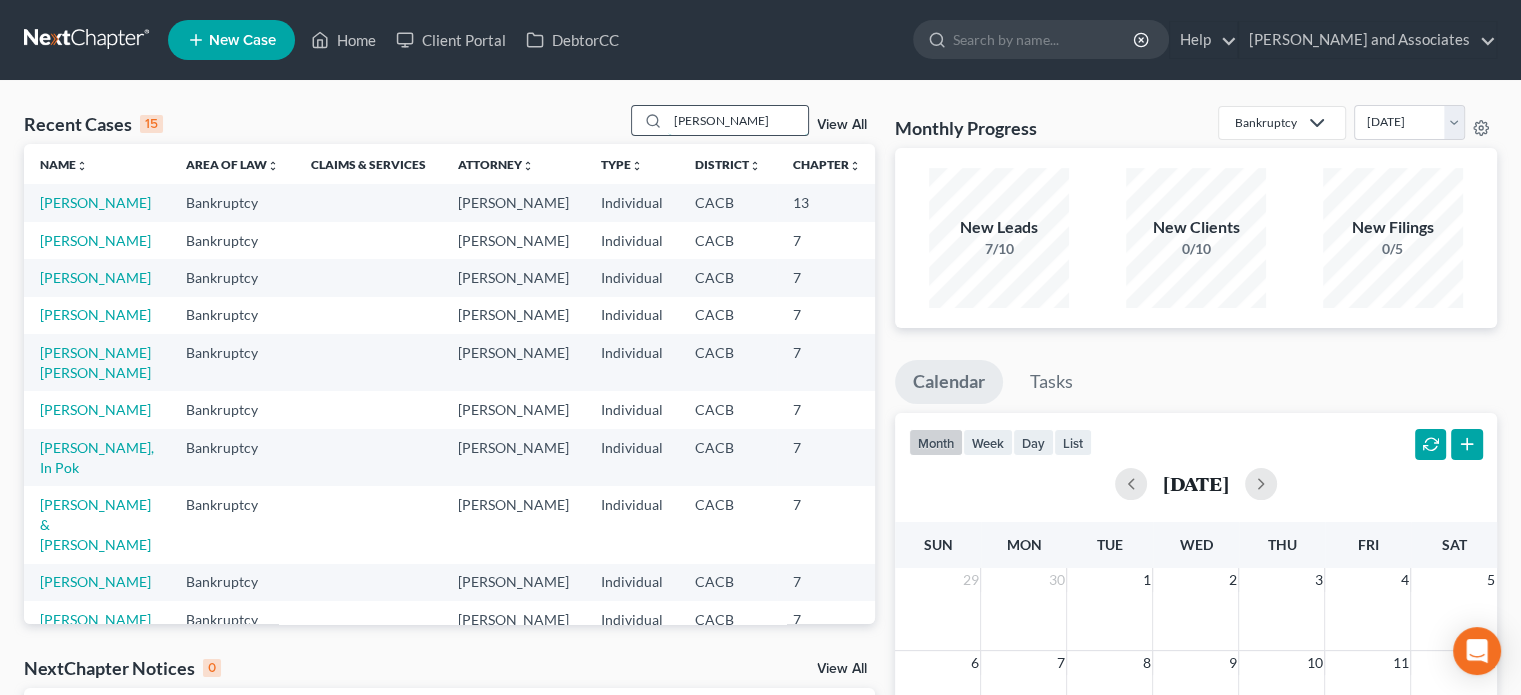 type on "mora" 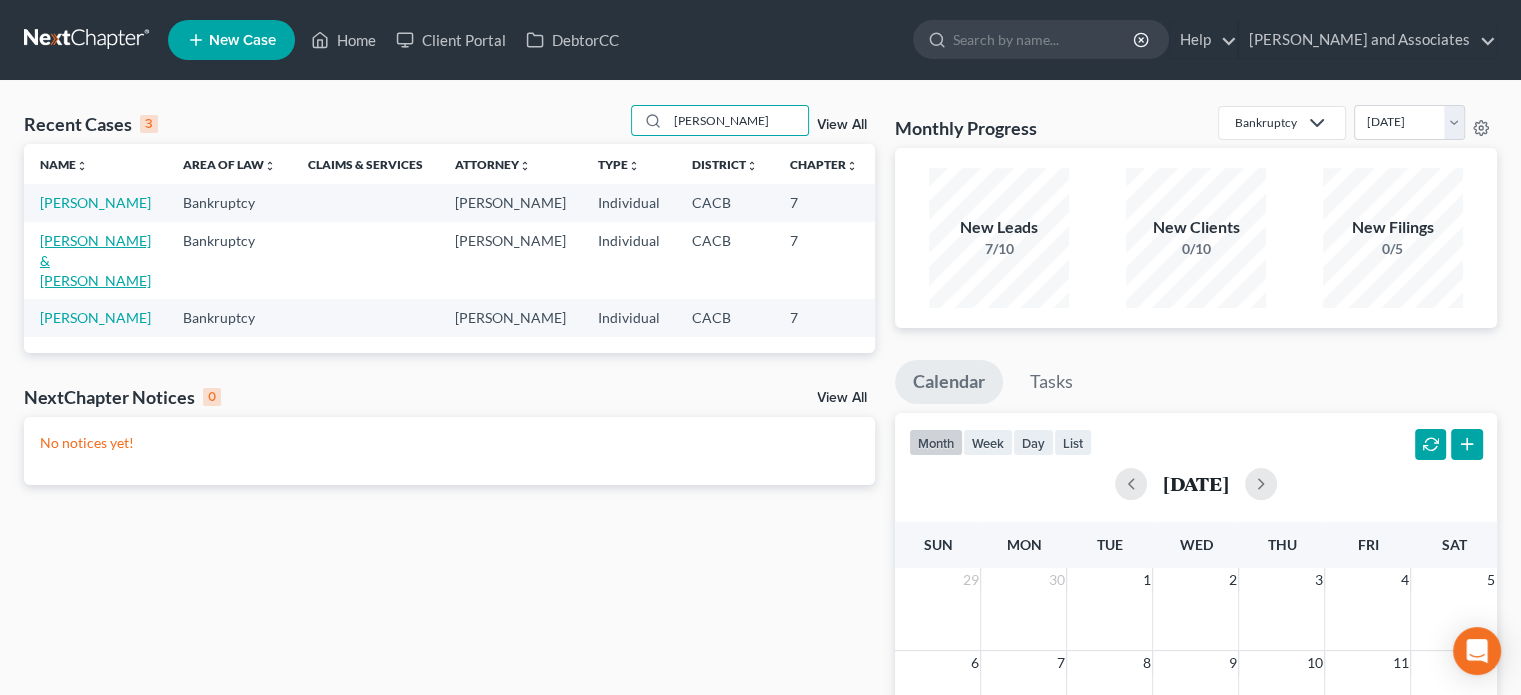 click on "[PERSON_NAME] & [PERSON_NAME]" at bounding box center [95, 260] 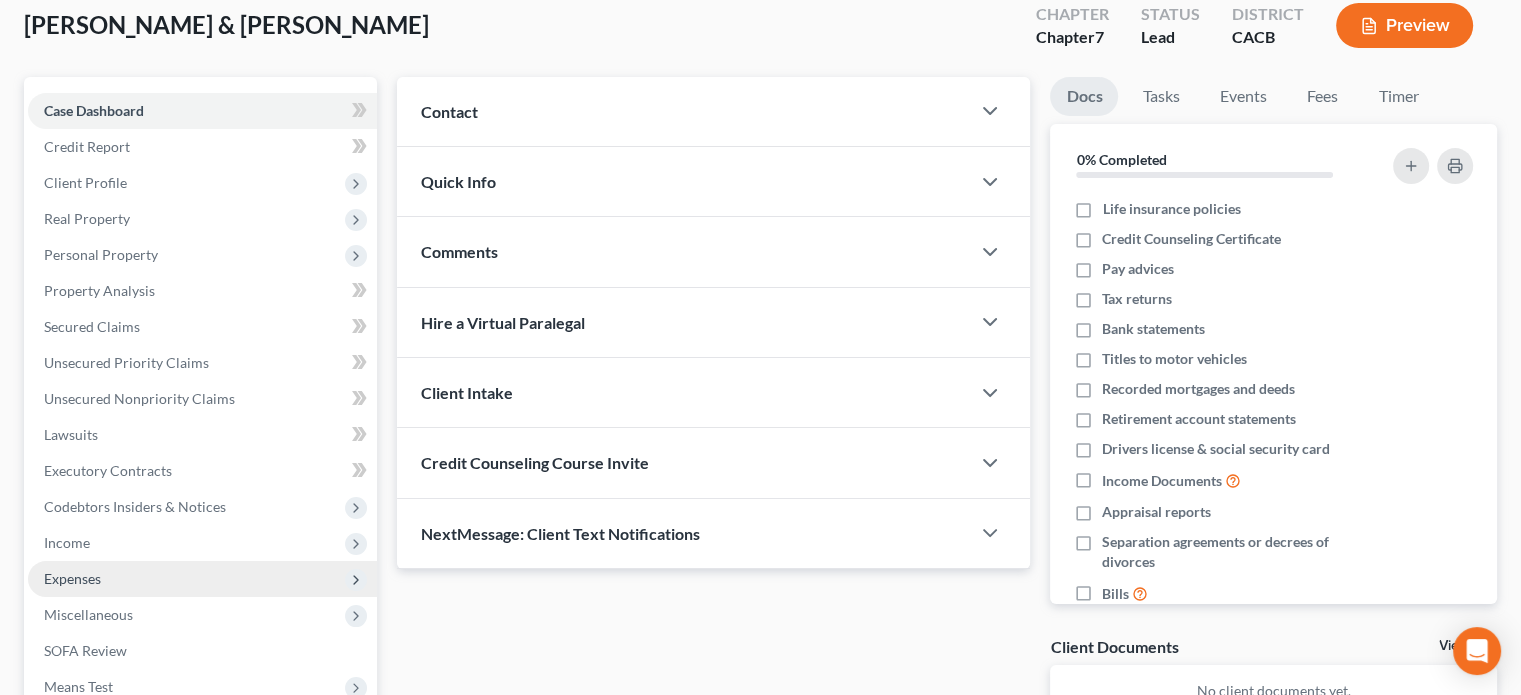 scroll, scrollTop: 200, scrollLeft: 0, axis: vertical 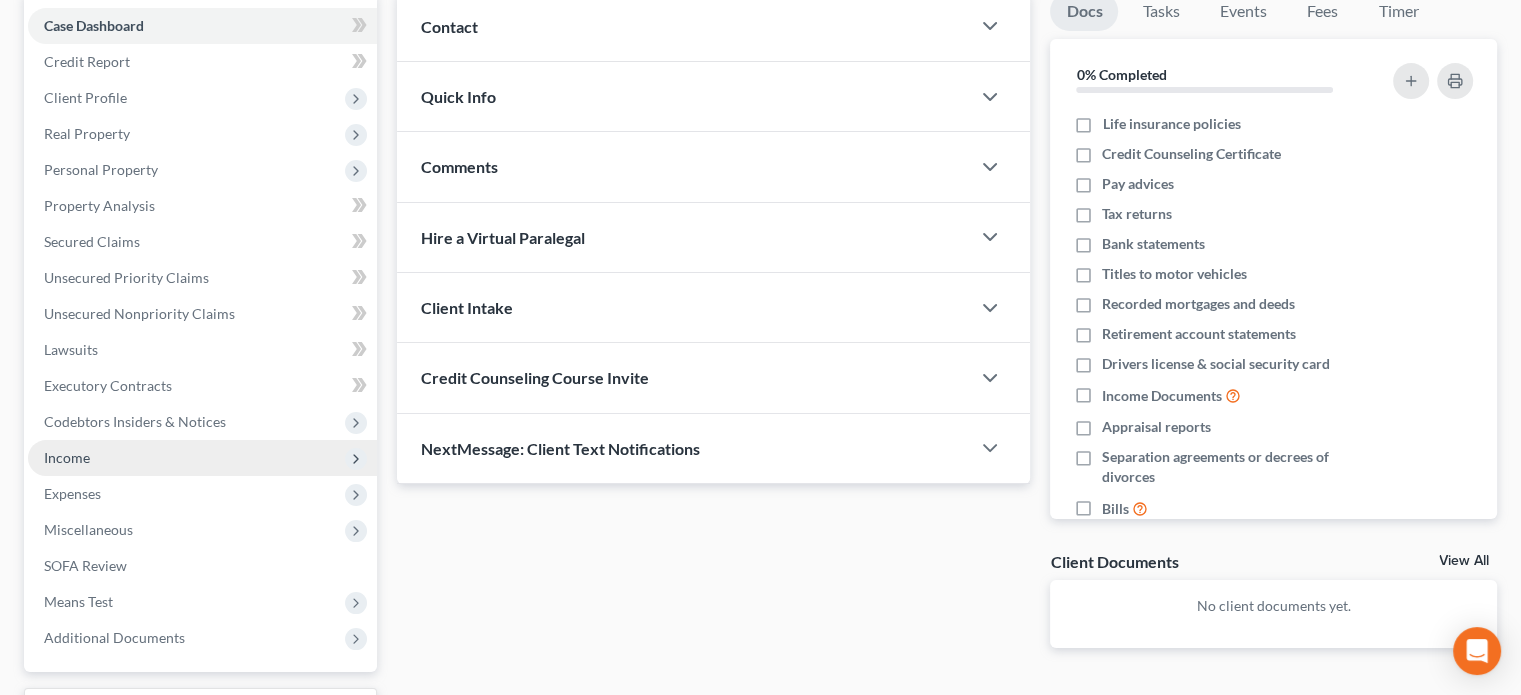 click on "Income" at bounding box center [202, 458] 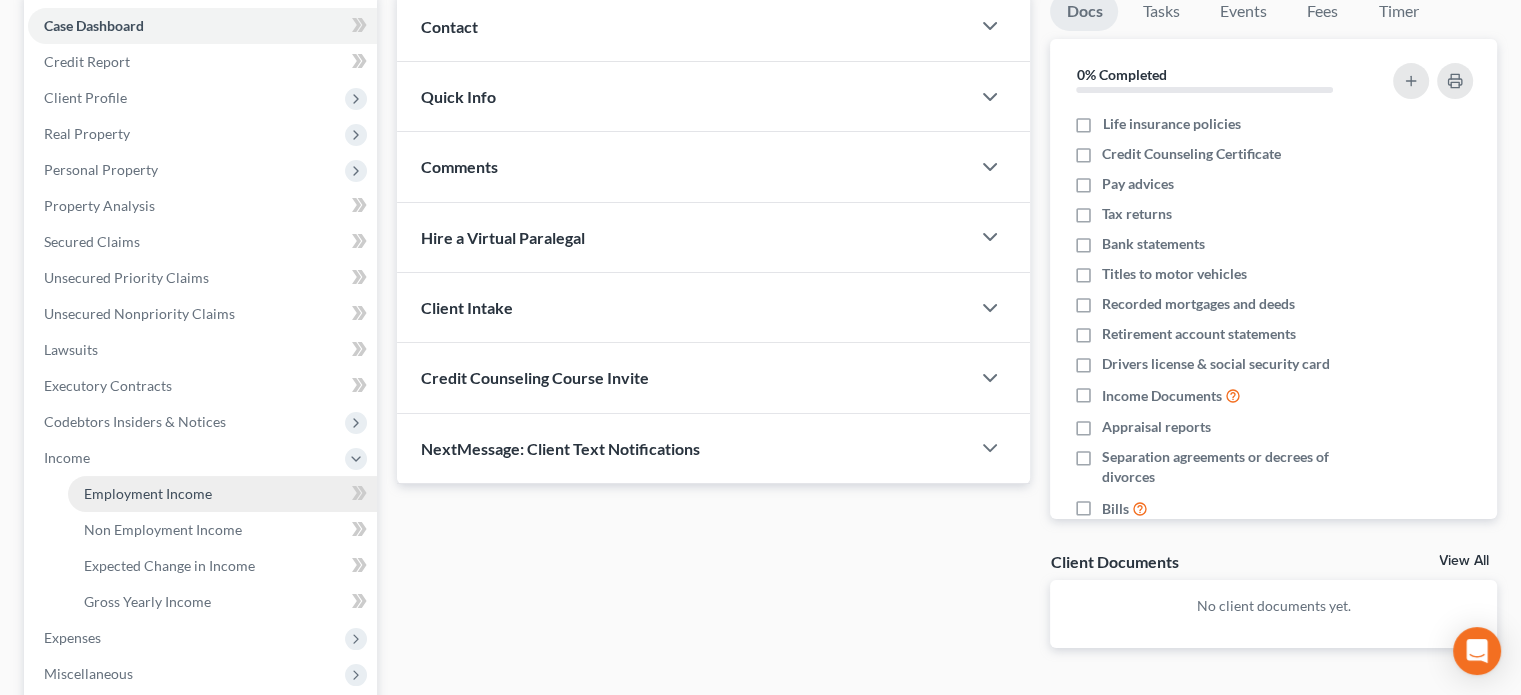 click on "Employment Income" at bounding box center (222, 494) 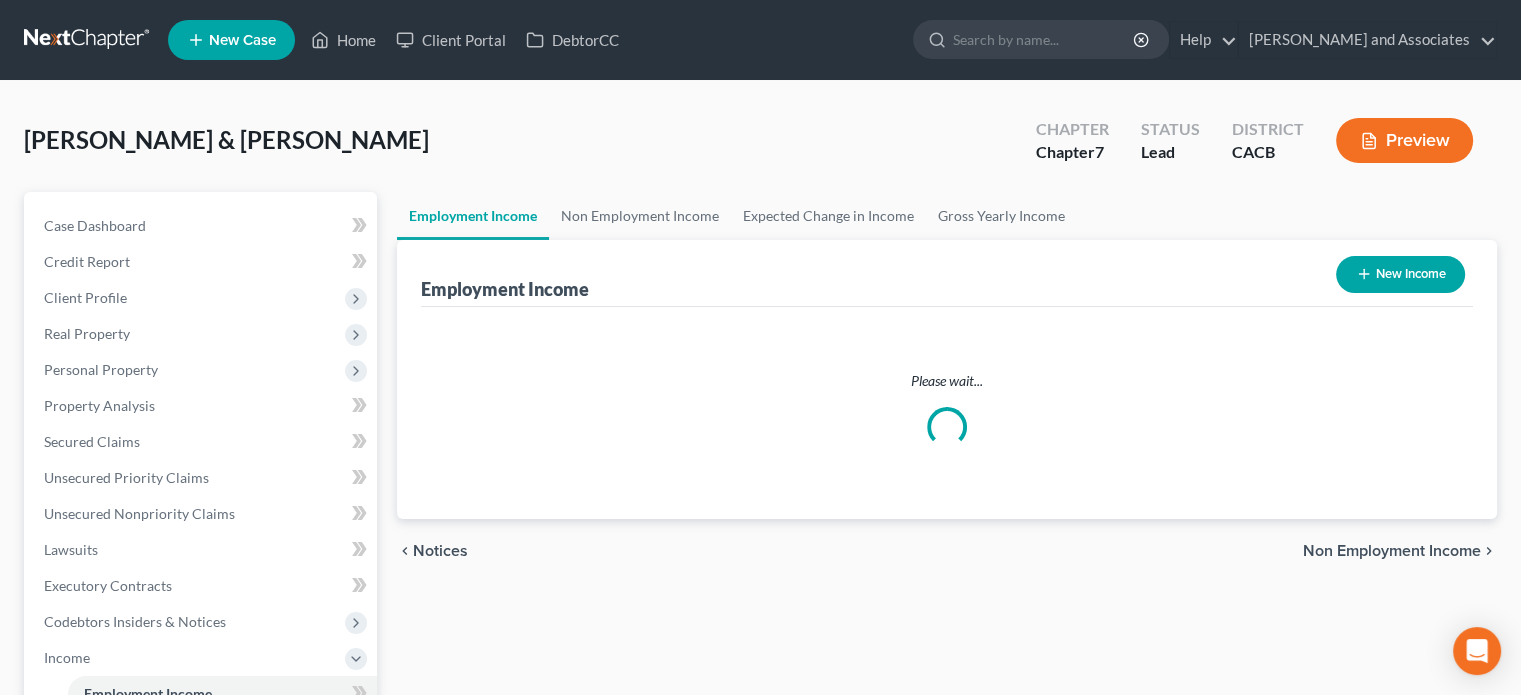 scroll, scrollTop: 0, scrollLeft: 0, axis: both 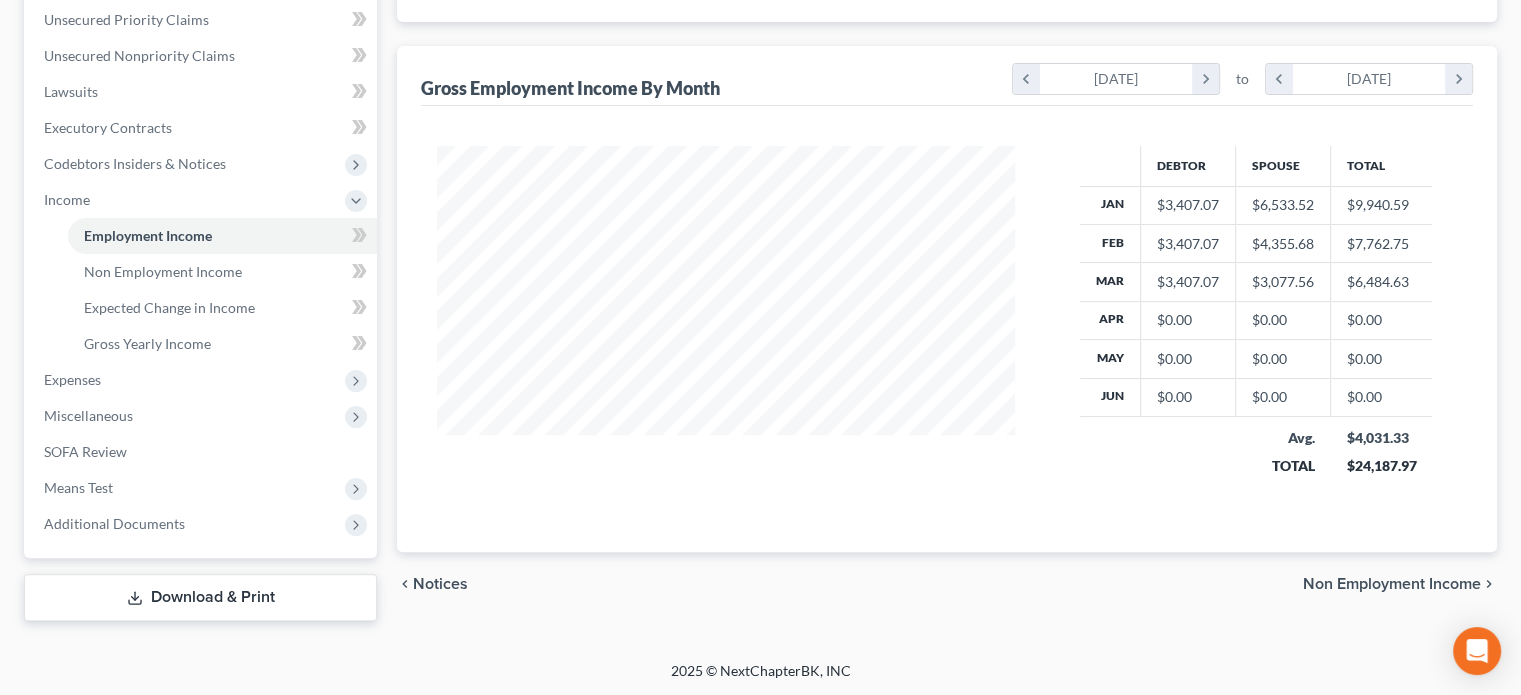 click on "Download & Print" at bounding box center (200, 597) 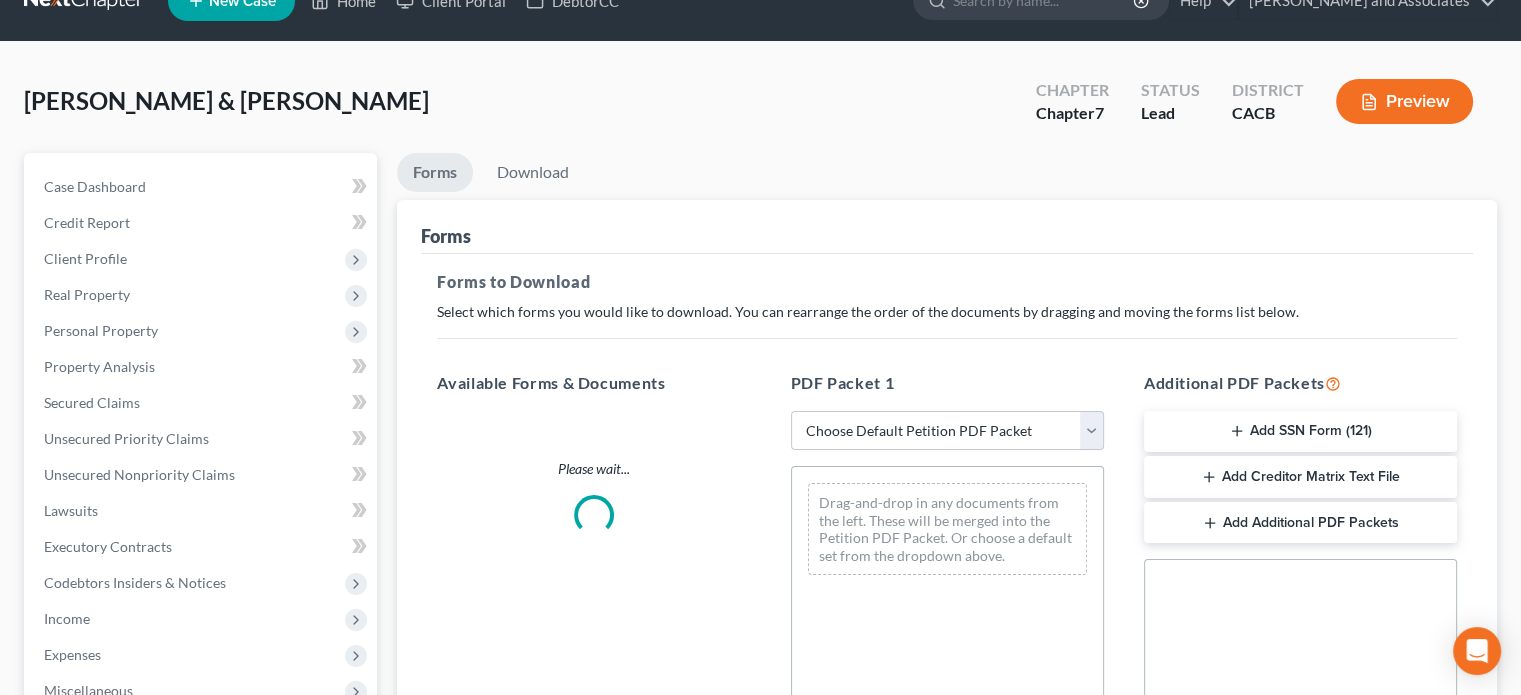 scroll, scrollTop: 0, scrollLeft: 0, axis: both 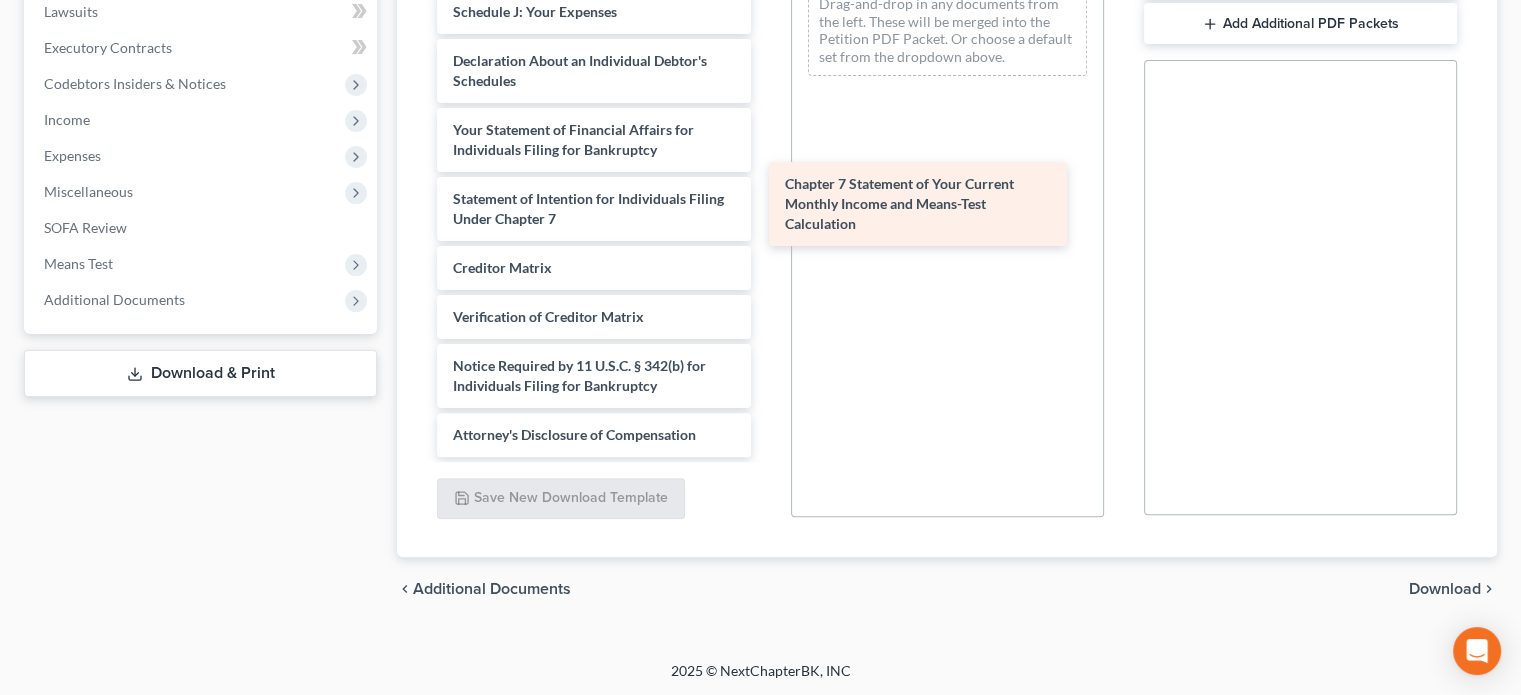drag, startPoint x: 512, startPoint y: 187, endPoint x: 847, endPoint y: 194, distance: 335.07312 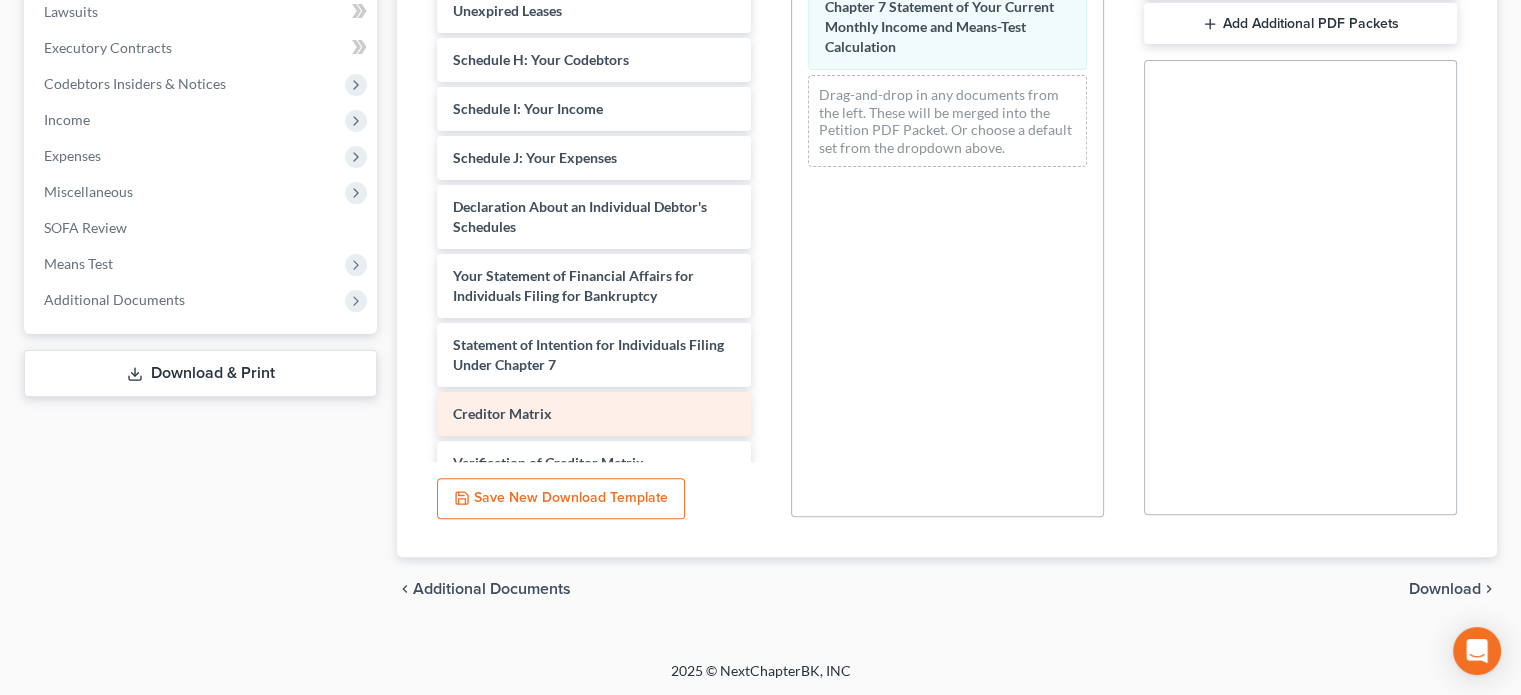scroll, scrollTop: 268, scrollLeft: 0, axis: vertical 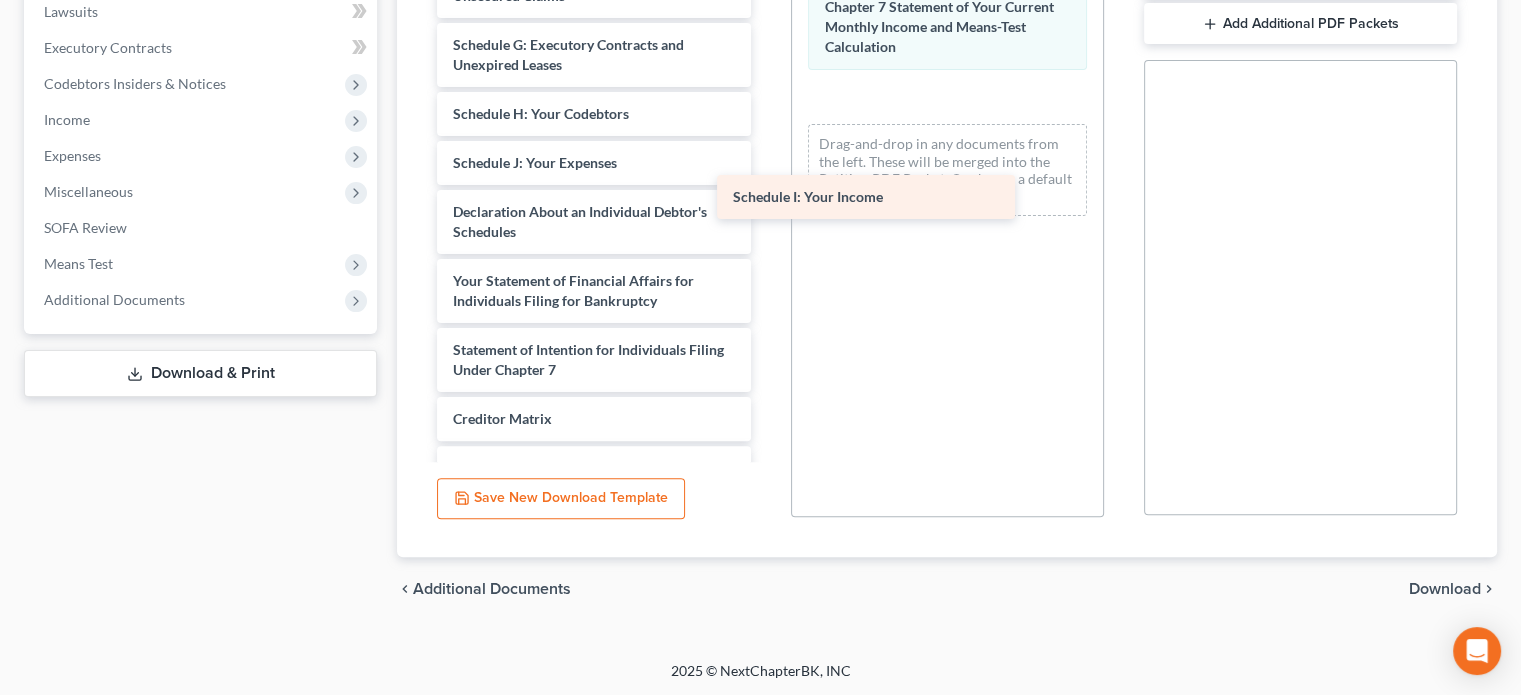 drag, startPoint x: 606, startPoint y: 155, endPoint x: 976, endPoint y: 211, distance: 374.21384 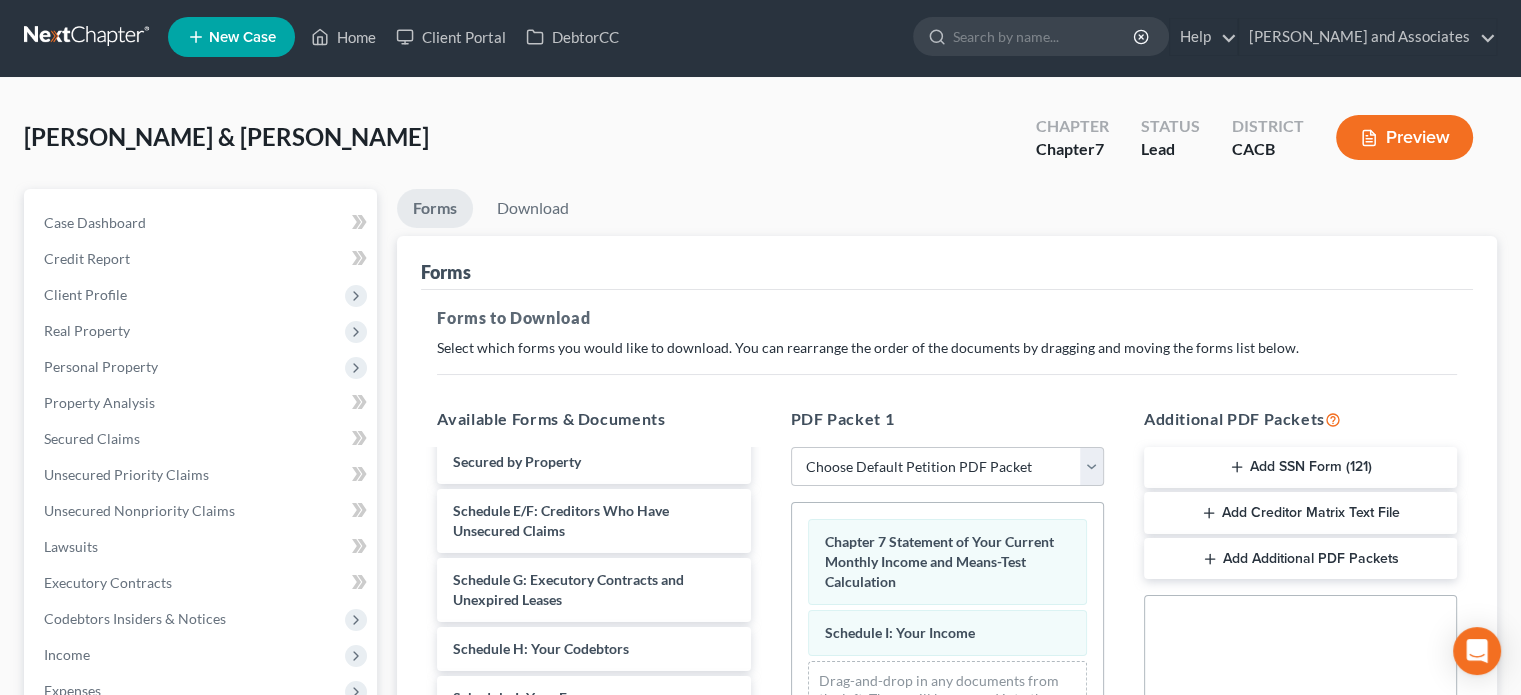 scroll, scrollTop: 0, scrollLeft: 0, axis: both 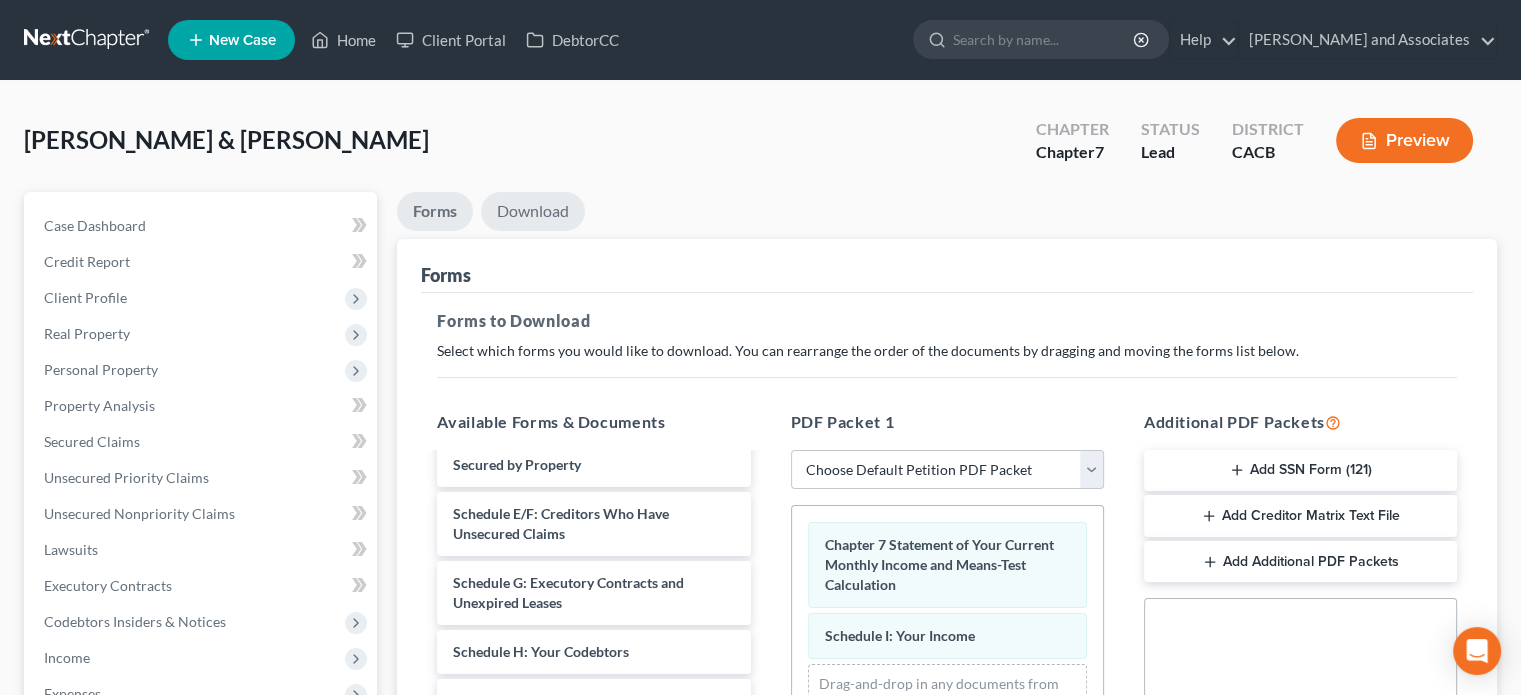 click on "Download" at bounding box center (533, 211) 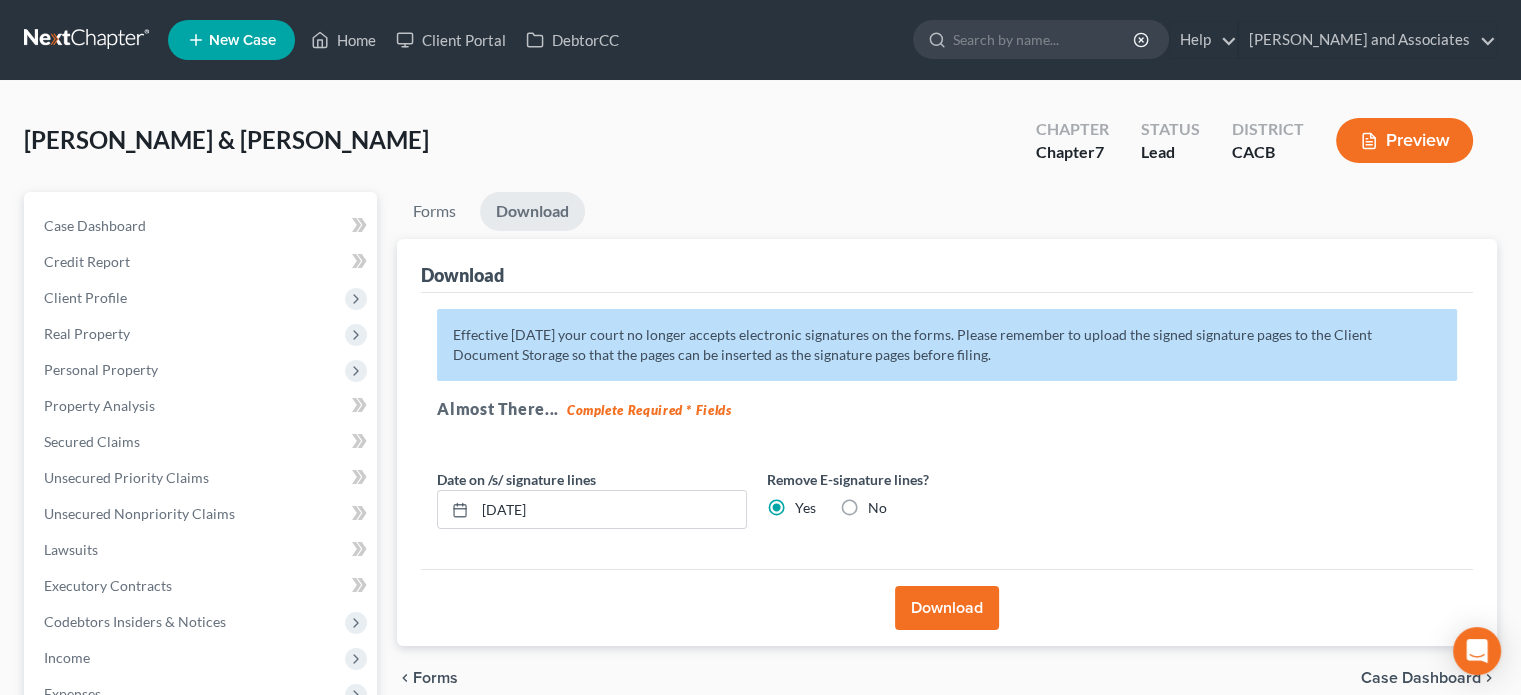 click on "Download" at bounding box center (947, 608) 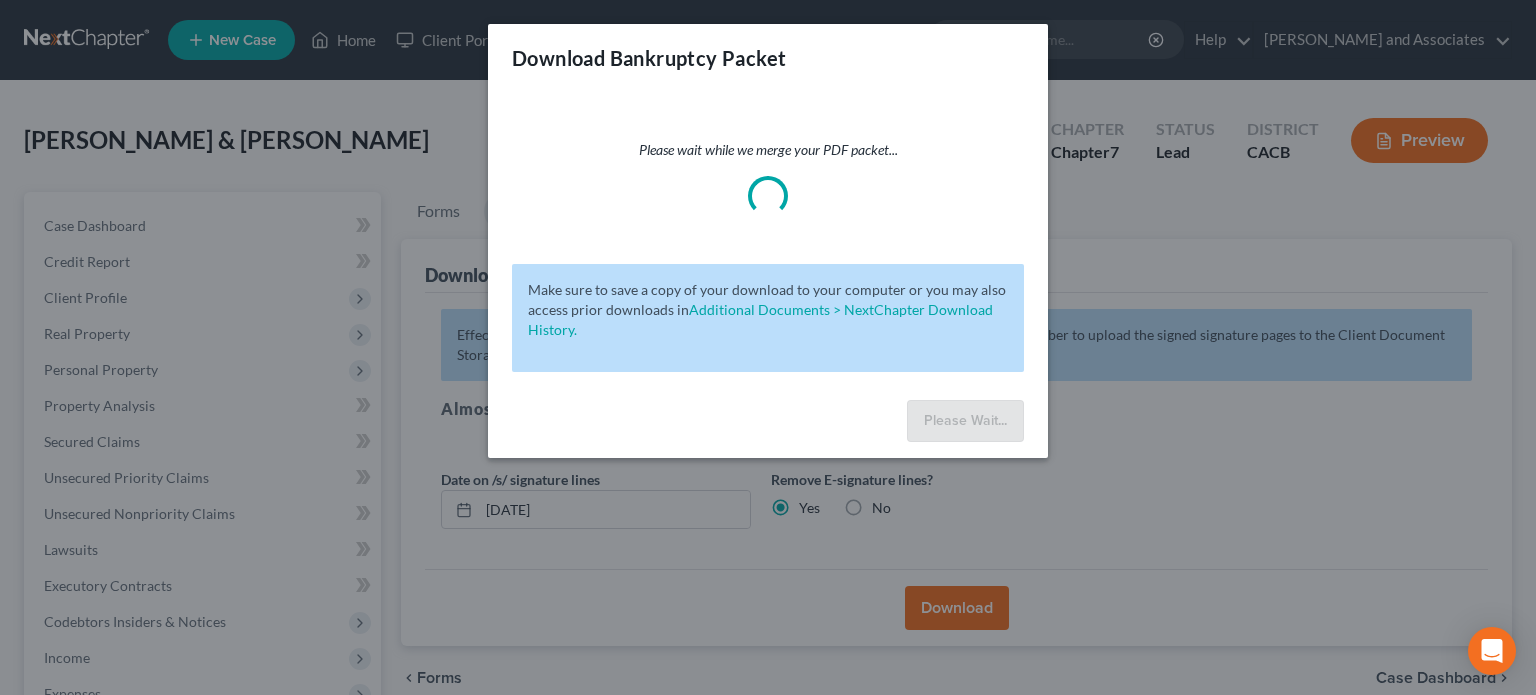 click on "Download Bankruptcy Packet
Please wait while we merge your PDF packet...
Make sure to save a copy of your download to your computer or you may also access prior downloads in  Additional Documents > NextChapter Download History.
Please Wait..." at bounding box center (768, 347) 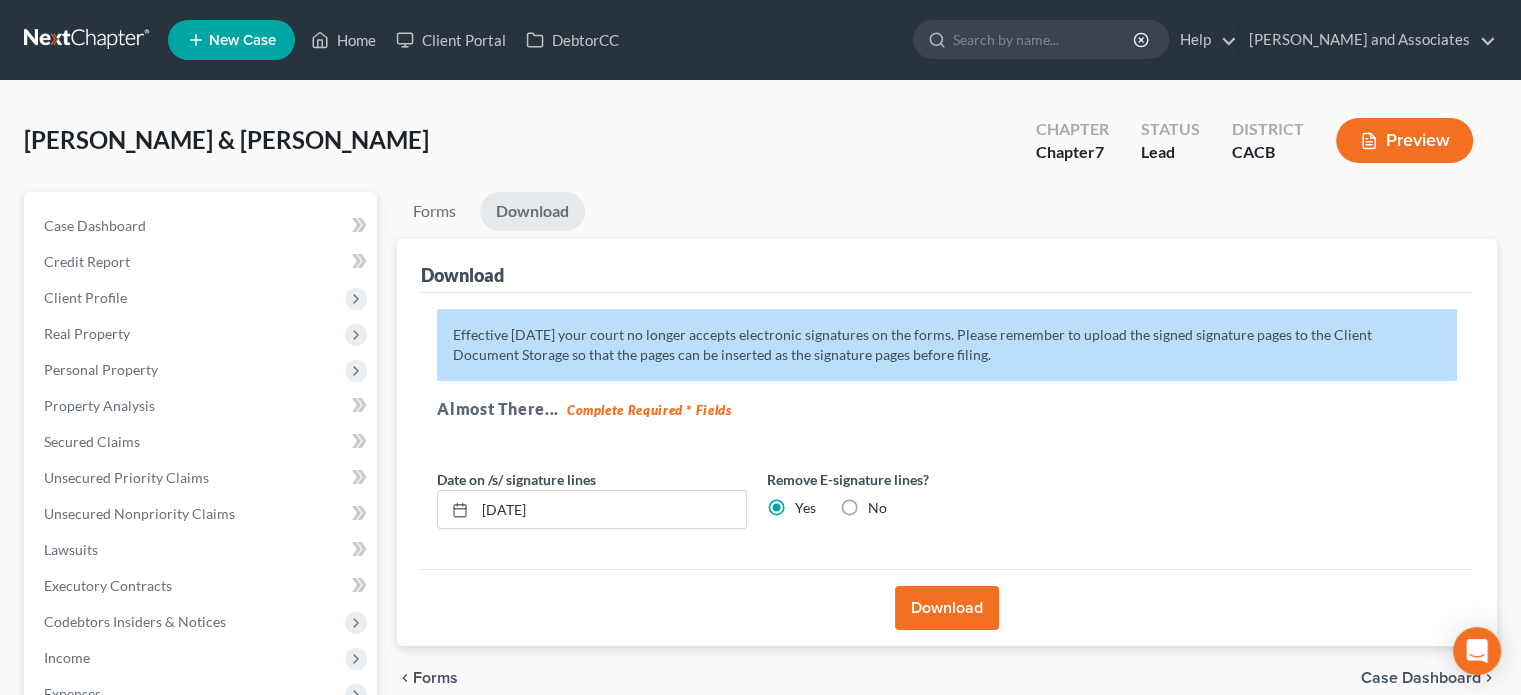 click on "Download" at bounding box center (947, 608) 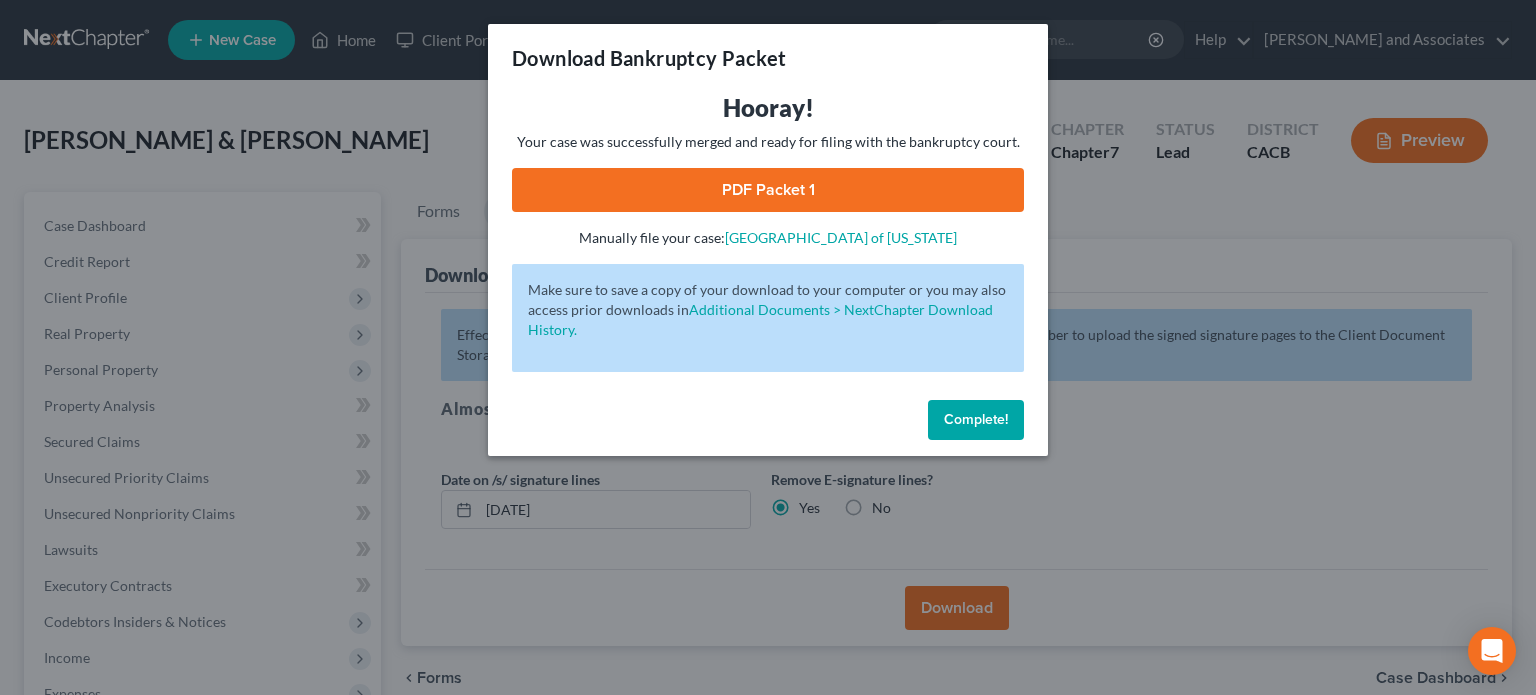 click on "PDF Packet 1" at bounding box center [768, 190] 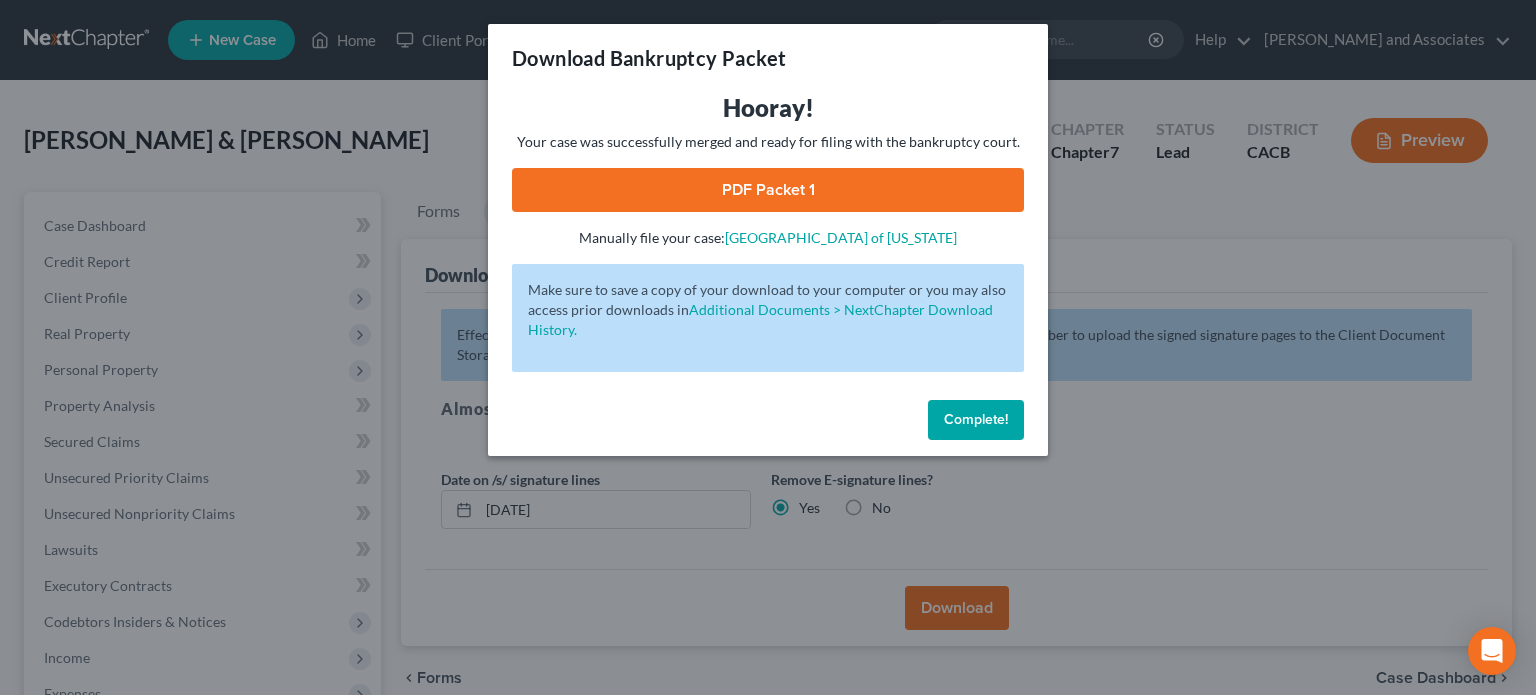 click on "Complete!" at bounding box center (976, 419) 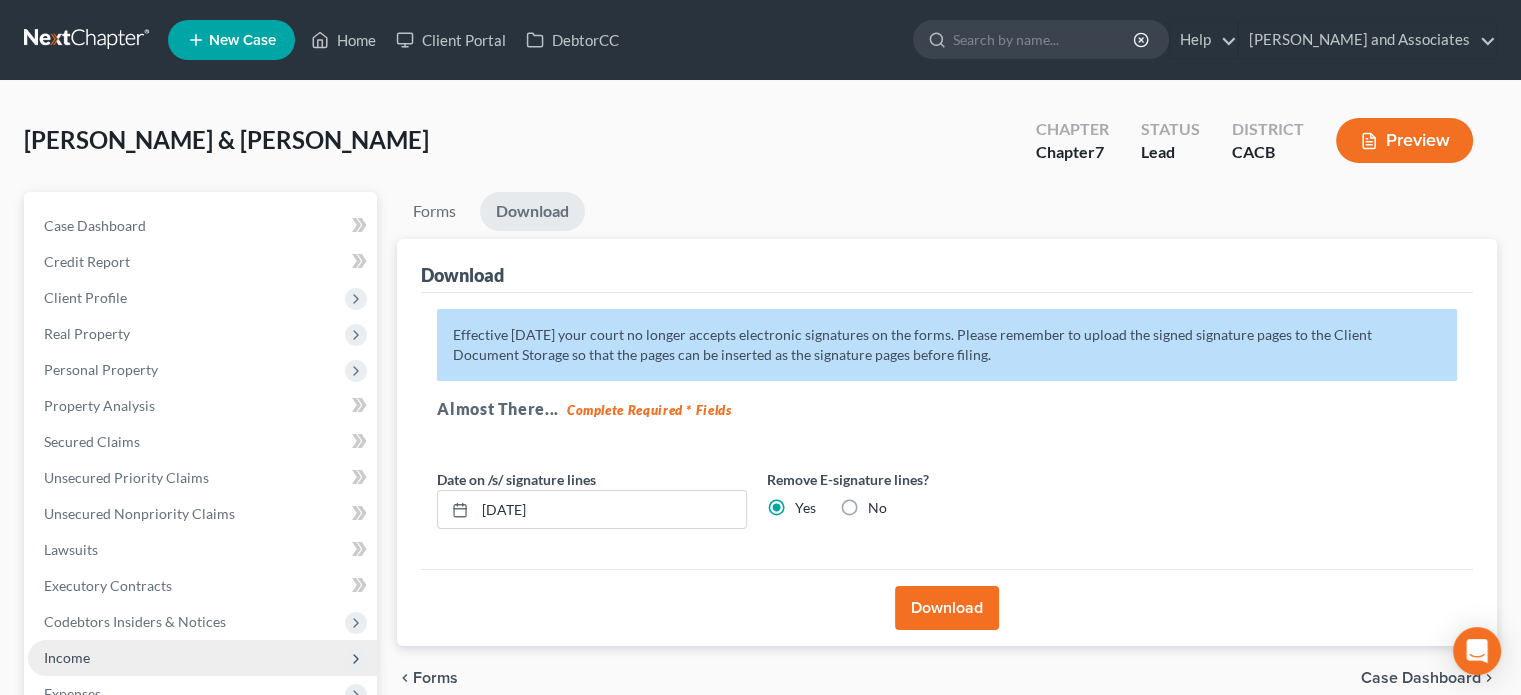 click on "Income" at bounding box center (202, 658) 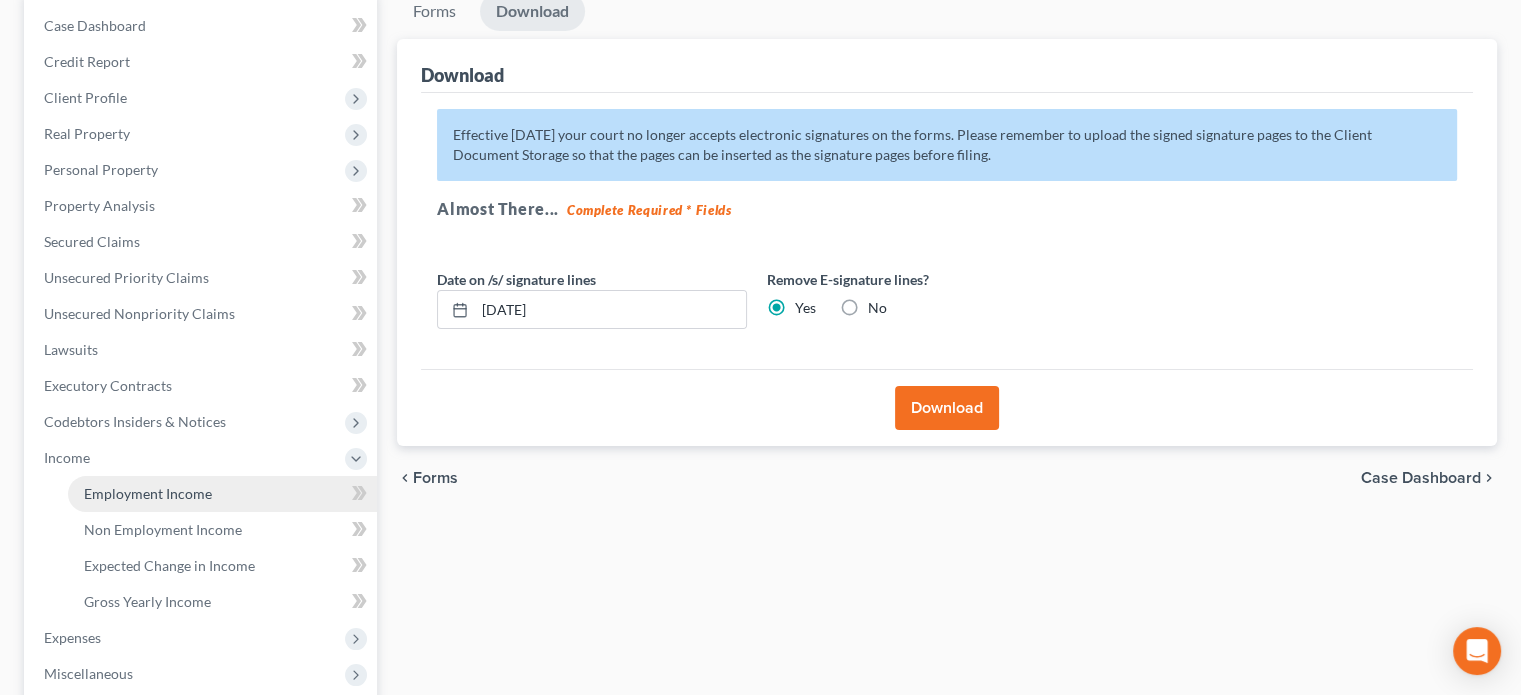 click on "Employment Income" at bounding box center [148, 493] 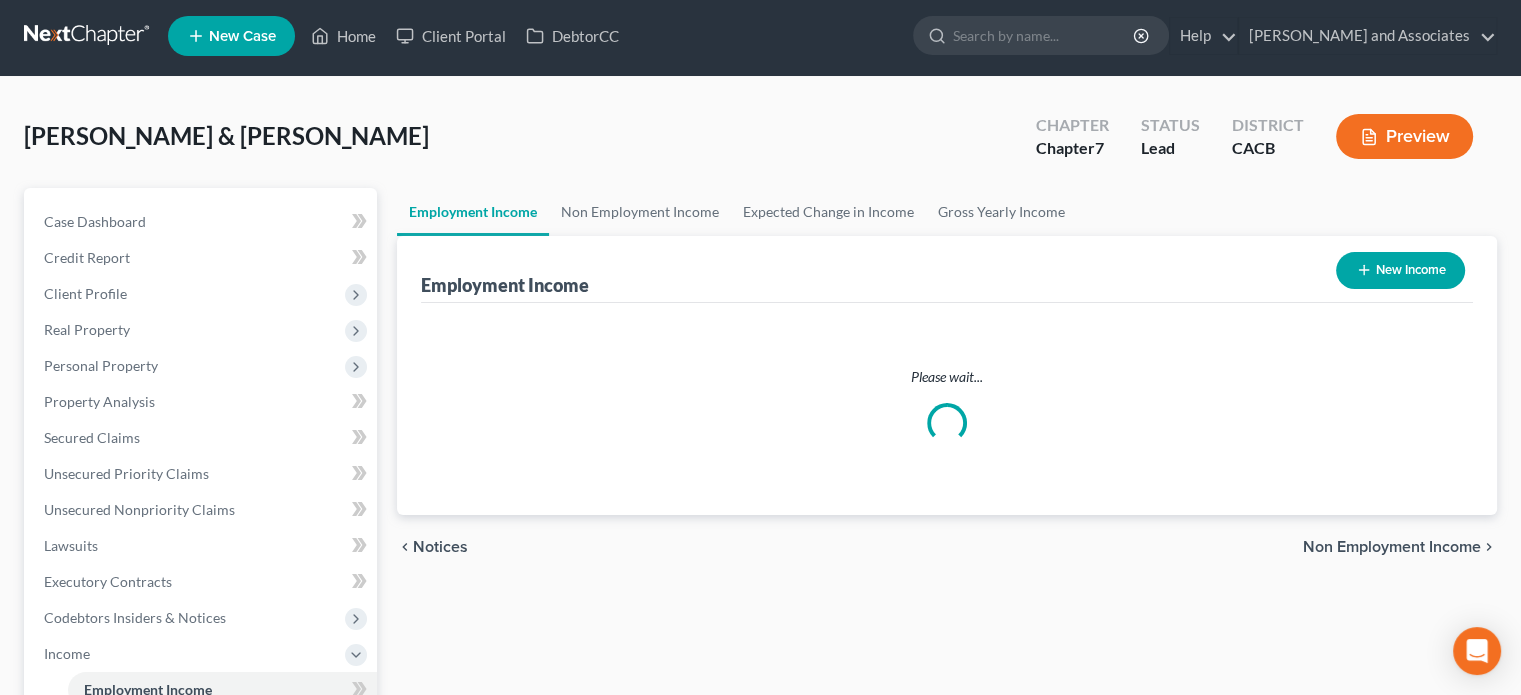scroll, scrollTop: 0, scrollLeft: 0, axis: both 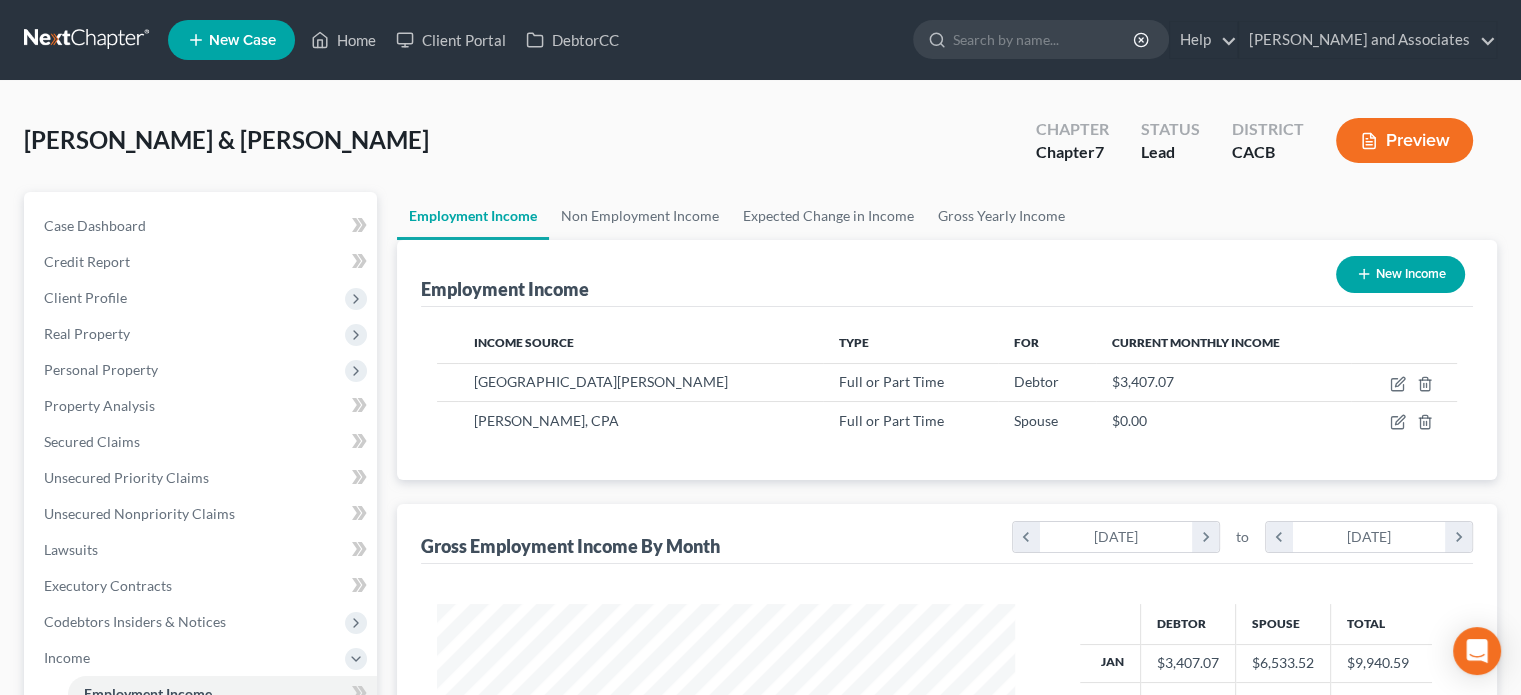 click at bounding box center (88, 40) 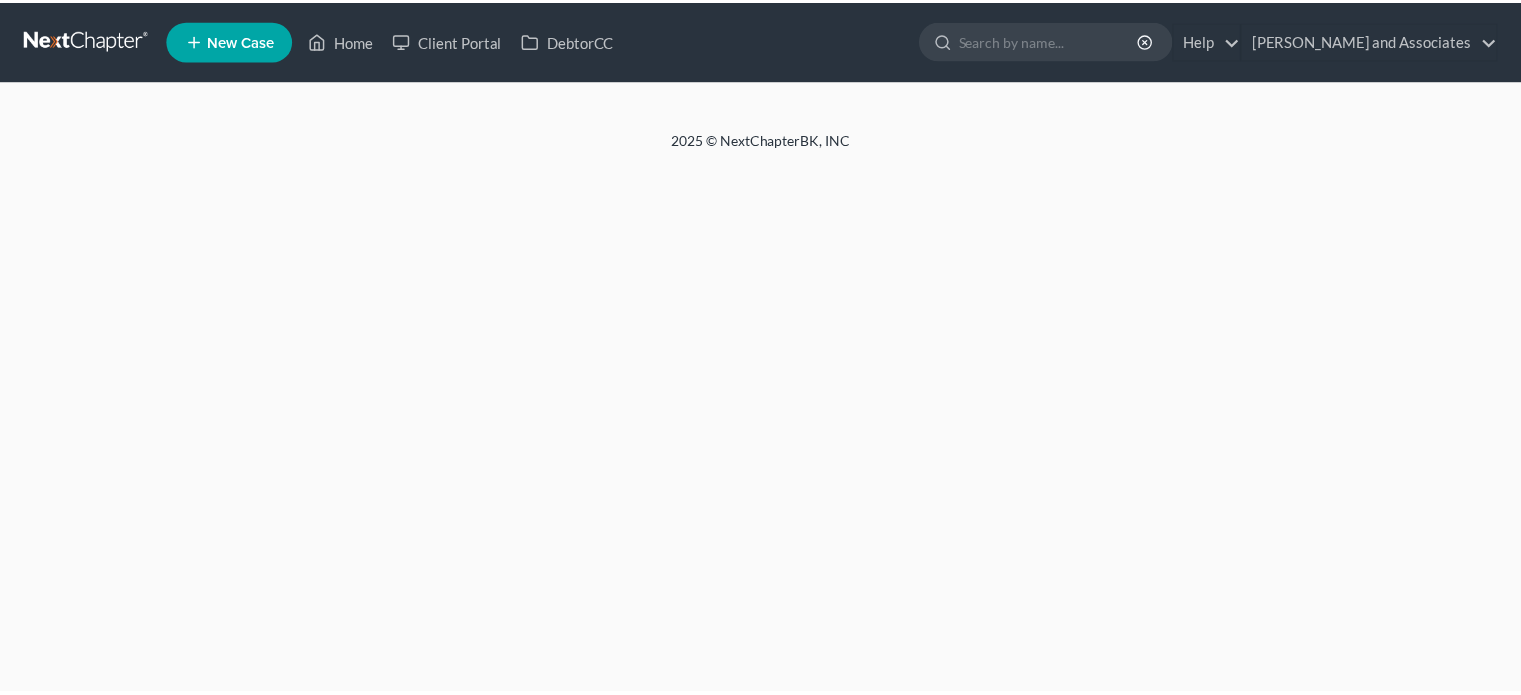 scroll, scrollTop: 0, scrollLeft: 0, axis: both 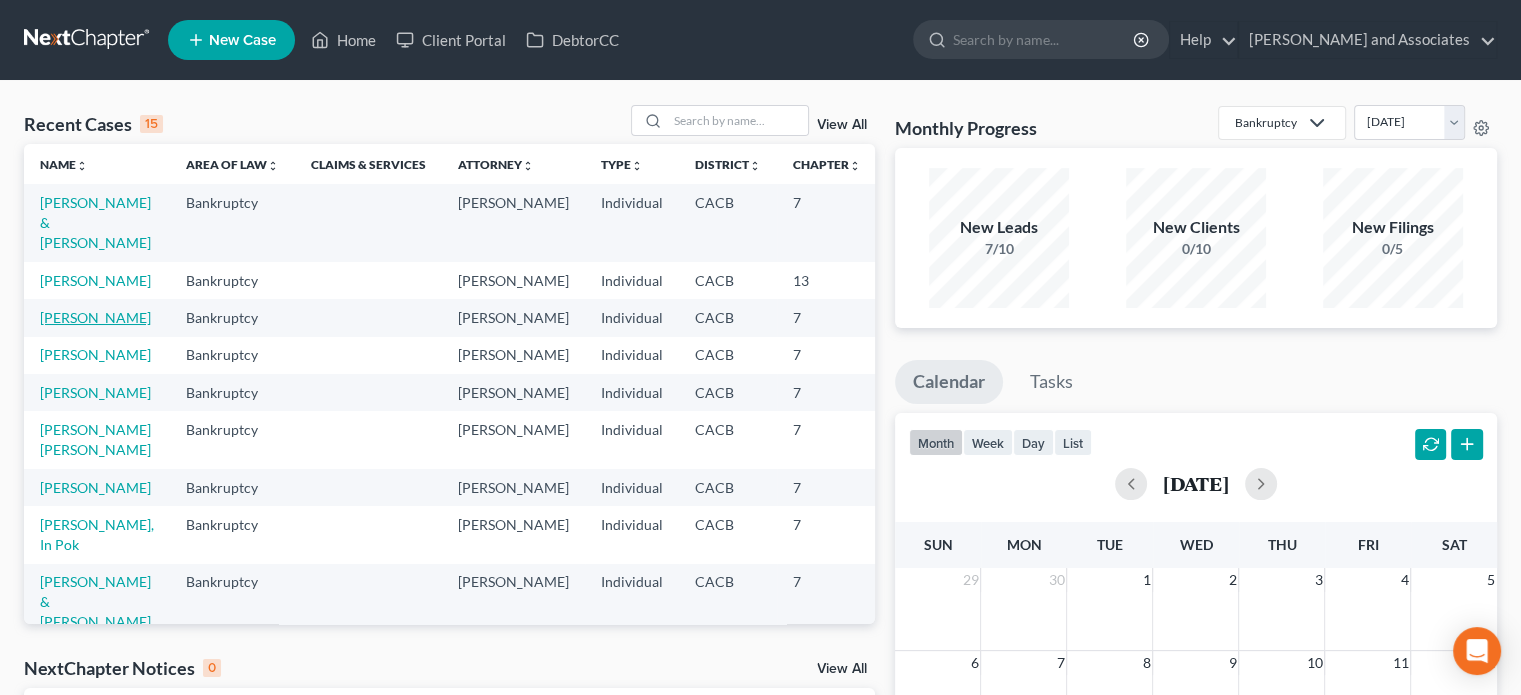 click on "[PERSON_NAME]" at bounding box center (95, 317) 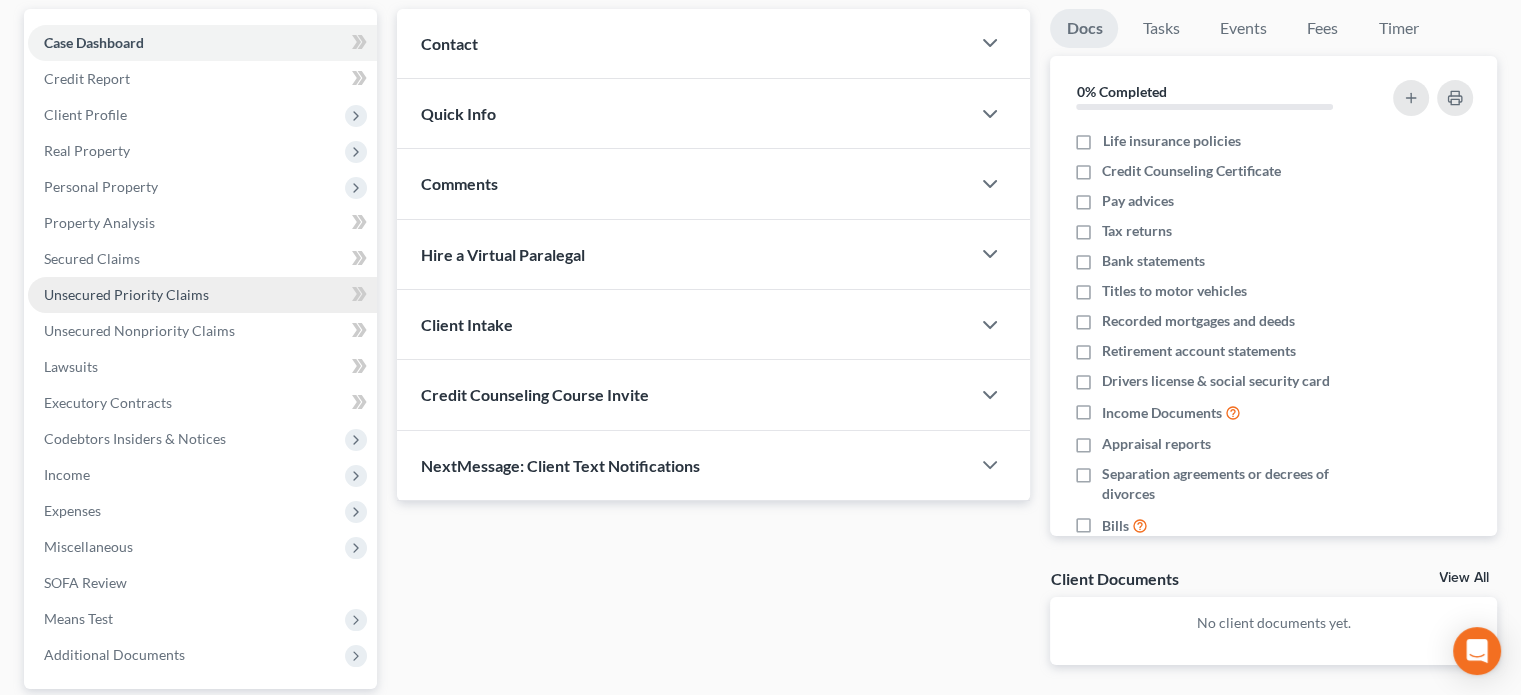 scroll, scrollTop: 314, scrollLeft: 0, axis: vertical 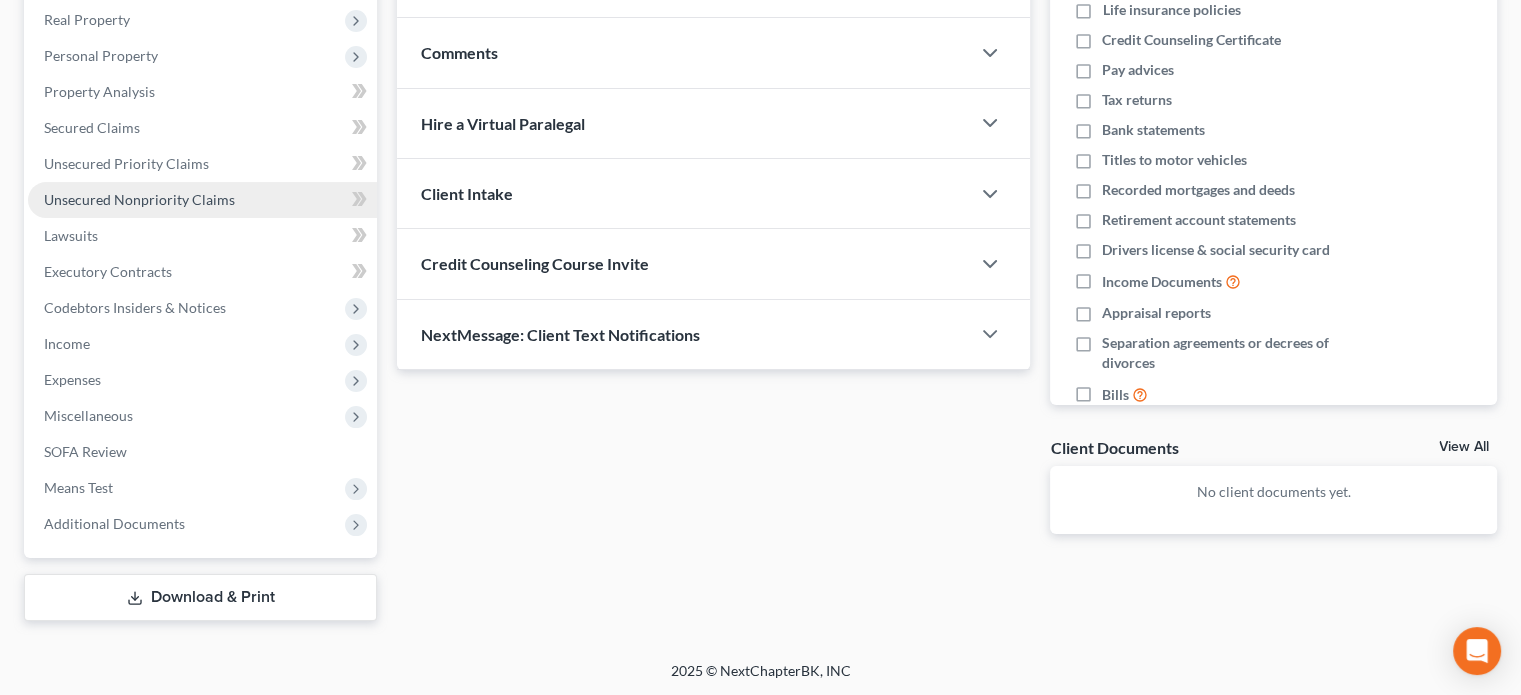 click on "Unsecured Nonpriority Claims" at bounding box center (202, 200) 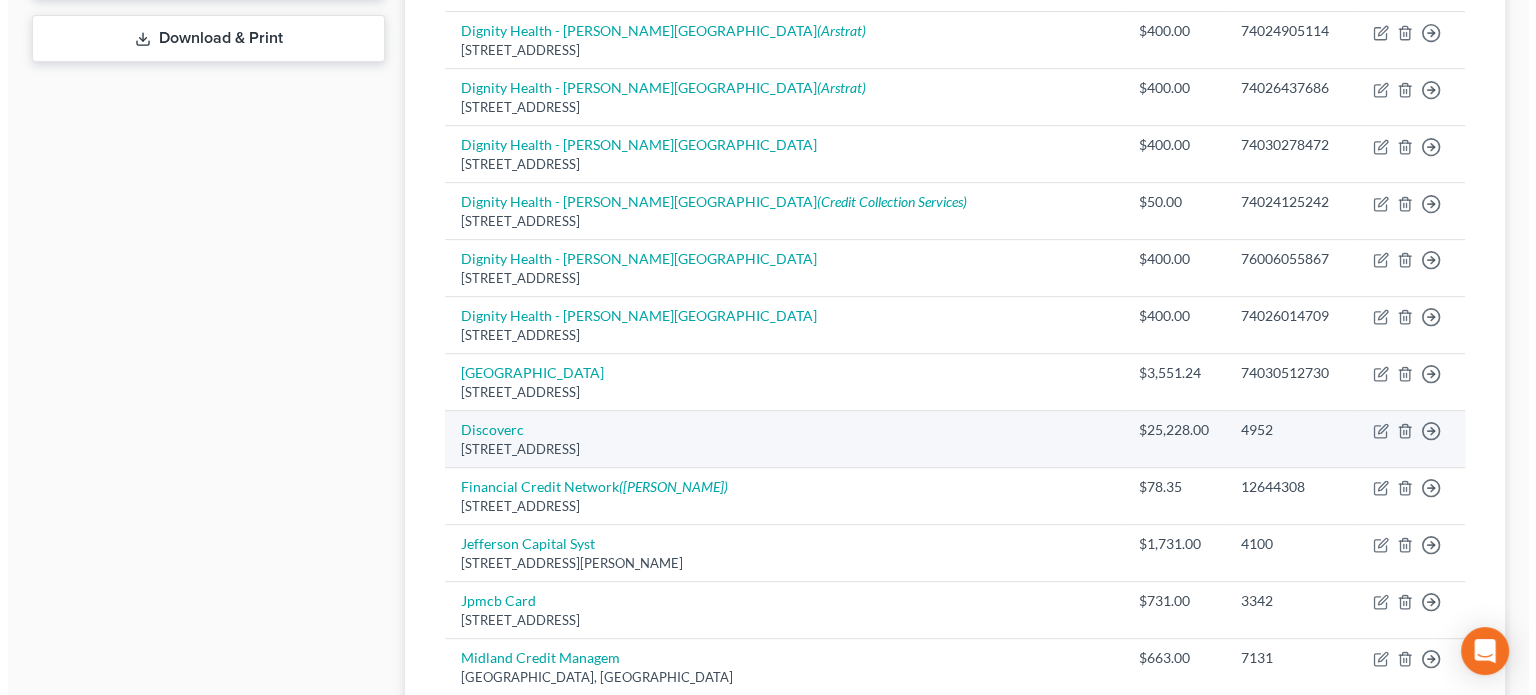scroll, scrollTop: 847, scrollLeft: 0, axis: vertical 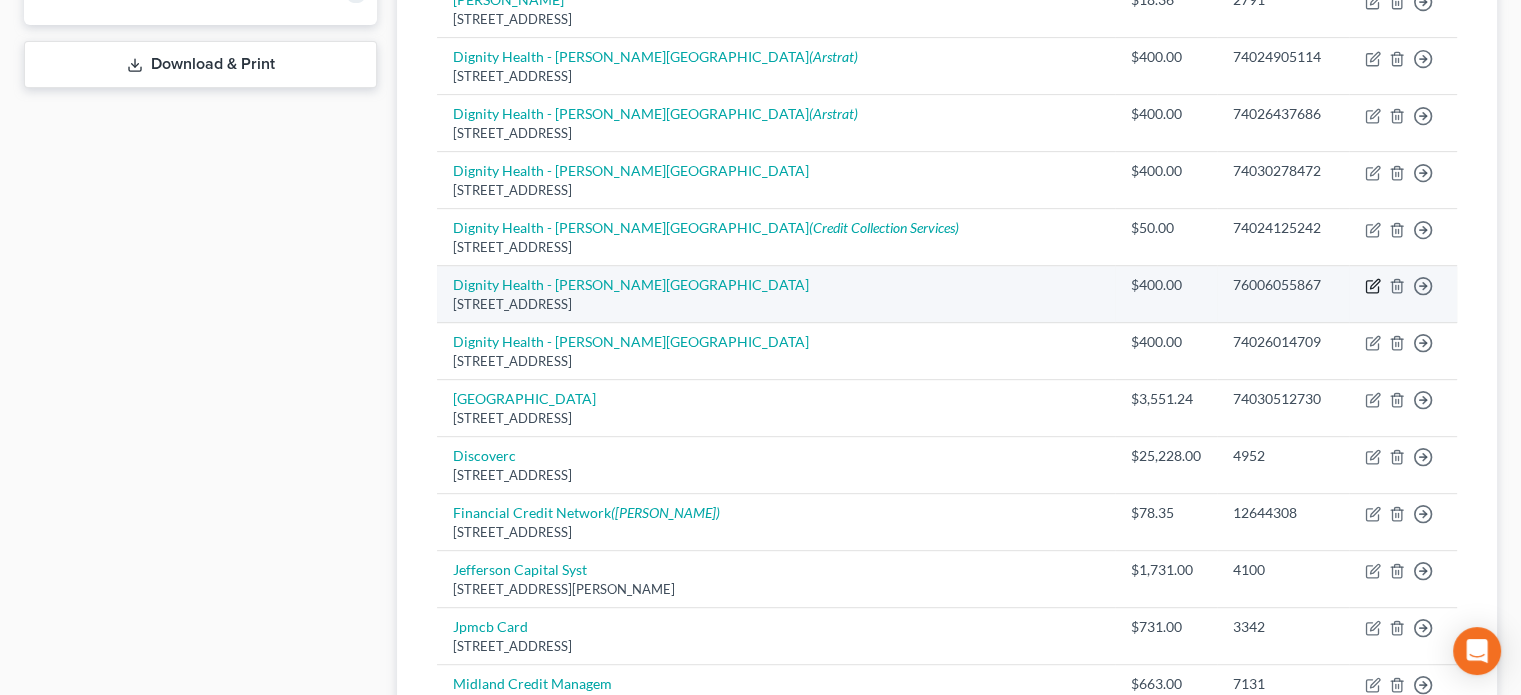 click 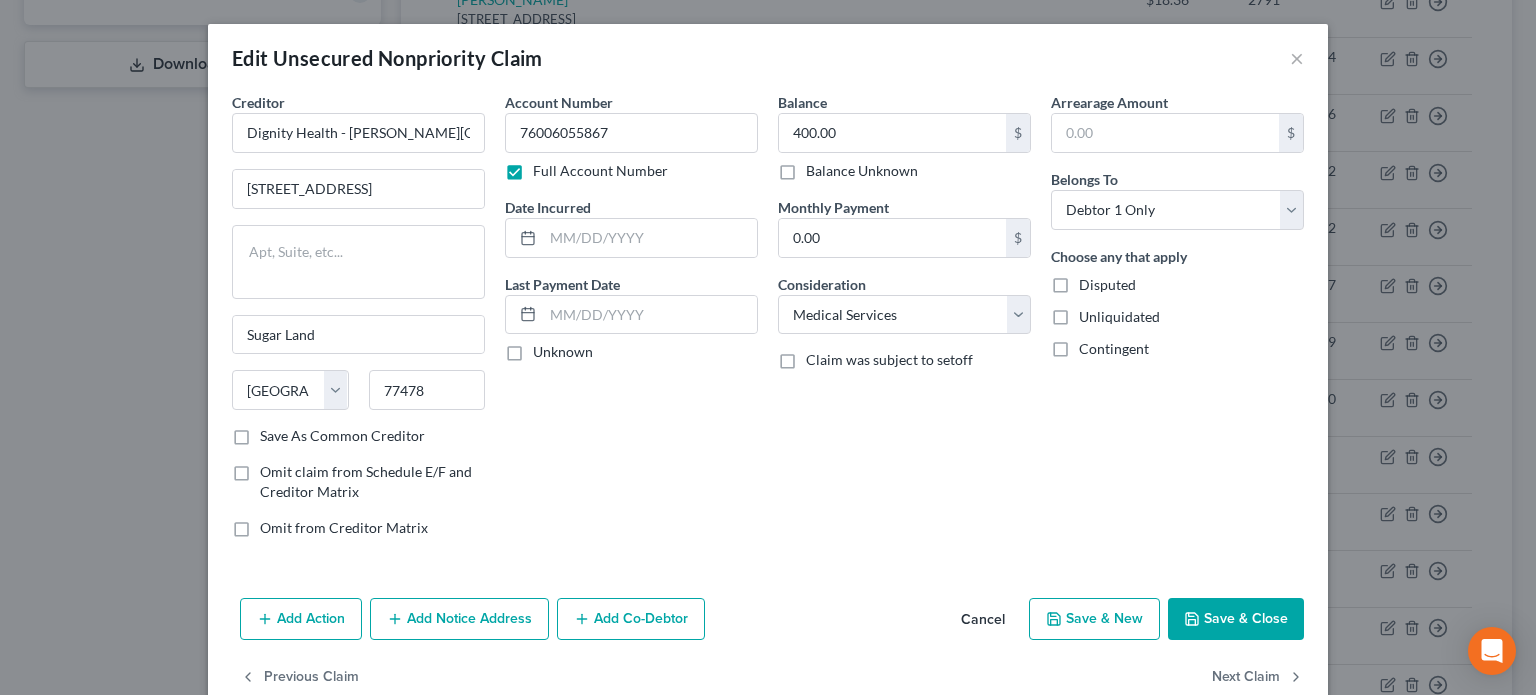 click on "Add Notice Address" at bounding box center [459, 619] 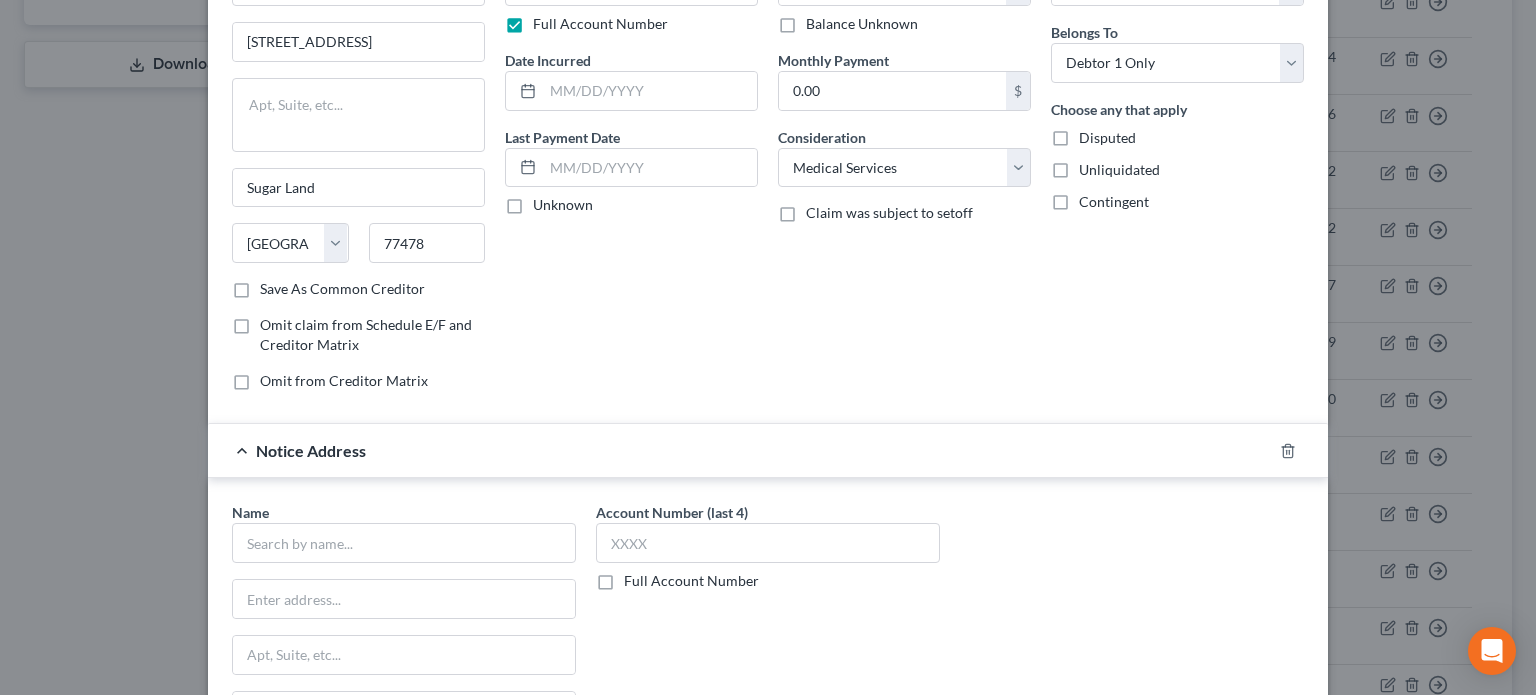 scroll, scrollTop: 200, scrollLeft: 0, axis: vertical 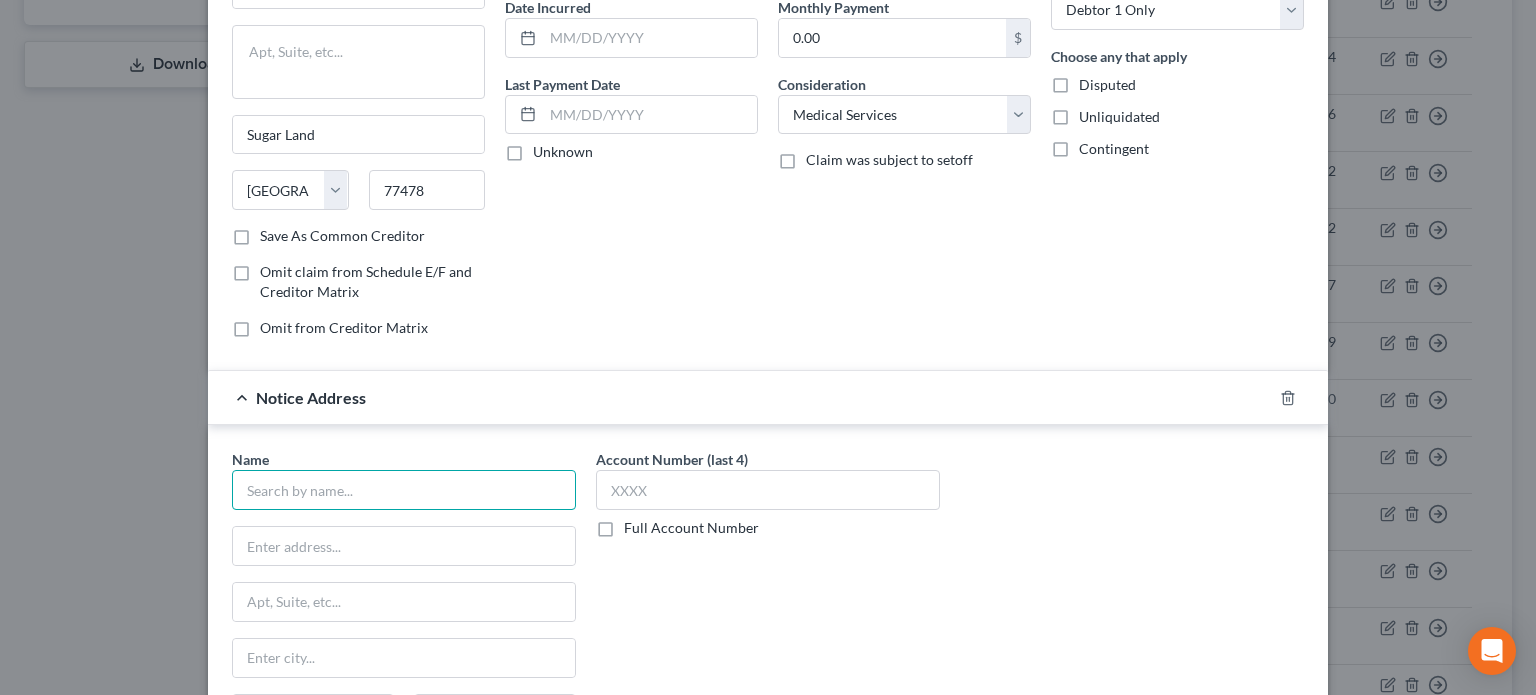 click at bounding box center (404, 490) 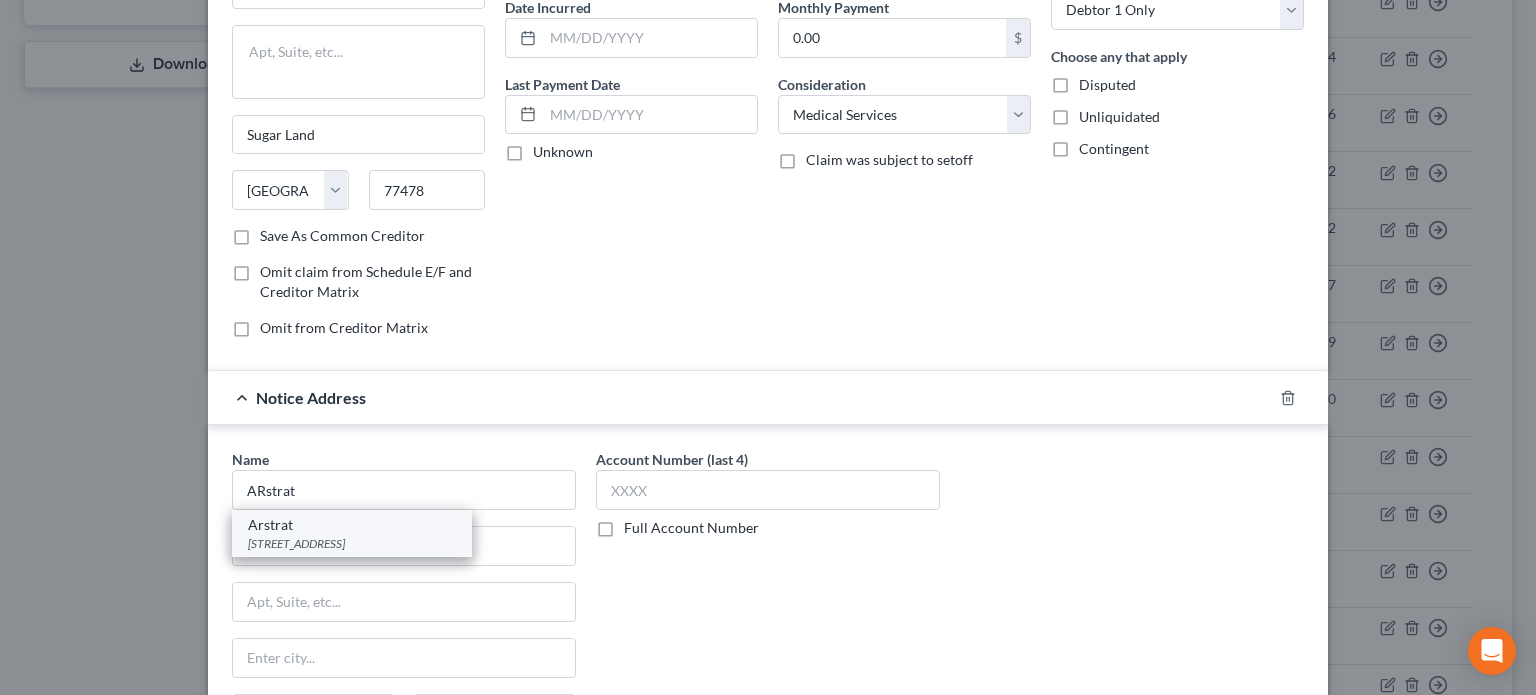 click on "[STREET_ADDRESS]" at bounding box center (352, 543) 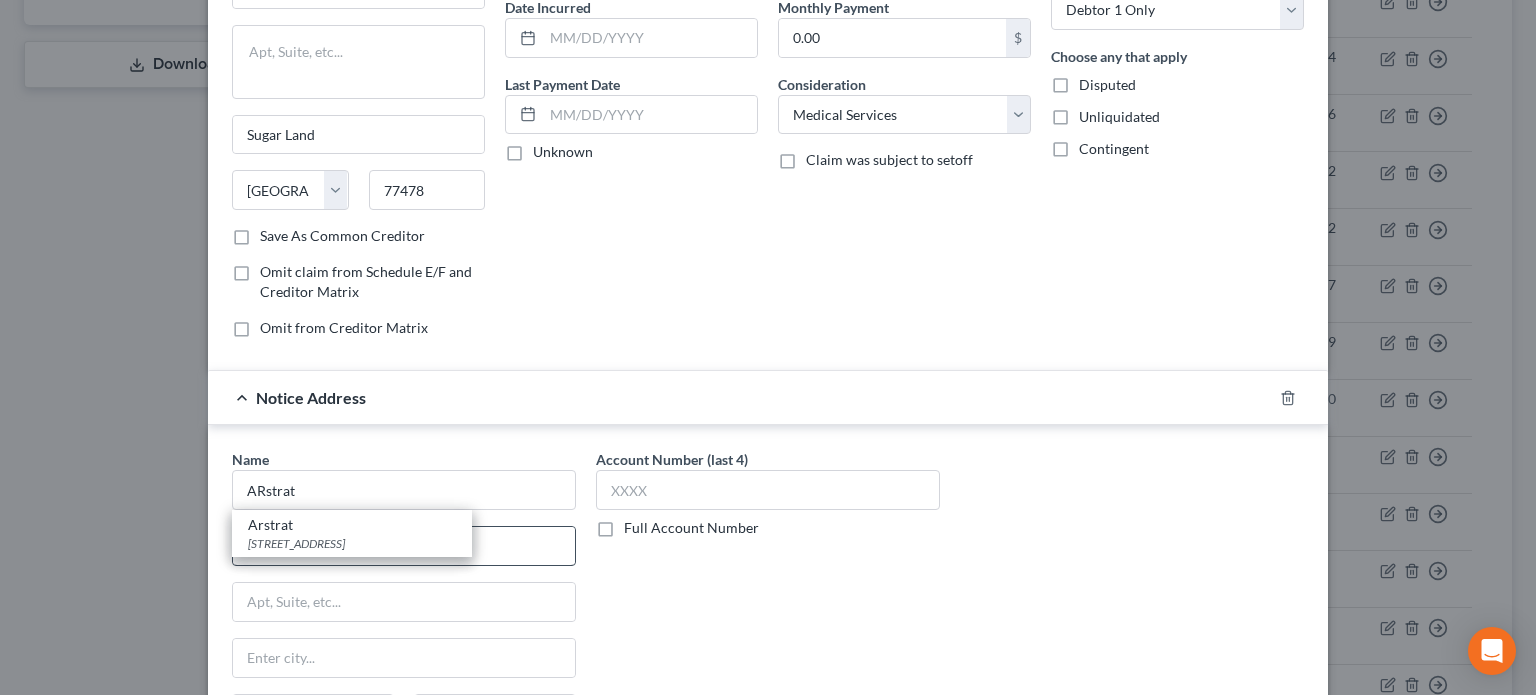 type on "Arstrat" 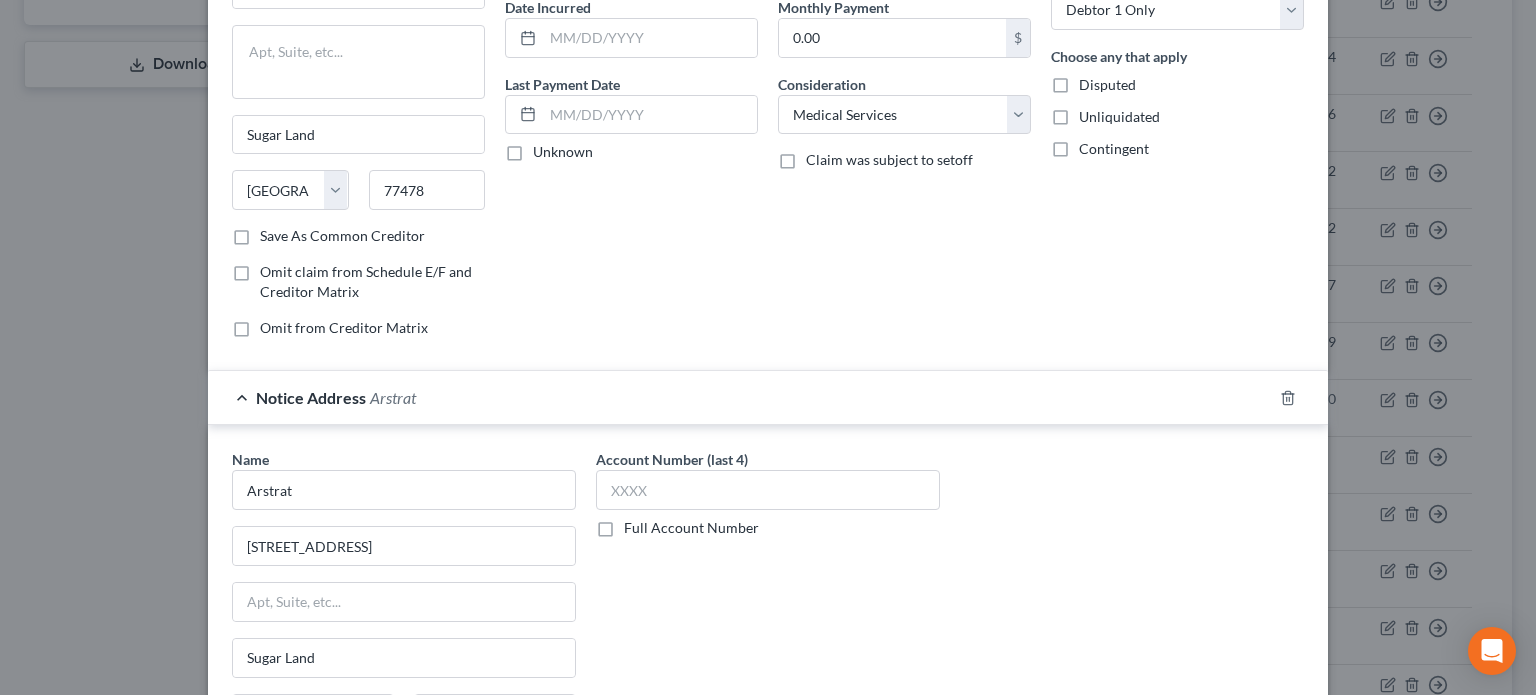 click on "Full Account Number" at bounding box center (691, 528) 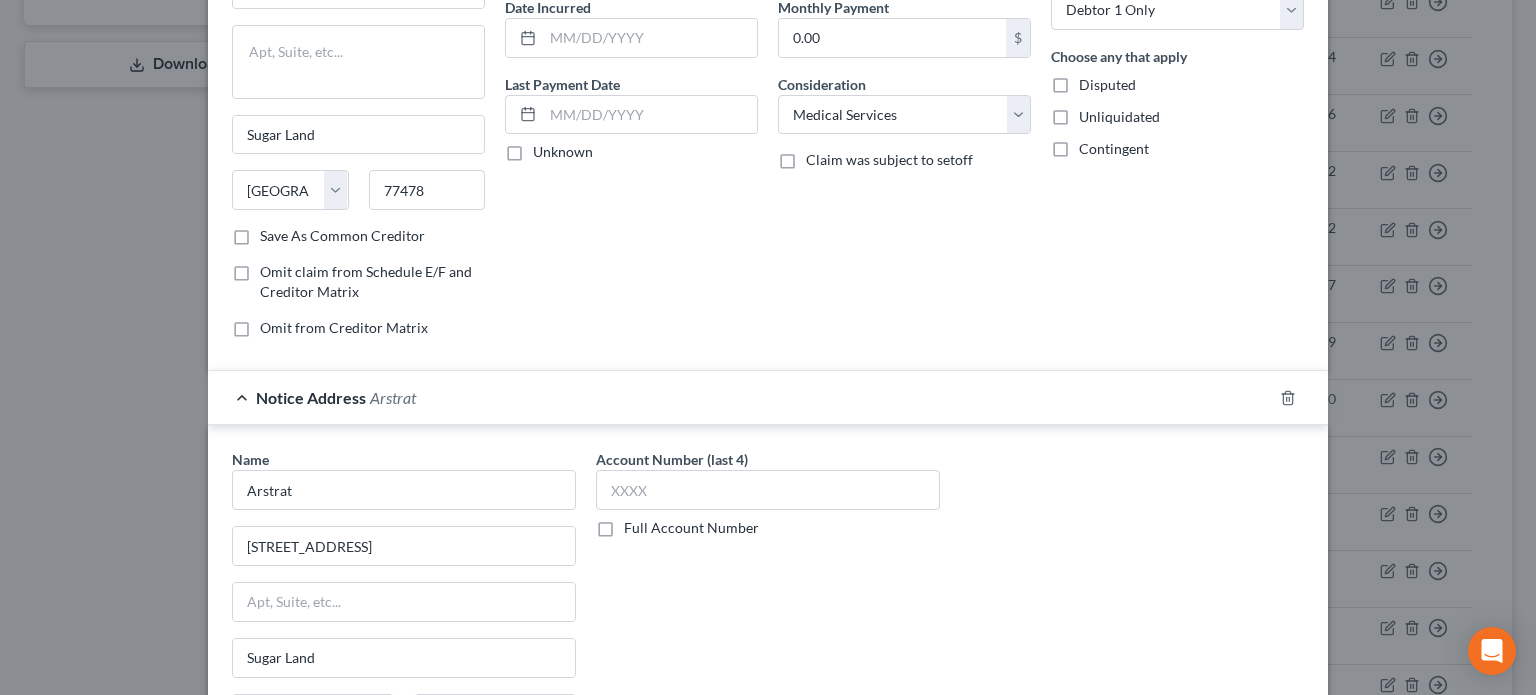 click on "Full Account Number" at bounding box center (638, 524) 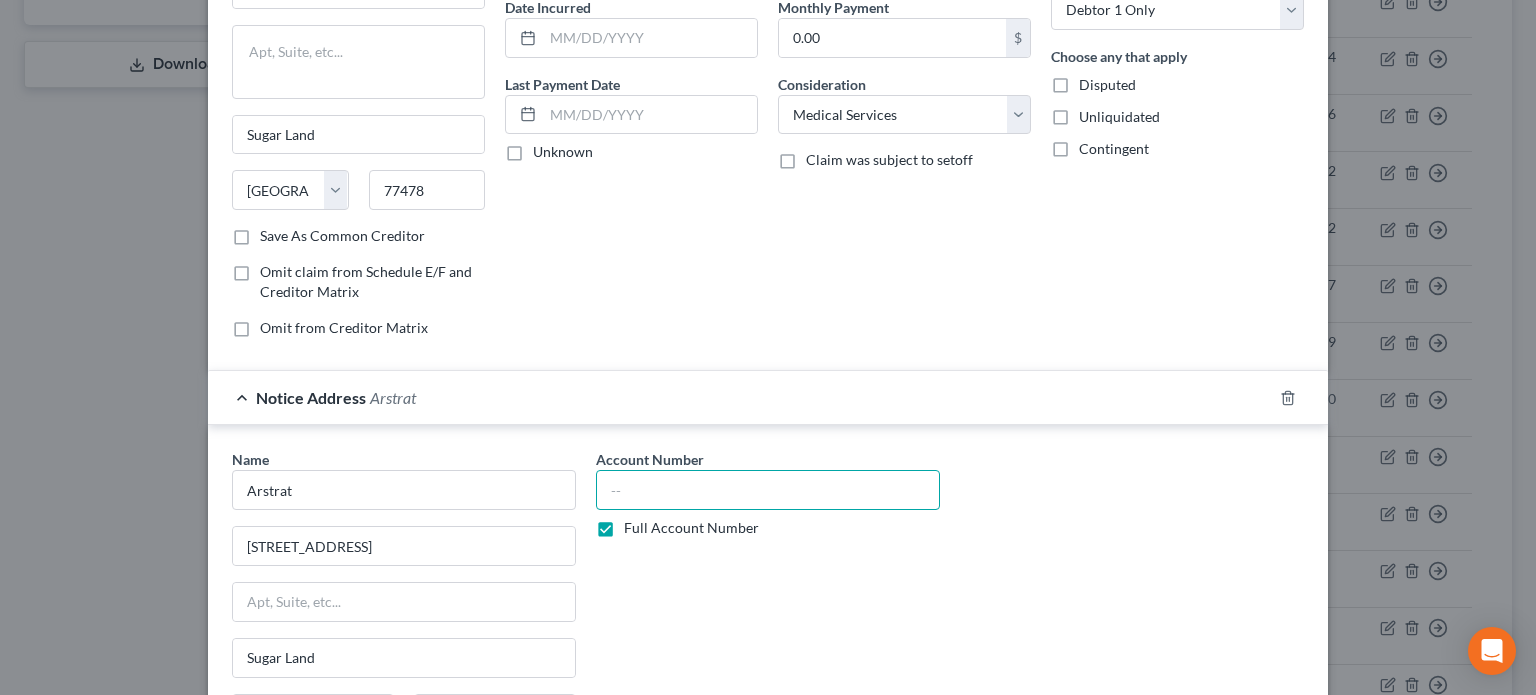 click at bounding box center [768, 490] 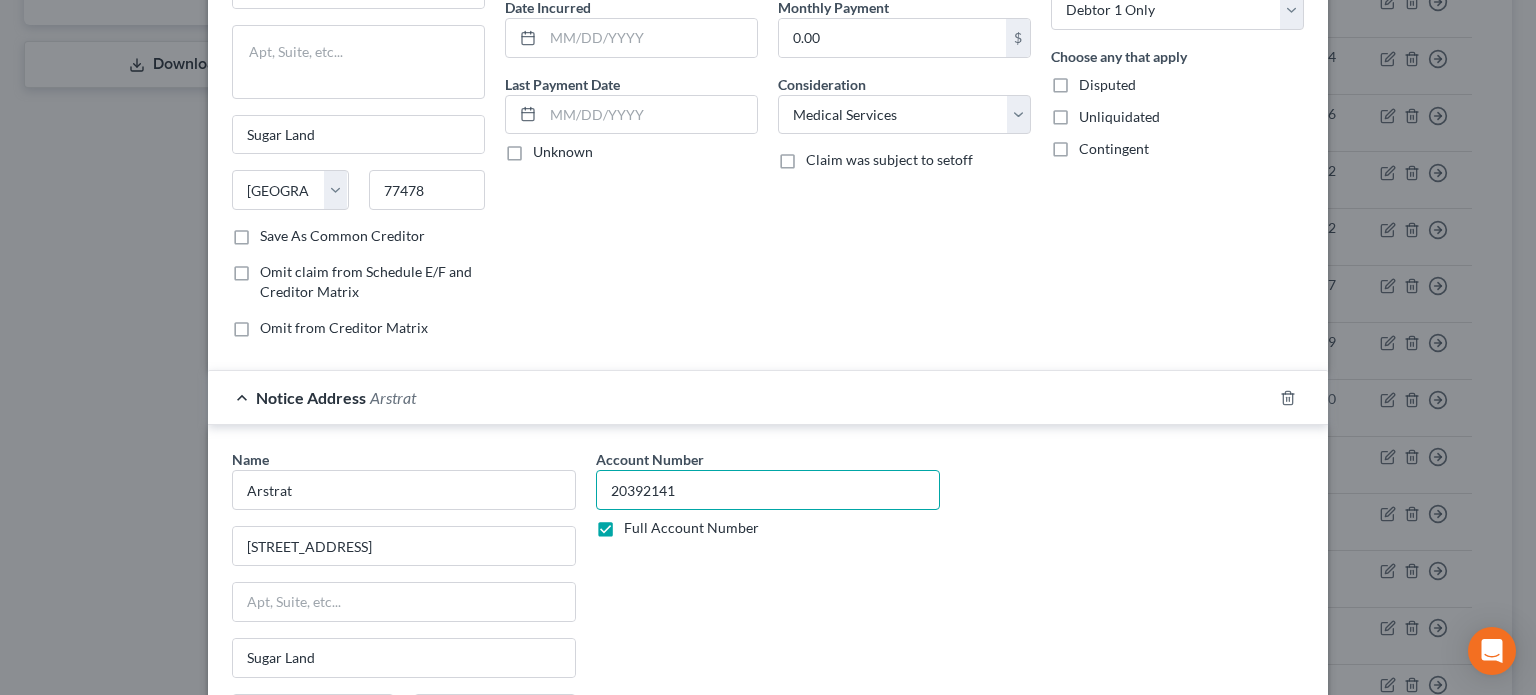 type on "20392141" 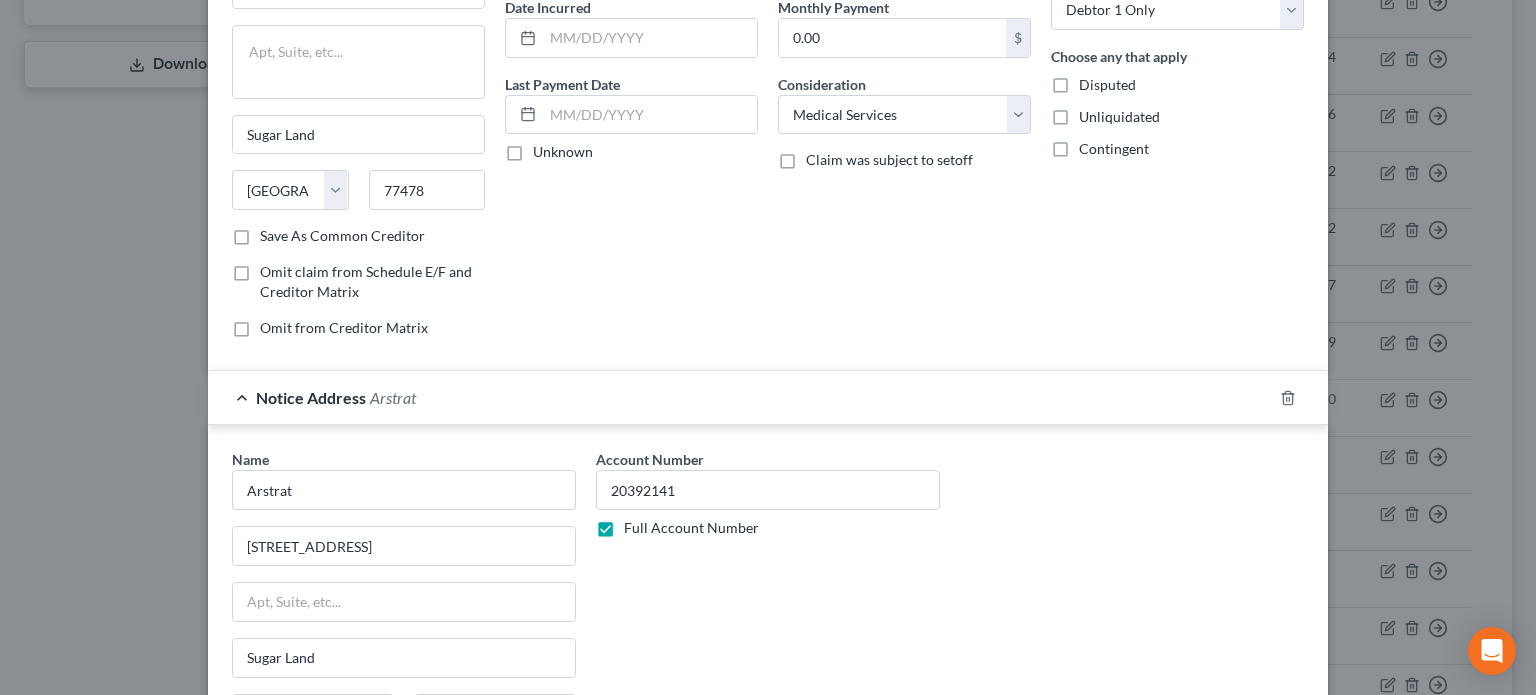click on "Notice Address Arstrat" at bounding box center (740, 397) 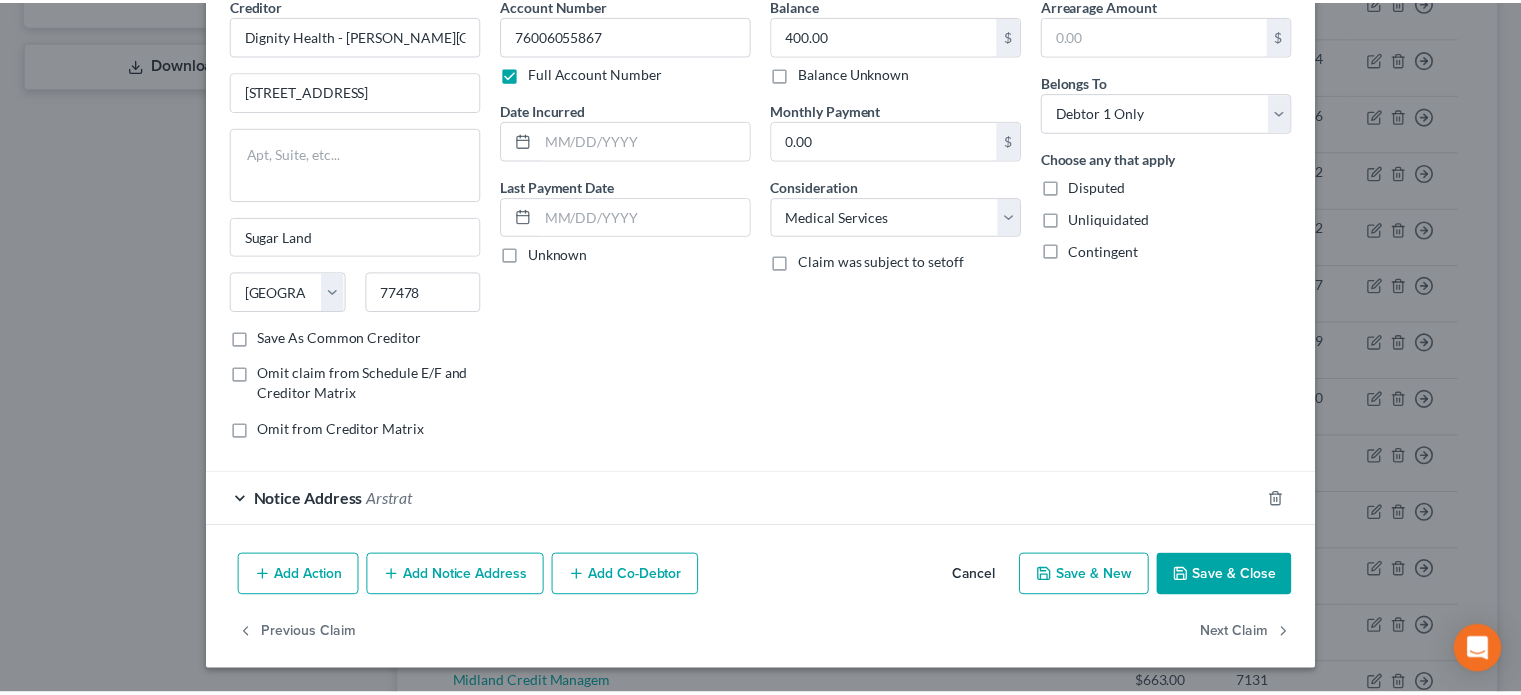 scroll, scrollTop: 95, scrollLeft: 0, axis: vertical 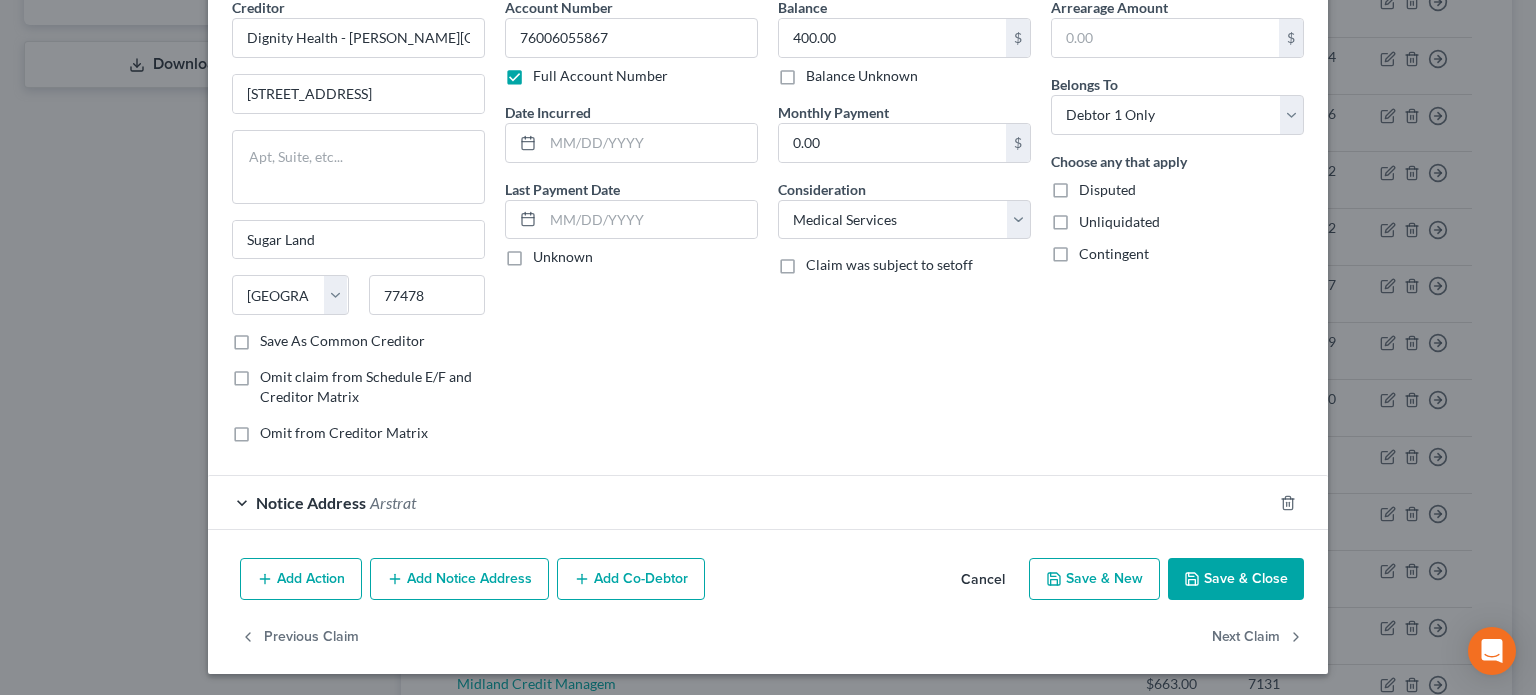 click on "Save & Close" at bounding box center [1236, 579] 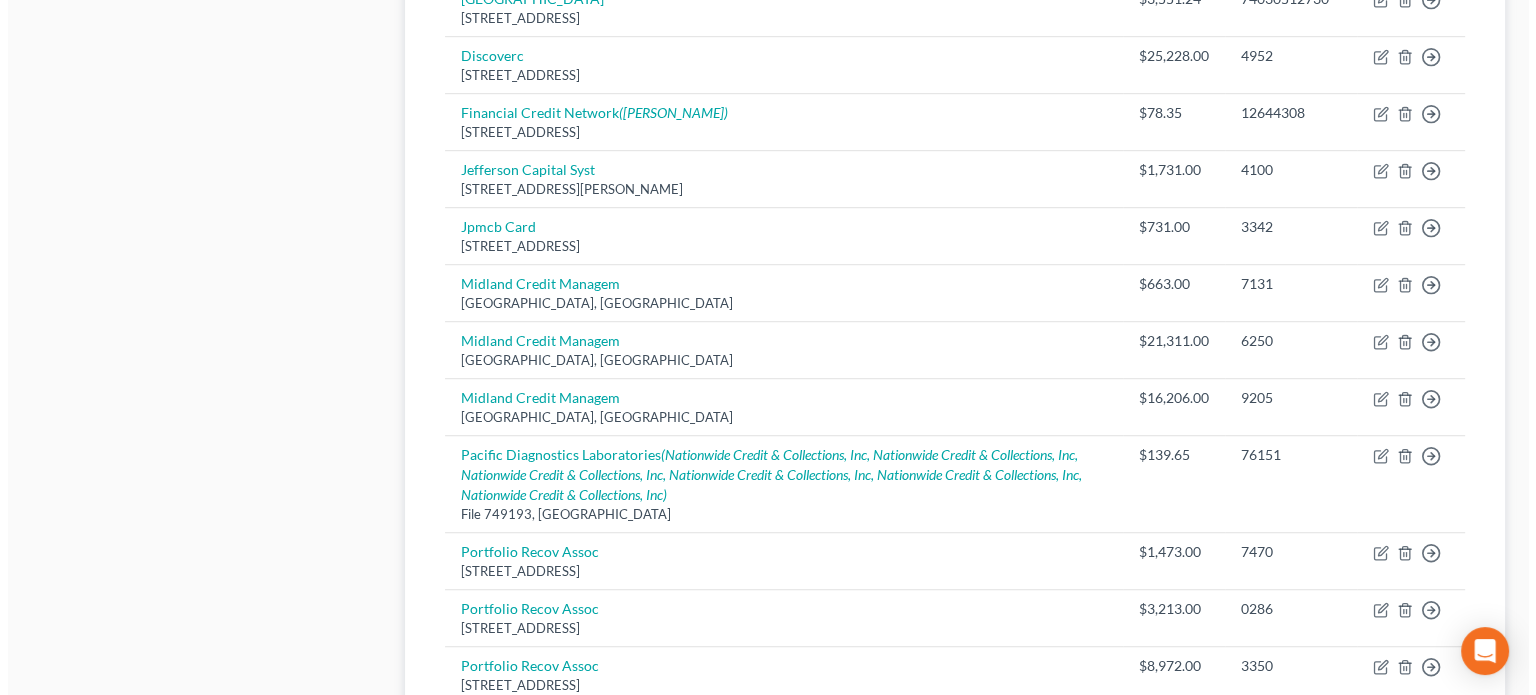 scroll, scrollTop: 1447, scrollLeft: 0, axis: vertical 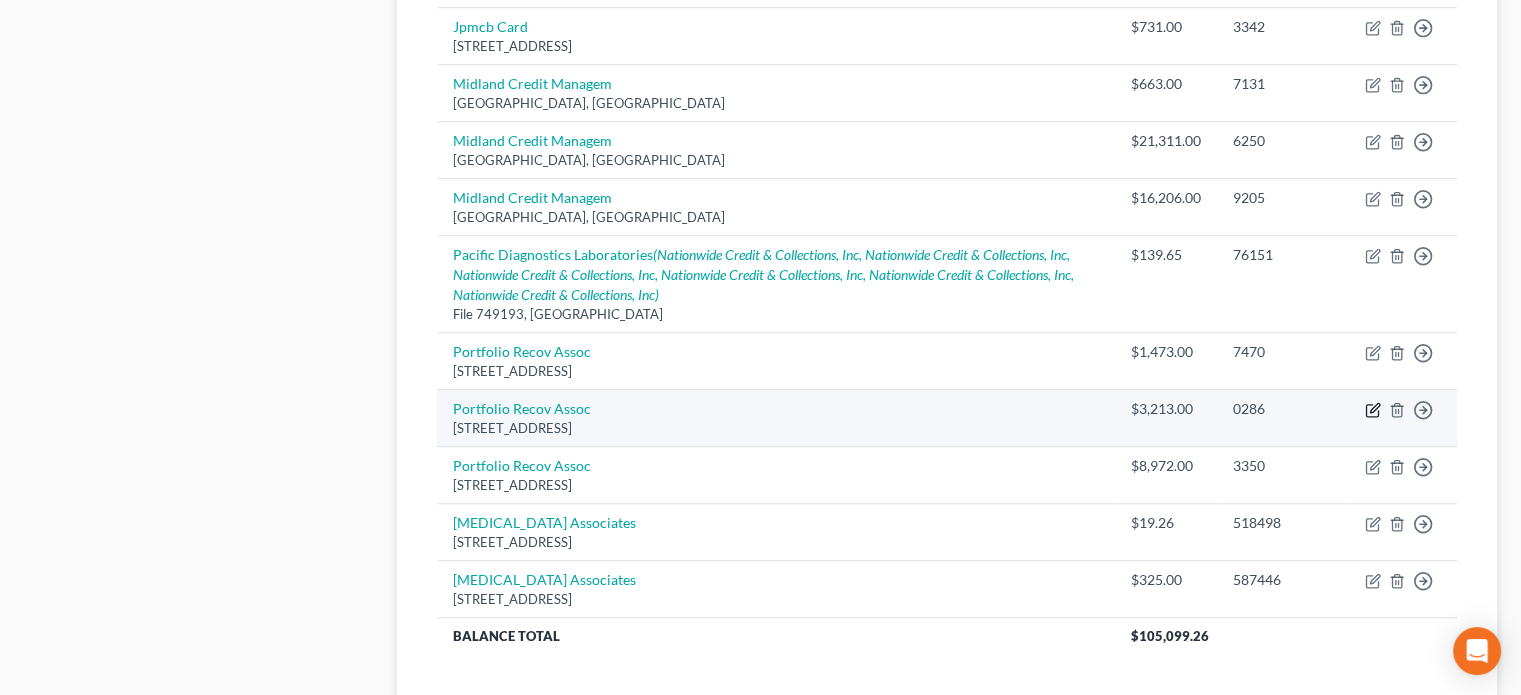 click 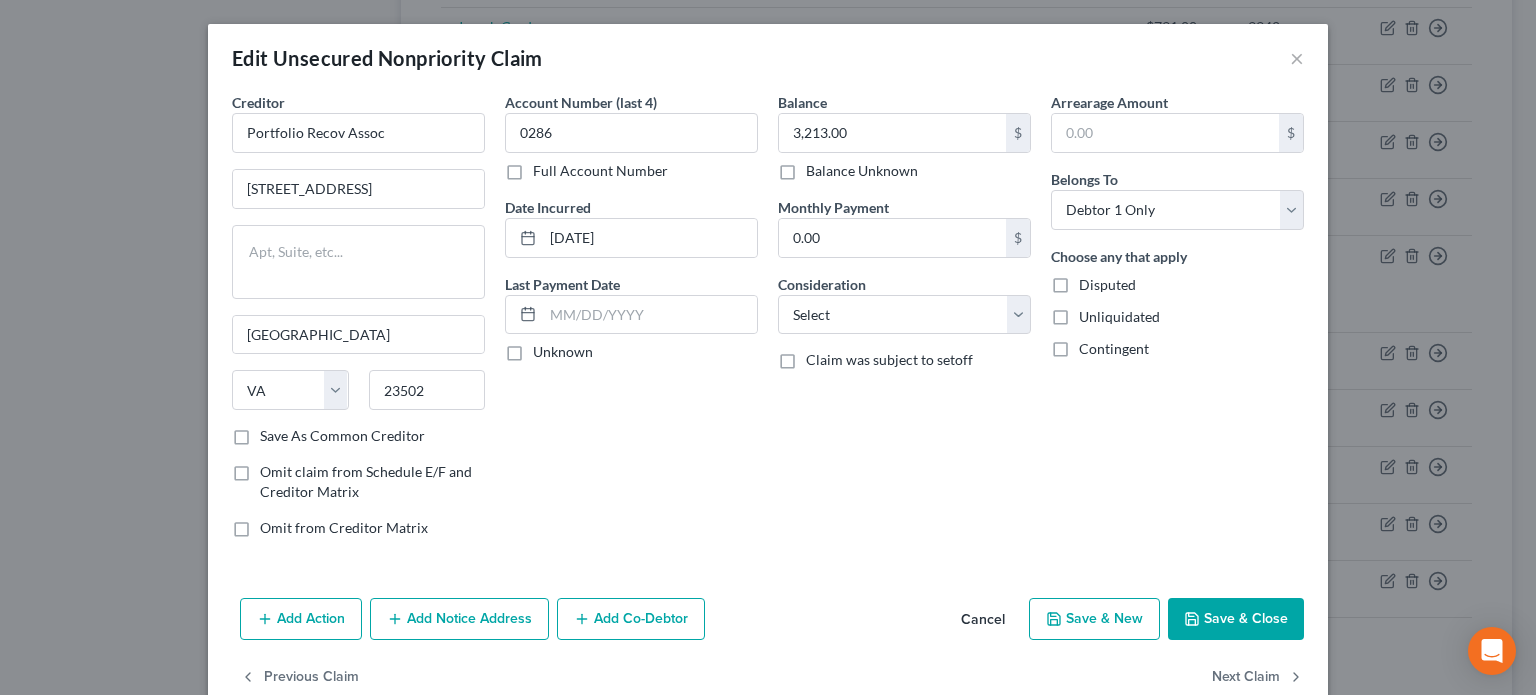 click on "Add Notice Address" at bounding box center [459, 619] 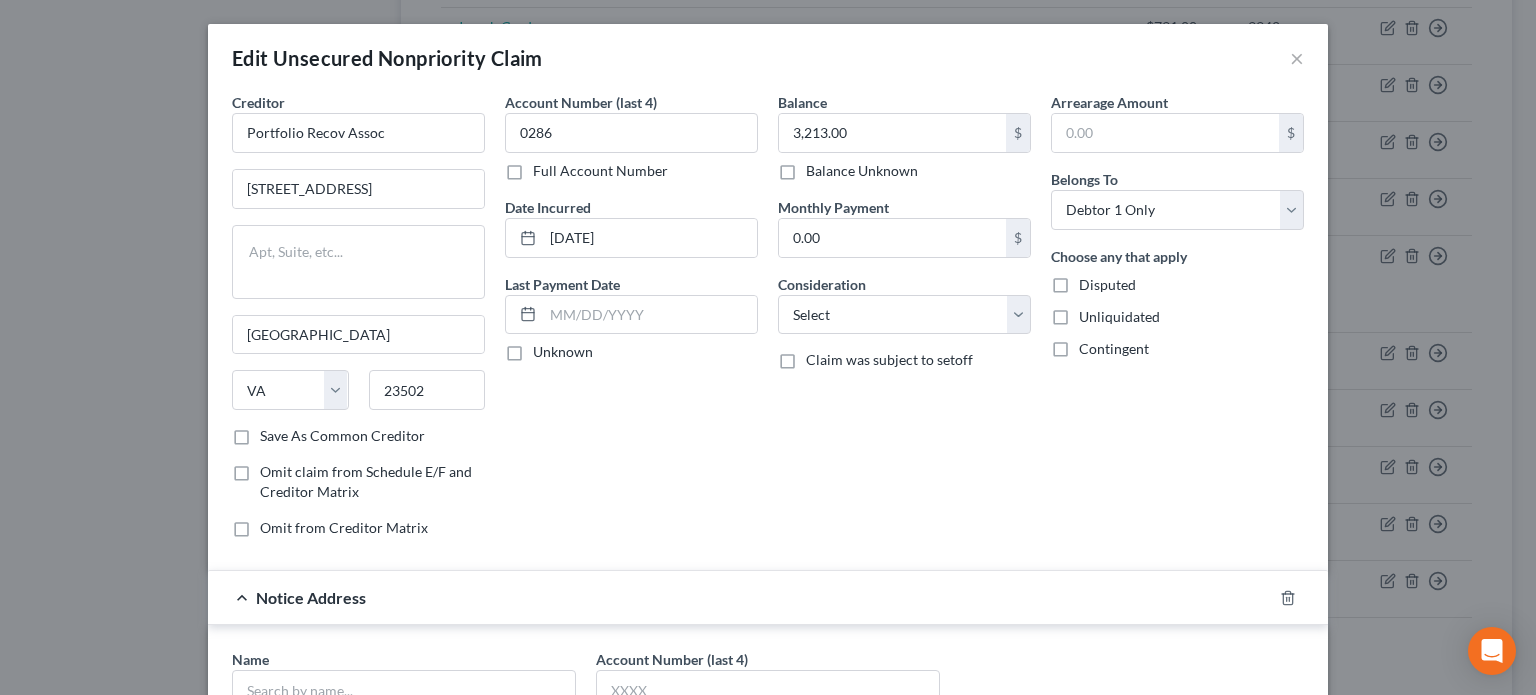 scroll, scrollTop: 200, scrollLeft: 0, axis: vertical 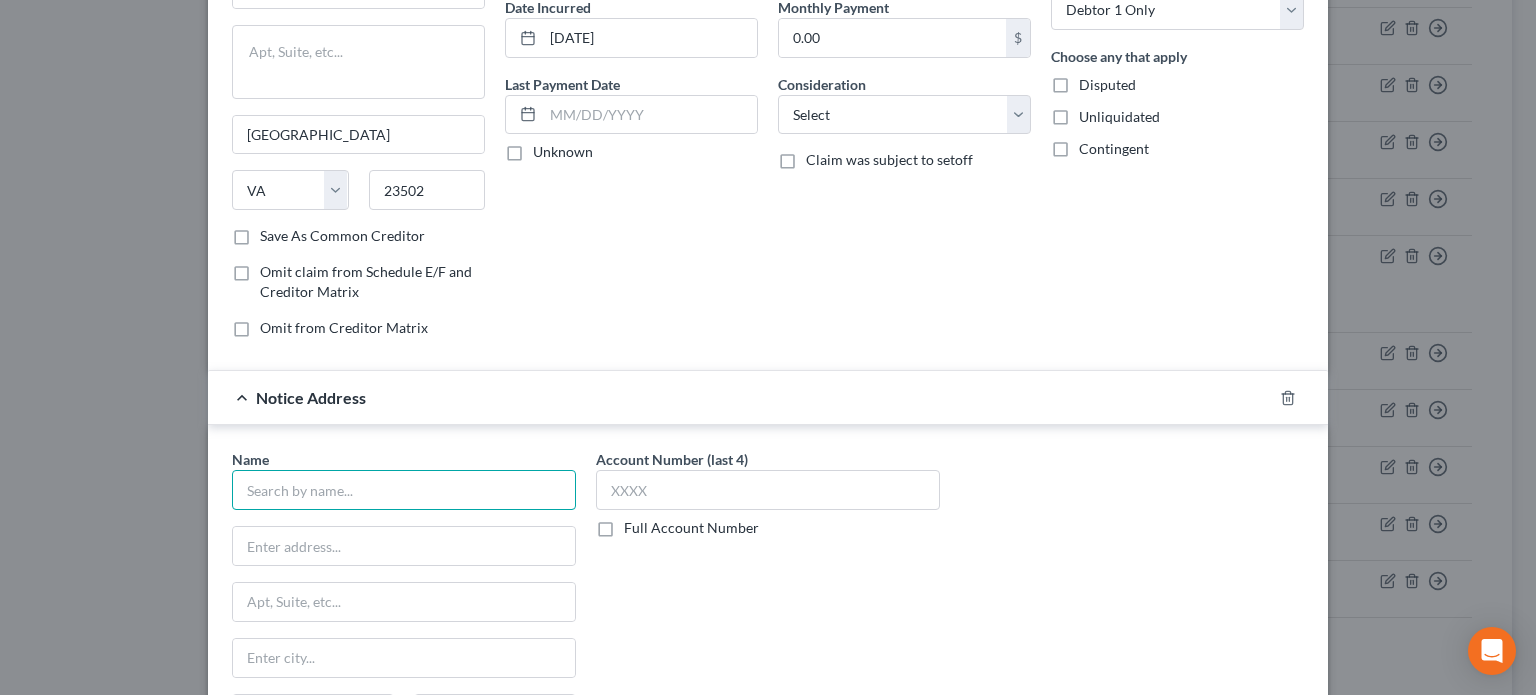 click at bounding box center [404, 490] 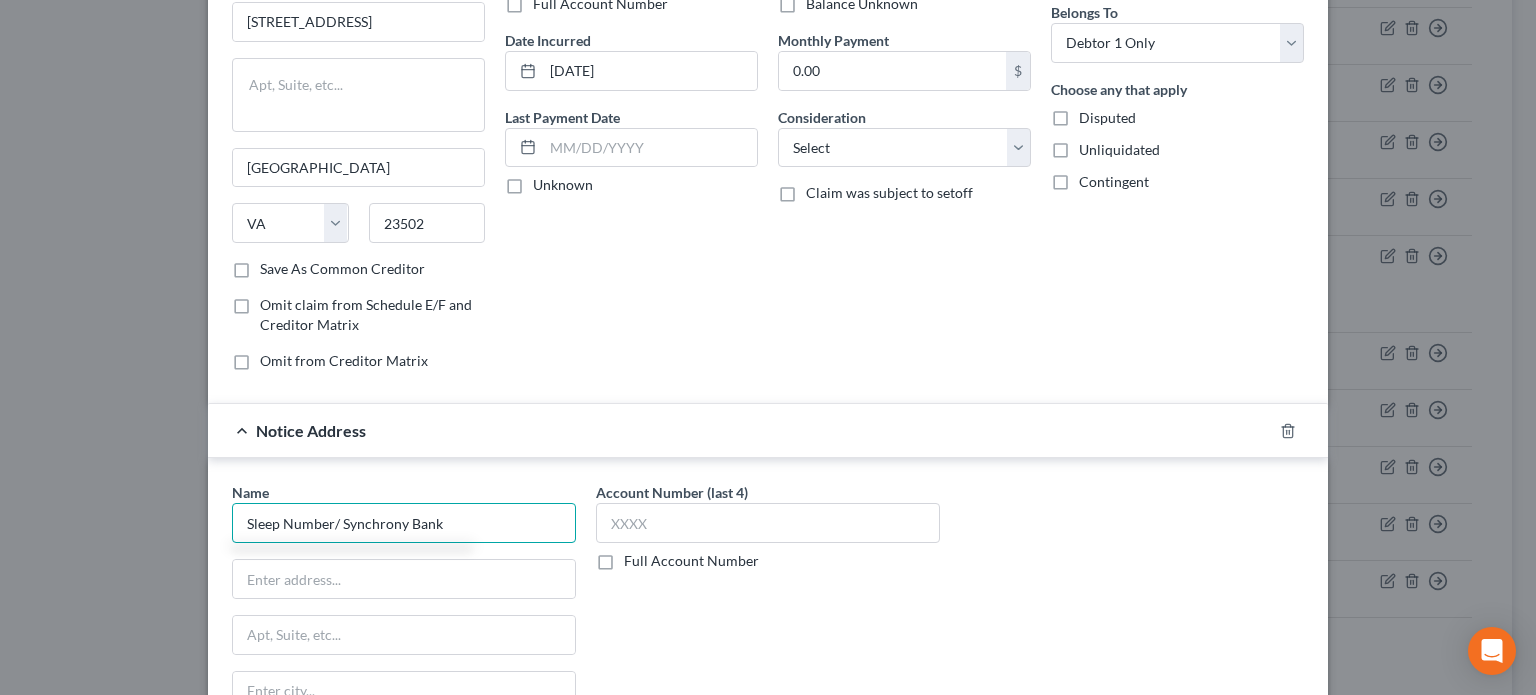 scroll, scrollTop: 200, scrollLeft: 0, axis: vertical 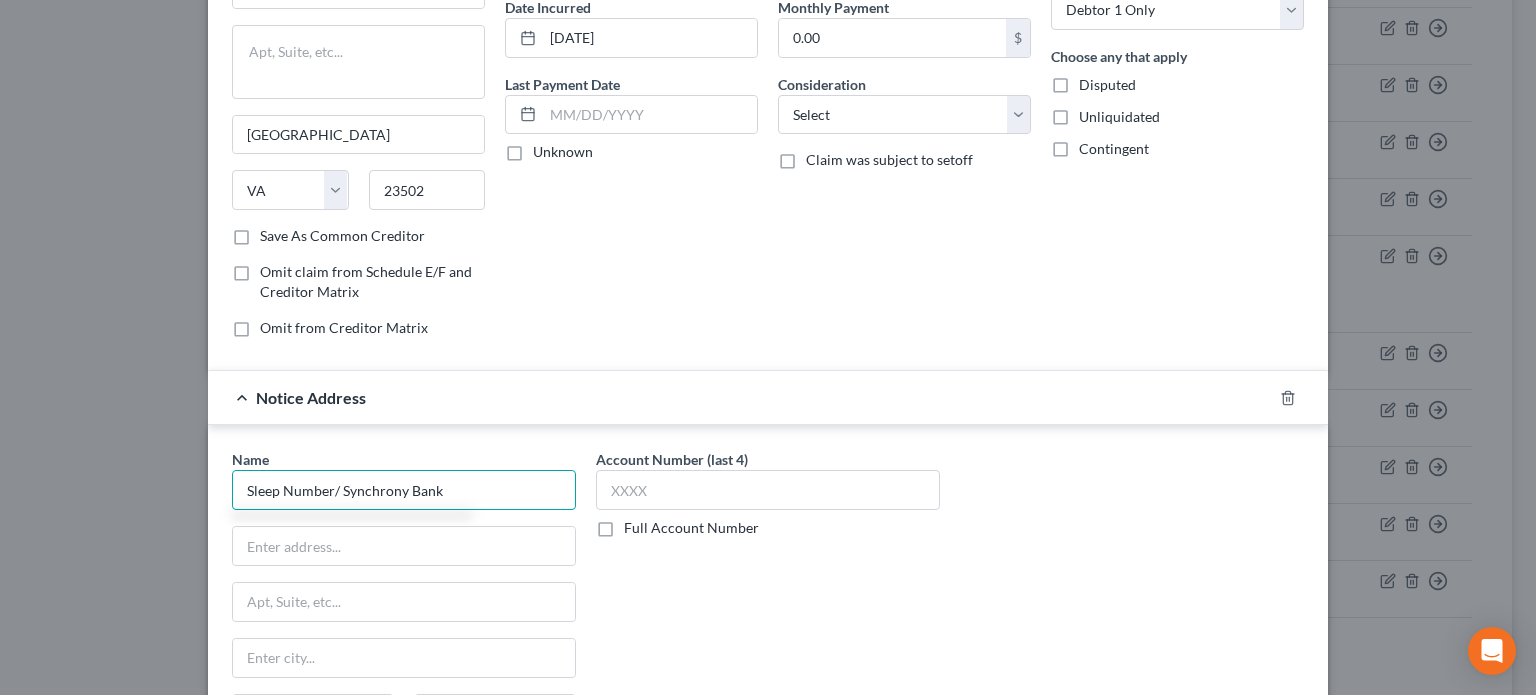 type on "Sleep Number/ Synchrony Bank" 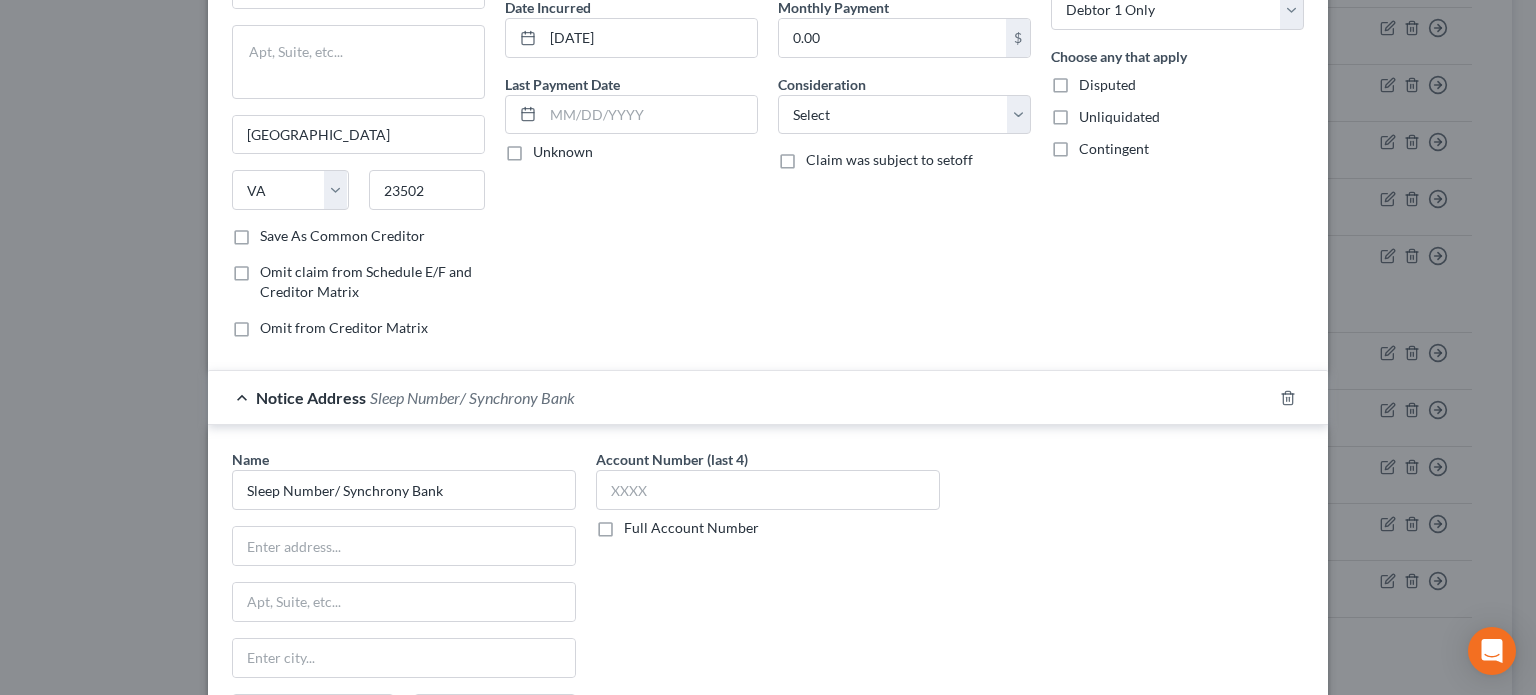 click on "Full Account Number" at bounding box center [691, 528] 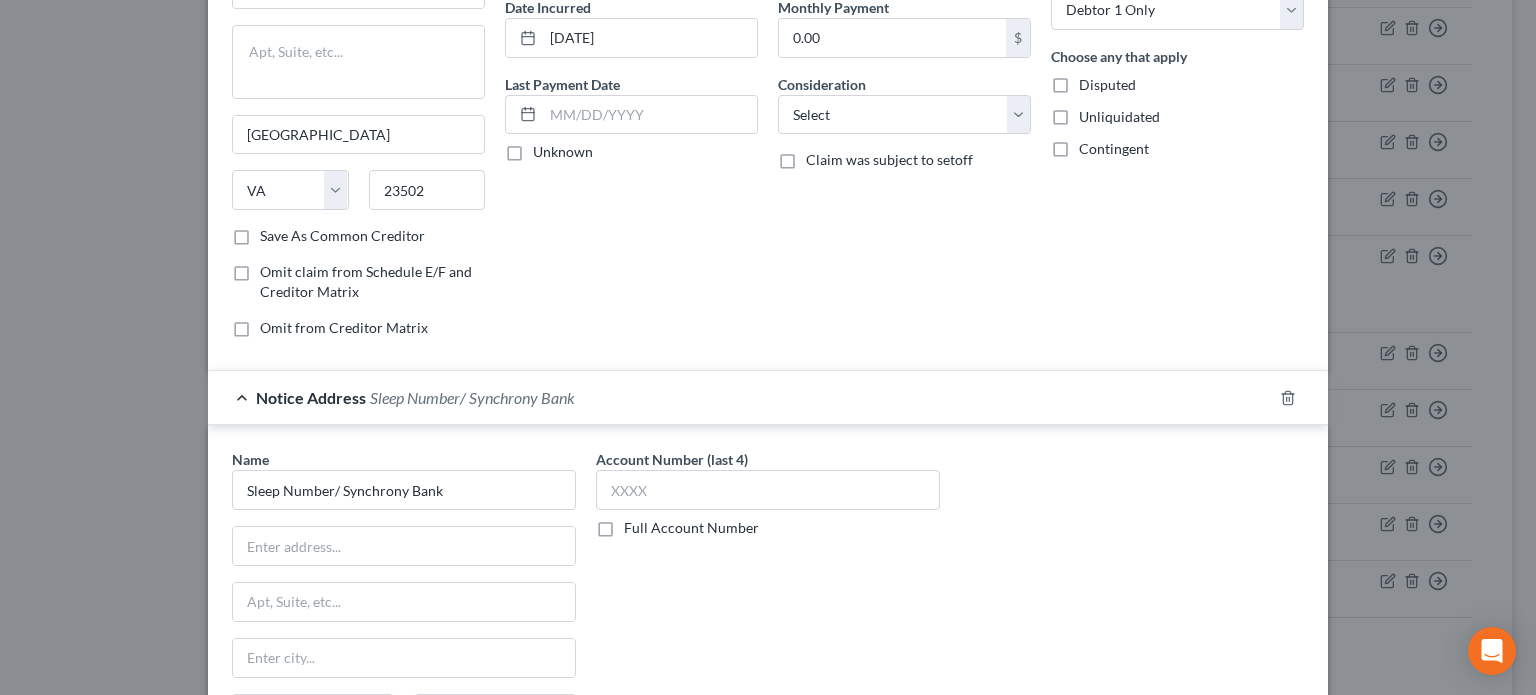click on "Full Account Number" at bounding box center [638, 524] 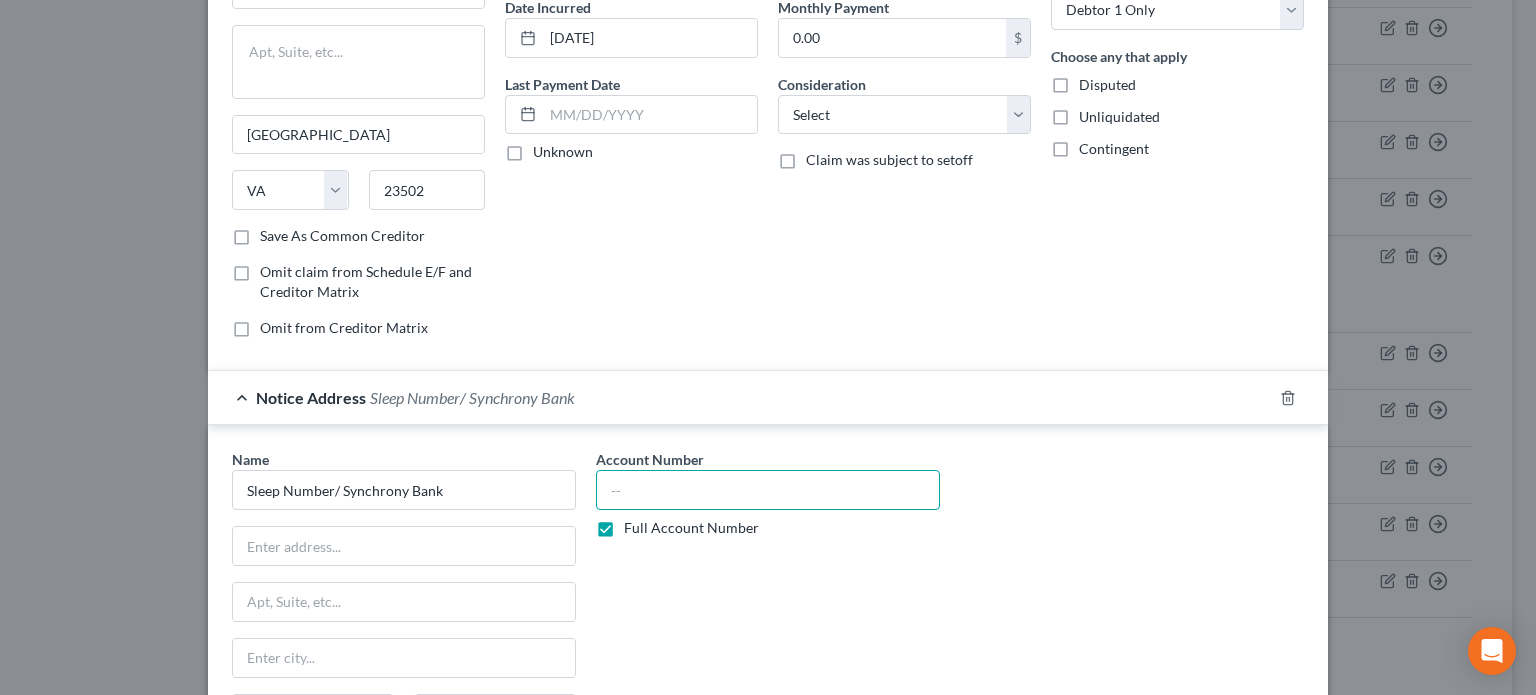click at bounding box center [768, 490] 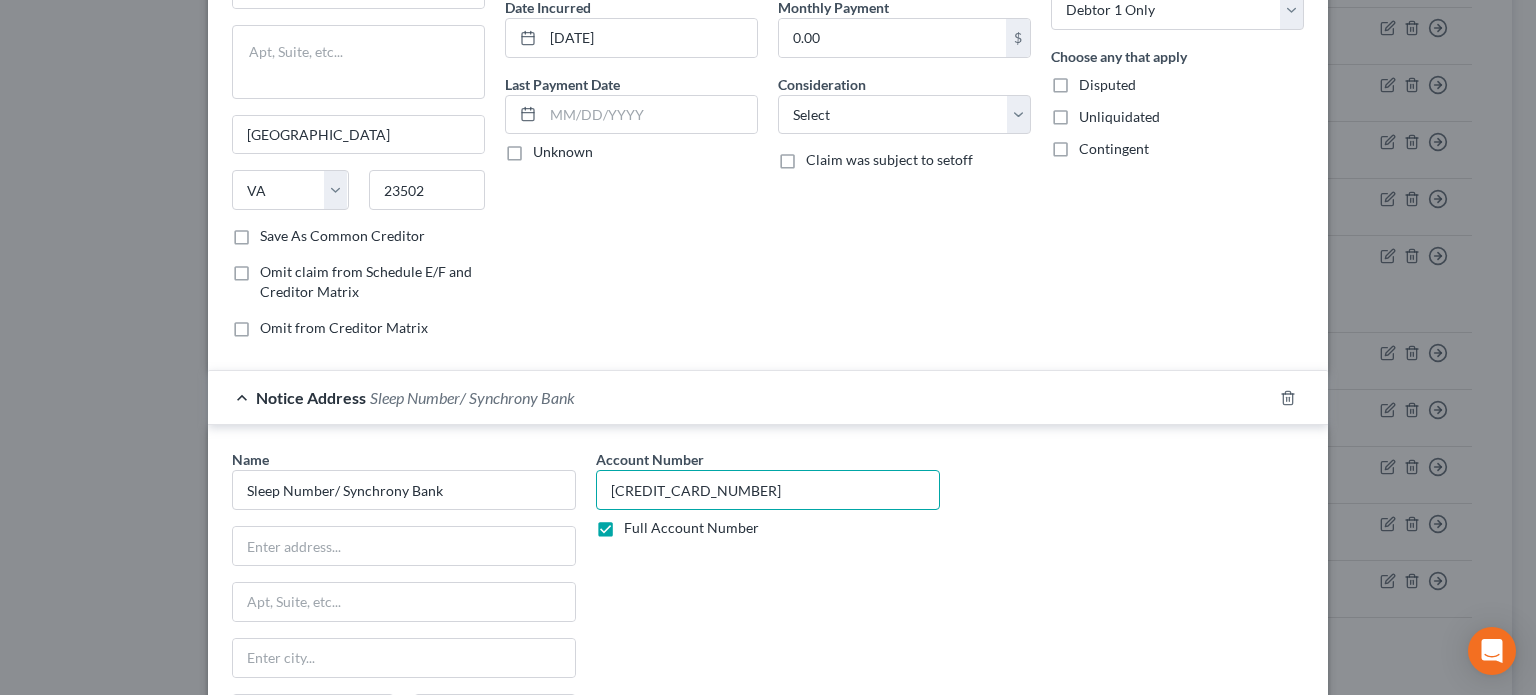type on "[CREDIT_CARD_NUMBER]" 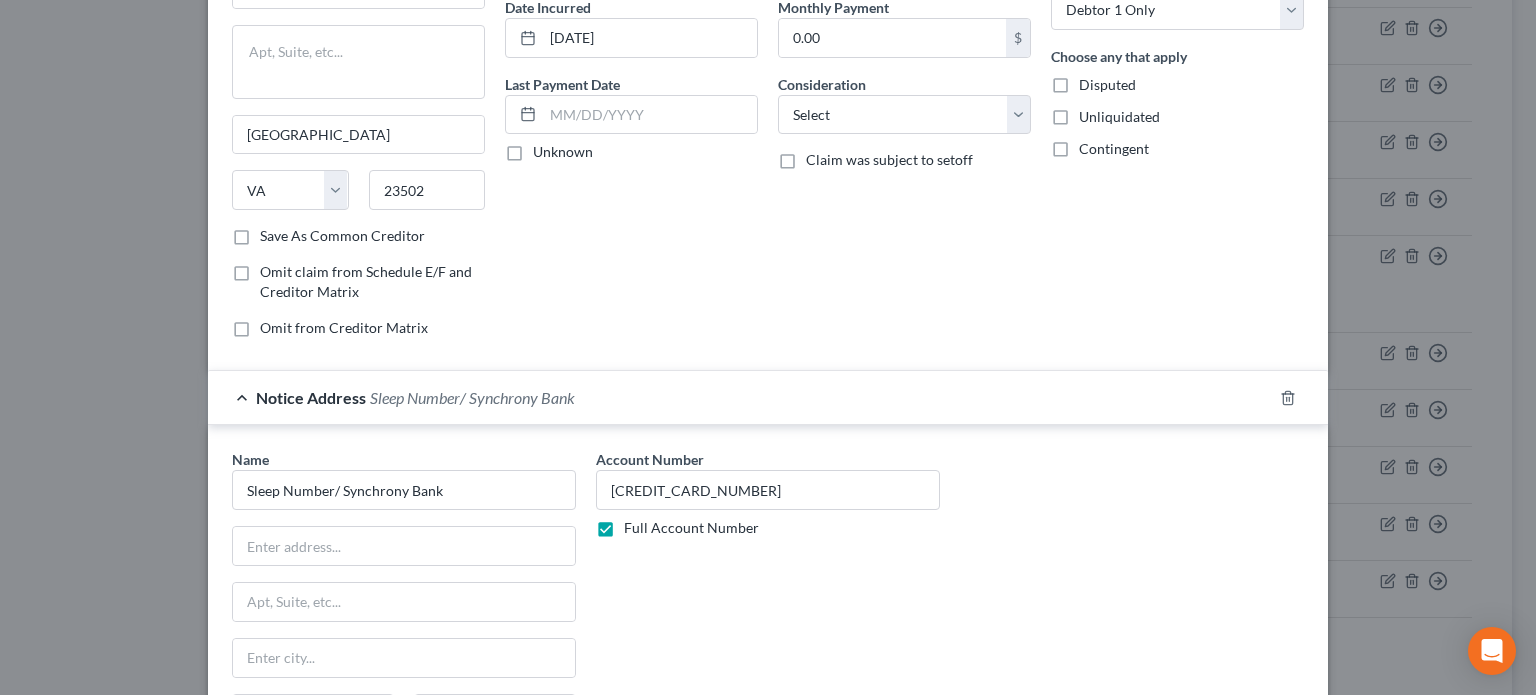 click on "Notice Address Sleep Number/ Synchrony Bank" at bounding box center (740, 397) 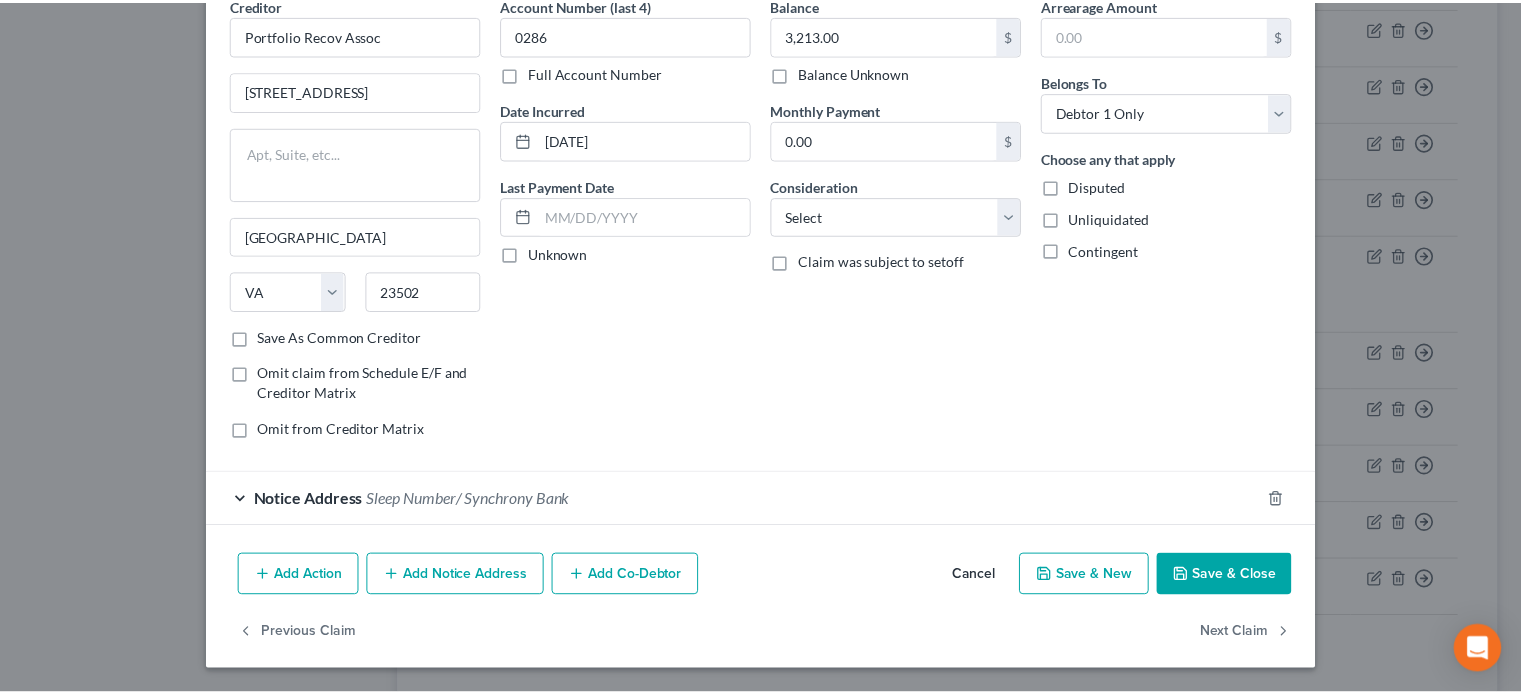 scroll, scrollTop: 95, scrollLeft: 0, axis: vertical 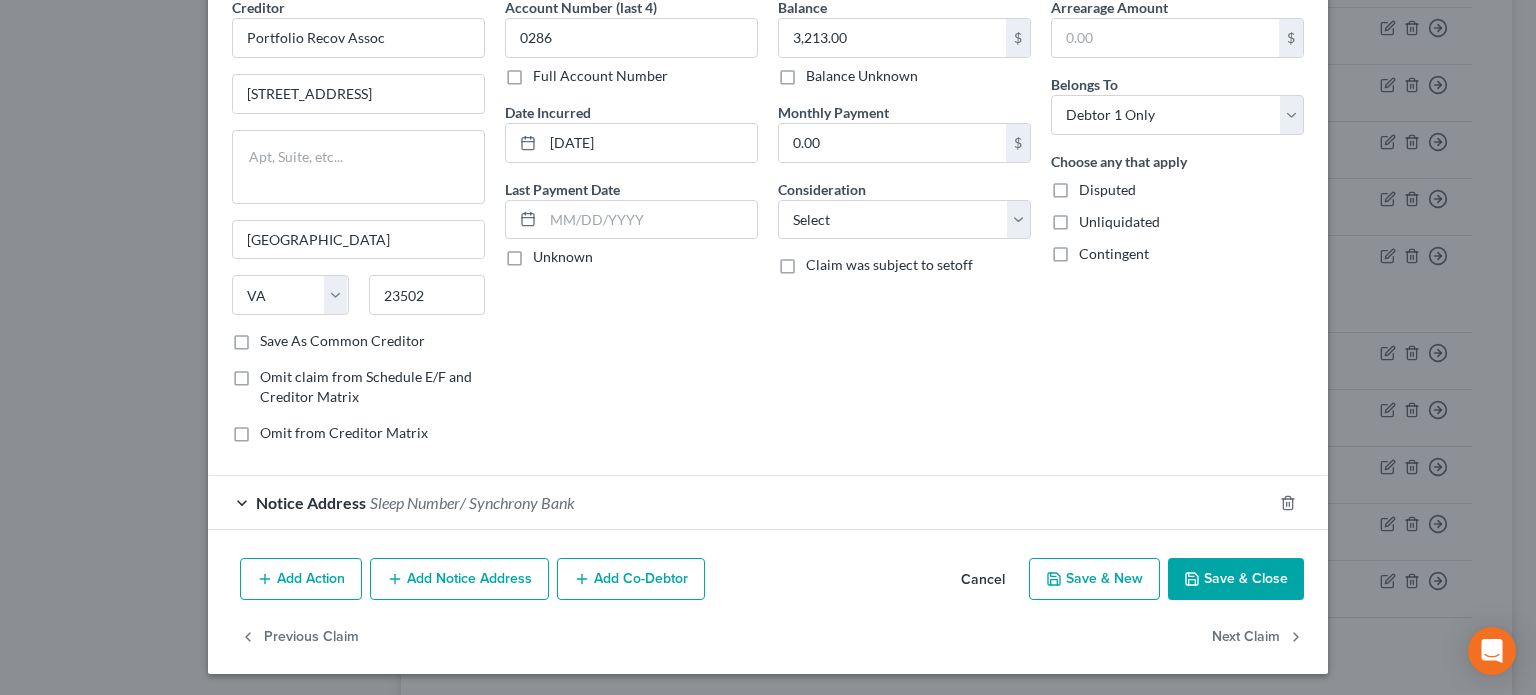 click on "Save & Close" at bounding box center [1236, 579] 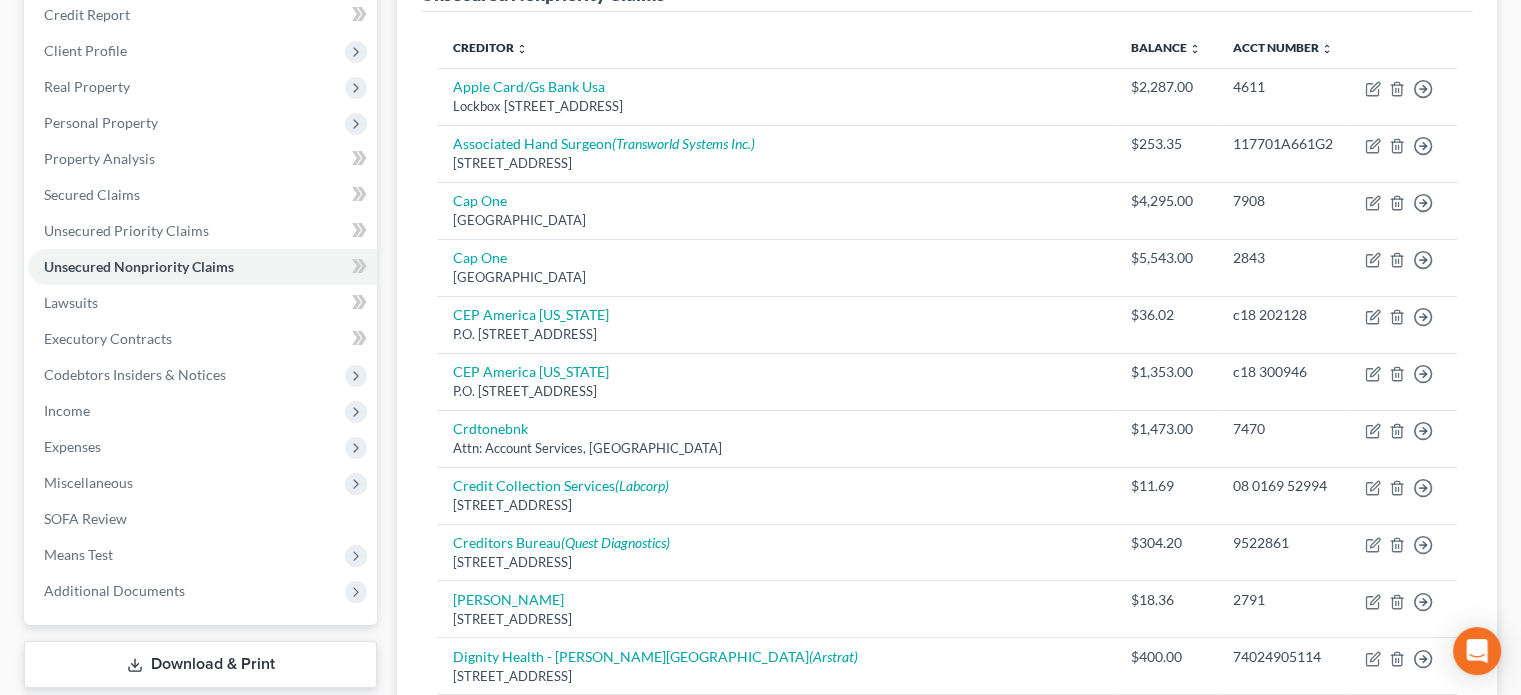 scroll, scrollTop: 47, scrollLeft: 0, axis: vertical 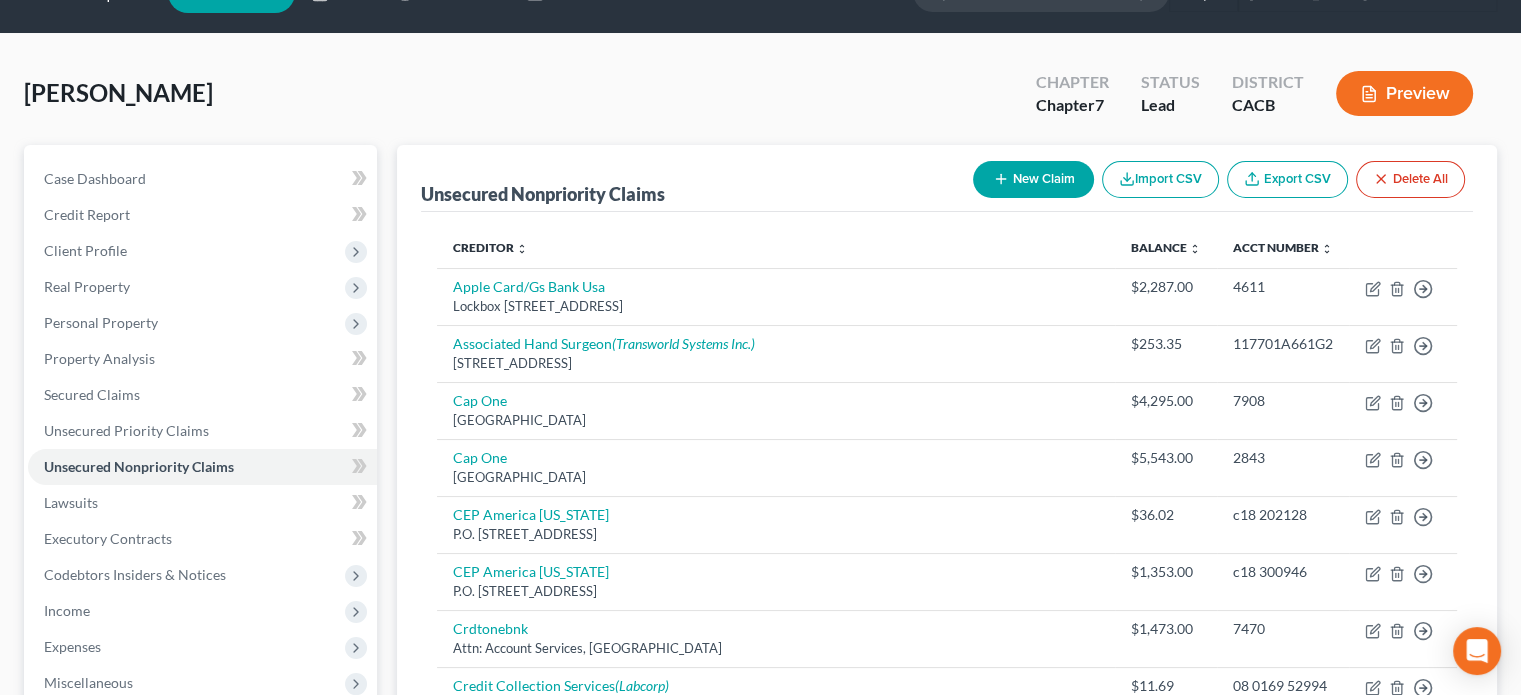 click on "New Claim" at bounding box center (1033, 179) 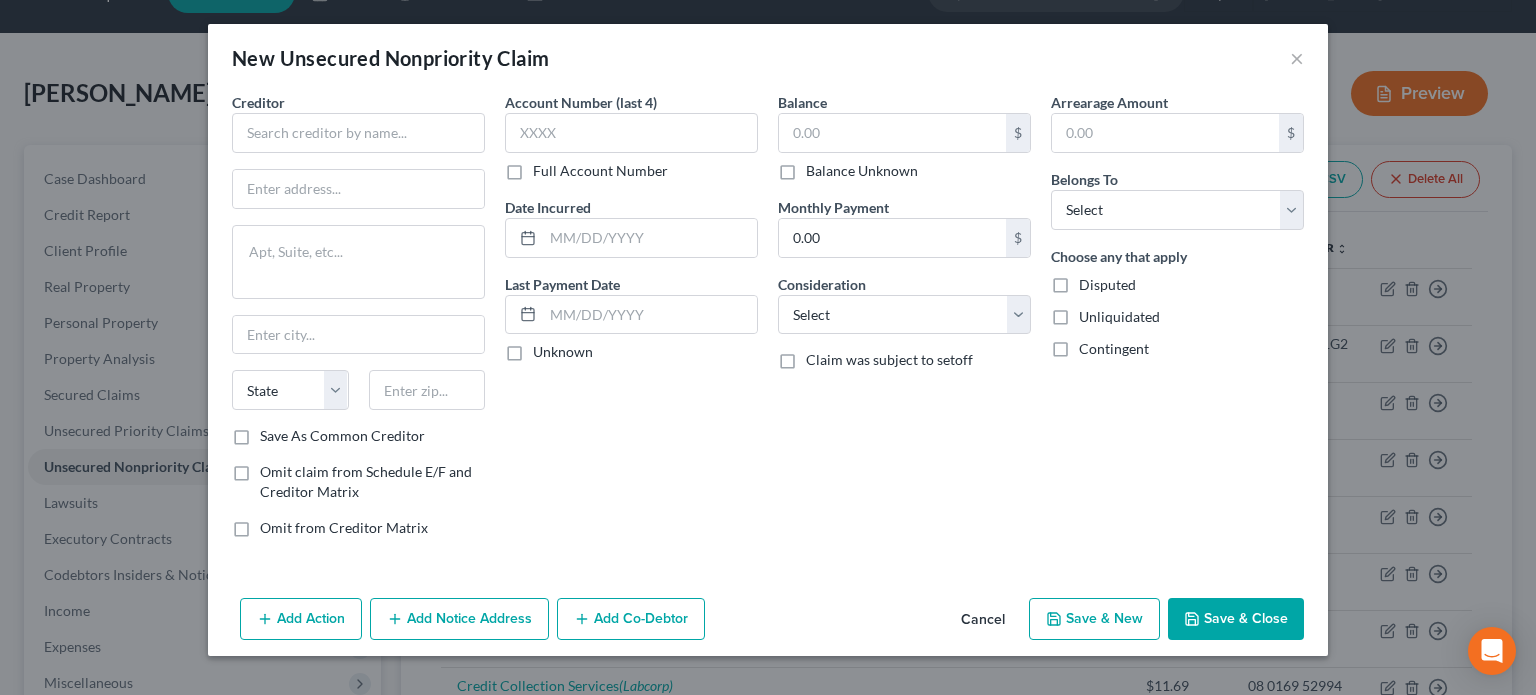 click on "Creditor *" at bounding box center (358, 122) 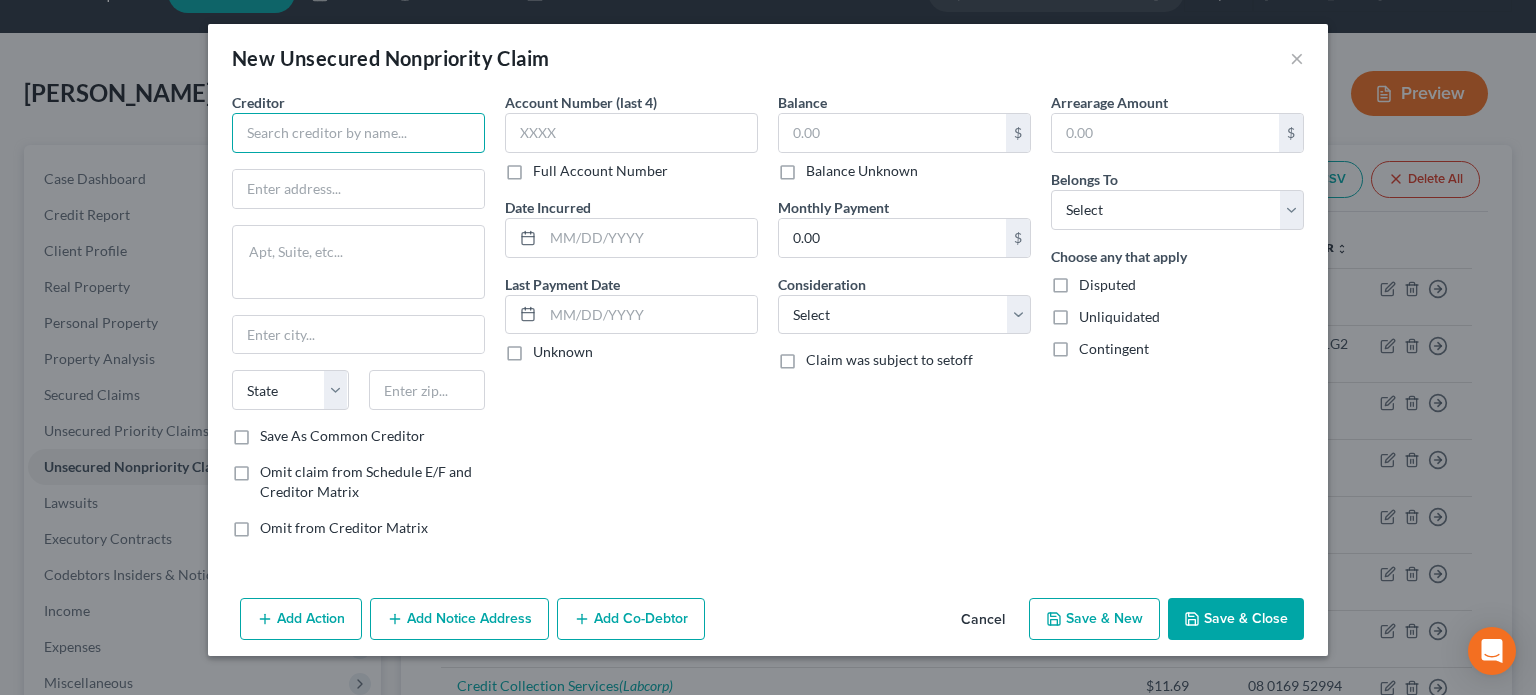 click at bounding box center (358, 133) 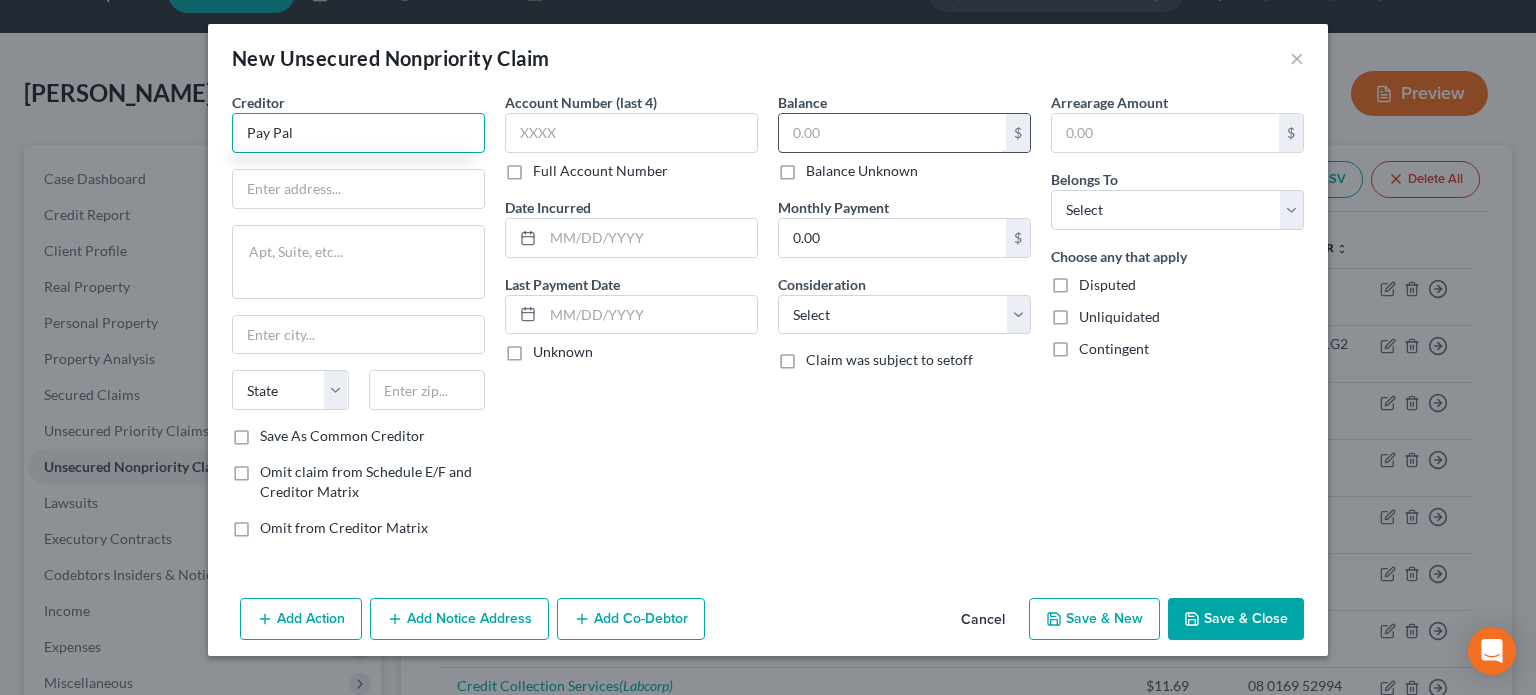 type on "Pay Pal" 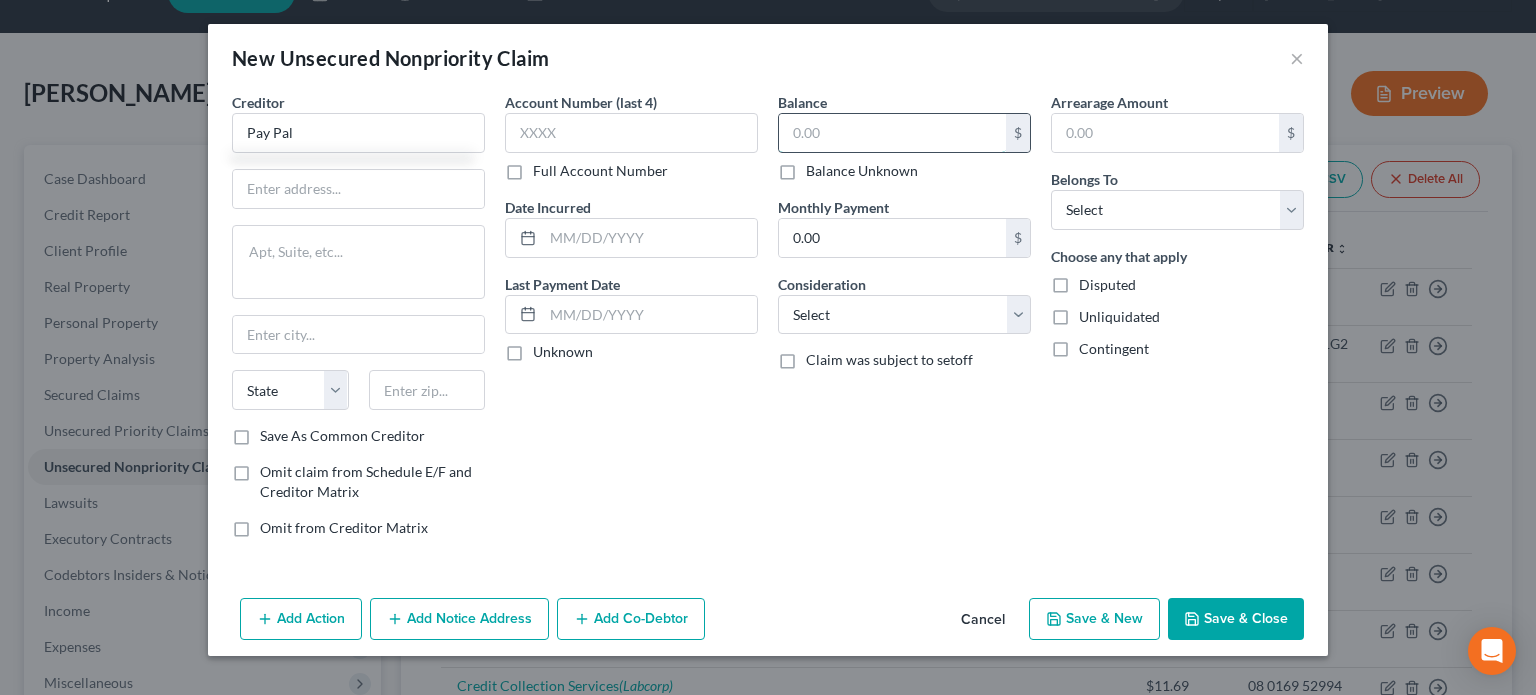 click at bounding box center (892, 133) 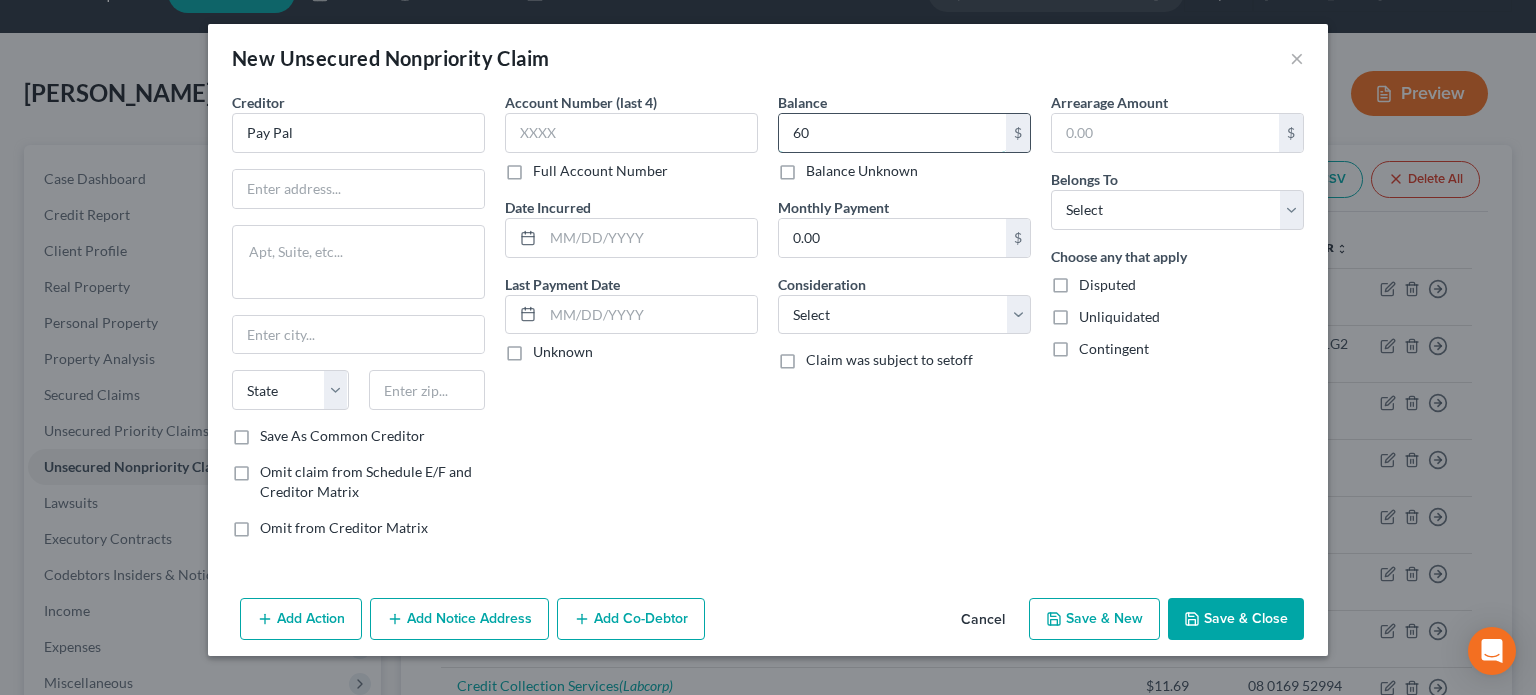 type on "6" 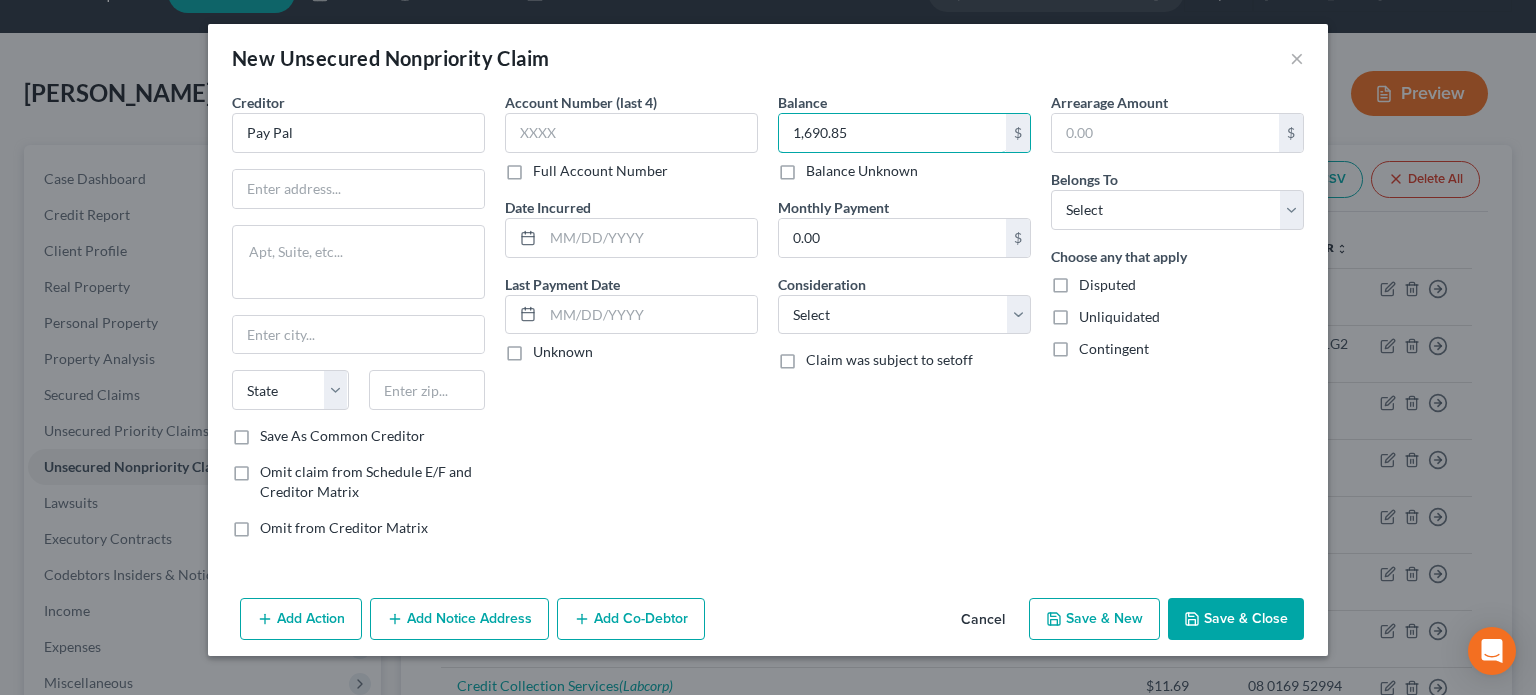 type on "1,690.85" 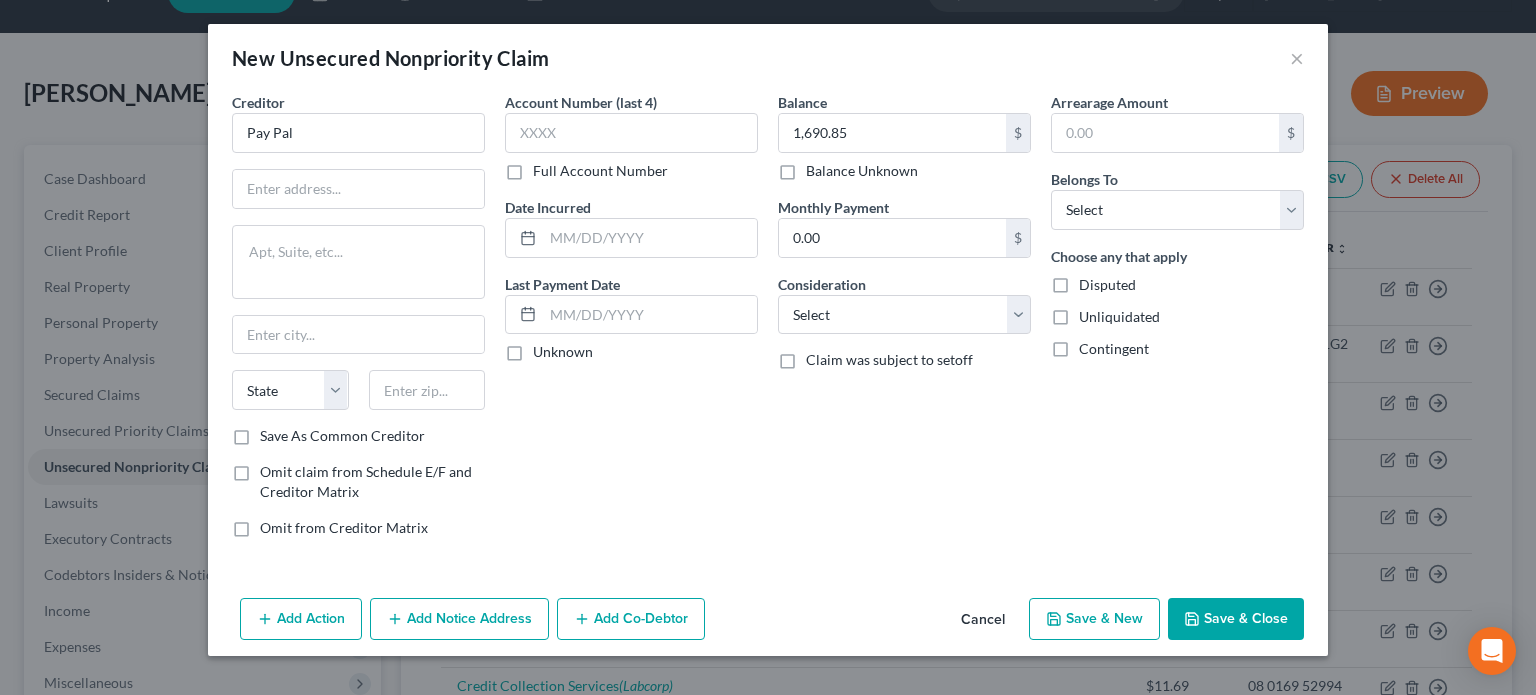 click on "Full Account Number" at bounding box center [600, 171] 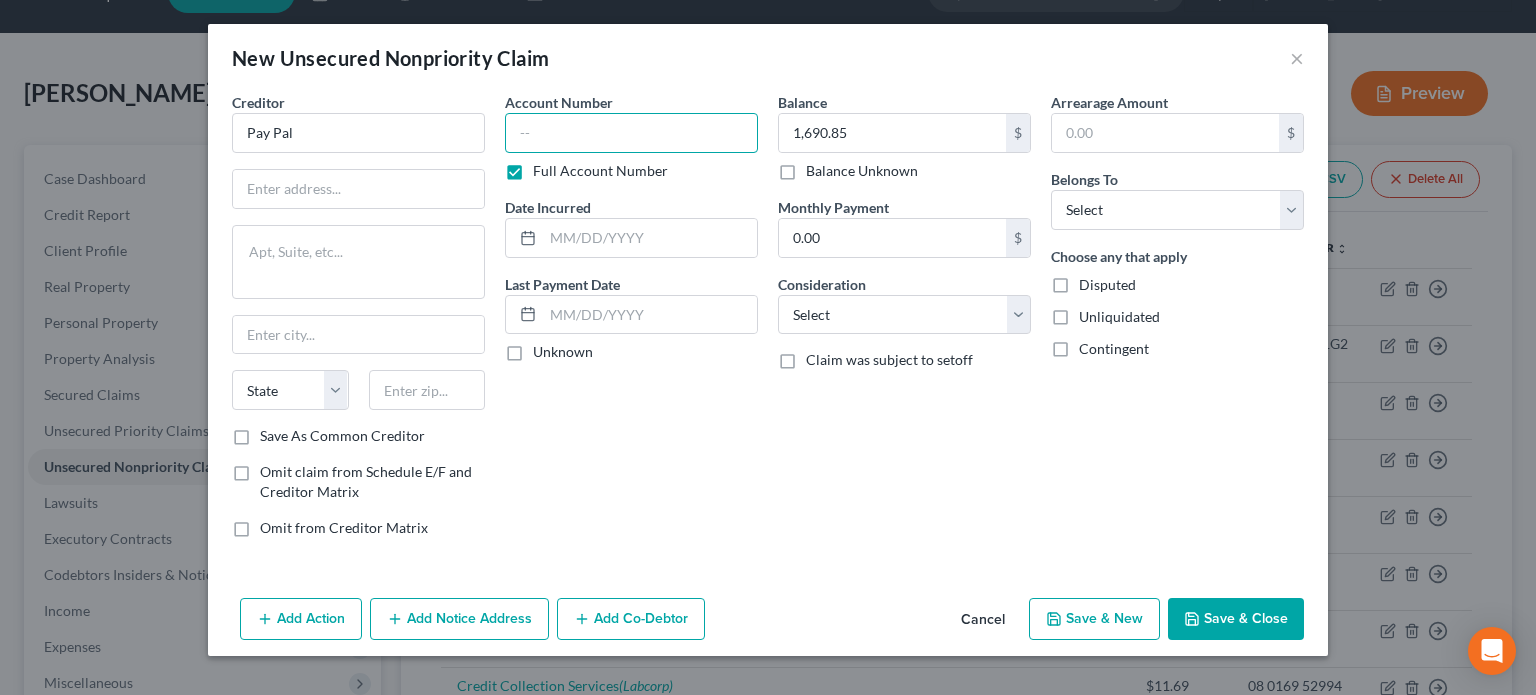 click at bounding box center (631, 133) 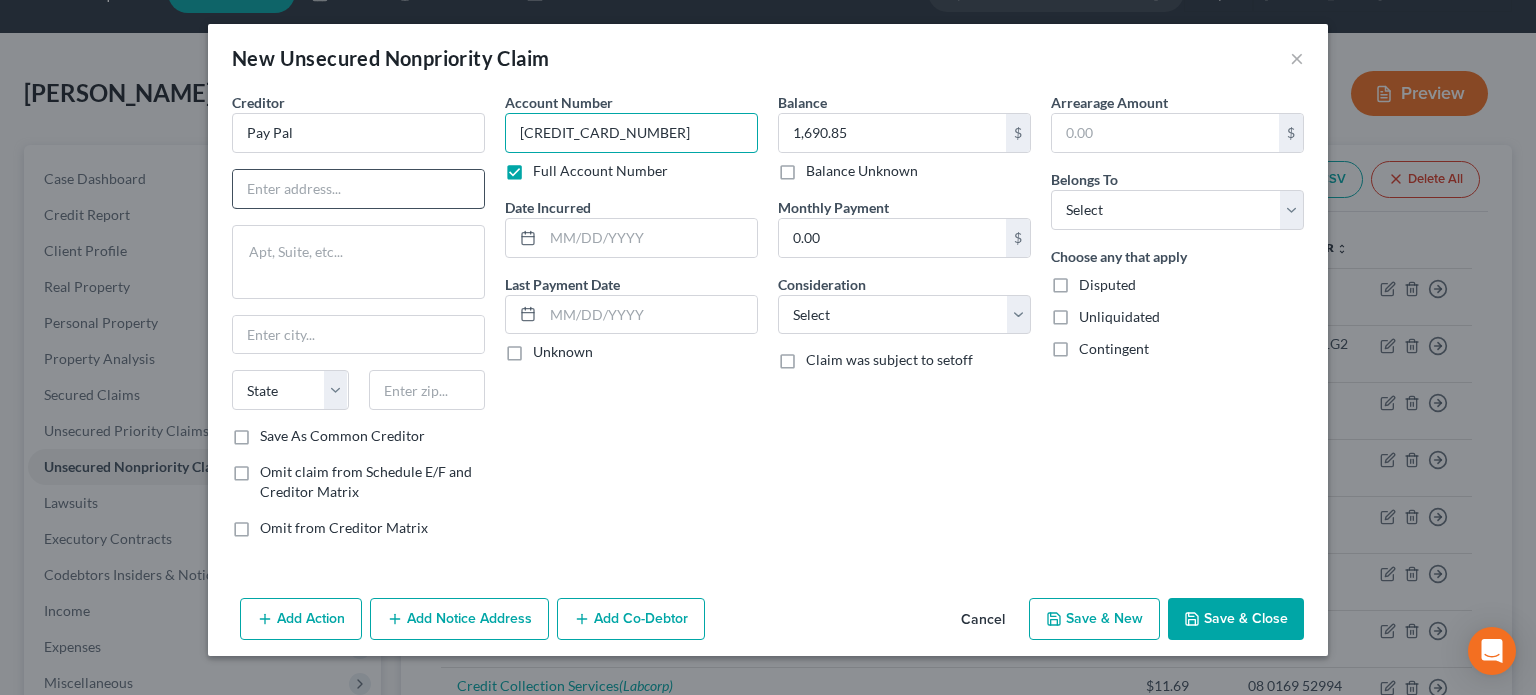 type on "[CREDIT_CARD_NUMBER]" 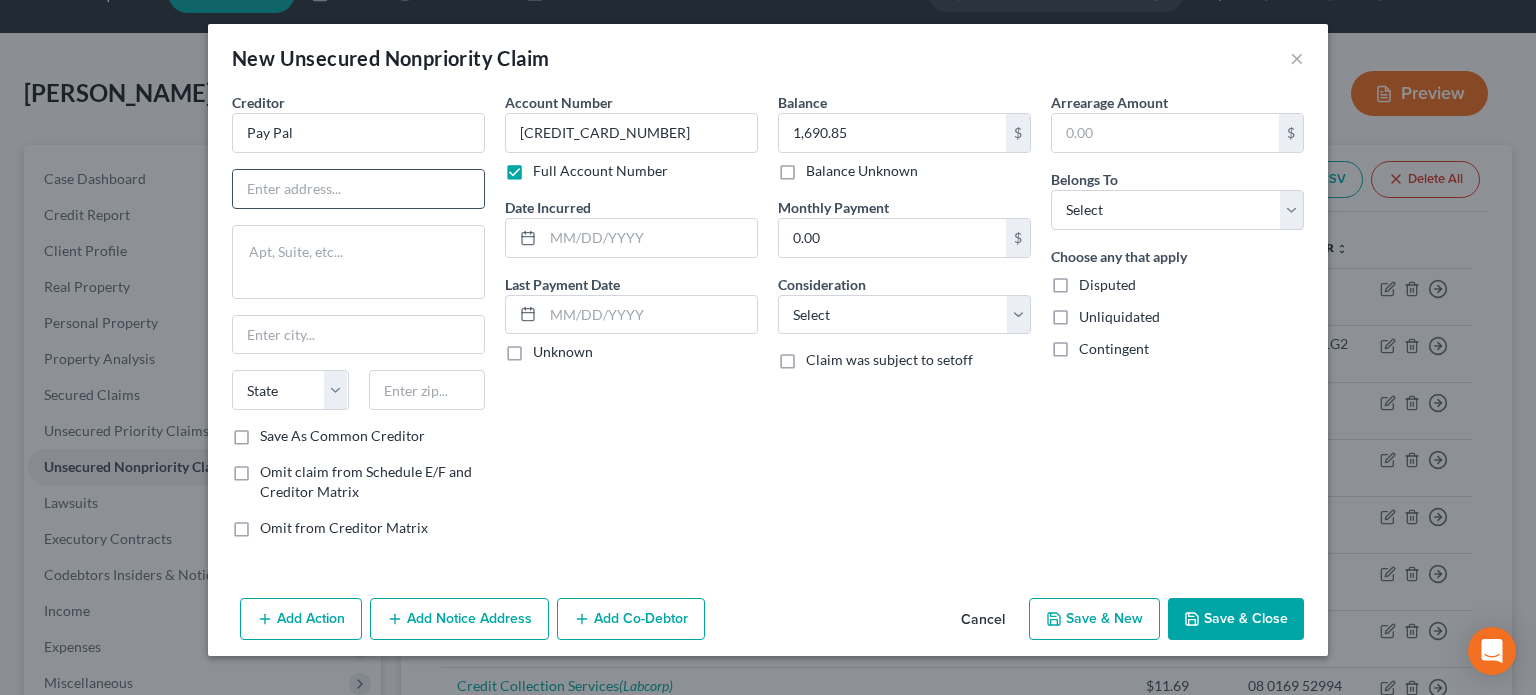 click at bounding box center (358, 189) 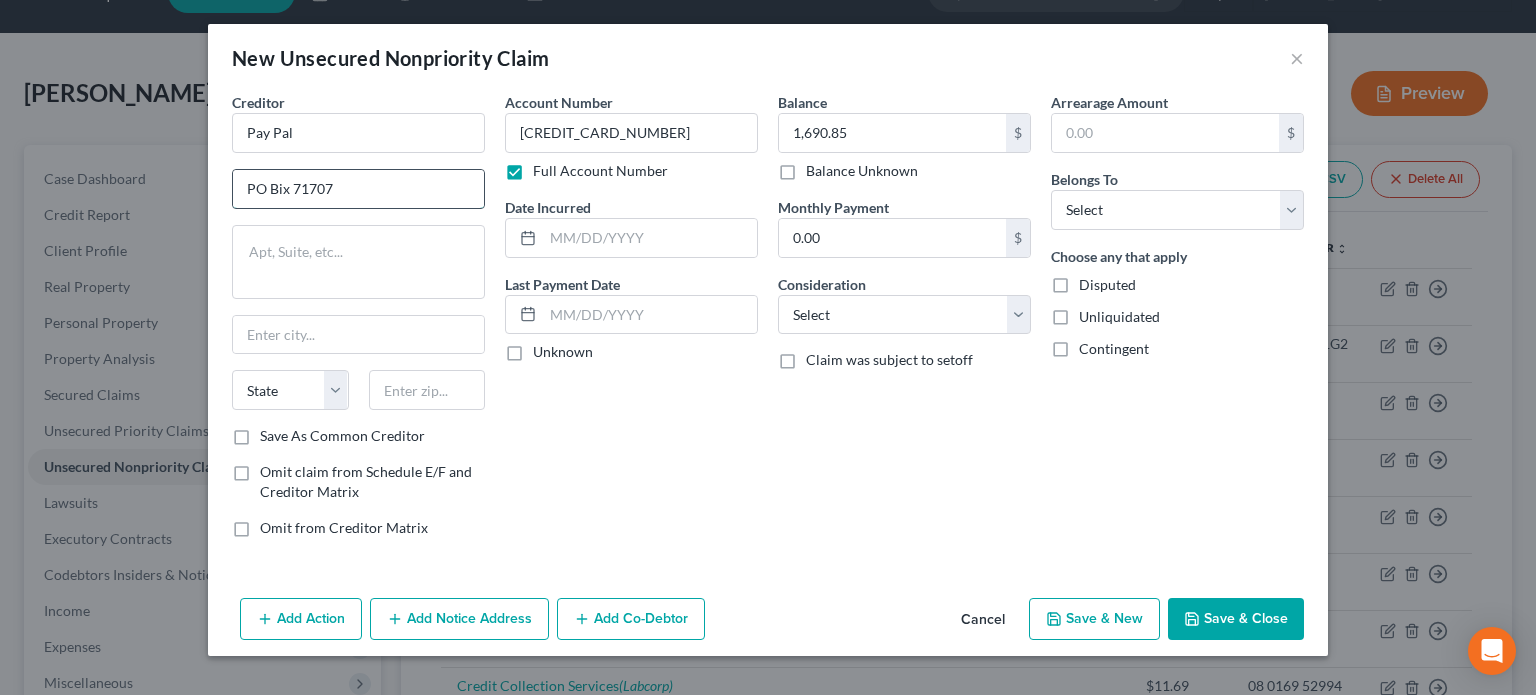 click on "PO Bix 71707" at bounding box center (358, 189) 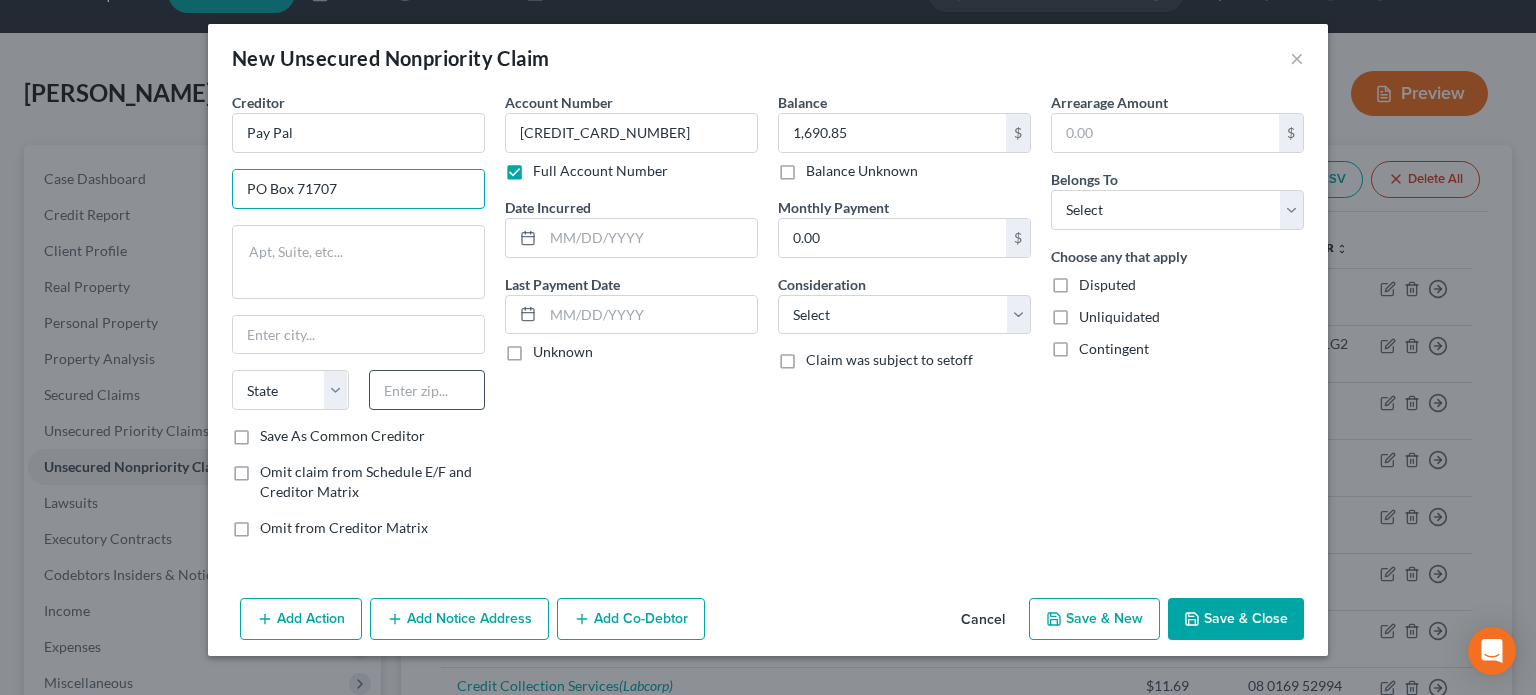 type on "PO Box 71707" 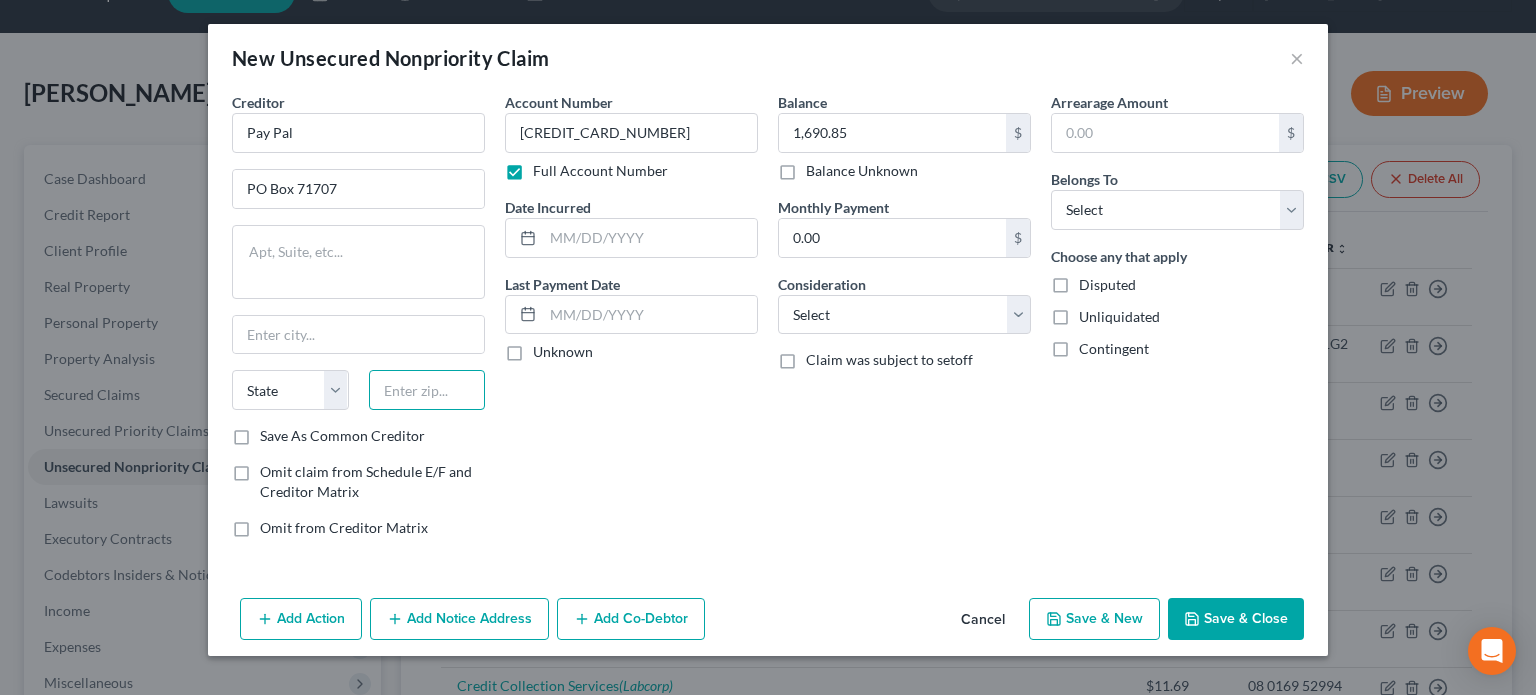click at bounding box center [427, 390] 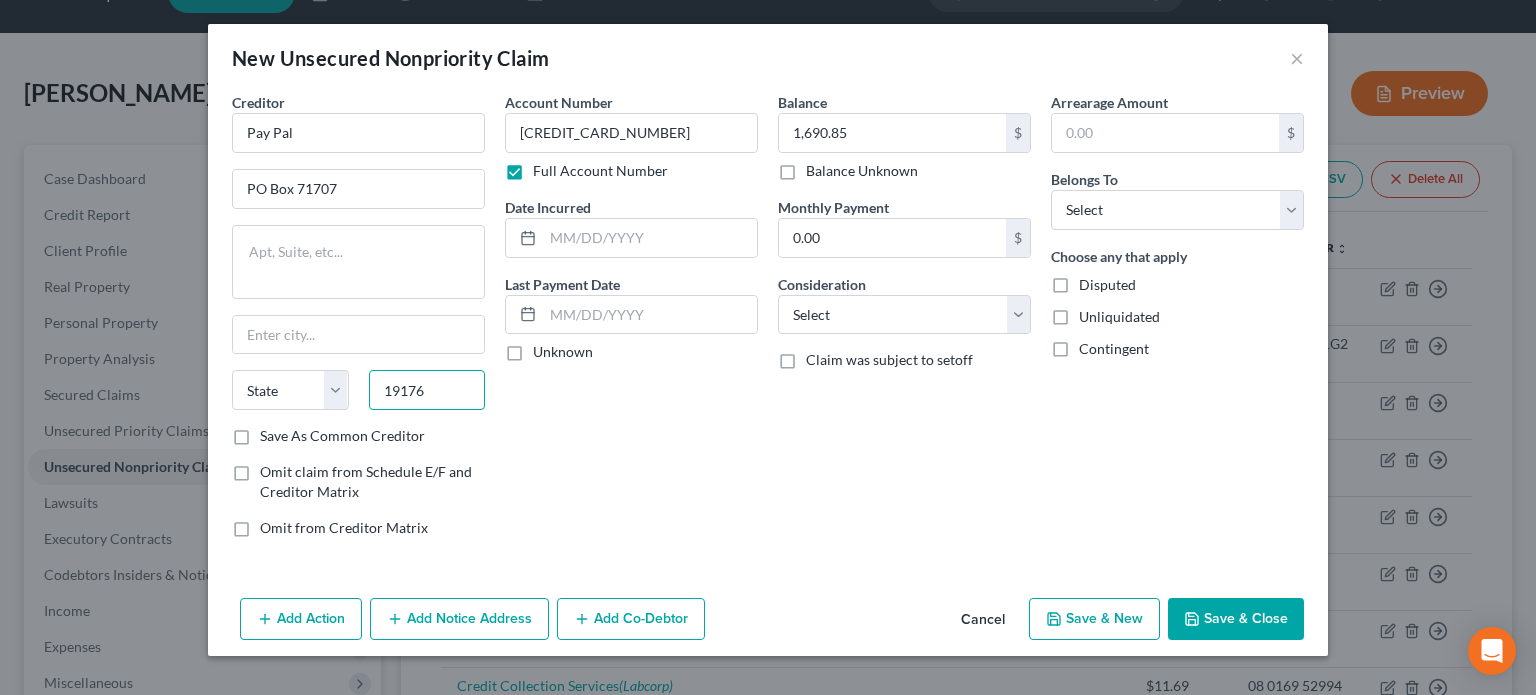 type on "19176" 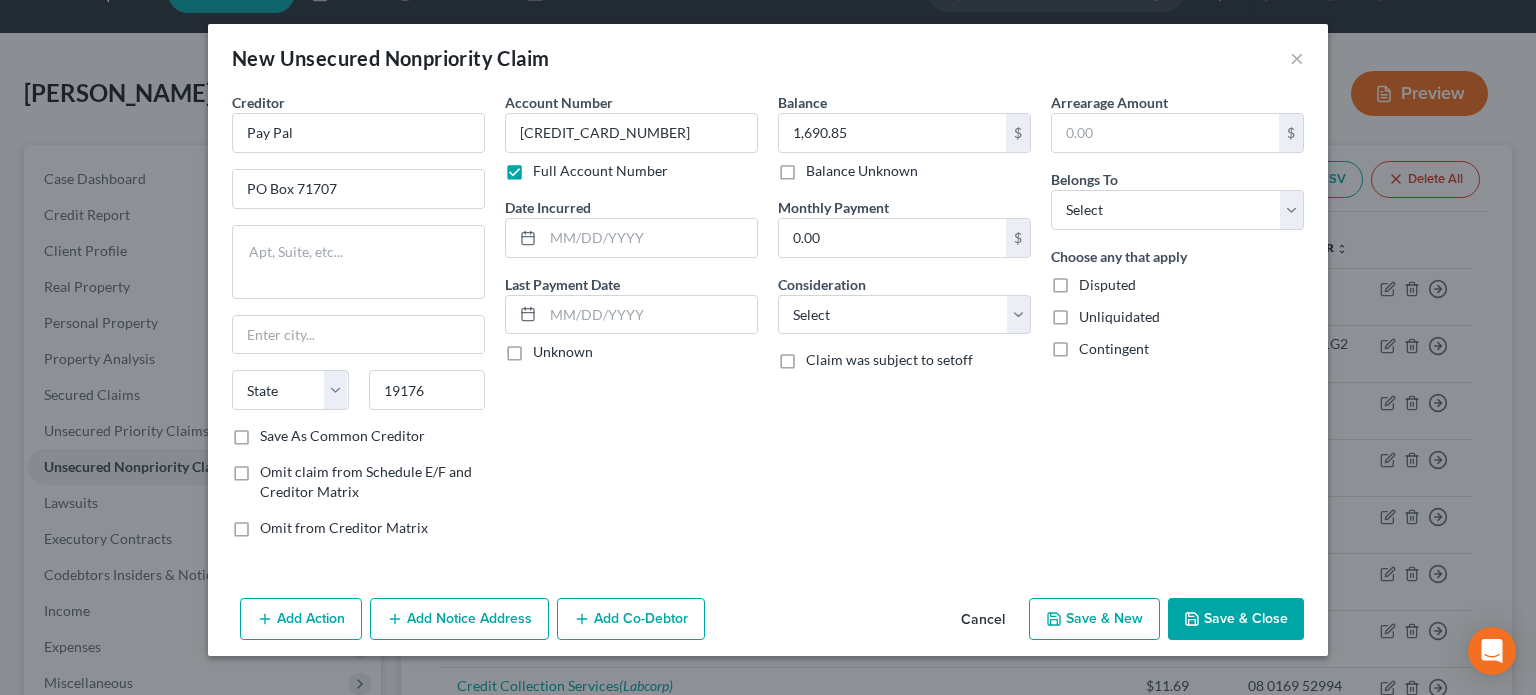 click on "Account Number
[CREDIT_CARD_NUMBER]
Full Account Number
Date Incurred         Last Payment Date         Unknown" at bounding box center [631, 323] 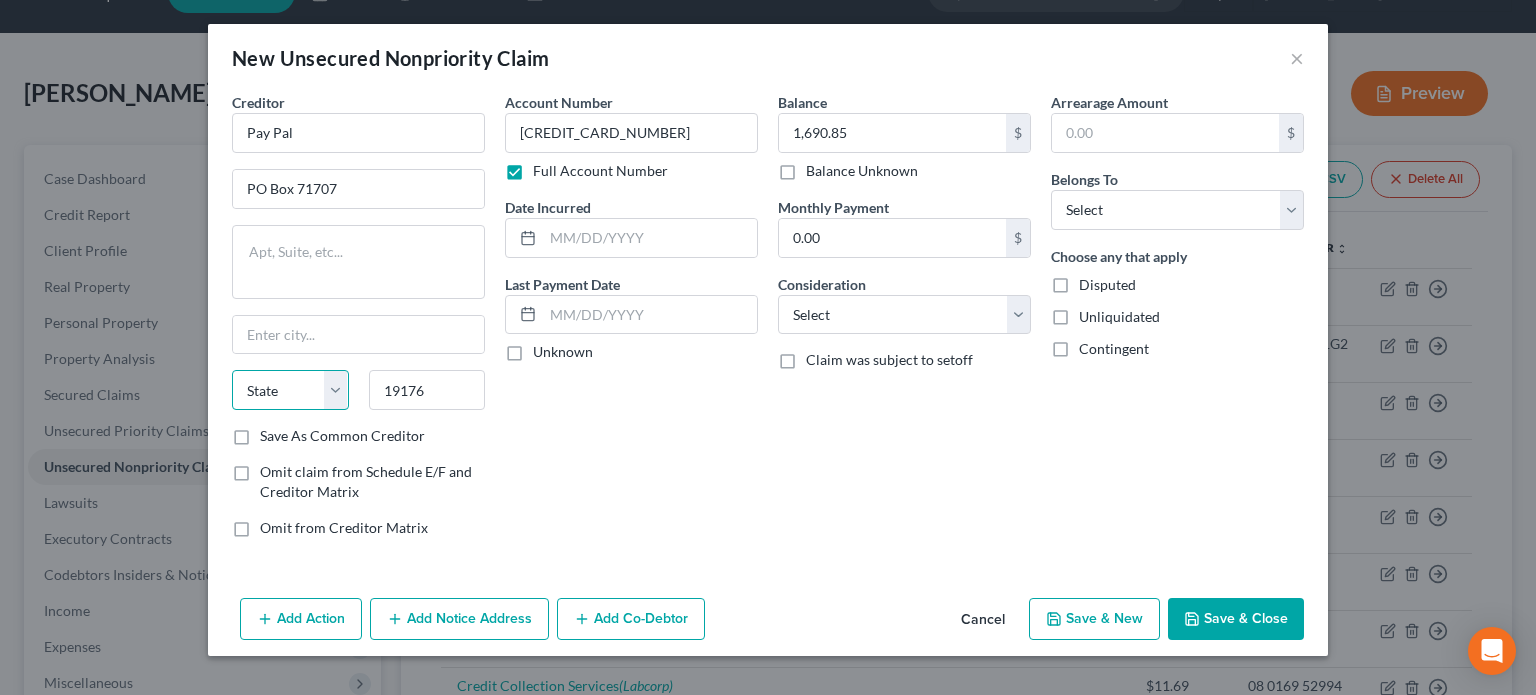 click on "State [US_STATE] AK AR AZ CA CO CT DE DC [GEOGRAPHIC_DATA] [GEOGRAPHIC_DATA] GU HI ID IL IN [GEOGRAPHIC_DATA] [GEOGRAPHIC_DATA] [GEOGRAPHIC_DATA] LA ME MD [GEOGRAPHIC_DATA] [GEOGRAPHIC_DATA] [GEOGRAPHIC_DATA] [GEOGRAPHIC_DATA] [GEOGRAPHIC_DATA] MT NC [GEOGRAPHIC_DATA] [GEOGRAPHIC_DATA] [GEOGRAPHIC_DATA] NH [GEOGRAPHIC_DATA] [GEOGRAPHIC_DATA] [GEOGRAPHIC_DATA] [GEOGRAPHIC_DATA] [GEOGRAPHIC_DATA] [GEOGRAPHIC_DATA] [GEOGRAPHIC_DATA] PR RI SC SD [GEOGRAPHIC_DATA] [GEOGRAPHIC_DATA] [GEOGRAPHIC_DATA] VI [GEOGRAPHIC_DATA] [GEOGRAPHIC_DATA] [GEOGRAPHIC_DATA] WV WI WY" at bounding box center [290, 390] 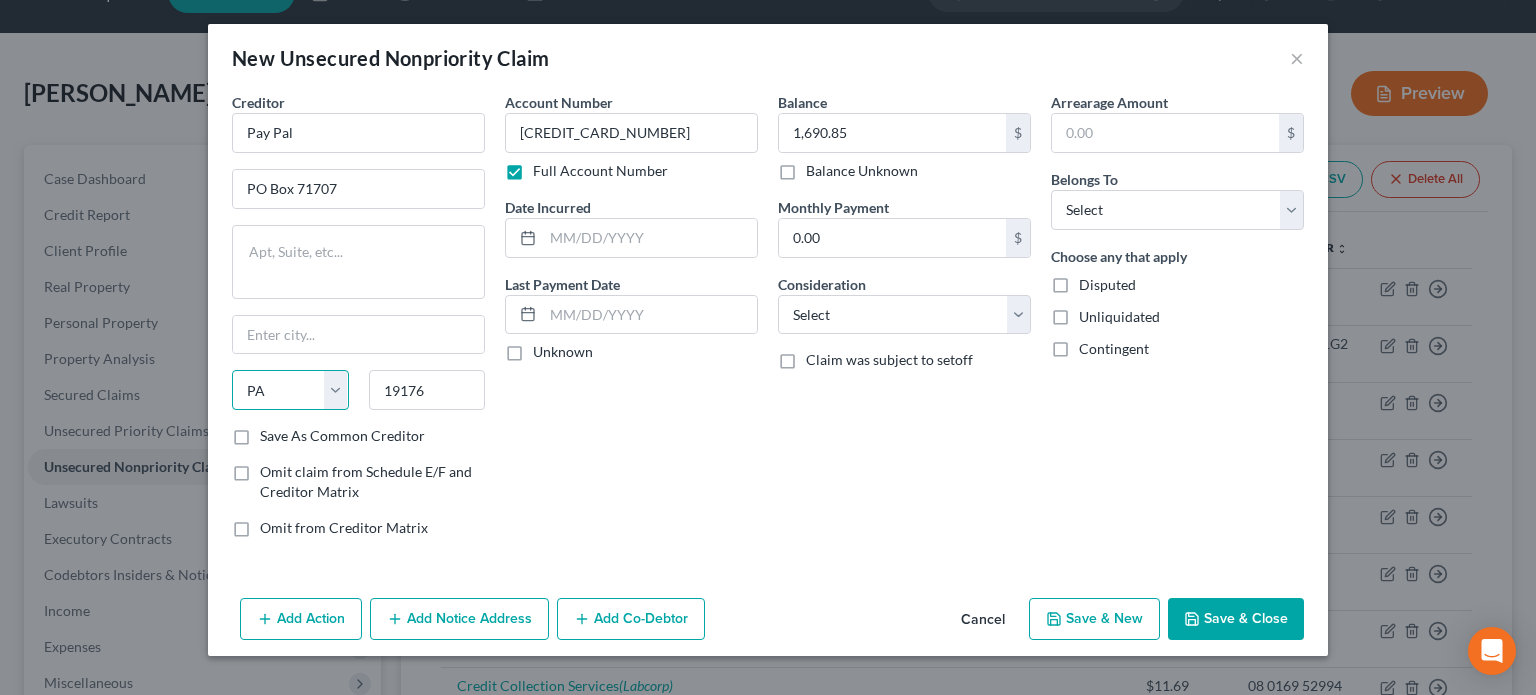 click on "State [US_STATE] AK AR AZ CA CO CT DE DC [GEOGRAPHIC_DATA] [GEOGRAPHIC_DATA] GU HI ID IL IN [GEOGRAPHIC_DATA] [GEOGRAPHIC_DATA] [GEOGRAPHIC_DATA] LA ME MD [GEOGRAPHIC_DATA] [GEOGRAPHIC_DATA] [GEOGRAPHIC_DATA] [GEOGRAPHIC_DATA] [GEOGRAPHIC_DATA] MT NC [GEOGRAPHIC_DATA] [GEOGRAPHIC_DATA] [GEOGRAPHIC_DATA] NH [GEOGRAPHIC_DATA] [GEOGRAPHIC_DATA] [GEOGRAPHIC_DATA] [GEOGRAPHIC_DATA] [GEOGRAPHIC_DATA] [GEOGRAPHIC_DATA] [GEOGRAPHIC_DATA] PR RI SC SD [GEOGRAPHIC_DATA] [GEOGRAPHIC_DATA] [GEOGRAPHIC_DATA] VI [GEOGRAPHIC_DATA] [GEOGRAPHIC_DATA] [GEOGRAPHIC_DATA] WV WI WY" at bounding box center (290, 390) 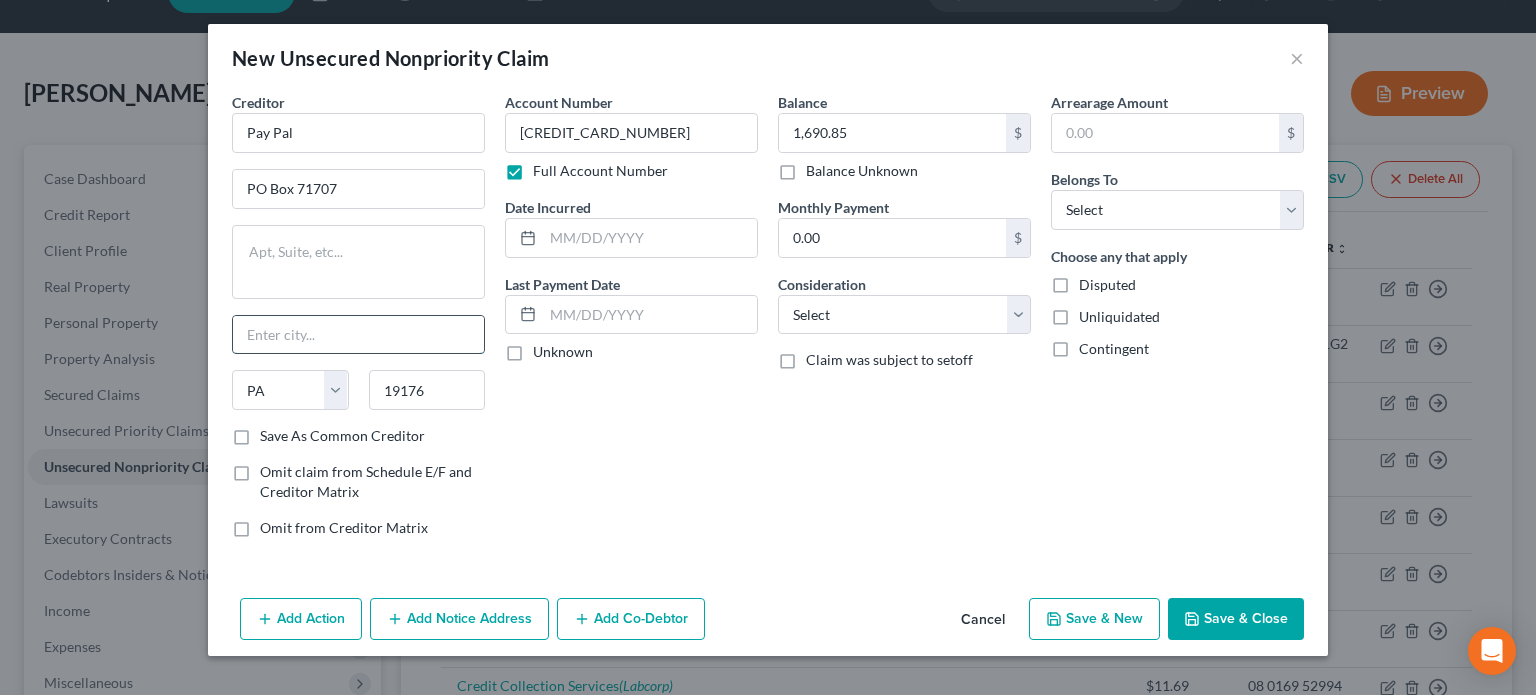 click at bounding box center (358, 335) 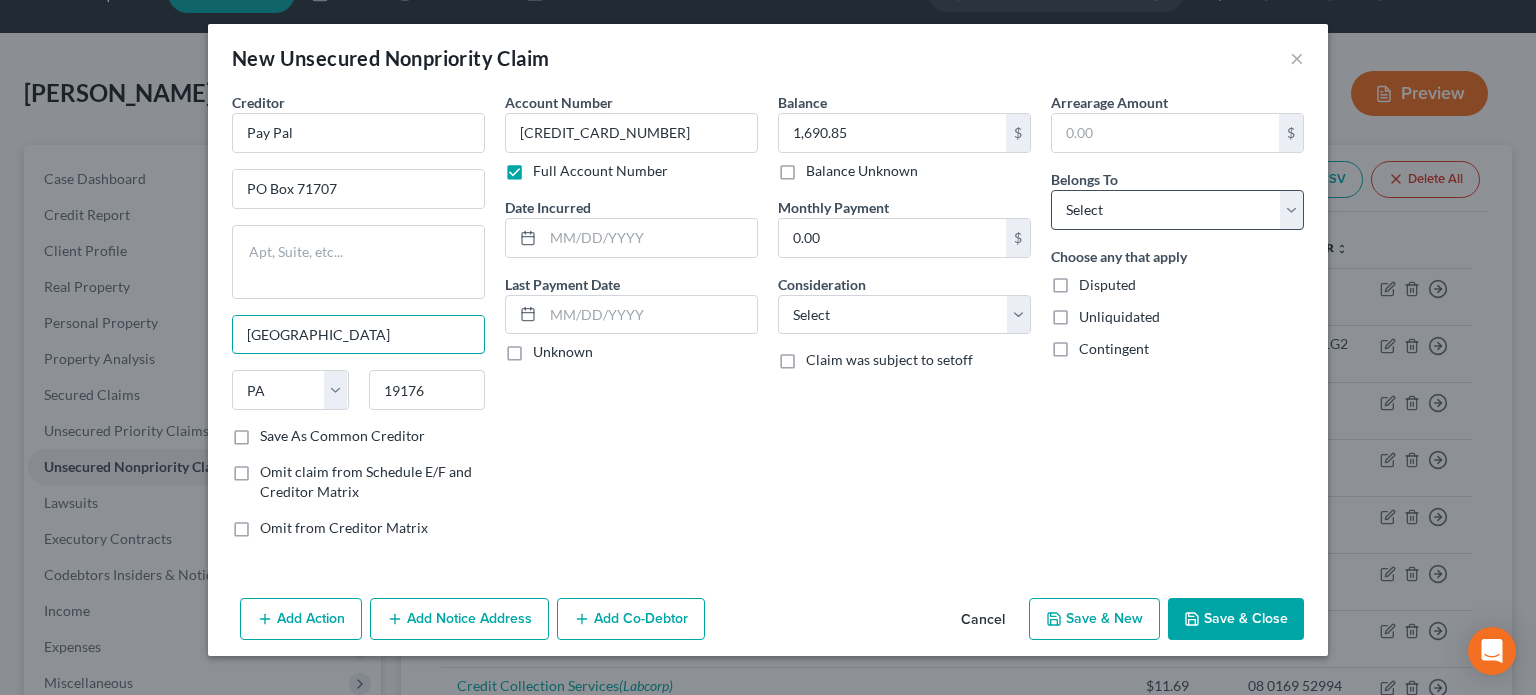 type on "[GEOGRAPHIC_DATA]" 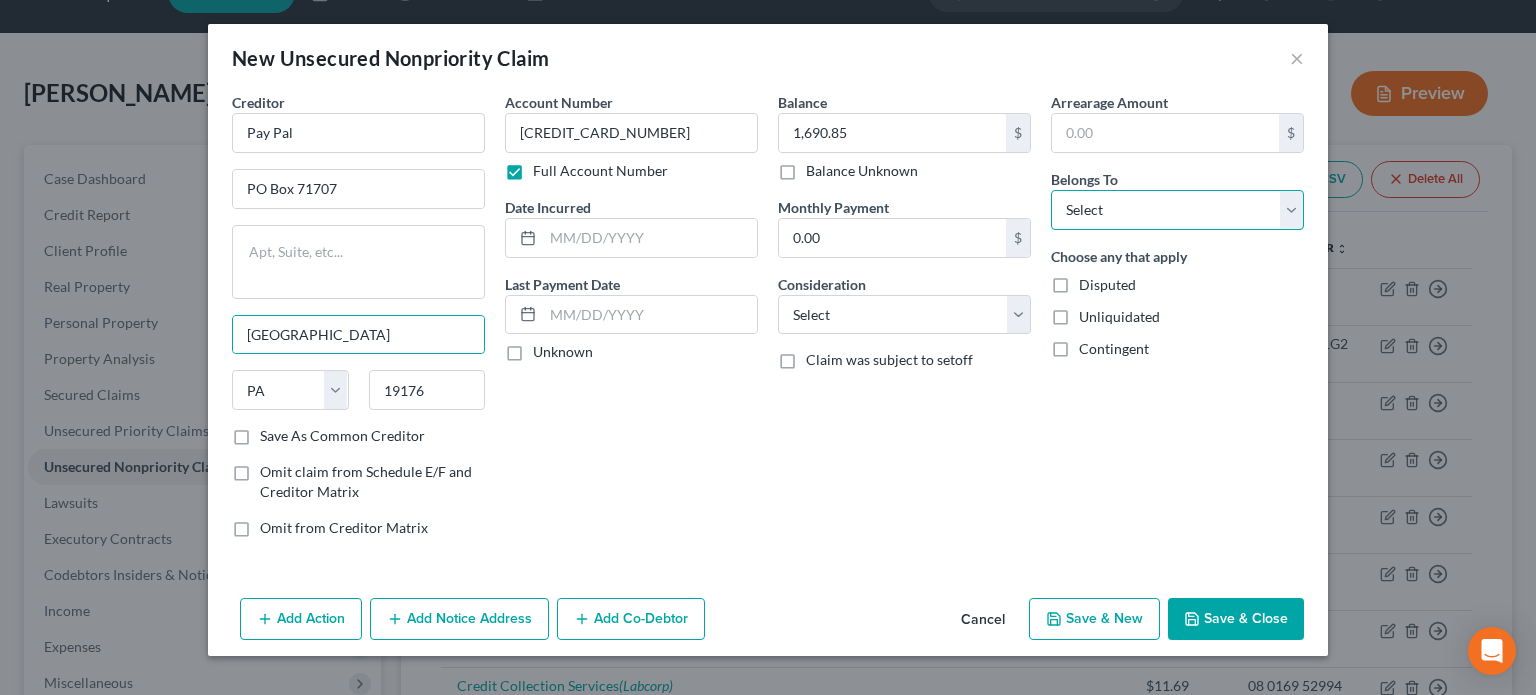 click on "Select Debtor 1 Only Debtor 2 Only Debtor 1 And Debtor 2 Only At Least One Of The Debtors And Another Community Property" at bounding box center [1177, 210] 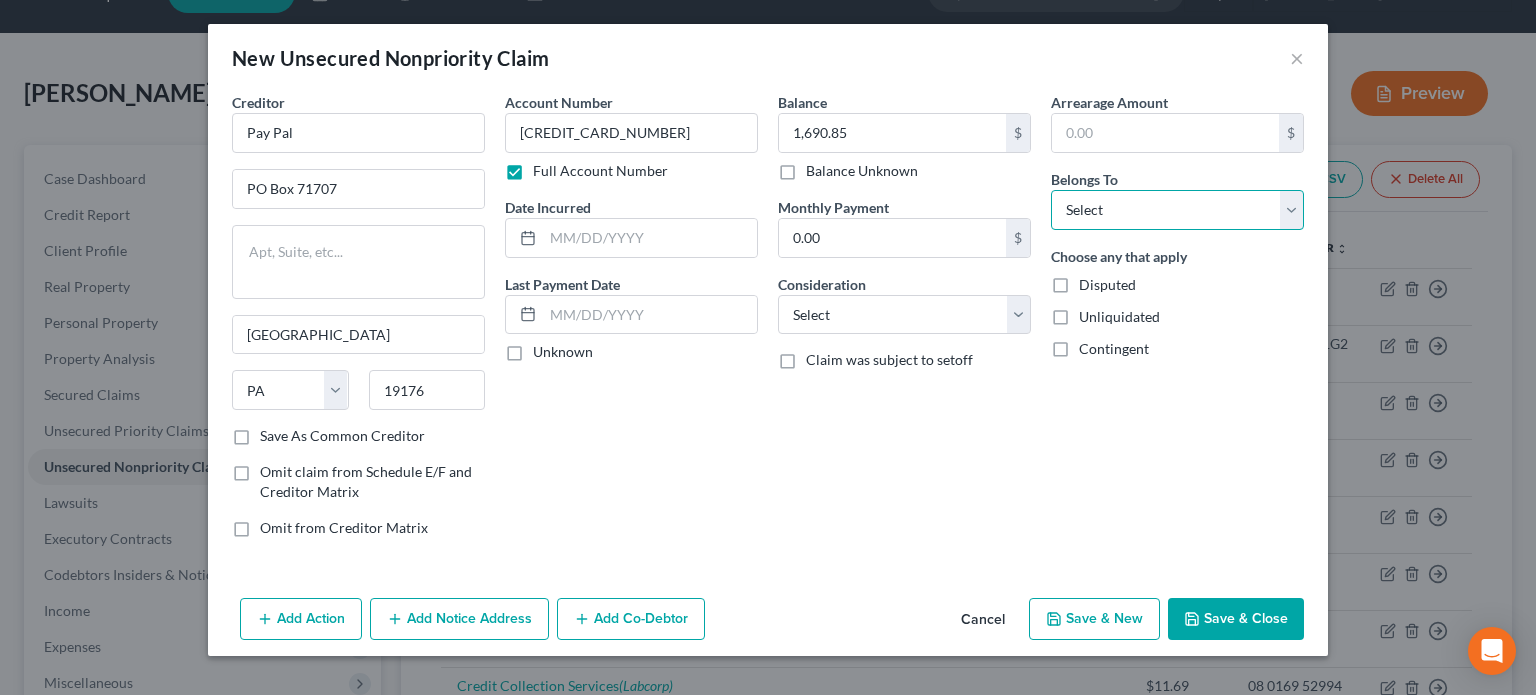 select on "0" 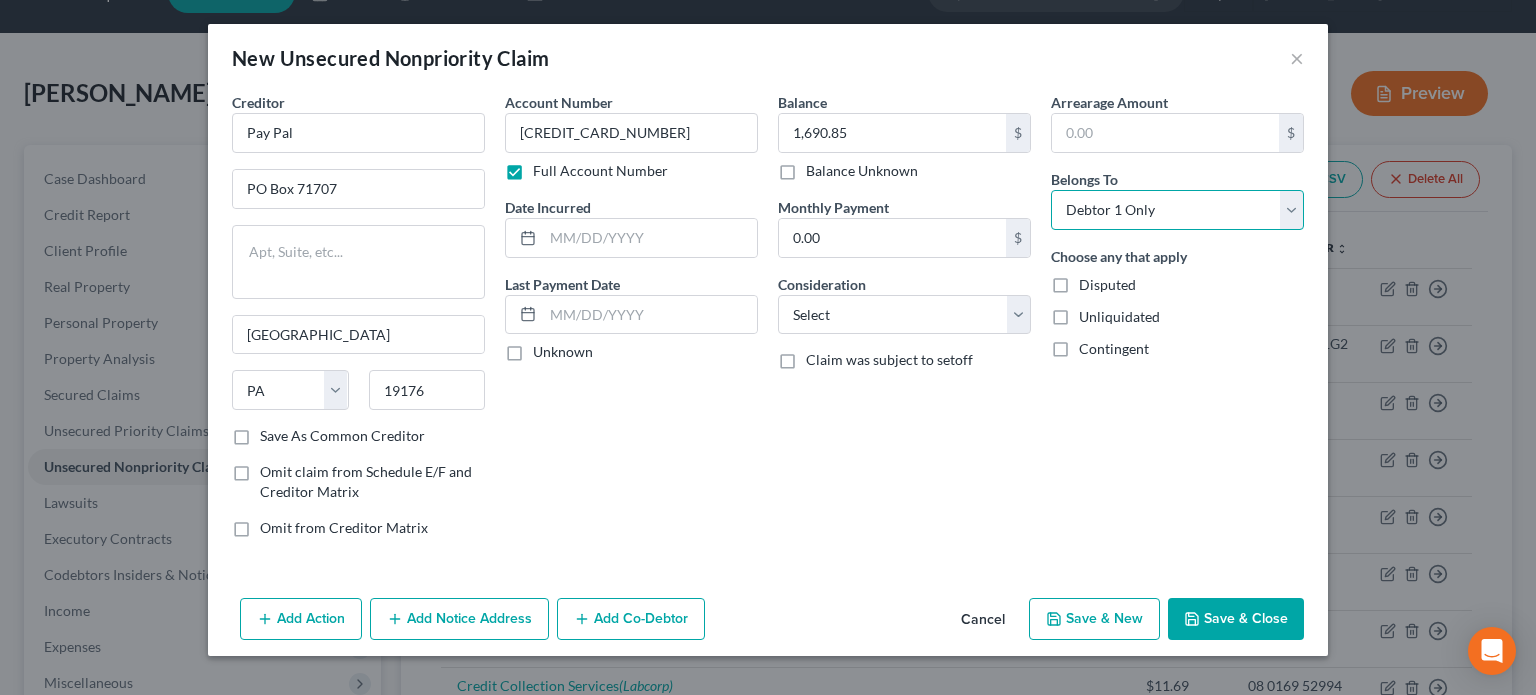 click on "Select Debtor 1 Only Debtor 2 Only Debtor 1 And Debtor 2 Only At Least One Of The Debtors And Another Community Property" at bounding box center [1177, 210] 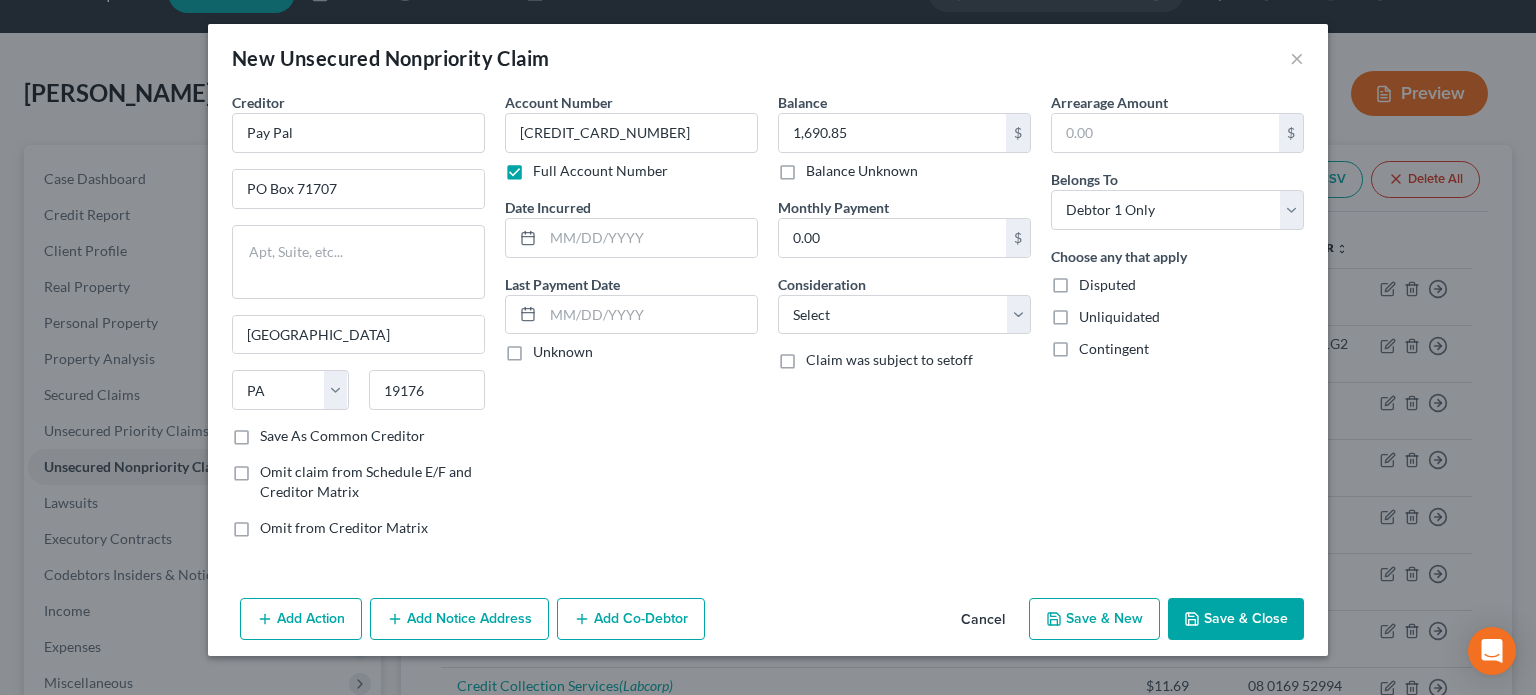 click on "Save & Close" at bounding box center (1236, 619) 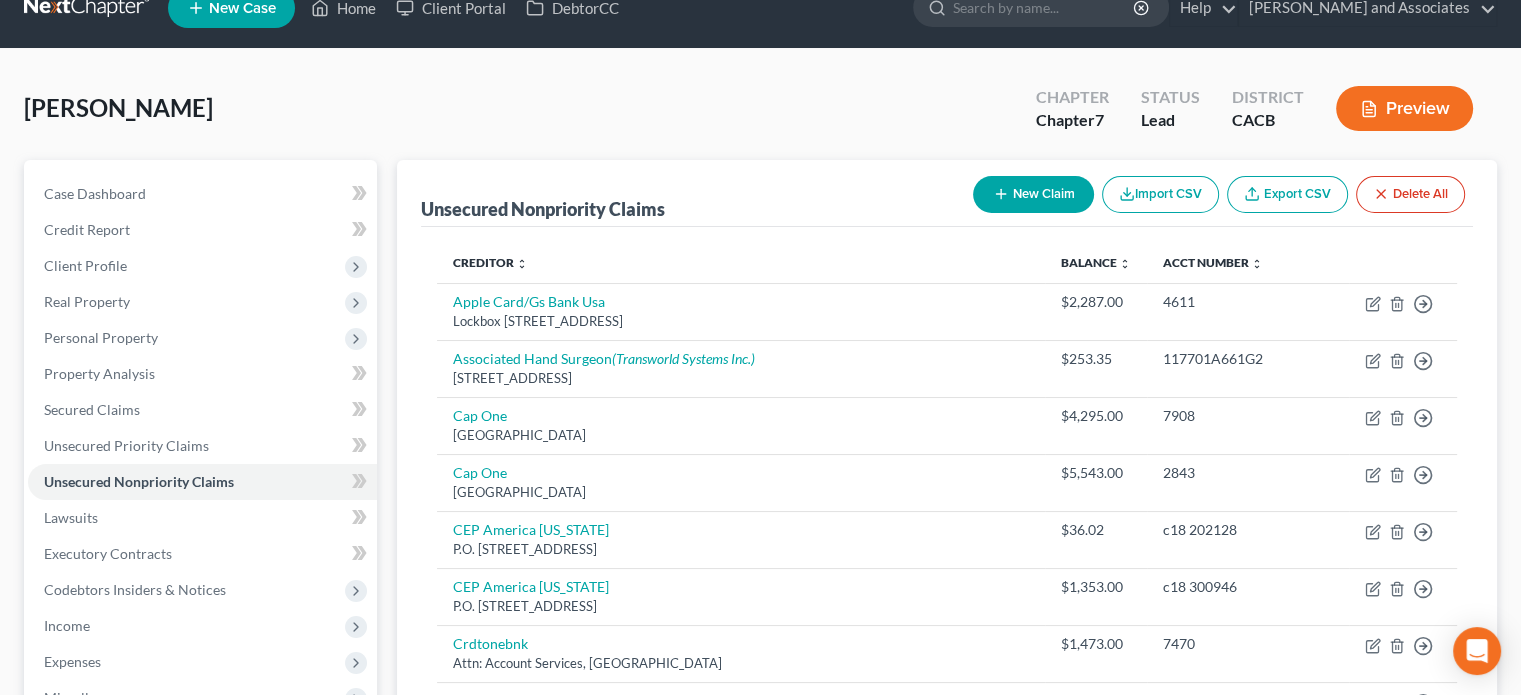 scroll, scrollTop: 0, scrollLeft: 0, axis: both 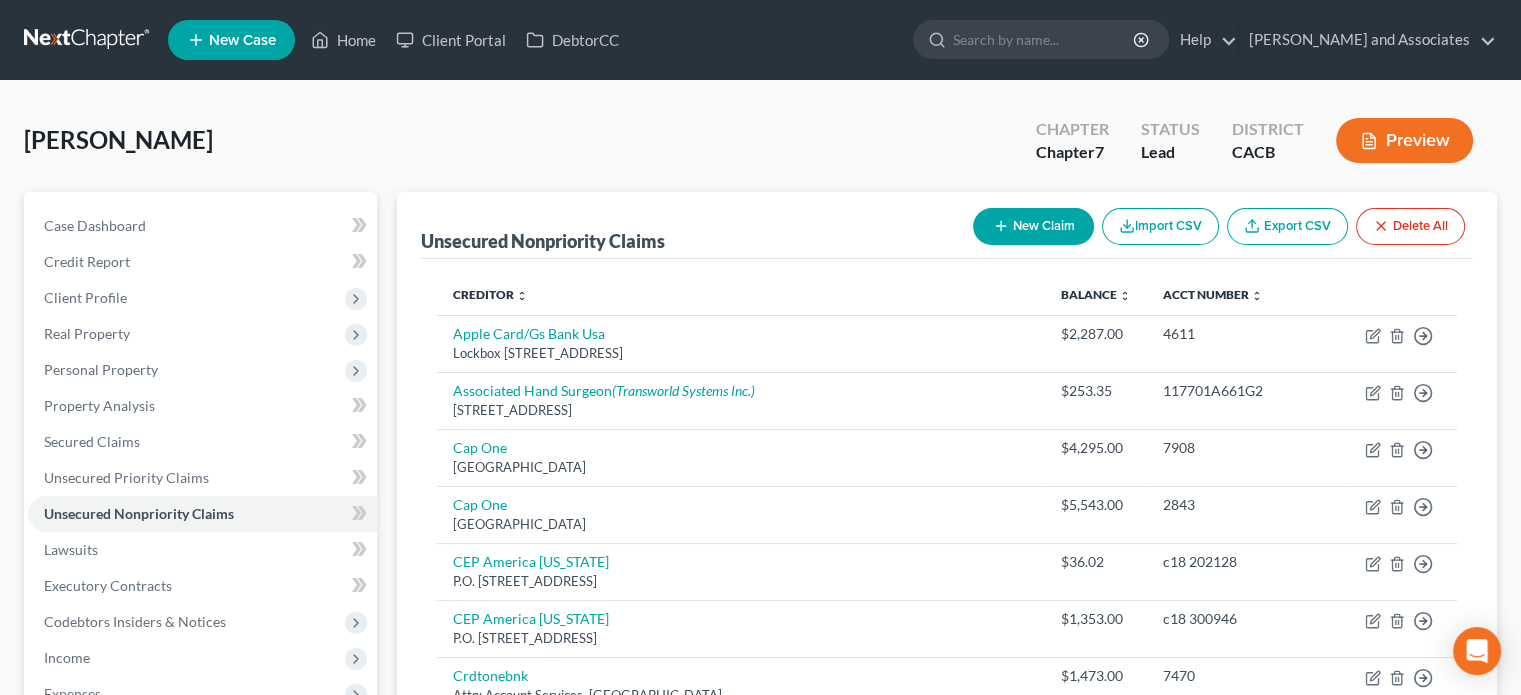 click on "New Claim" at bounding box center [1033, 226] 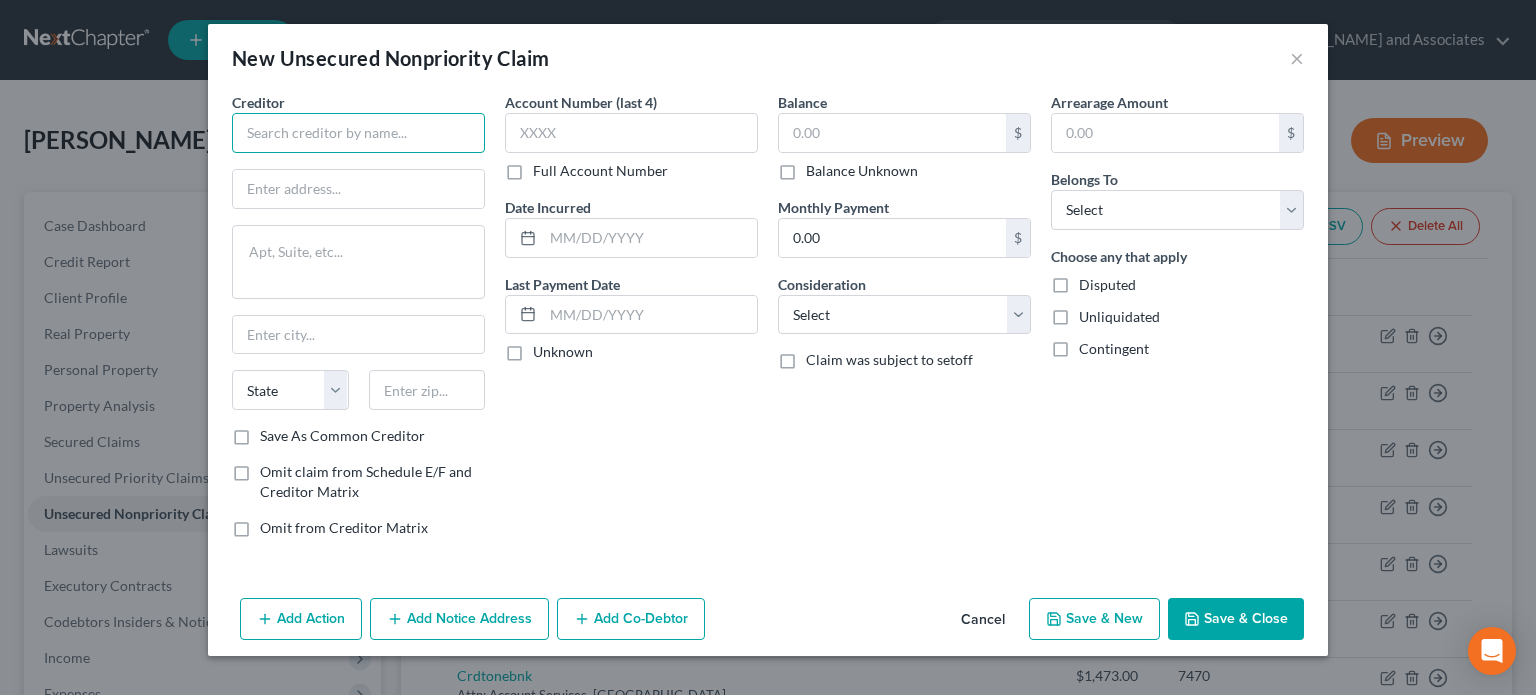 click at bounding box center (358, 133) 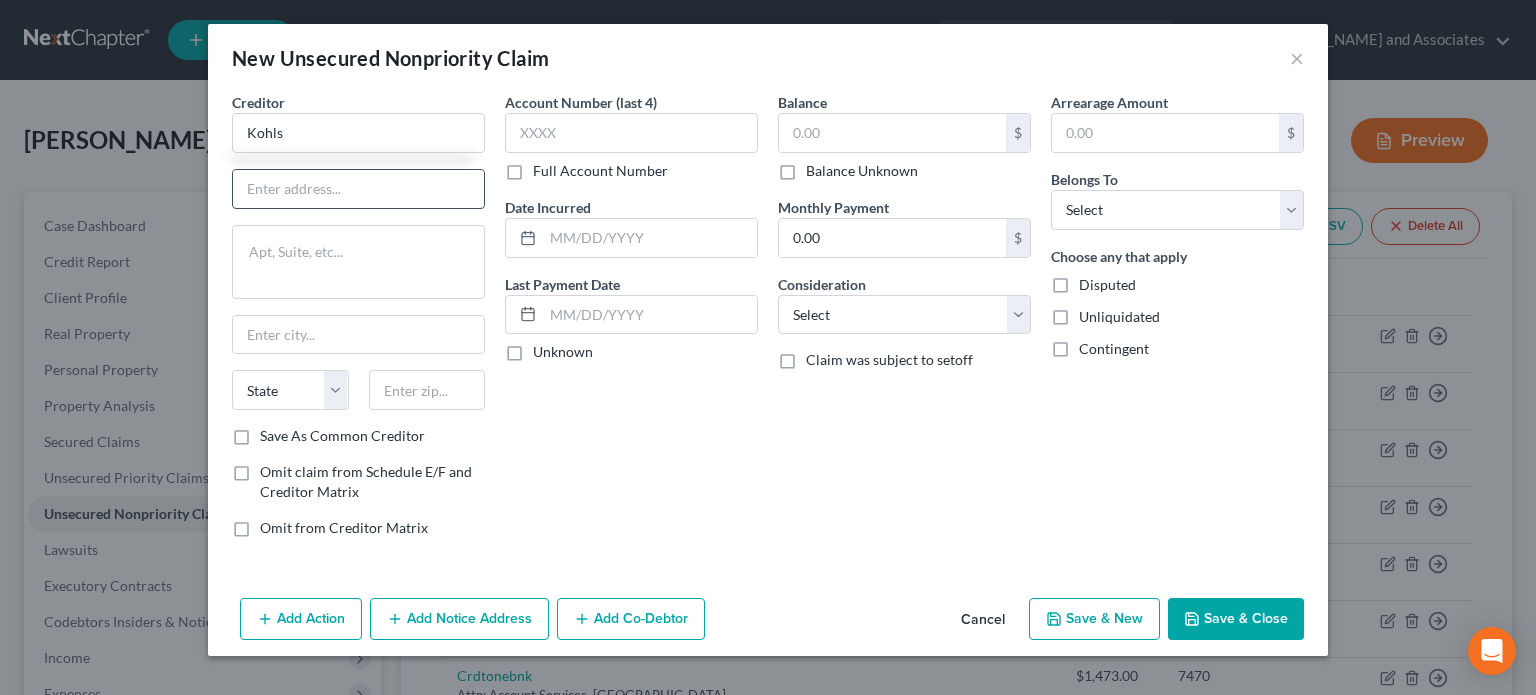 click at bounding box center [358, 189] 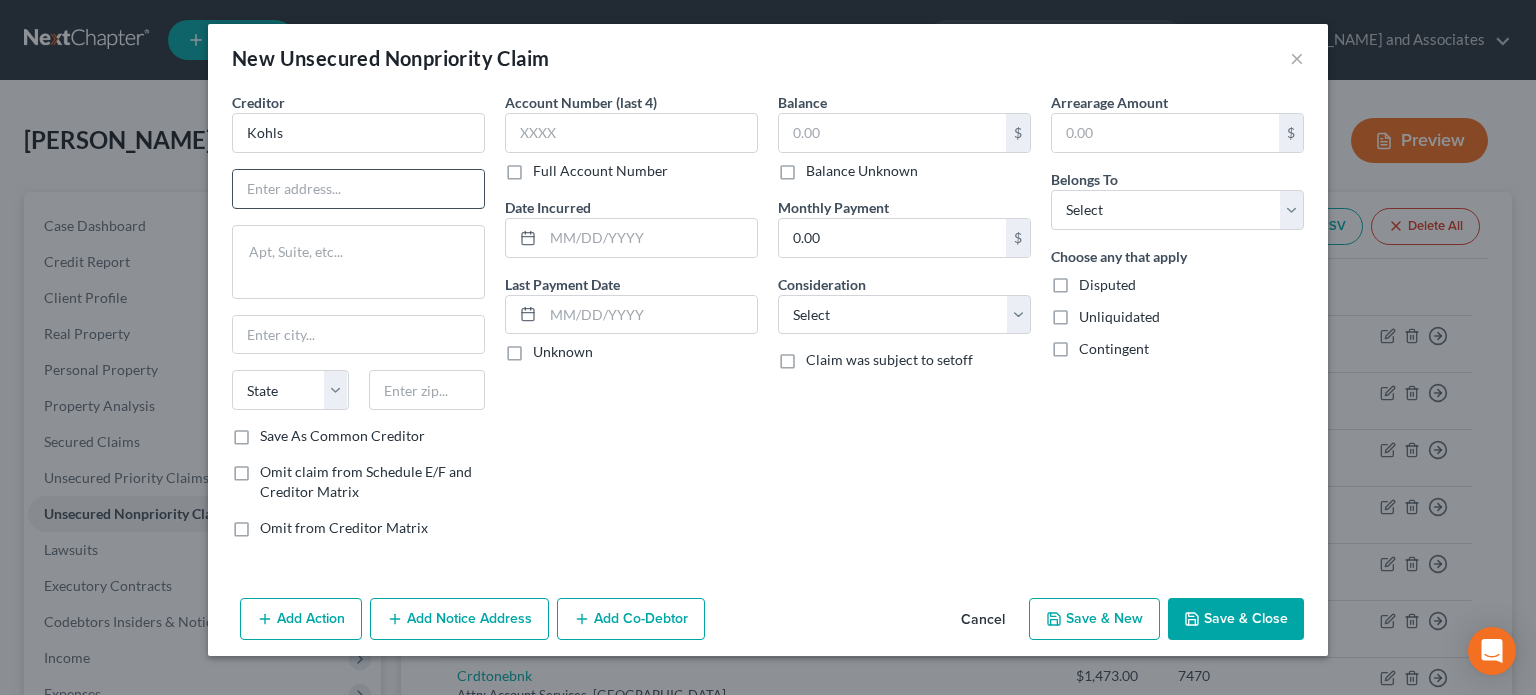 type on "Kohls" 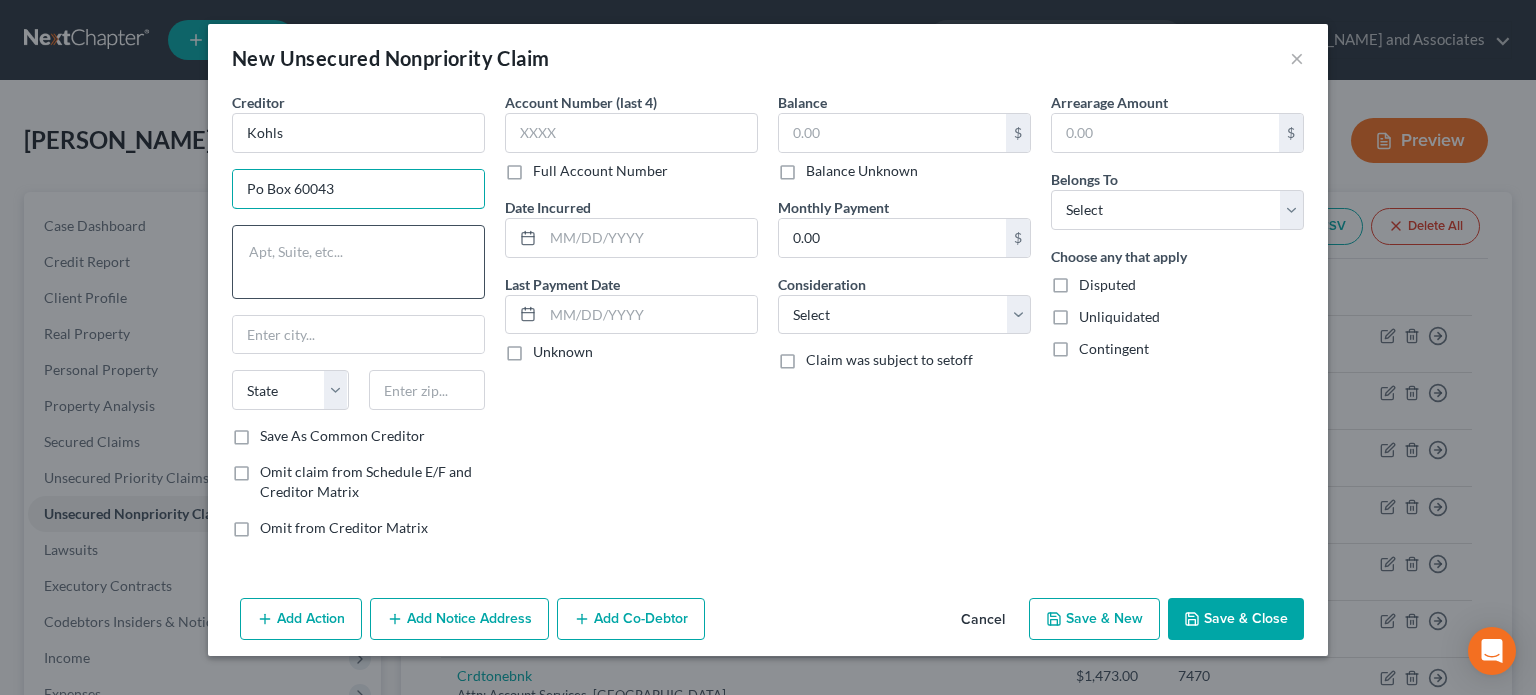type on "Po Box 60043" 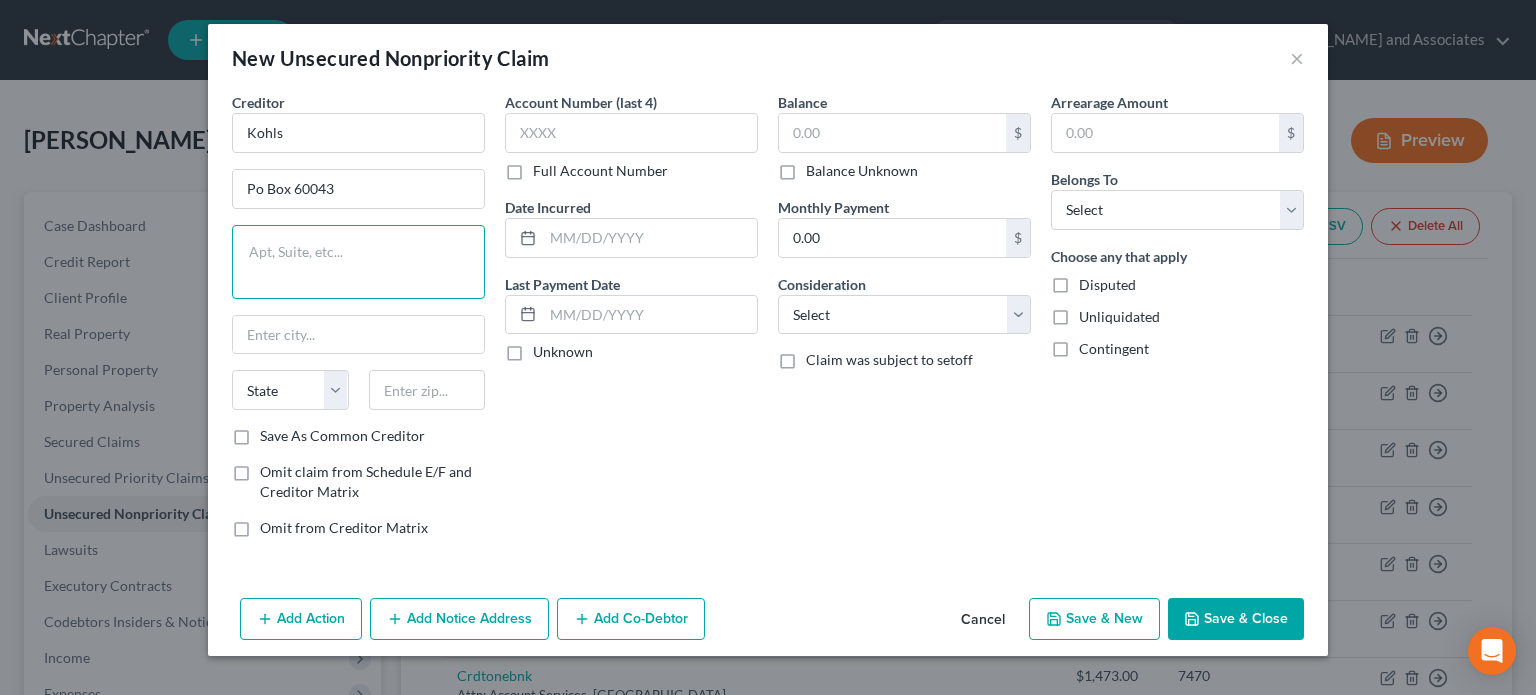 click at bounding box center (358, 262) 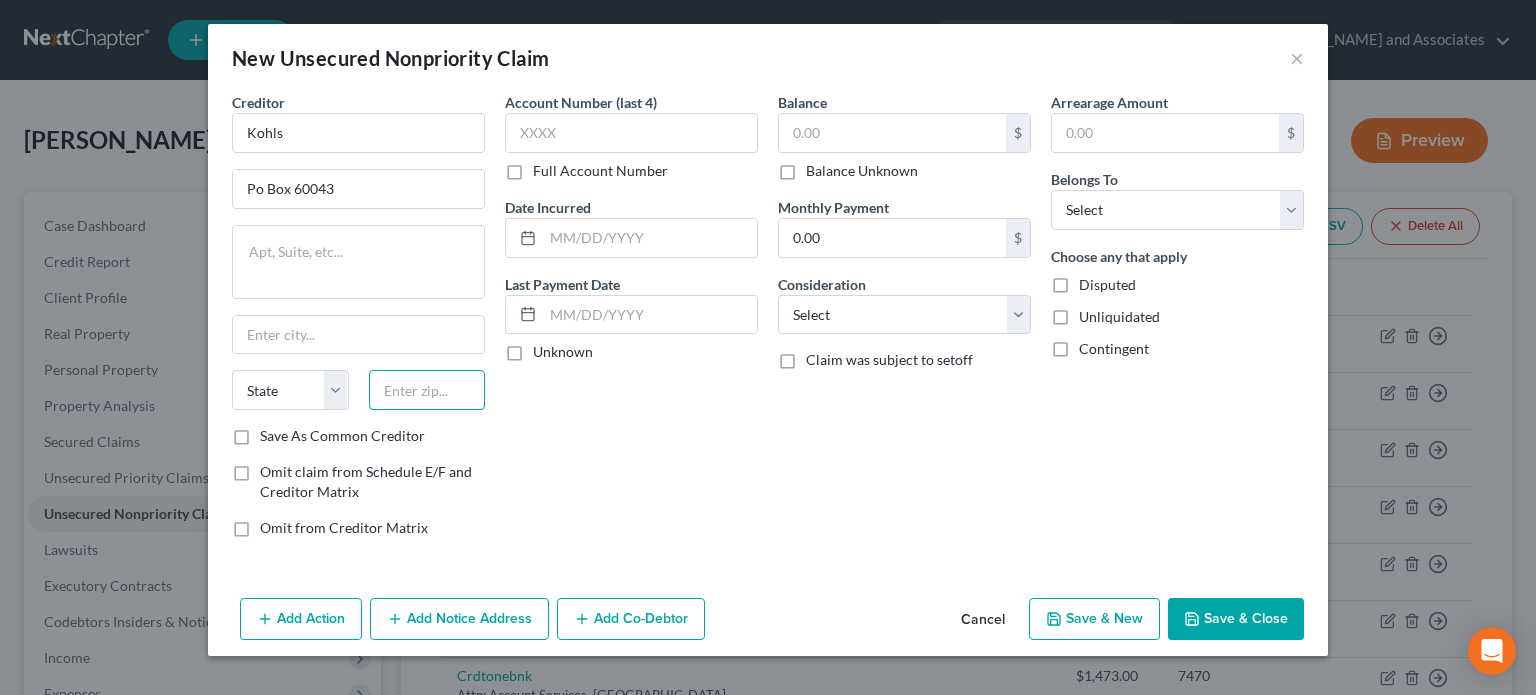 click at bounding box center (427, 390) 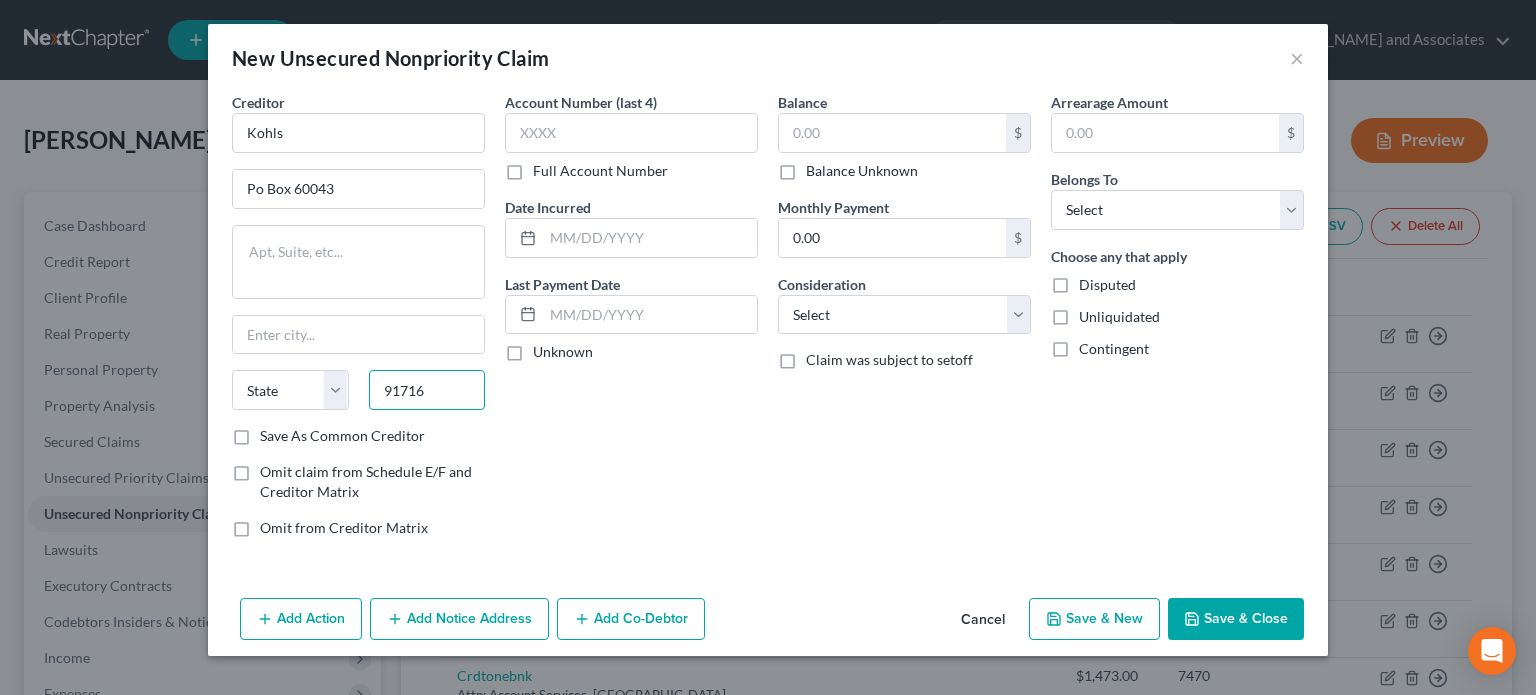 type on "91716" 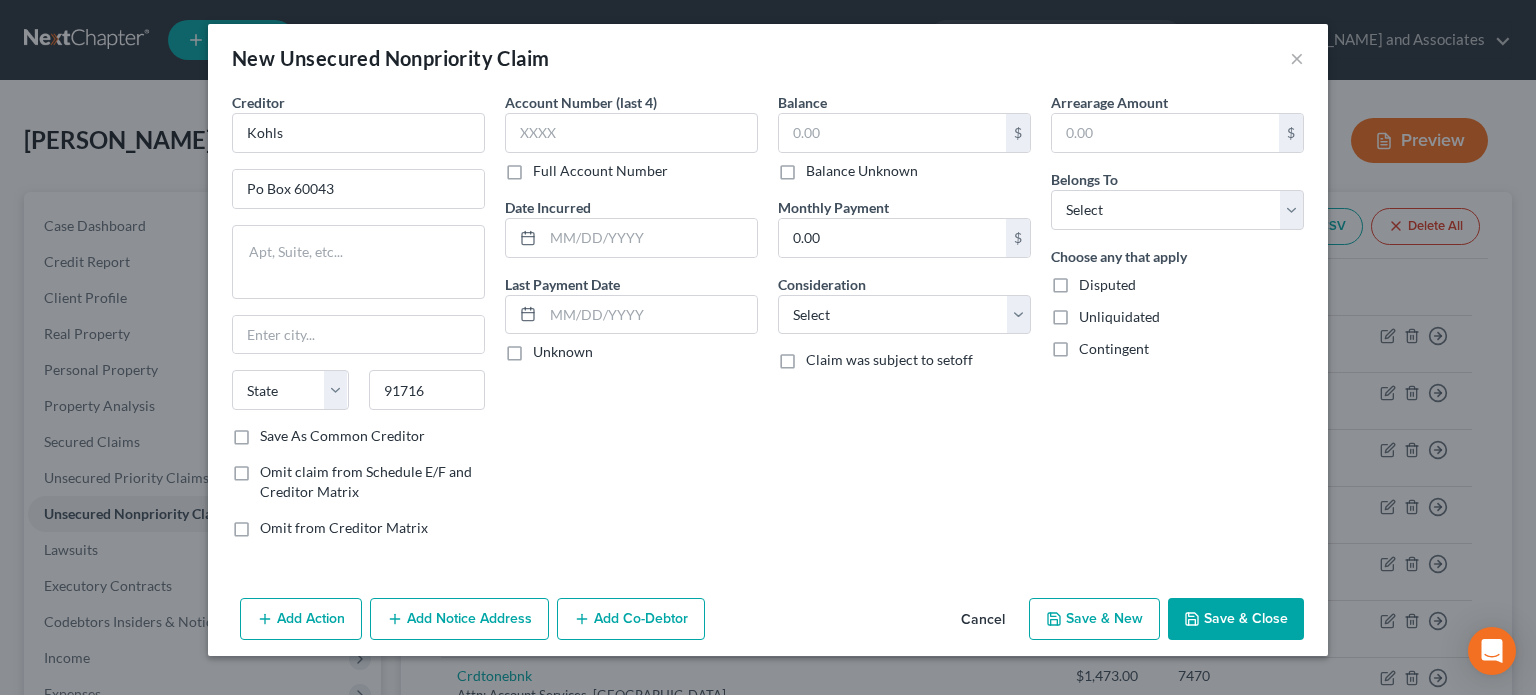 click on "Account Number (last 4)
Full Account Number
Date Incurred         Last Payment Date         Unknown" at bounding box center (631, 323) 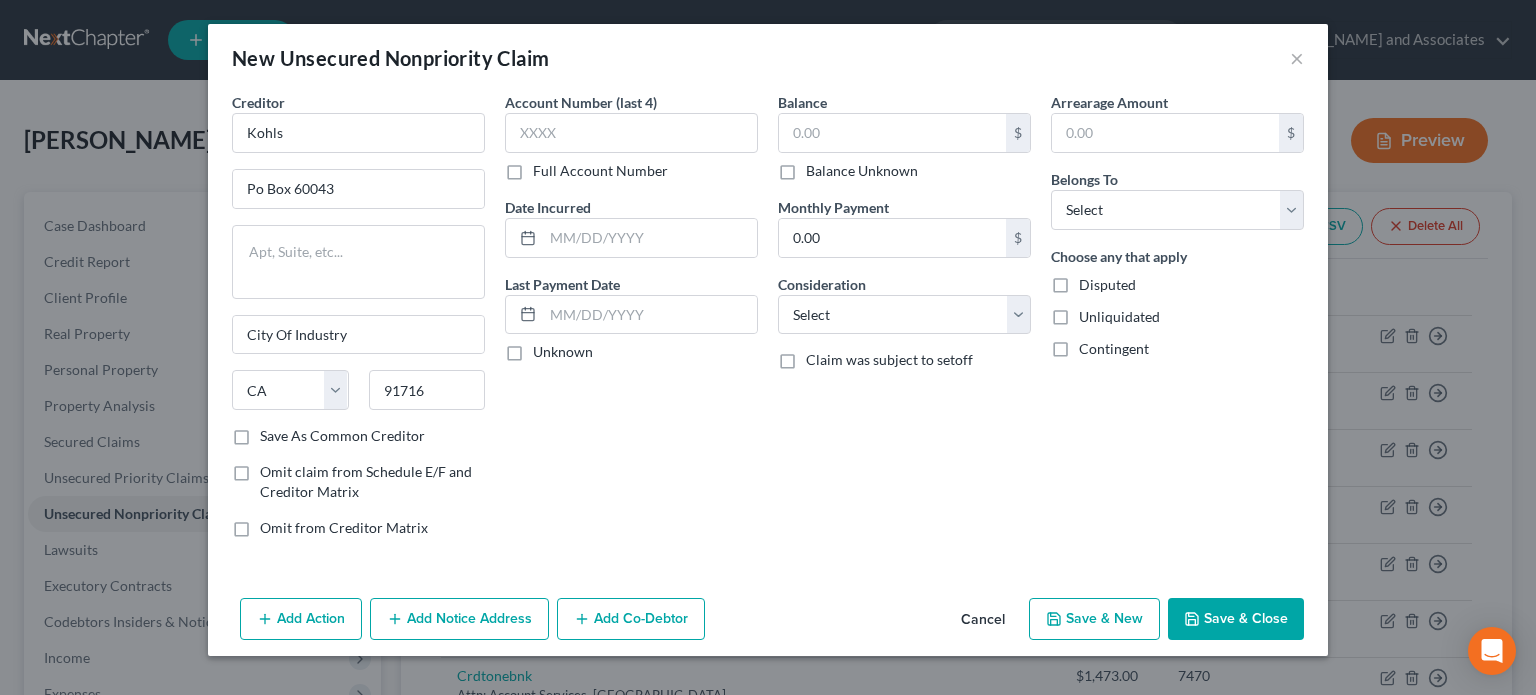click on "Full Account Number" at bounding box center [600, 171] 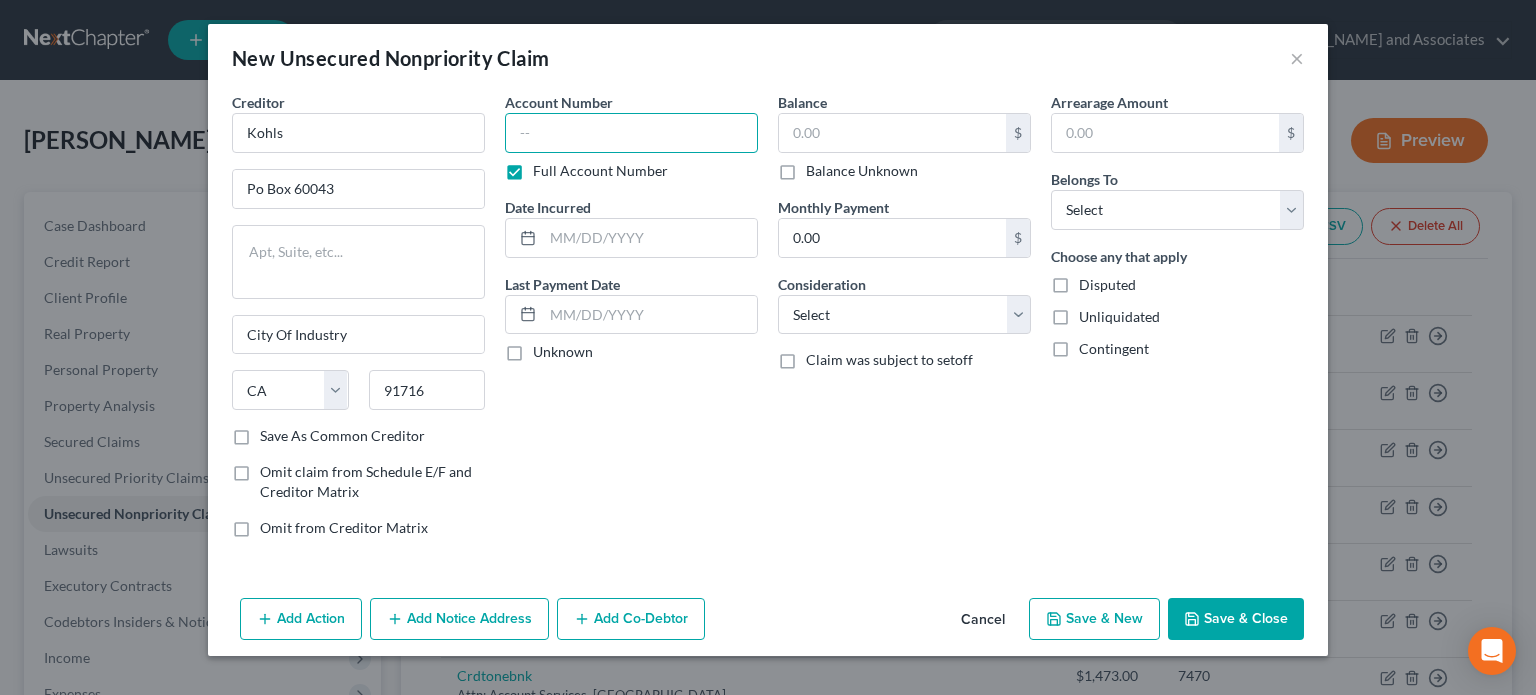 click at bounding box center (631, 133) 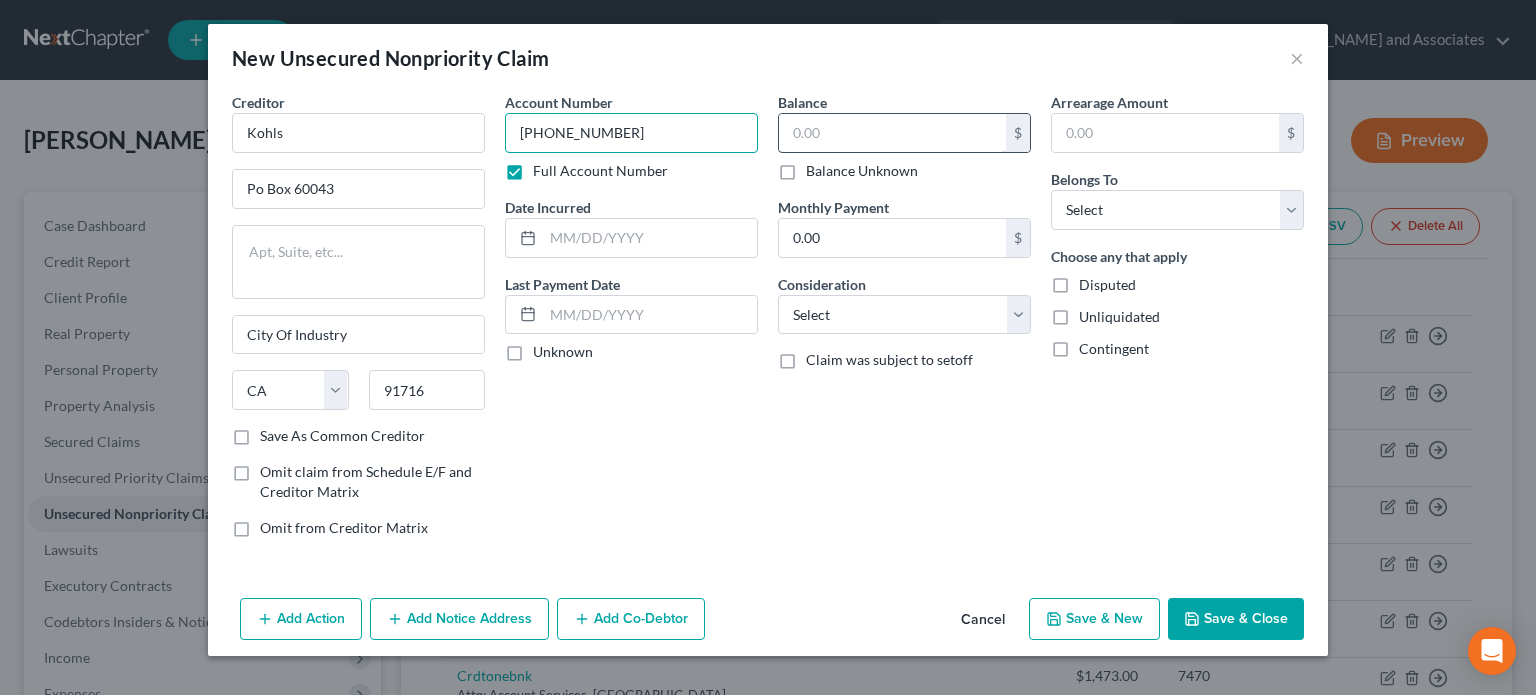 type on "[PHONE_NUMBER]" 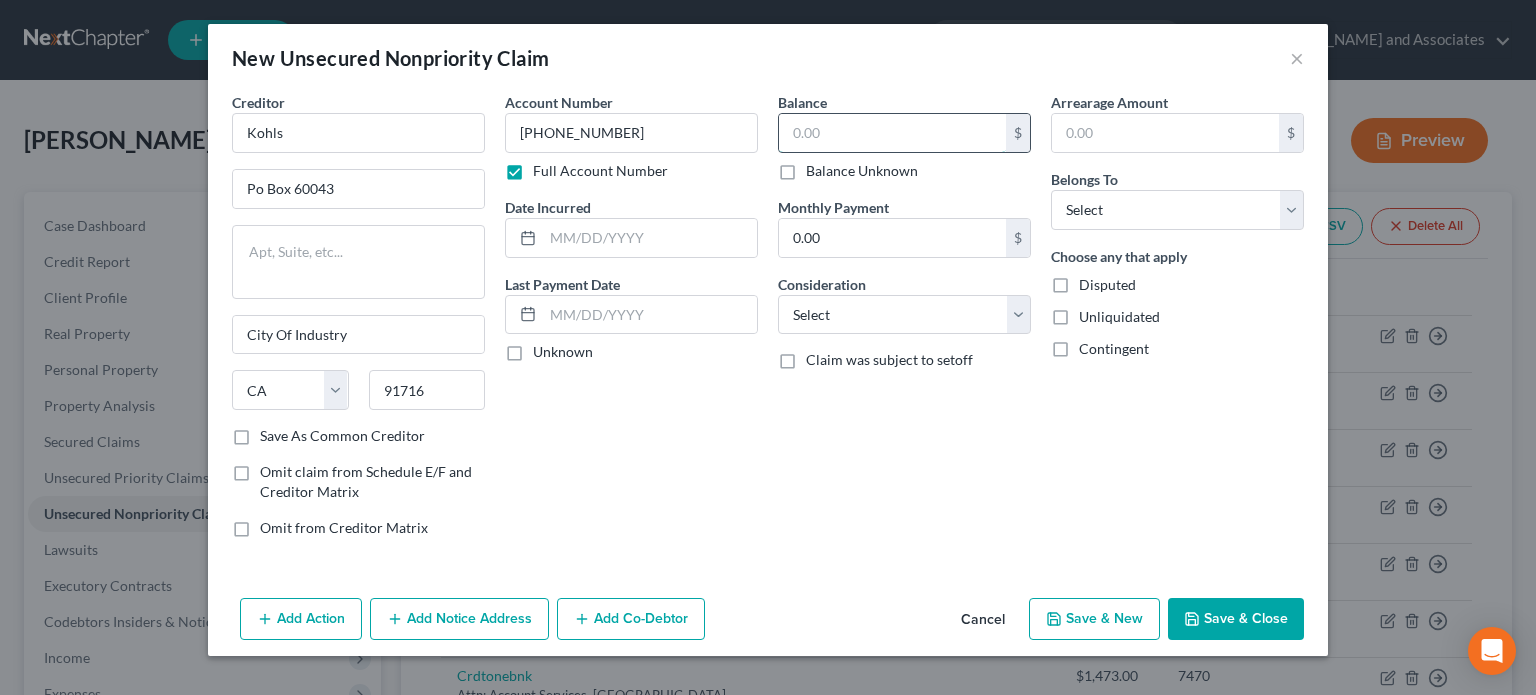 click at bounding box center (892, 133) 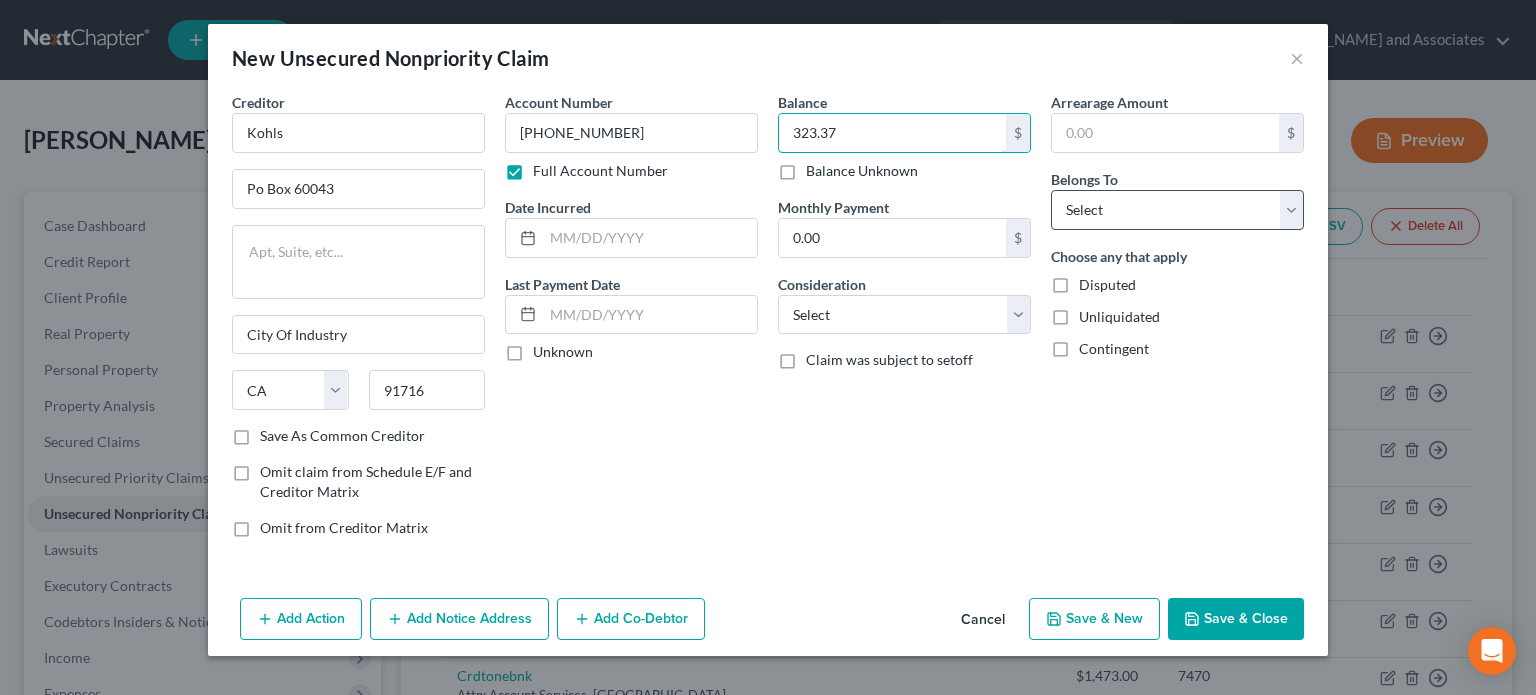 type on "323.37" 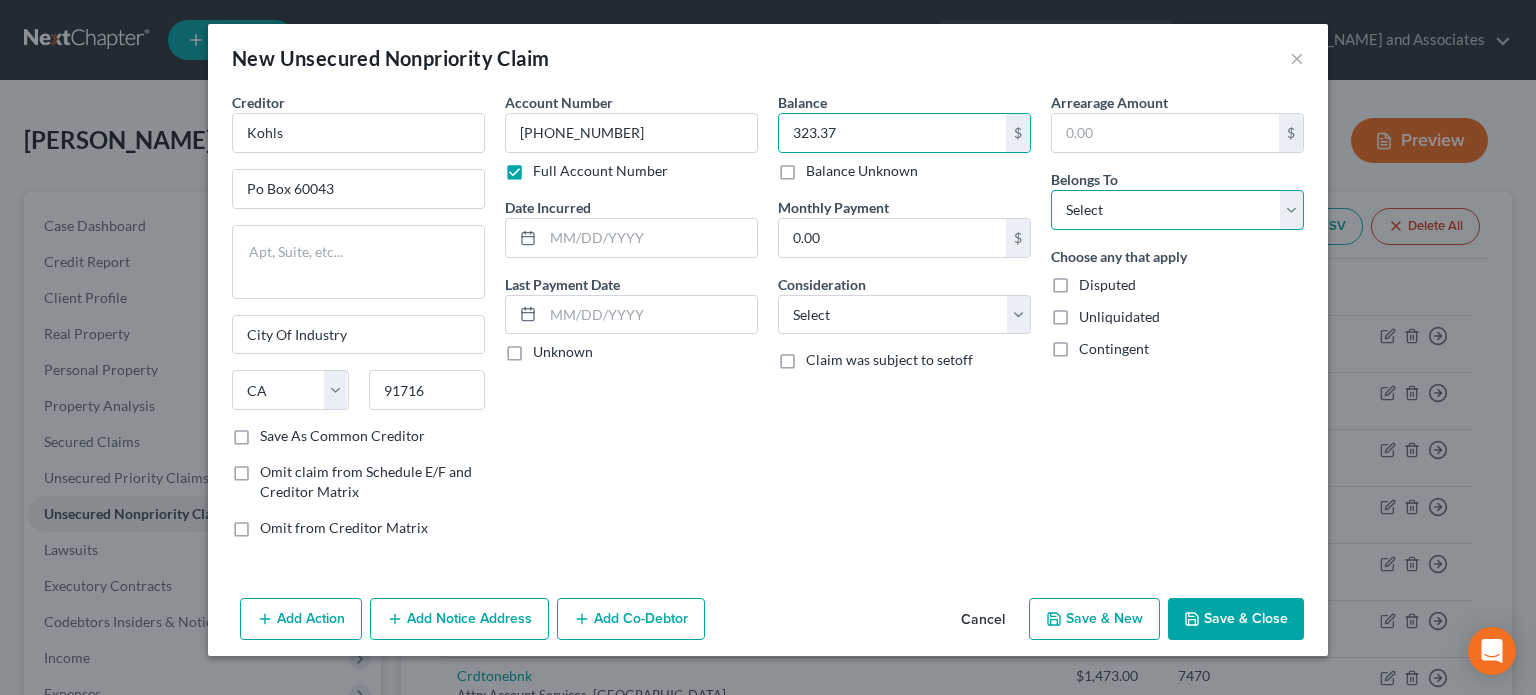 click on "Select Debtor 1 Only Debtor 2 Only Debtor 1 And Debtor 2 Only At Least One Of The Debtors And Another Community Property" at bounding box center [1177, 210] 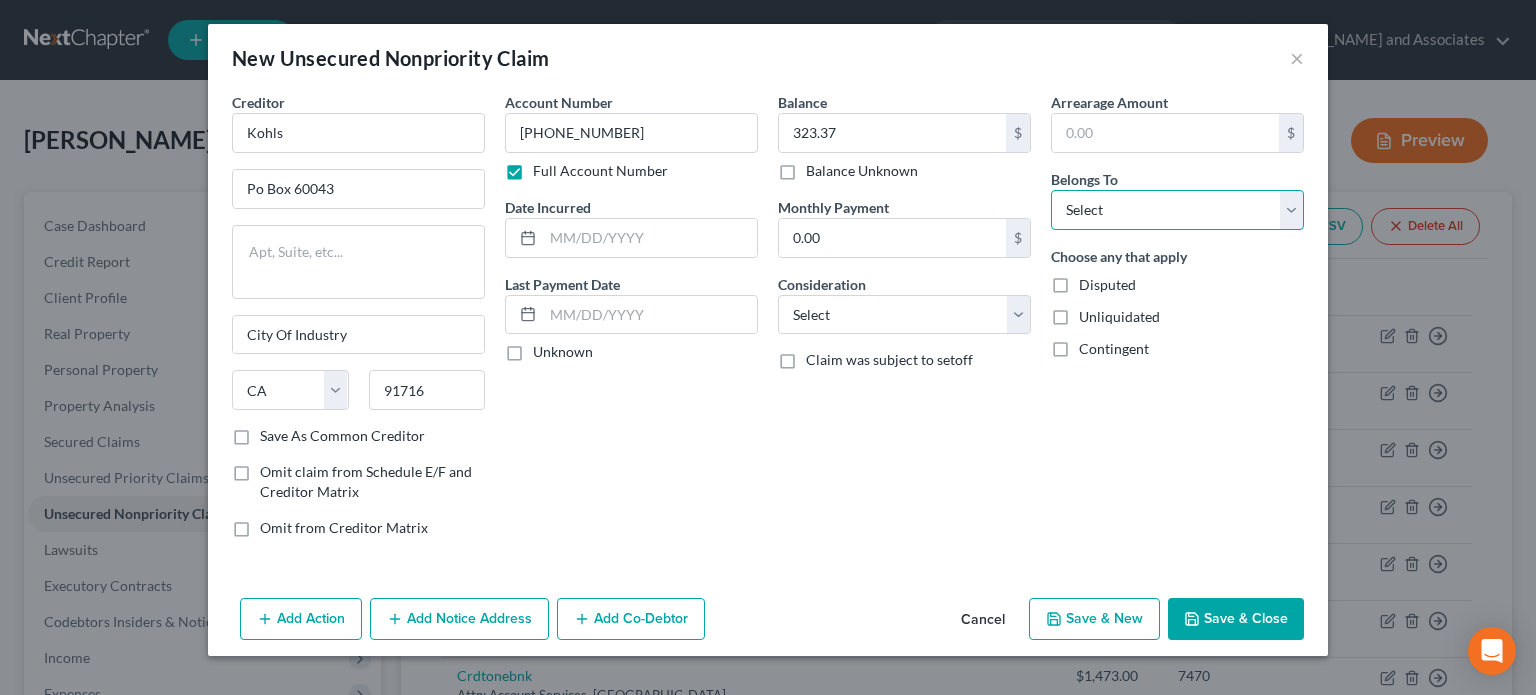 select on "0" 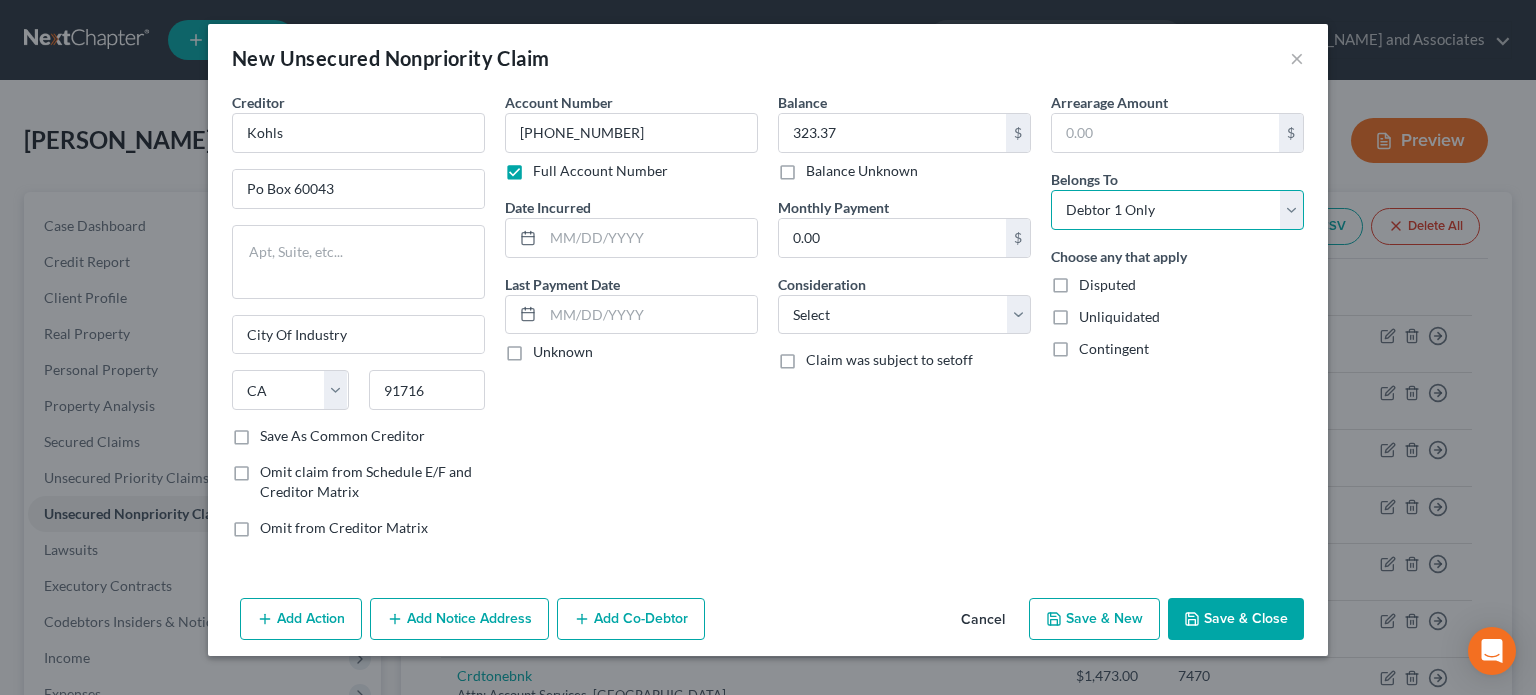 click on "Select Debtor 1 Only Debtor 2 Only Debtor 1 And Debtor 2 Only At Least One Of The Debtors And Another Community Property" at bounding box center [1177, 210] 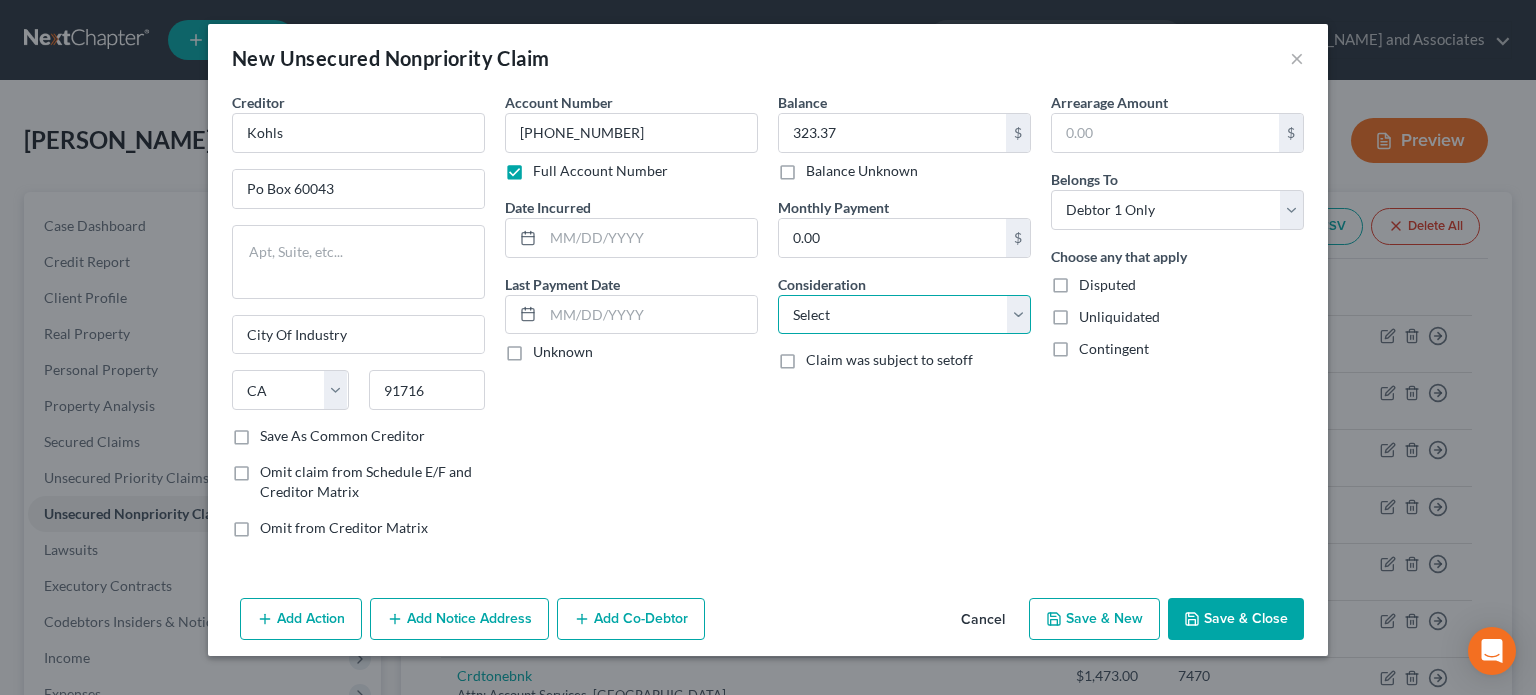click on "Select Cable / Satellite Services Collection Agency Credit Card Debt Debt Counseling / Attorneys Deficiency Balance Domestic Support Obligations Home / Car Repairs Income Taxes Judgment Liens Medical Services Monies Loaned / Advanced Mortgage Obligation From Divorce Or Separation Obligation To Pensions Other Overdrawn Bank Account Promised To Help Pay Creditors Student Loans Suppliers And Vendors Telephone / Internet Services Utility Services" at bounding box center (904, 315) 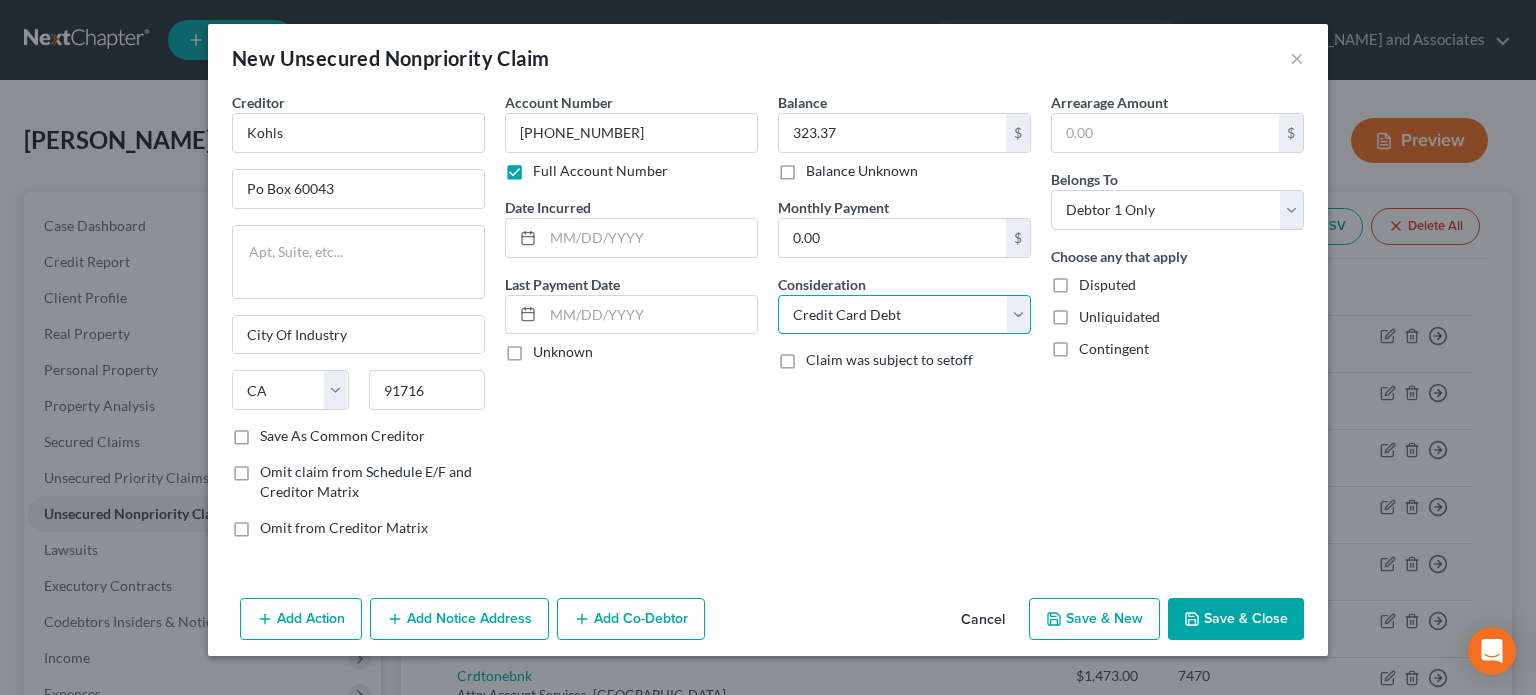 click on "Select Cable / Satellite Services Collection Agency Credit Card Debt Debt Counseling / Attorneys Deficiency Balance Domestic Support Obligations Home / Car Repairs Income Taxes Judgment Liens Medical Services Monies Loaned / Advanced Mortgage Obligation From Divorce Or Separation Obligation To Pensions Other Overdrawn Bank Account Promised To Help Pay Creditors Student Loans Suppliers And Vendors Telephone / Internet Services Utility Services" at bounding box center [904, 315] 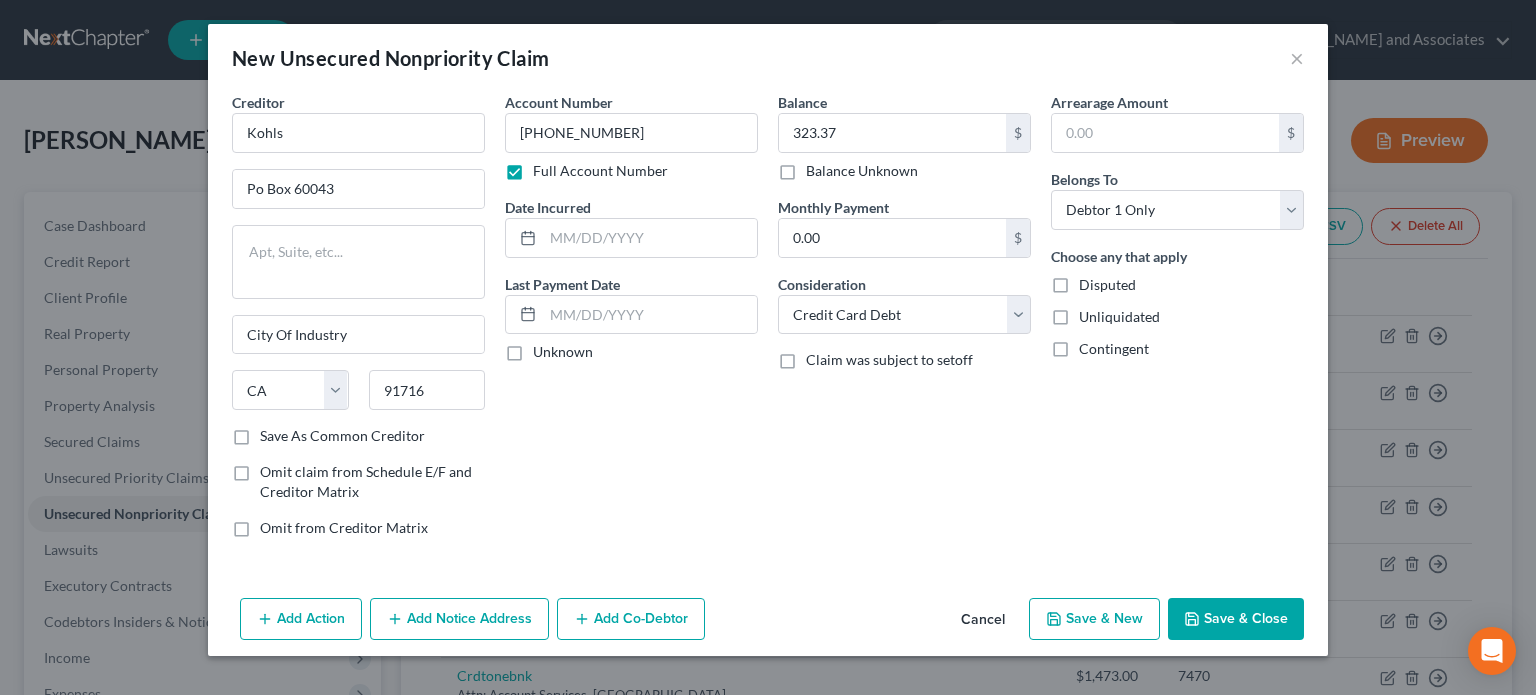 click on "Save & Close" at bounding box center [1236, 619] 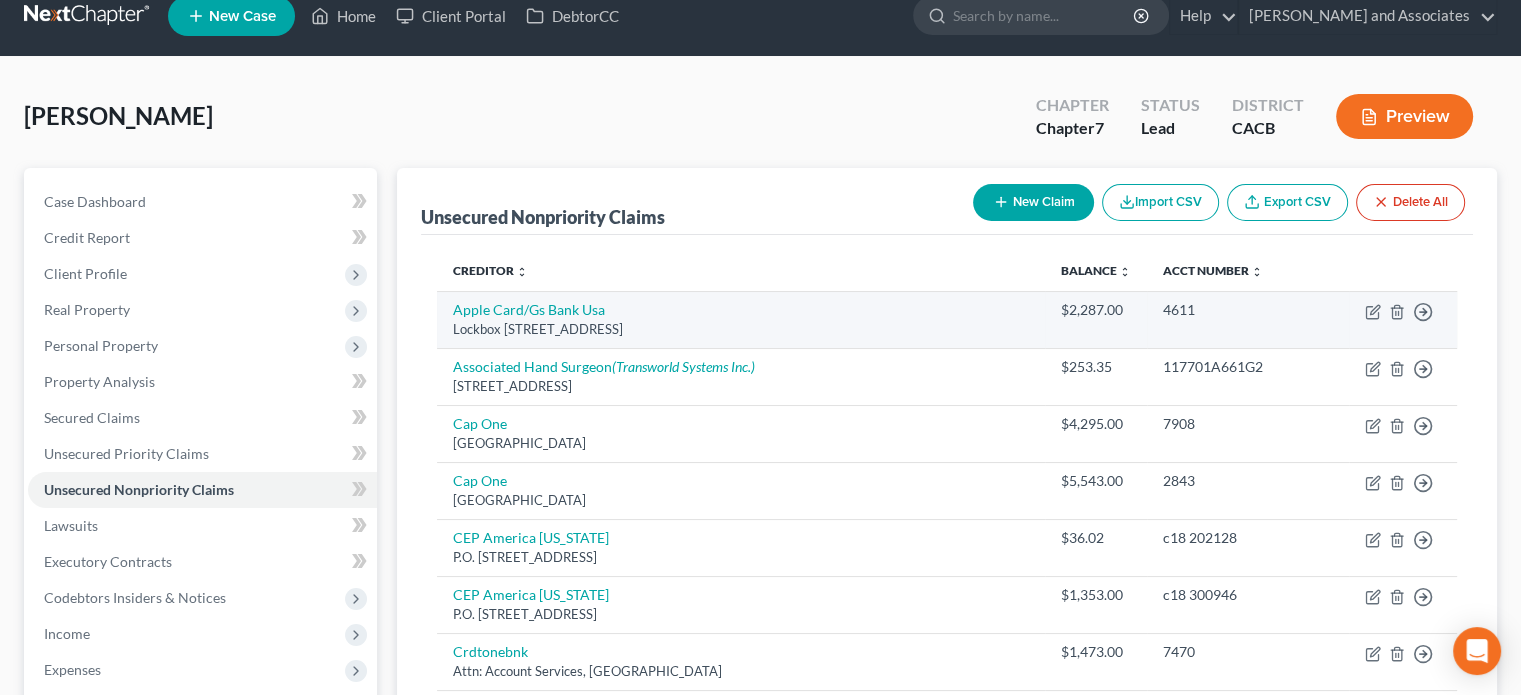 scroll, scrollTop: 0, scrollLeft: 0, axis: both 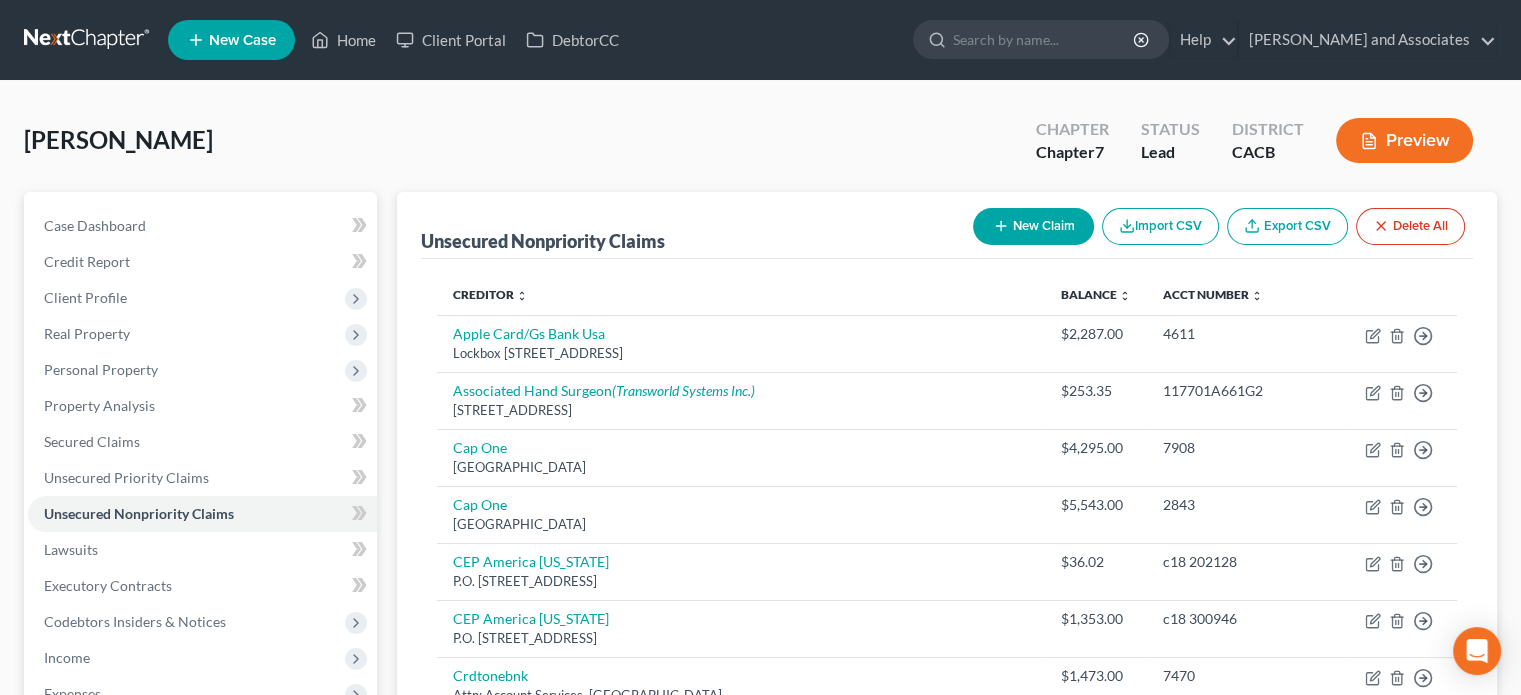click on "New Claim
Import CSV
Export CSV Delete All" at bounding box center [1219, 226] 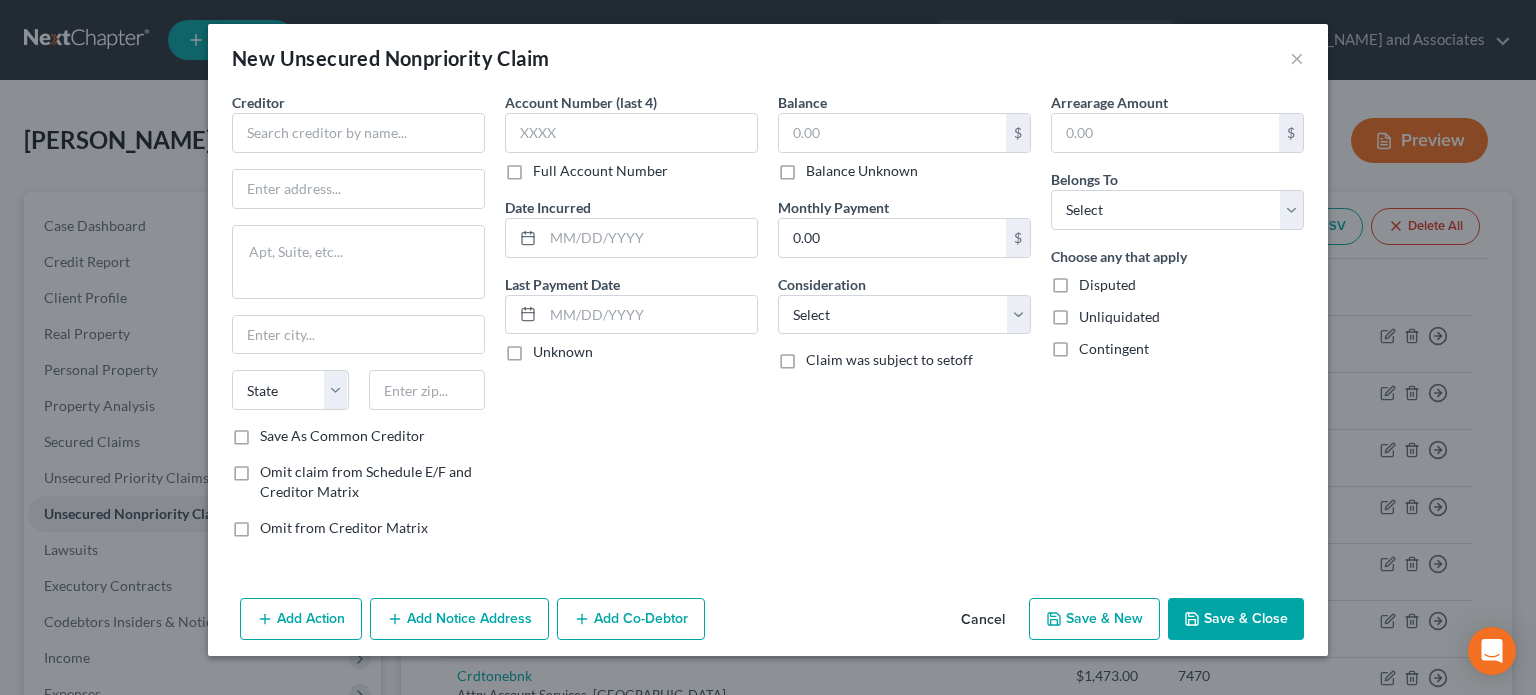 click on "Creditor *                         State [US_STATE] AK AR AZ CA CO [GEOGRAPHIC_DATA] DE DC [GEOGRAPHIC_DATA] [GEOGRAPHIC_DATA] GU HI ID IL IN [GEOGRAPHIC_DATA] [GEOGRAPHIC_DATA] [GEOGRAPHIC_DATA] LA ME MD [GEOGRAPHIC_DATA] [GEOGRAPHIC_DATA] [GEOGRAPHIC_DATA] [GEOGRAPHIC_DATA] [GEOGRAPHIC_DATA] MT [GEOGRAPHIC_DATA] [GEOGRAPHIC_DATA] [GEOGRAPHIC_DATA] [GEOGRAPHIC_DATA] [GEOGRAPHIC_DATA] [GEOGRAPHIC_DATA] [GEOGRAPHIC_DATA] [GEOGRAPHIC_DATA] [GEOGRAPHIC_DATA] [GEOGRAPHIC_DATA] OR [GEOGRAPHIC_DATA] PR RI SC SD [GEOGRAPHIC_DATA] [GEOGRAPHIC_DATA] [GEOGRAPHIC_DATA] VI [GEOGRAPHIC_DATA] [GEOGRAPHIC_DATA] [GEOGRAPHIC_DATA] WV WI WY" at bounding box center (358, 259) 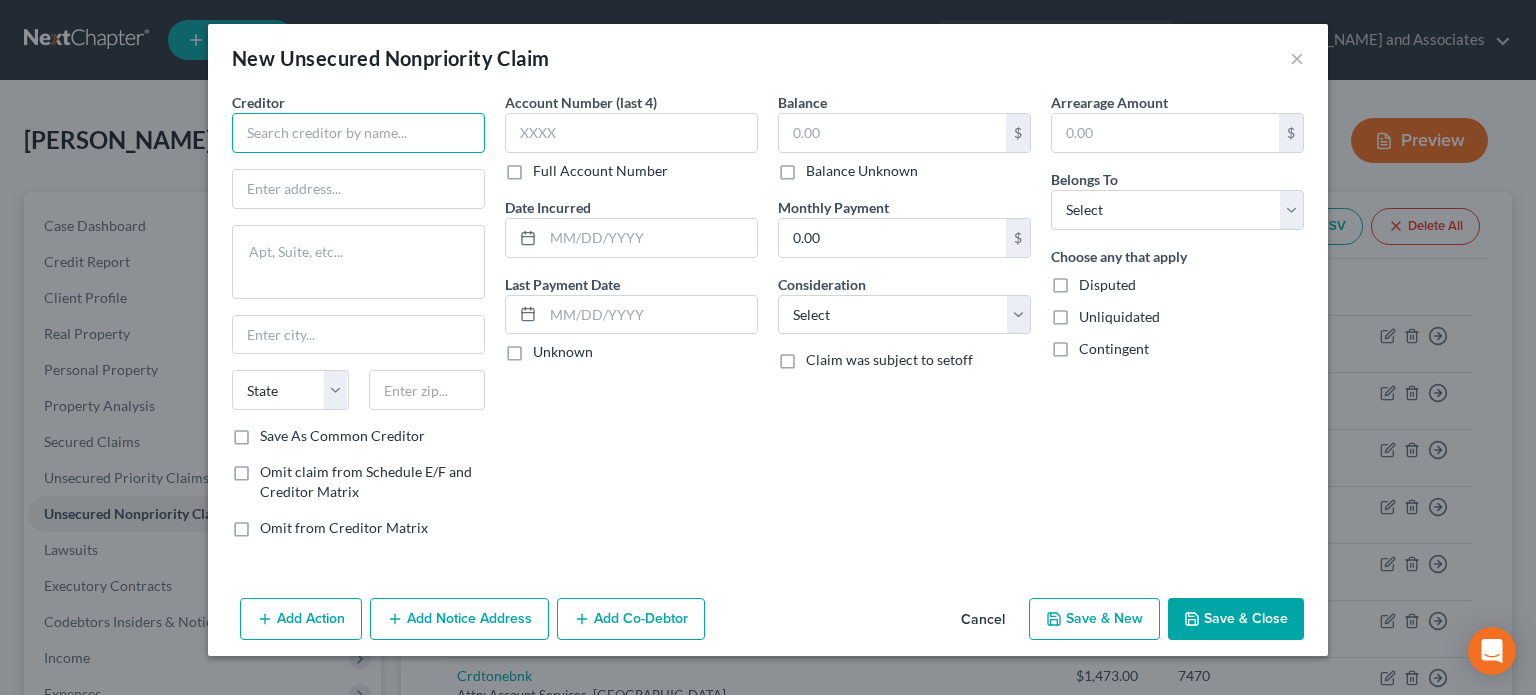click at bounding box center (358, 133) 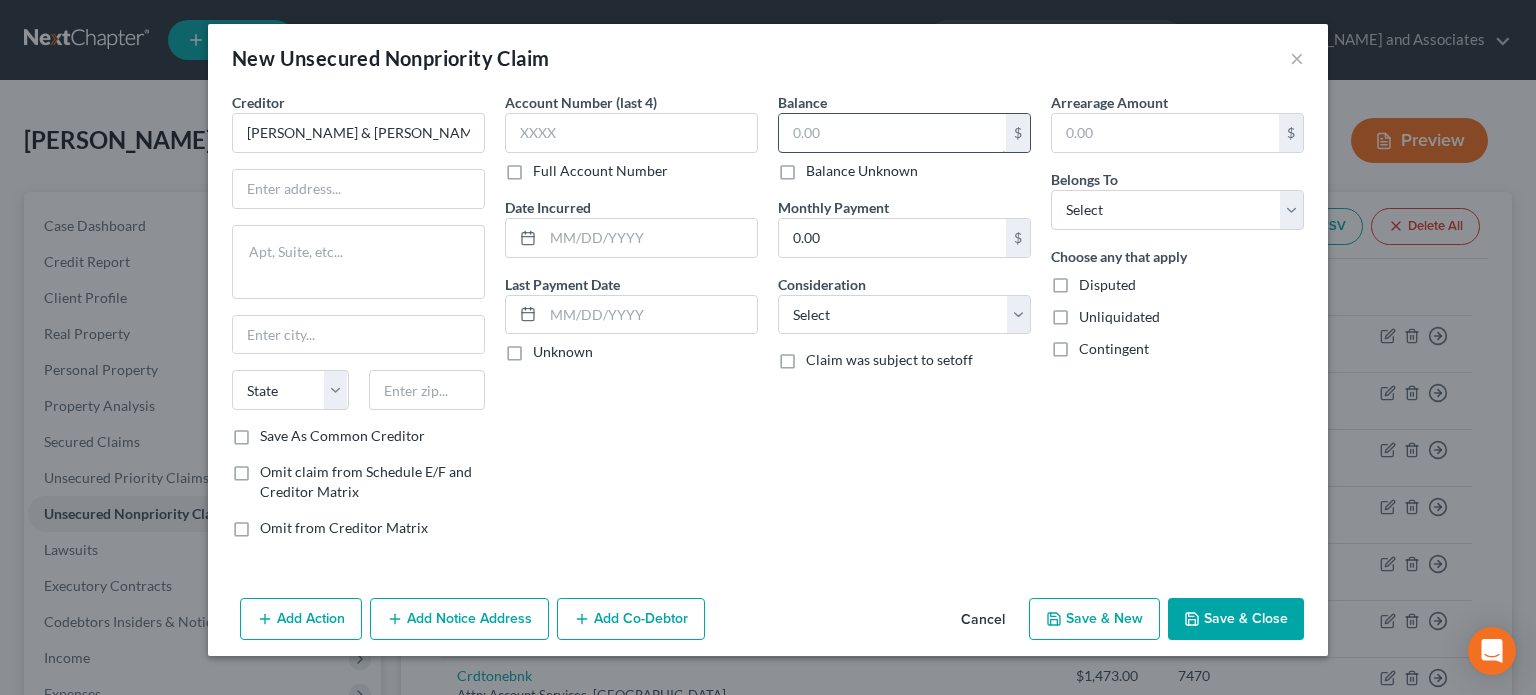 click at bounding box center [892, 133] 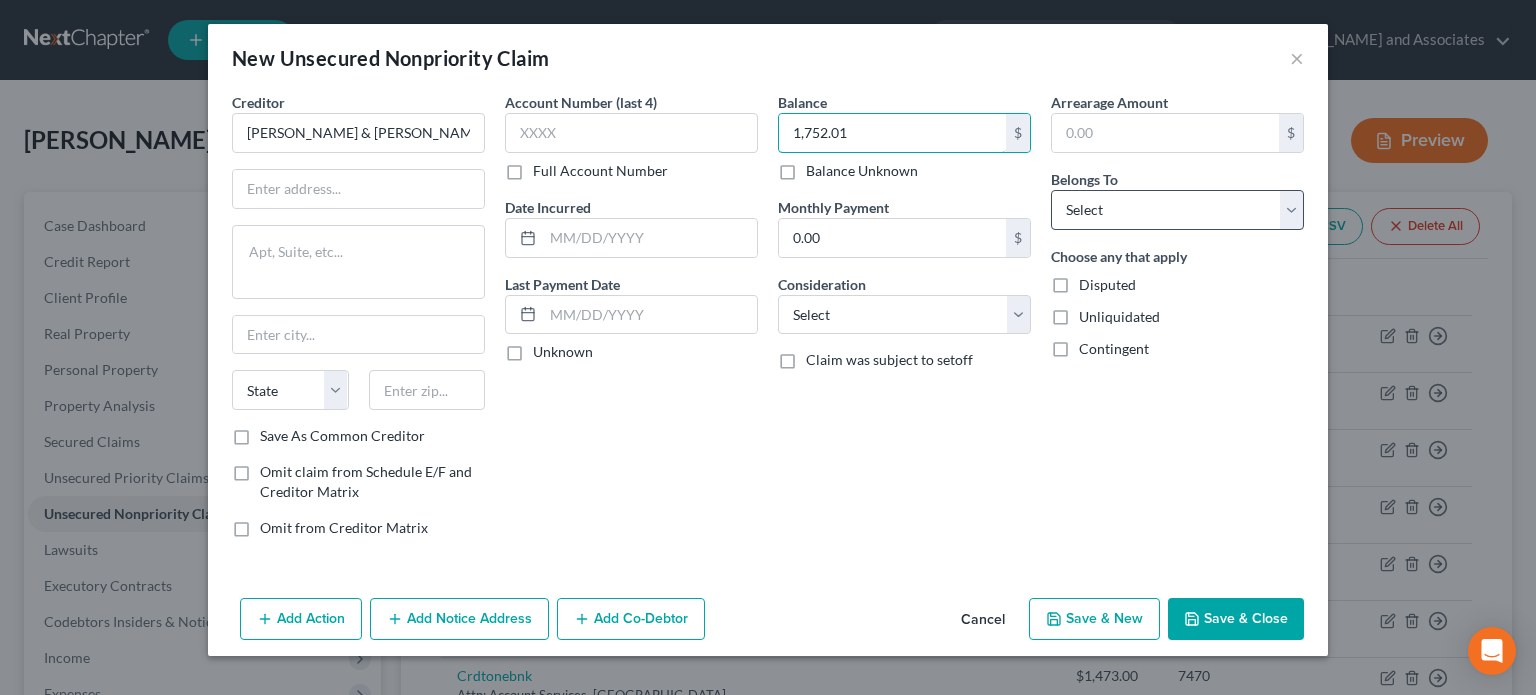 type on "1,752.01" 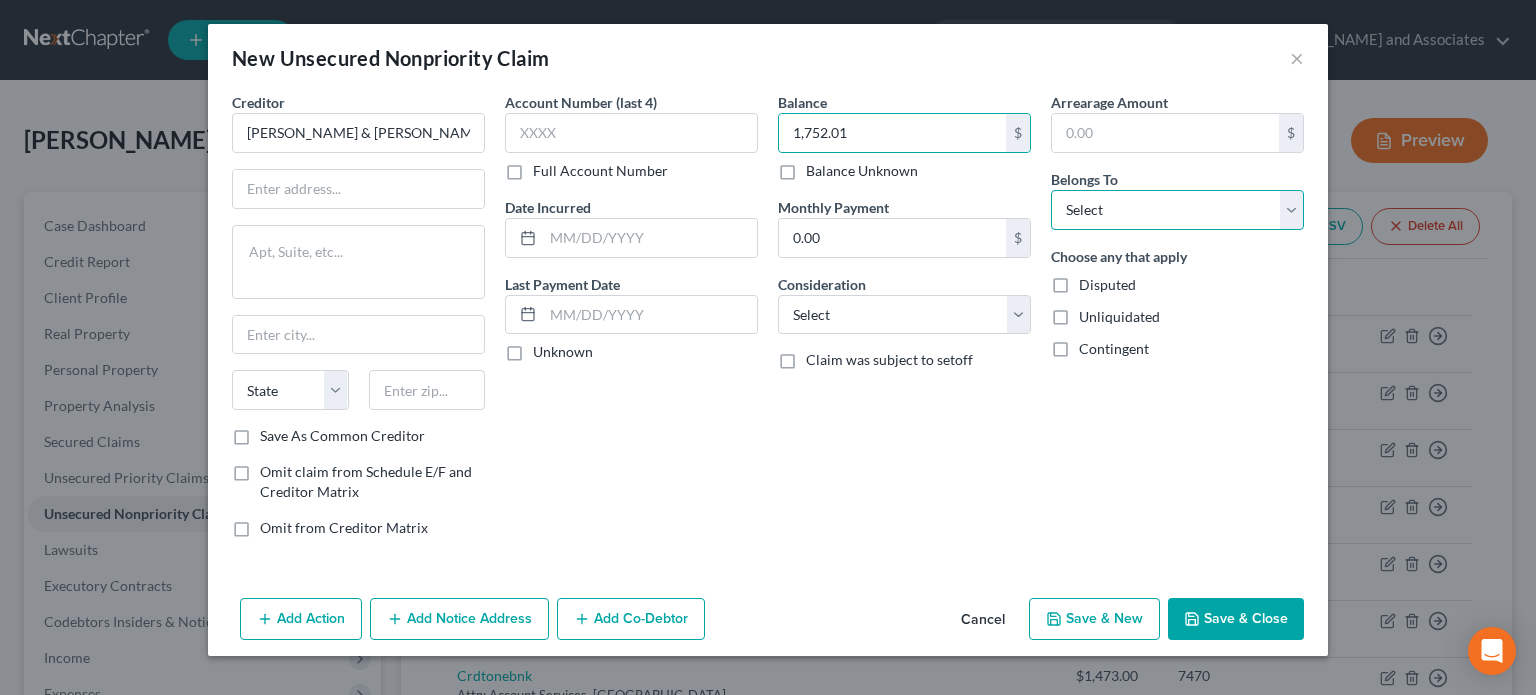 click on "Select Debtor 1 Only Debtor 2 Only Debtor 1 And Debtor 2 Only At Least One Of The Debtors And Another Community Property" at bounding box center (1177, 210) 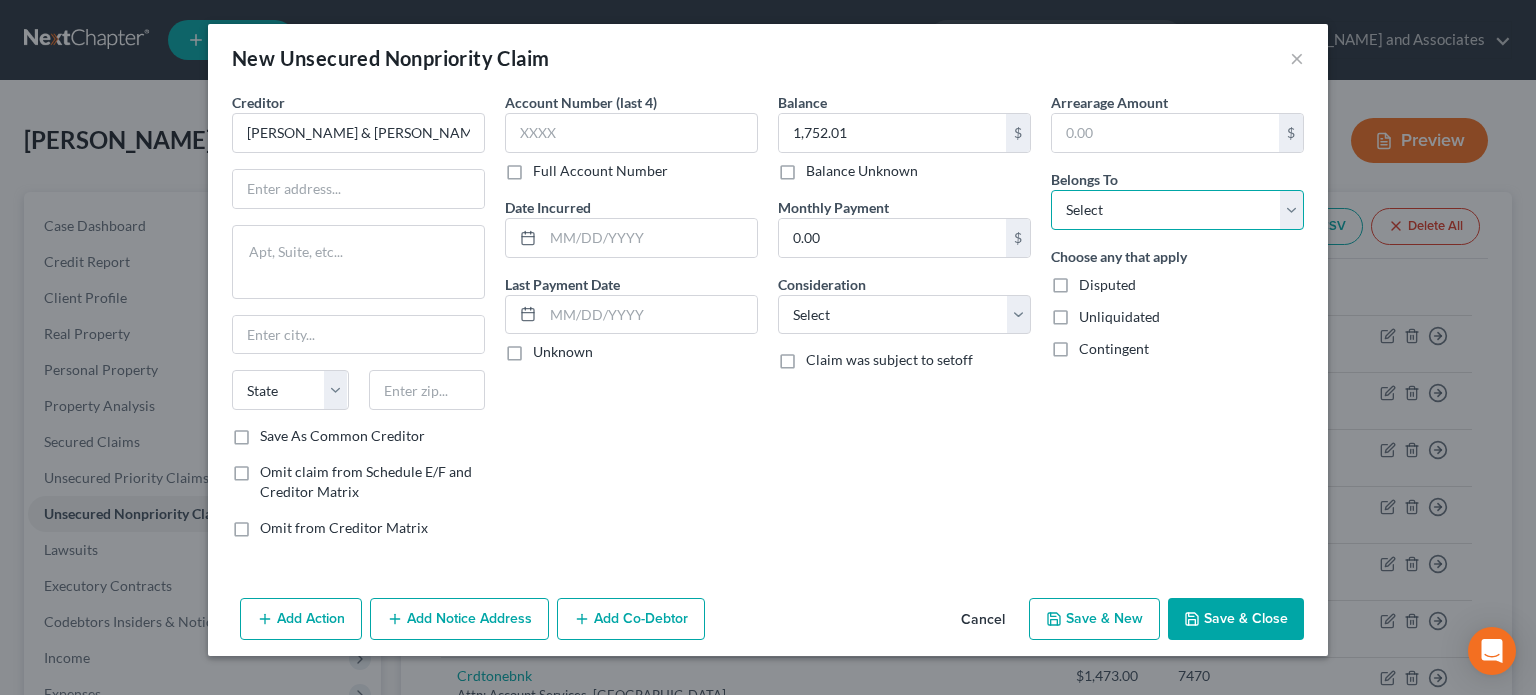 select on "0" 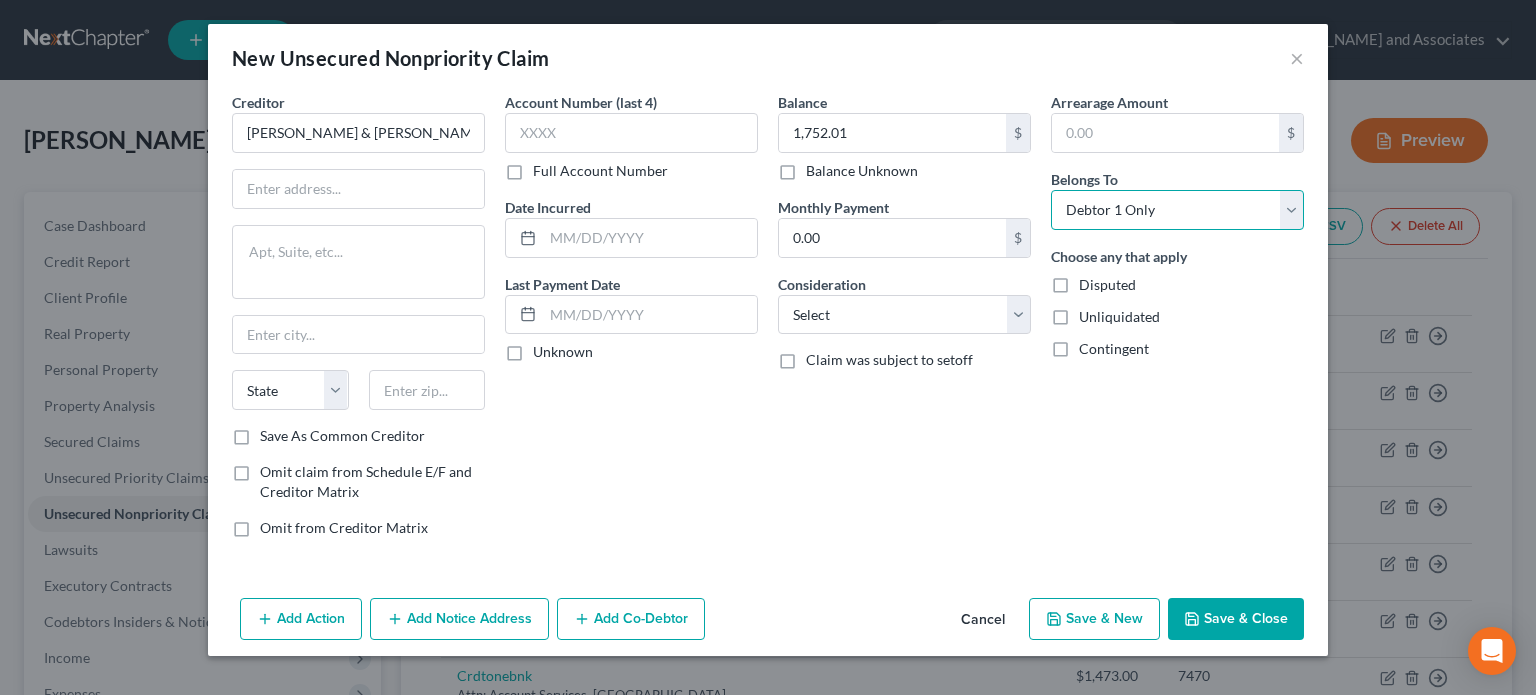 click on "Select Debtor 1 Only Debtor 2 Only Debtor 1 And Debtor 2 Only At Least One Of The Debtors And Another Community Property" at bounding box center (1177, 210) 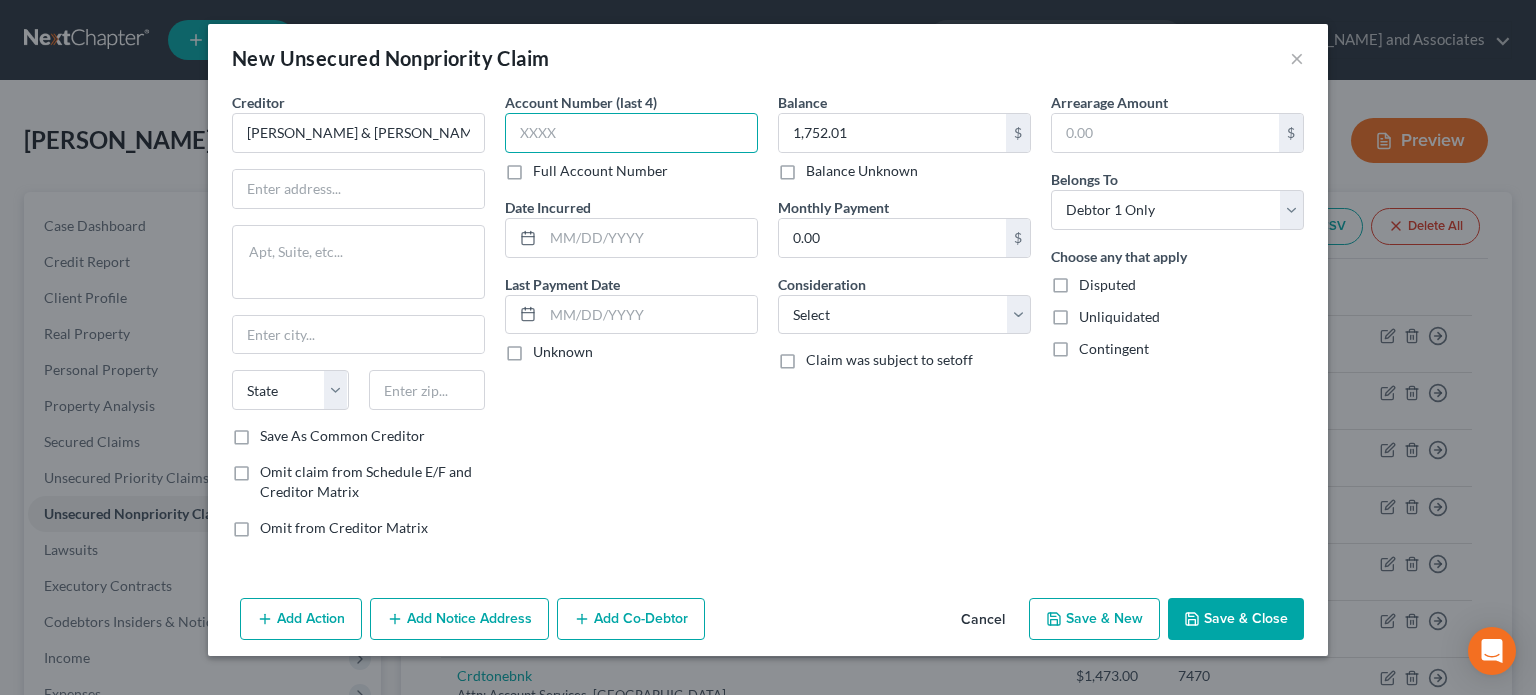 click at bounding box center (631, 133) 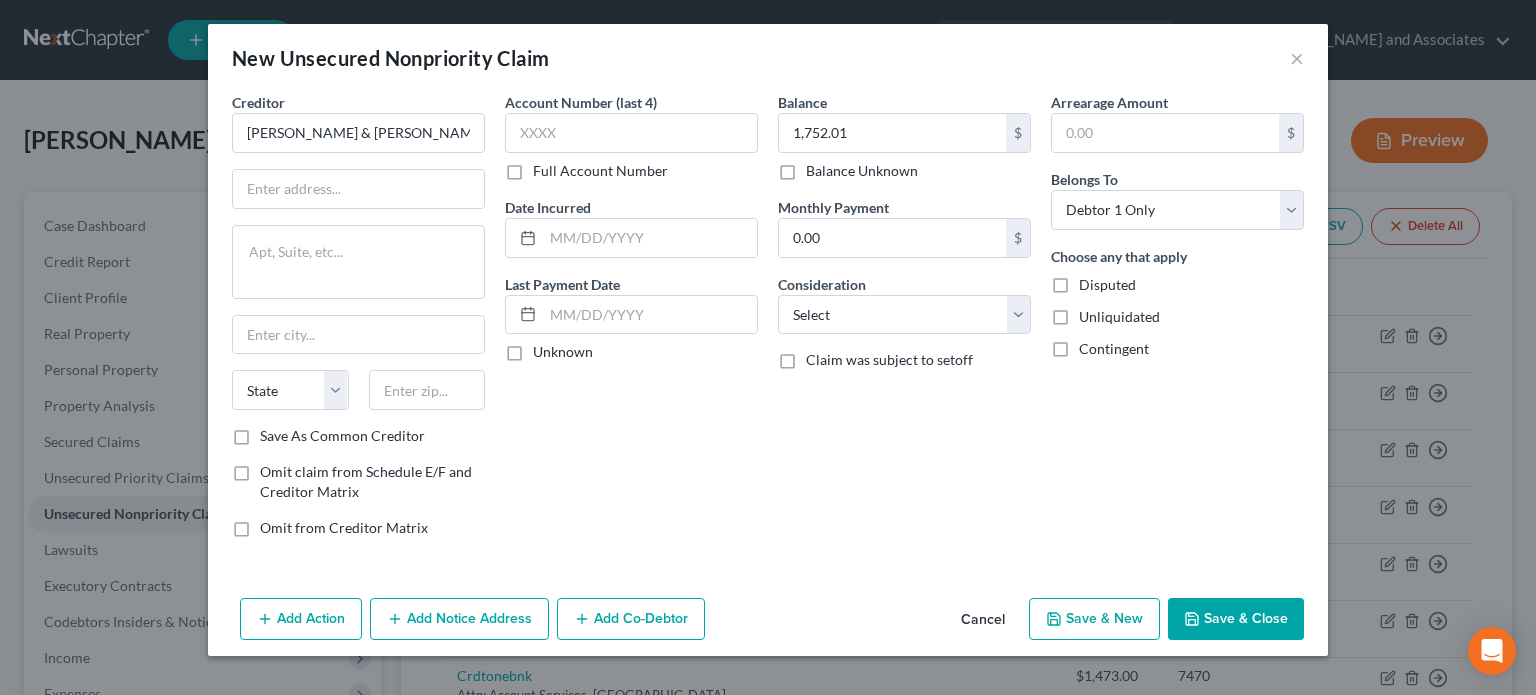 click on "Full Account Number" at bounding box center (600, 171) 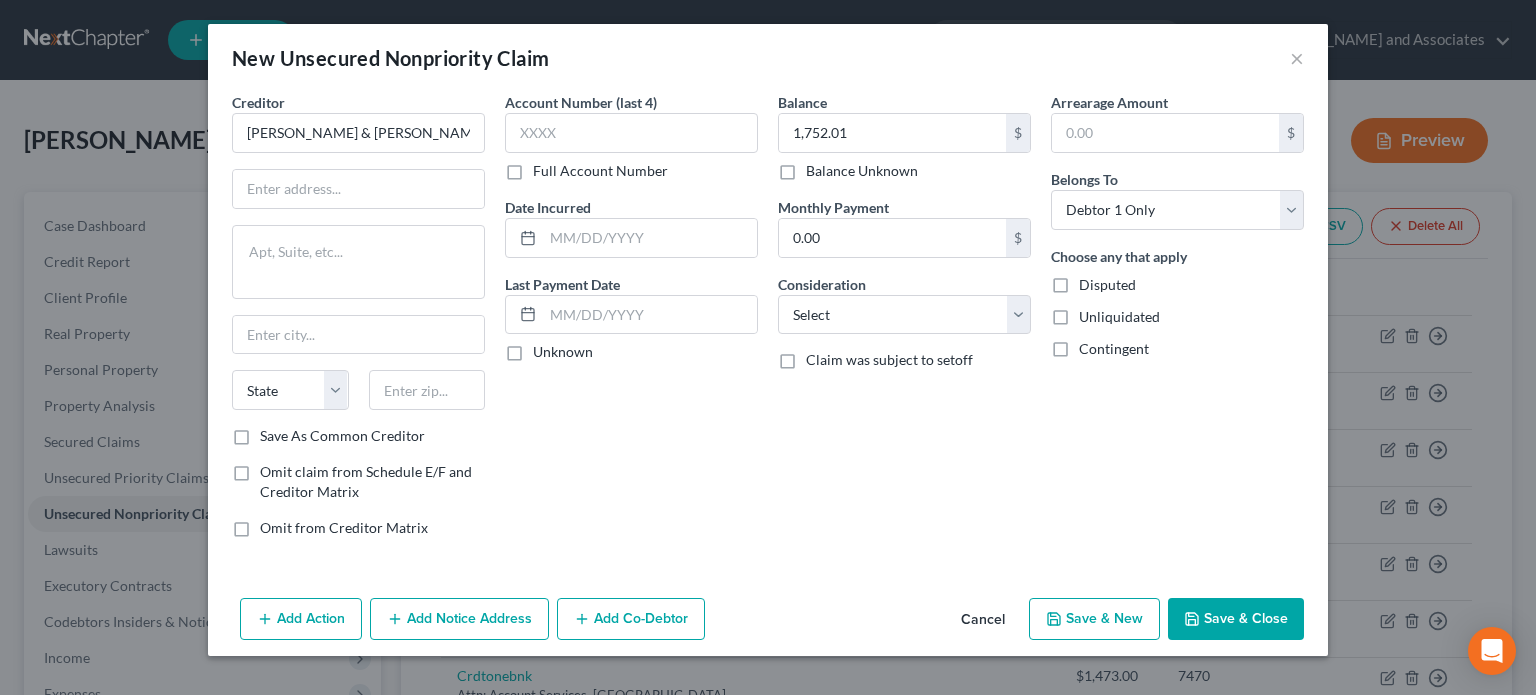 click on "Full Account Number" at bounding box center [547, 167] 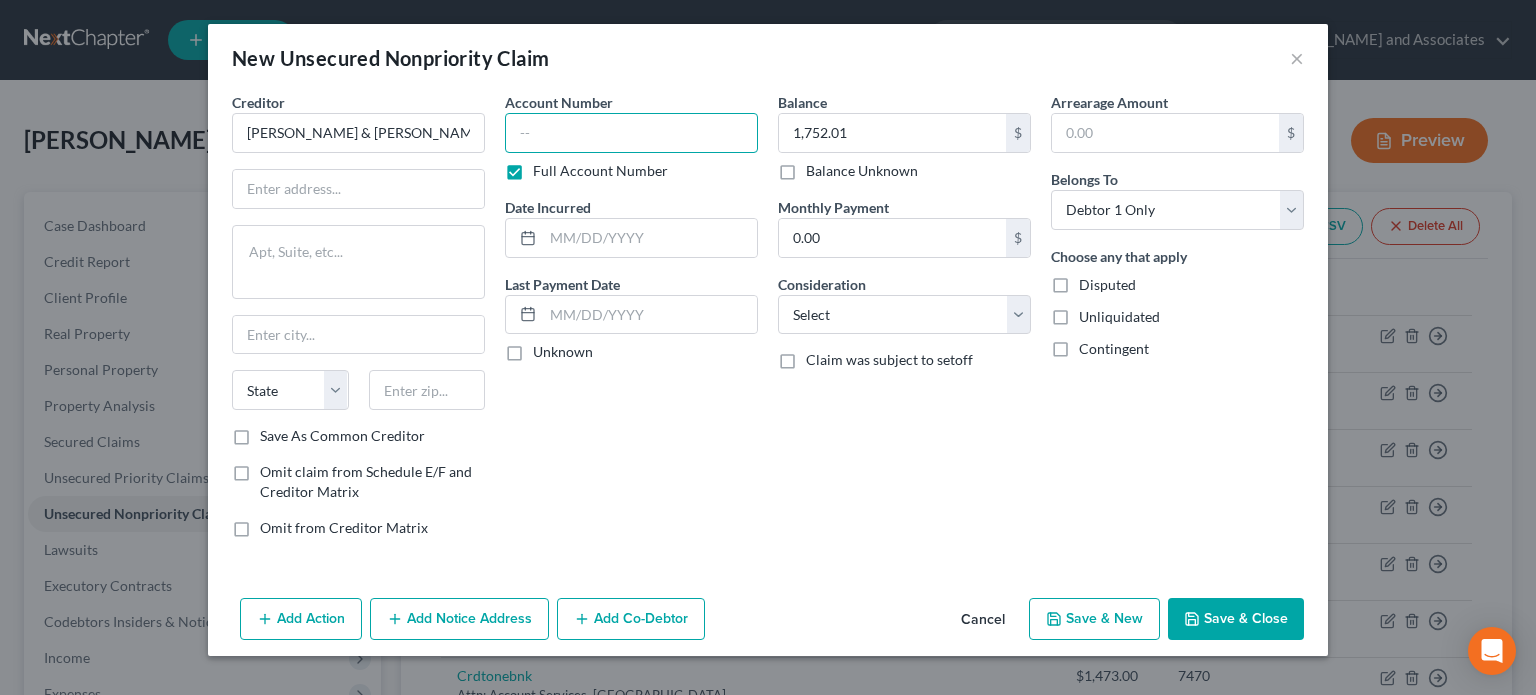 click at bounding box center [631, 133] 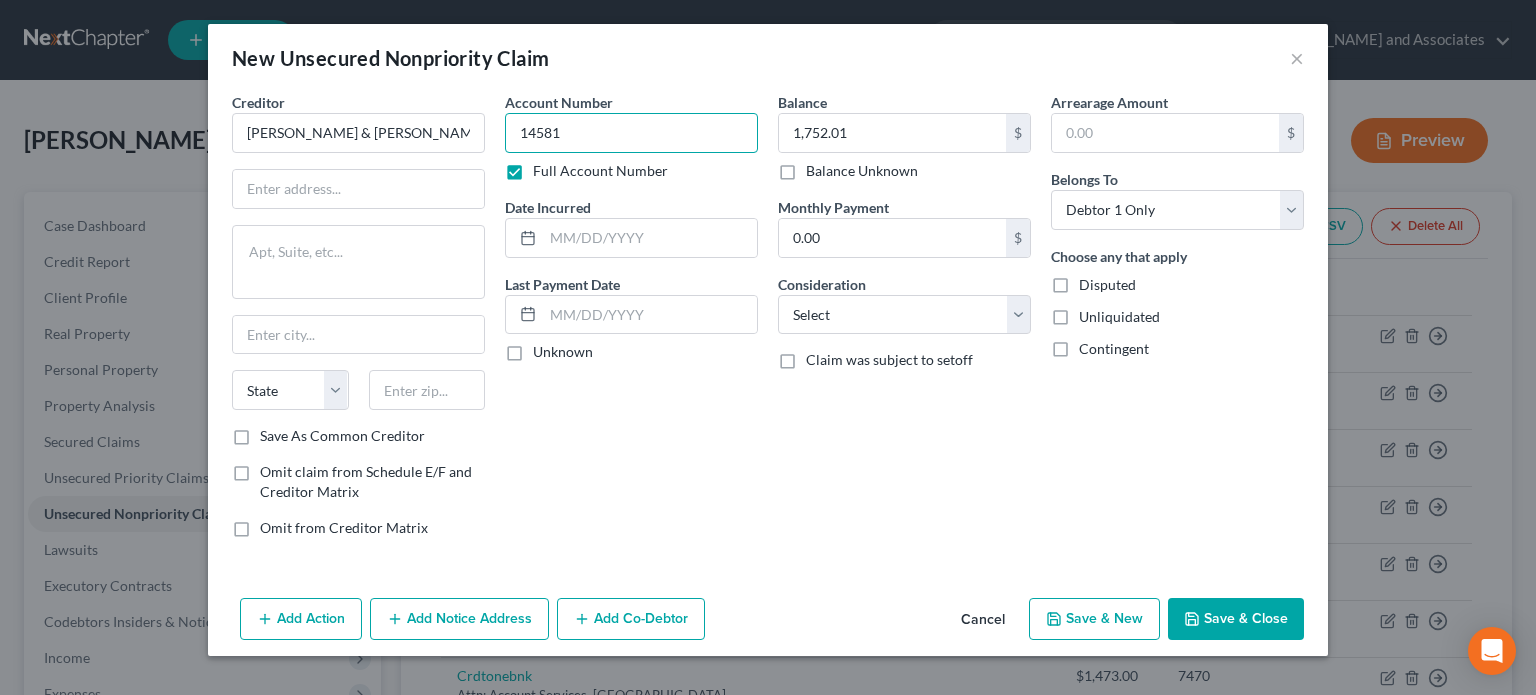 type on "14581" 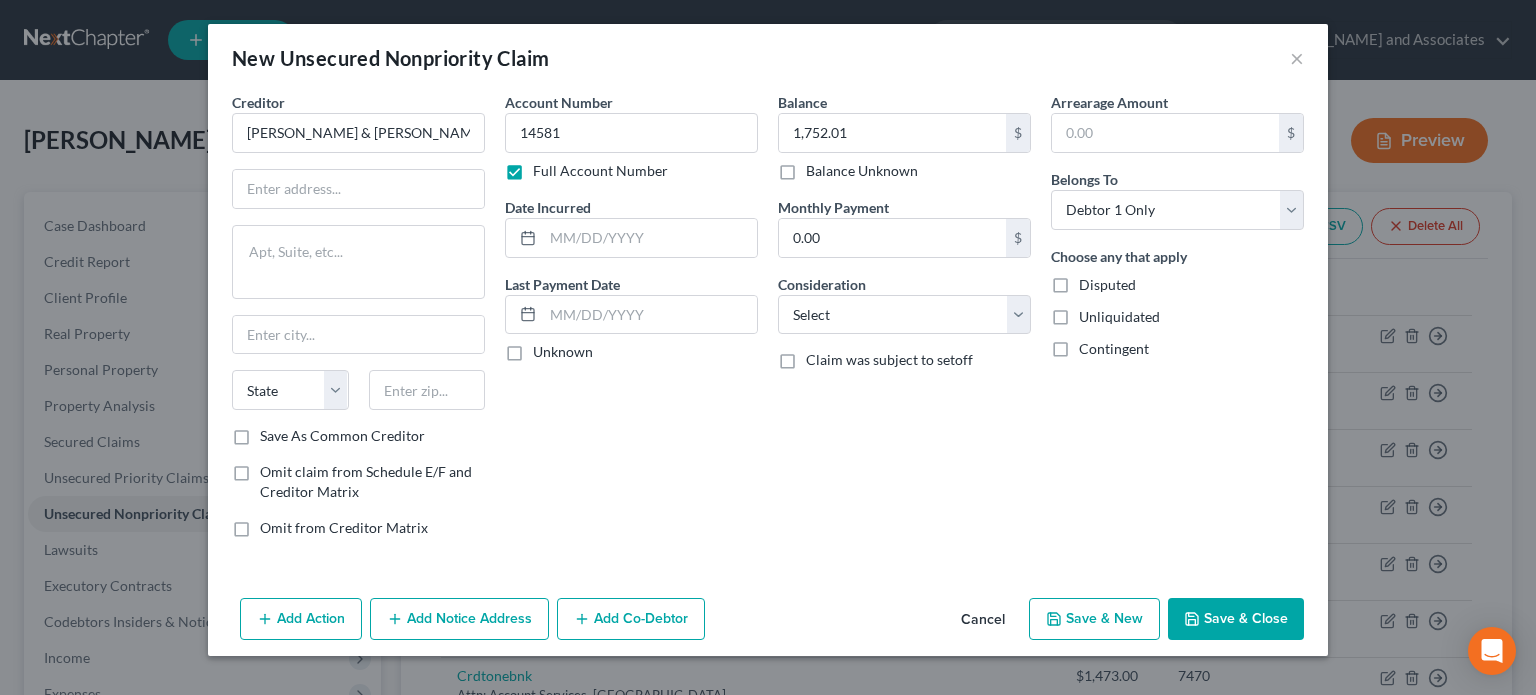 click on "Account Number
14581
Full Account Number
Date Incurred         Last Payment Date         Unknown" at bounding box center (631, 323) 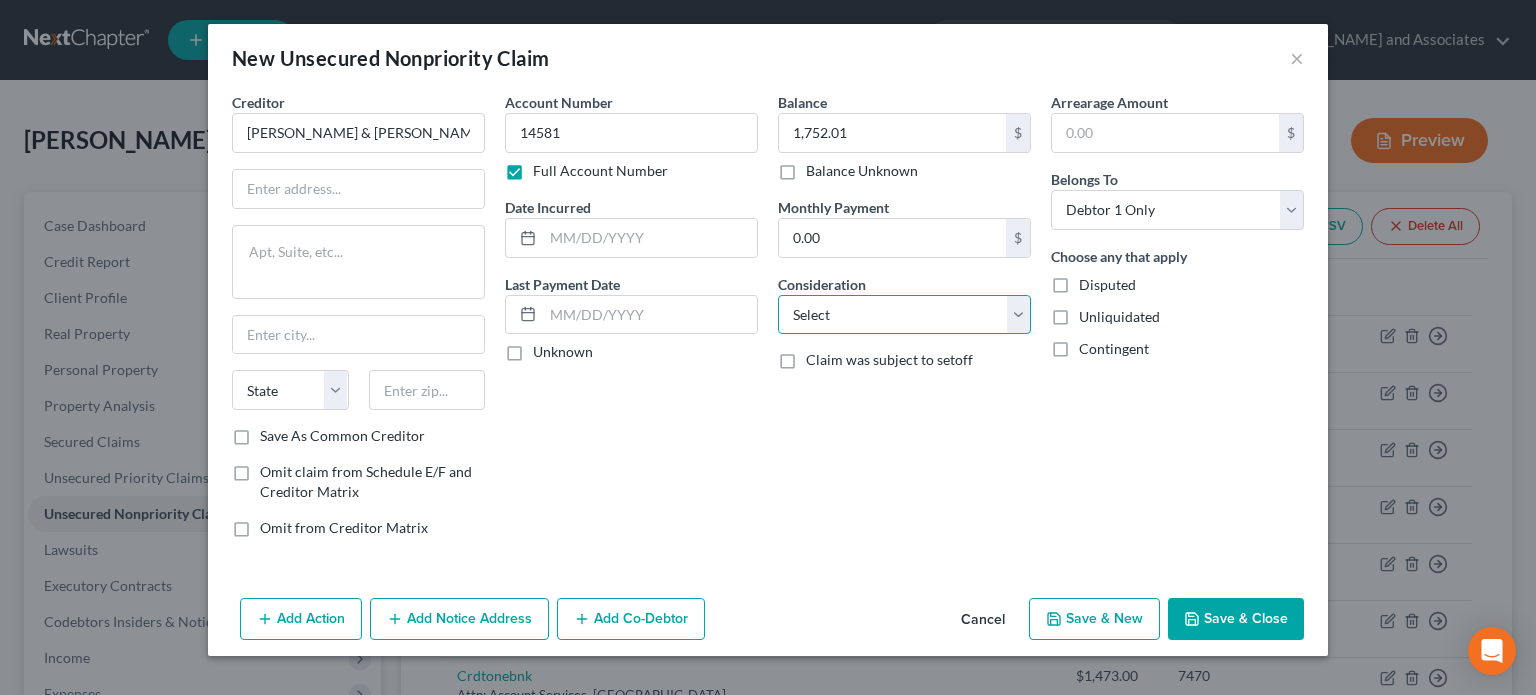 click on "Select Cable / Satellite Services Collection Agency Credit Card Debt Debt Counseling / Attorneys Deficiency Balance Domestic Support Obligations Home / Car Repairs Income Taxes Judgment Liens Medical Services Monies Loaned / Advanced Mortgage Obligation From Divorce Or Separation Obligation To Pensions Other Overdrawn Bank Account Promised To Help Pay Creditors Student Loans Suppliers And Vendors Telephone / Internet Services Utility Services" at bounding box center [904, 315] 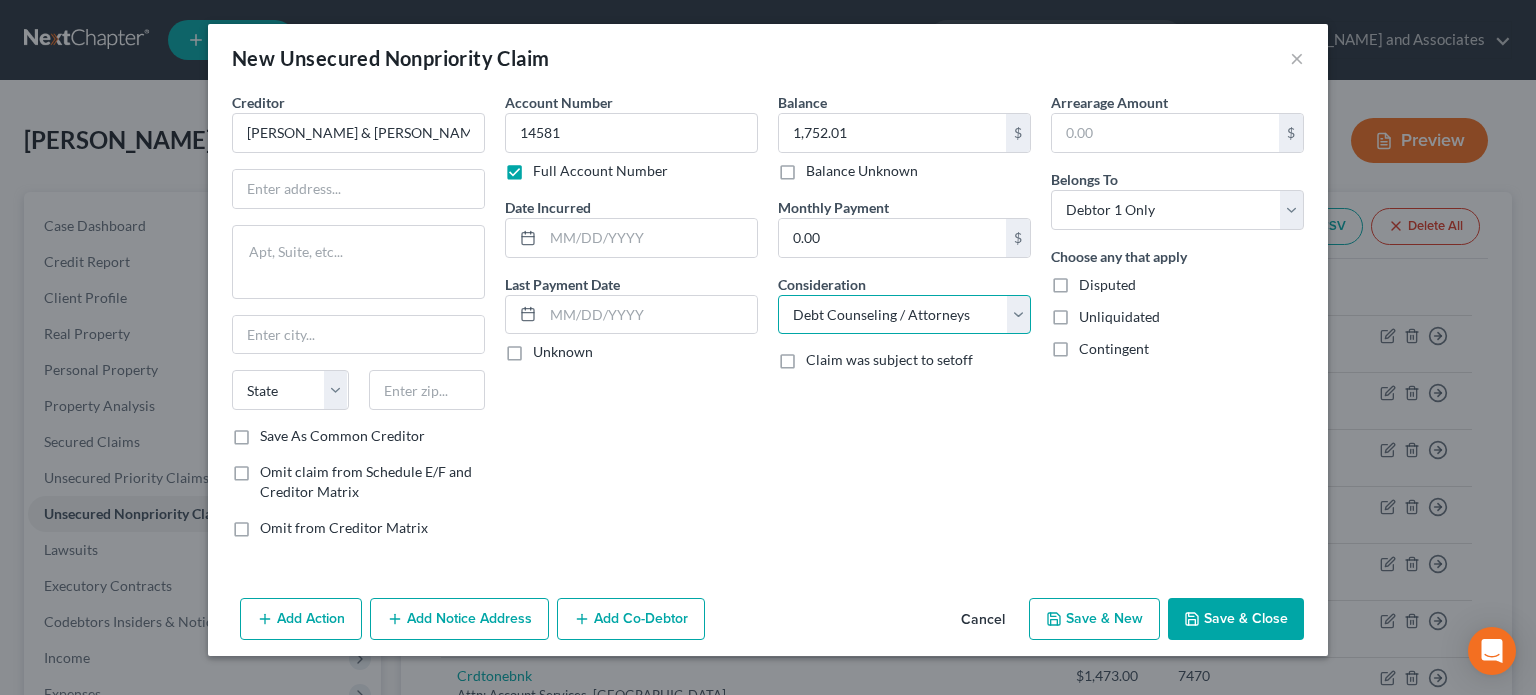 click on "Select Cable / Satellite Services Collection Agency Credit Card Debt Debt Counseling / Attorneys Deficiency Balance Domestic Support Obligations Home / Car Repairs Income Taxes Judgment Liens Medical Services Monies Loaned / Advanced Mortgage Obligation From Divorce Or Separation Obligation To Pensions Other Overdrawn Bank Account Promised To Help Pay Creditors Student Loans Suppliers And Vendors Telephone / Internet Services Utility Services" at bounding box center (904, 315) 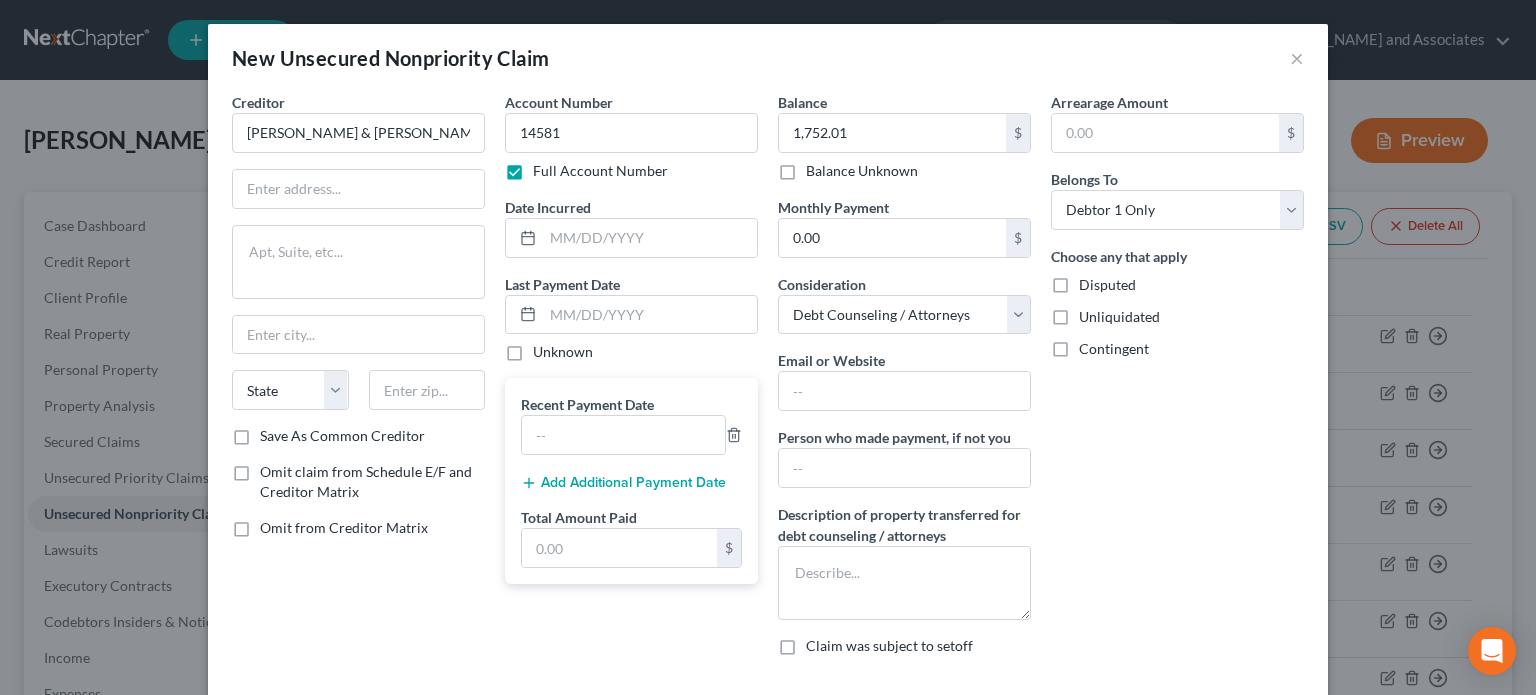 click on "Arrearage Amount $
Belongs To
*
Select Debtor 1 Only Debtor 2 Only Debtor 1 And Debtor 2 Only At Least One Of The Debtors And Another Community Property Choose any that apply Disputed Unliquidated Contingent" at bounding box center [1177, 382] 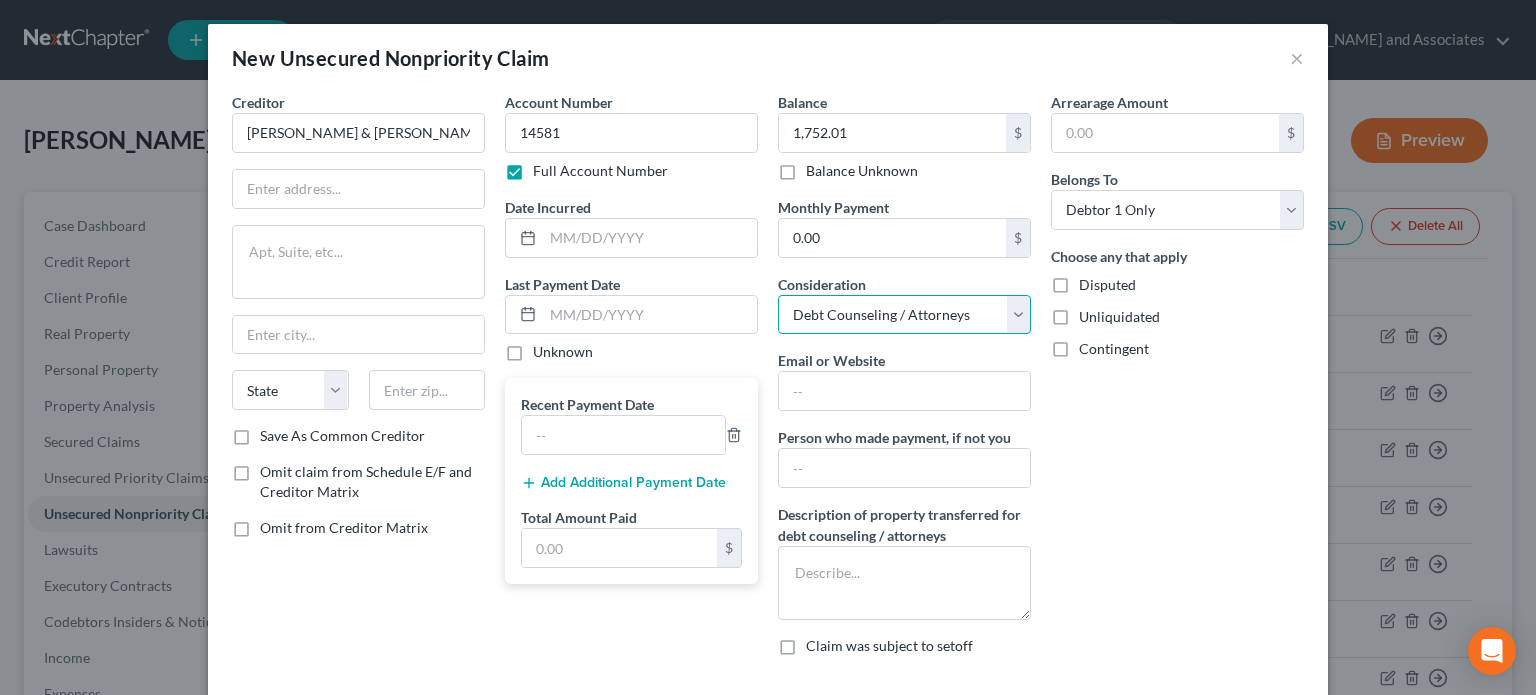 click on "Select Cable / Satellite Services Collection Agency Credit Card Debt Debt Counseling / Attorneys Deficiency Balance Domestic Support Obligations Home / Car Repairs Income Taxes Judgment Liens Medical Services Monies Loaned / Advanced Mortgage Obligation From Divorce Or Separation Obligation To Pensions Other Overdrawn Bank Account Promised To Help Pay Creditors Student Loans Suppliers And Vendors Telephone / Internet Services Utility Services" at bounding box center (904, 315) 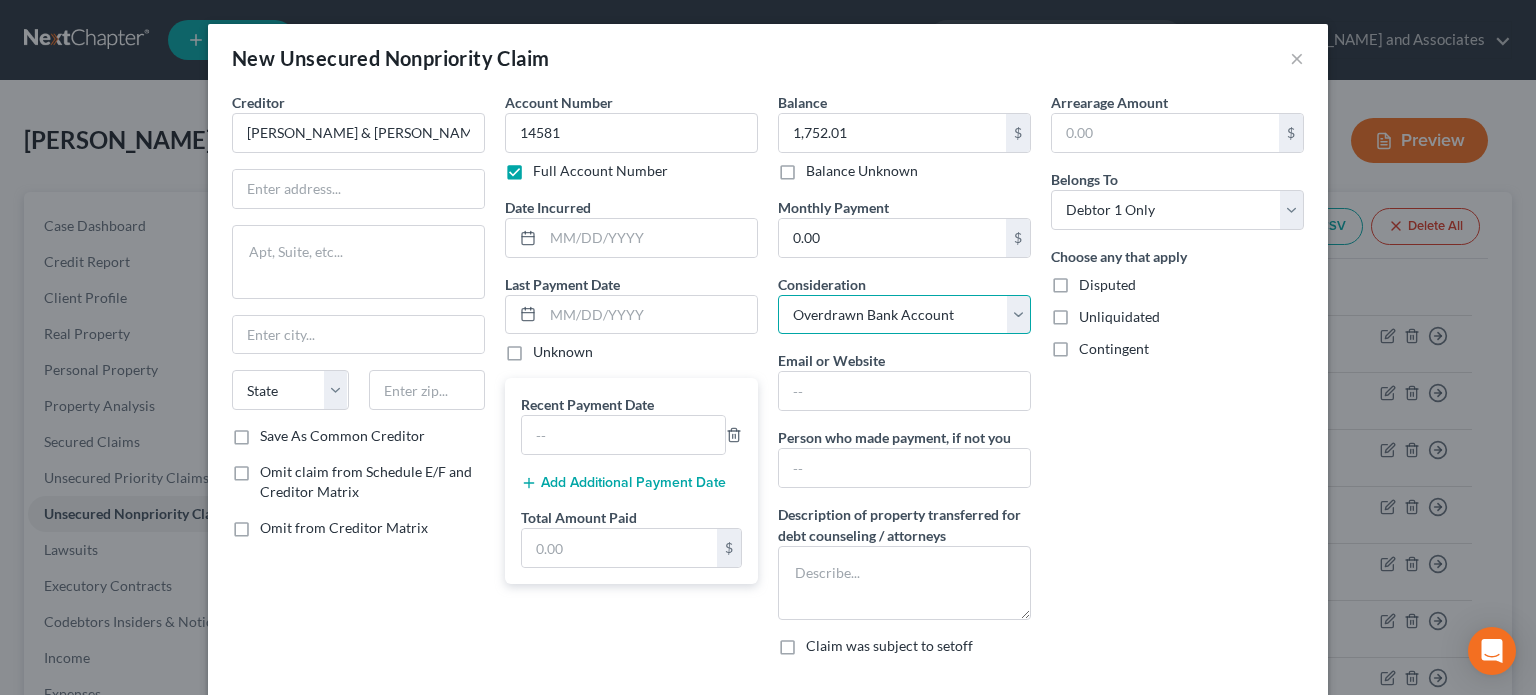 click on "Select Cable / Satellite Services Collection Agency Credit Card Debt Debt Counseling / Attorneys Deficiency Balance Domestic Support Obligations Home / Car Repairs Income Taxes Judgment Liens Medical Services Monies Loaned / Advanced Mortgage Obligation From Divorce Or Separation Obligation To Pensions Other Overdrawn Bank Account Promised To Help Pay Creditors Student Loans Suppliers And Vendors Telephone / Internet Services Utility Services" at bounding box center [904, 315] 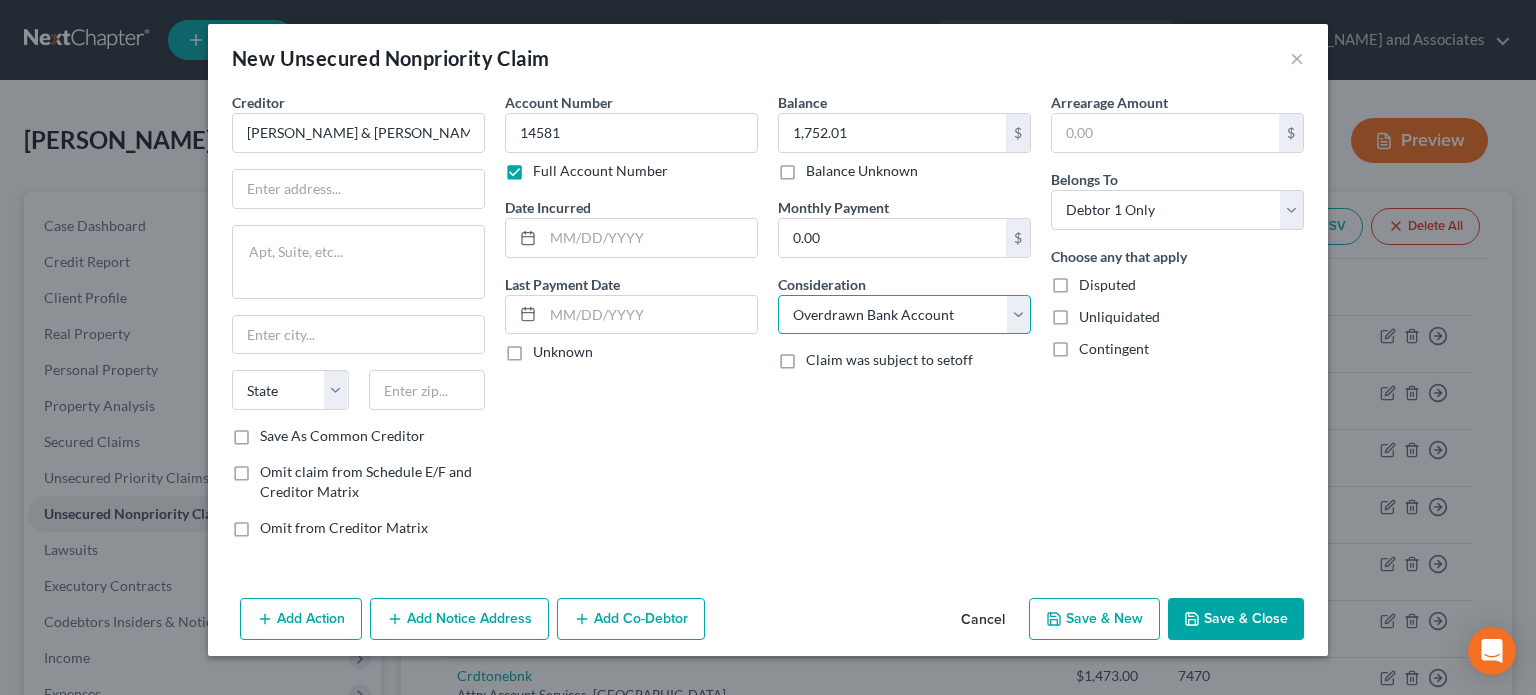 click on "Select Cable / Satellite Services Collection Agency Credit Card Debt Debt Counseling / Attorneys Deficiency Balance Domestic Support Obligations Home / Car Repairs Income Taxes Judgment Liens Medical Services Monies Loaned / Advanced Mortgage Obligation From Divorce Or Separation Obligation To Pensions Other Overdrawn Bank Account Promised To Help Pay Creditors Student Loans Suppliers And Vendors Telephone / Internet Services Utility Services" at bounding box center (904, 315) 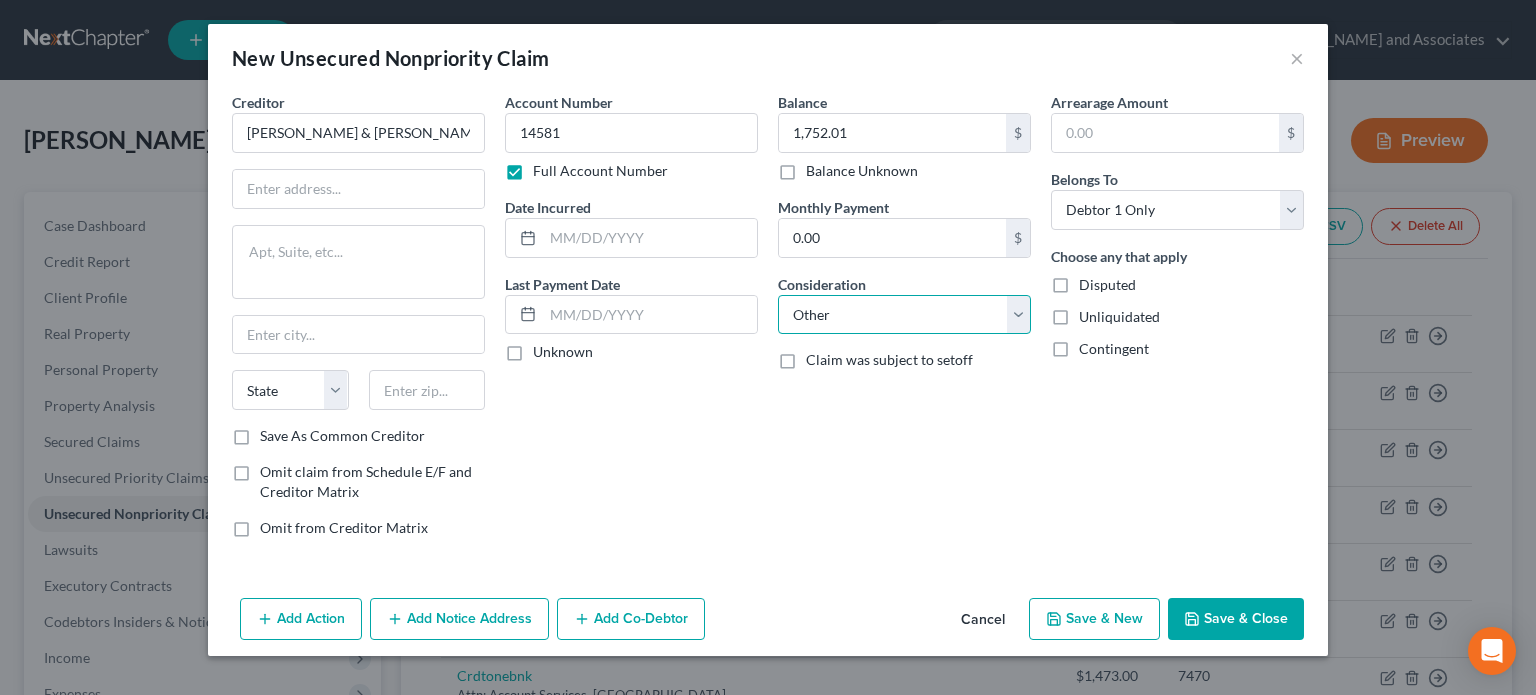 click on "Select Cable / Satellite Services Collection Agency Credit Card Debt Debt Counseling / Attorneys Deficiency Balance Domestic Support Obligations Home / Car Repairs Income Taxes Judgment Liens Medical Services Monies Loaned / Advanced Mortgage Obligation From Divorce Or Separation Obligation To Pensions Other Overdrawn Bank Account Promised To Help Pay Creditors Student Loans Suppliers And Vendors Telephone / Internet Services Utility Services" at bounding box center (904, 315) 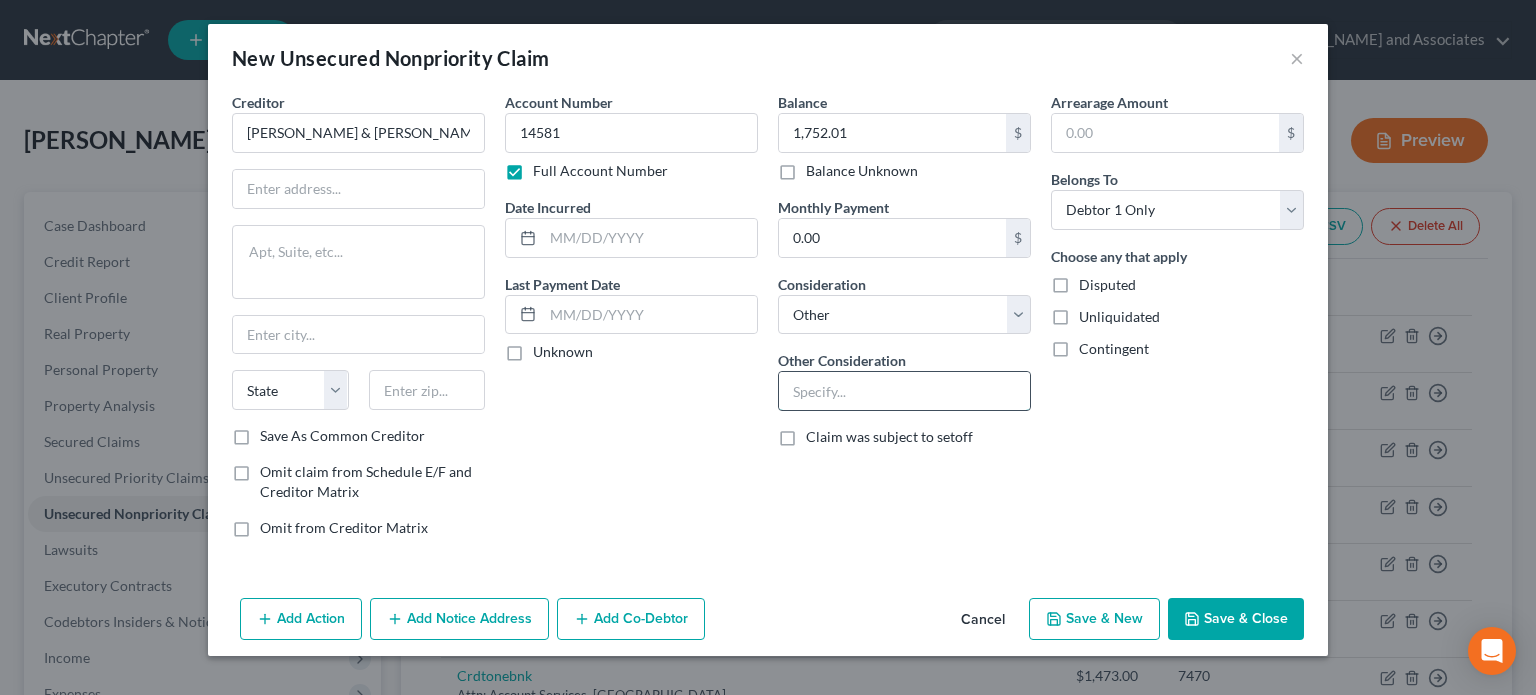 click at bounding box center [904, 391] 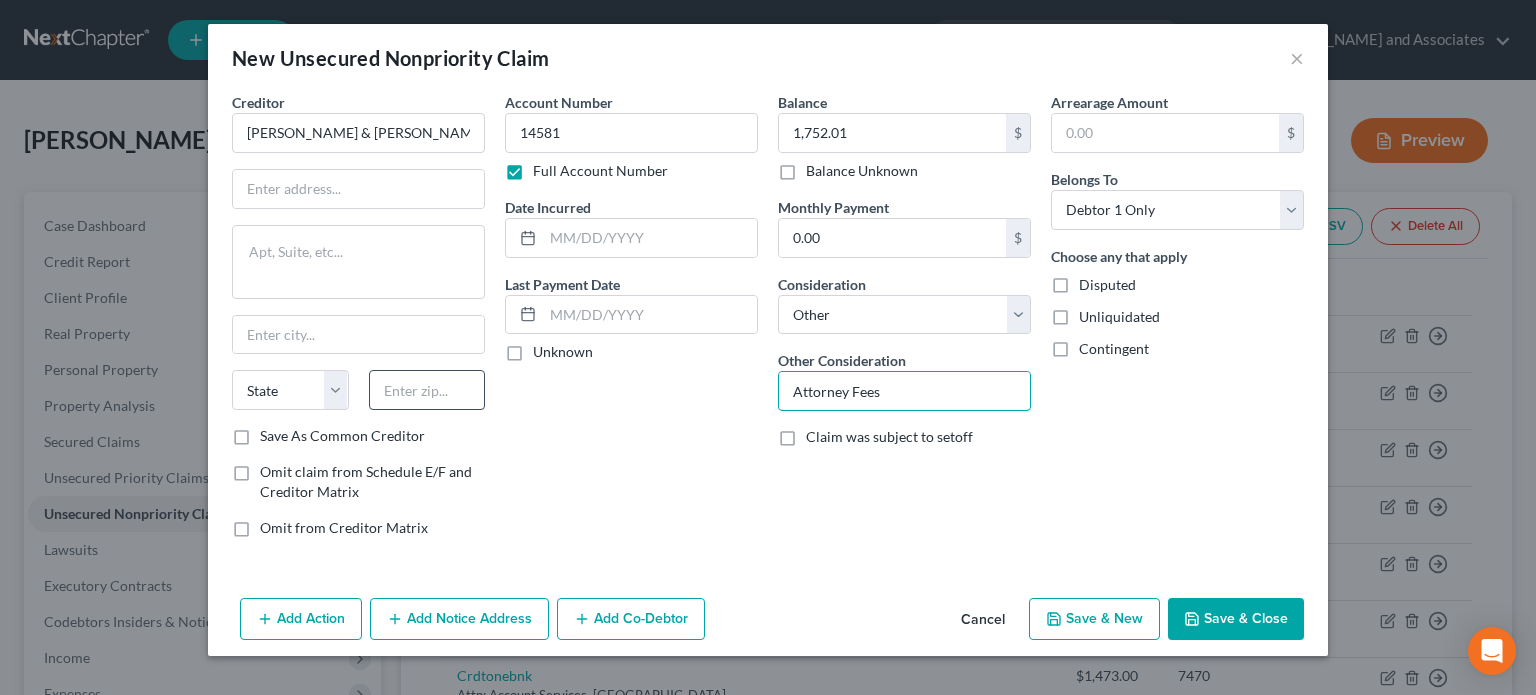 type on "Attorney Fees" 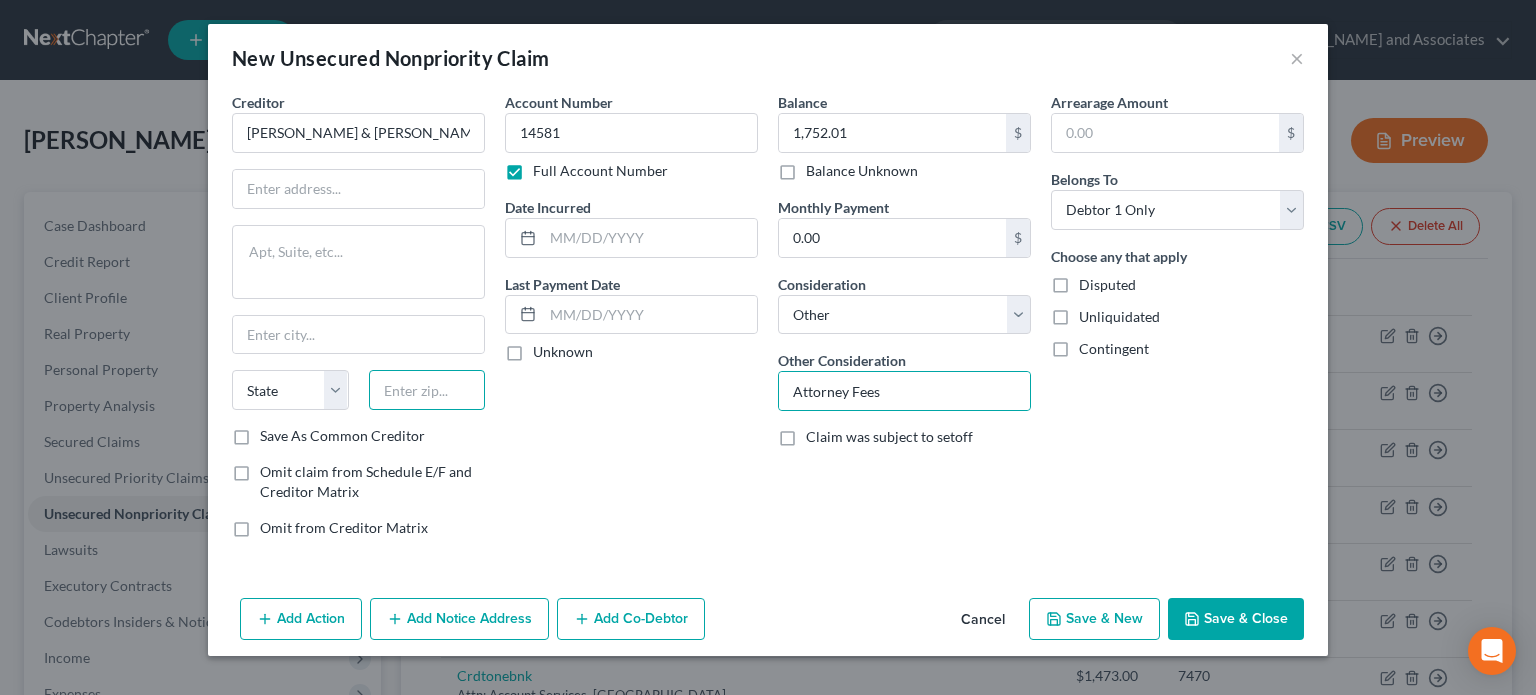 click at bounding box center (427, 390) 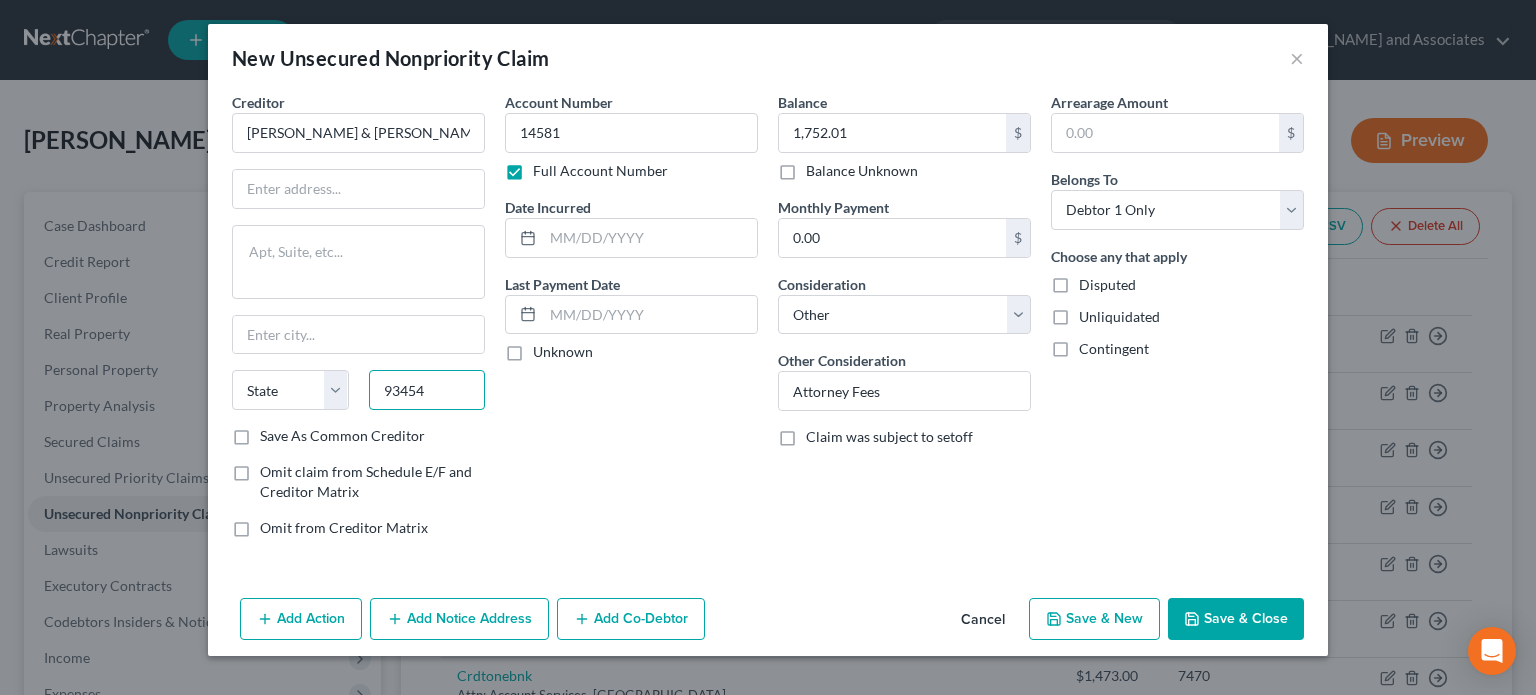 type on "93454" 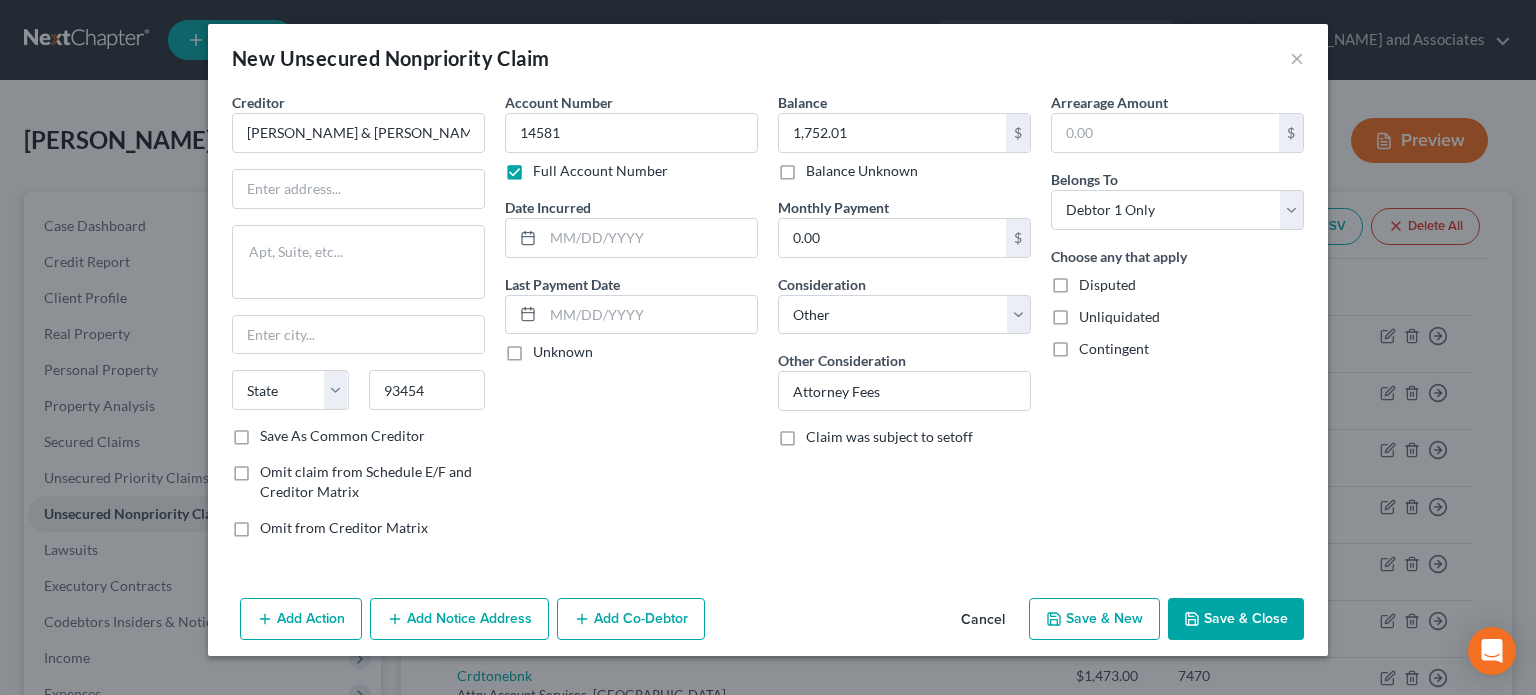 click on "Account Number
14581
Full Account Number
Date Incurred         Last Payment Date         Unknown" at bounding box center (631, 323) 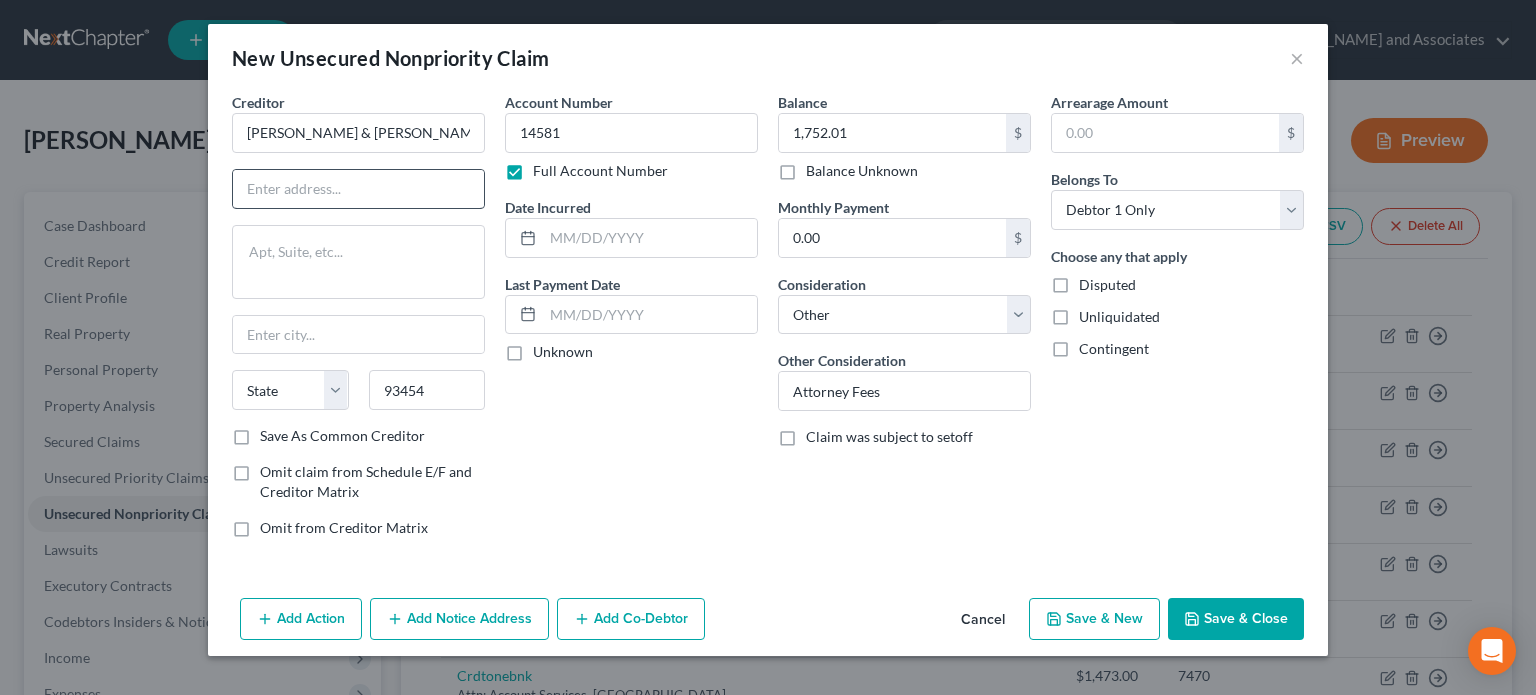 type on "Santa [PERSON_NAME]" 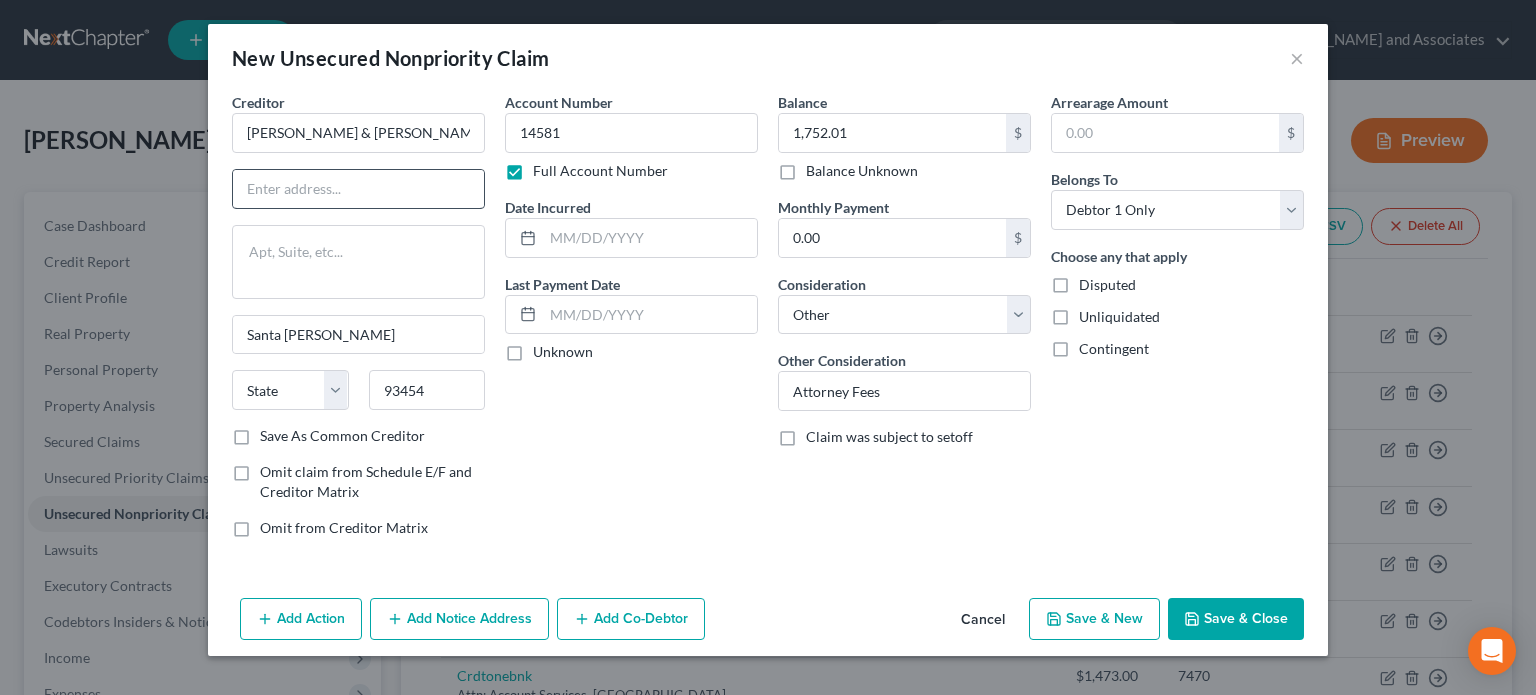 select on "4" 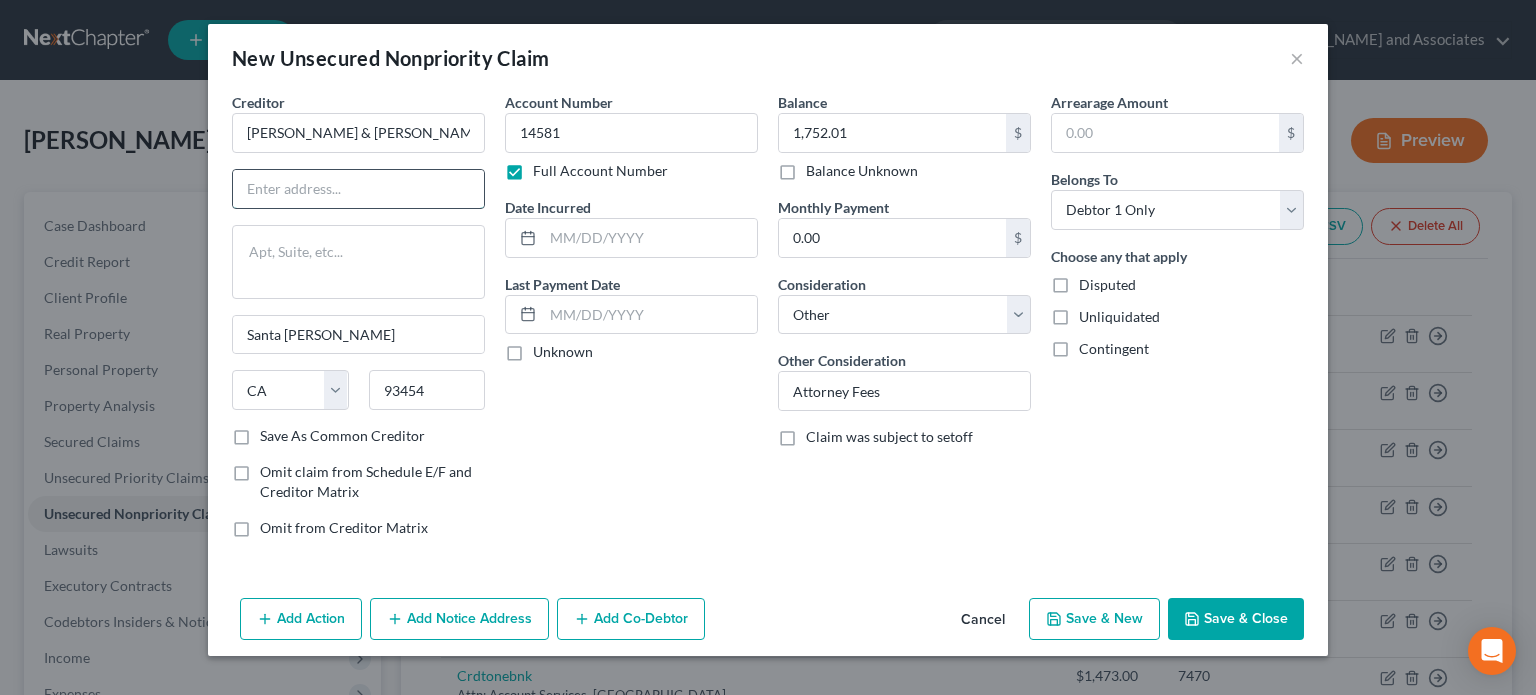 click at bounding box center [358, 189] 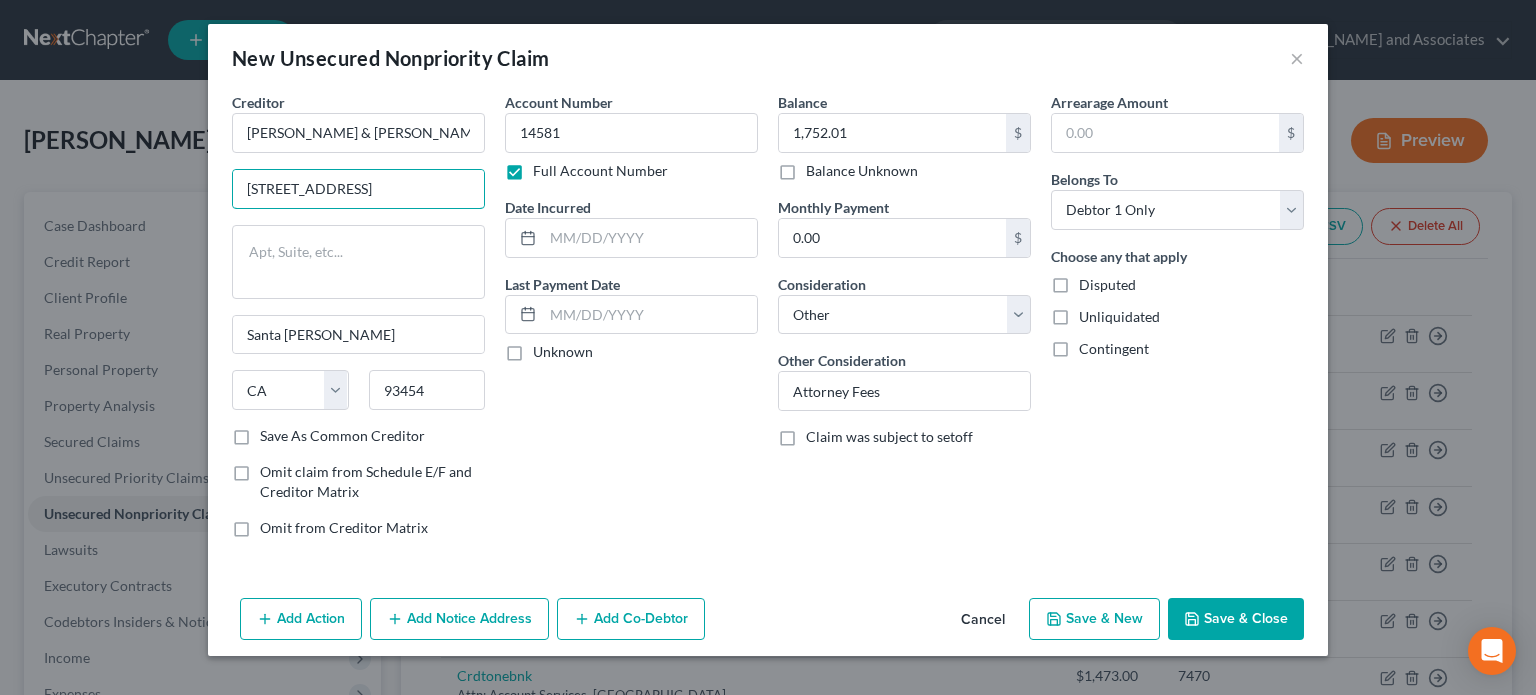 type on "[STREET_ADDRESS]" 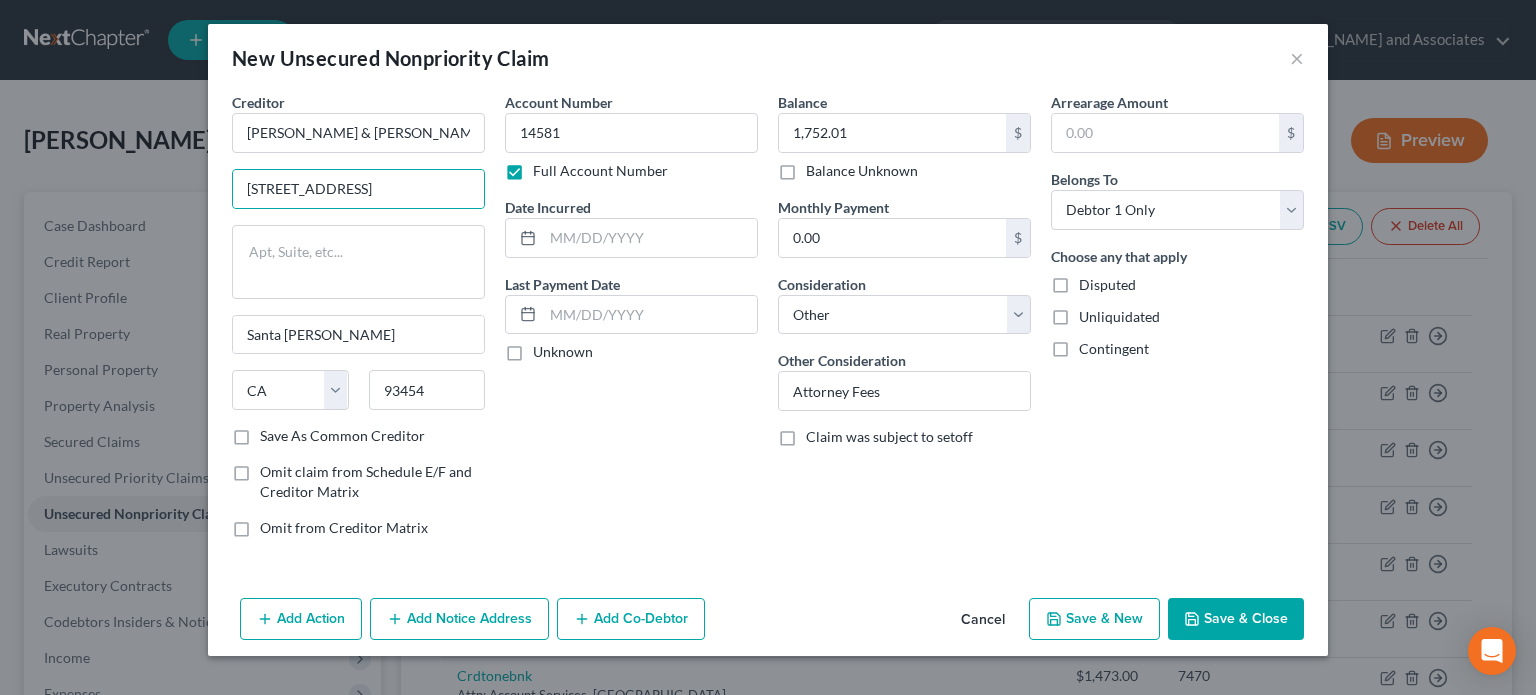 click on "Account Number
14581
Full Account Number
Date Incurred         Last Payment Date         Unknown" at bounding box center (631, 323) 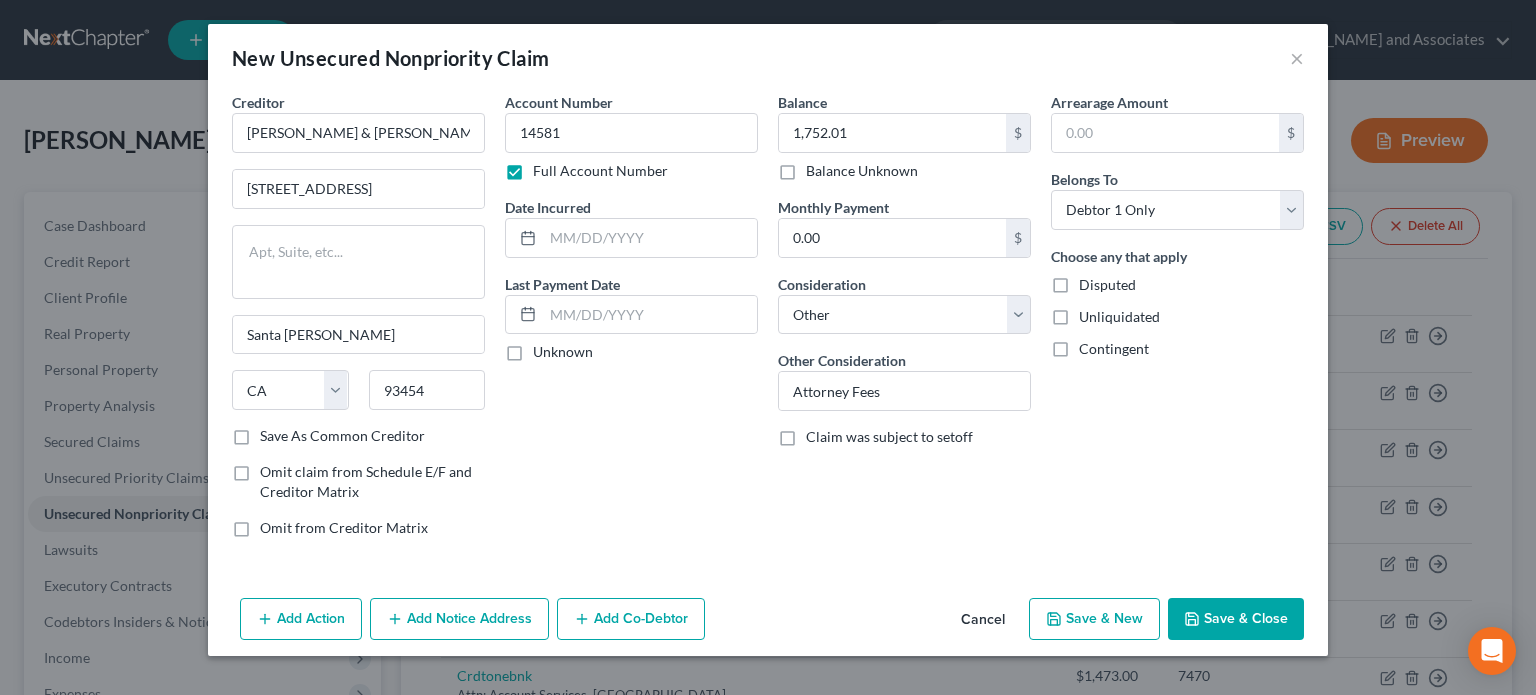 click on "Save & Close" at bounding box center (1236, 619) 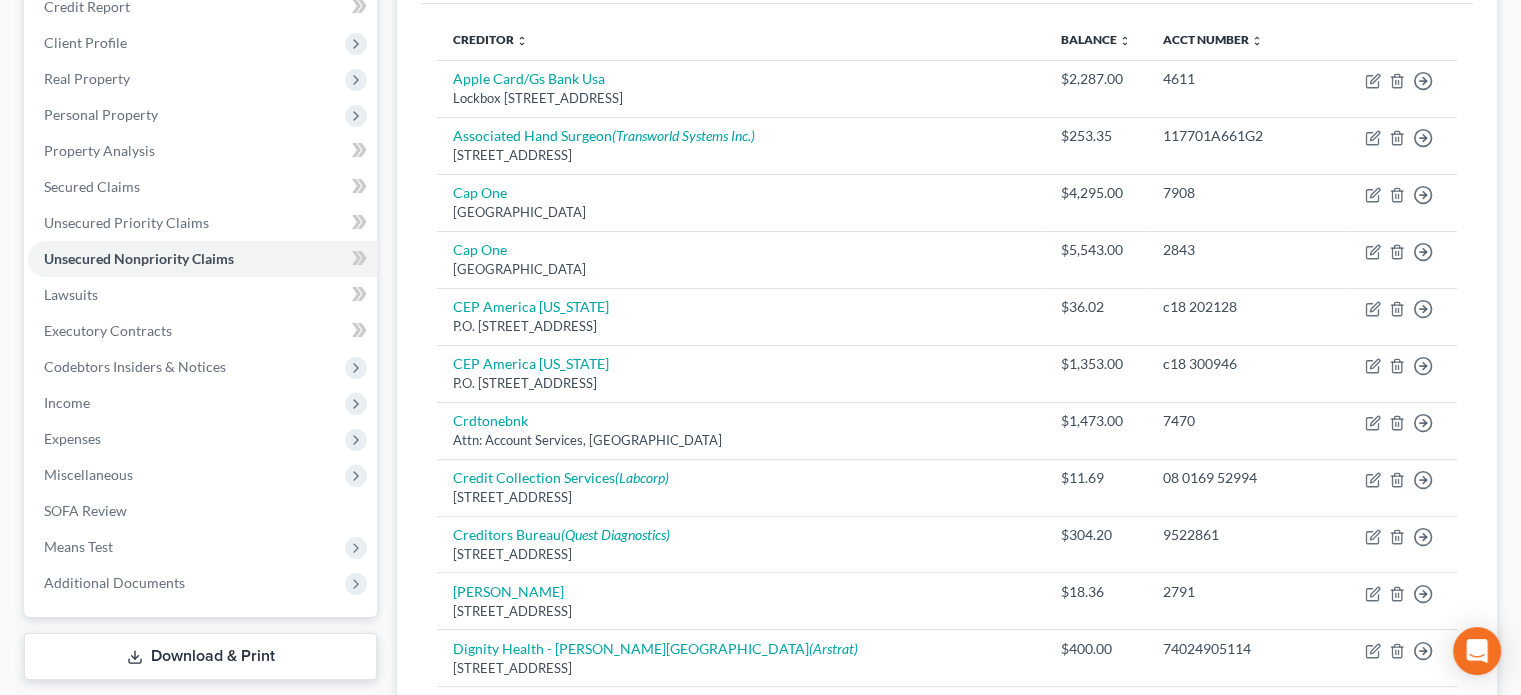 scroll, scrollTop: 200, scrollLeft: 0, axis: vertical 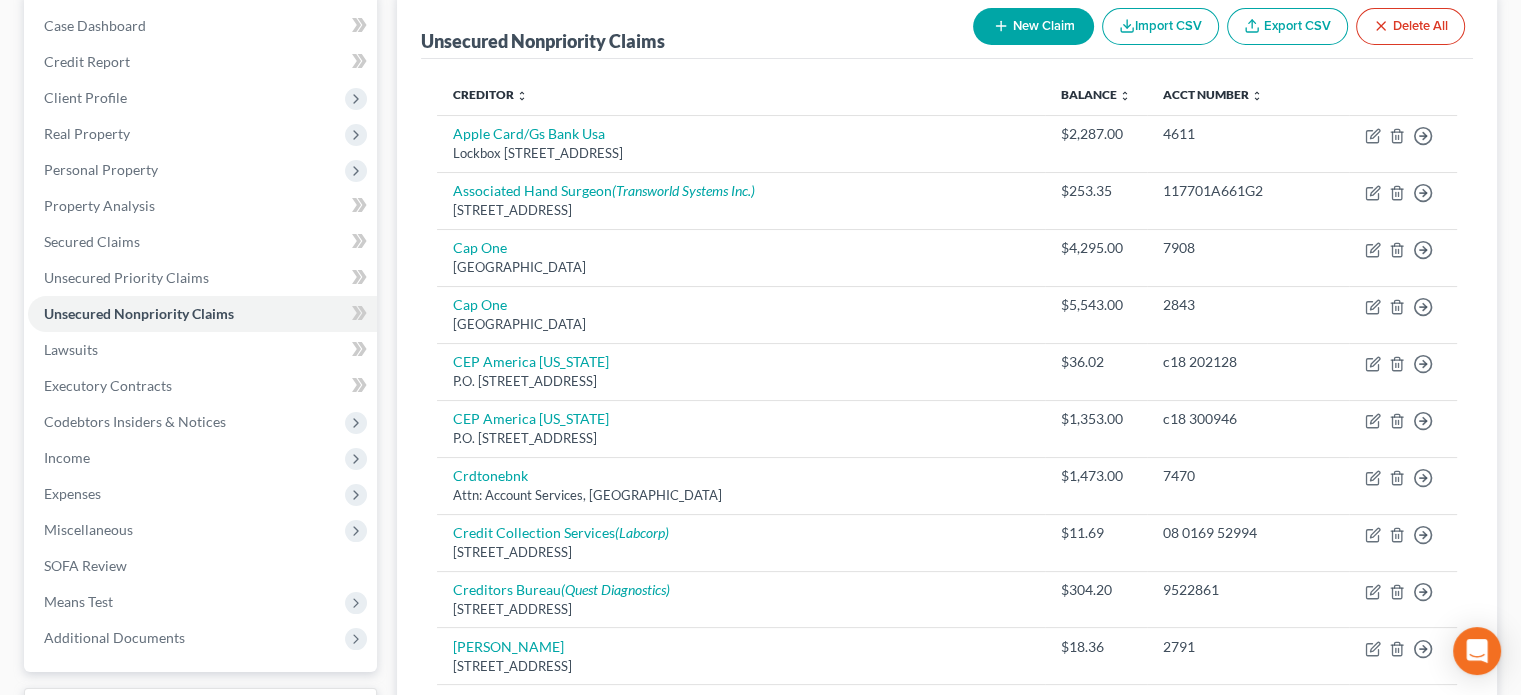 click on "New Claim" at bounding box center [1033, 26] 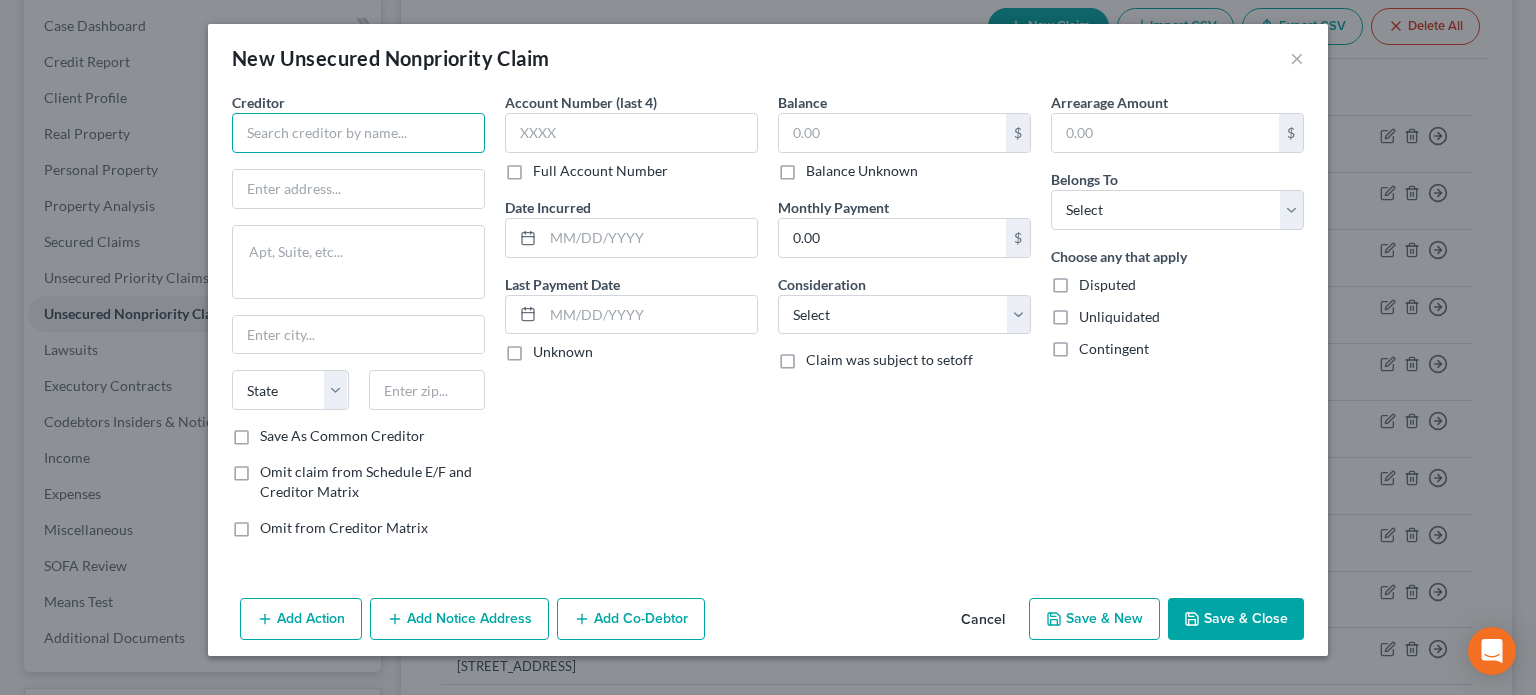 click at bounding box center [358, 133] 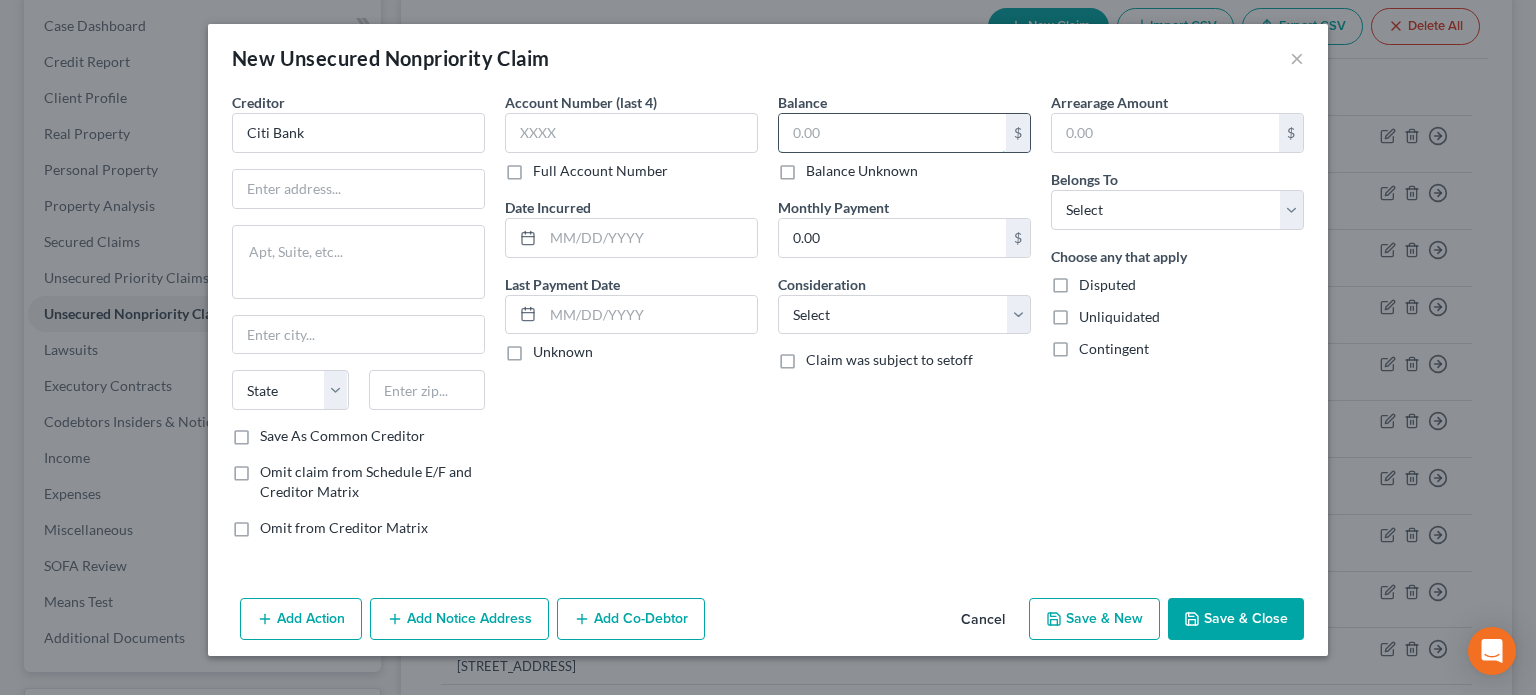 click at bounding box center (892, 133) 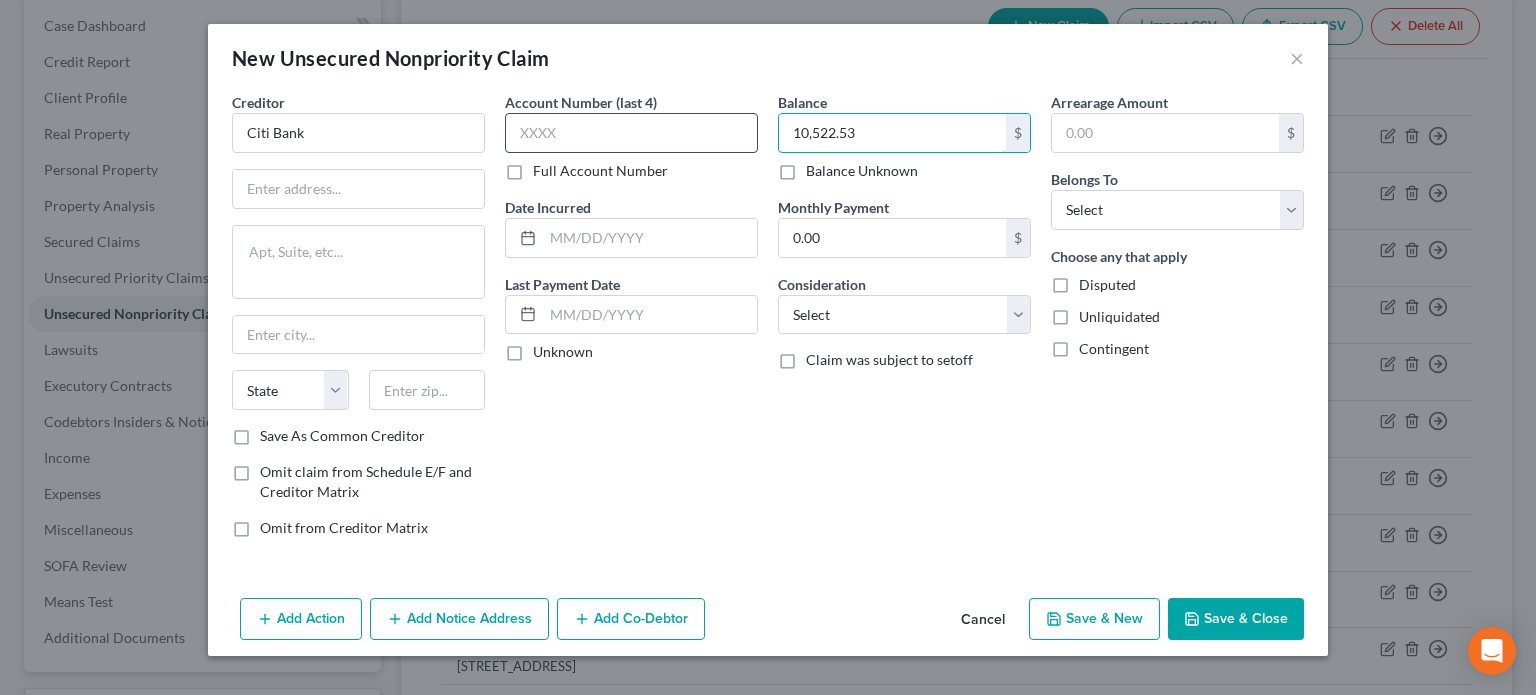 type on "10,522.53" 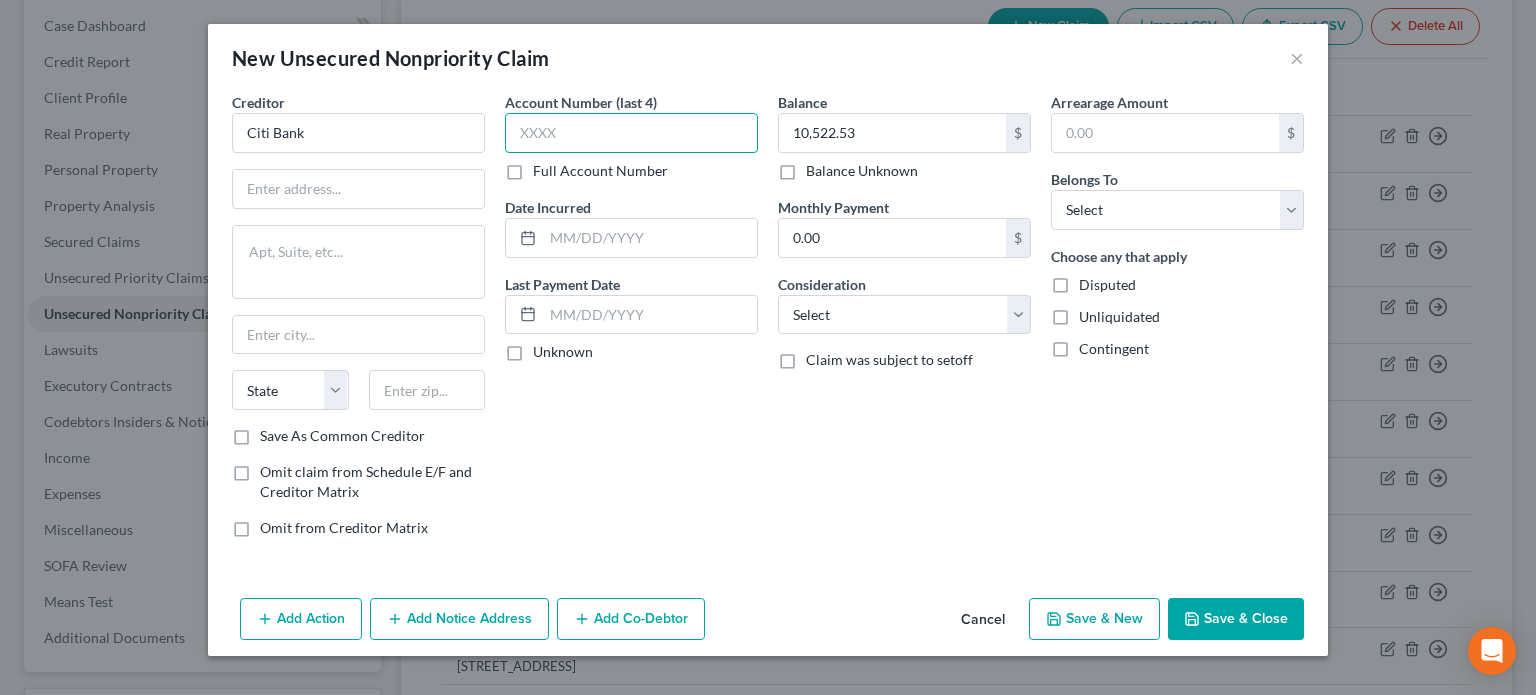 click at bounding box center [631, 133] 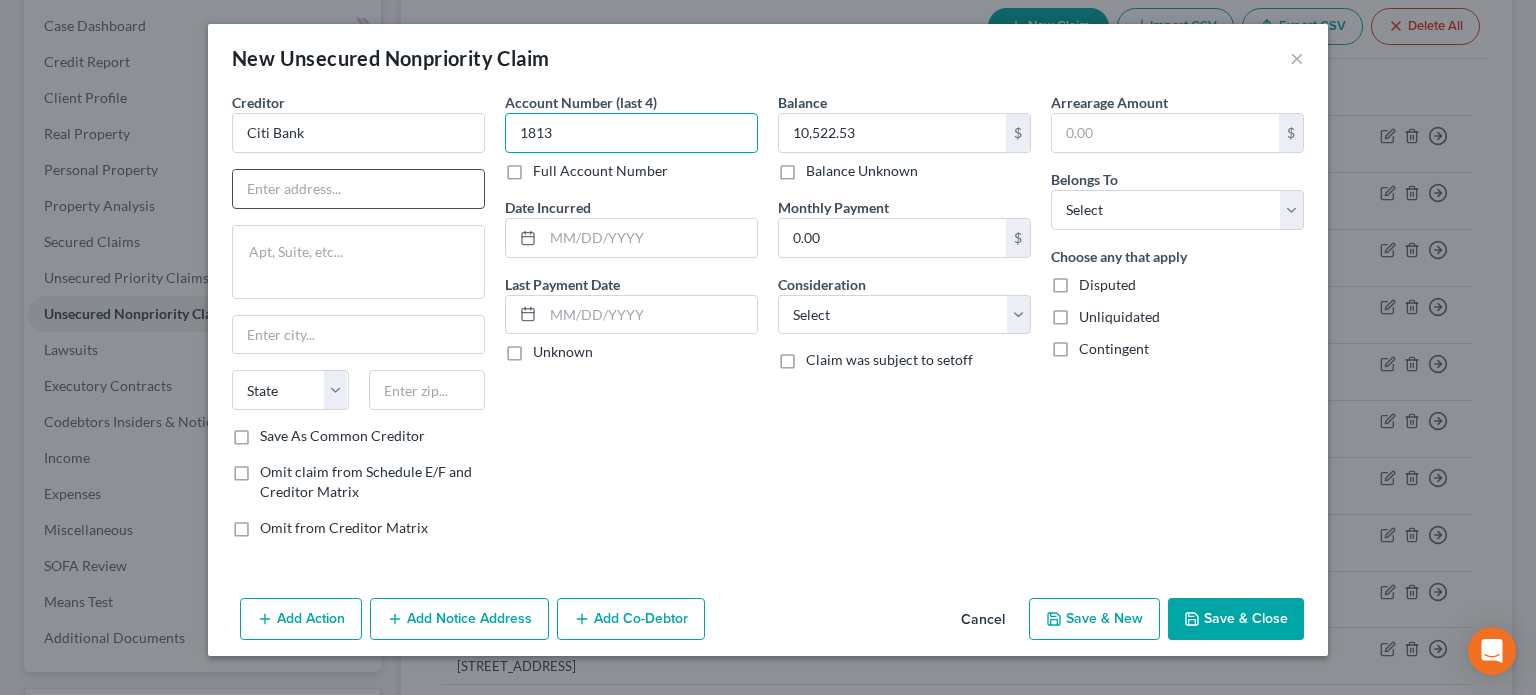 type on "1813" 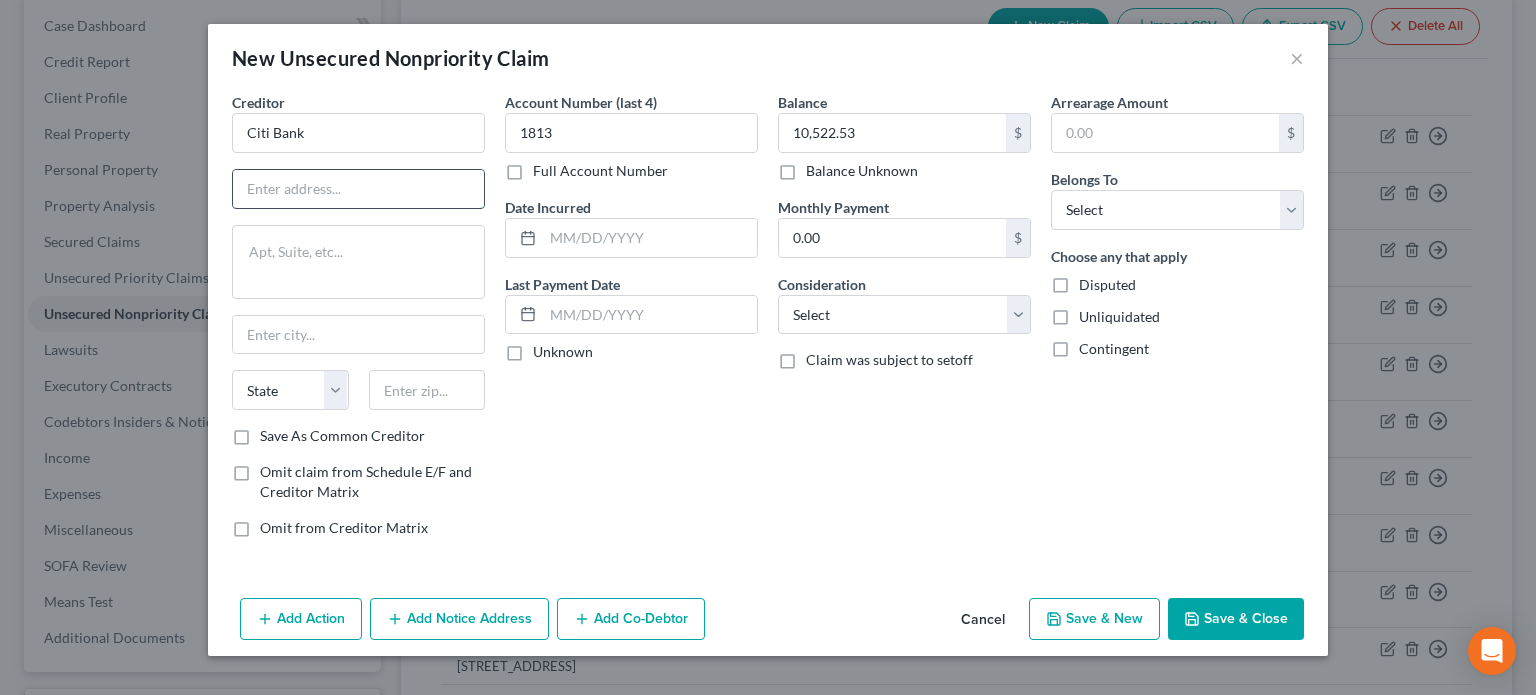 click at bounding box center (358, 189) 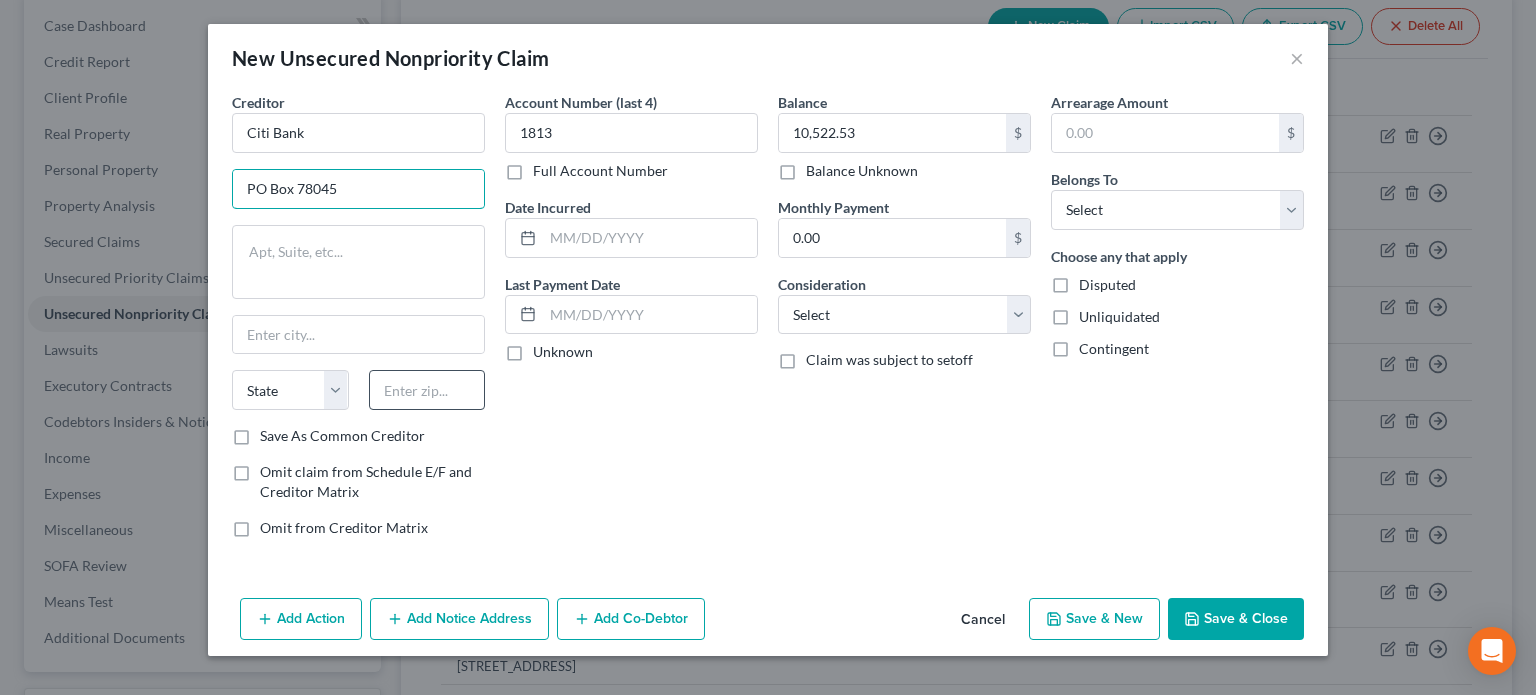 type on "PO Box 78045" 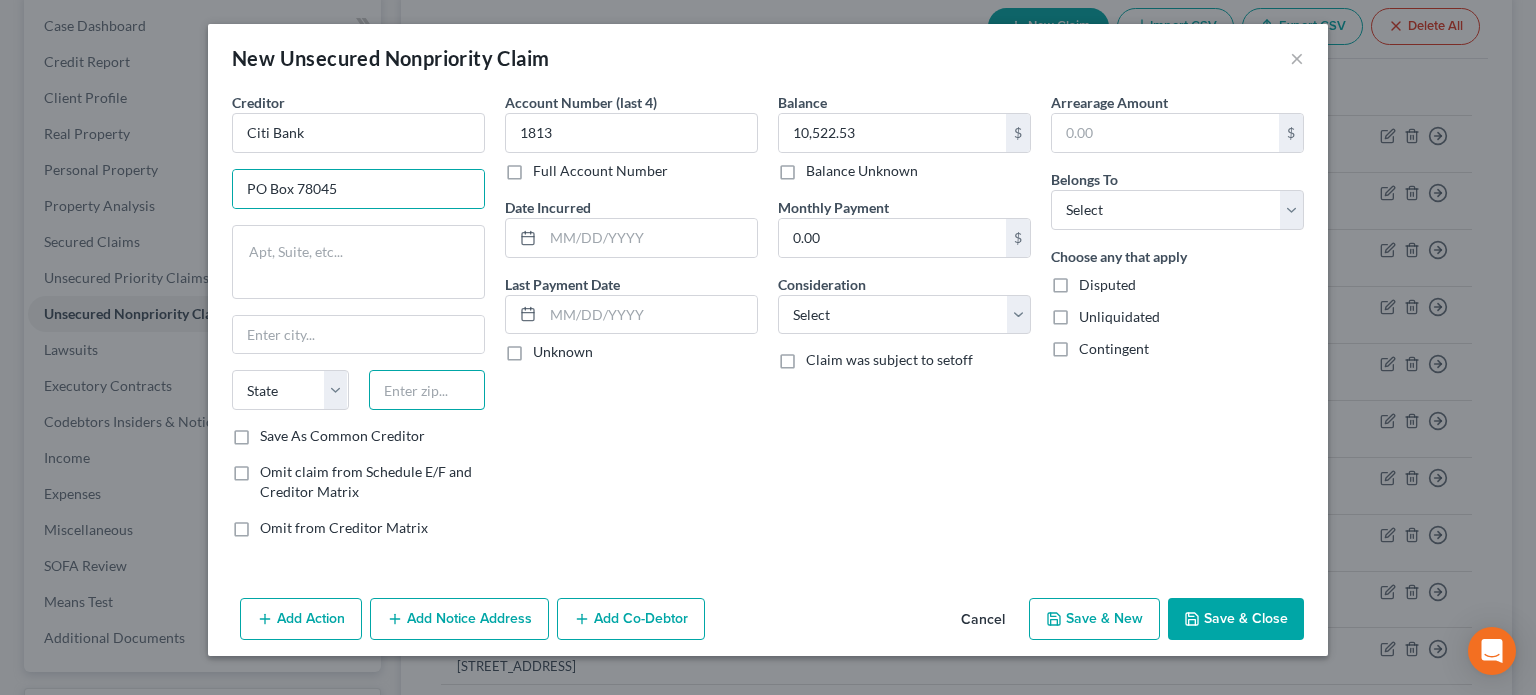 click at bounding box center (427, 390) 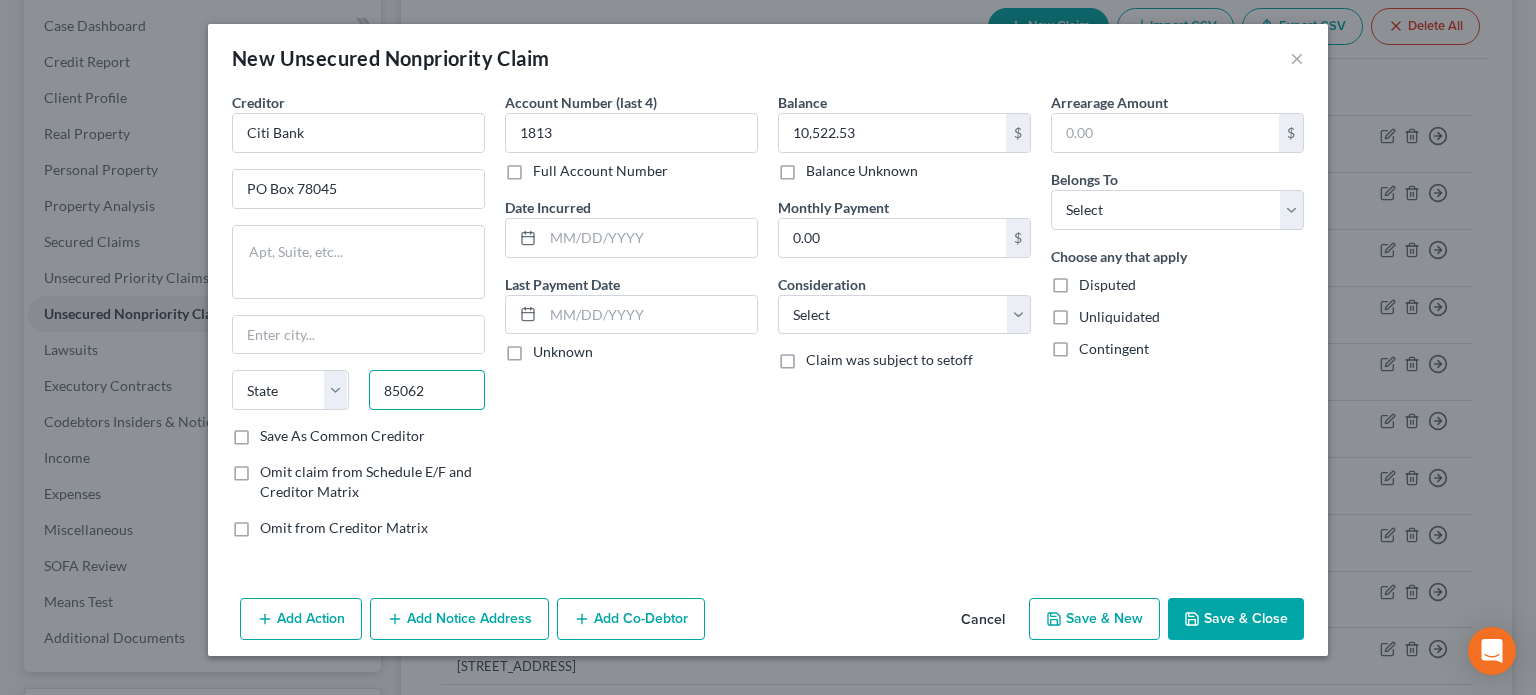 type on "85062" 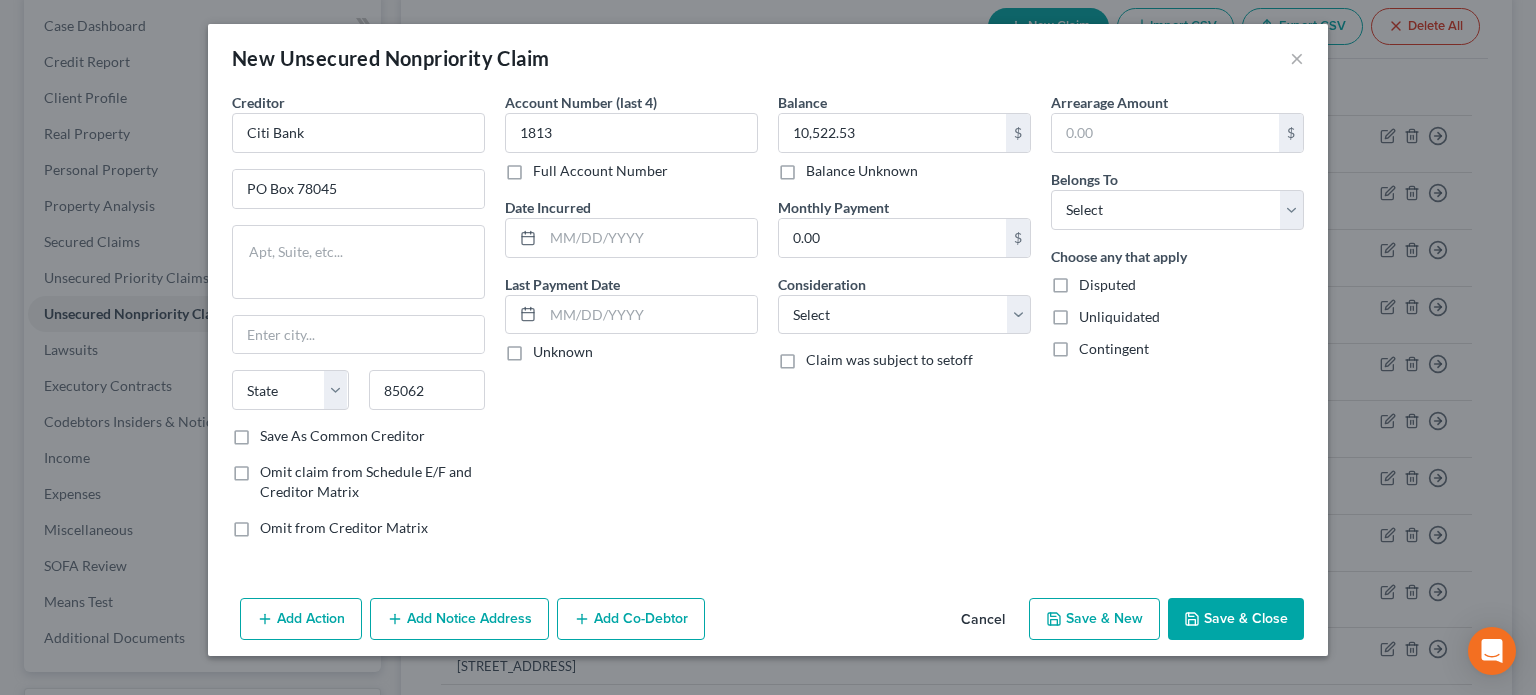 click on "Account Number (last 4)
1813
Full Account Number
Date Incurred         Last Payment Date         Unknown" at bounding box center [631, 323] 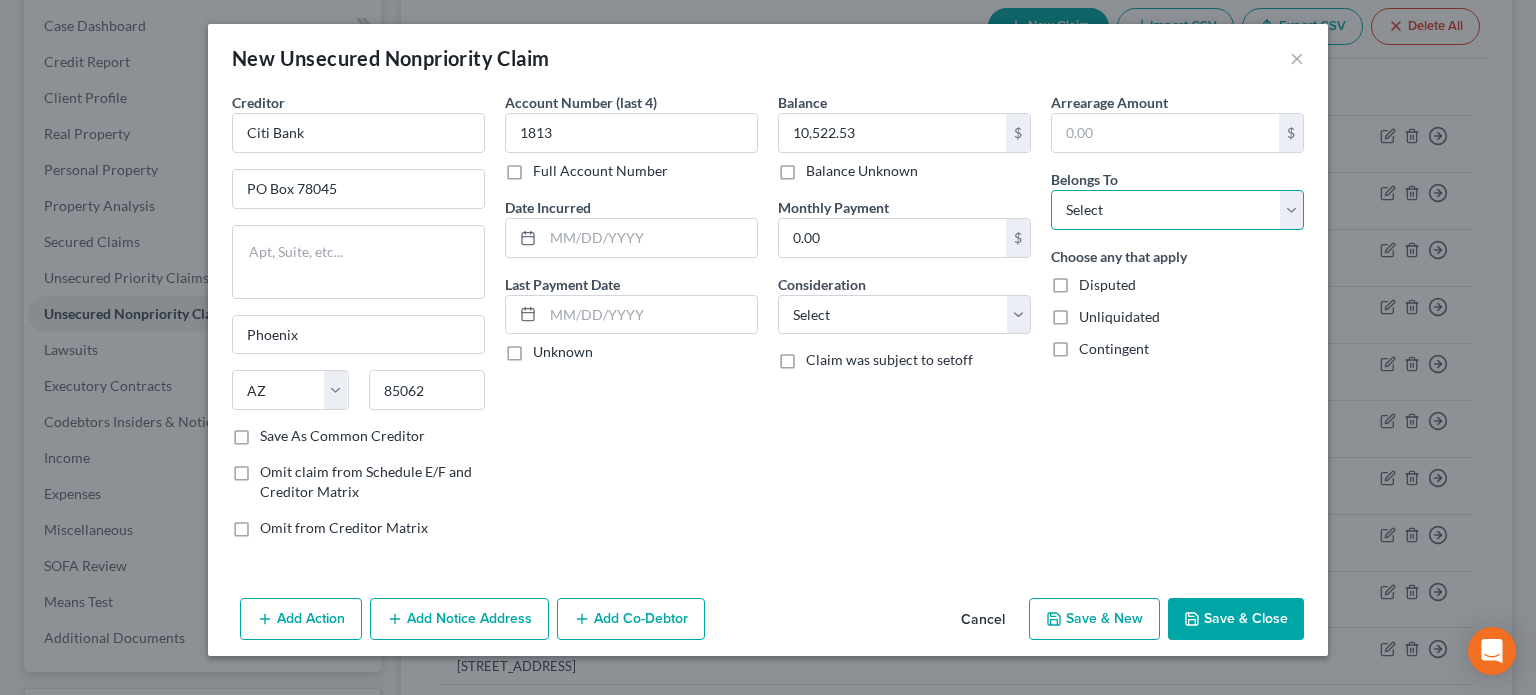 click on "Select Debtor 1 Only Debtor 2 Only Debtor 1 And Debtor 2 Only At Least One Of The Debtors And Another Community Property" at bounding box center (1177, 210) 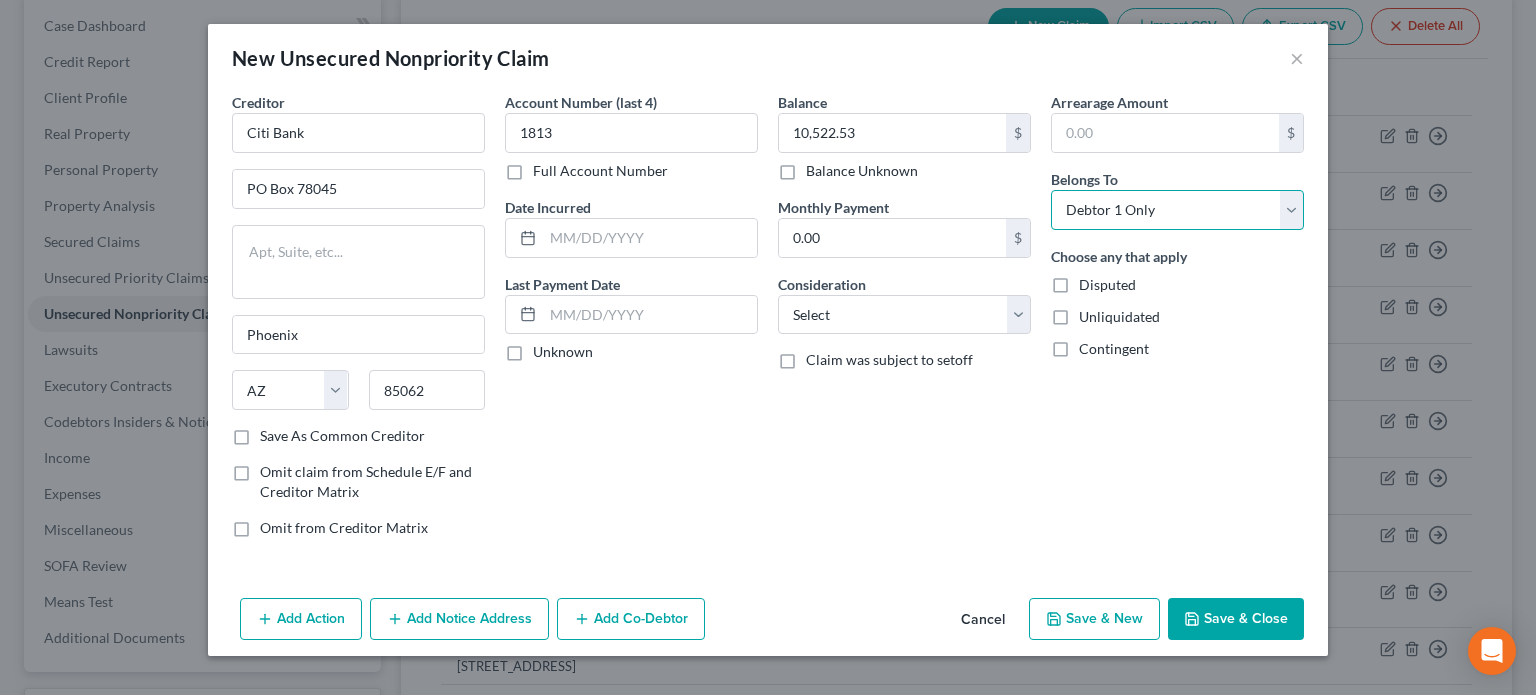 click on "Select Debtor 1 Only Debtor 2 Only Debtor 1 And Debtor 2 Only At Least One Of The Debtors And Another Community Property" at bounding box center [1177, 210] 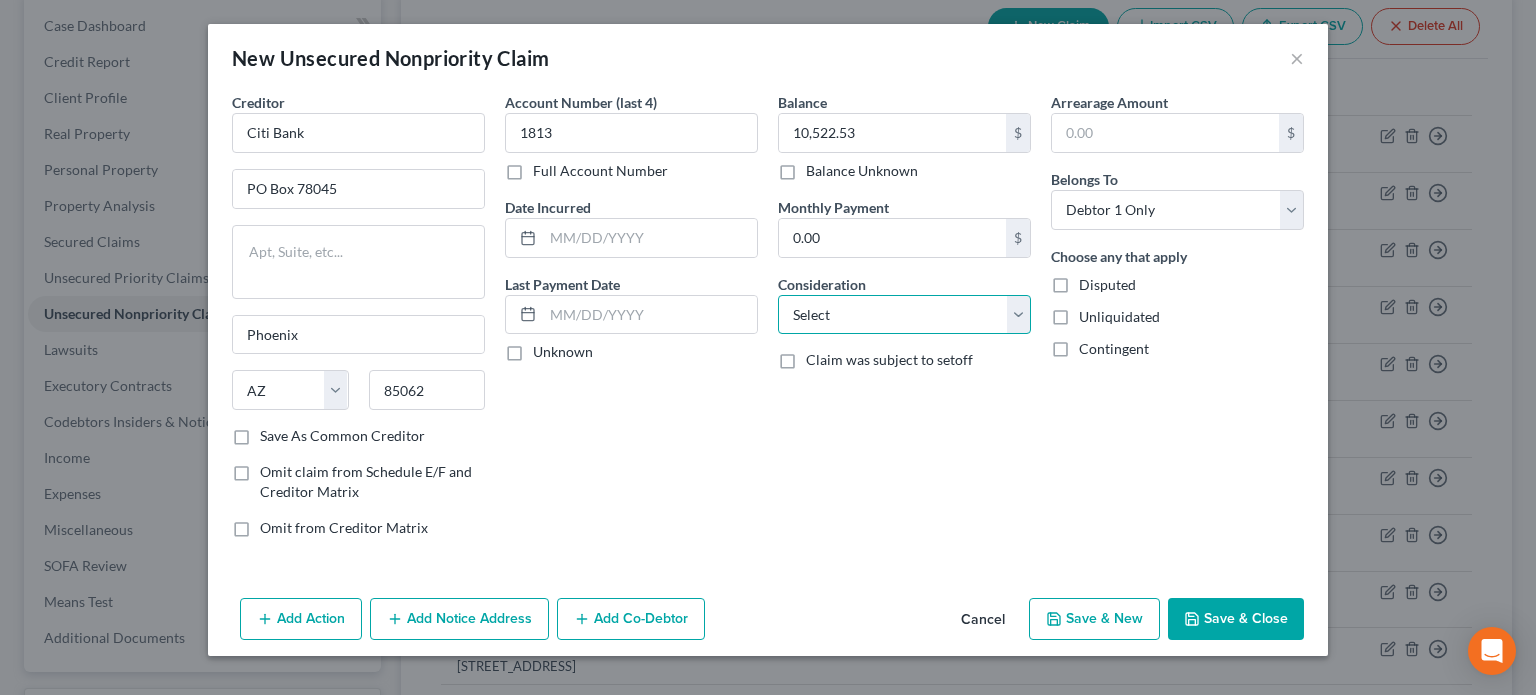 click on "Select Cable / Satellite Services Collection Agency Credit Card Debt Debt Counseling / Attorneys Deficiency Balance Domestic Support Obligations Home / Car Repairs Income Taxes Judgment Liens Medical Services Monies Loaned / Advanced Mortgage Obligation From Divorce Or Separation Obligation To Pensions Other Overdrawn Bank Account Promised To Help Pay Creditors Student Loans Suppliers And Vendors Telephone / Internet Services Utility Services" at bounding box center (904, 315) 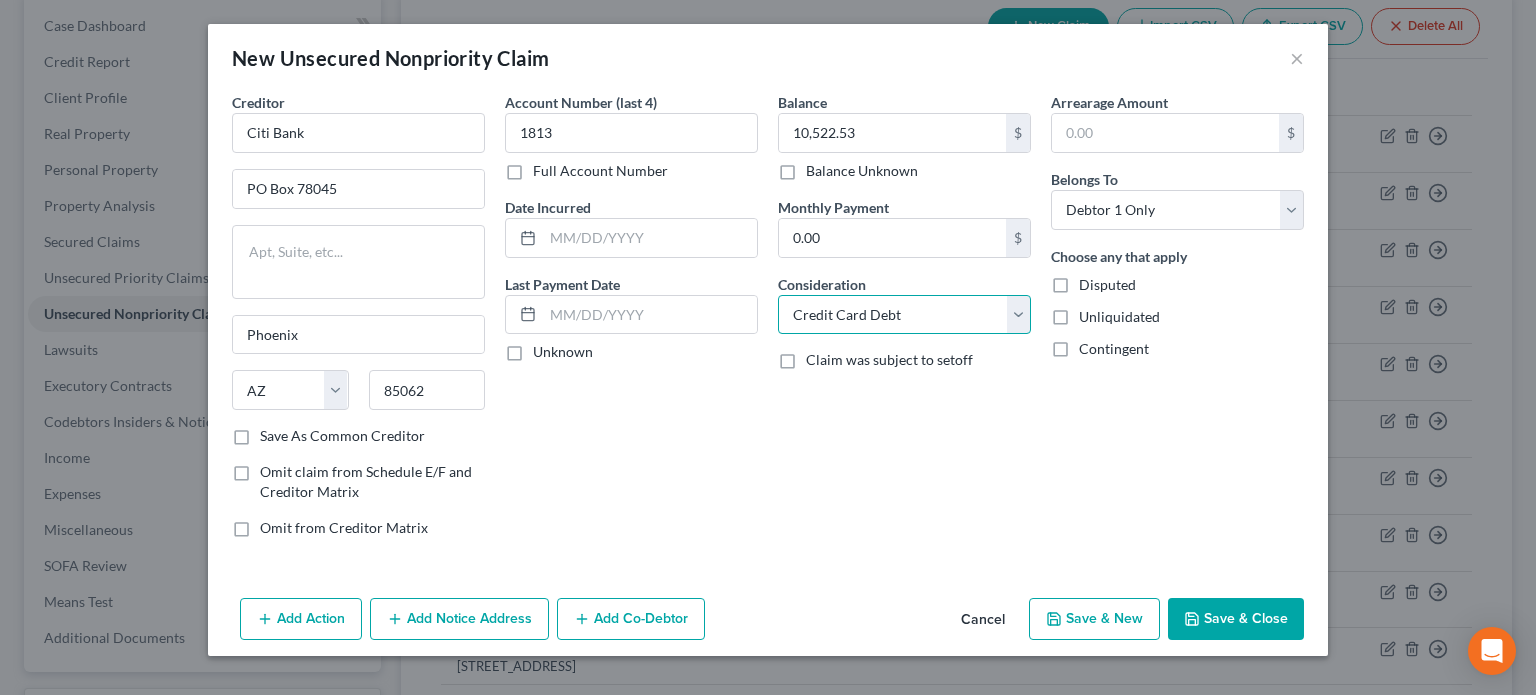 click on "Select Cable / Satellite Services Collection Agency Credit Card Debt Debt Counseling / Attorneys Deficiency Balance Domestic Support Obligations Home / Car Repairs Income Taxes Judgment Liens Medical Services Monies Loaned / Advanced Mortgage Obligation From Divorce Or Separation Obligation To Pensions Other Overdrawn Bank Account Promised To Help Pay Creditors Student Loans Suppliers And Vendors Telephone / Internet Services Utility Services" at bounding box center [904, 315] 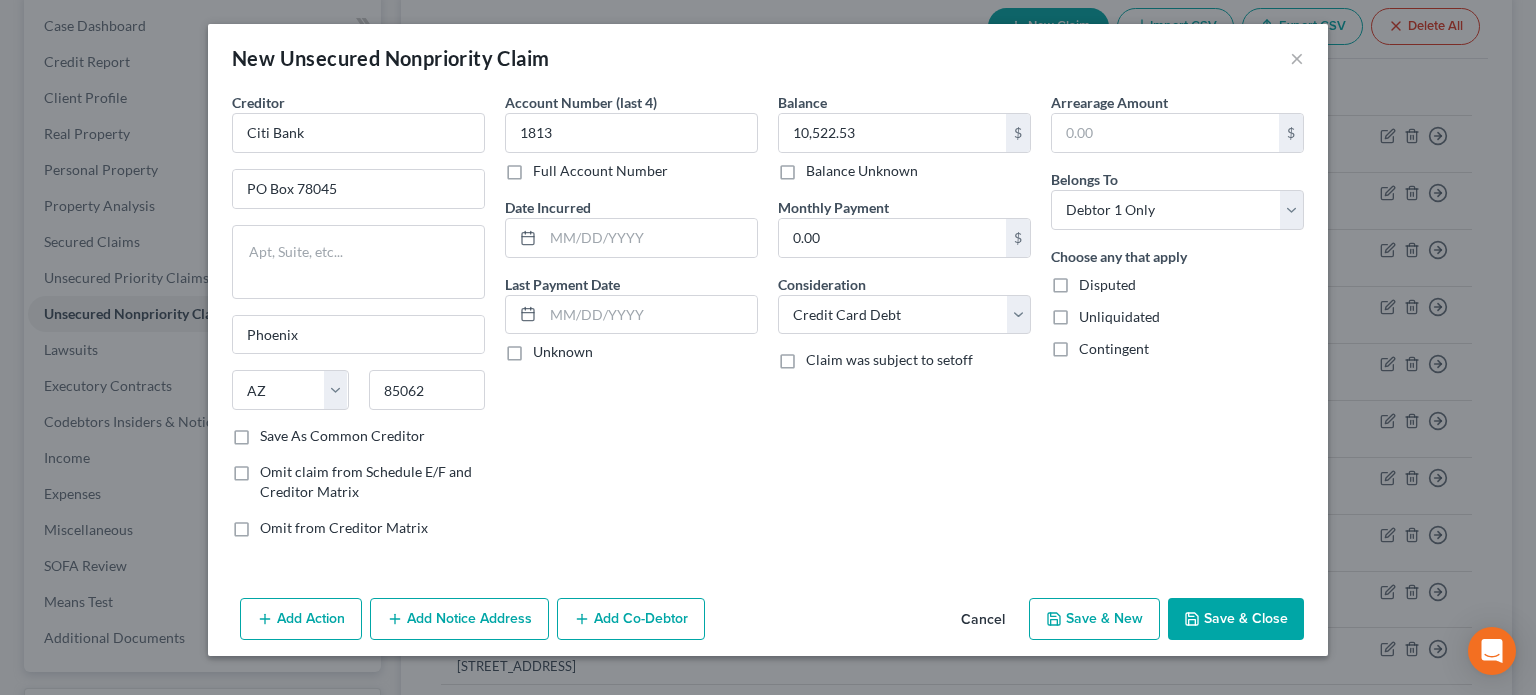 click on "Save & Close" at bounding box center [1236, 619] 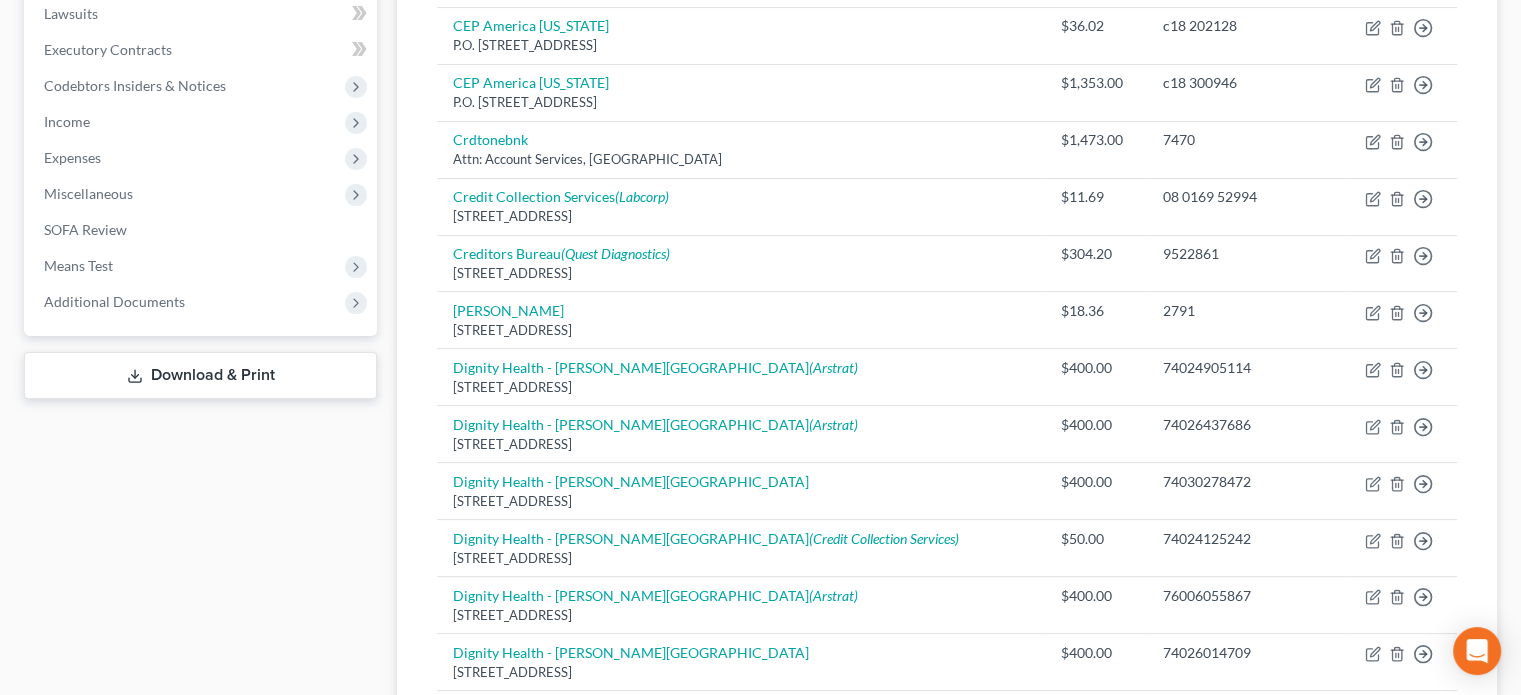 scroll, scrollTop: 0, scrollLeft: 0, axis: both 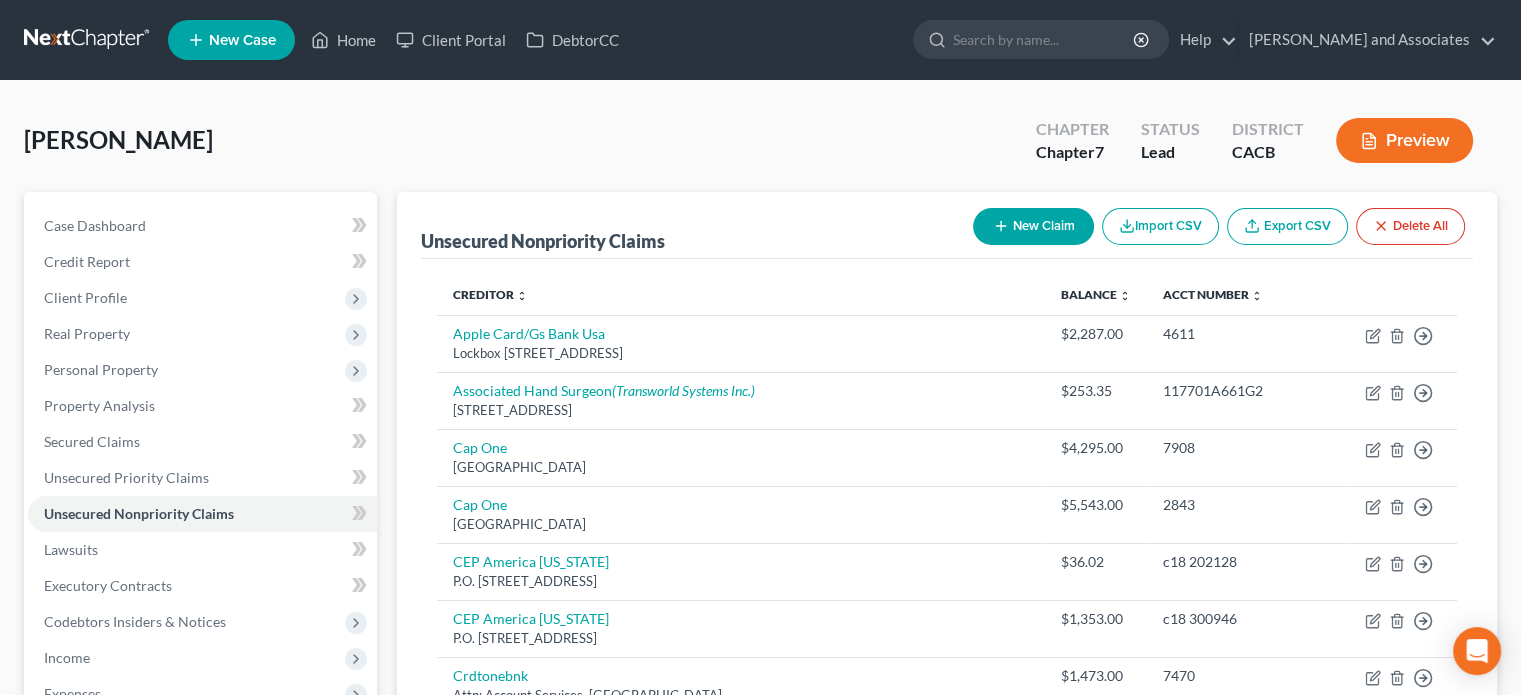 click on "New Claim" at bounding box center [1033, 226] 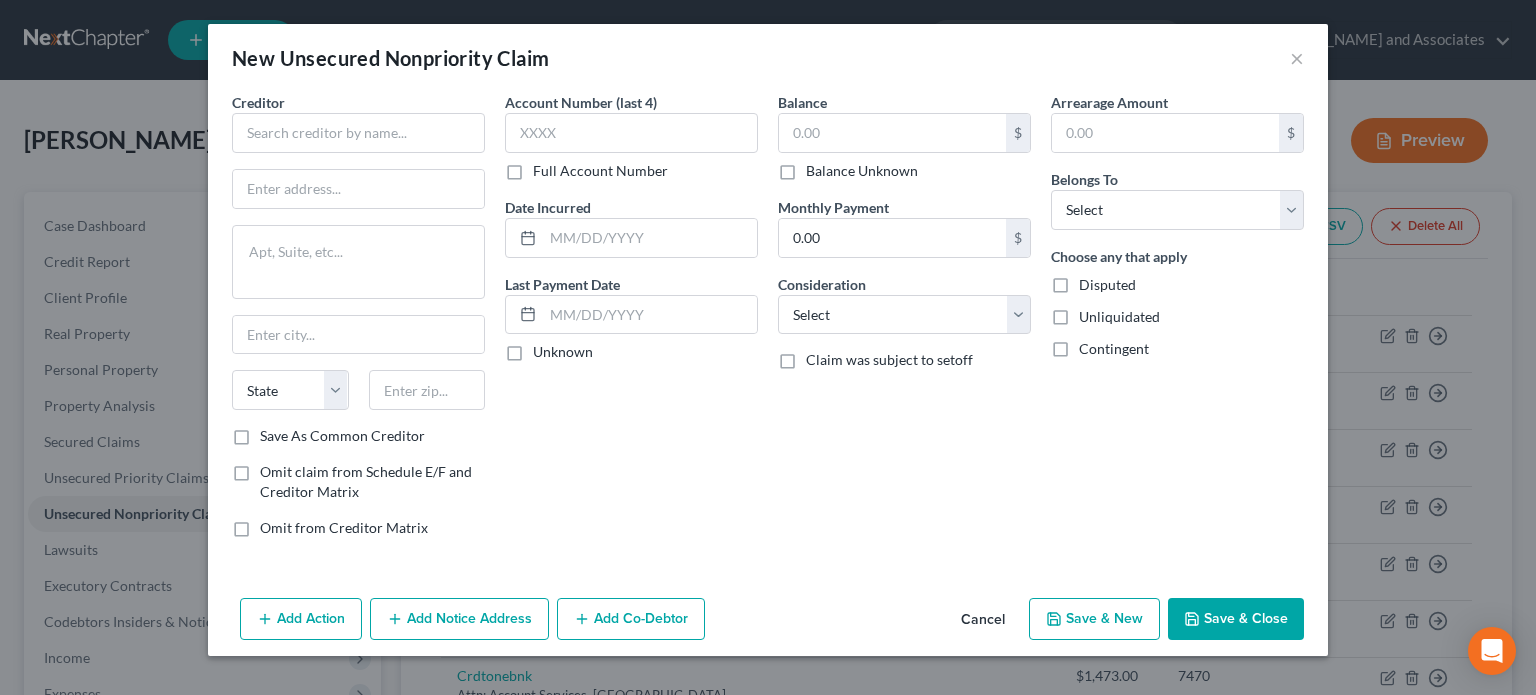 click on "Creditor *                         State [US_STATE] AK AR AZ CA CO [GEOGRAPHIC_DATA] DE DC [GEOGRAPHIC_DATA] [GEOGRAPHIC_DATA] GU HI ID IL IN [GEOGRAPHIC_DATA] [GEOGRAPHIC_DATA] [GEOGRAPHIC_DATA] LA ME MD [GEOGRAPHIC_DATA] [GEOGRAPHIC_DATA] [GEOGRAPHIC_DATA] [GEOGRAPHIC_DATA] [GEOGRAPHIC_DATA] MT [GEOGRAPHIC_DATA] [GEOGRAPHIC_DATA] [GEOGRAPHIC_DATA] [GEOGRAPHIC_DATA] [GEOGRAPHIC_DATA] [GEOGRAPHIC_DATA] [GEOGRAPHIC_DATA] [GEOGRAPHIC_DATA] [GEOGRAPHIC_DATA] [GEOGRAPHIC_DATA] OR [GEOGRAPHIC_DATA] PR RI SC SD [GEOGRAPHIC_DATA] [GEOGRAPHIC_DATA] [GEOGRAPHIC_DATA] VI [GEOGRAPHIC_DATA] [GEOGRAPHIC_DATA] [GEOGRAPHIC_DATA] WV WI WY" at bounding box center [358, 259] 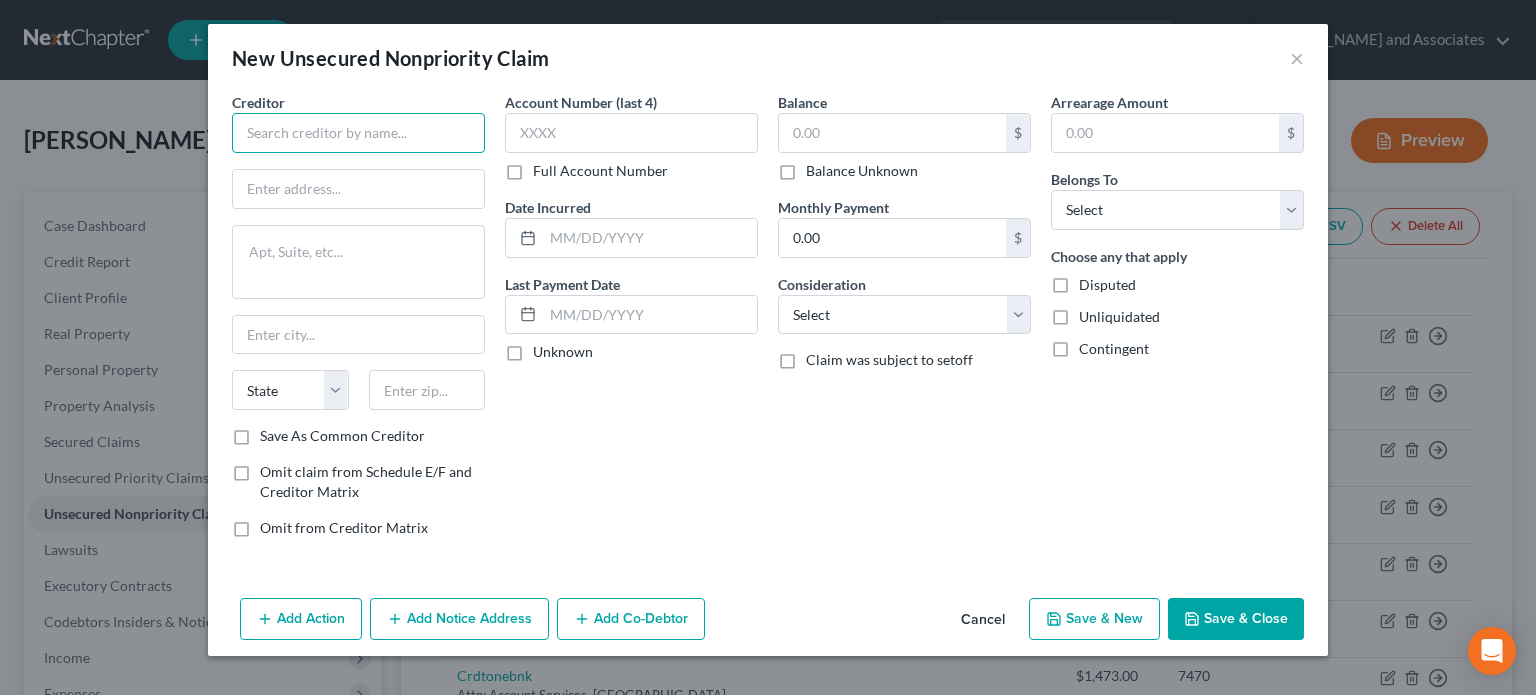 click at bounding box center [358, 133] 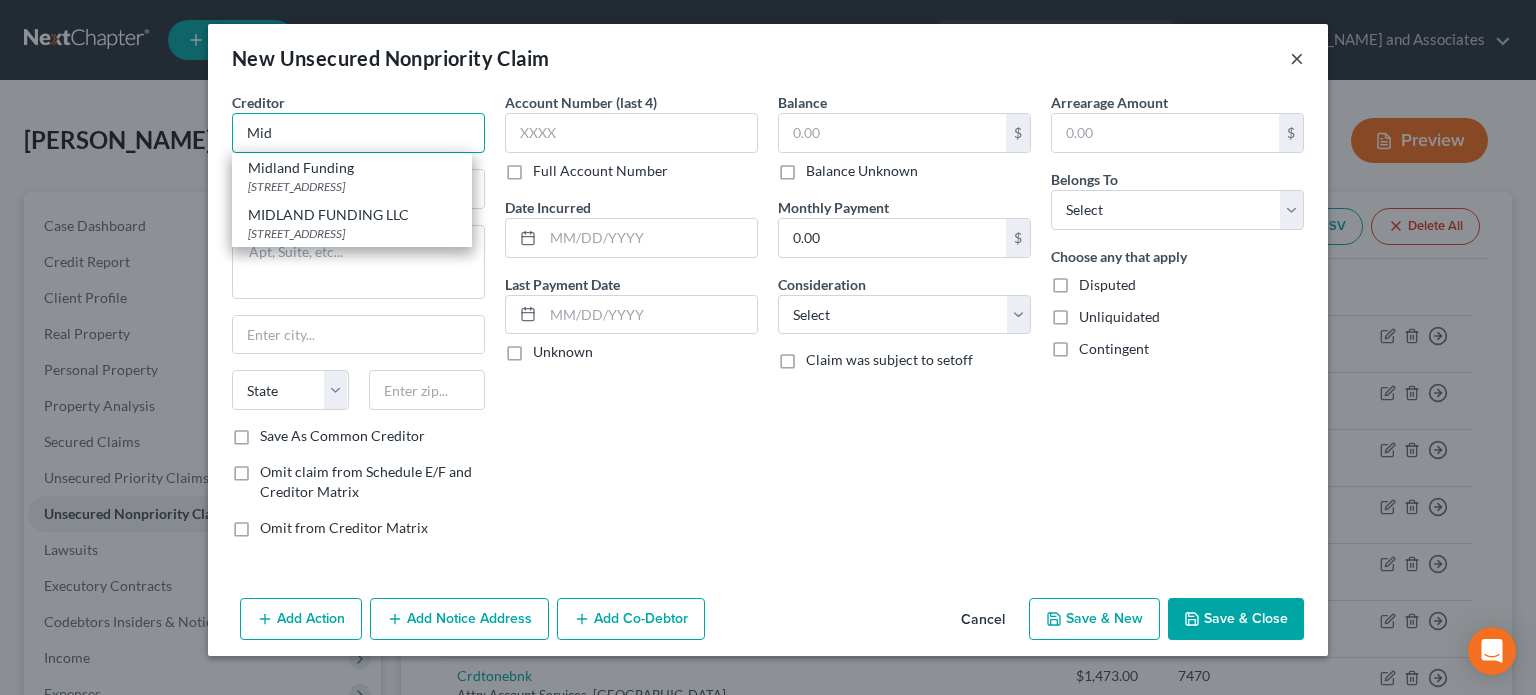 type on "Mid" 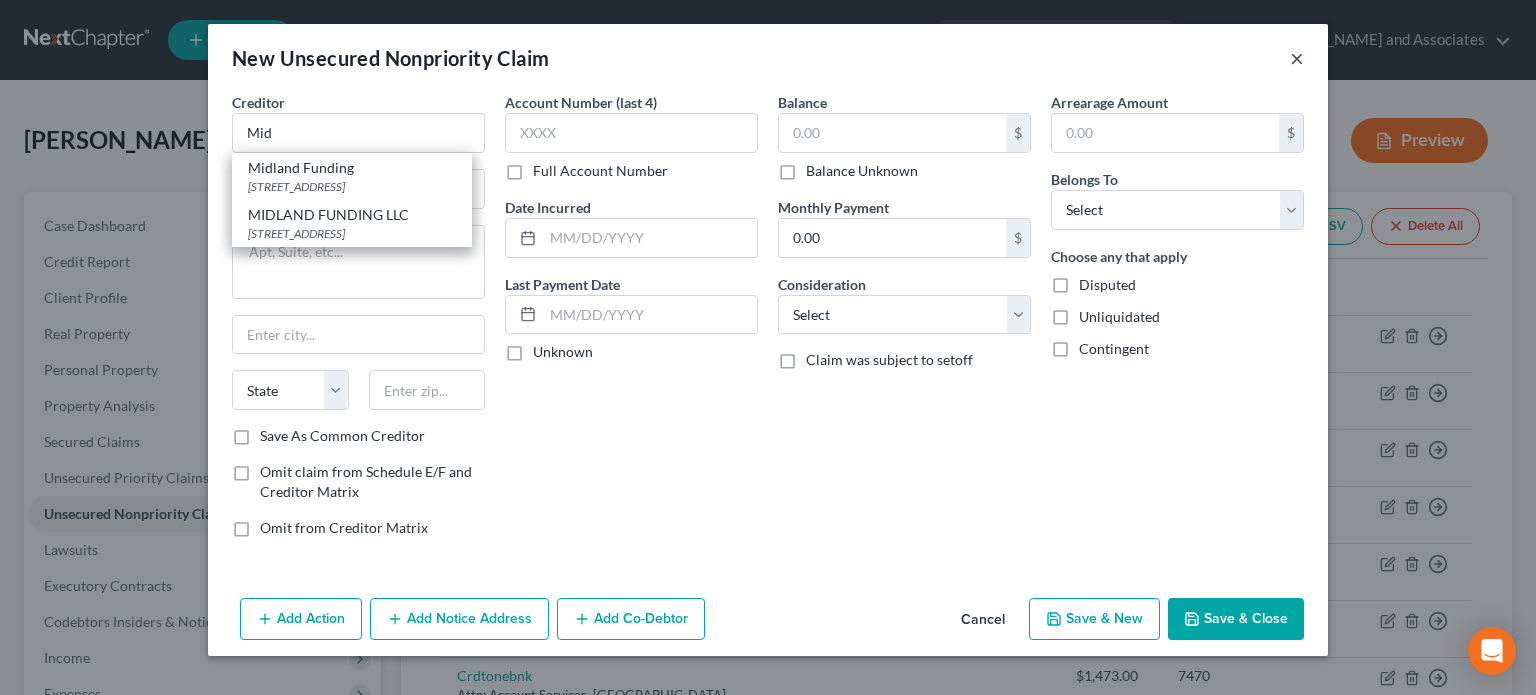 click on "×" at bounding box center (1297, 58) 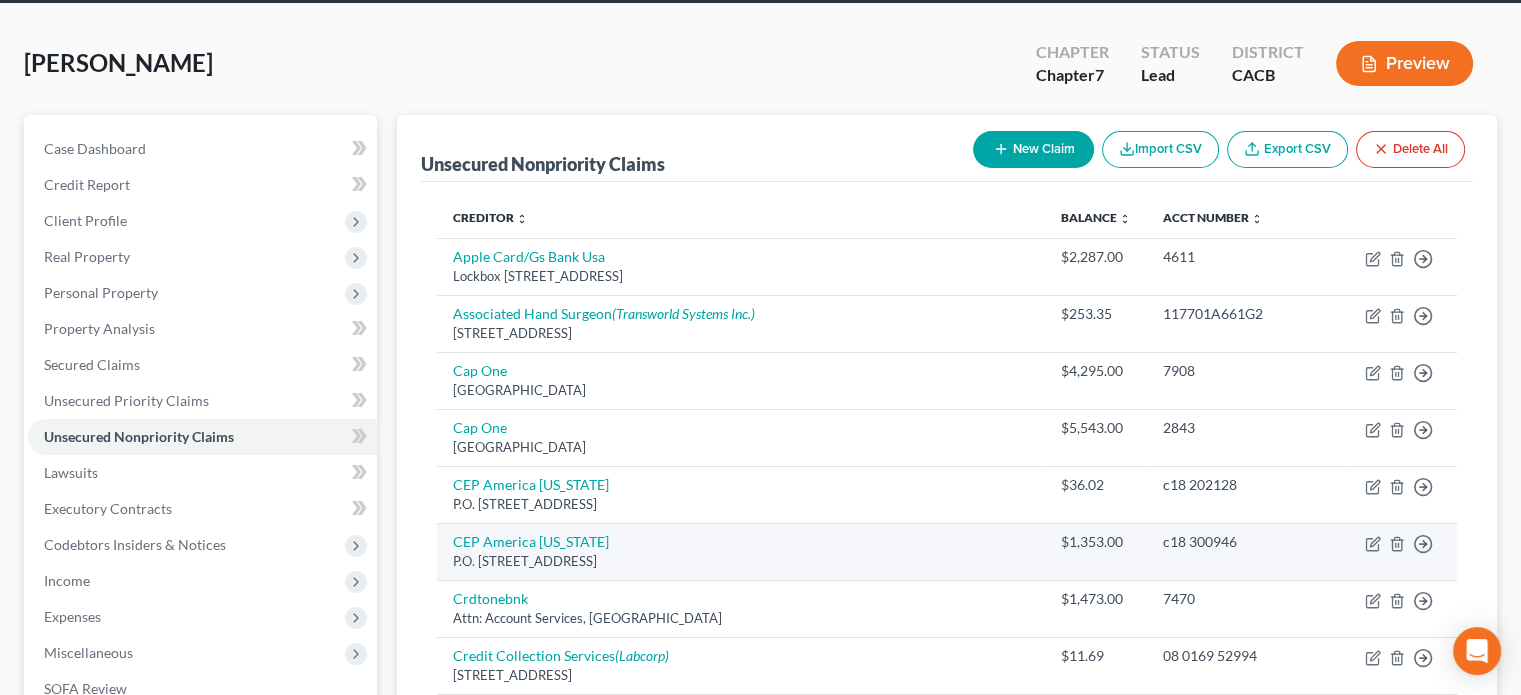 scroll, scrollTop: 75, scrollLeft: 0, axis: vertical 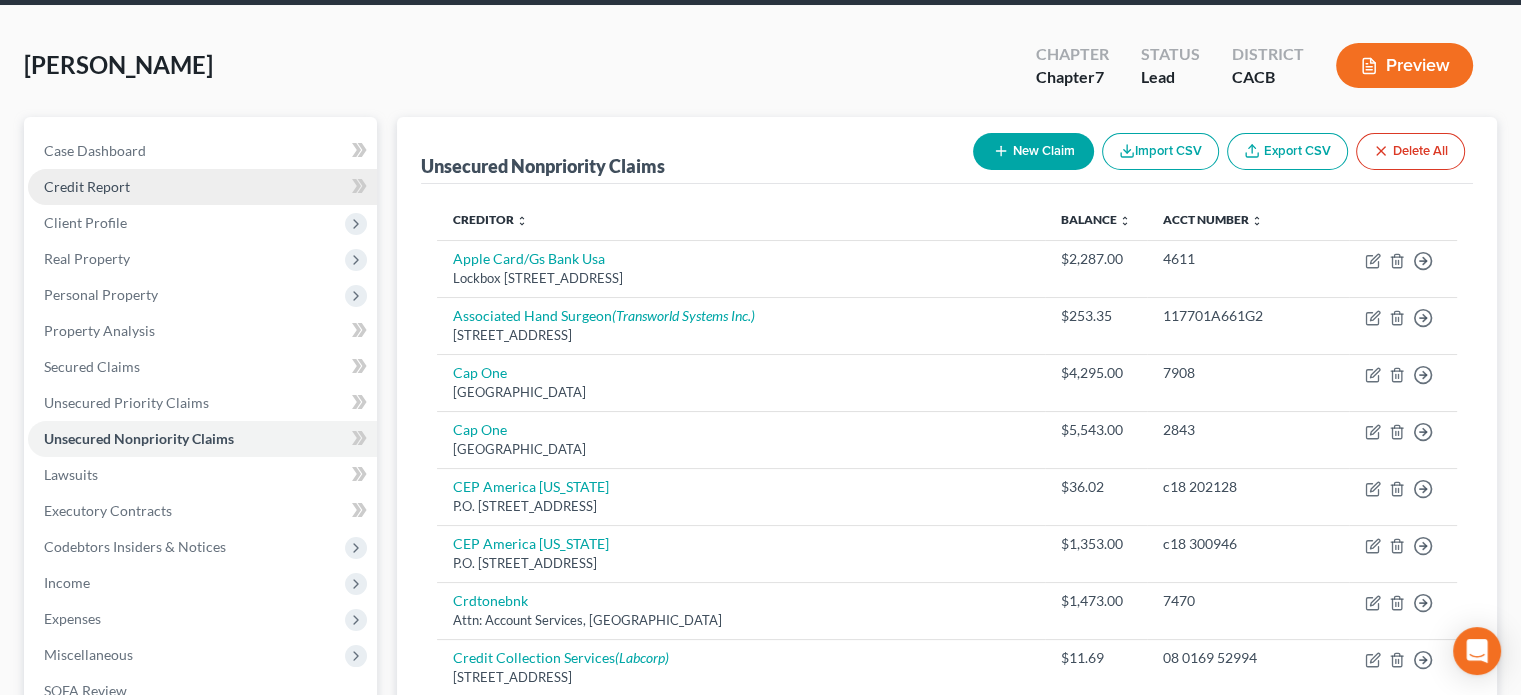 click on "Credit Report" at bounding box center [202, 187] 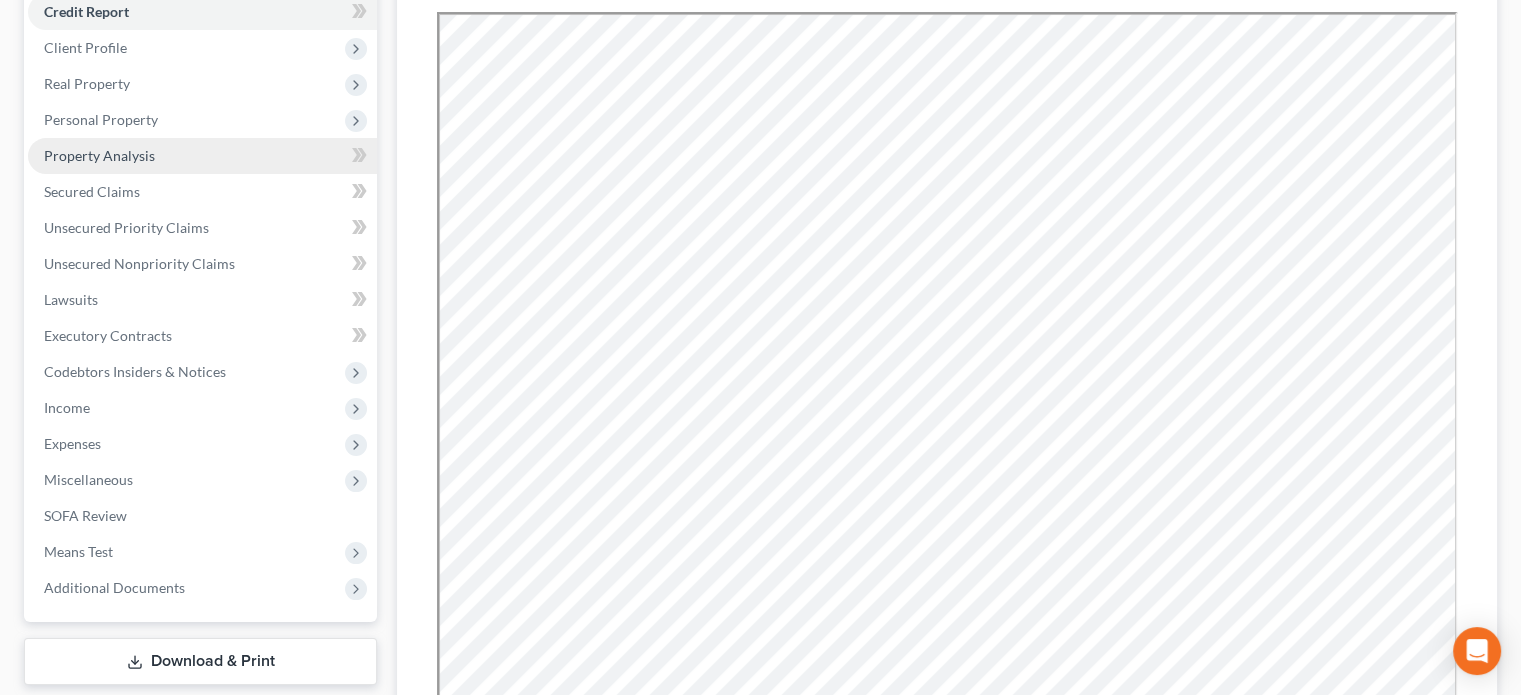 scroll, scrollTop: 216, scrollLeft: 0, axis: vertical 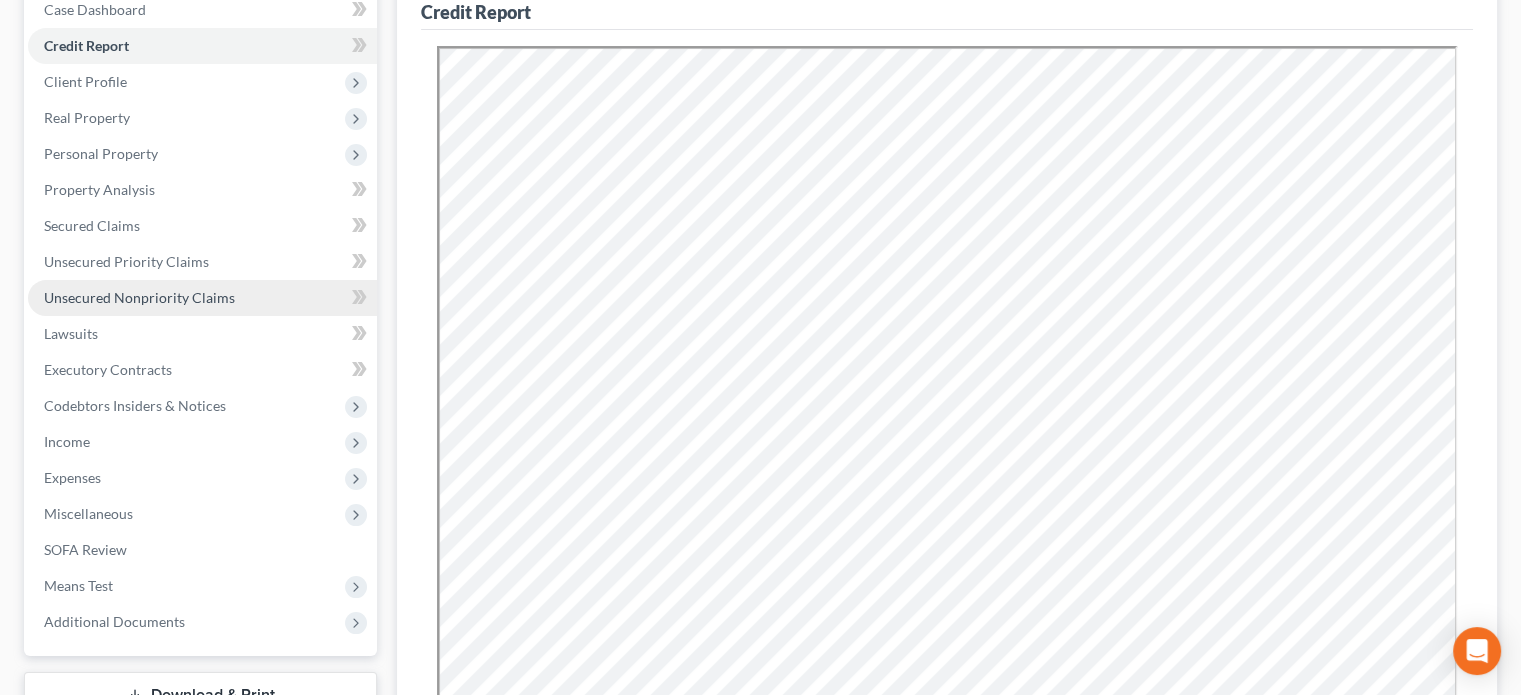 click on "Unsecured Nonpriority Claims" at bounding box center [139, 297] 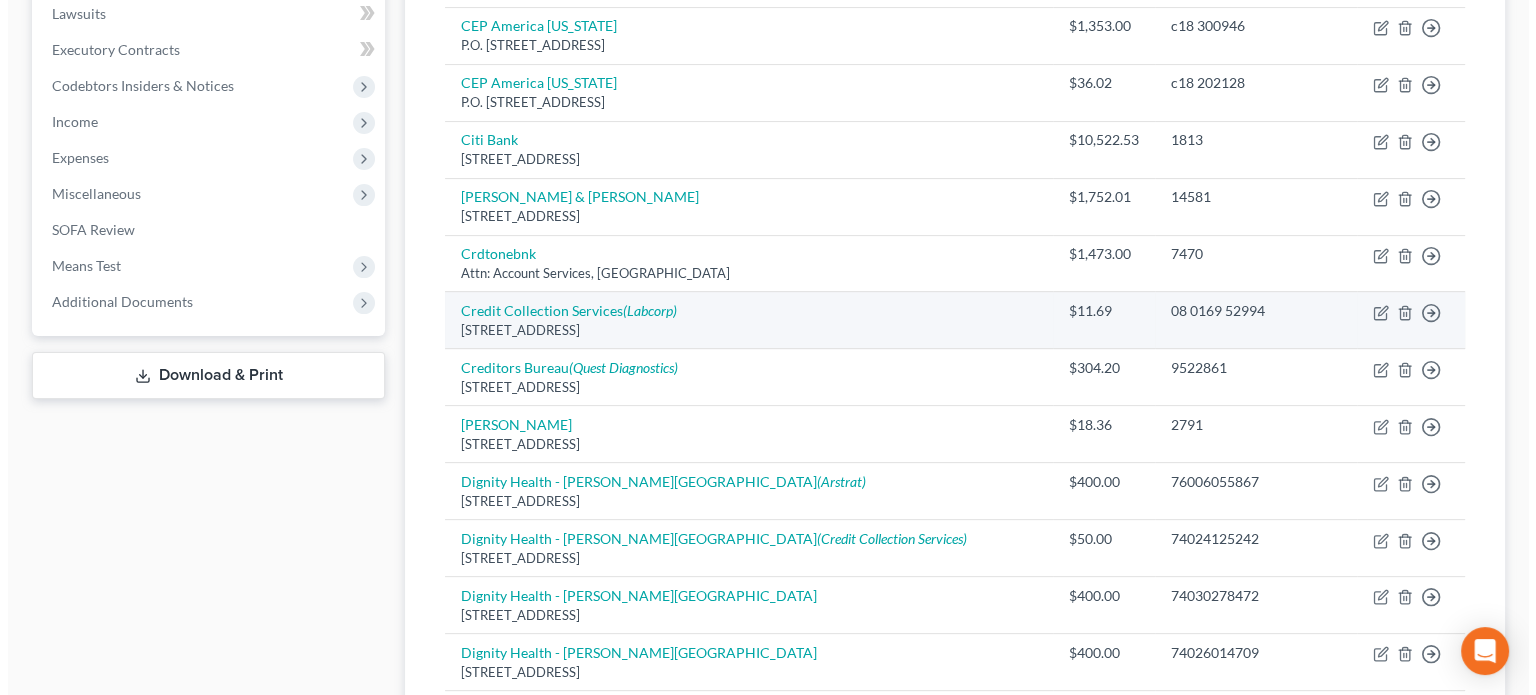 scroll, scrollTop: 0, scrollLeft: 0, axis: both 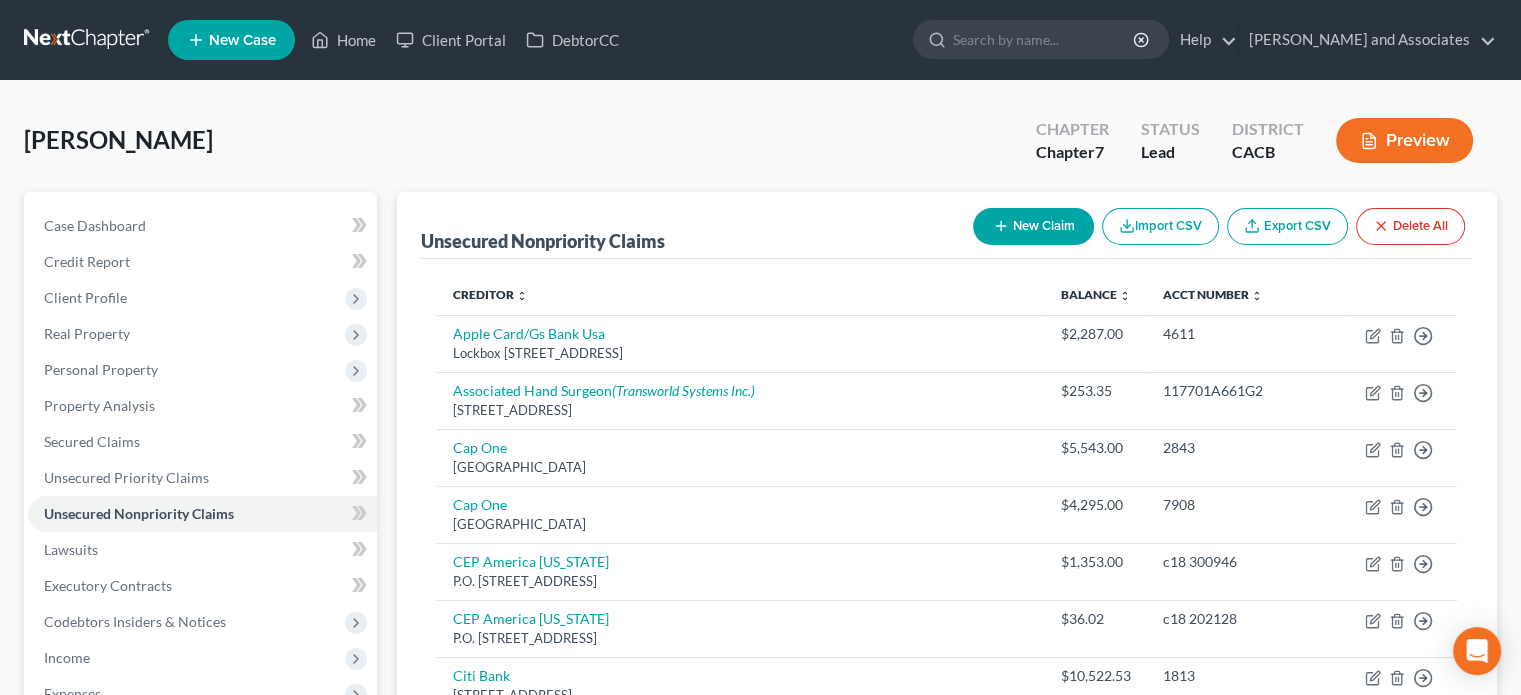 click on "New Claim" at bounding box center [1033, 226] 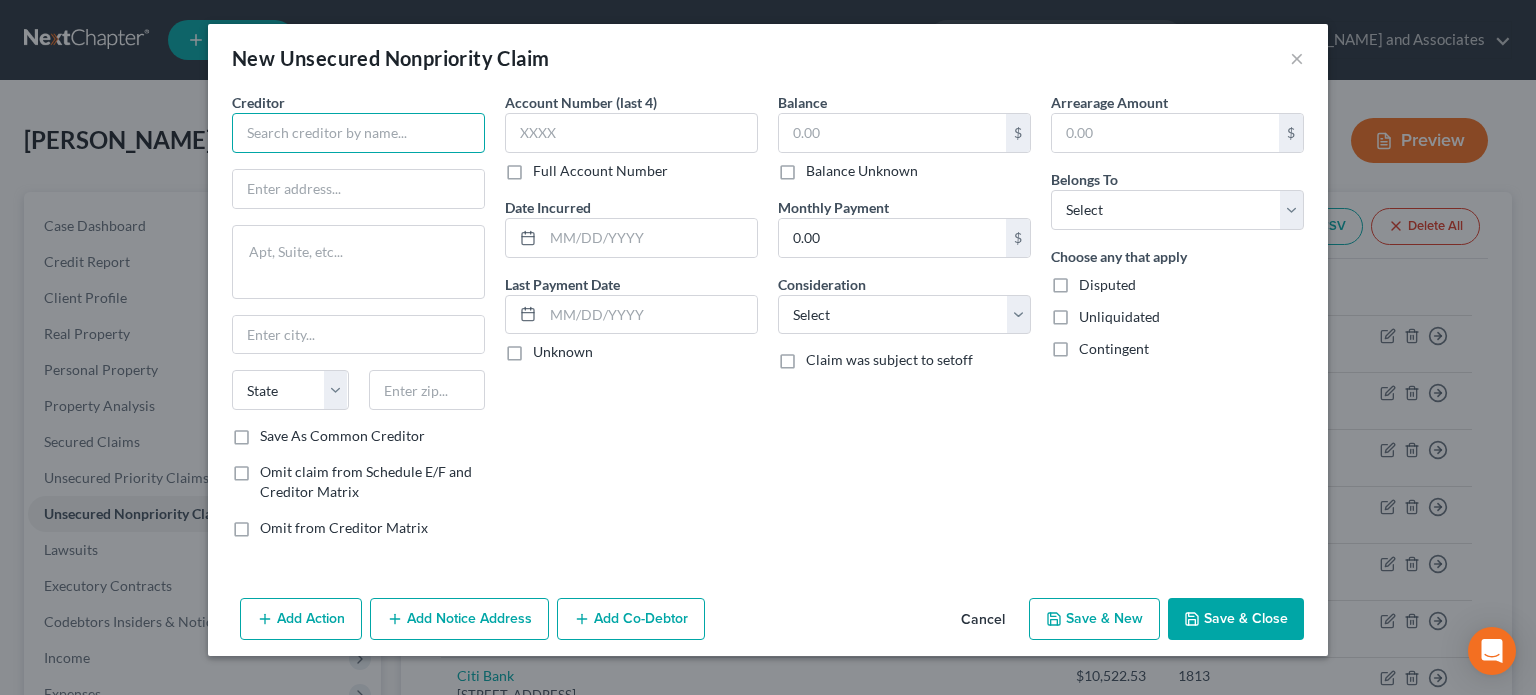 click at bounding box center (358, 133) 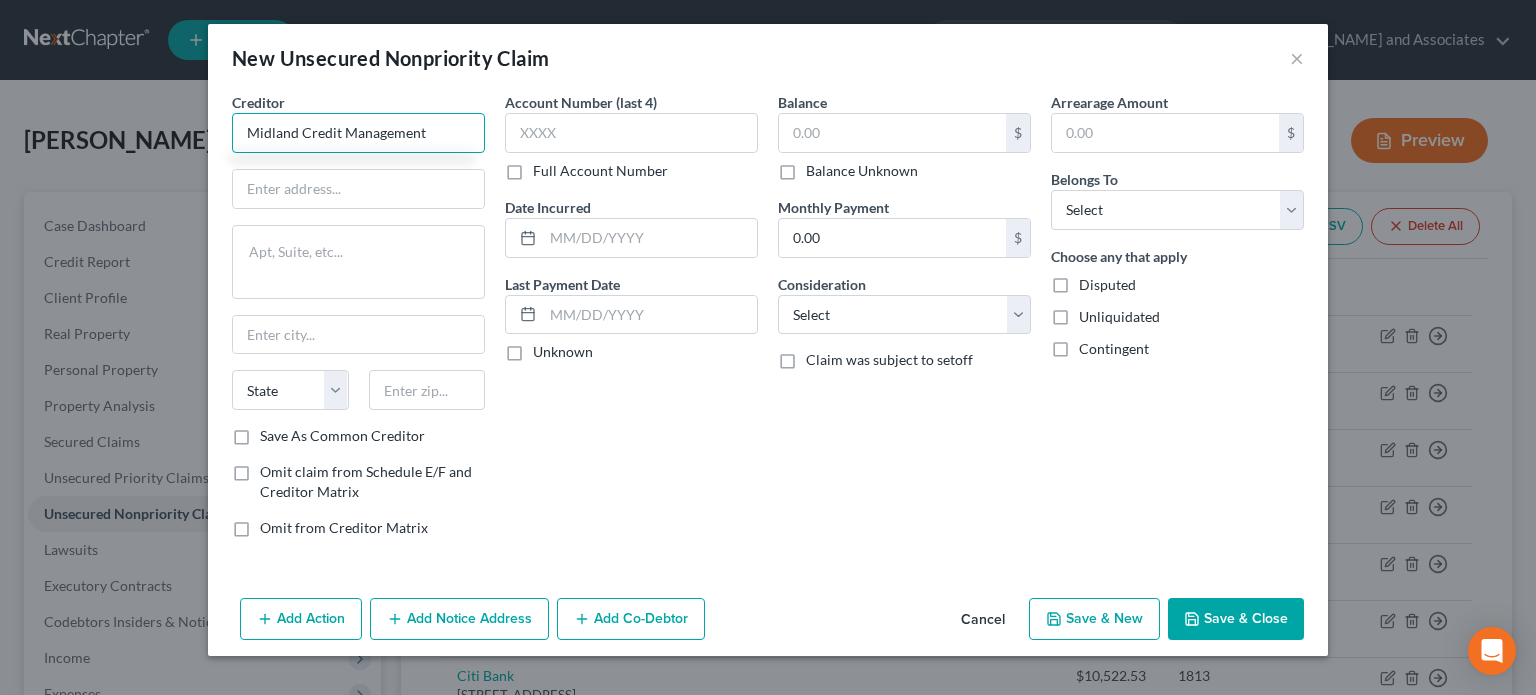 type on "Midland Credit Management" 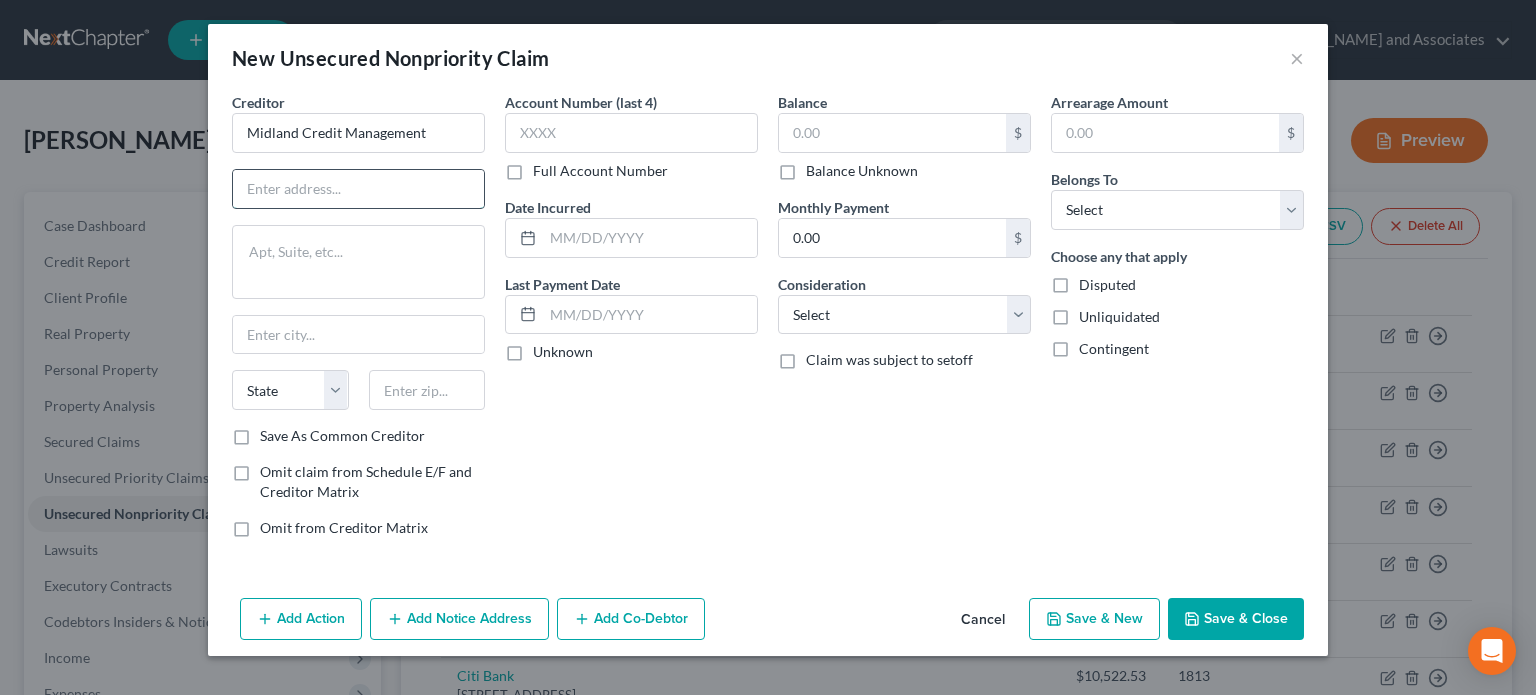 click at bounding box center (358, 189) 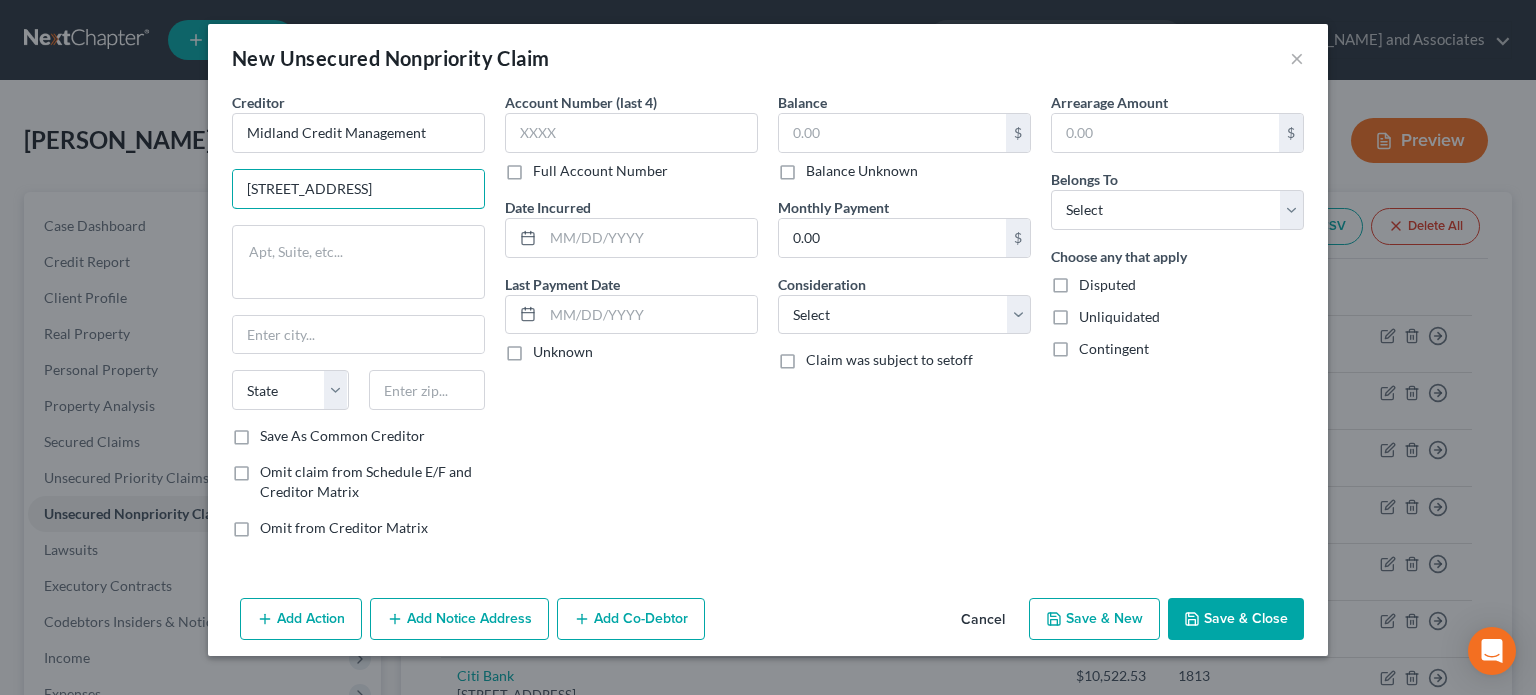 type on "[STREET_ADDRESS]" 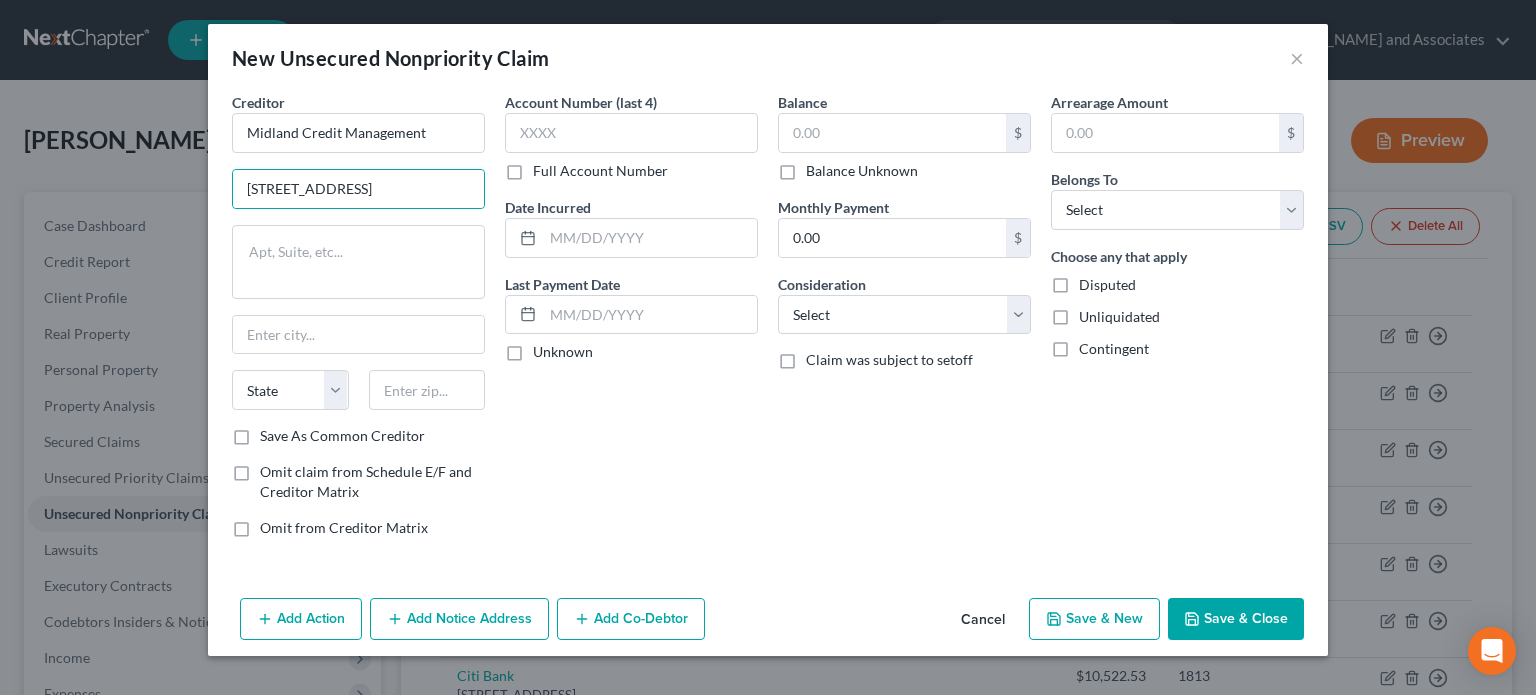 click on "State [US_STATE] AK AR AZ CA CO CT DE DC [GEOGRAPHIC_DATA] [GEOGRAPHIC_DATA] GU HI ID IL IN [GEOGRAPHIC_DATA] [GEOGRAPHIC_DATA] [GEOGRAPHIC_DATA] LA ME MD [GEOGRAPHIC_DATA] [GEOGRAPHIC_DATA] [GEOGRAPHIC_DATA] [GEOGRAPHIC_DATA] [GEOGRAPHIC_DATA] MT NC [GEOGRAPHIC_DATA] [GEOGRAPHIC_DATA] [GEOGRAPHIC_DATA] NH [GEOGRAPHIC_DATA] [GEOGRAPHIC_DATA] [GEOGRAPHIC_DATA] [GEOGRAPHIC_DATA] [GEOGRAPHIC_DATA] [GEOGRAPHIC_DATA] [GEOGRAPHIC_DATA] PR RI SC SD [GEOGRAPHIC_DATA] [GEOGRAPHIC_DATA] [GEOGRAPHIC_DATA] VI [GEOGRAPHIC_DATA] [GEOGRAPHIC_DATA] [GEOGRAPHIC_DATA] WV WI WY" at bounding box center (358, 398) 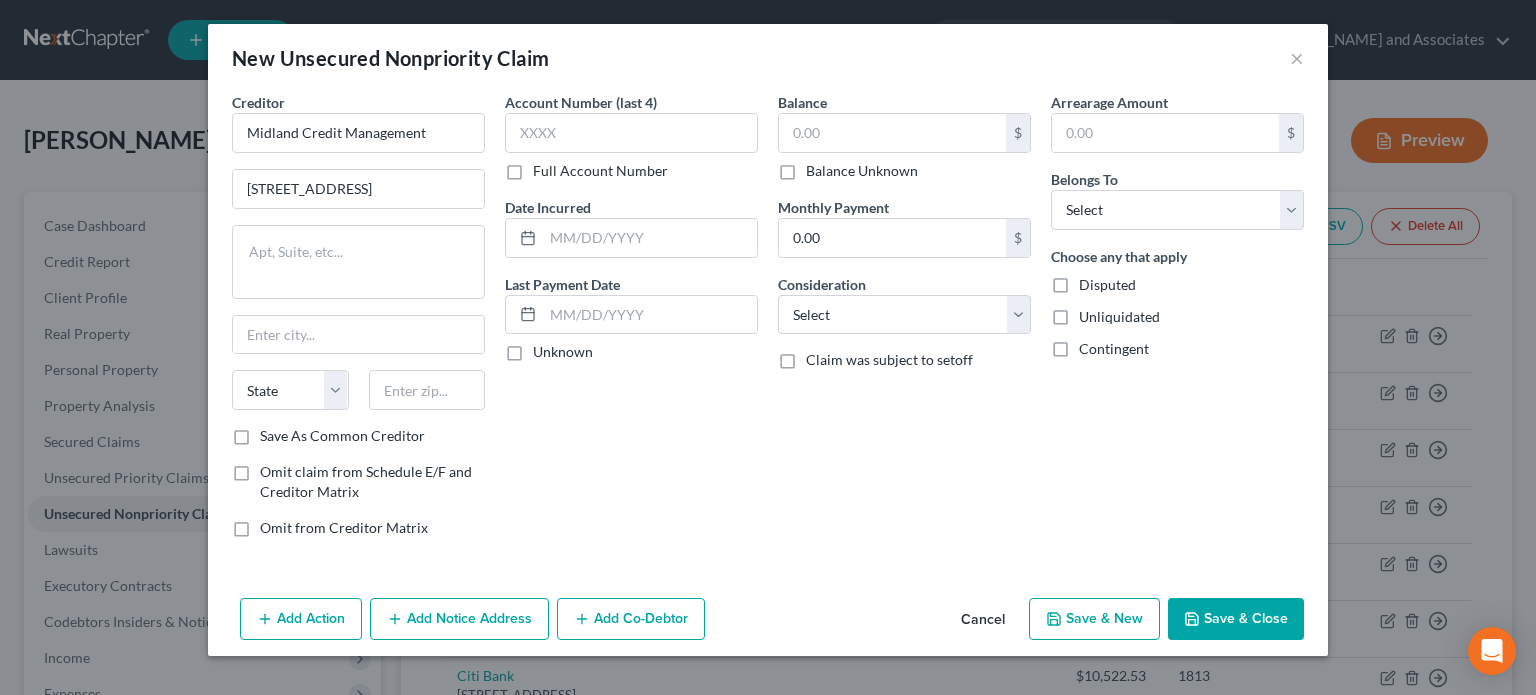 click on "State [US_STATE] AK AR AZ CA CO CT DE DC [GEOGRAPHIC_DATA] [GEOGRAPHIC_DATA] GU HI ID IL IN [GEOGRAPHIC_DATA] [GEOGRAPHIC_DATA] [GEOGRAPHIC_DATA] LA ME MD [GEOGRAPHIC_DATA] [GEOGRAPHIC_DATA] [GEOGRAPHIC_DATA] [GEOGRAPHIC_DATA] [GEOGRAPHIC_DATA] MT NC [GEOGRAPHIC_DATA] [GEOGRAPHIC_DATA] [GEOGRAPHIC_DATA] NH [GEOGRAPHIC_DATA] [GEOGRAPHIC_DATA] [GEOGRAPHIC_DATA] [GEOGRAPHIC_DATA] [GEOGRAPHIC_DATA] [GEOGRAPHIC_DATA] [GEOGRAPHIC_DATA] PR RI SC SD [GEOGRAPHIC_DATA] [GEOGRAPHIC_DATA] [GEOGRAPHIC_DATA] VI [GEOGRAPHIC_DATA] [GEOGRAPHIC_DATA] [GEOGRAPHIC_DATA] WV WI WY" at bounding box center (358, 398) 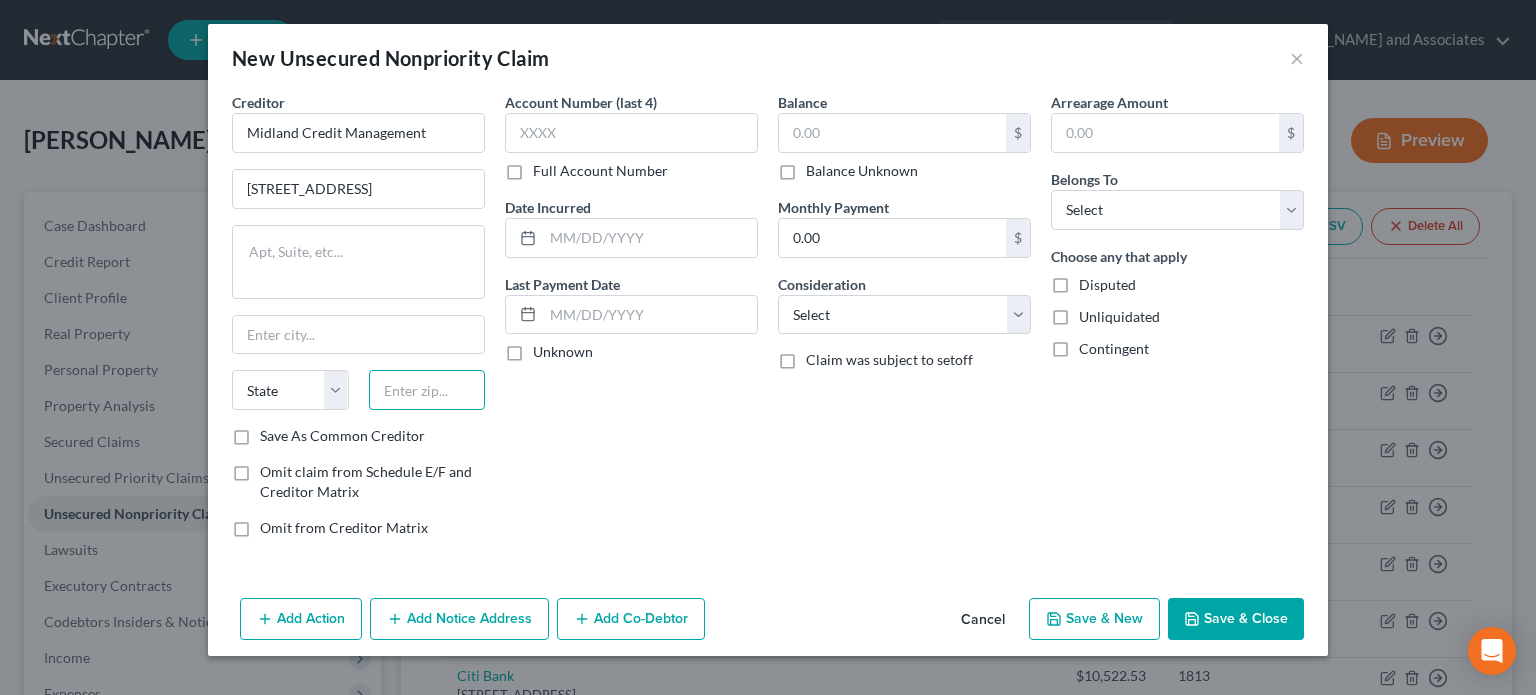 click at bounding box center (427, 390) 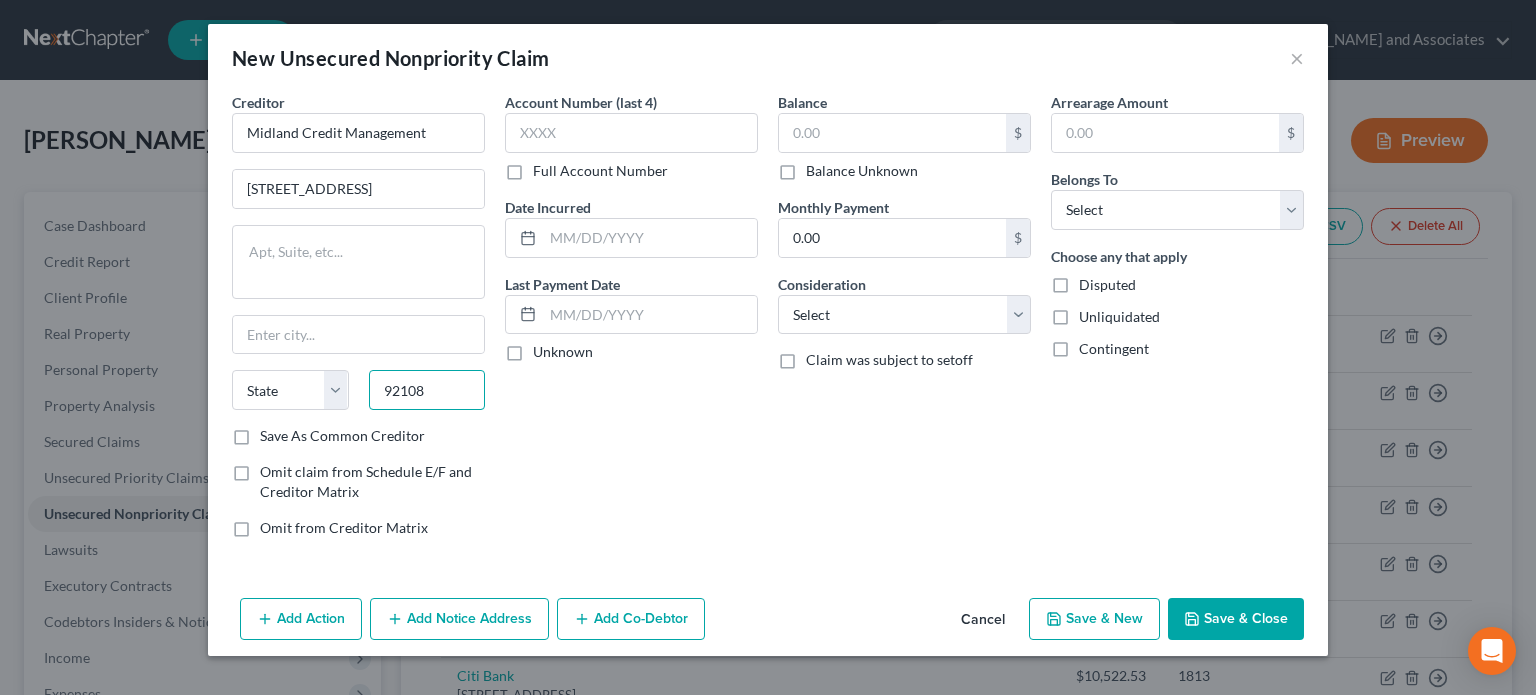 type on "92108" 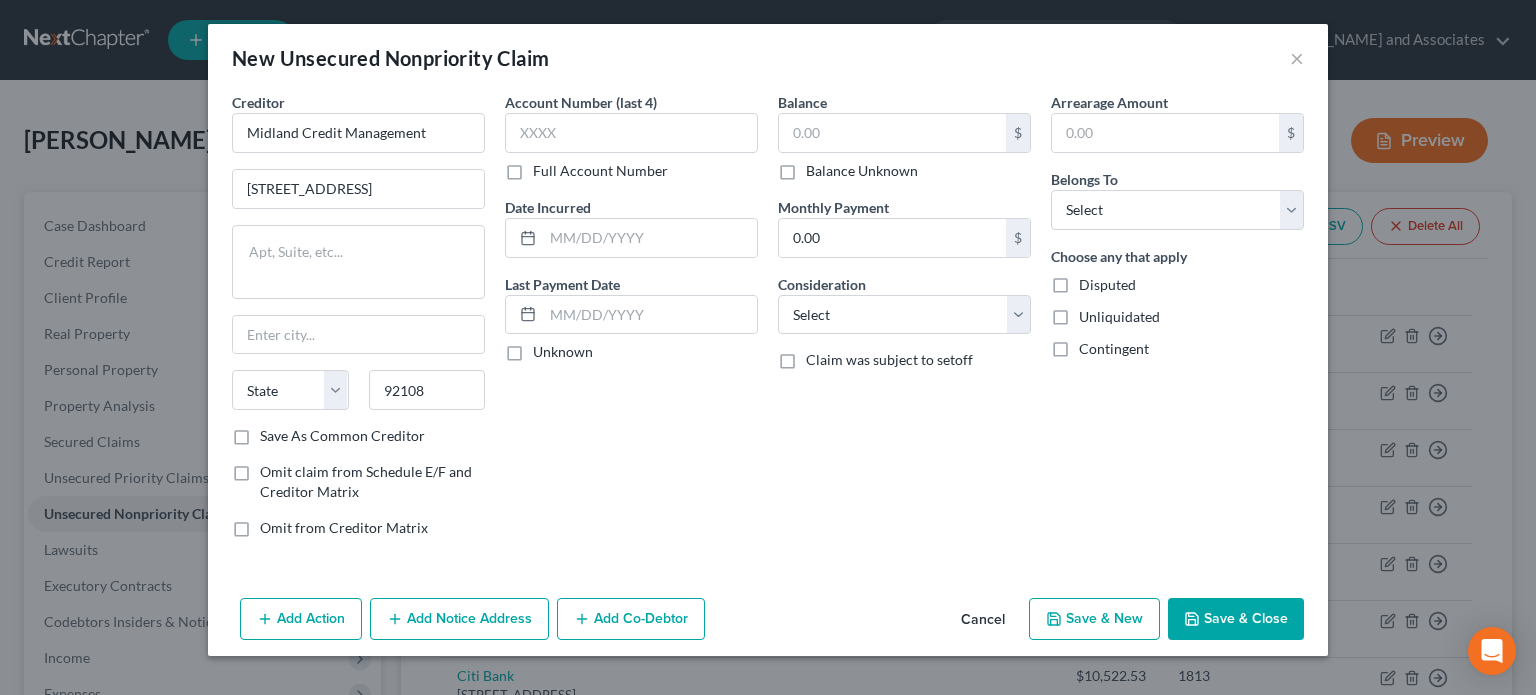 click on "Account Number (last 4)
Full Account Number
Date Incurred         Last Payment Date         Unknown" at bounding box center [631, 323] 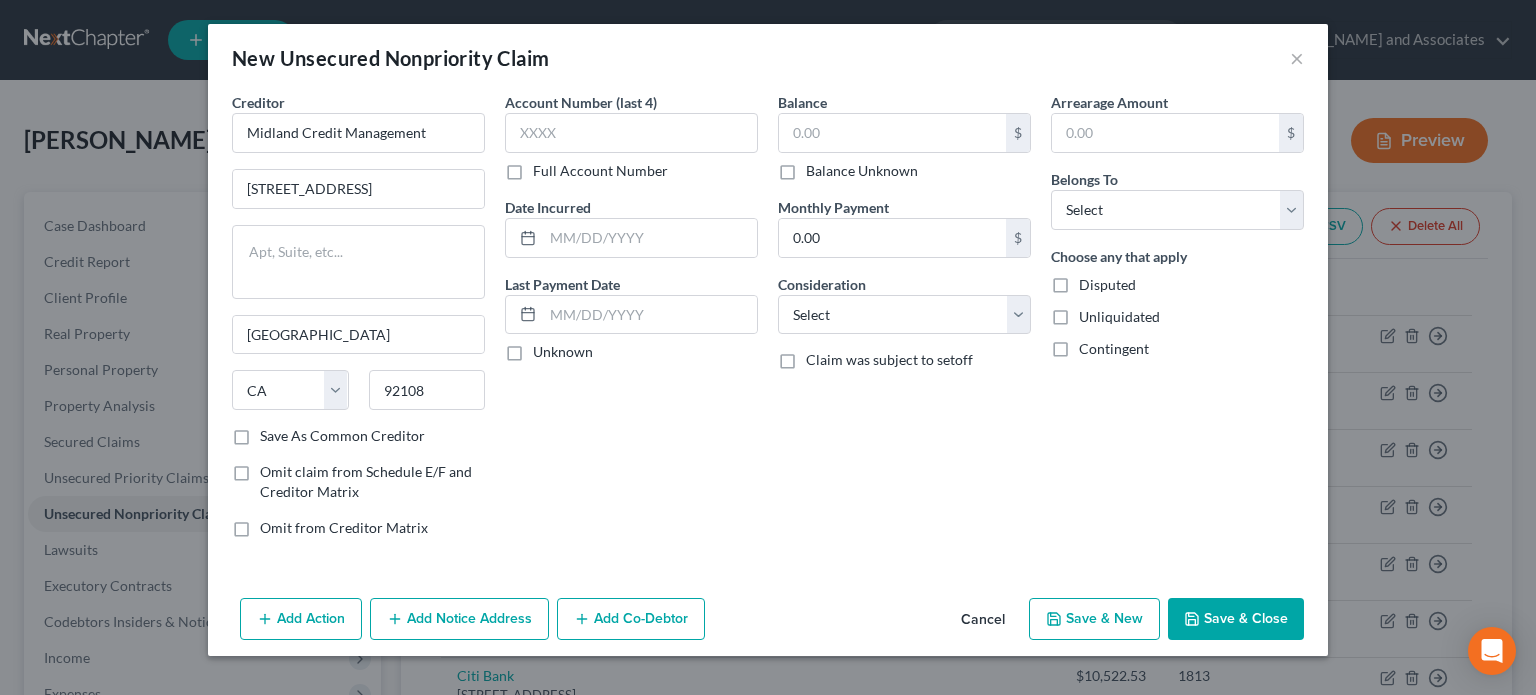 click on "Full Account Number" at bounding box center (600, 171) 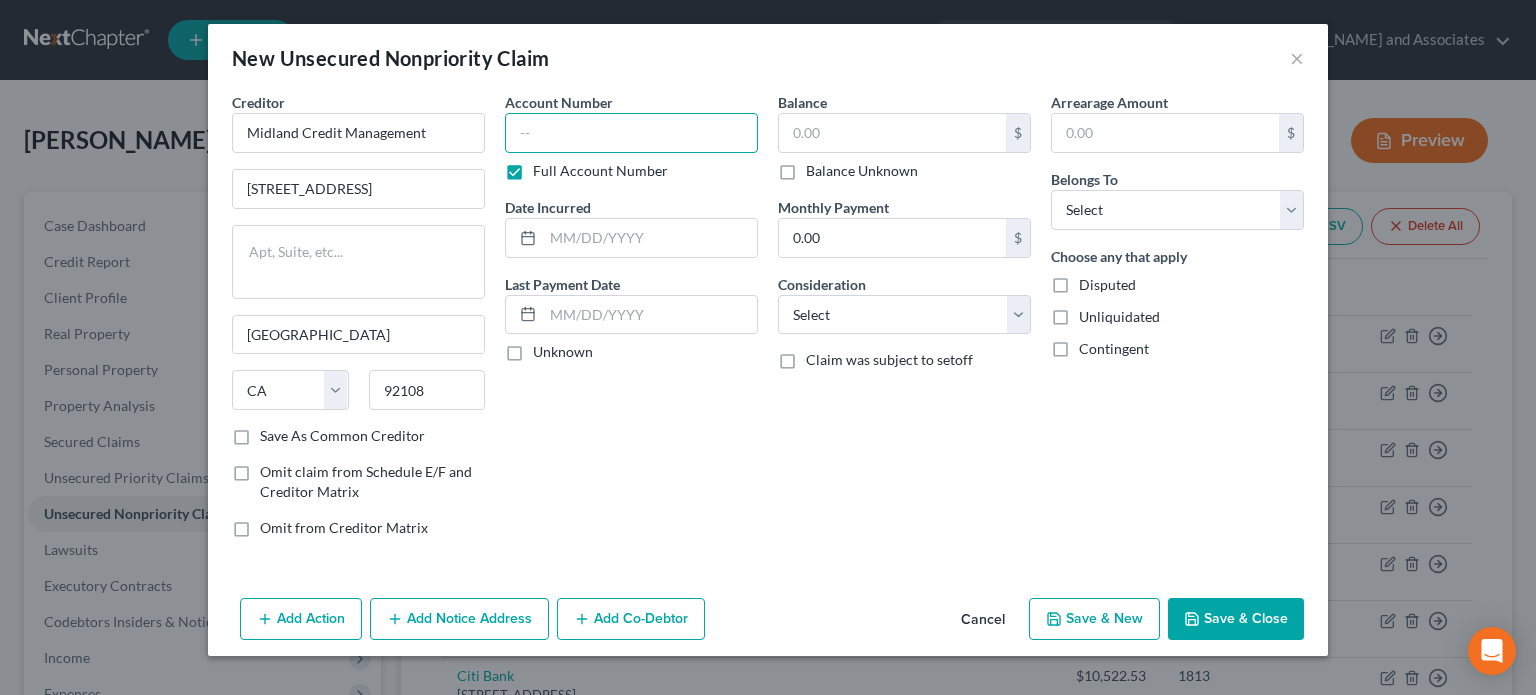 click at bounding box center [631, 133] 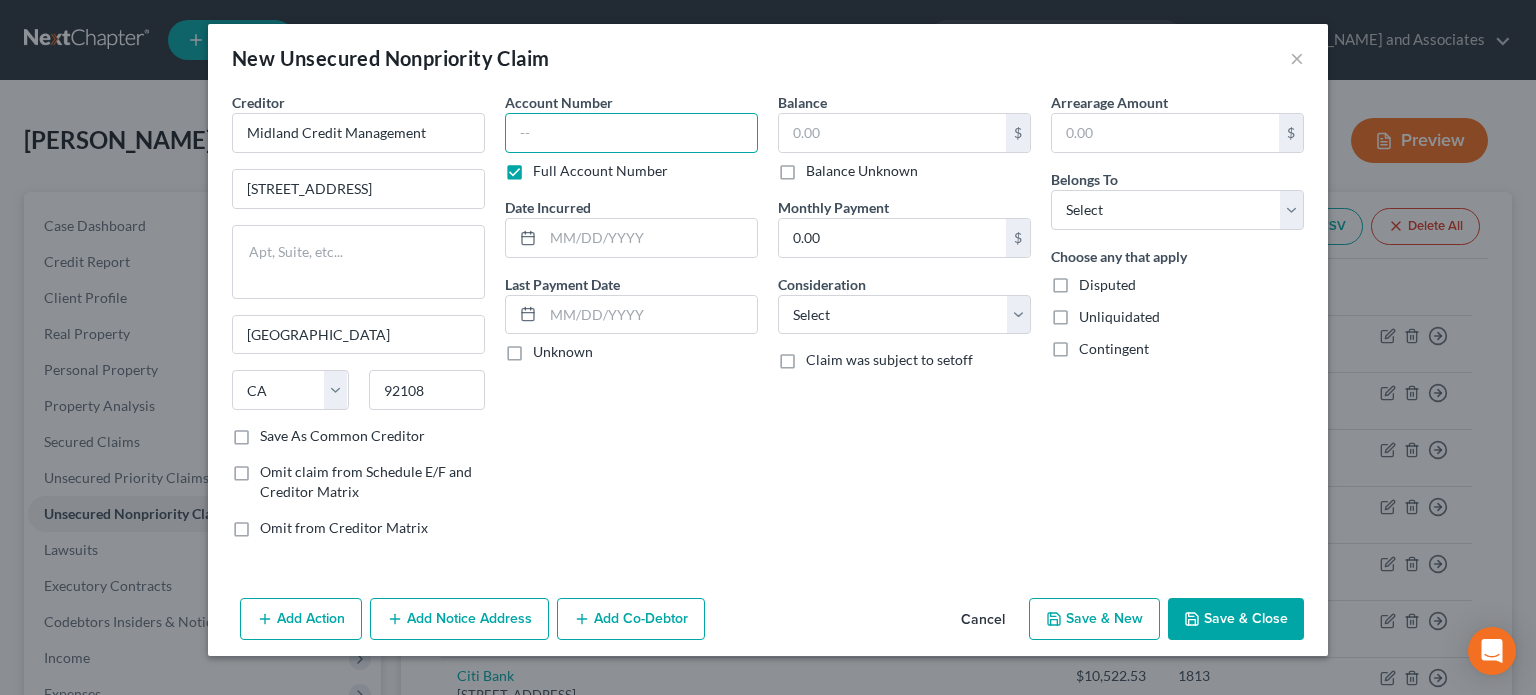 type on "9" 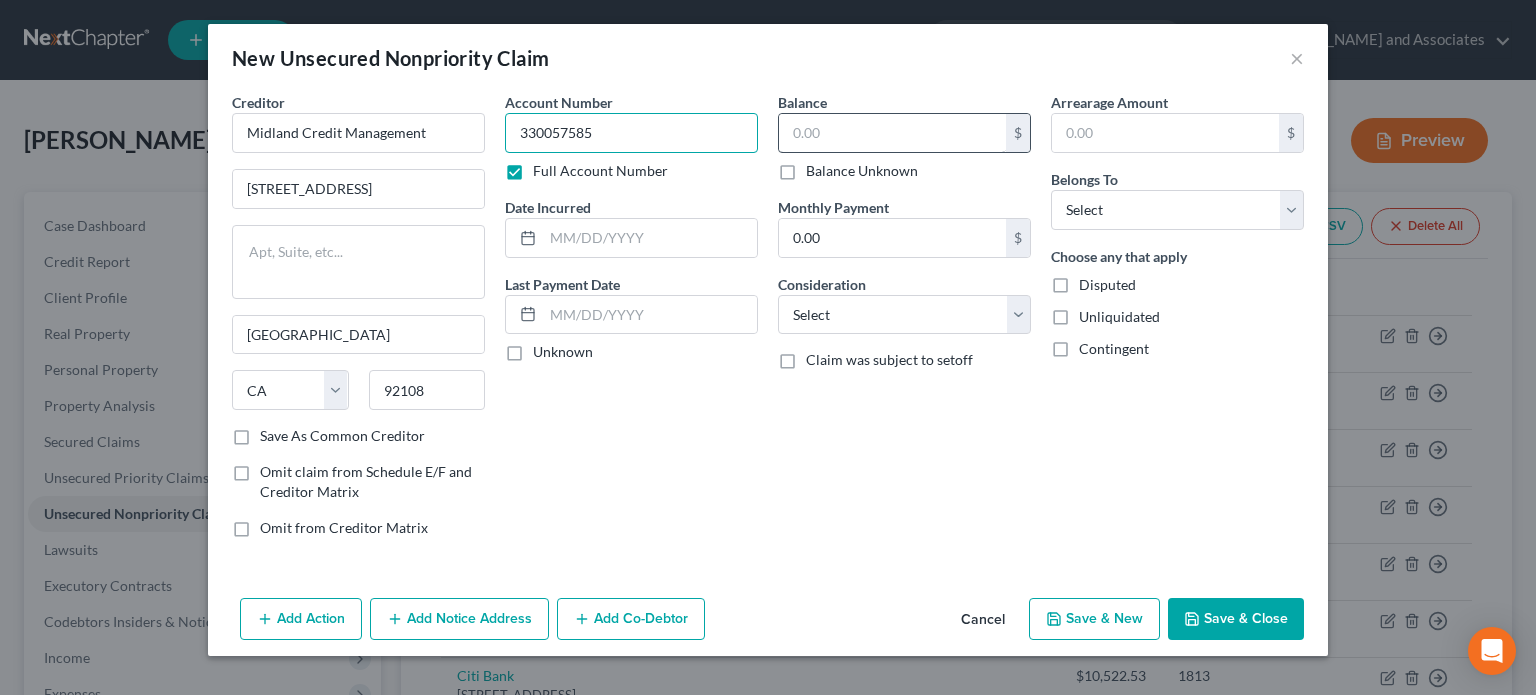 type on "330057585" 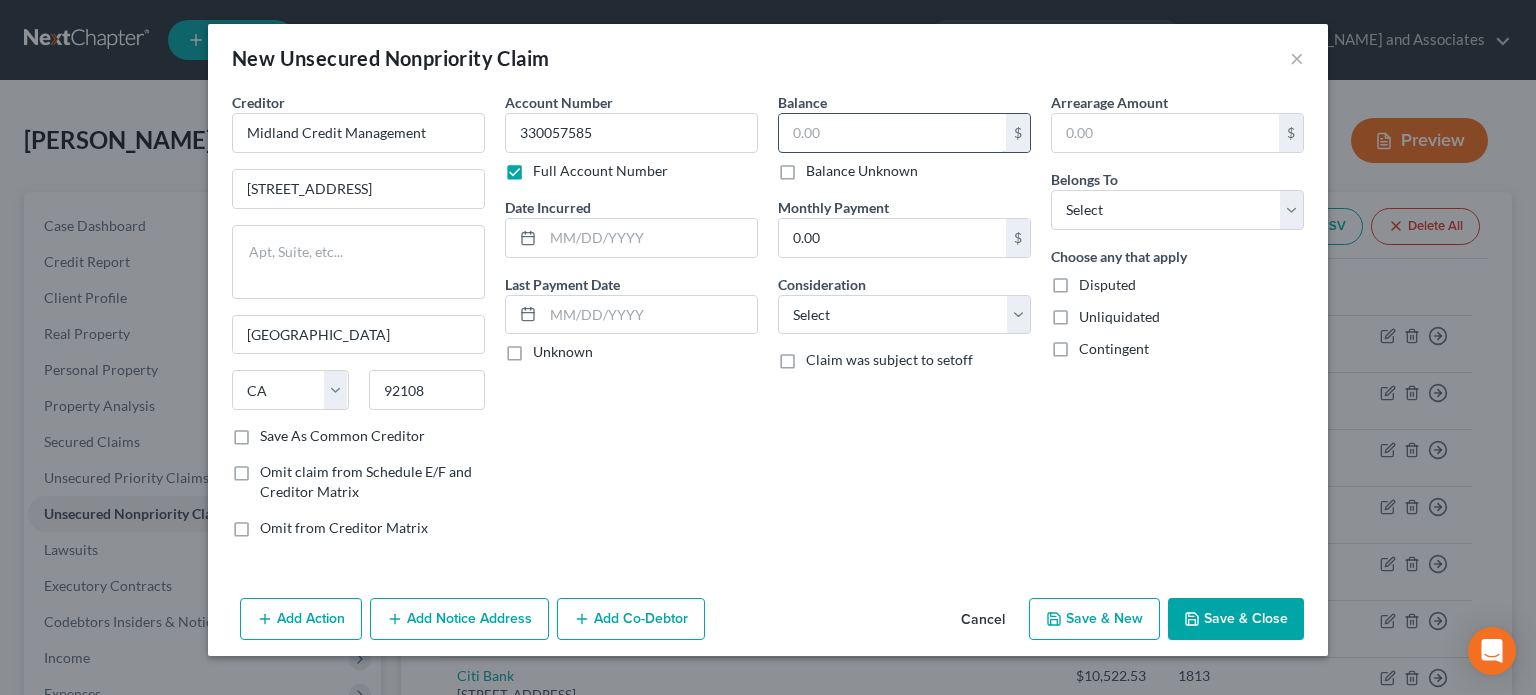 click at bounding box center [892, 133] 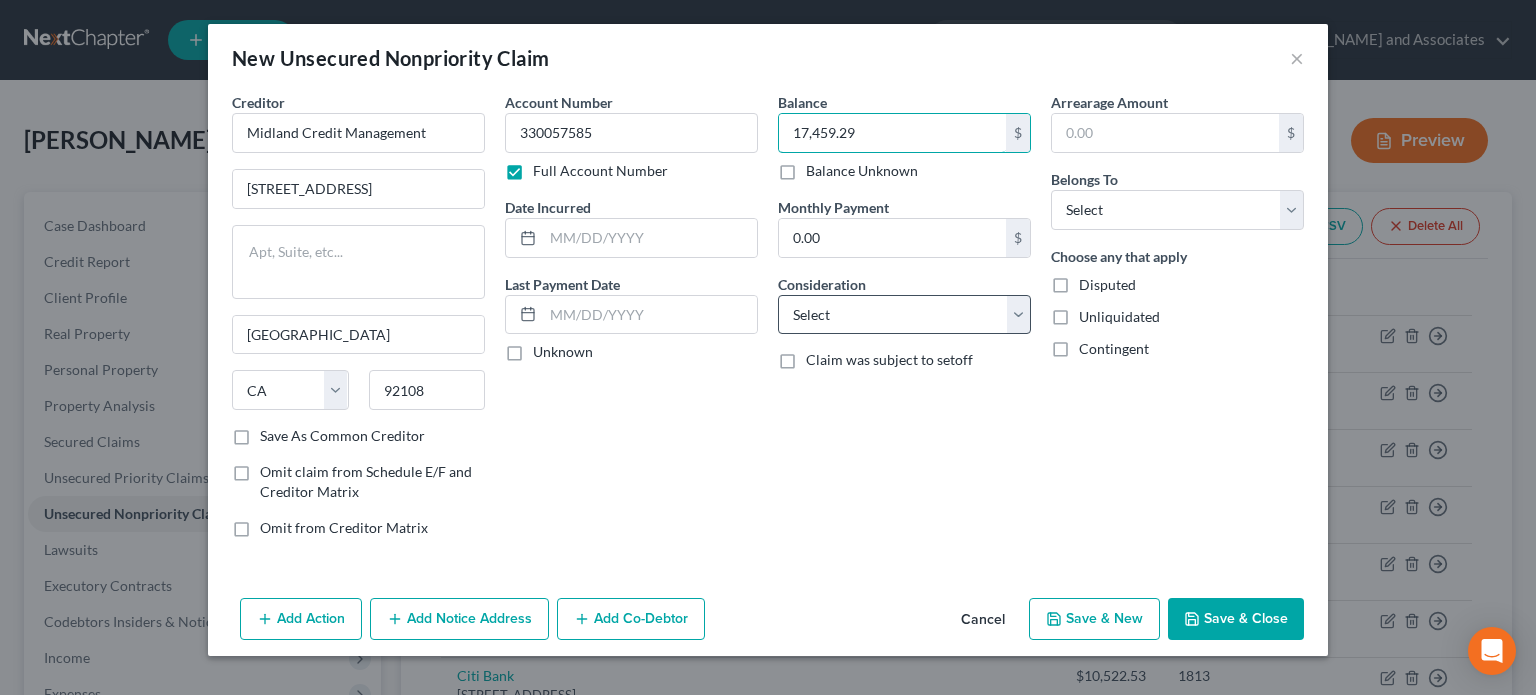 type on "17,459.29" 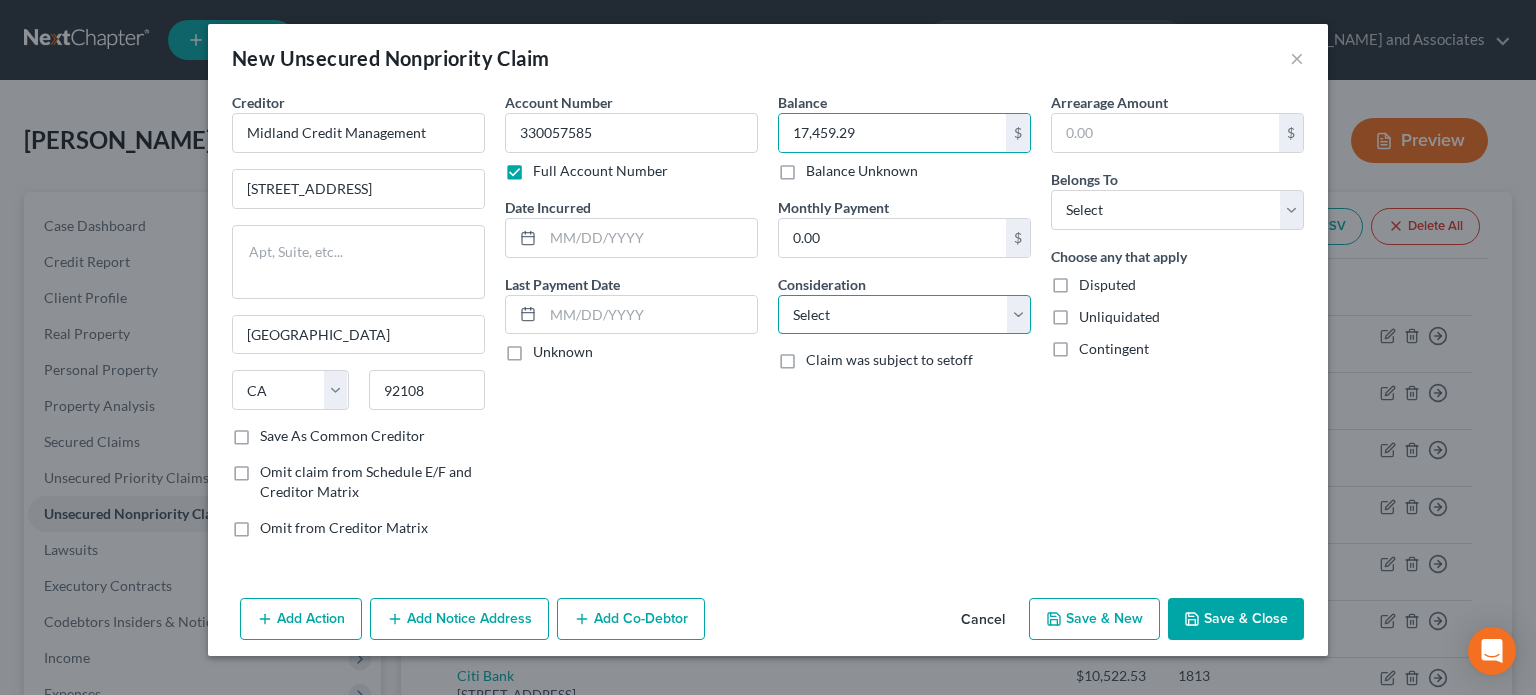 click on "Select Cable / Satellite Services Collection Agency Credit Card Debt Debt Counseling / Attorneys Deficiency Balance Domestic Support Obligations Home / Car Repairs Income Taxes Judgment Liens Medical Services Monies Loaned / Advanced Mortgage Obligation From Divorce Or Separation Obligation To Pensions Other Overdrawn Bank Account Promised To Help Pay Creditors Student Loans Suppliers And Vendors Telephone / Internet Services Utility Services" at bounding box center (904, 315) 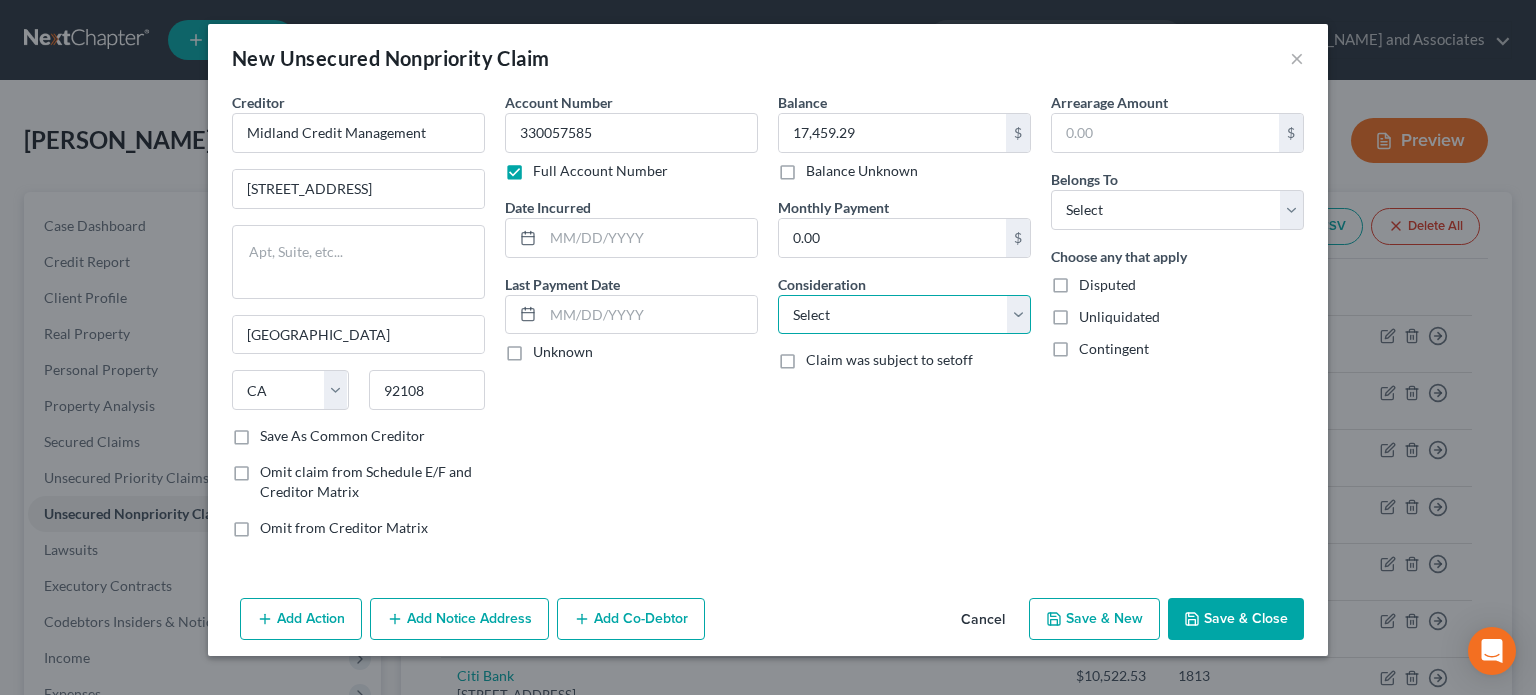 select on "1" 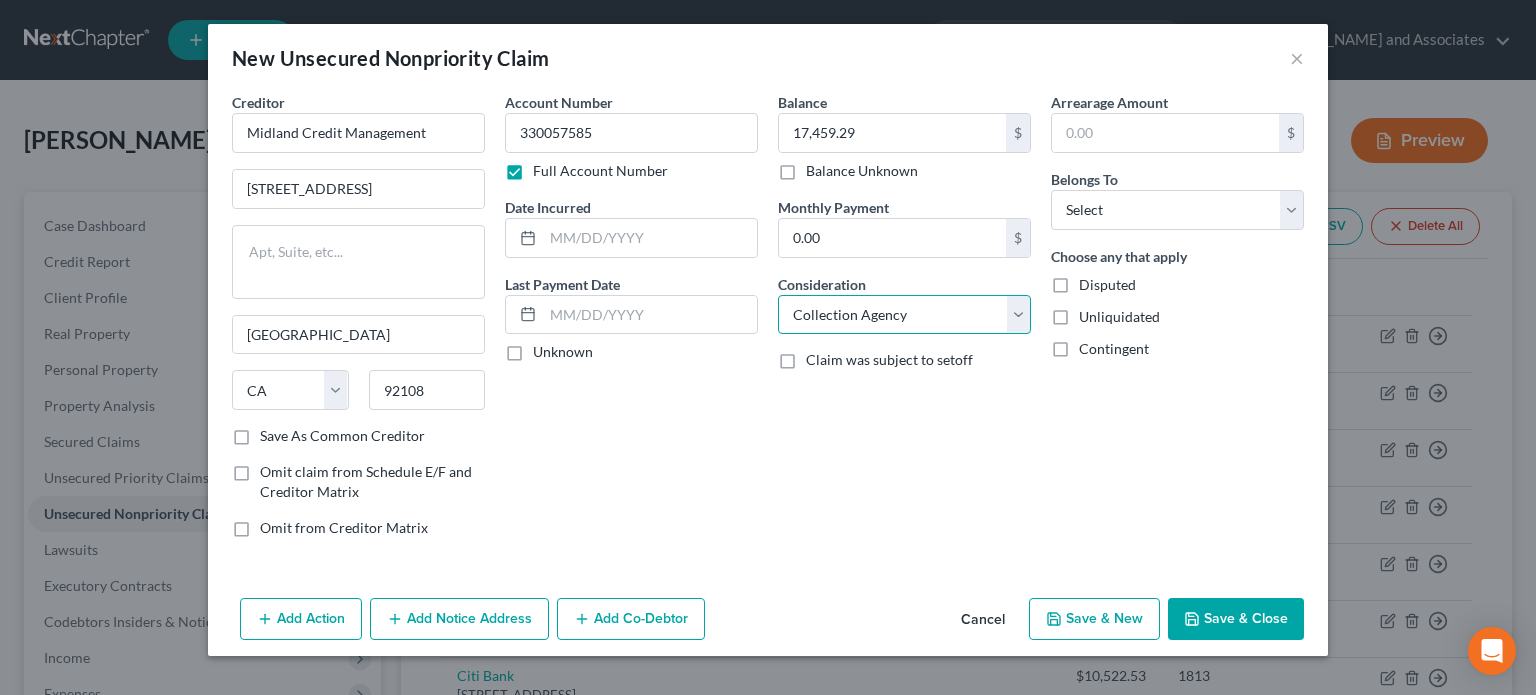 click on "Select Cable / Satellite Services Collection Agency Credit Card Debt Debt Counseling / Attorneys Deficiency Balance Domestic Support Obligations Home / Car Repairs Income Taxes Judgment Liens Medical Services Monies Loaned / Advanced Mortgage Obligation From Divorce Or Separation Obligation To Pensions Other Overdrawn Bank Account Promised To Help Pay Creditors Student Loans Suppliers And Vendors Telephone / Internet Services Utility Services" at bounding box center (904, 315) 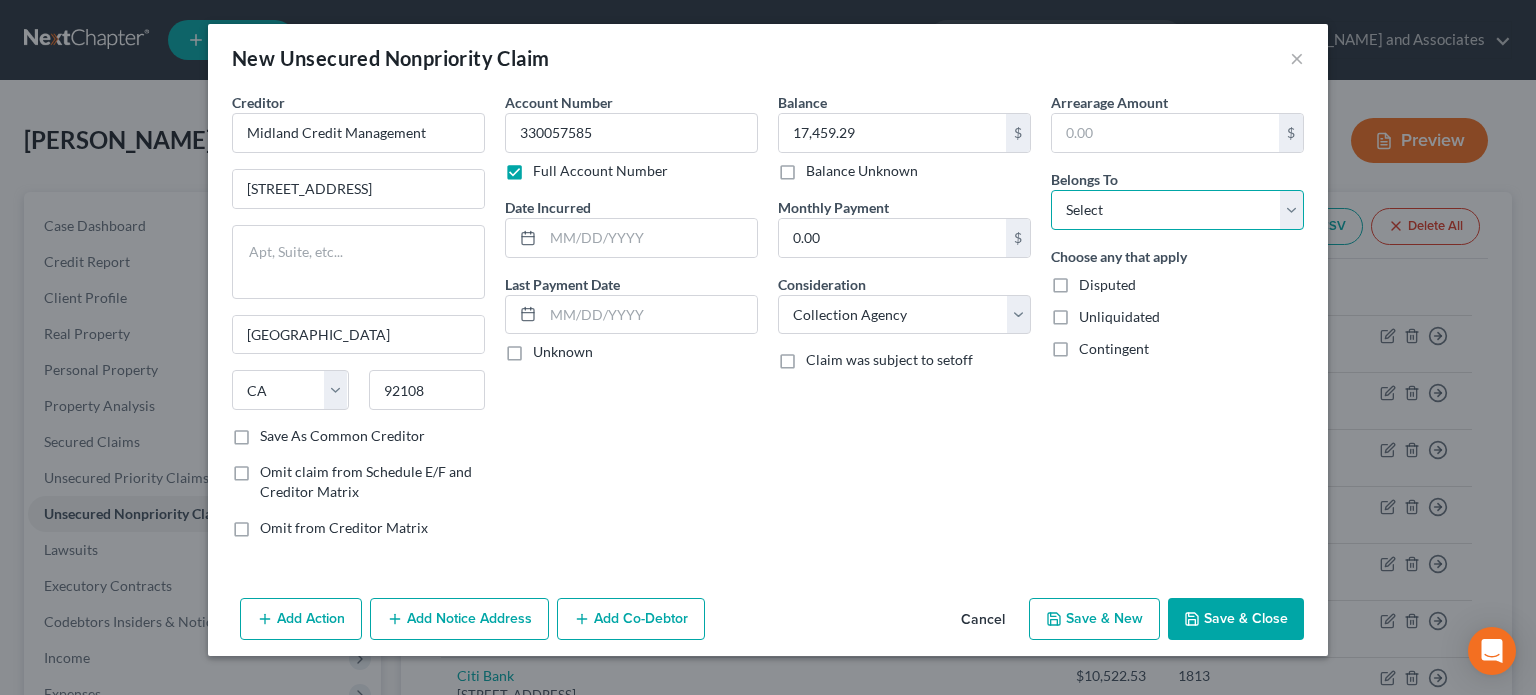click on "Select Debtor 1 Only Debtor 2 Only Debtor 1 And Debtor 2 Only At Least One Of The Debtors And Another Community Property" at bounding box center (1177, 210) 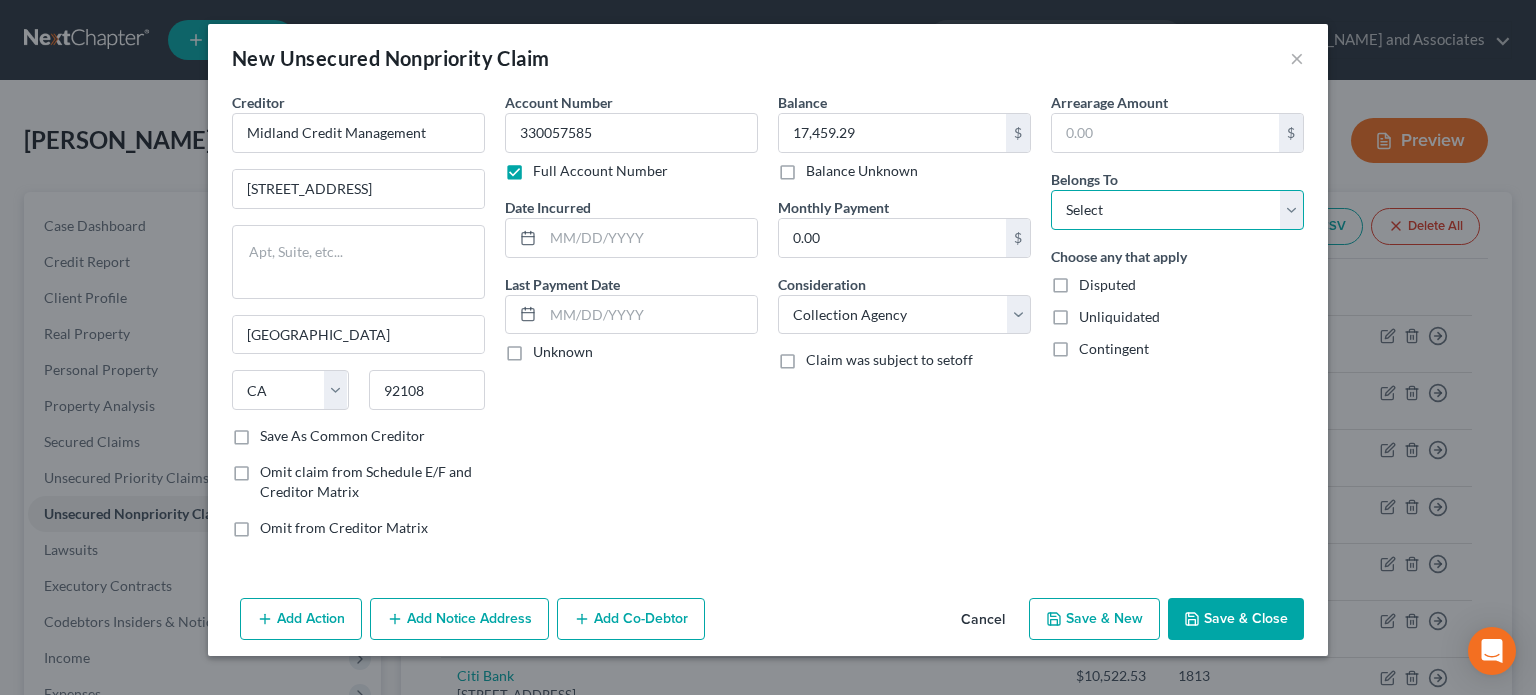 select on "0" 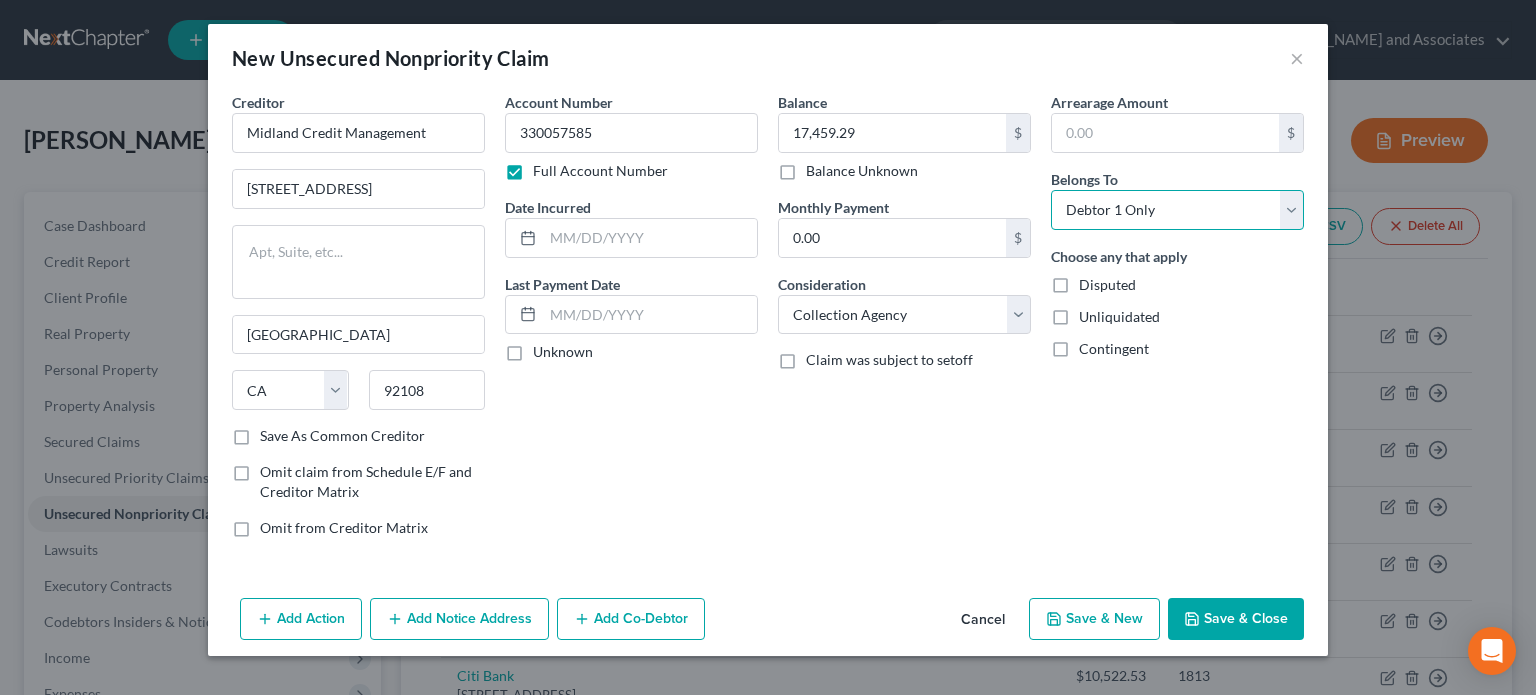 click on "Select Debtor 1 Only Debtor 2 Only Debtor 1 And Debtor 2 Only At Least One Of The Debtors And Another Community Property" at bounding box center (1177, 210) 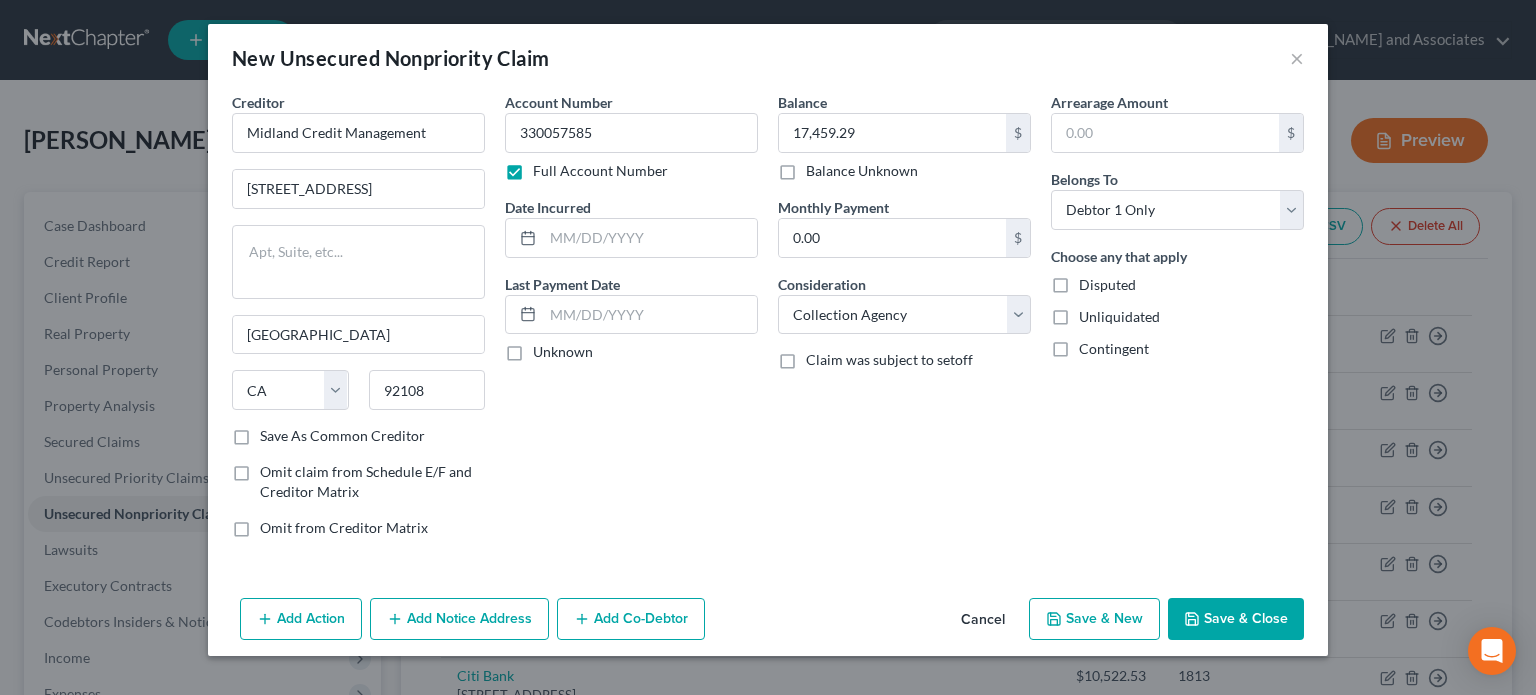 drag, startPoint x: 474, startPoint y: 613, endPoint x: 482, endPoint y: 562, distance: 51.62364 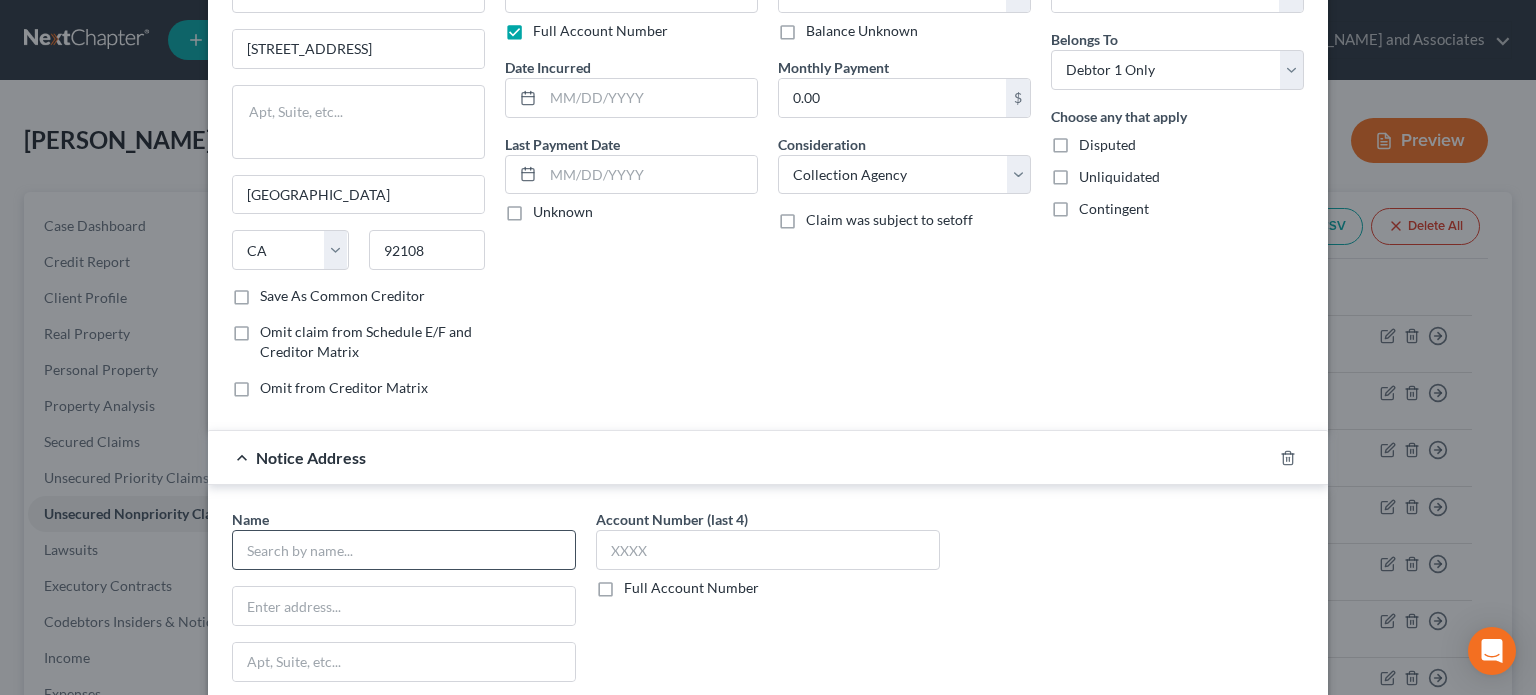 scroll, scrollTop: 200, scrollLeft: 0, axis: vertical 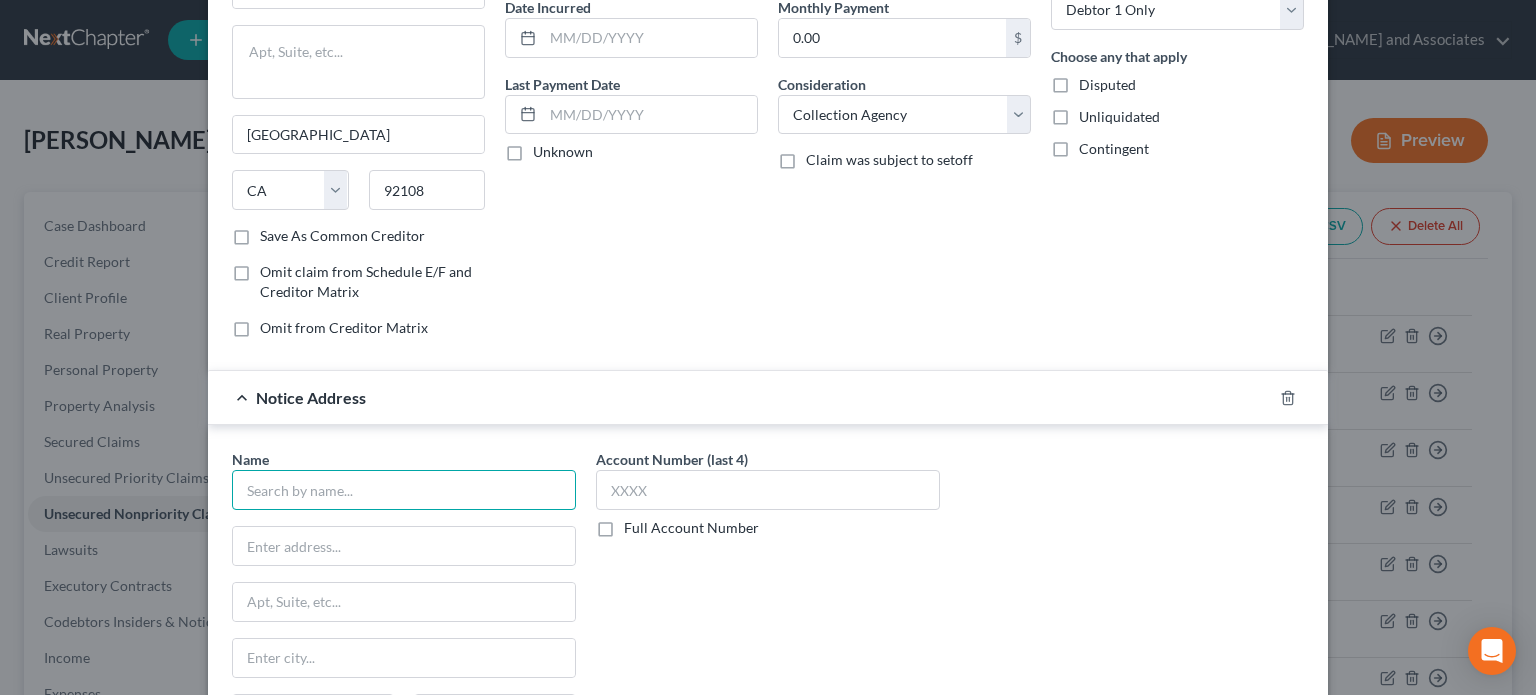click at bounding box center [404, 490] 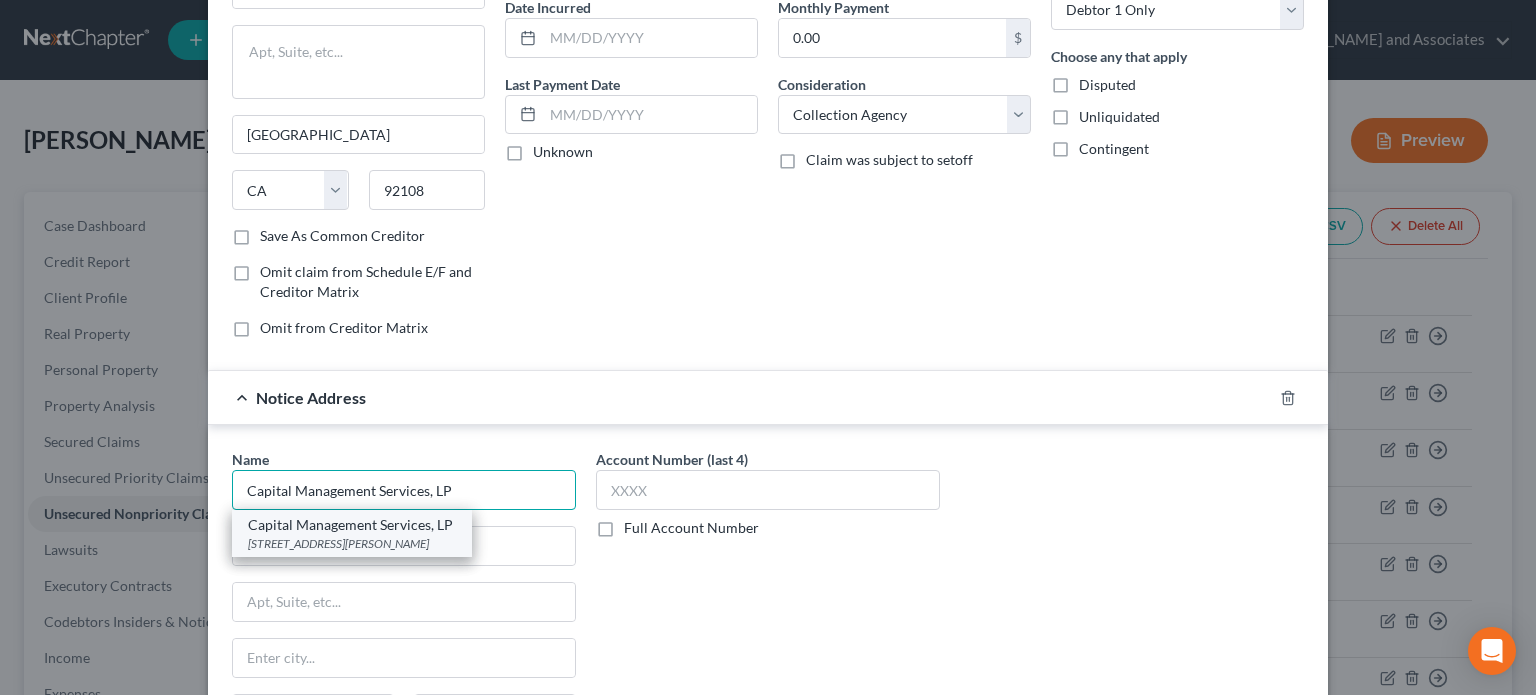 type on "Capital Management Services, LP" 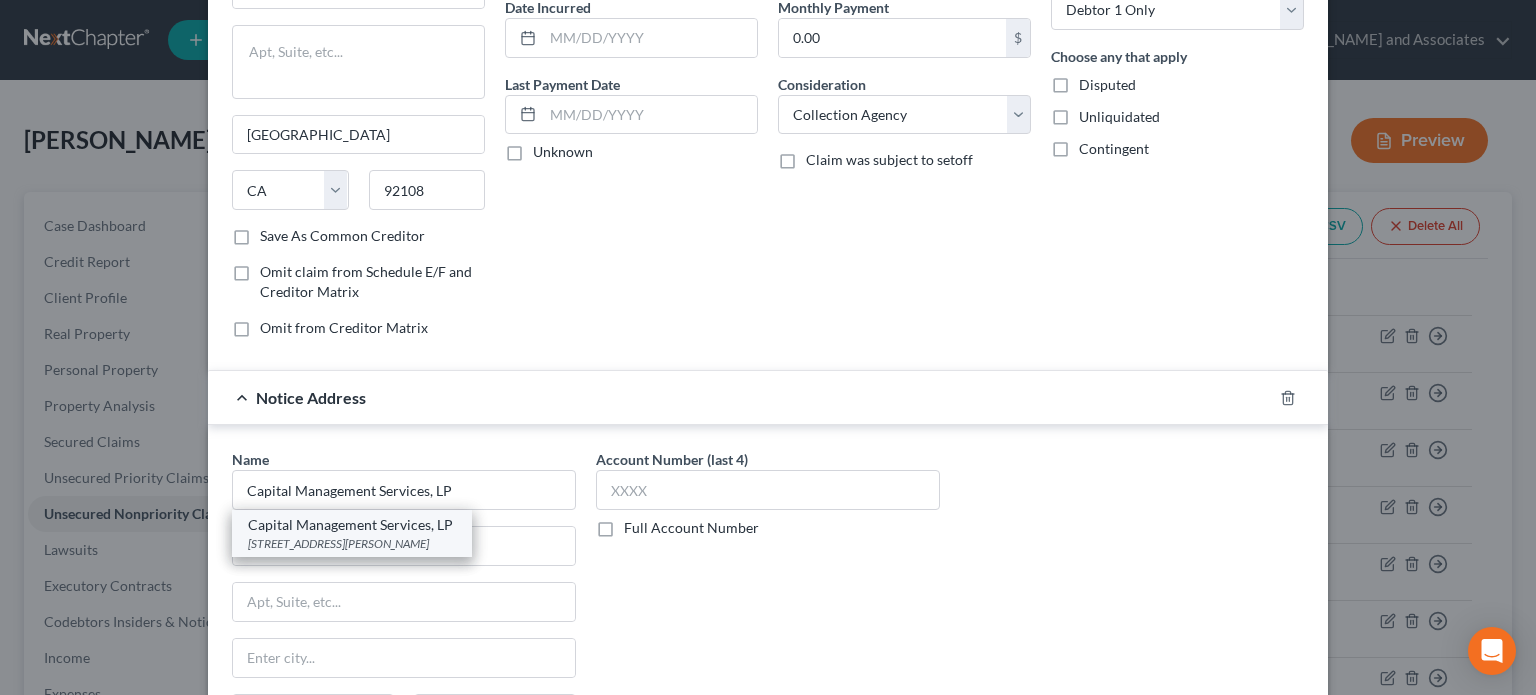 click on "[STREET_ADDRESS][PERSON_NAME]" at bounding box center [352, 543] 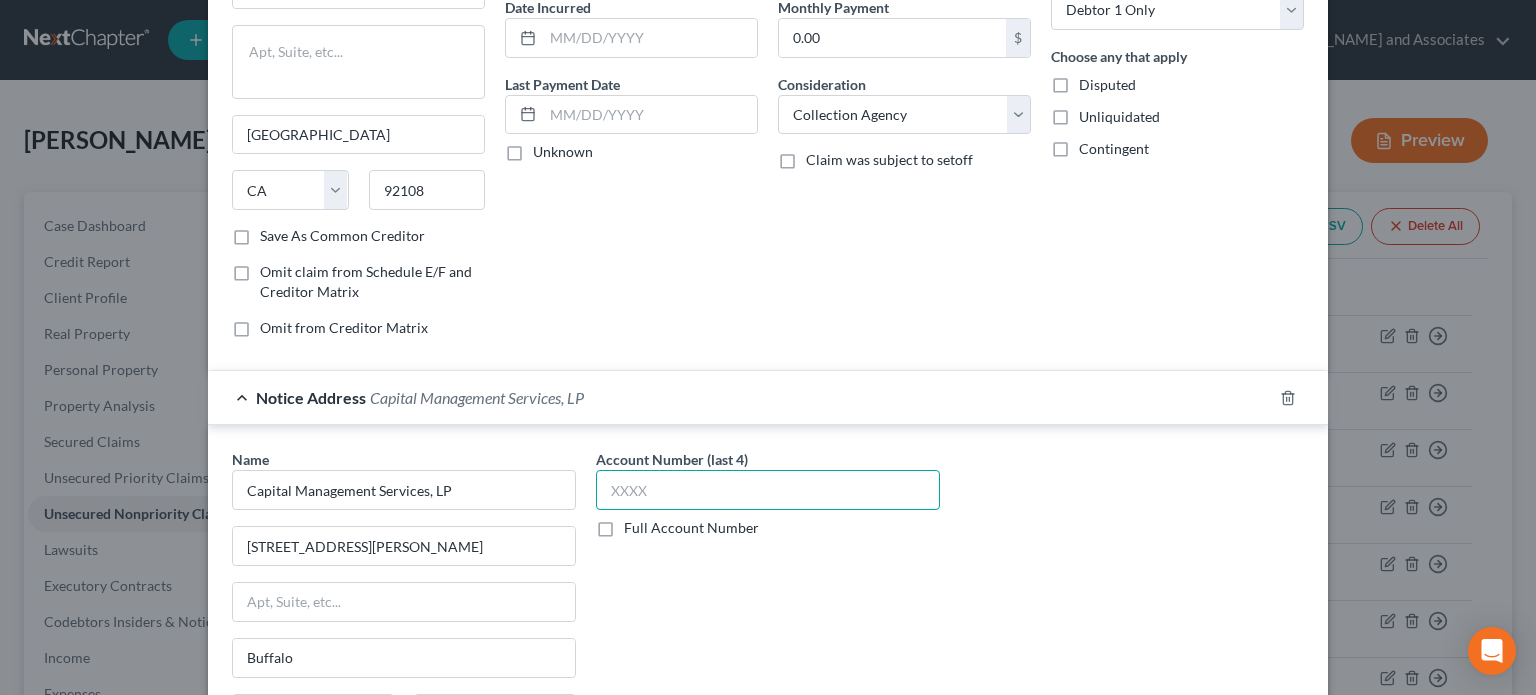 click at bounding box center (768, 490) 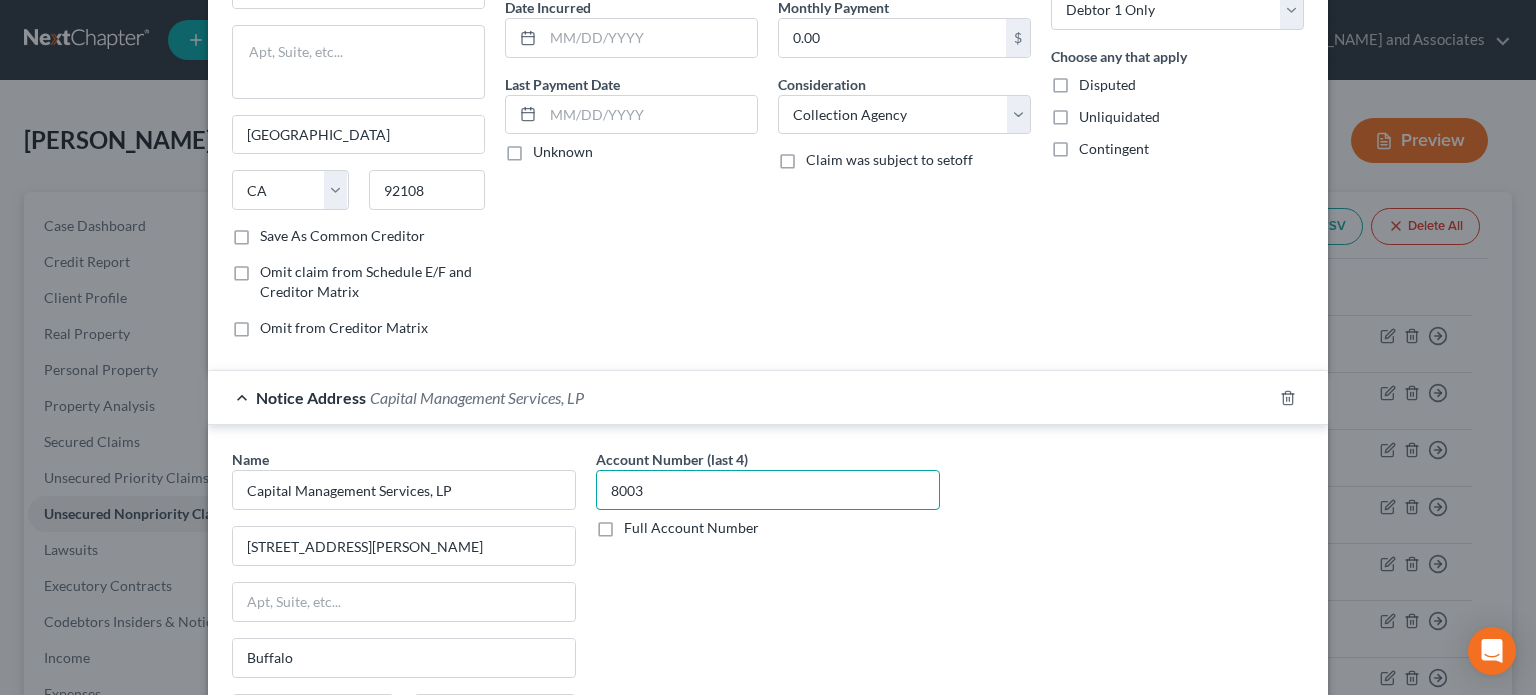 type on "8003" 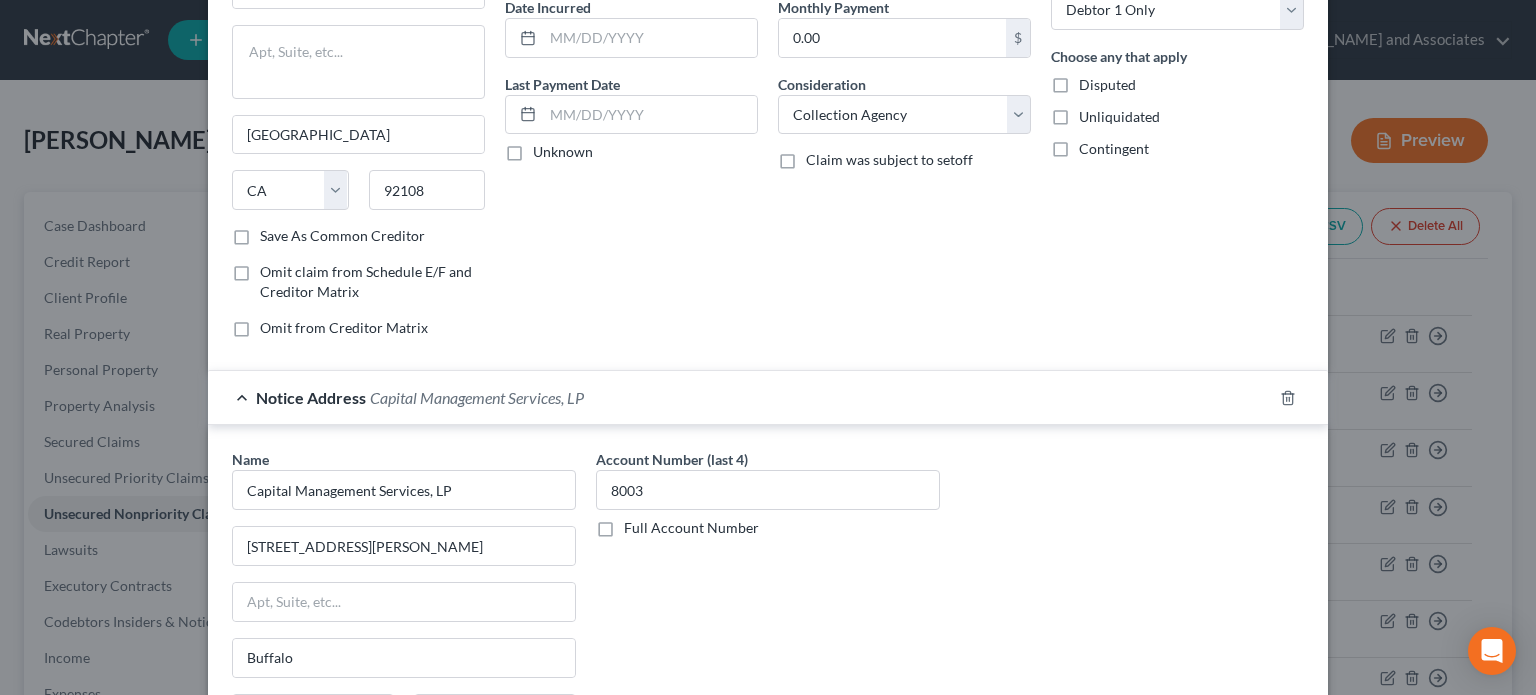 click on "Capital Management Services, LP" at bounding box center [477, 397] 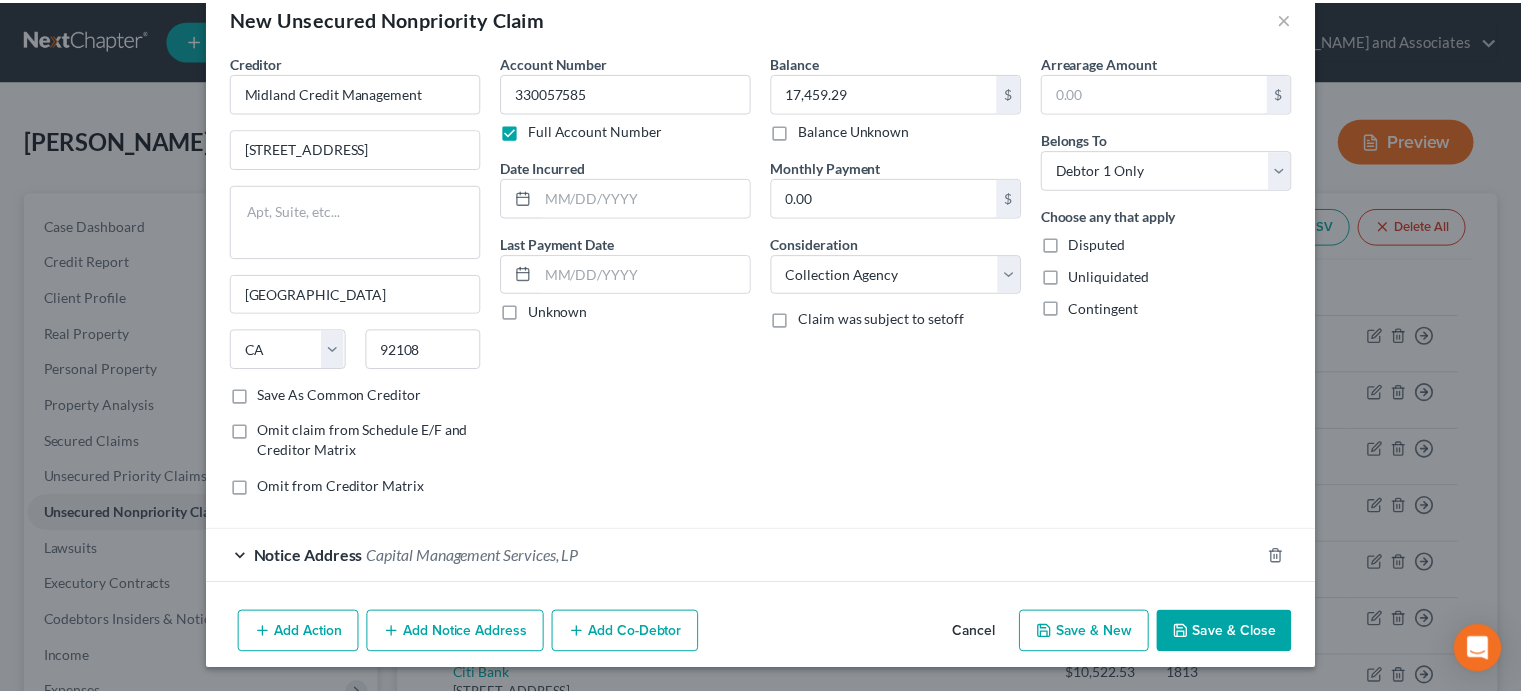 scroll, scrollTop: 37, scrollLeft: 0, axis: vertical 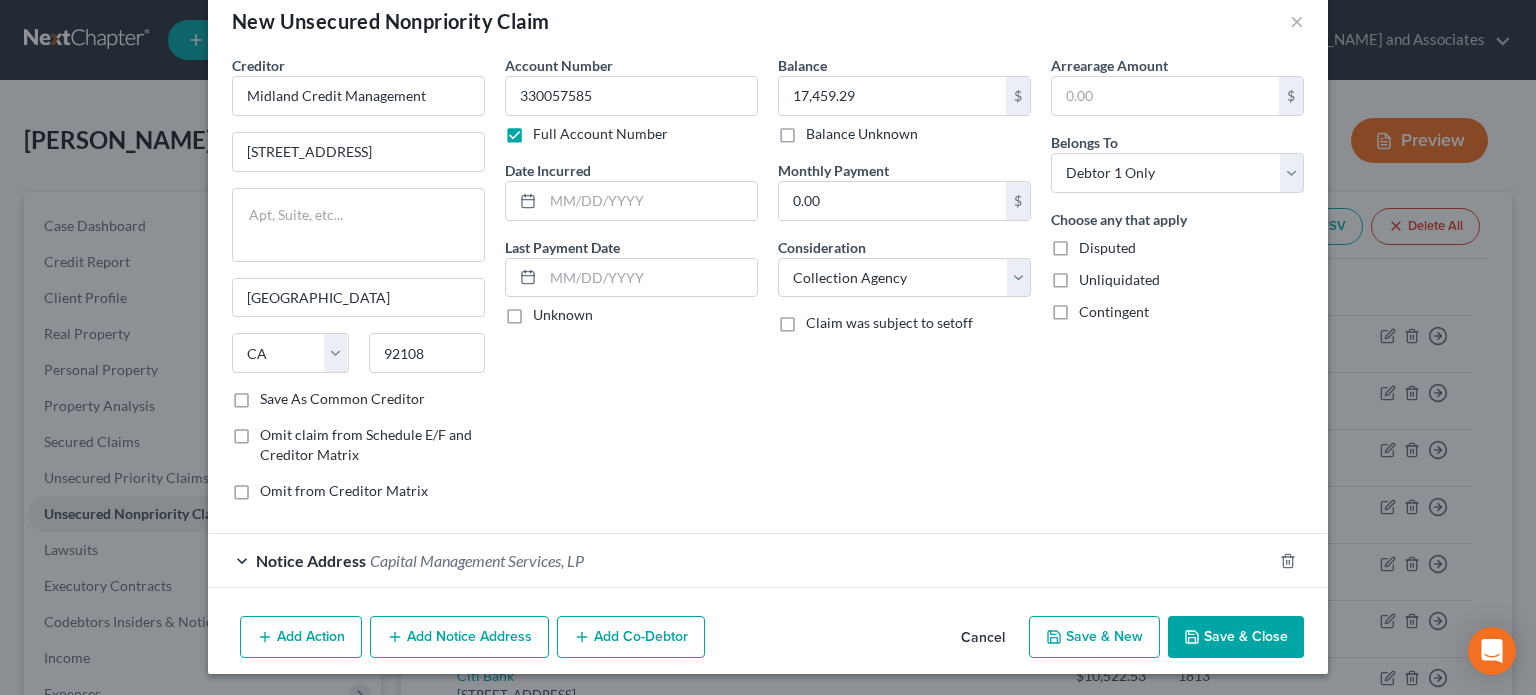 click on "Save & Close" at bounding box center (1236, 637) 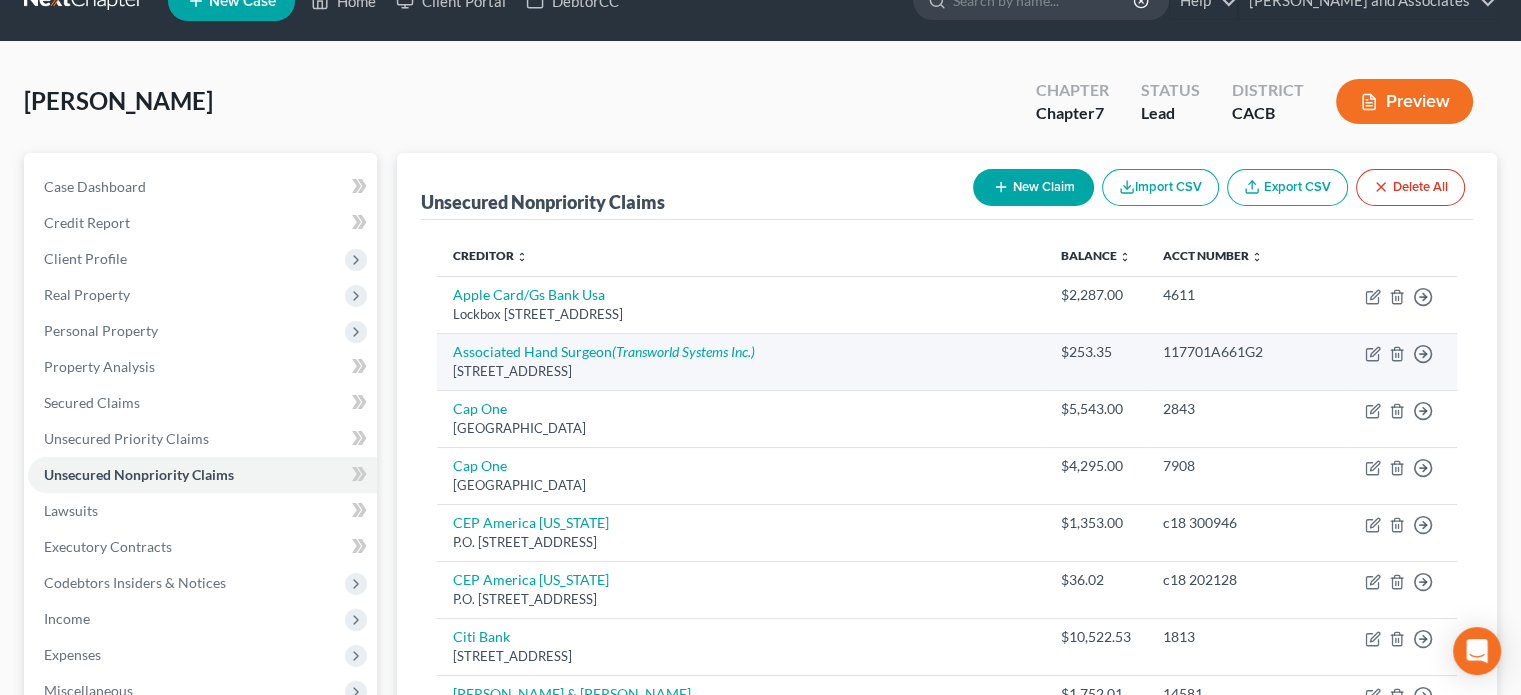 scroll, scrollTop: 0, scrollLeft: 0, axis: both 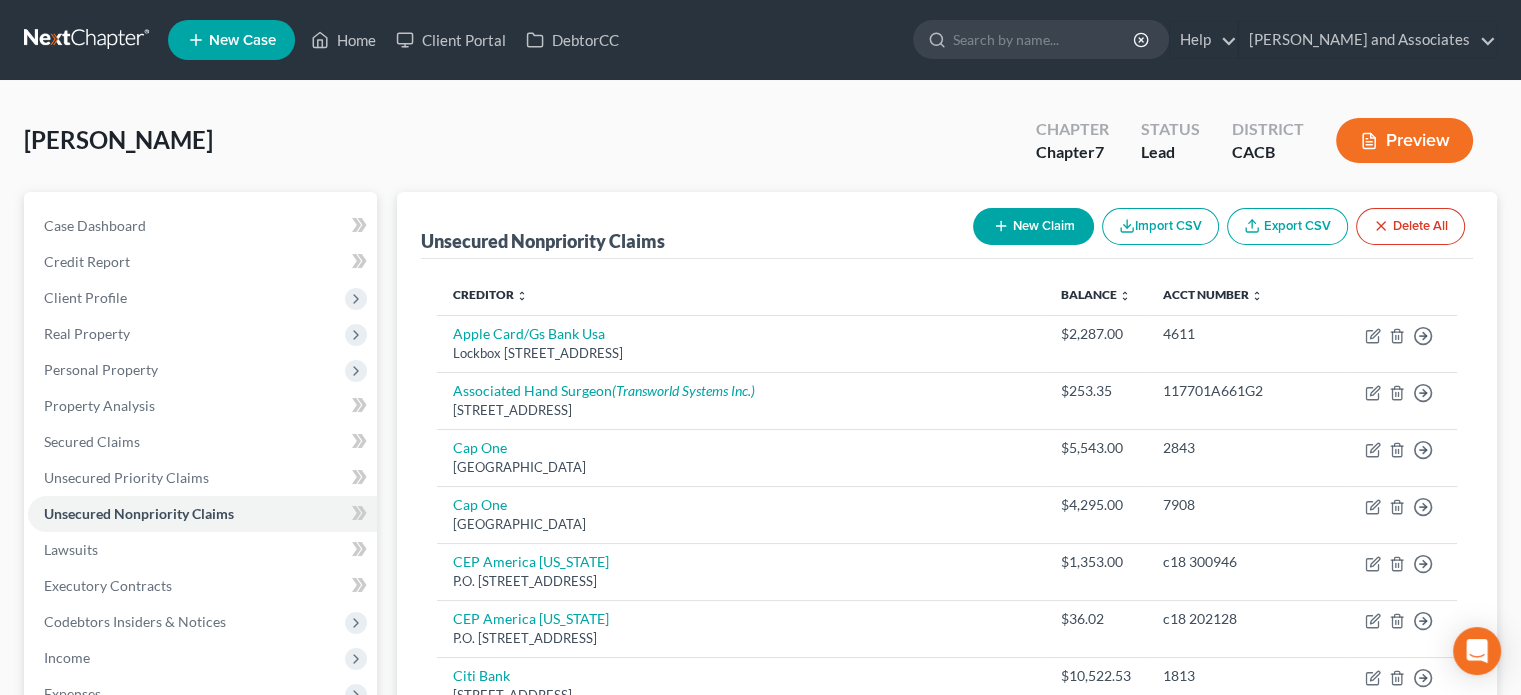 click on "New Claim" at bounding box center [1033, 226] 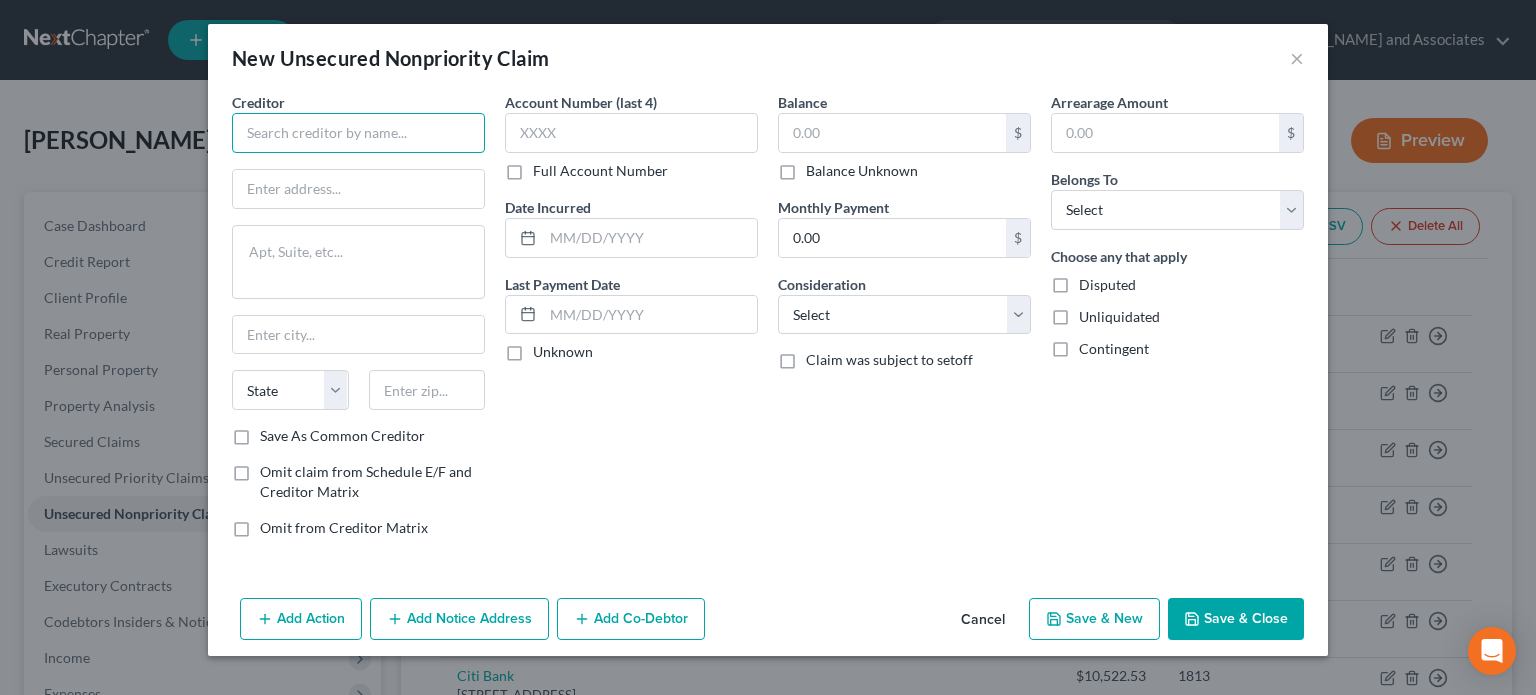 click at bounding box center [358, 133] 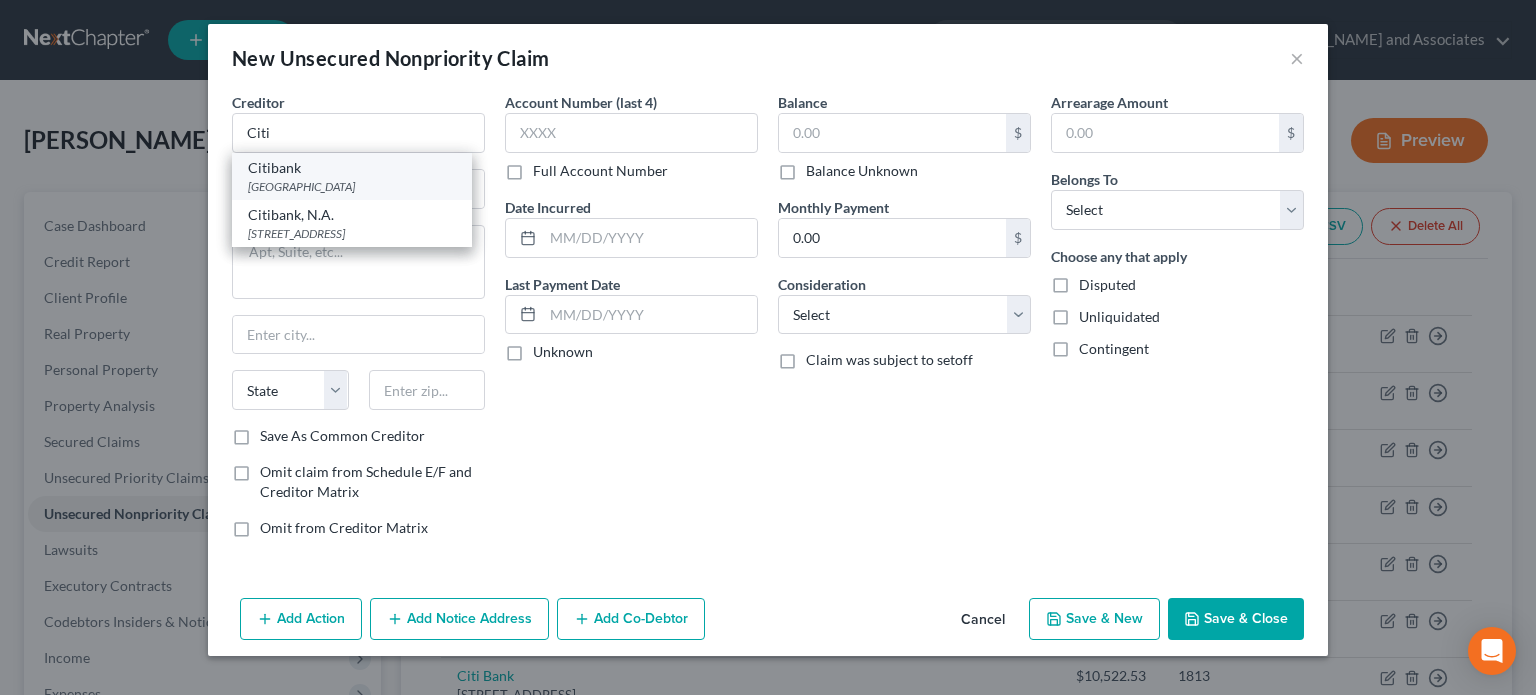 click on "[GEOGRAPHIC_DATA]" at bounding box center [352, 186] 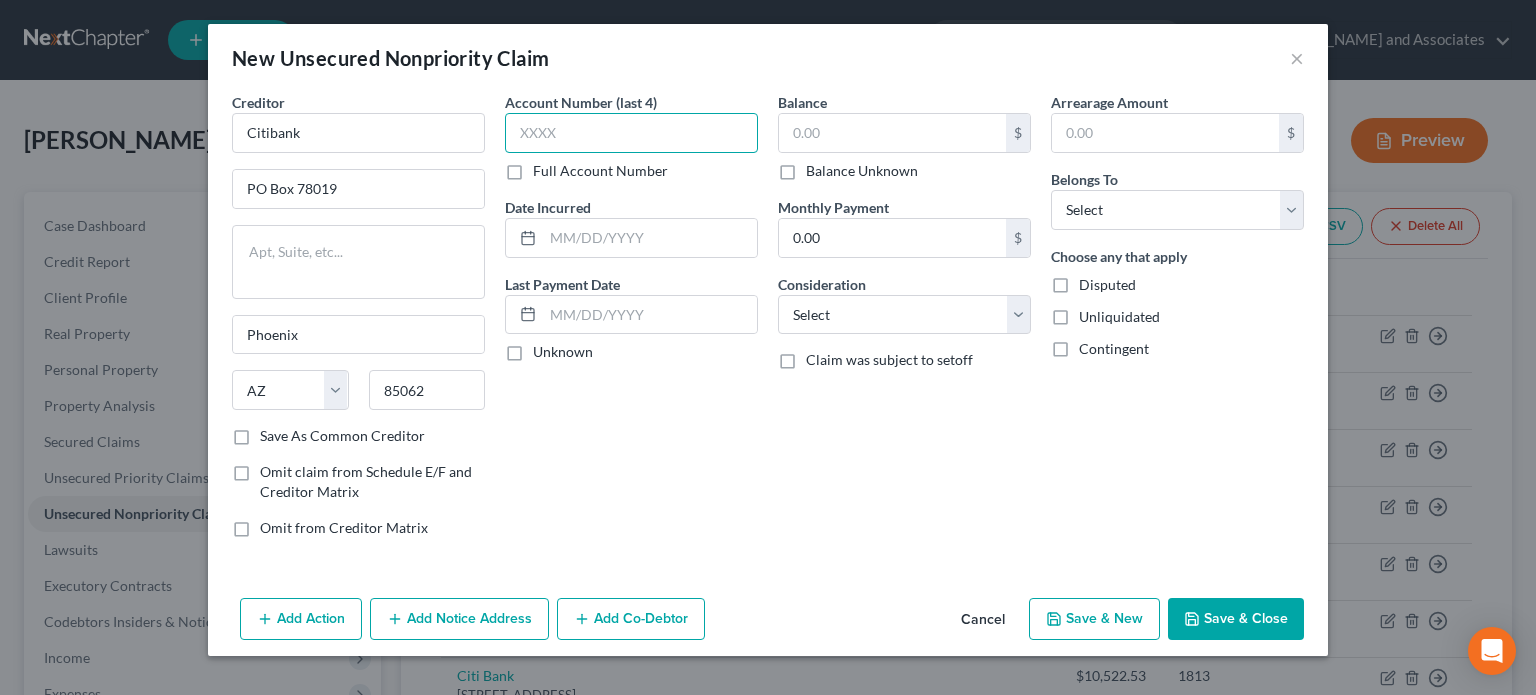 click at bounding box center (631, 133) 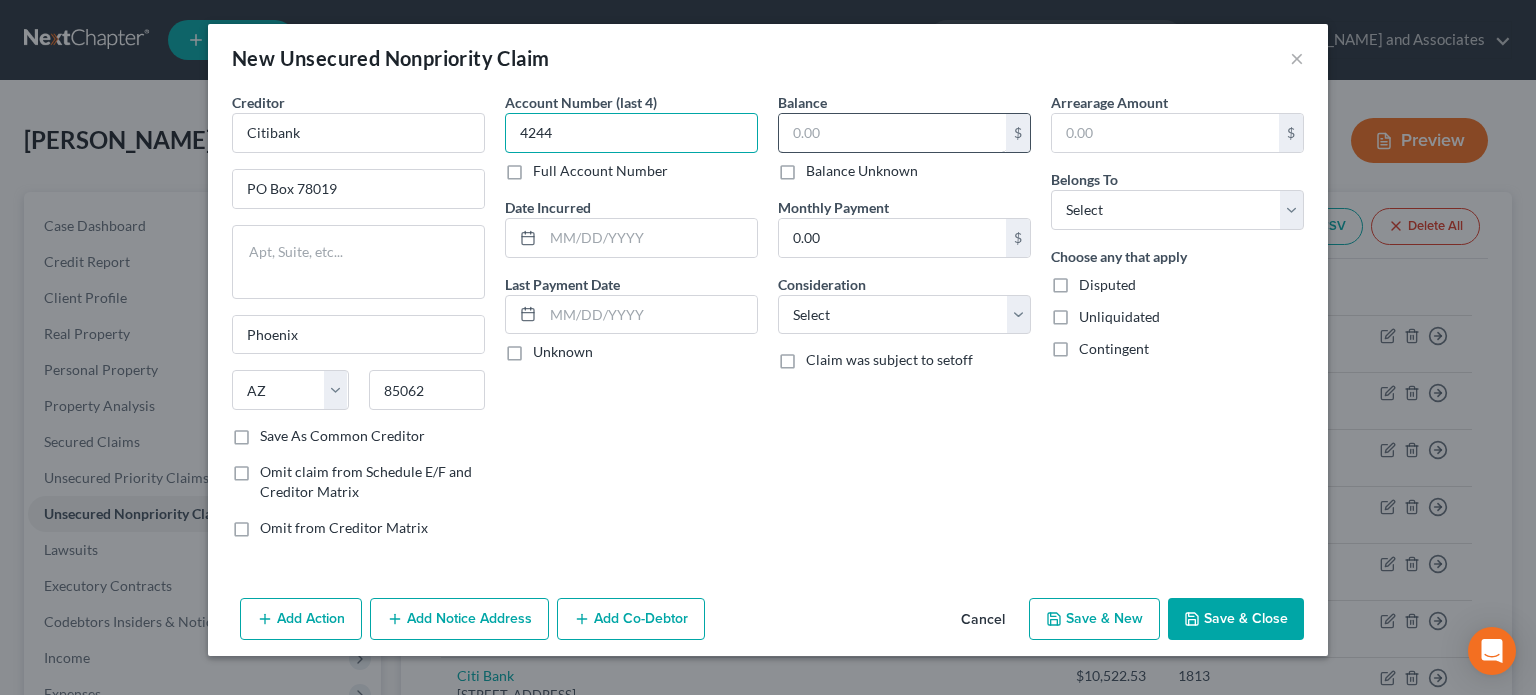 type on "4244" 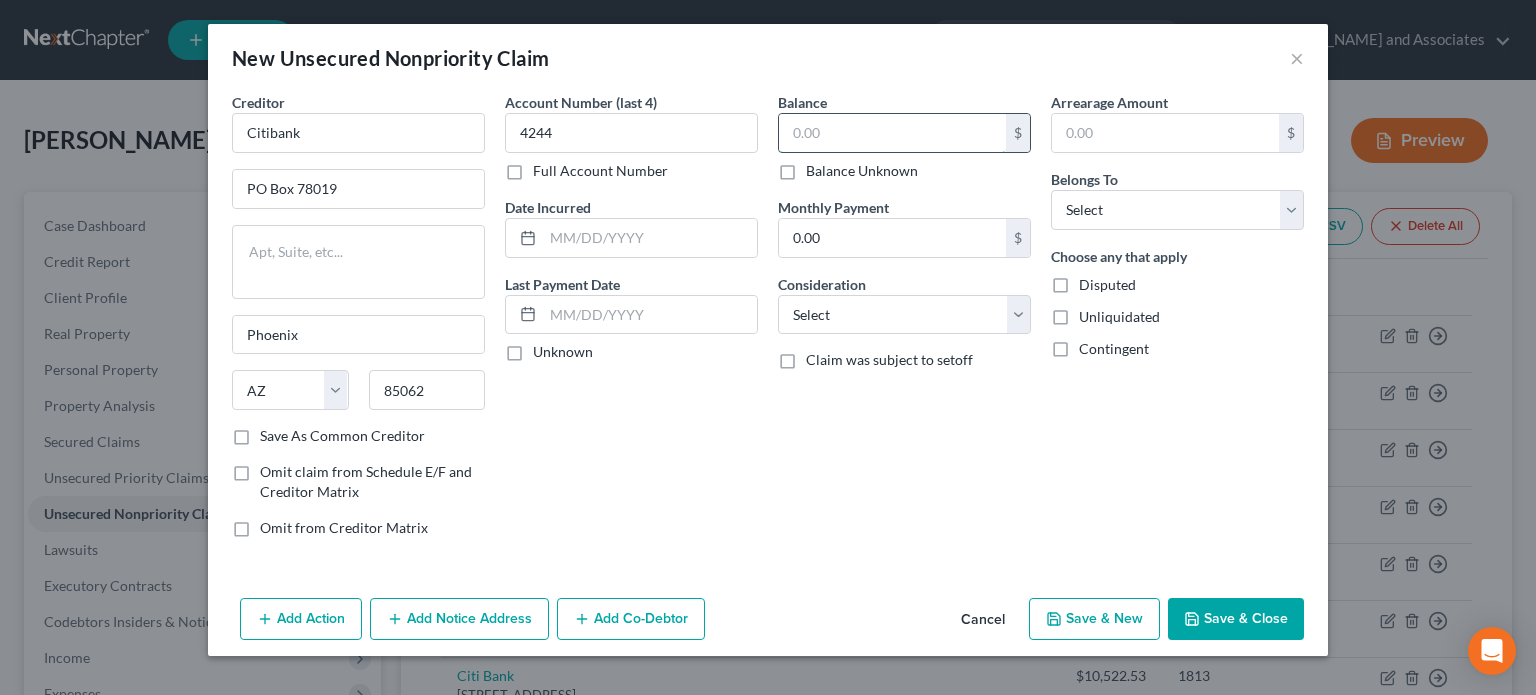 click at bounding box center [892, 133] 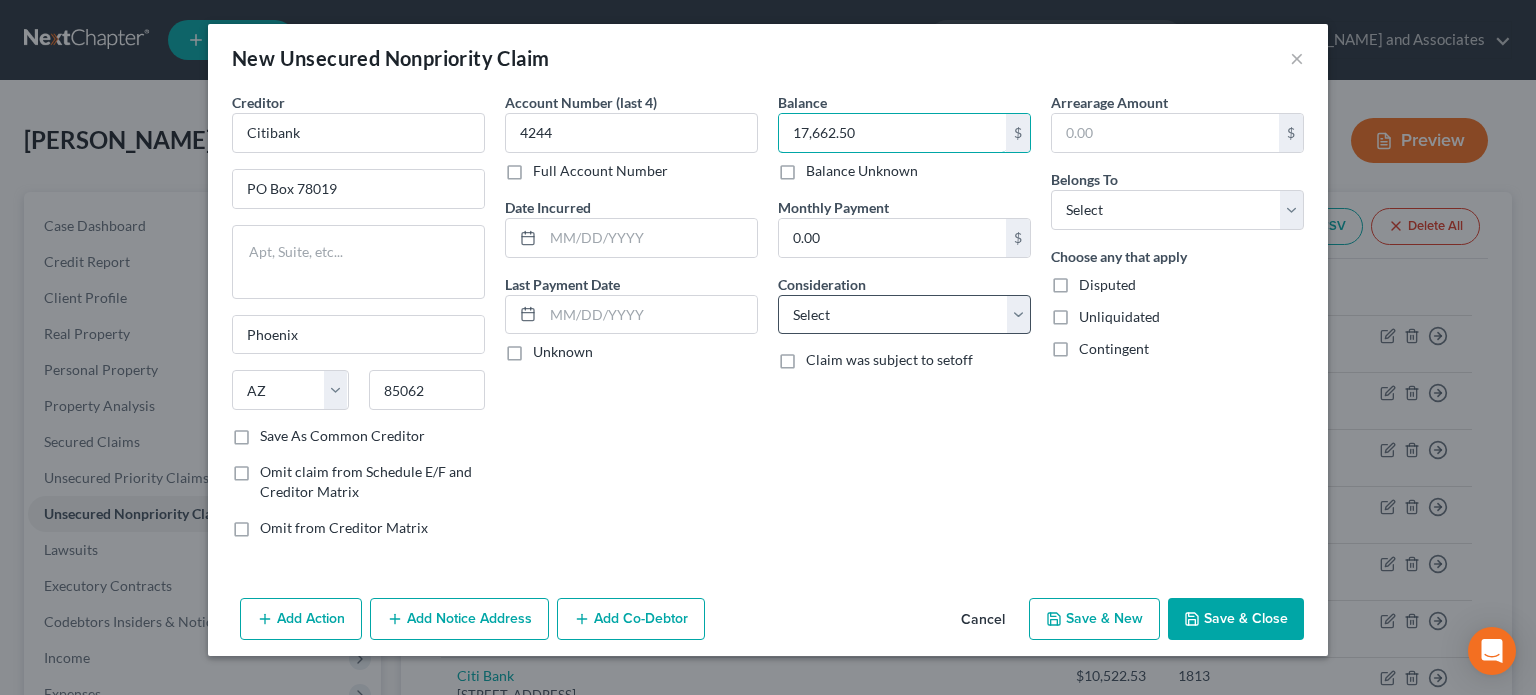 type on "17,662.50" 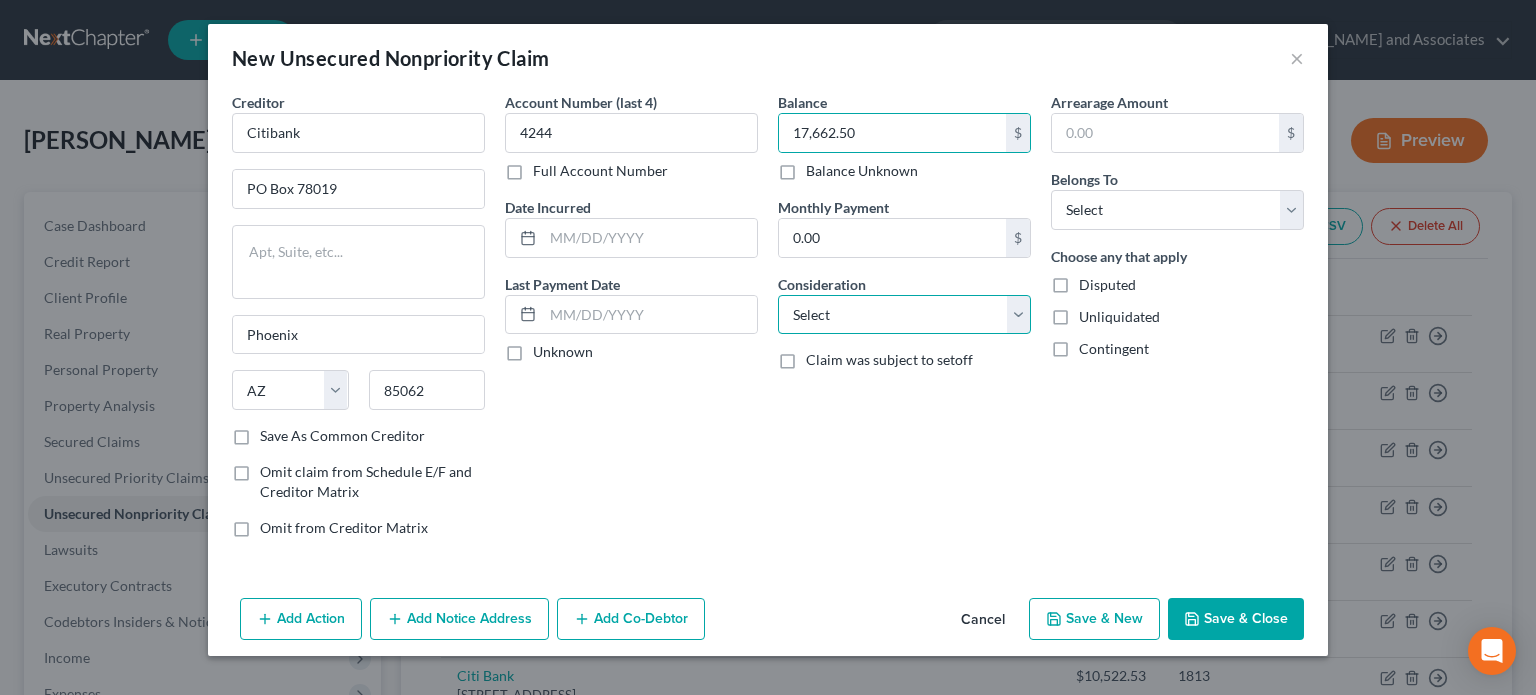 click on "Select Cable / Satellite Services Collection Agency Credit Card Debt Debt Counseling / Attorneys Deficiency Balance Domestic Support Obligations Home / Car Repairs Income Taxes Judgment Liens Medical Services Monies Loaned / Advanced Mortgage Obligation From Divorce Or Separation Obligation To Pensions Other Overdrawn Bank Account Promised To Help Pay Creditors Student Loans Suppliers And Vendors Telephone / Internet Services Utility Services" at bounding box center (904, 315) 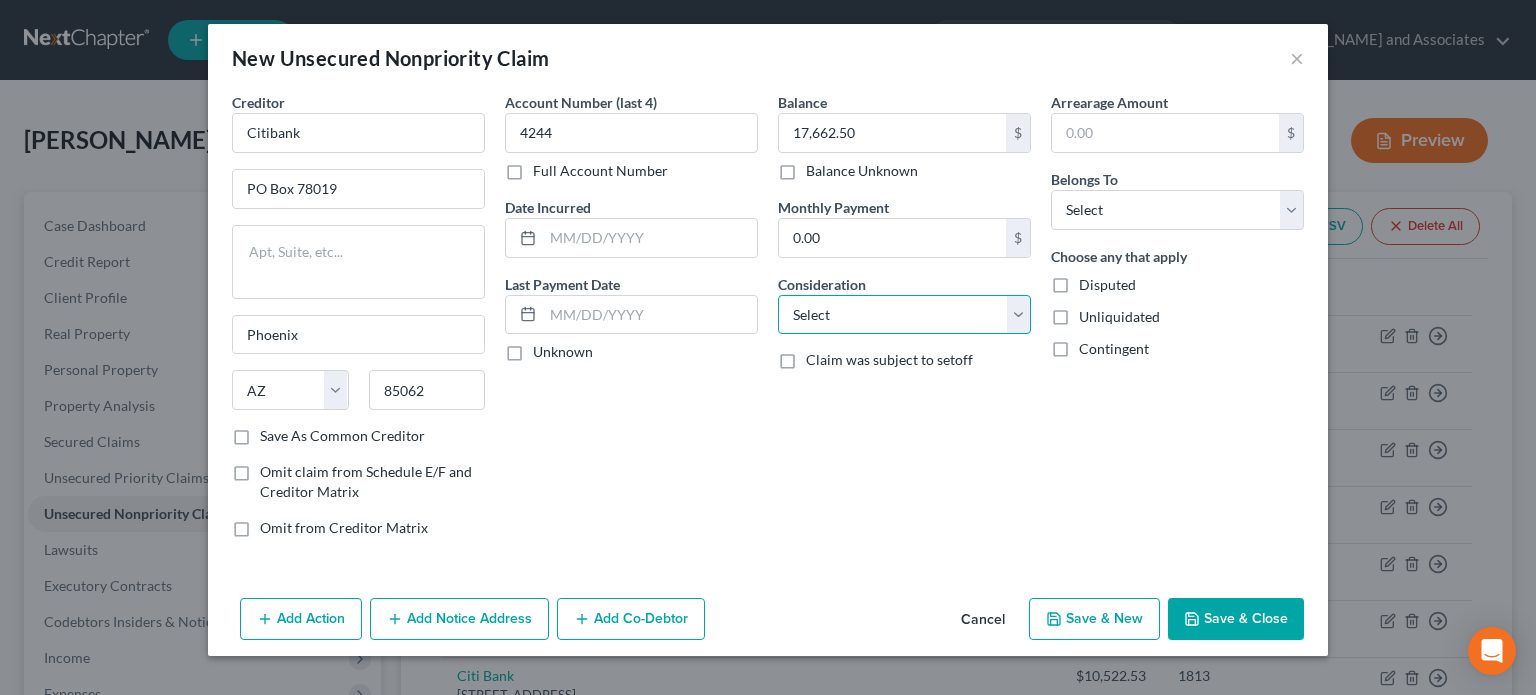 select on "2" 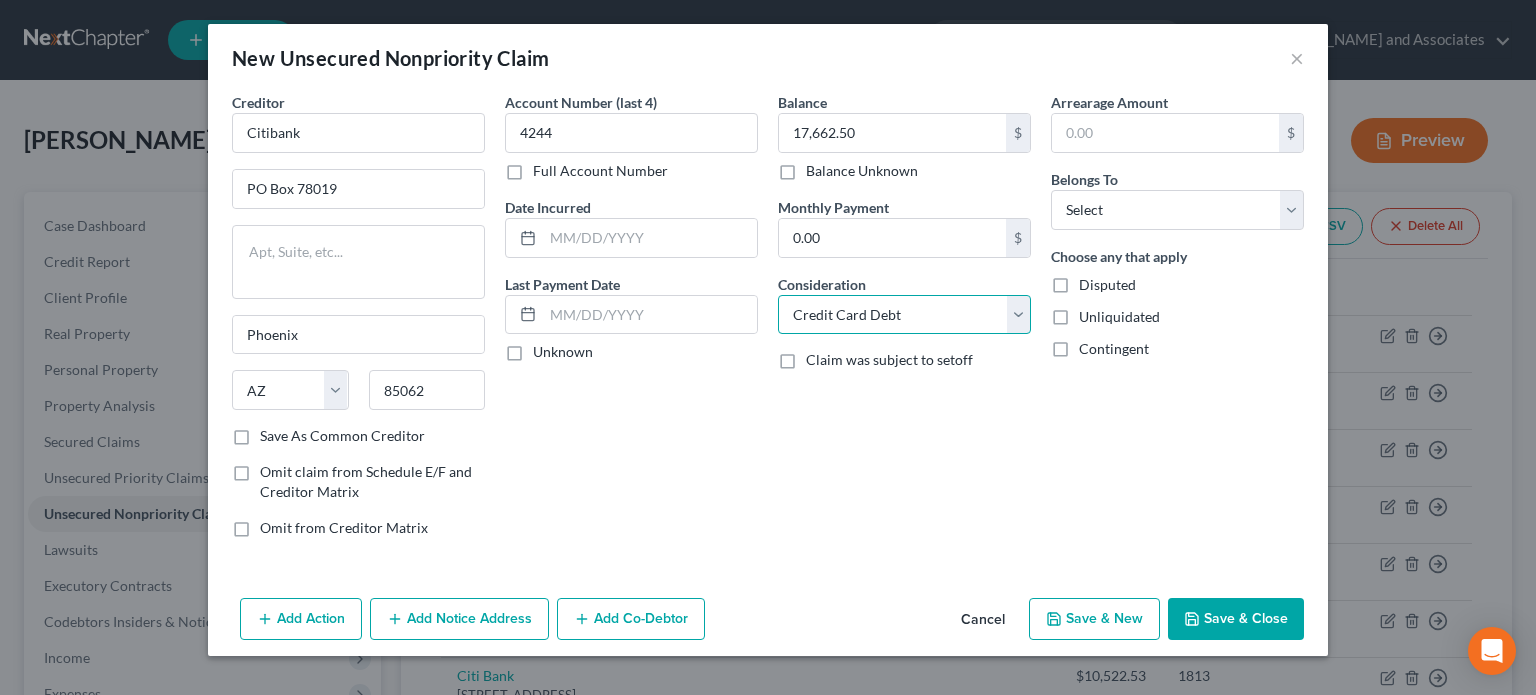 click on "Select Cable / Satellite Services Collection Agency Credit Card Debt Debt Counseling / Attorneys Deficiency Balance Domestic Support Obligations Home / Car Repairs Income Taxes Judgment Liens Medical Services Monies Loaned / Advanced Mortgage Obligation From Divorce Or Separation Obligation To Pensions Other Overdrawn Bank Account Promised To Help Pay Creditors Student Loans Suppliers And Vendors Telephone / Internet Services Utility Services" at bounding box center (904, 315) 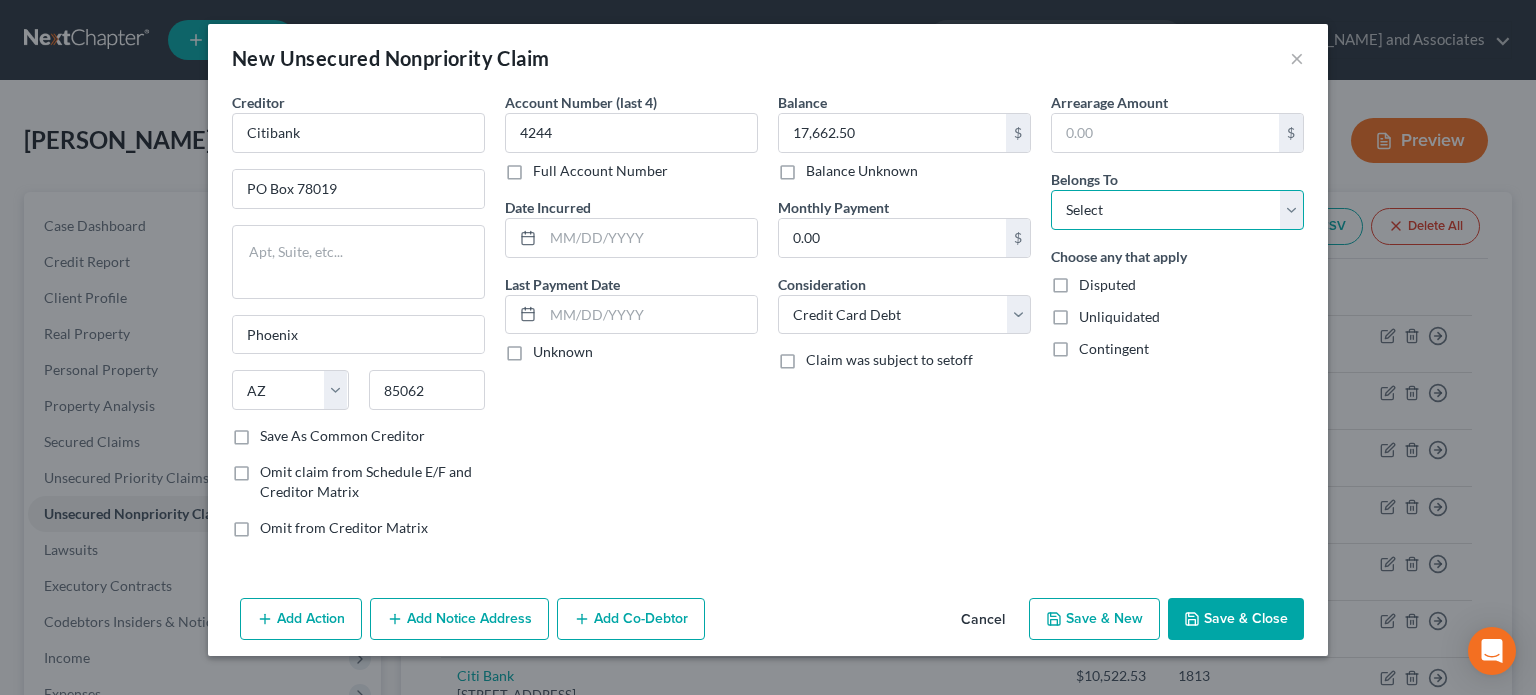 click on "Select Debtor 1 Only Debtor 2 Only Debtor 1 And Debtor 2 Only At Least One Of The Debtors And Another Community Property" at bounding box center (1177, 210) 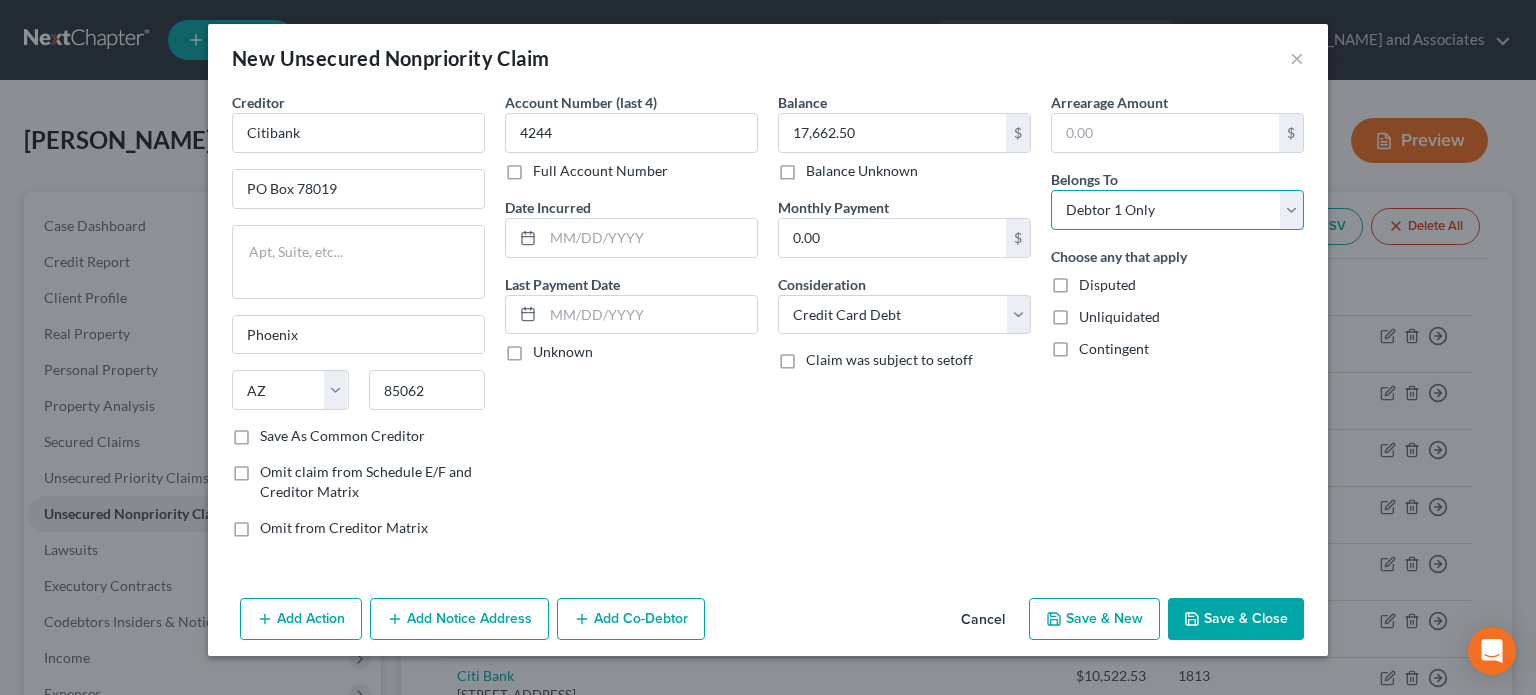 click on "Select Debtor 1 Only Debtor 2 Only Debtor 1 And Debtor 2 Only At Least One Of The Debtors And Another Community Property" at bounding box center [1177, 210] 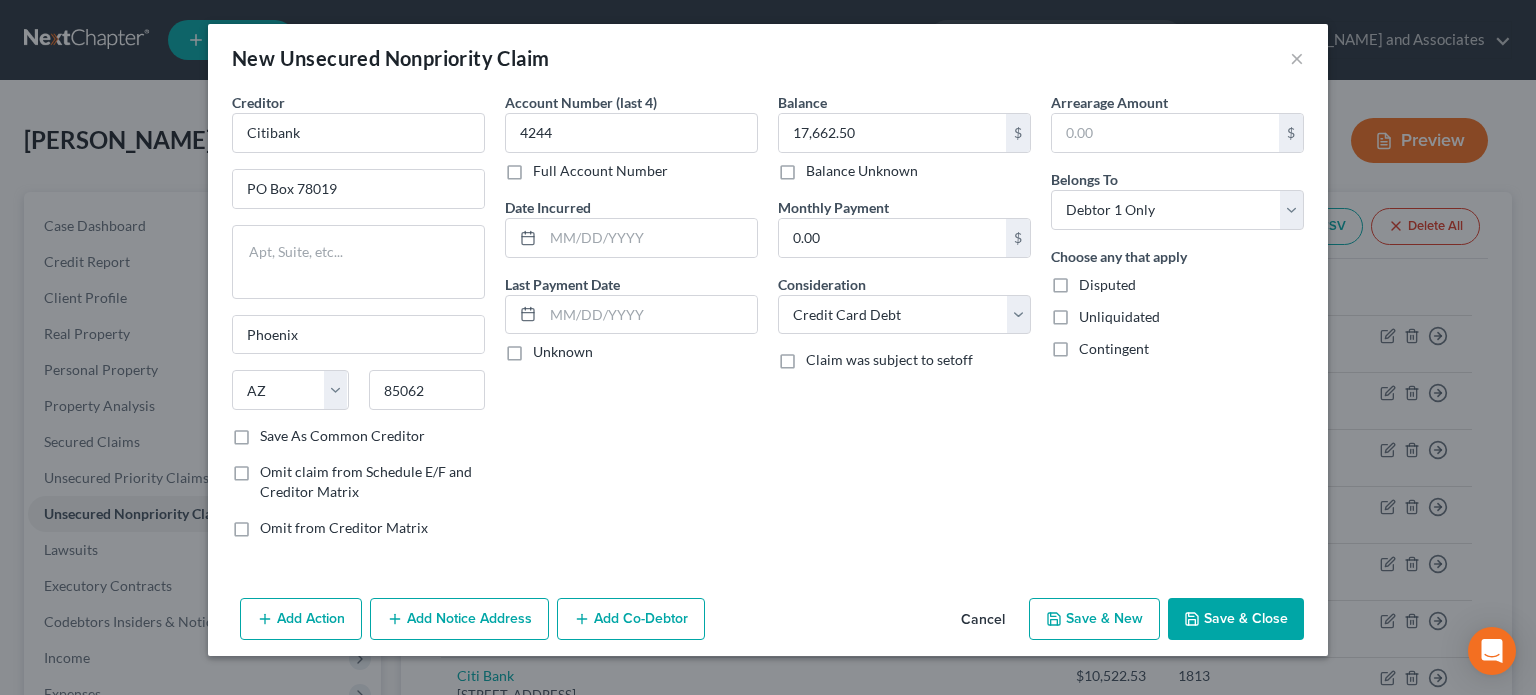 click on "Save & Close" at bounding box center [1236, 619] 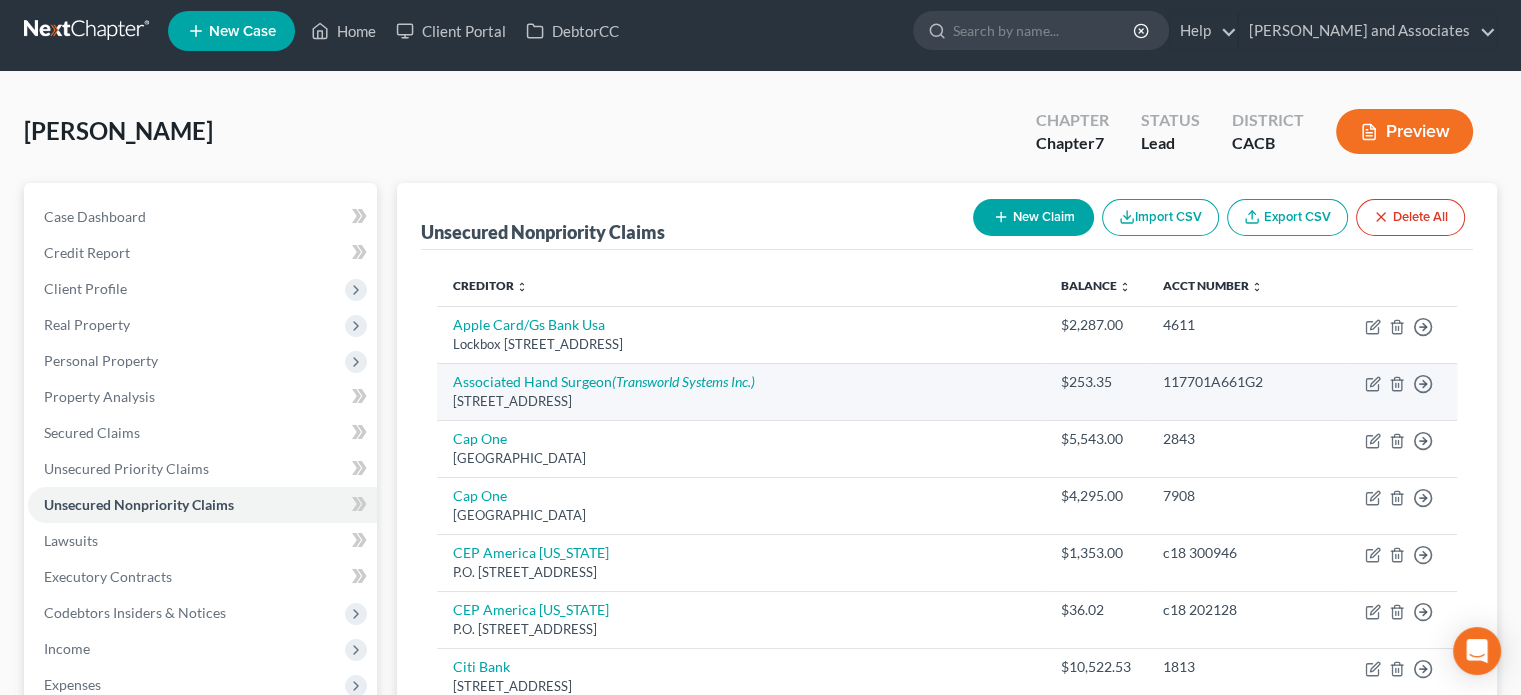 scroll, scrollTop: 0, scrollLeft: 0, axis: both 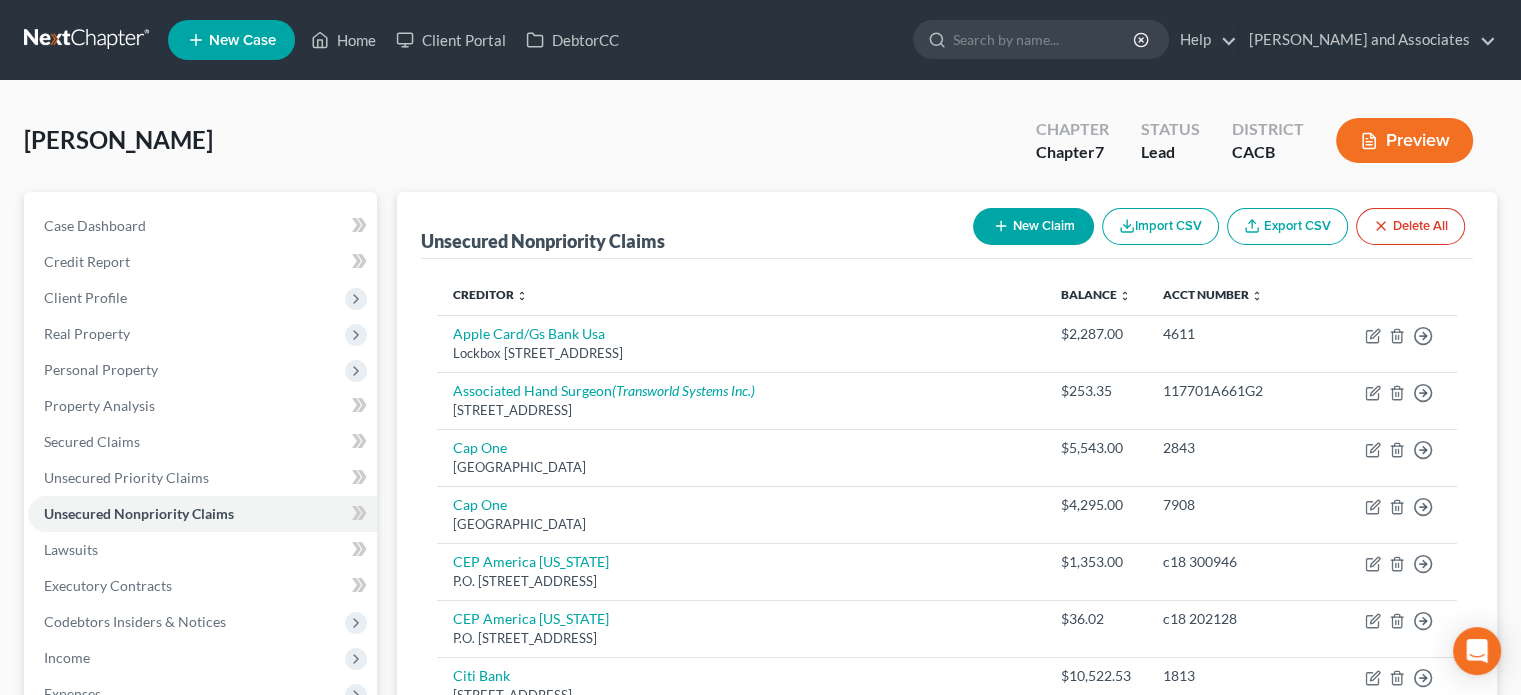 click on "New Claim" at bounding box center [1033, 226] 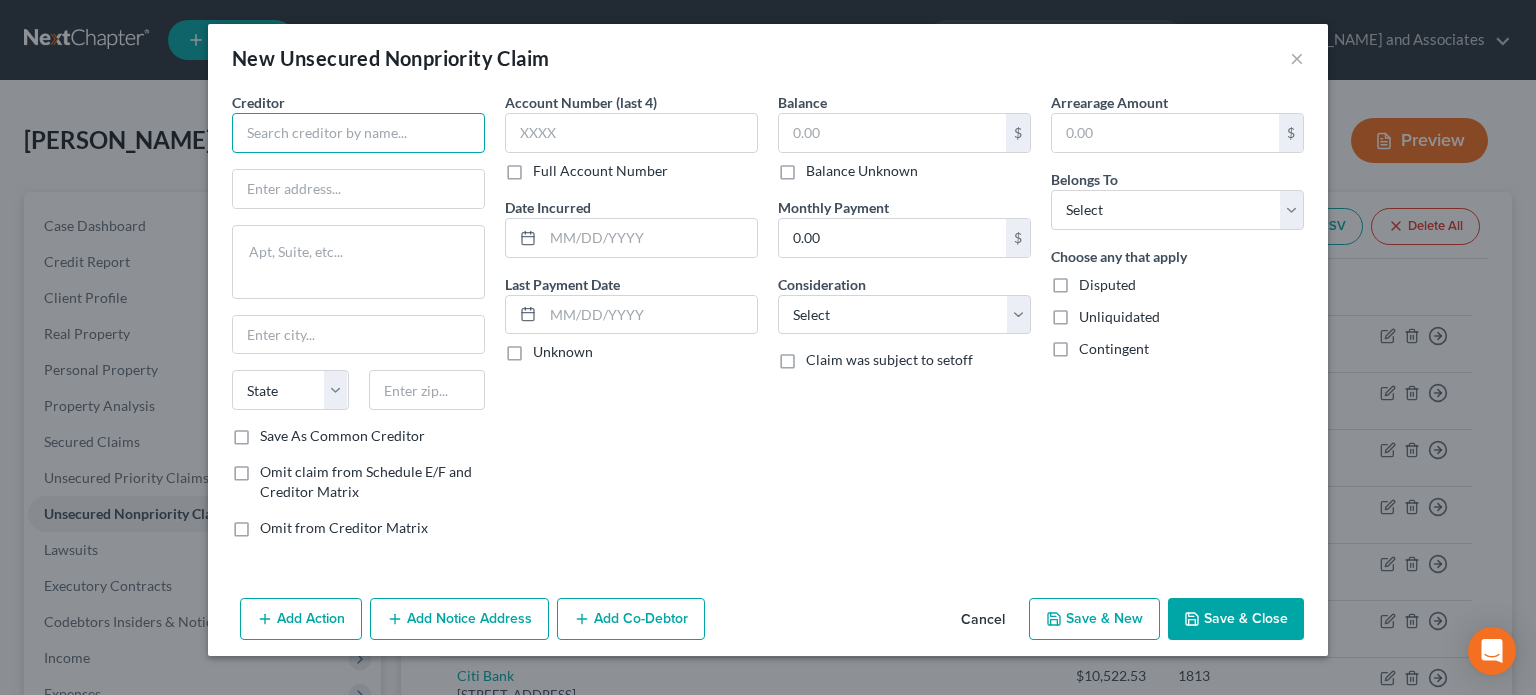 click at bounding box center (358, 133) 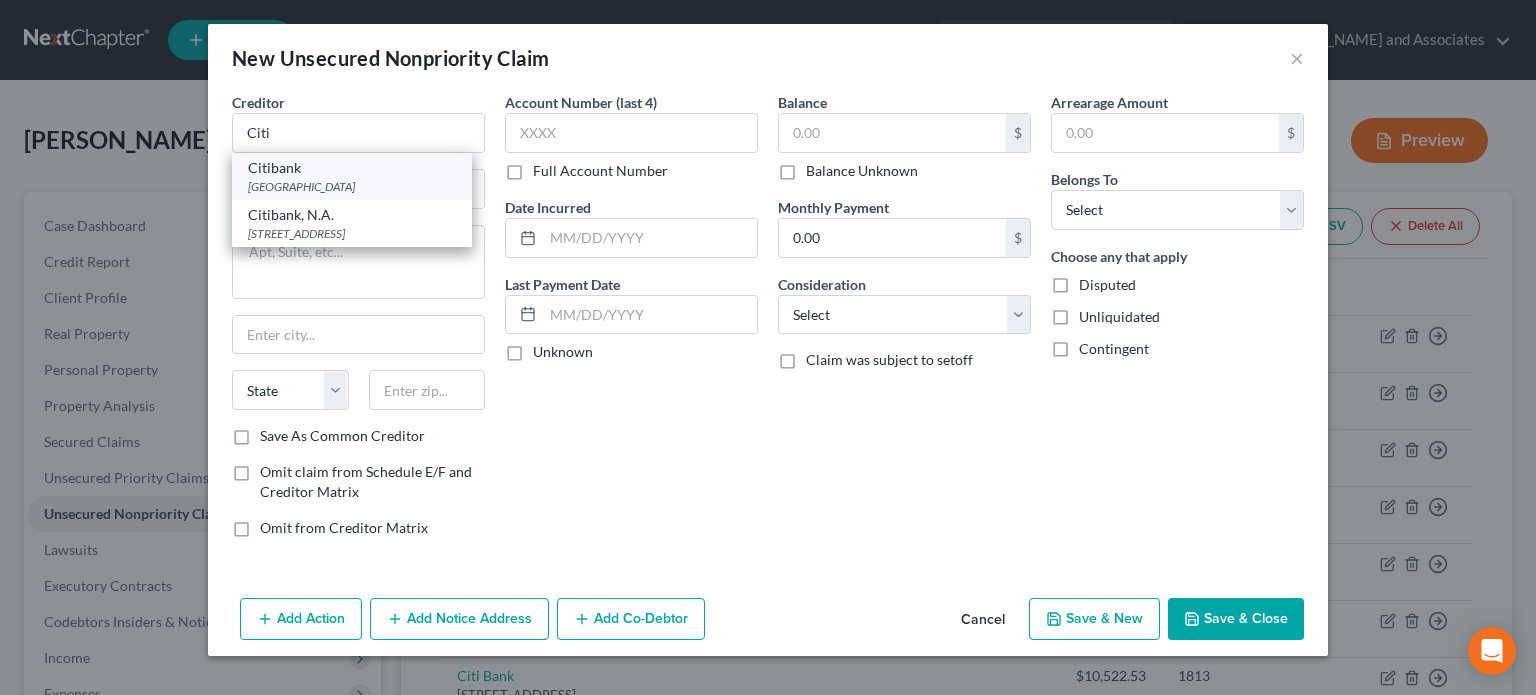 click on "[GEOGRAPHIC_DATA]" at bounding box center [352, 186] 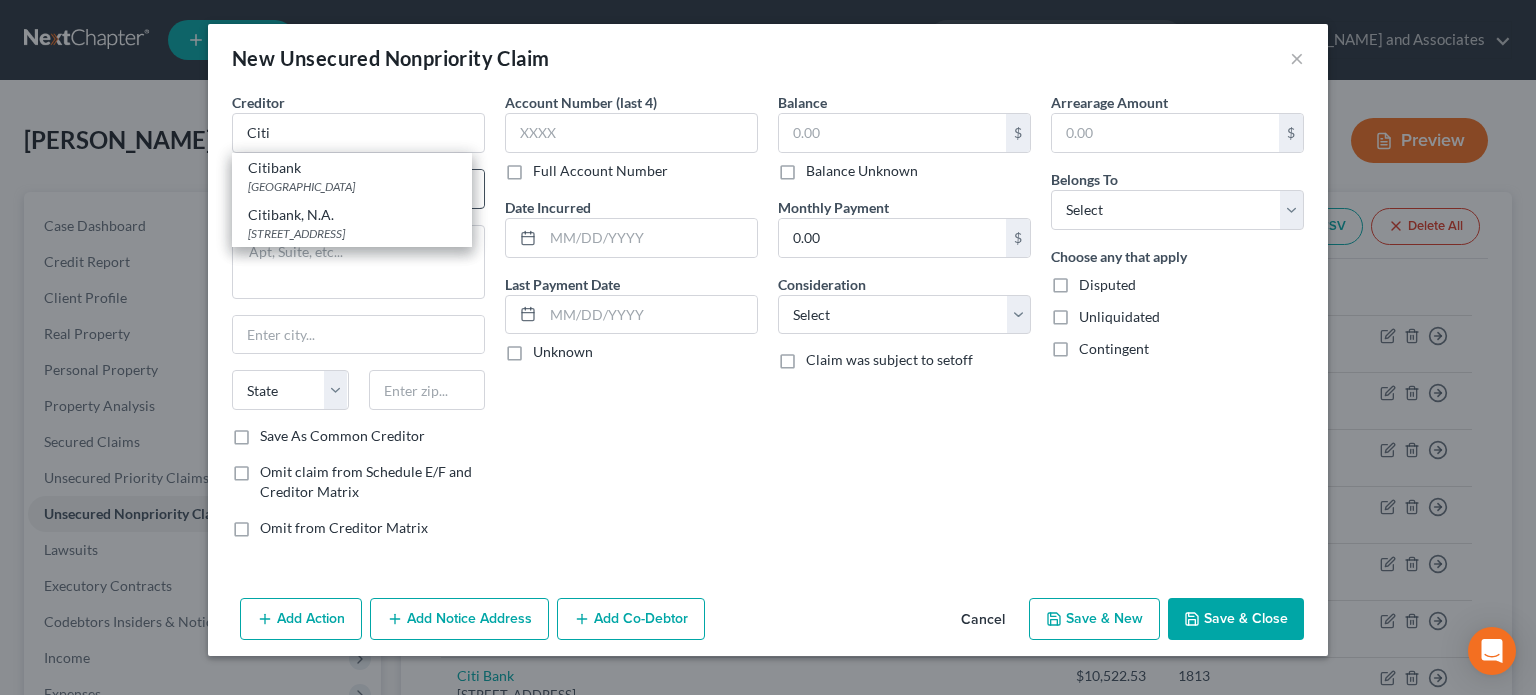 type on "Citibank" 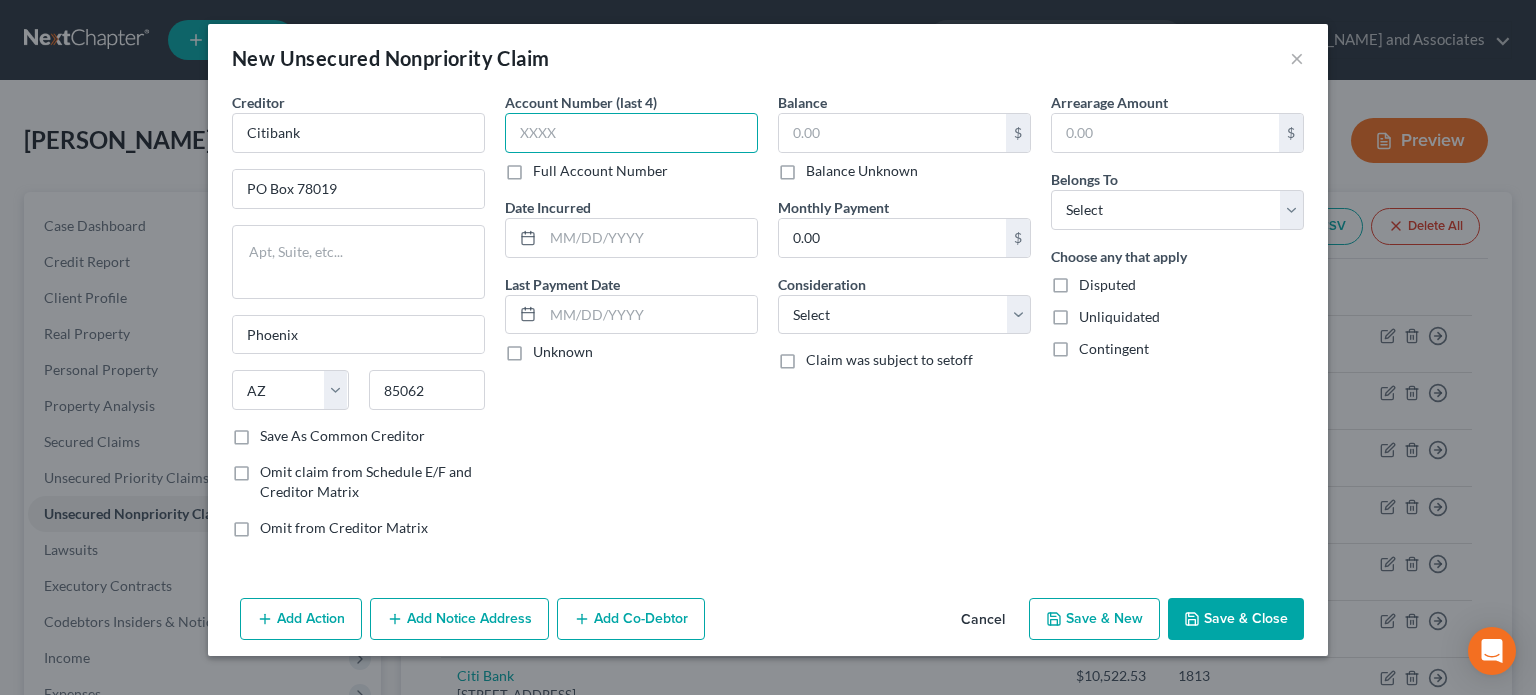 click at bounding box center (631, 133) 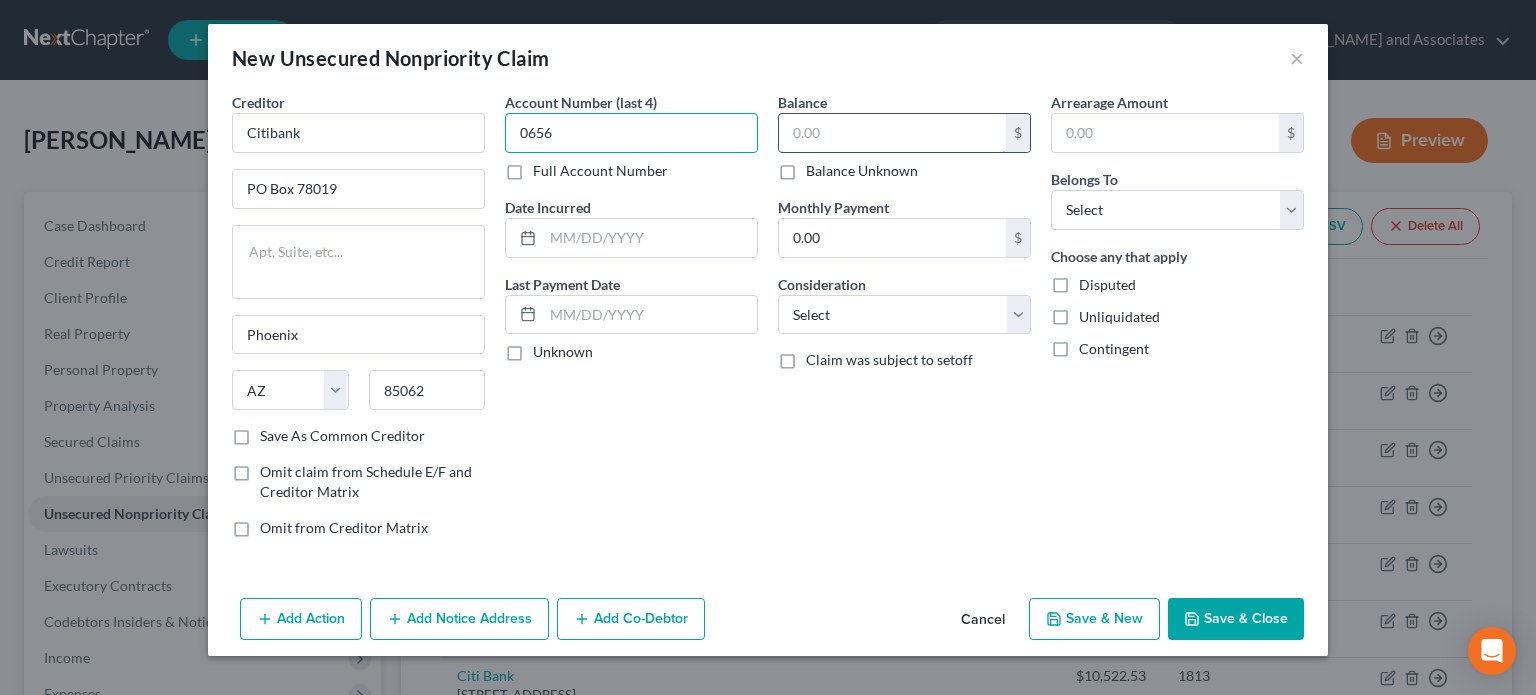 type on "0656" 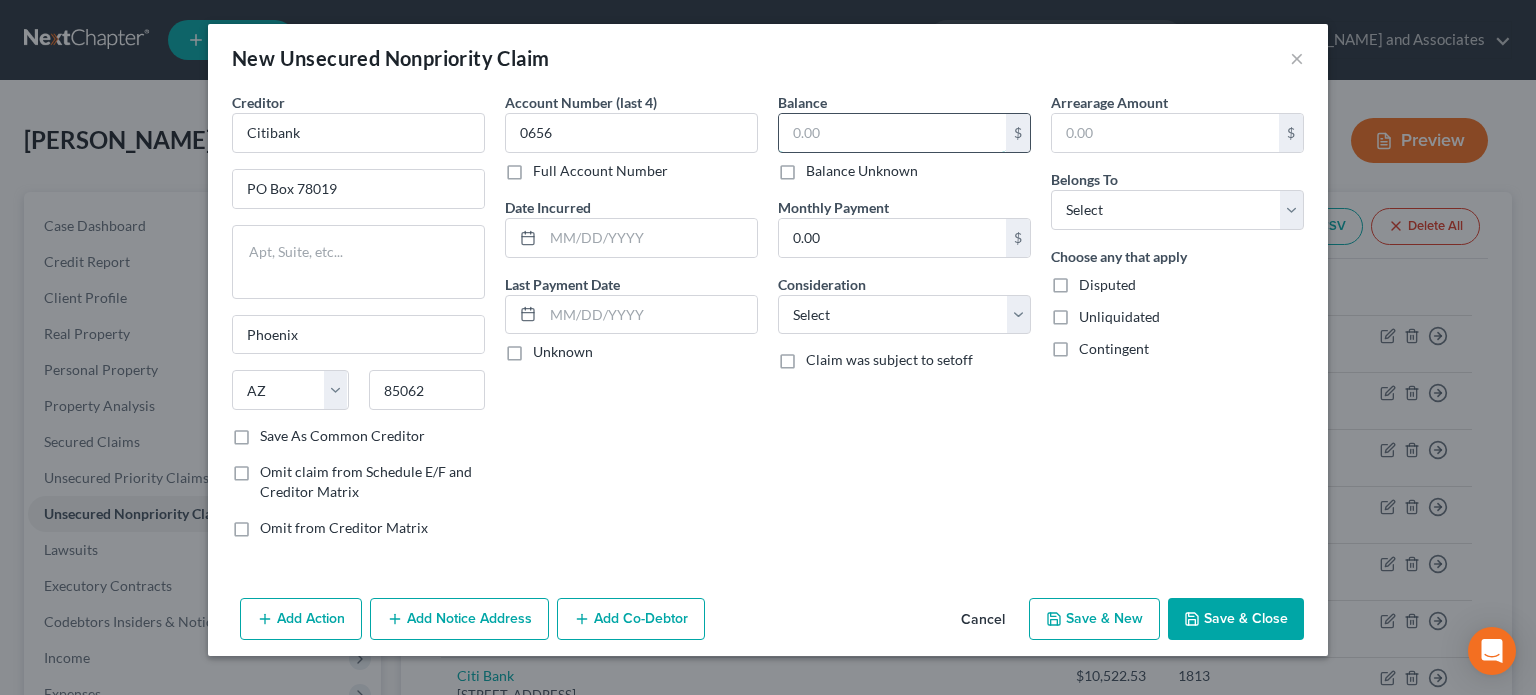click at bounding box center (892, 133) 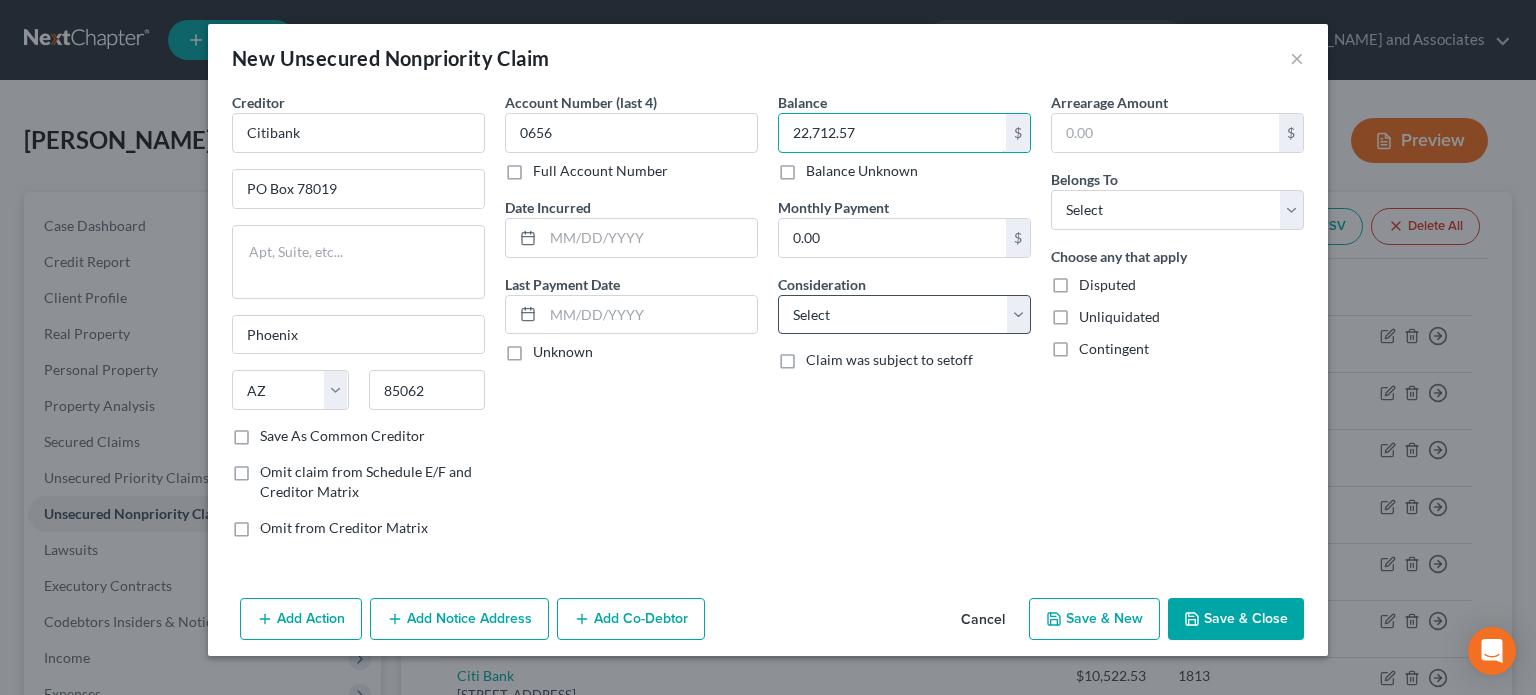 type on "22,712.57" 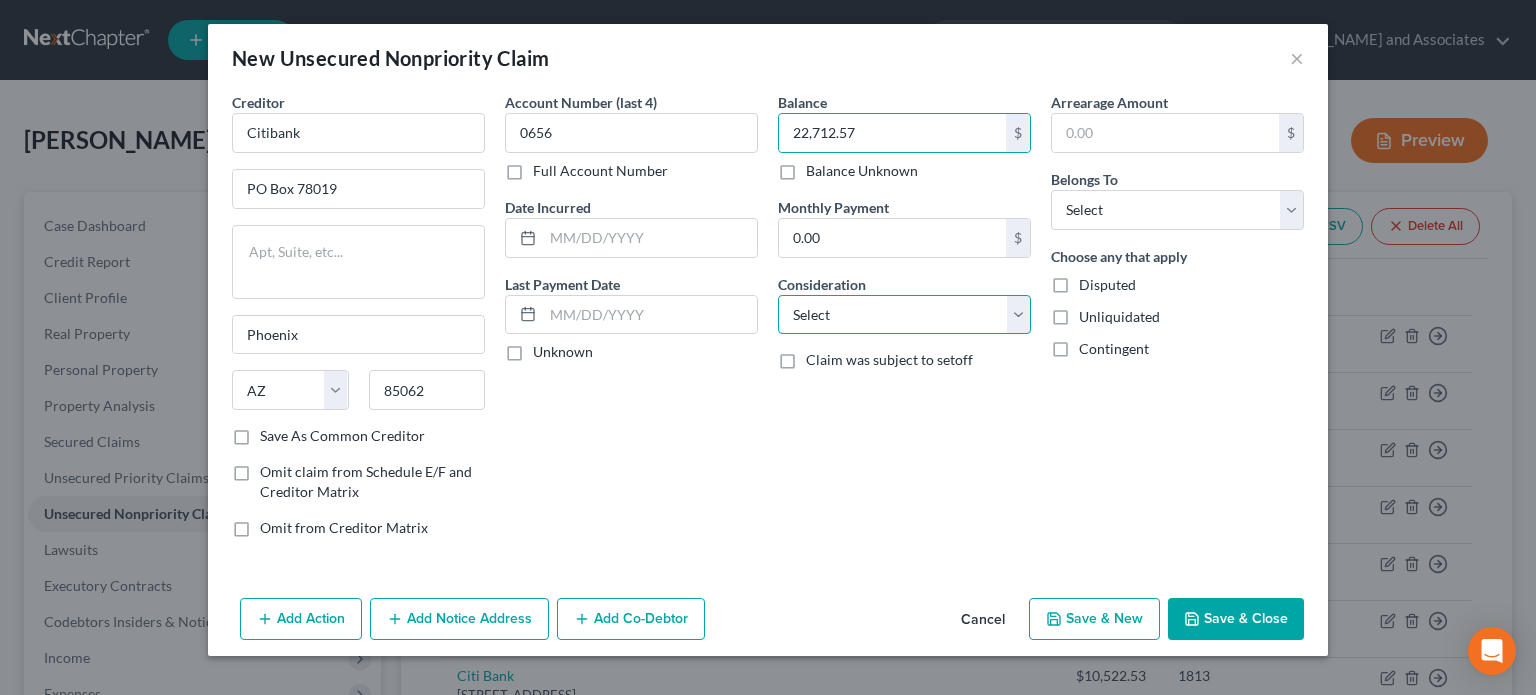click on "Select Cable / Satellite Services Collection Agency Credit Card Debt Debt Counseling / Attorneys Deficiency Balance Domestic Support Obligations Home / Car Repairs Income Taxes Judgment Liens Medical Services Monies Loaned / Advanced Mortgage Obligation From Divorce Or Separation Obligation To Pensions Other Overdrawn Bank Account Promised To Help Pay Creditors Student Loans Suppliers And Vendors Telephone / Internet Services Utility Services" at bounding box center (904, 315) 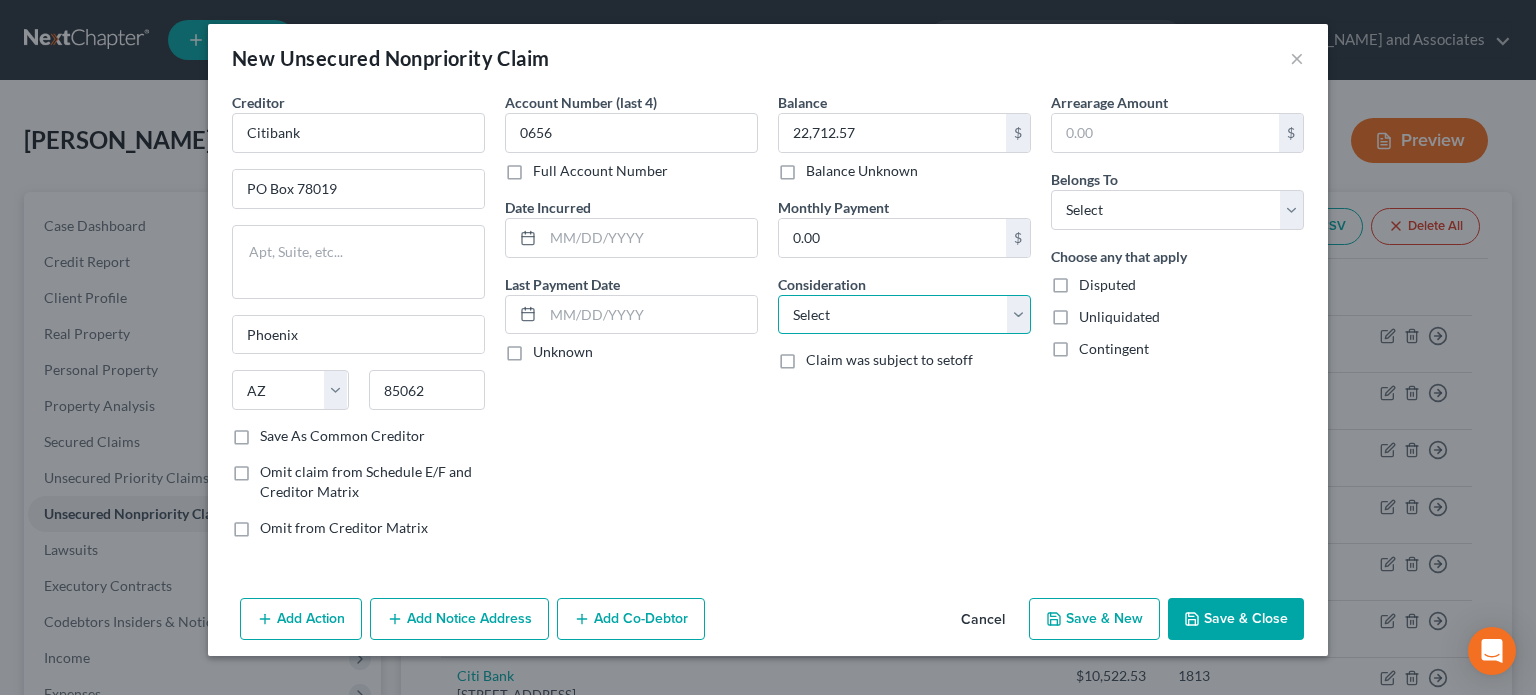 select on "2" 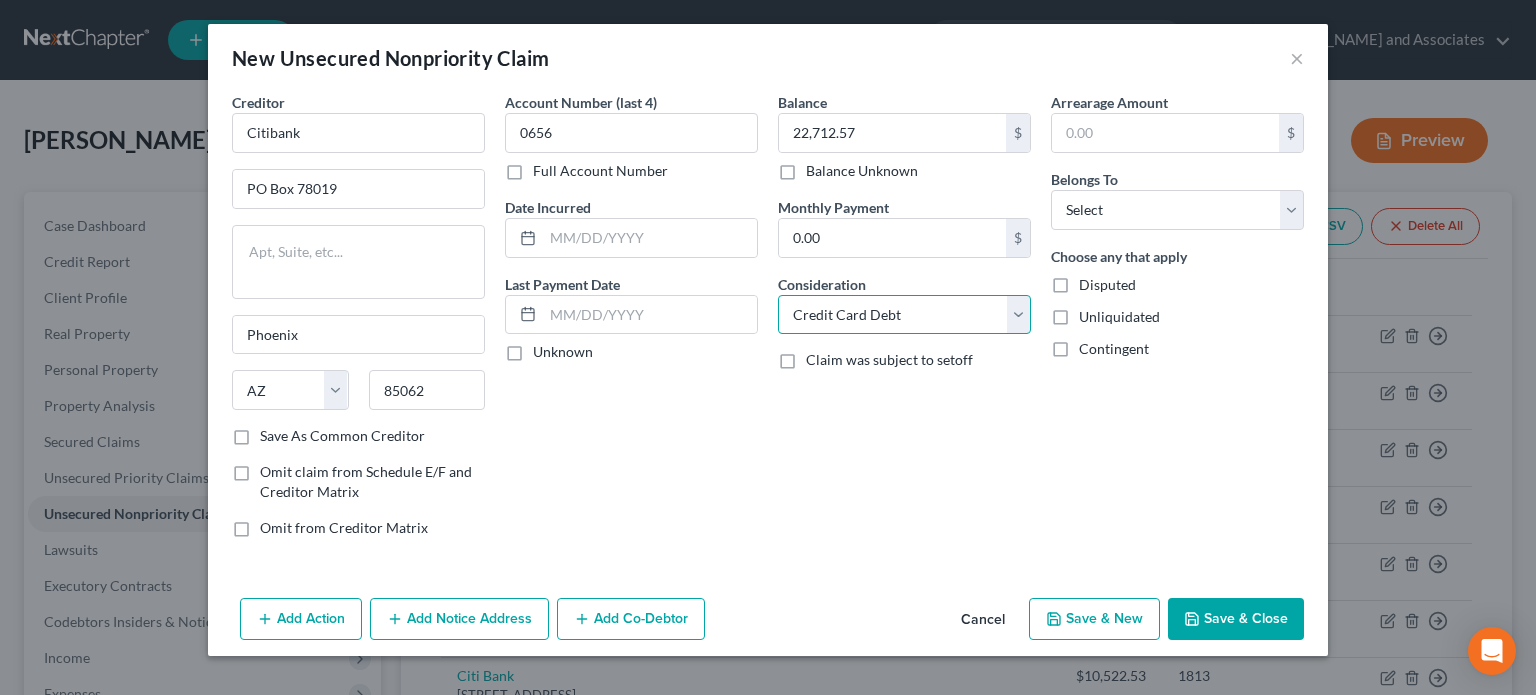 click on "Select Cable / Satellite Services Collection Agency Credit Card Debt Debt Counseling / Attorneys Deficiency Balance Domestic Support Obligations Home / Car Repairs Income Taxes Judgment Liens Medical Services Monies Loaned / Advanced Mortgage Obligation From Divorce Or Separation Obligation To Pensions Other Overdrawn Bank Account Promised To Help Pay Creditors Student Loans Suppliers And Vendors Telephone / Internet Services Utility Services" at bounding box center [904, 315] 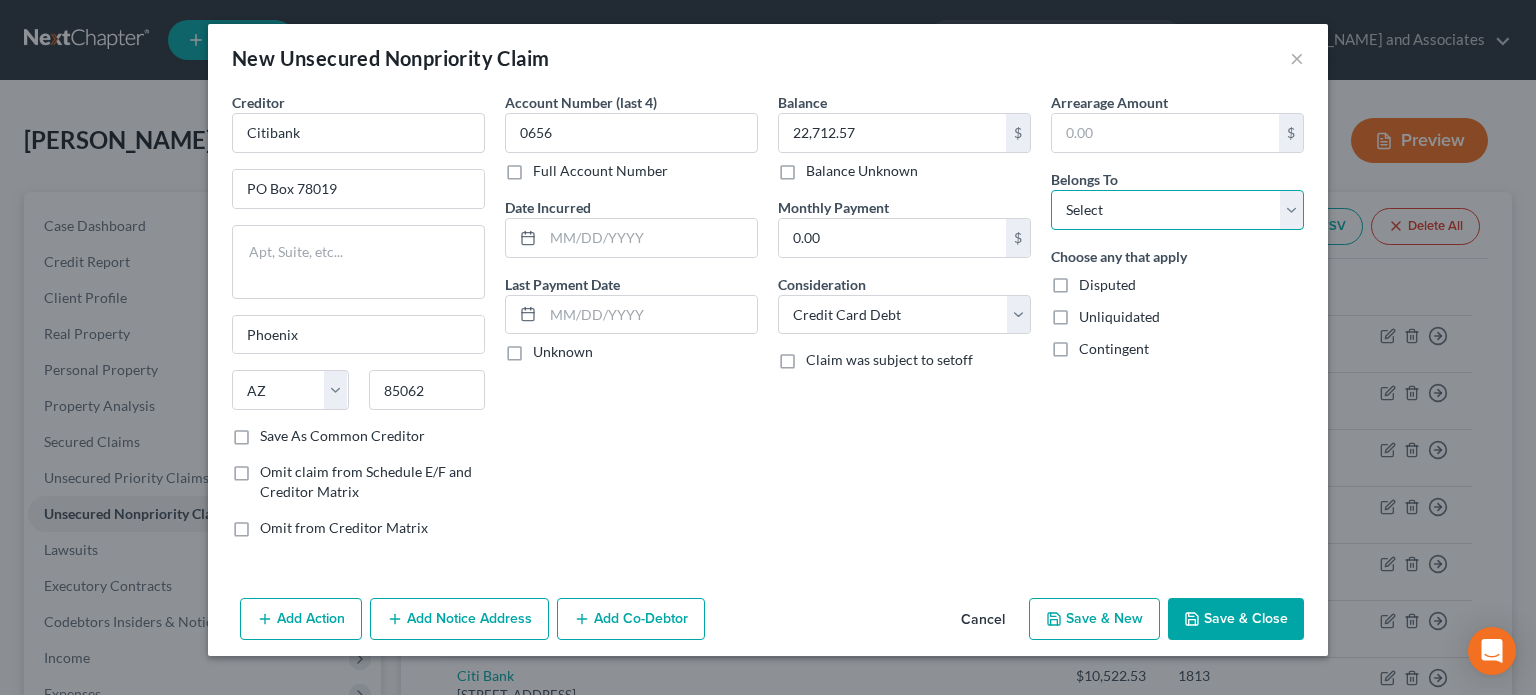 click on "Select Debtor 1 Only Debtor 2 Only Debtor 1 And Debtor 2 Only At Least One Of The Debtors And Another Community Property" at bounding box center (1177, 210) 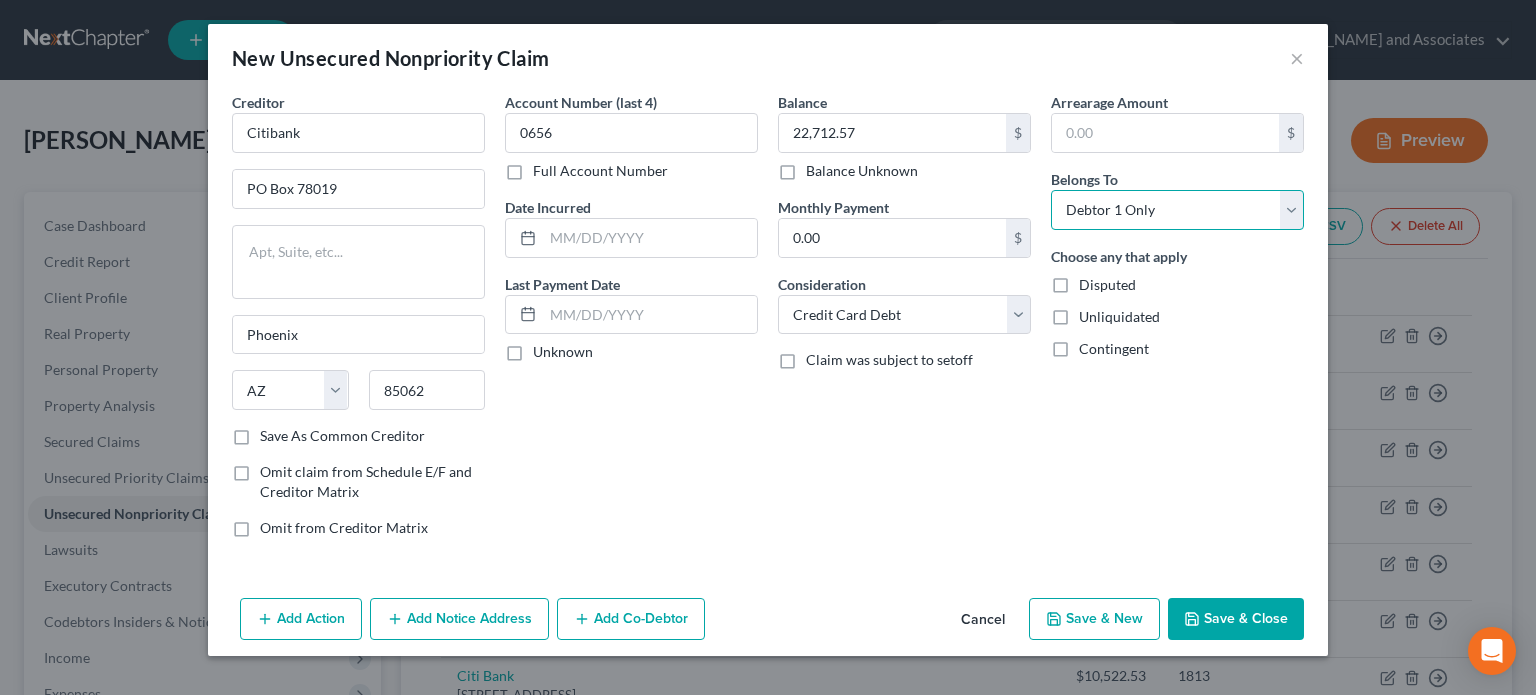 click on "Select Debtor 1 Only Debtor 2 Only Debtor 1 And Debtor 2 Only At Least One Of The Debtors And Another Community Property" at bounding box center [1177, 210] 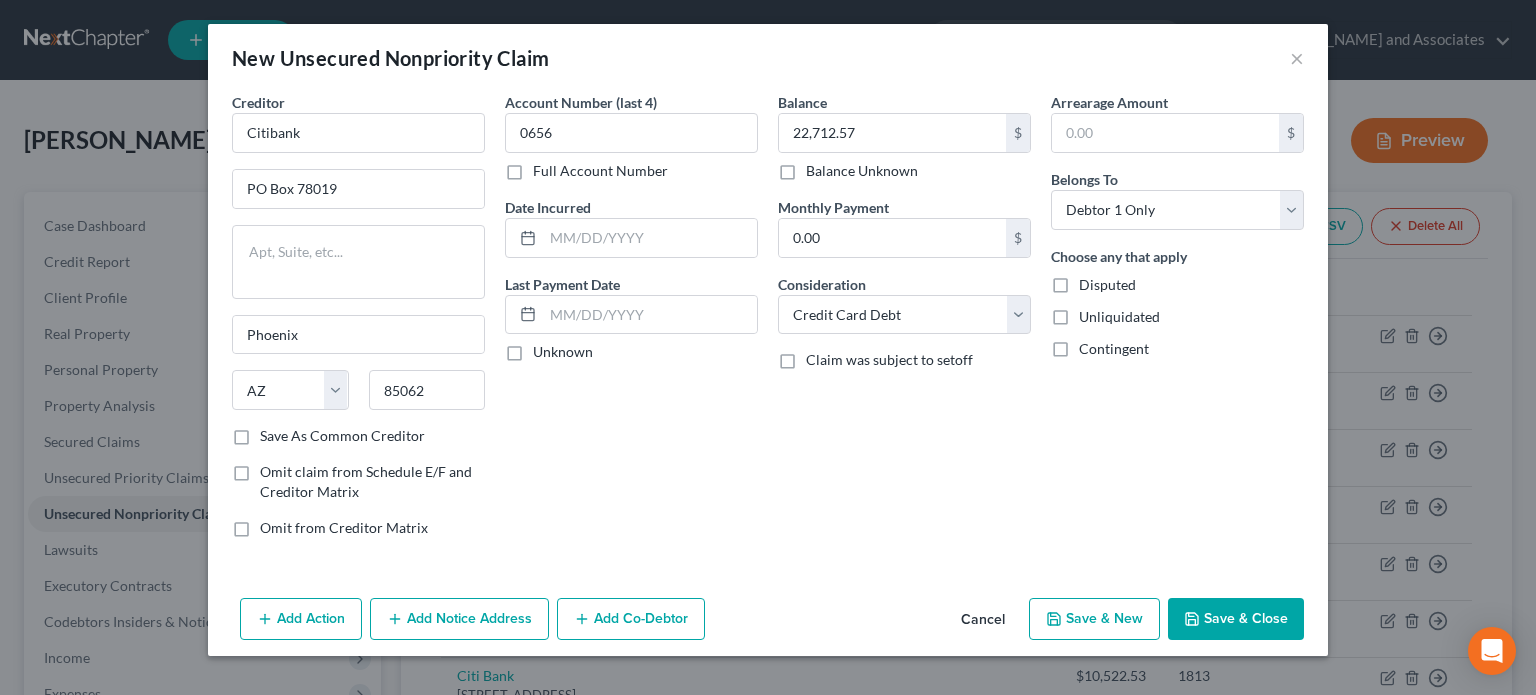click on "Balance
22,712.57 $
Balance Unknown
Balance Undetermined
22,712.57 $
Balance Unknown
Monthly Payment 0.00 $ Consideration Select Cable / Satellite Services Collection Agency Credit Card Debt Debt Counseling / Attorneys Deficiency Balance Domestic Support Obligations Home / Car Repairs Income Taxes Judgment Liens Medical Services Monies Loaned / Advanced Mortgage Obligation From Divorce Or Separation Obligation To Pensions Other Overdrawn Bank Account Promised To Help Pay Creditors Student Loans Suppliers And Vendors Telephone / Internet Services Utility Services Claim was subject to setoff" at bounding box center [904, 323] 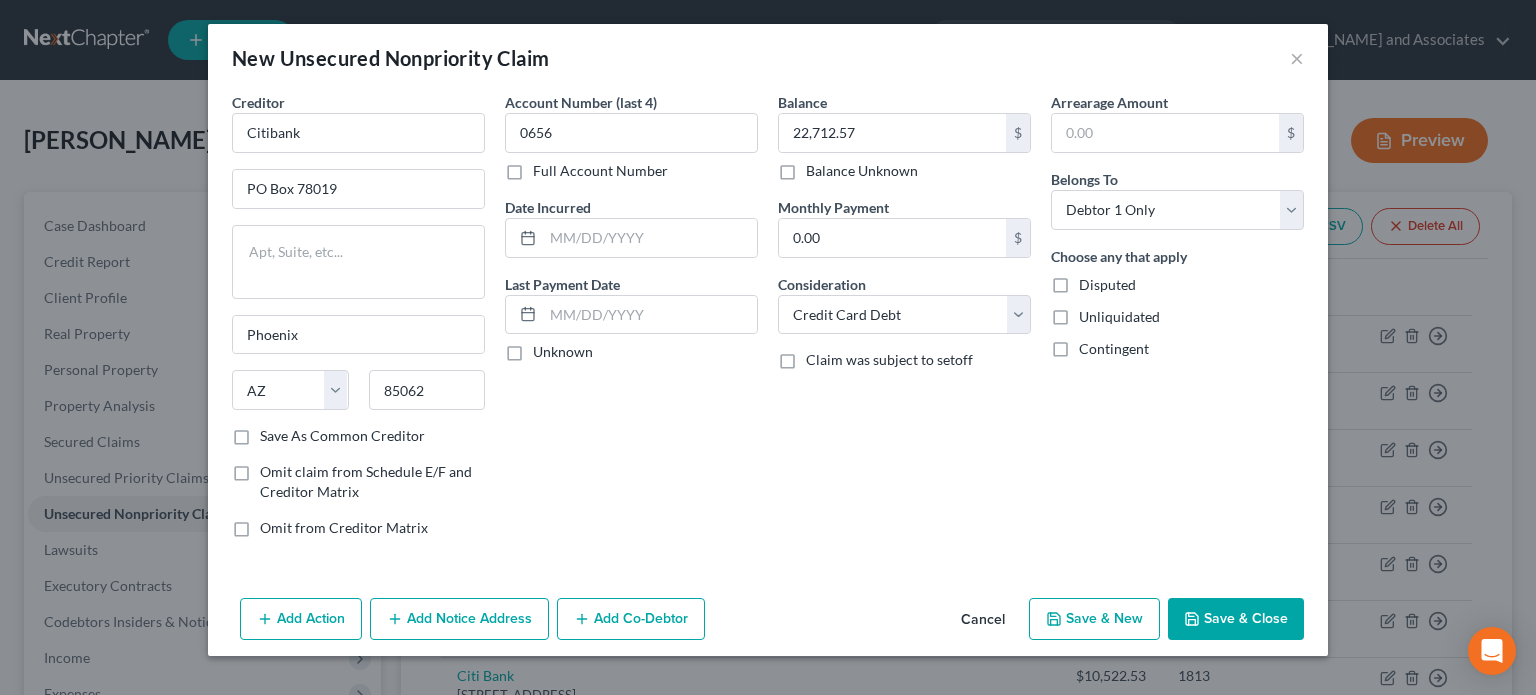 click on "Save & Close" at bounding box center (1236, 619) 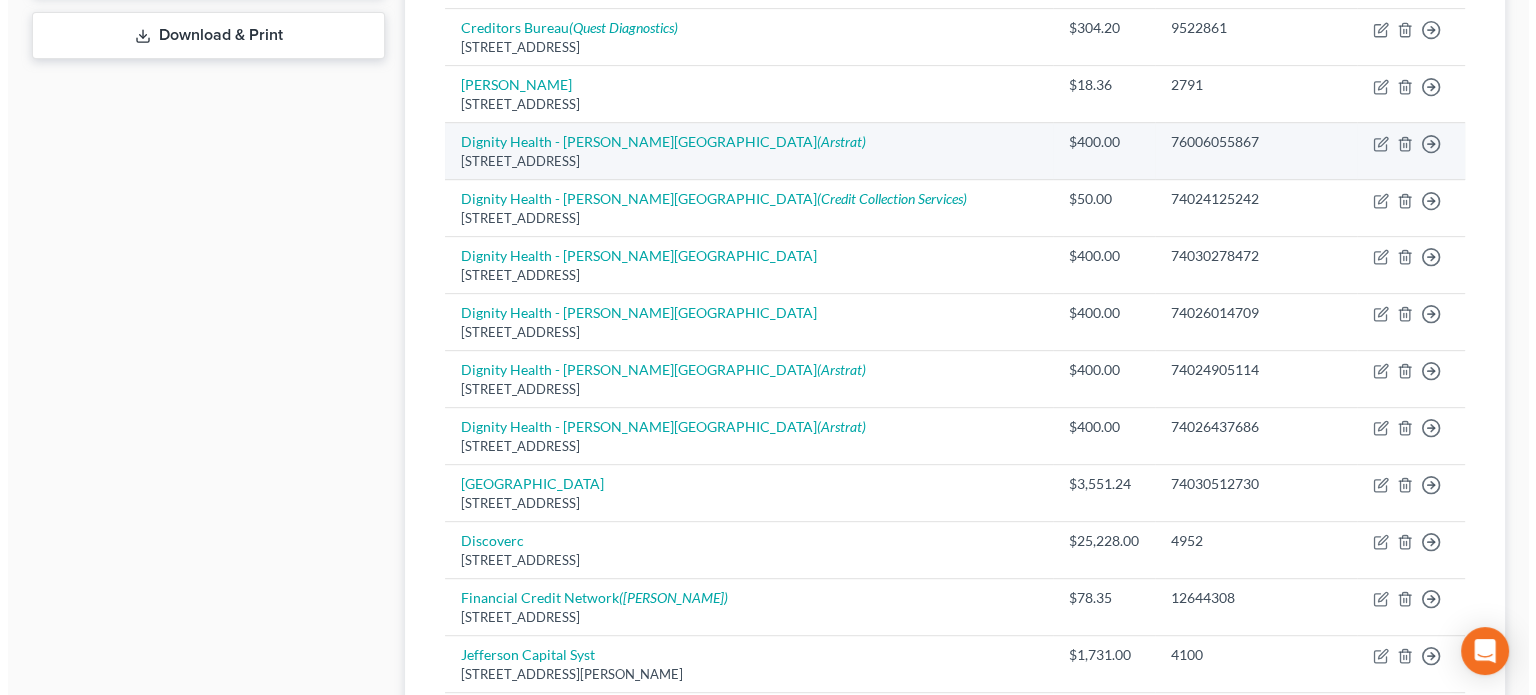 scroll, scrollTop: 1019, scrollLeft: 0, axis: vertical 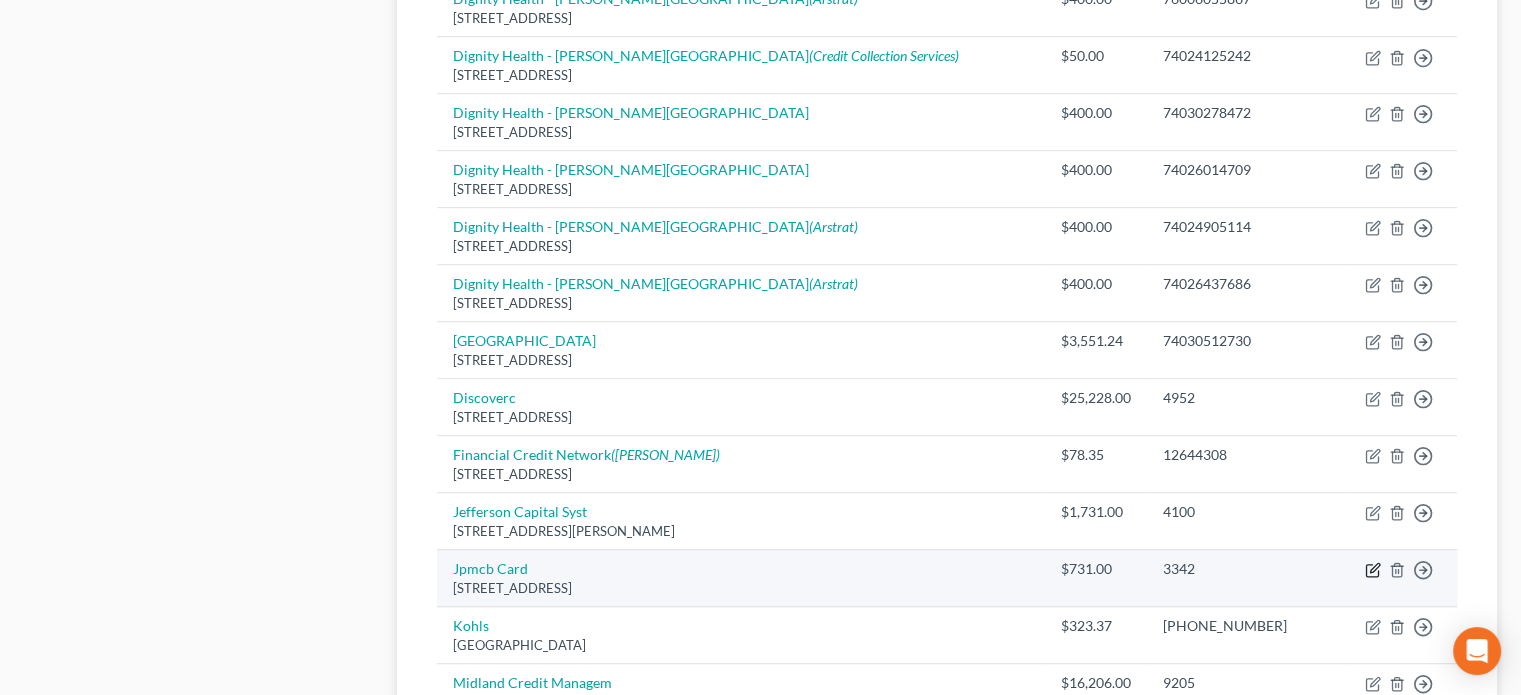 click 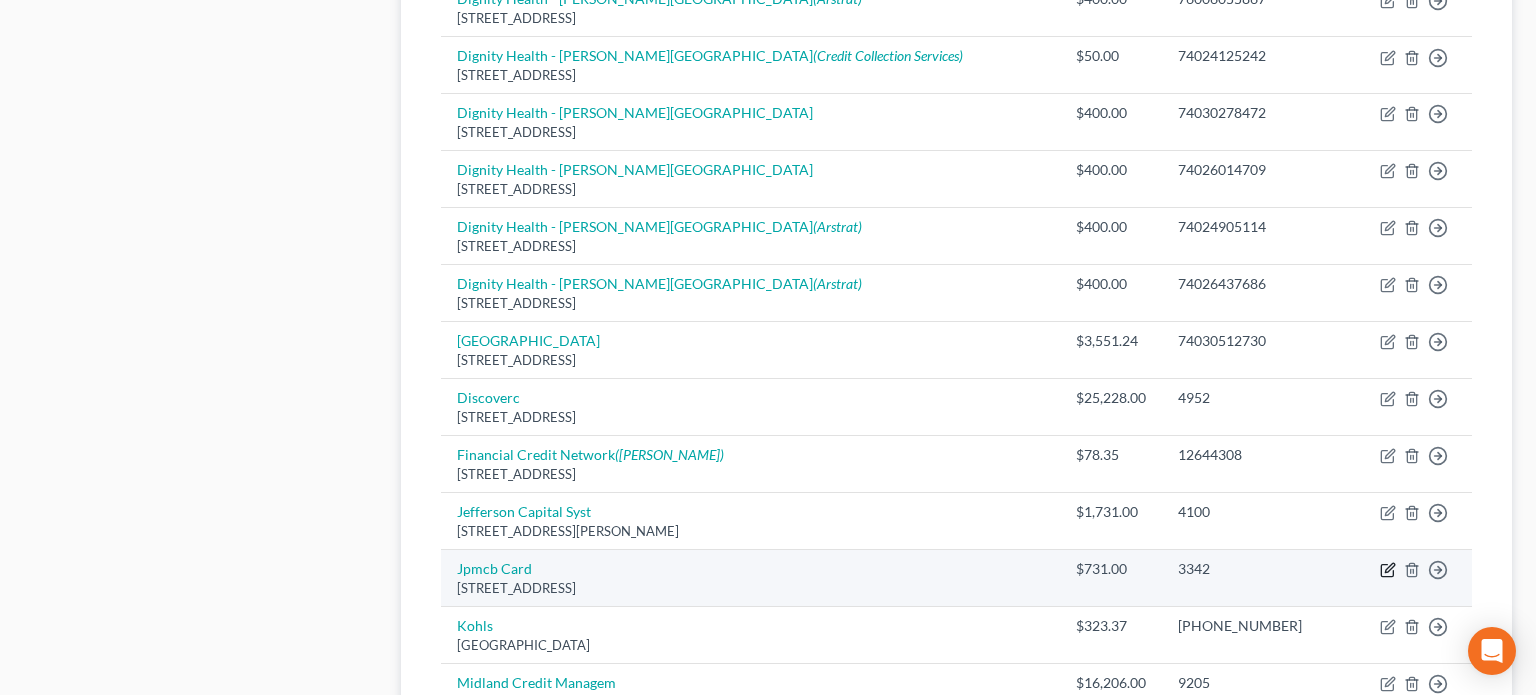select on "7" 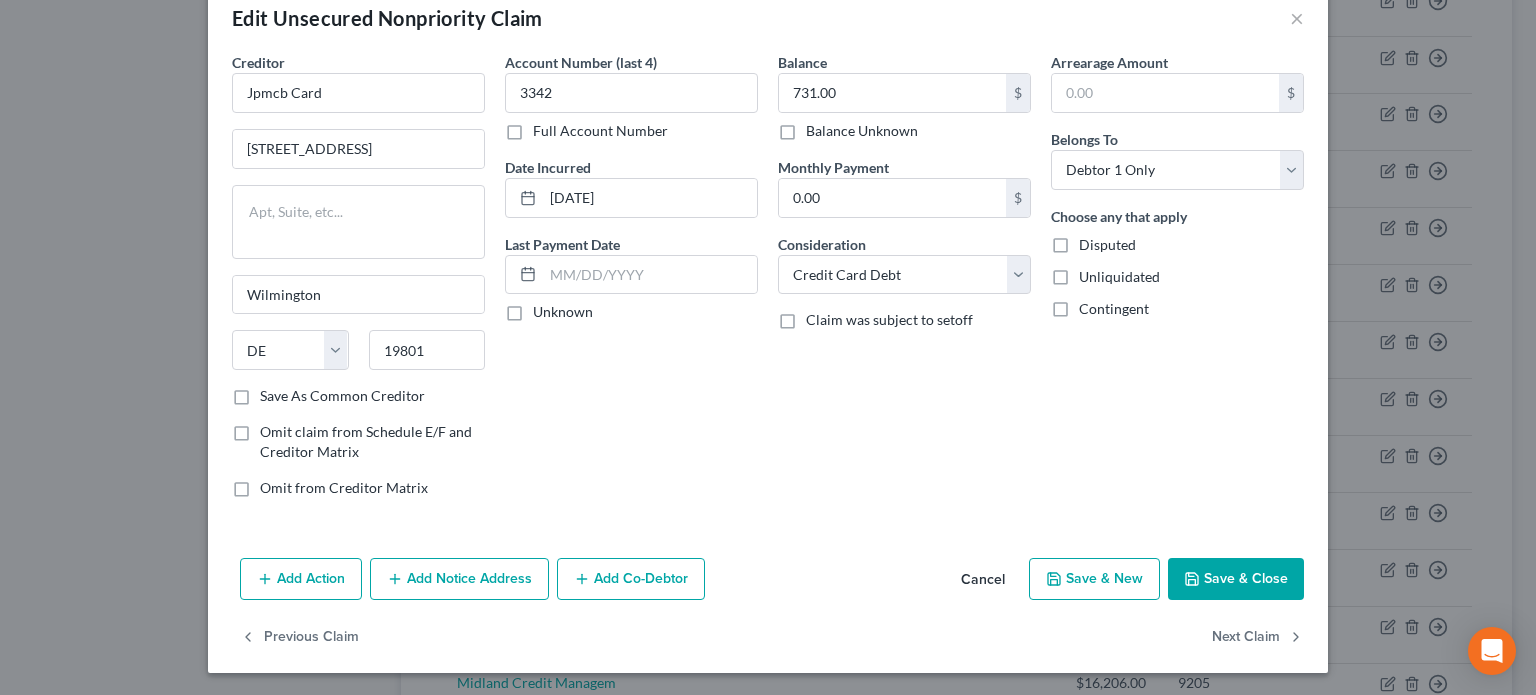click on "Add Notice Address" at bounding box center (459, 579) 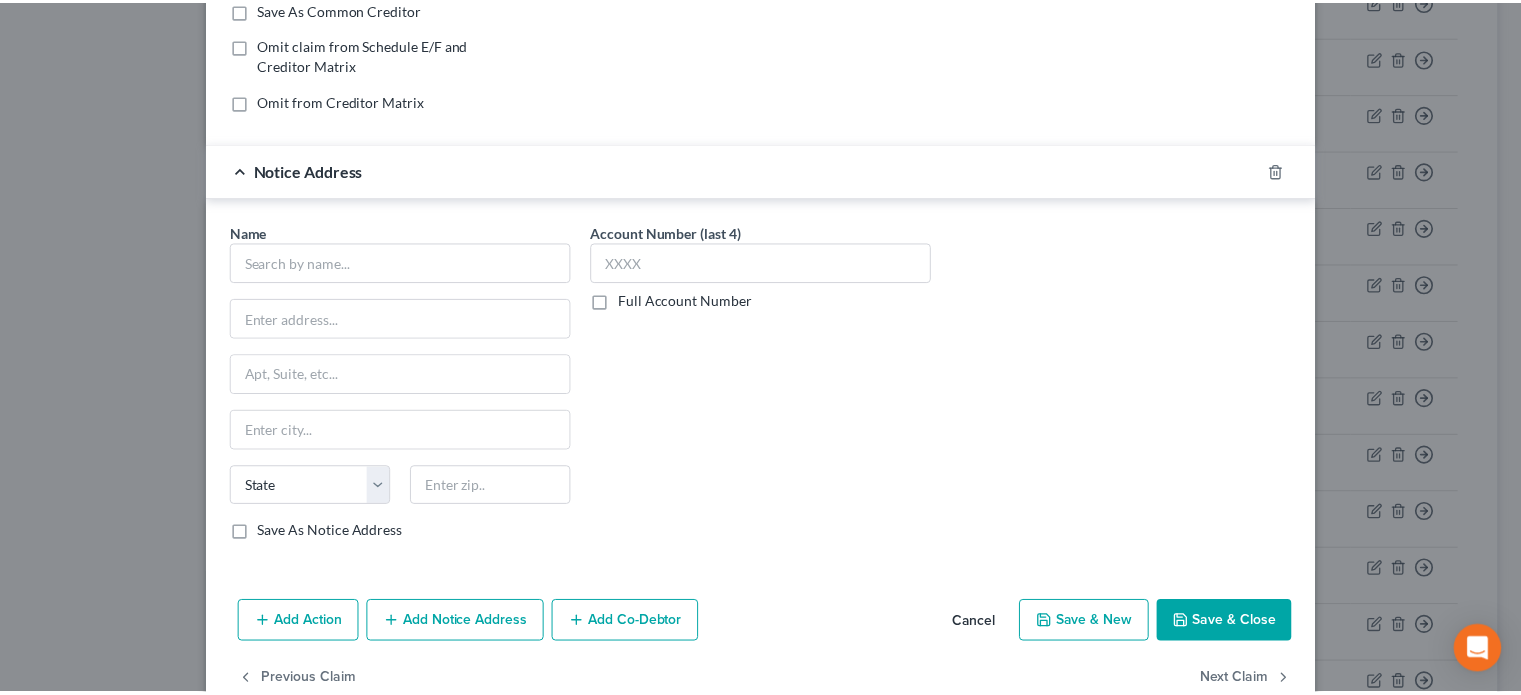 scroll, scrollTop: 440, scrollLeft: 0, axis: vertical 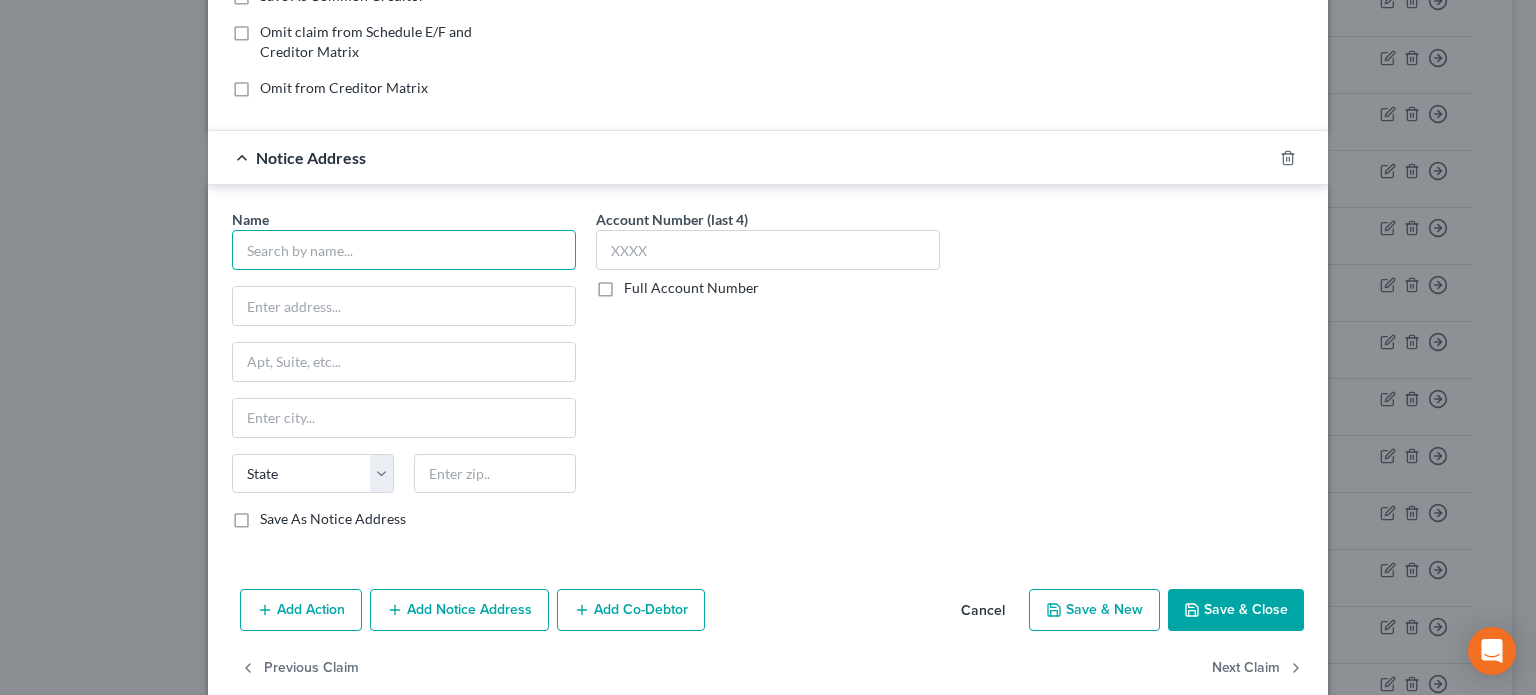 click at bounding box center (404, 250) 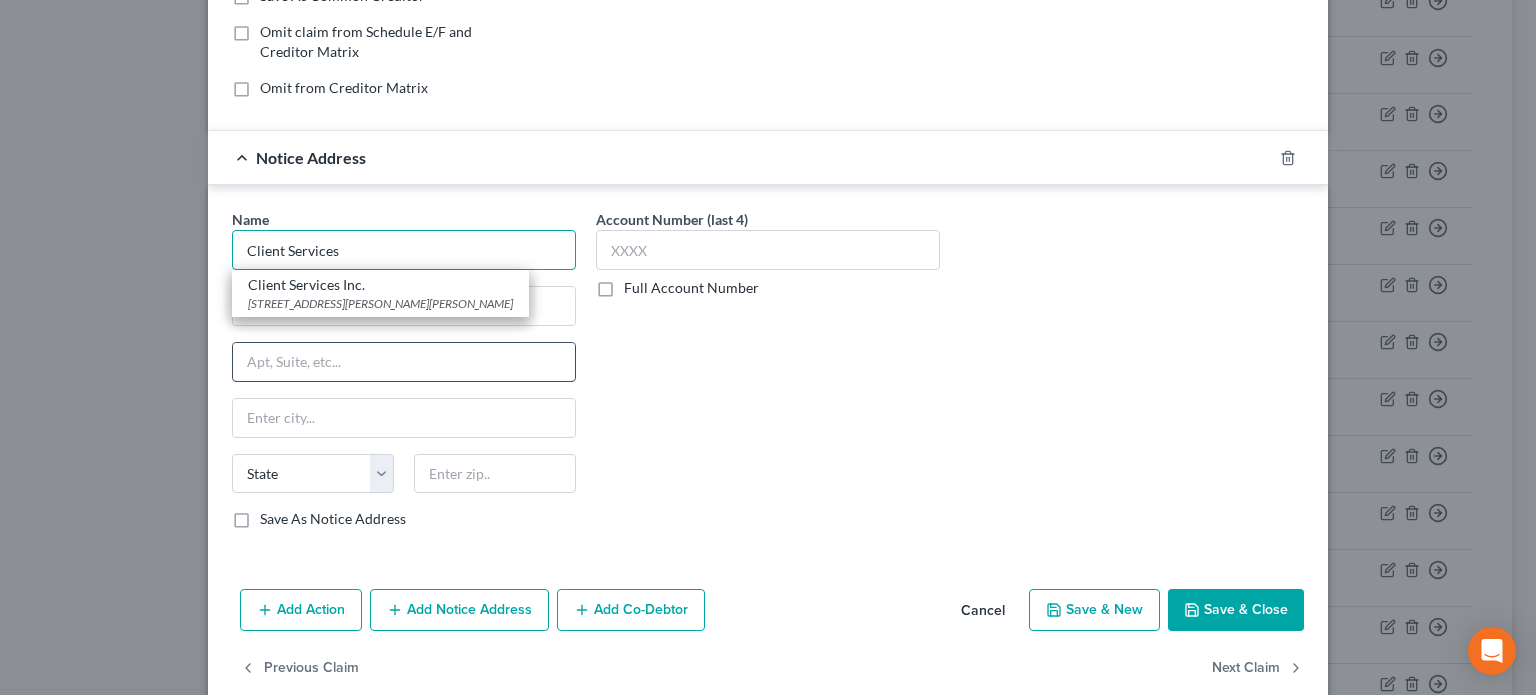 type on "Client Services" 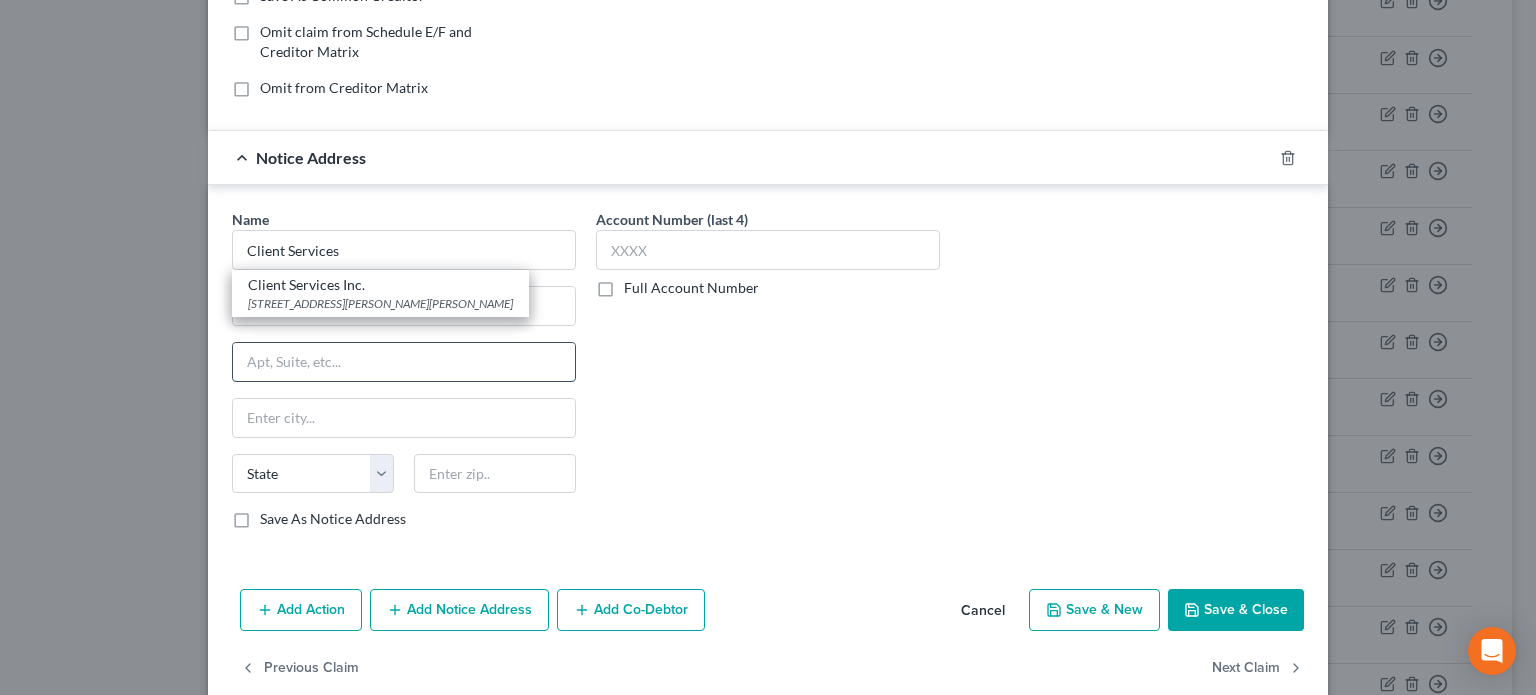 click at bounding box center [404, 362] 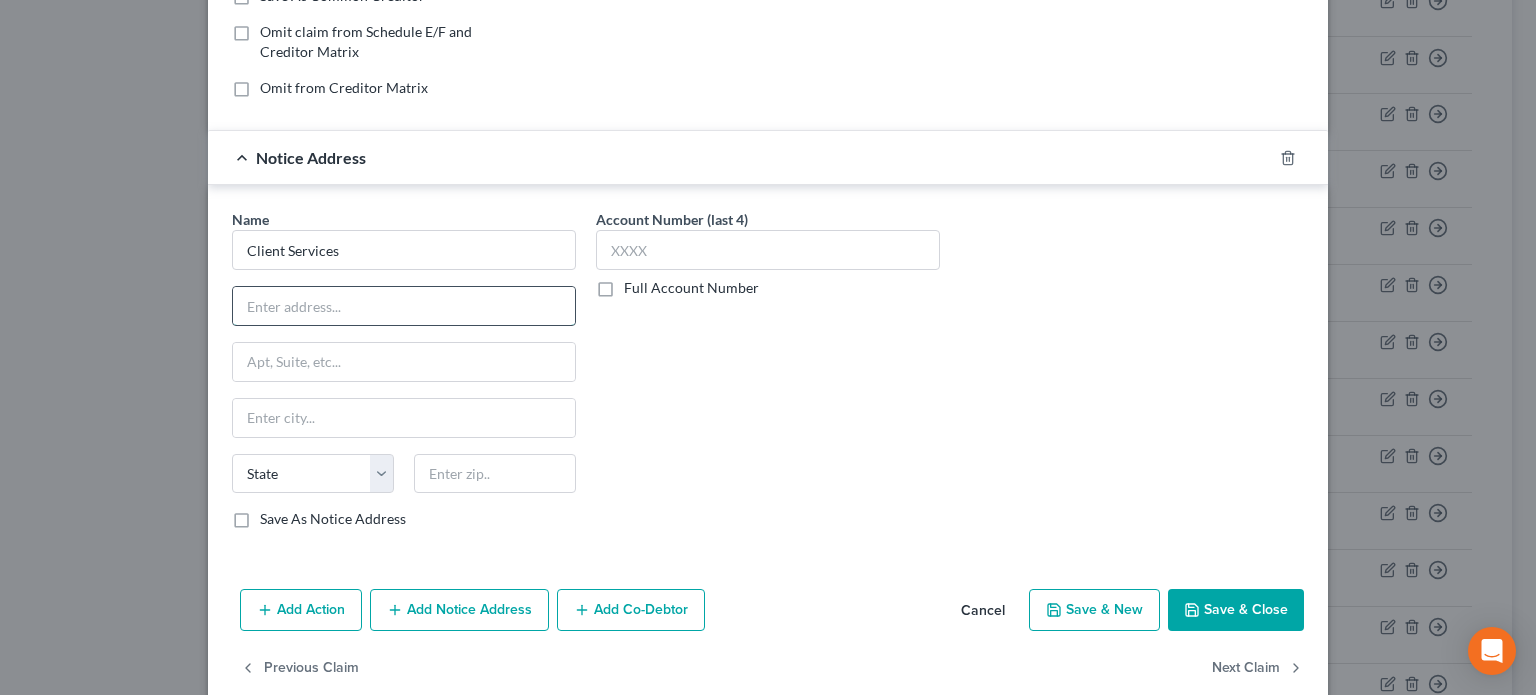 click at bounding box center [404, 306] 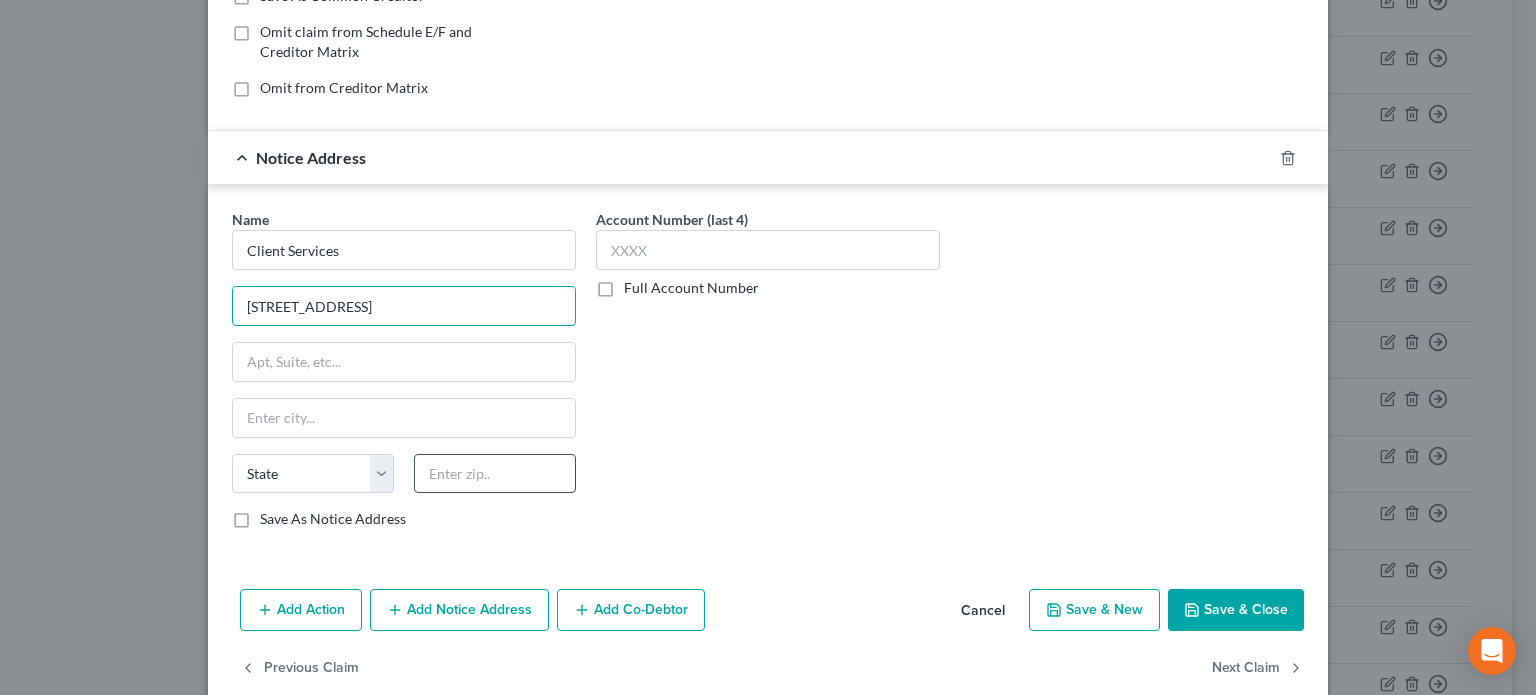 type on "[STREET_ADDRESS]" 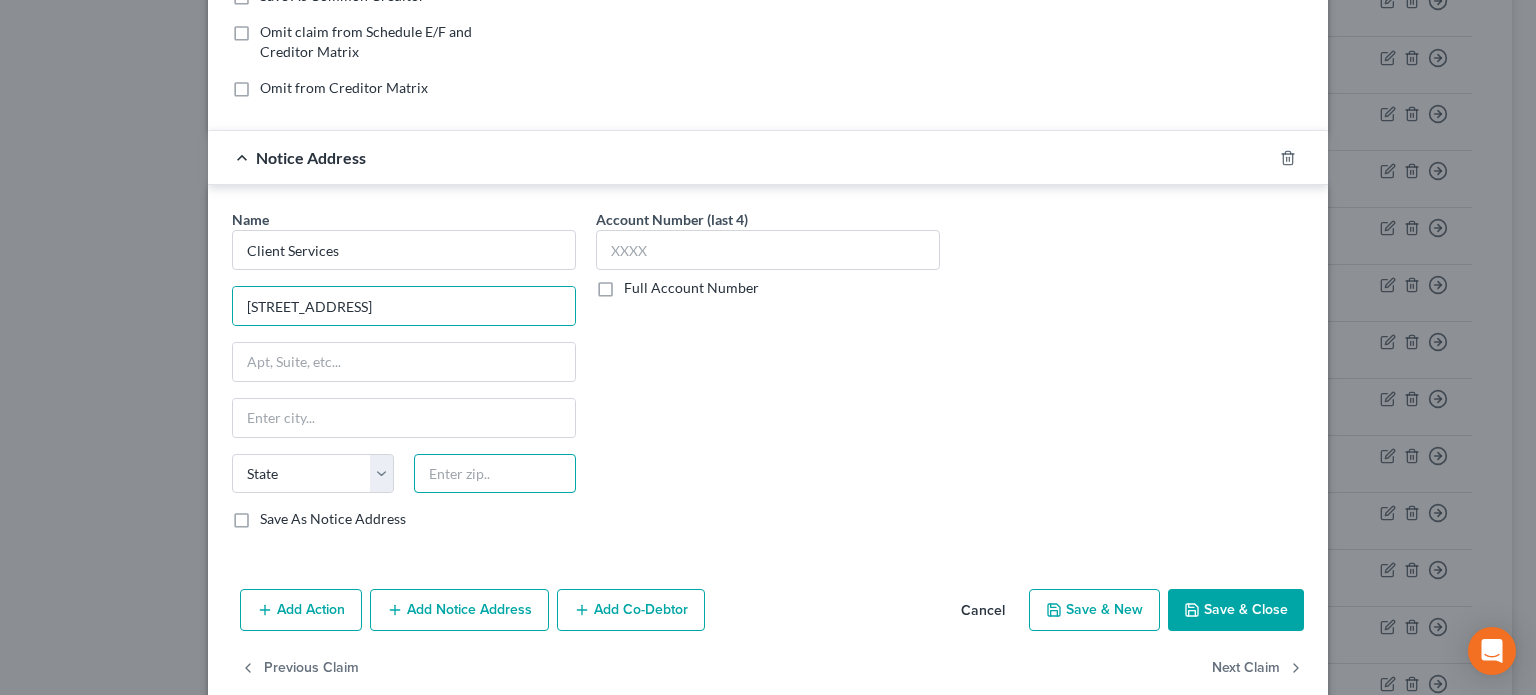 click at bounding box center [495, 474] 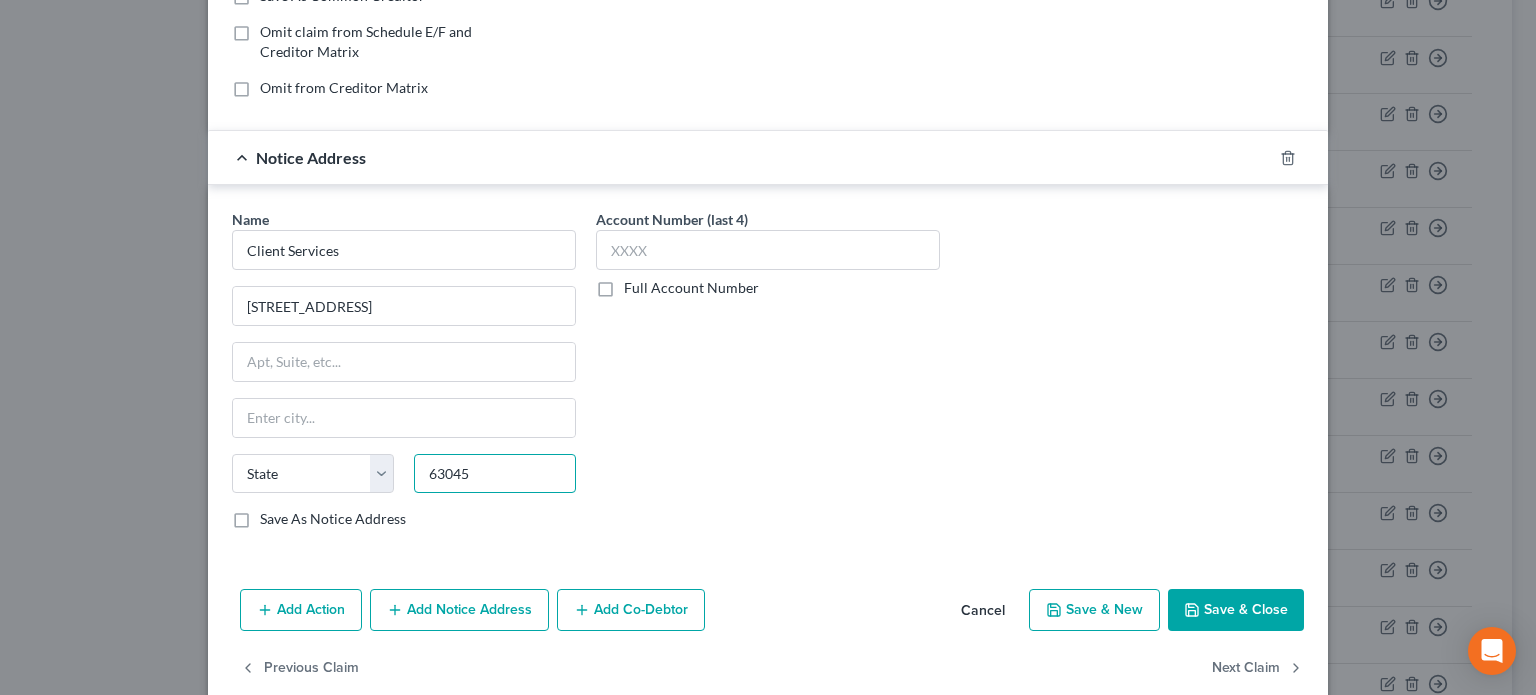 type on "63045" 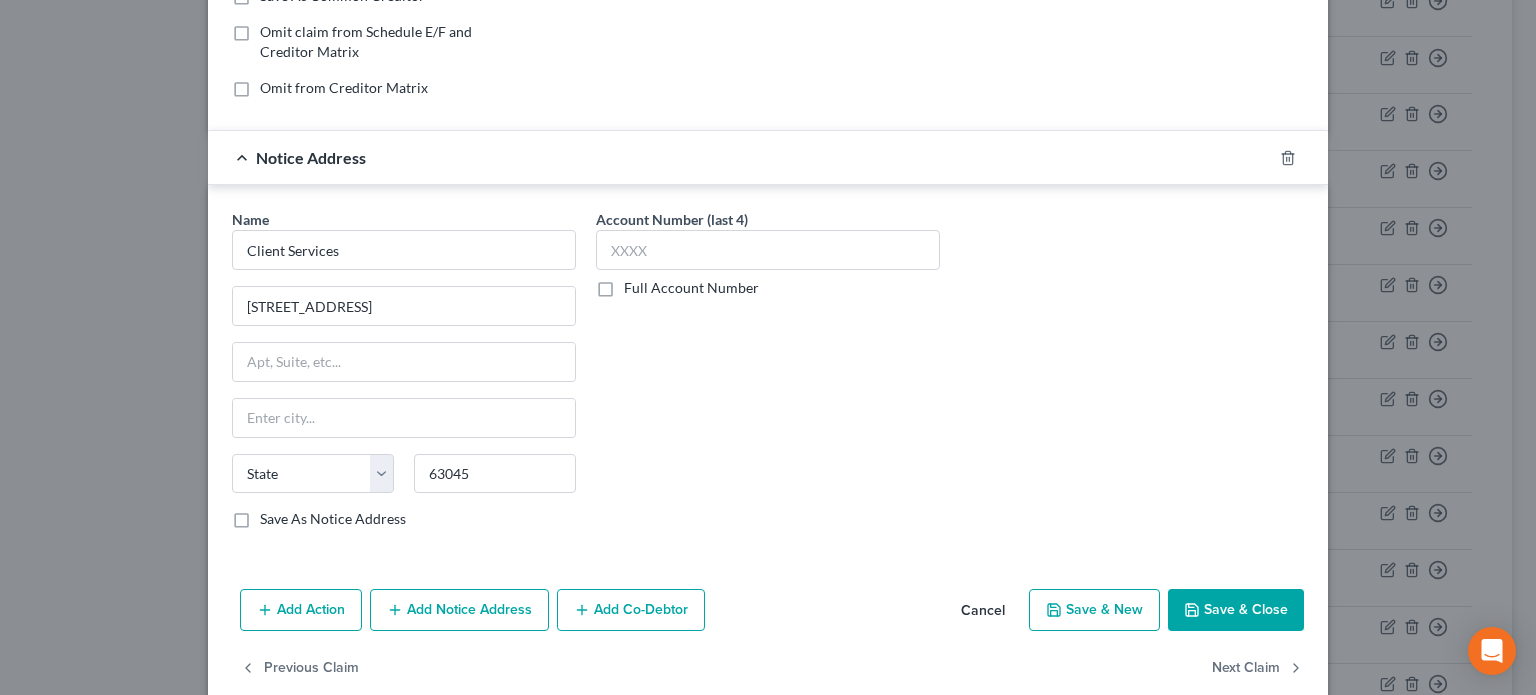 click on "Account Number (last 4)
Full Account Number" at bounding box center (768, 377) 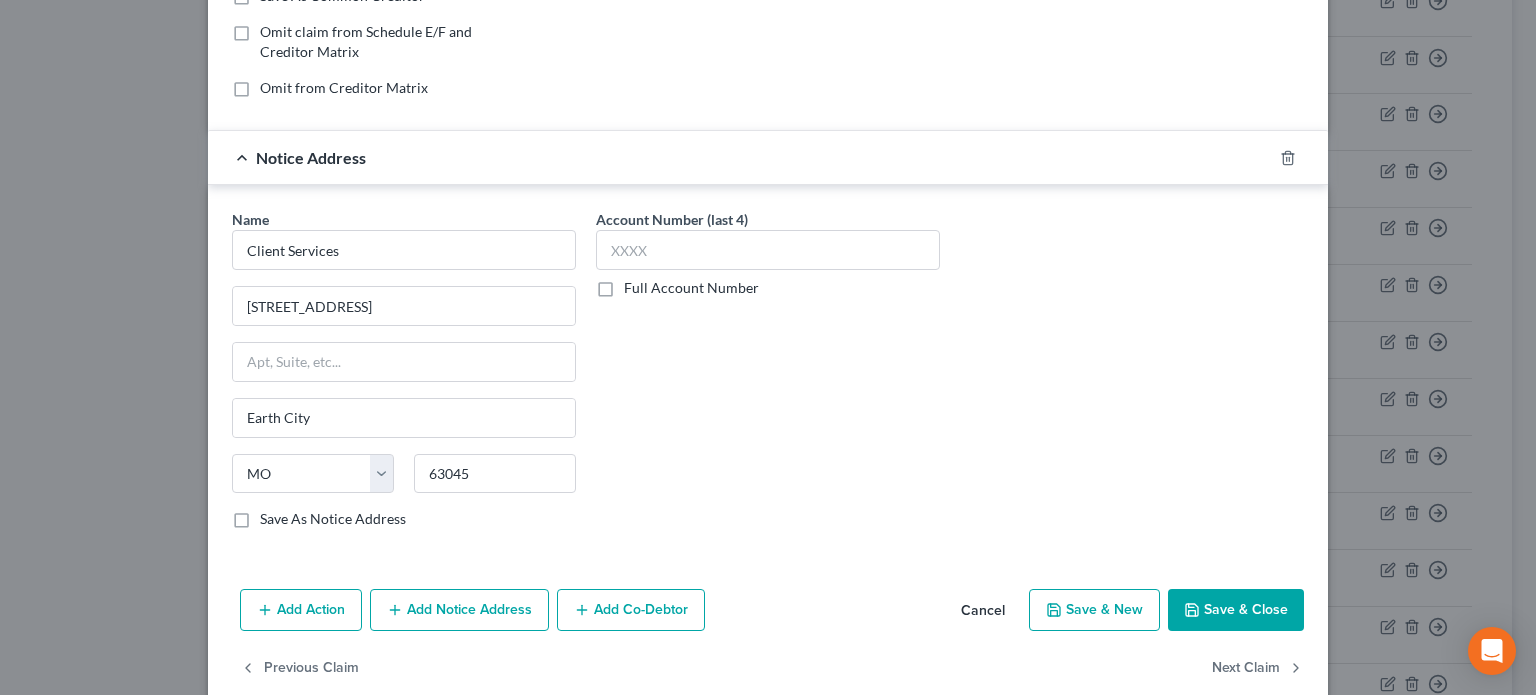 click on "Full Account Number" at bounding box center (691, 288) 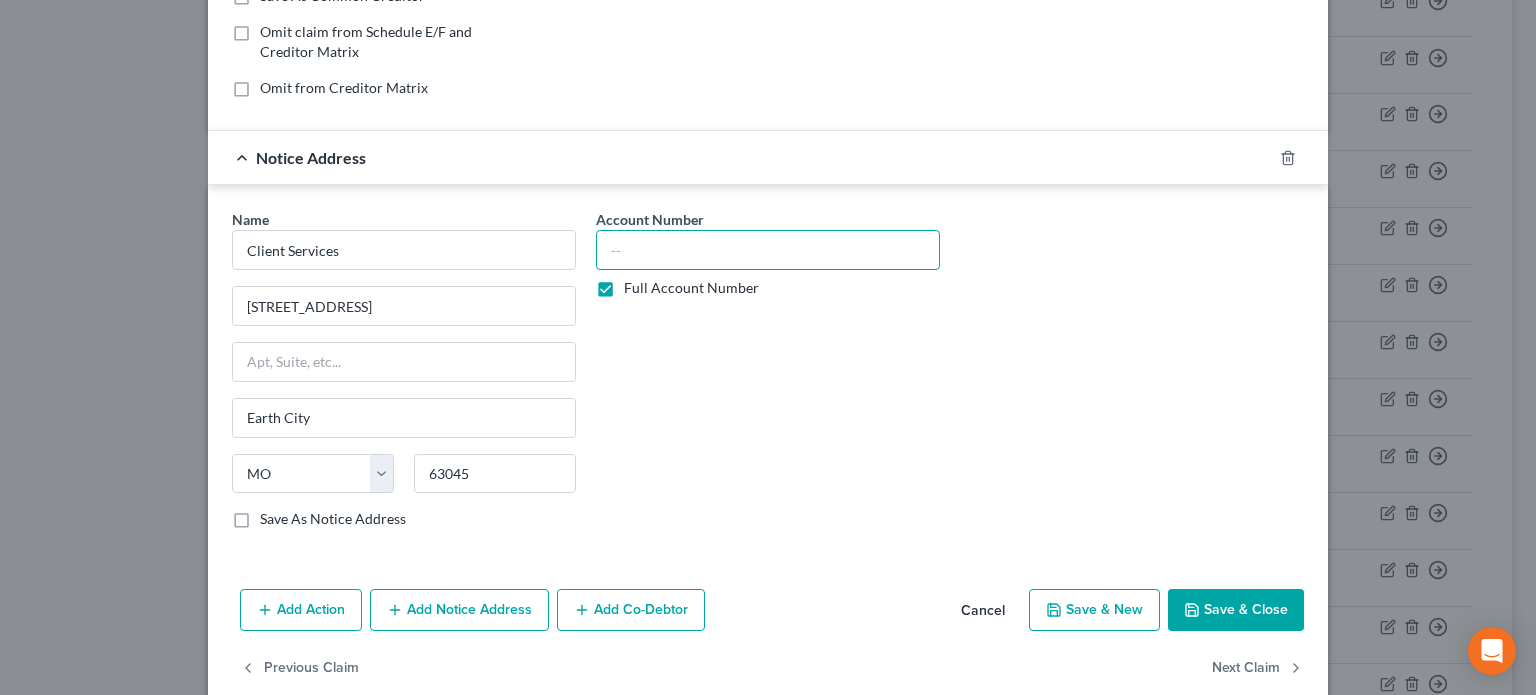 click at bounding box center (768, 250) 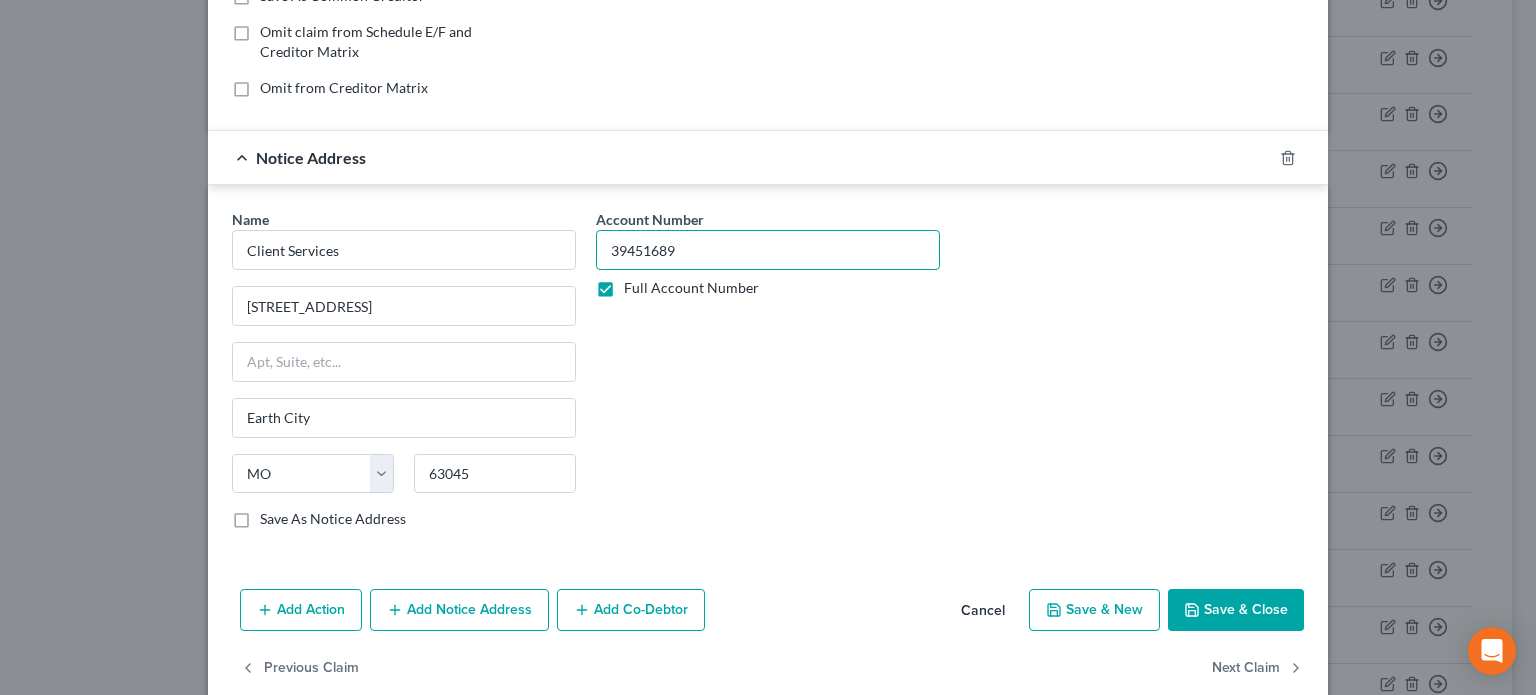 type on "39451689" 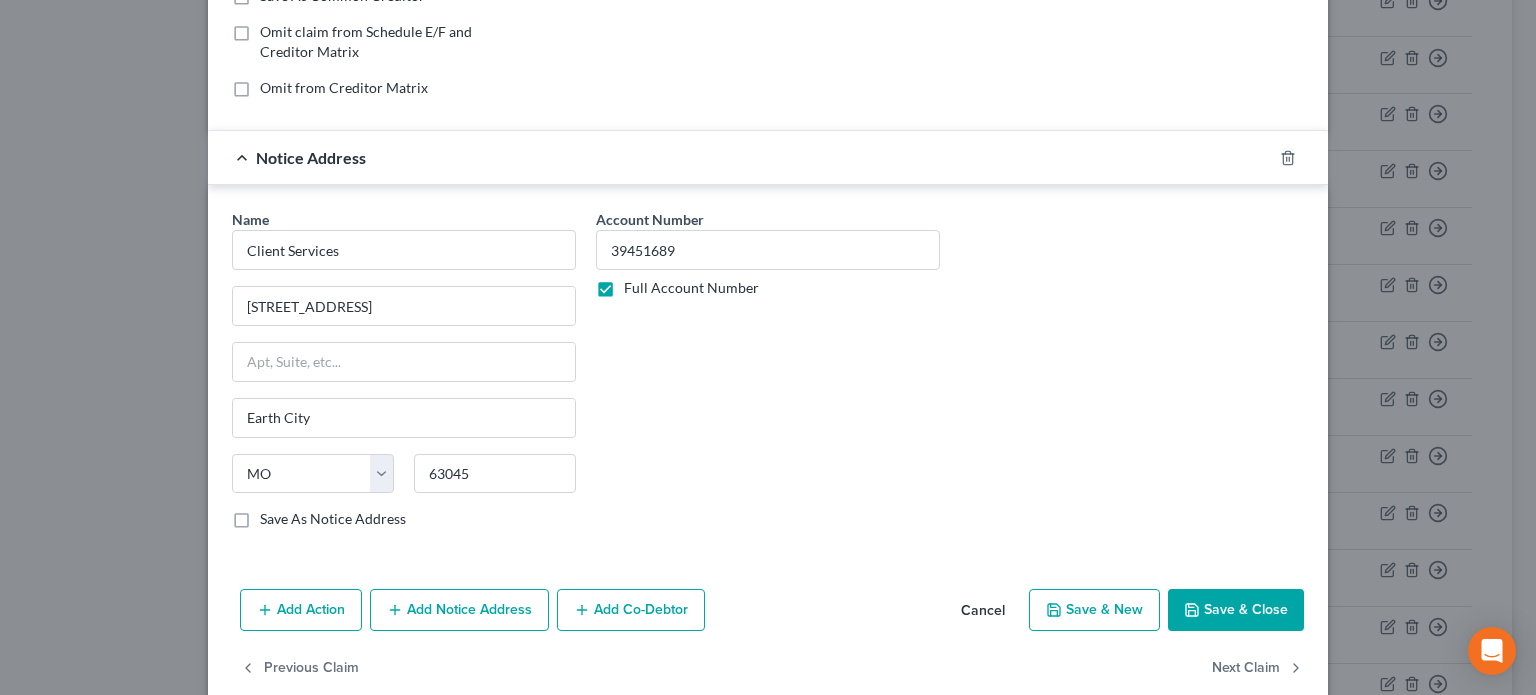 click on "Notice Address" at bounding box center (740, 157) 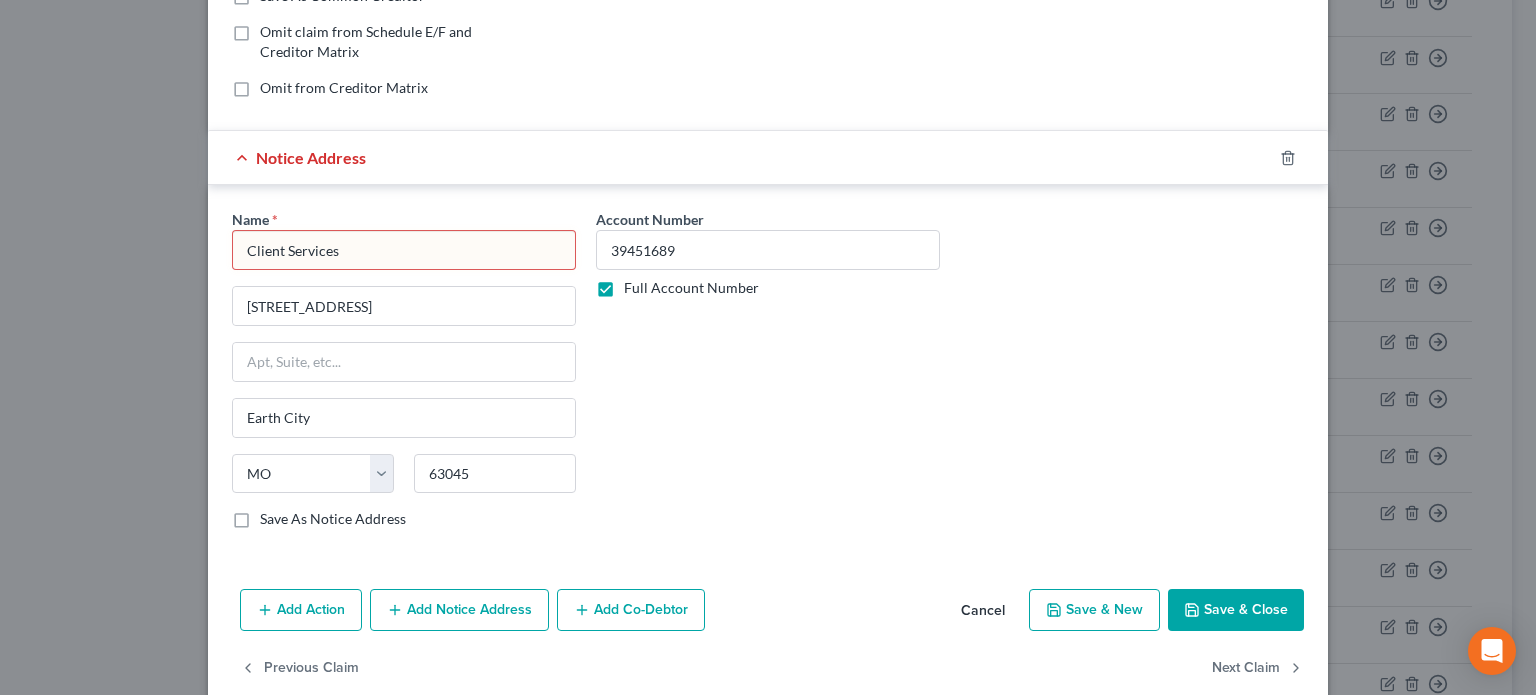 click on "Client Services" at bounding box center (404, 250) 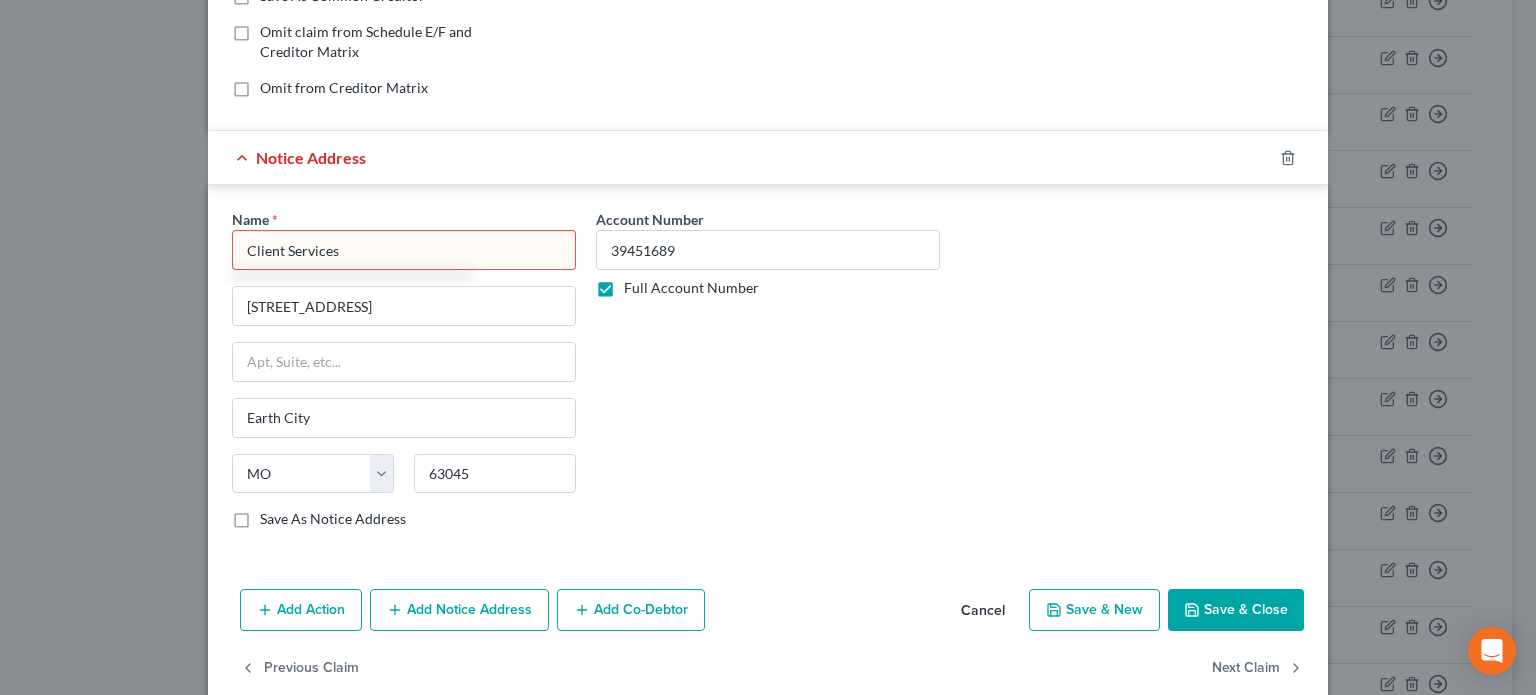 click on "Save & Close" at bounding box center (1236, 610) 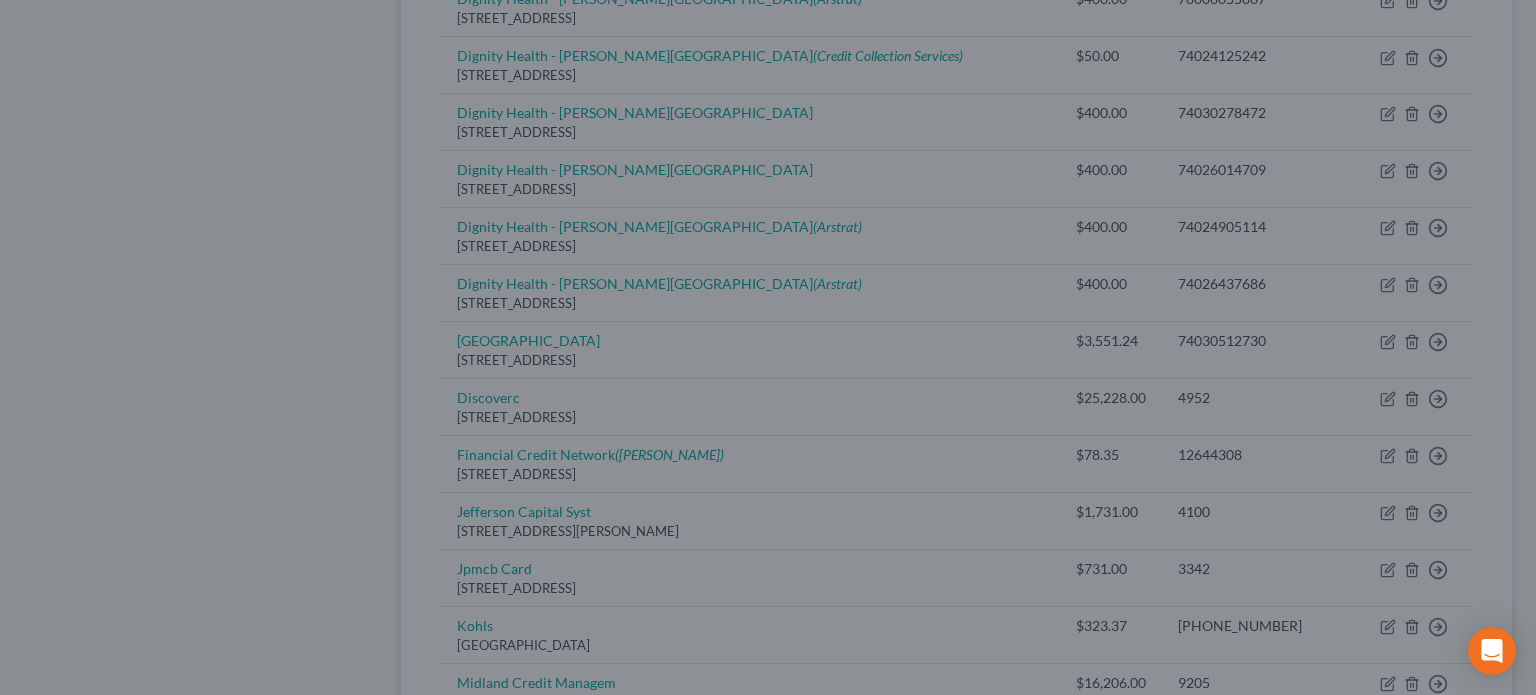 type on "Client Services" 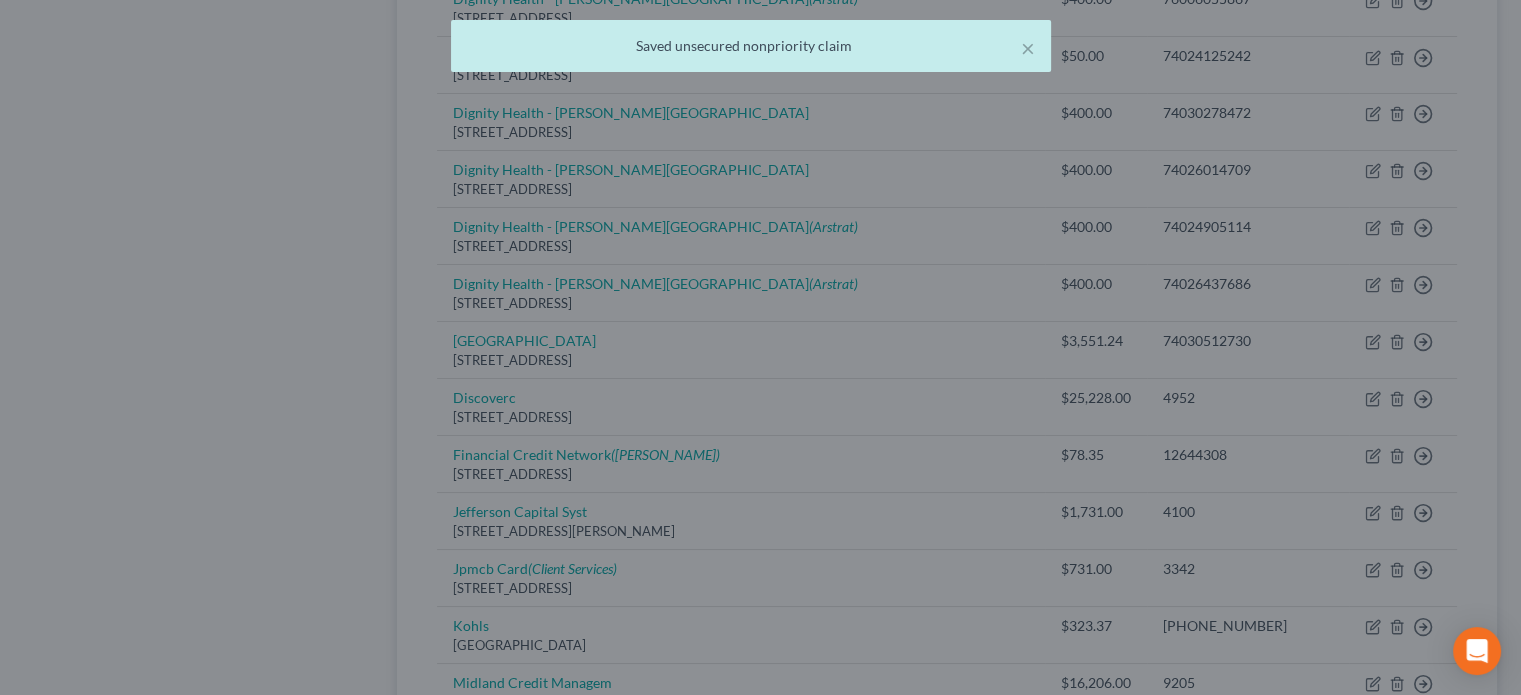 scroll, scrollTop: 0, scrollLeft: 0, axis: both 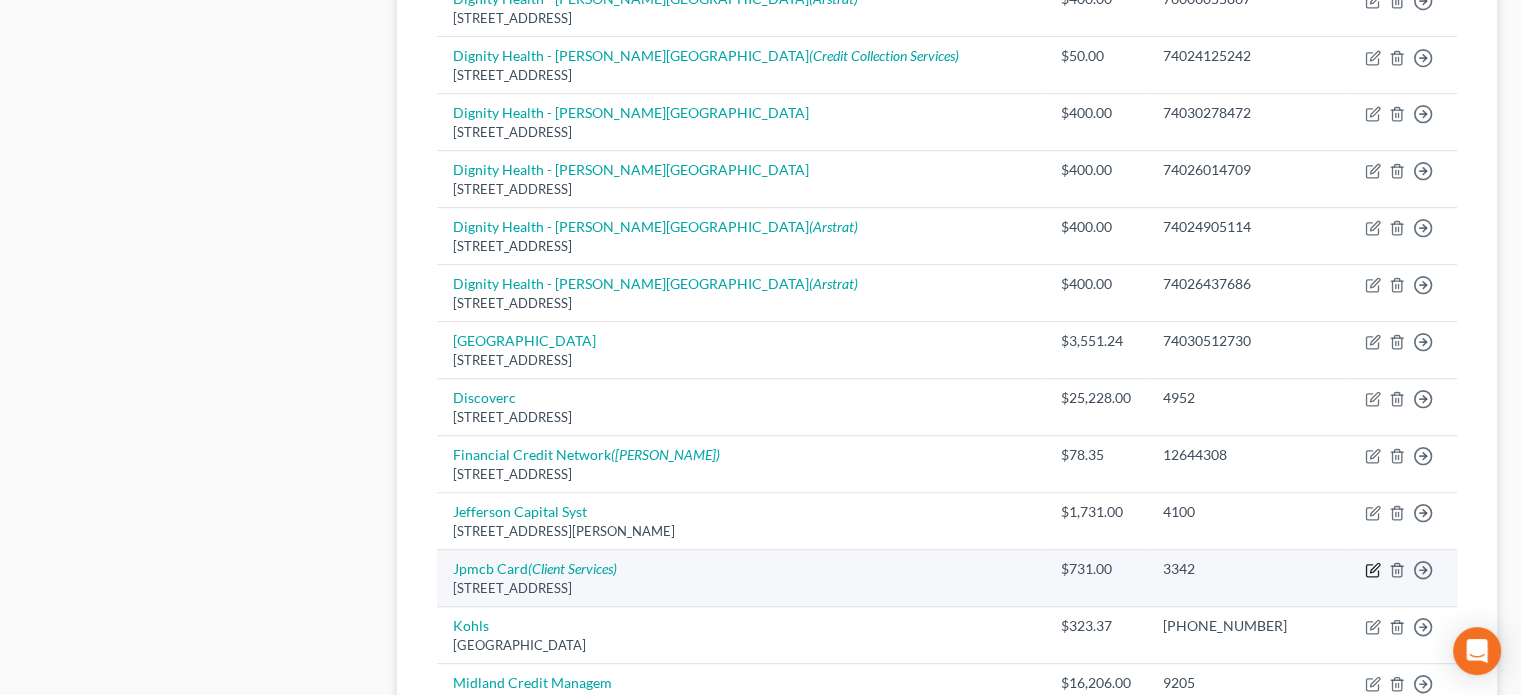 click 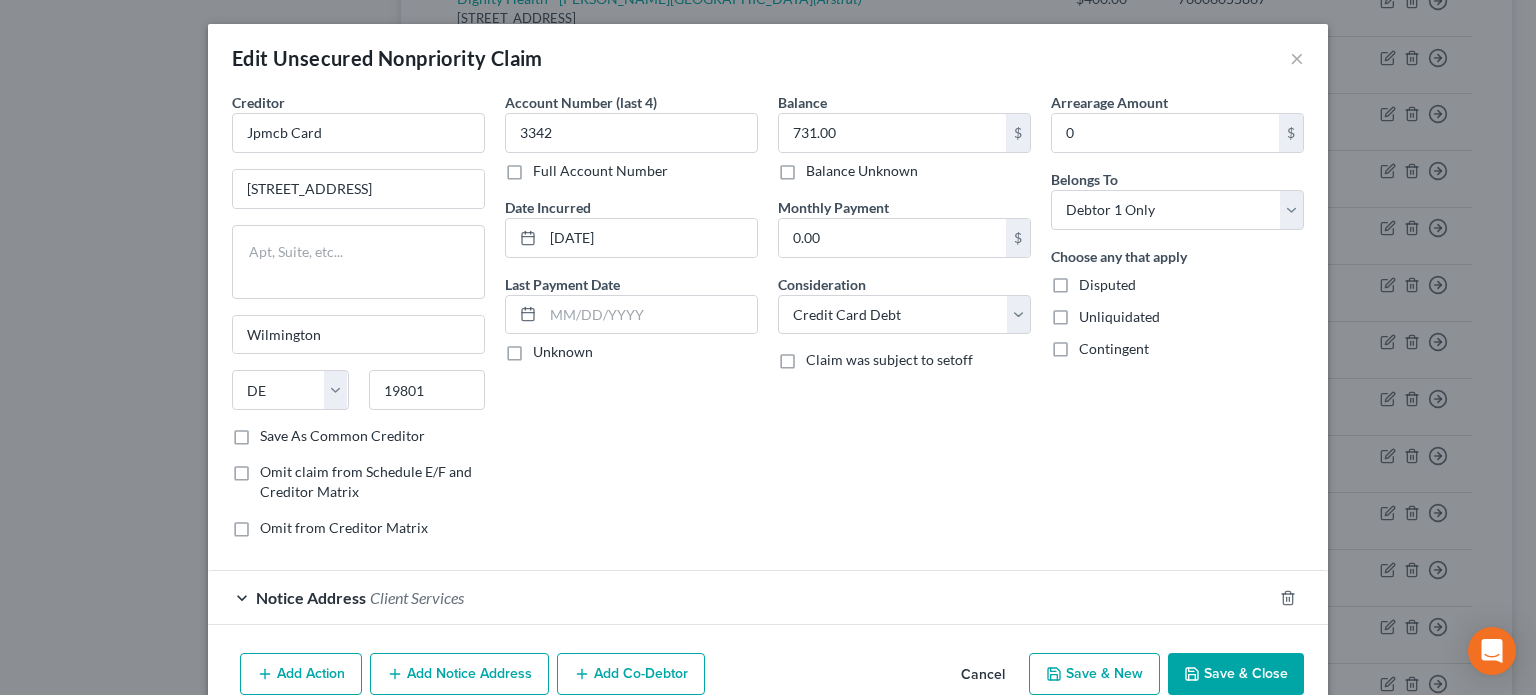 click on "Save & Close" at bounding box center [1236, 674] 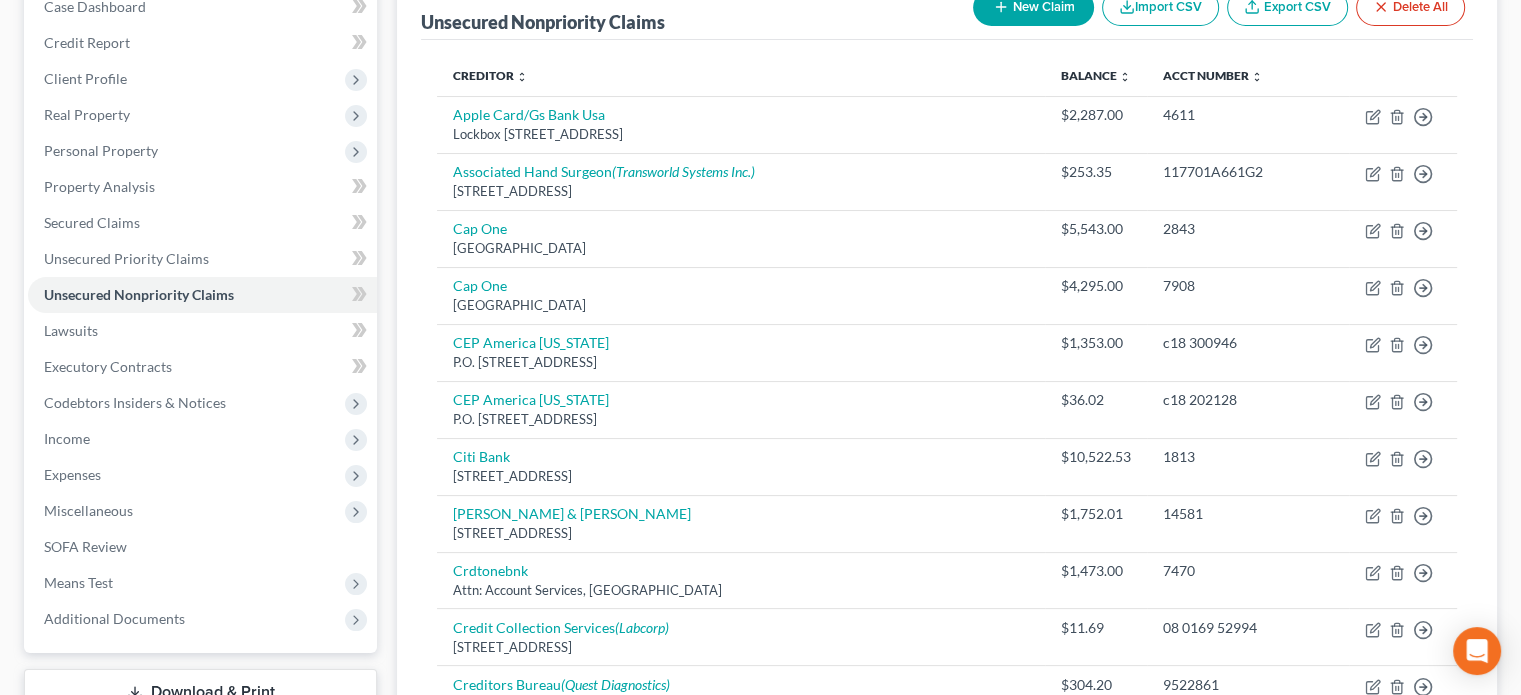 scroll, scrollTop: 19, scrollLeft: 0, axis: vertical 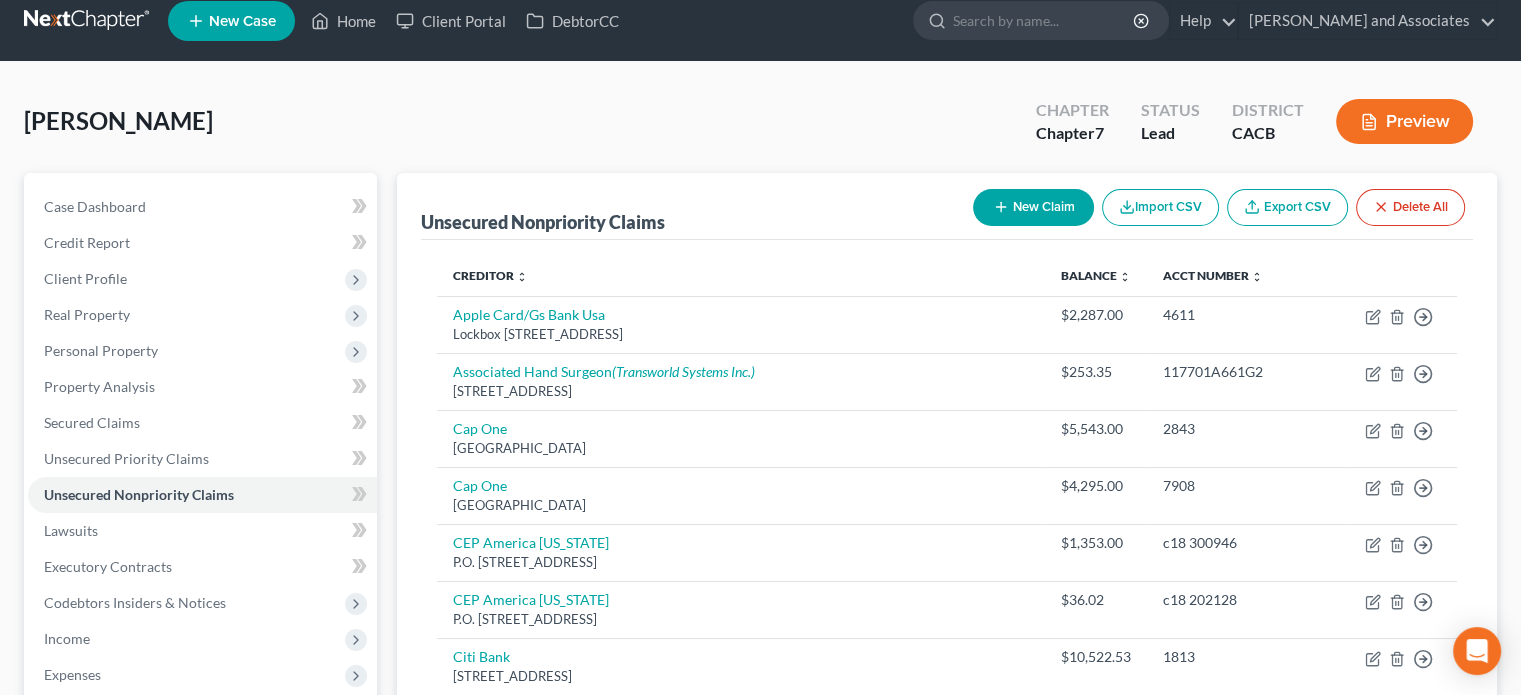 click on "New Claim" at bounding box center (1033, 207) 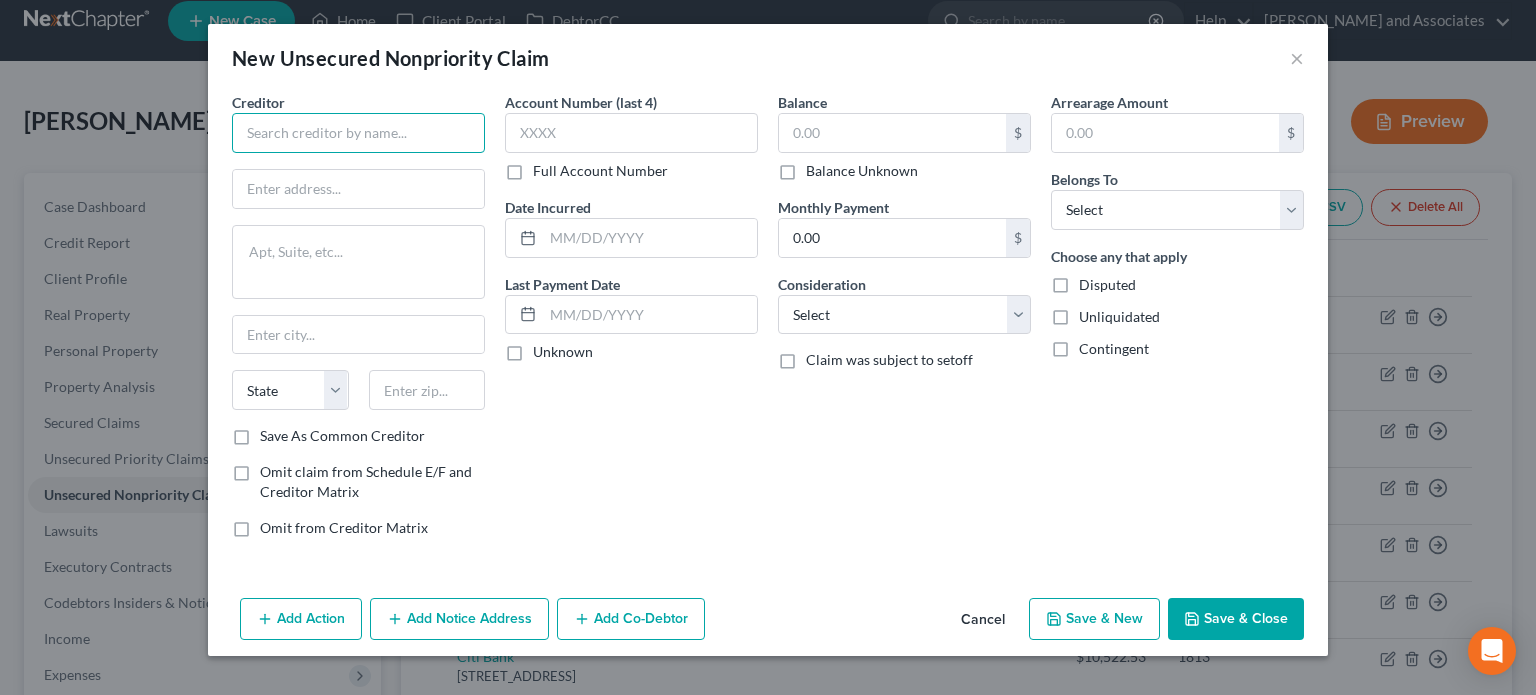click at bounding box center (358, 133) 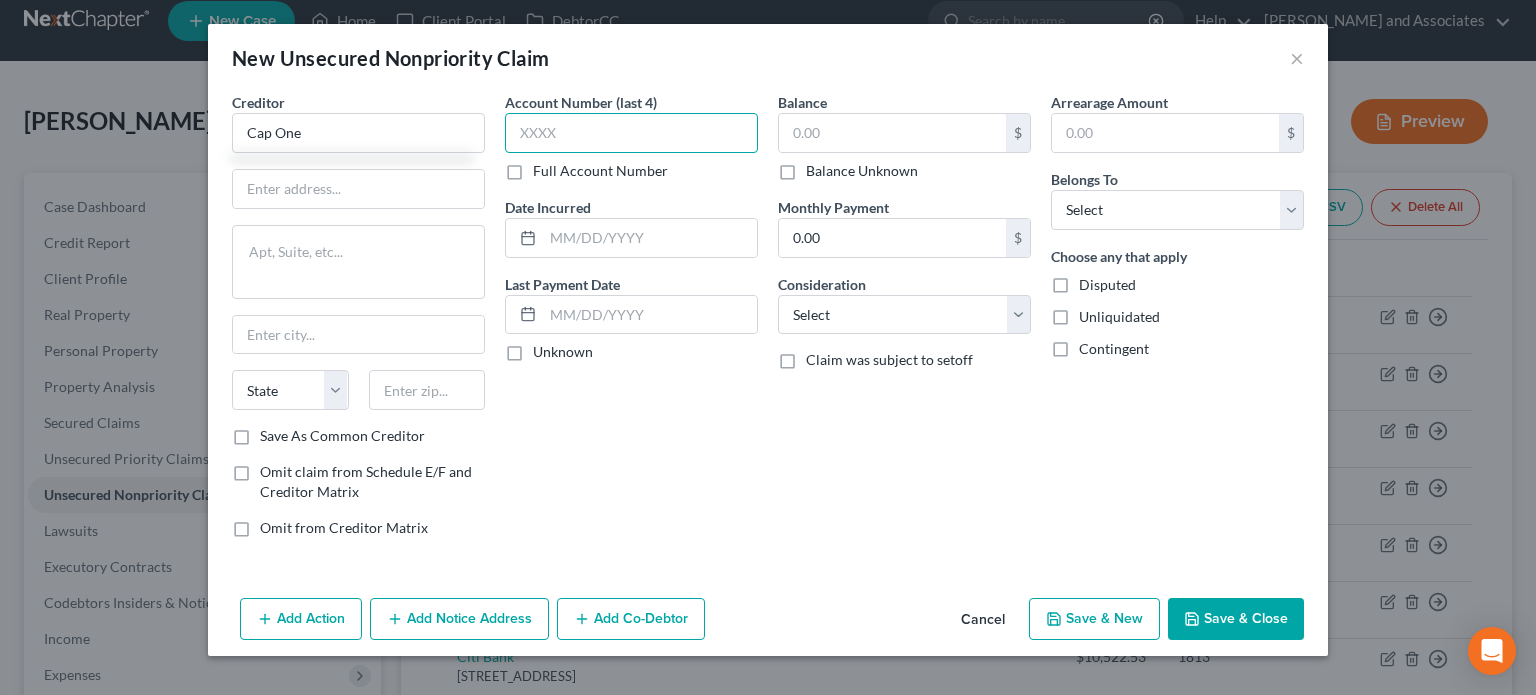 click at bounding box center (631, 133) 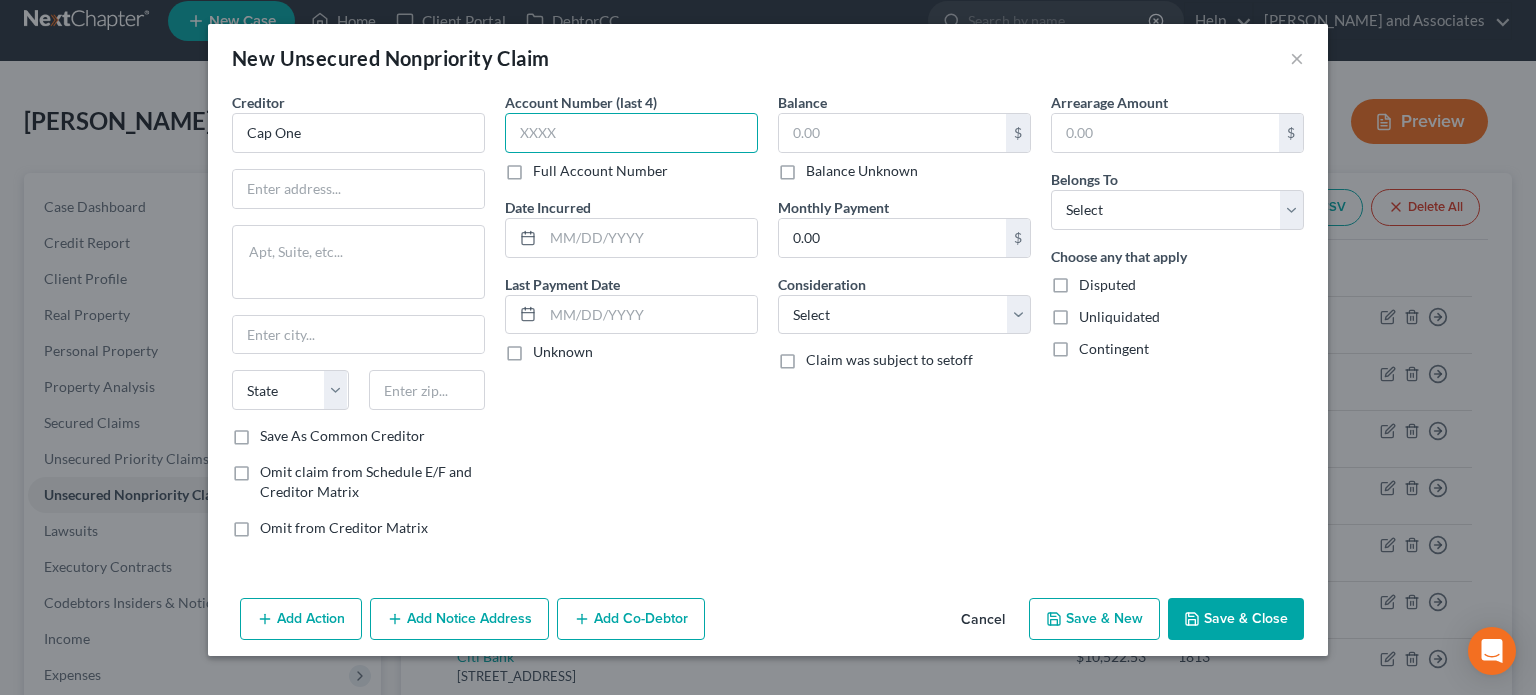 type on "Cap One" 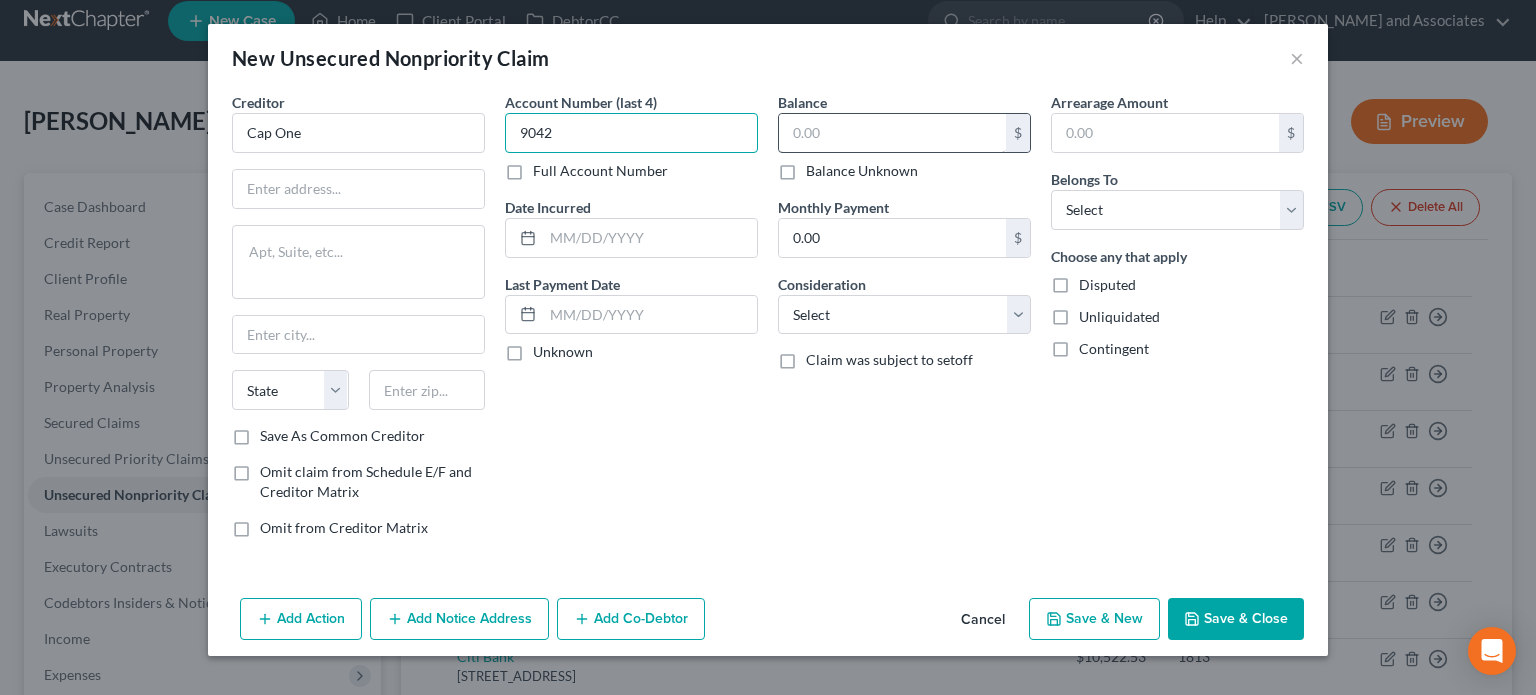 type on "9042" 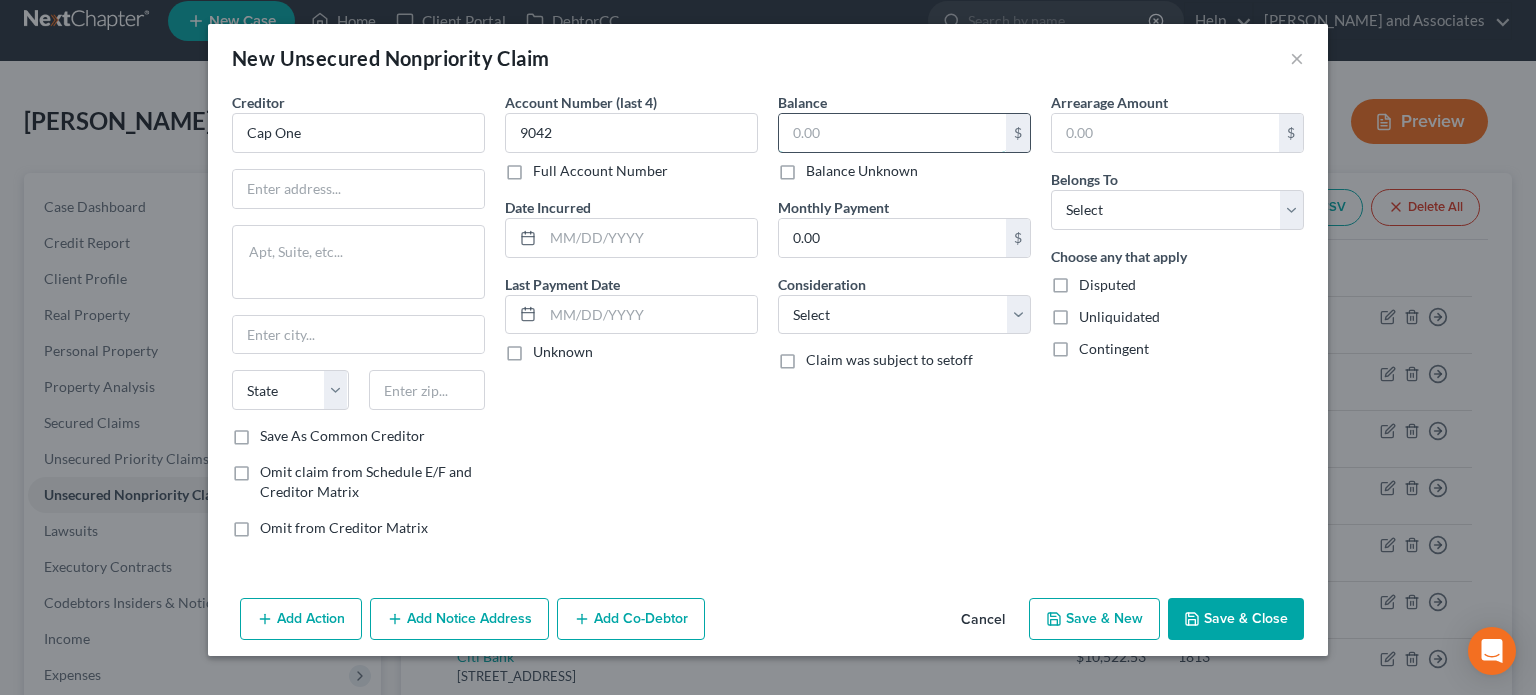 click at bounding box center [892, 133] 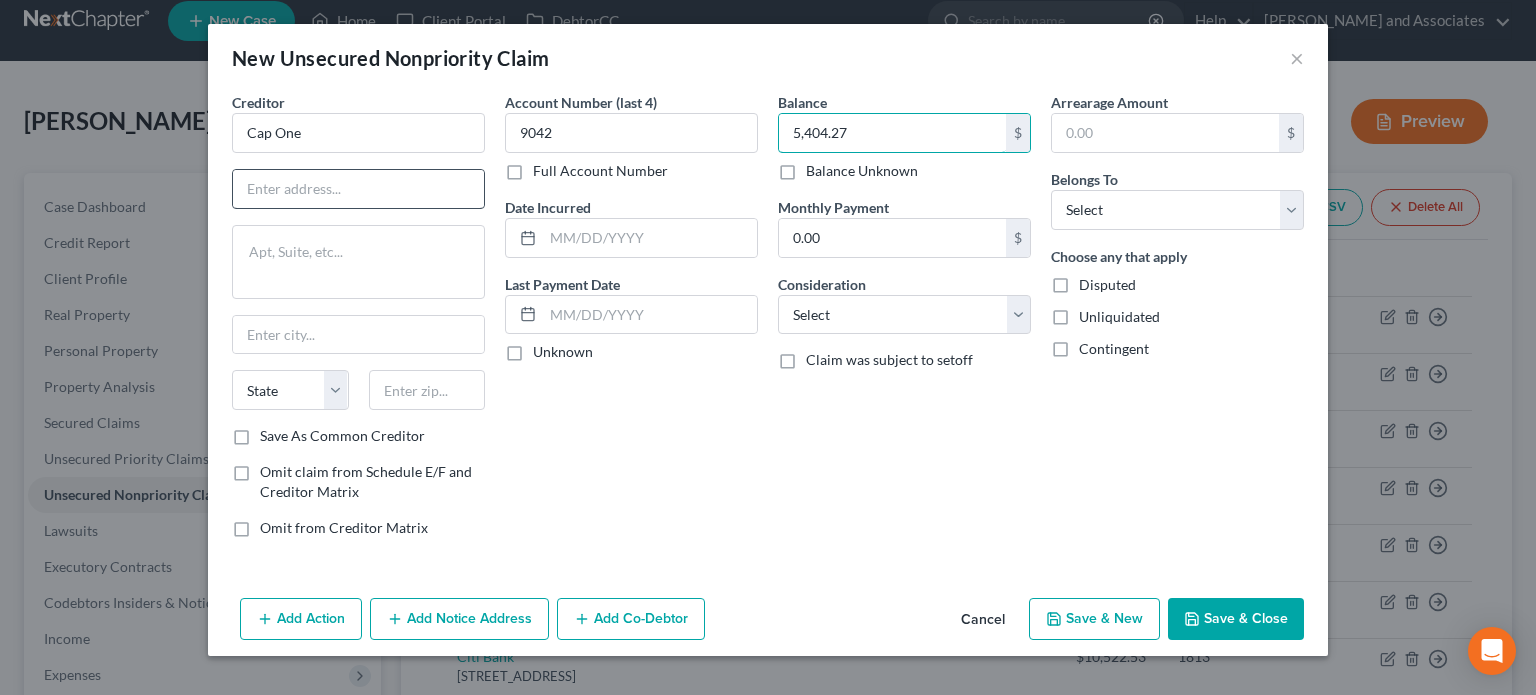 type on "5,404.27" 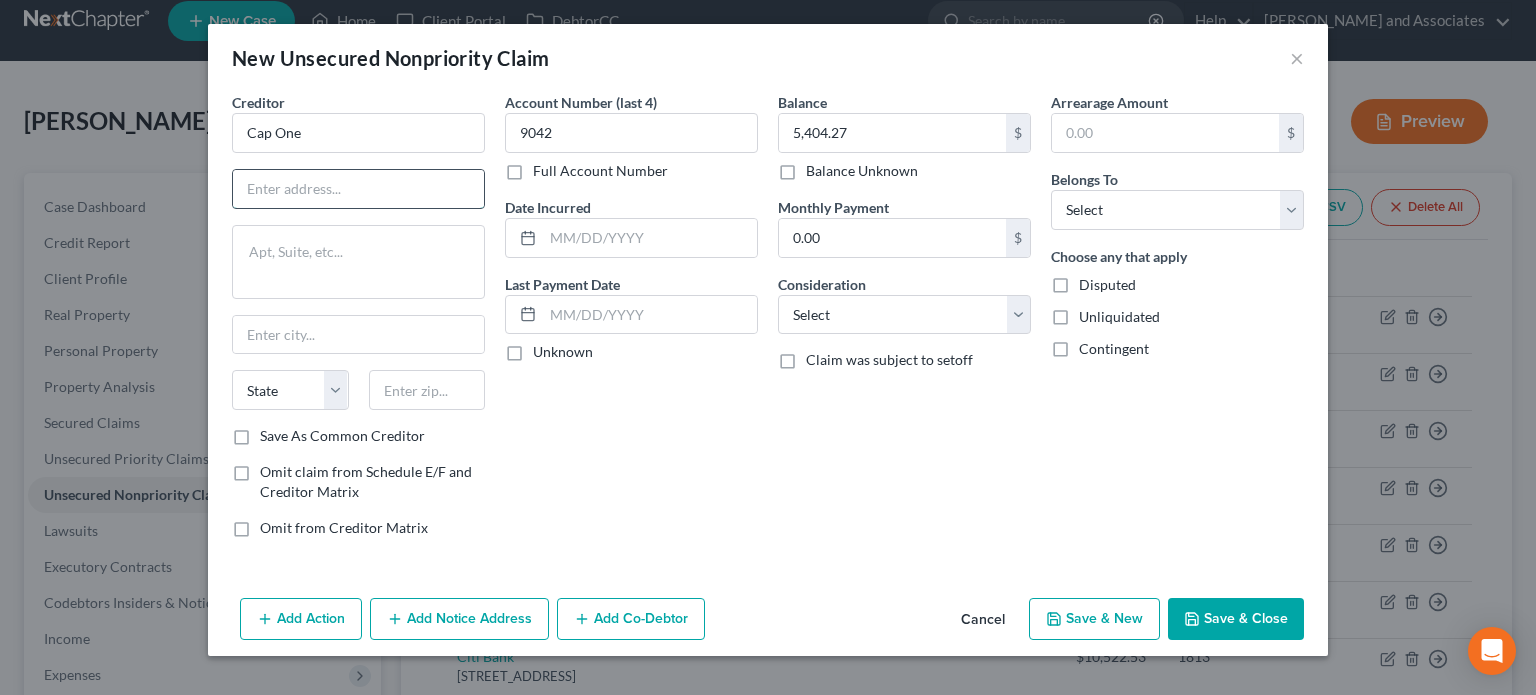 click at bounding box center [358, 189] 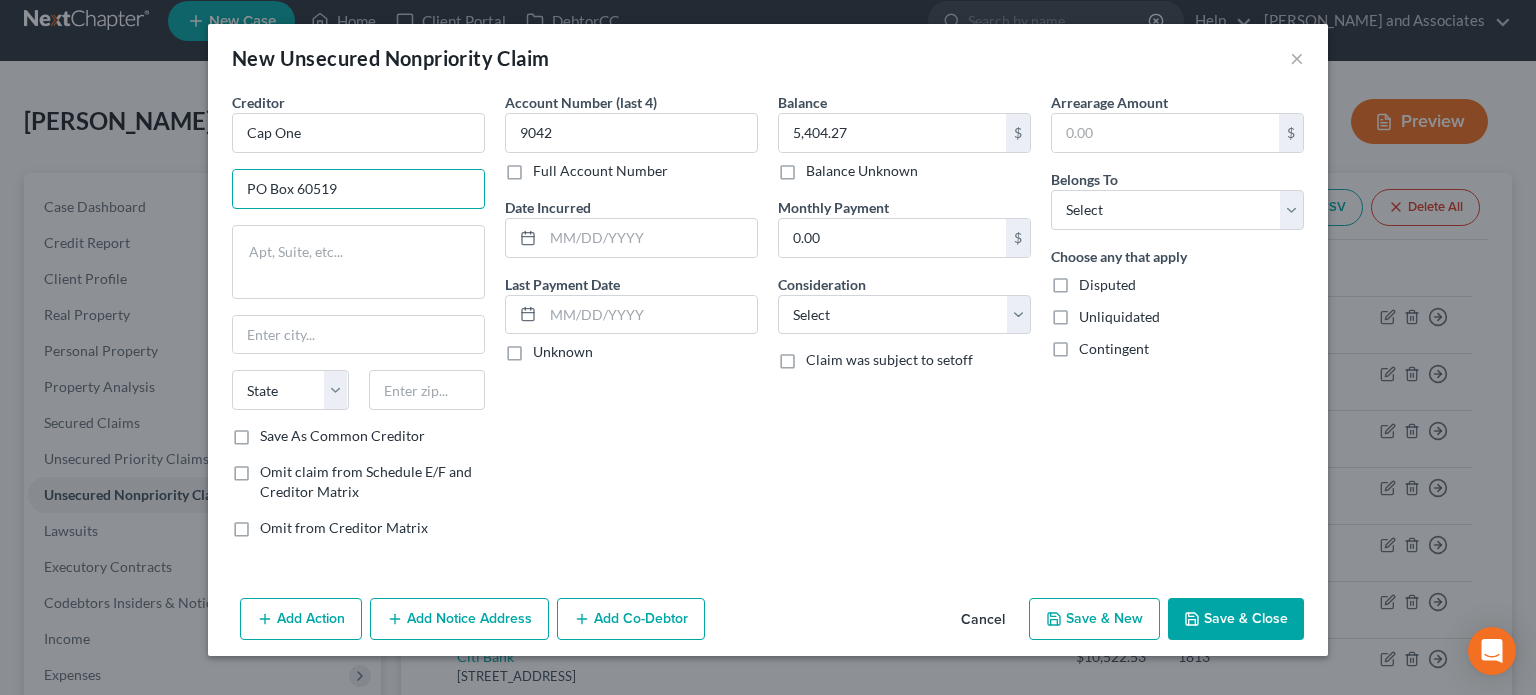 type on "PO Box 60519" 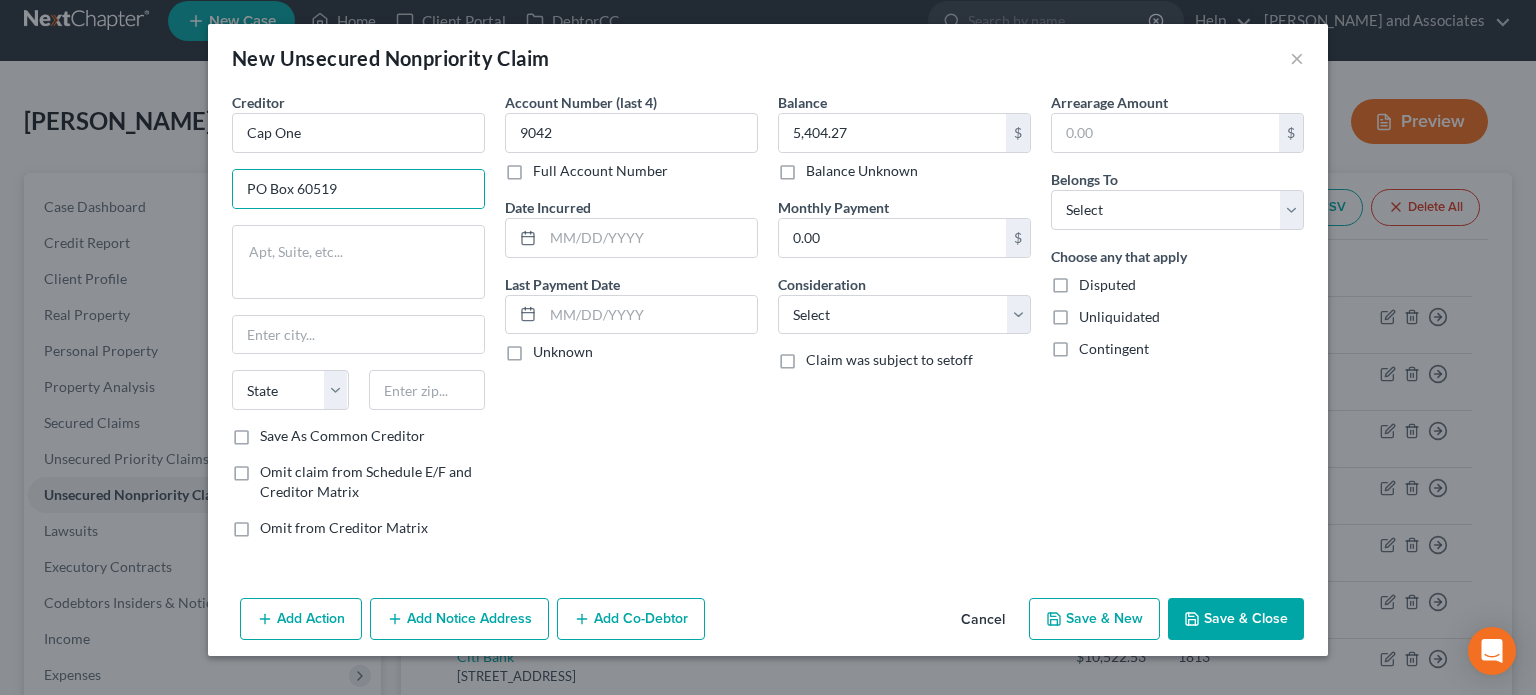 click on "State [US_STATE] AK AR AZ CA CO CT DE DC [GEOGRAPHIC_DATA] [GEOGRAPHIC_DATA] GU HI ID IL IN [GEOGRAPHIC_DATA] [GEOGRAPHIC_DATA] [GEOGRAPHIC_DATA] LA ME MD [GEOGRAPHIC_DATA] [GEOGRAPHIC_DATA] [GEOGRAPHIC_DATA] [GEOGRAPHIC_DATA] [GEOGRAPHIC_DATA] MT NC [GEOGRAPHIC_DATA] [GEOGRAPHIC_DATA] [GEOGRAPHIC_DATA] NH [GEOGRAPHIC_DATA] [GEOGRAPHIC_DATA] [GEOGRAPHIC_DATA] [GEOGRAPHIC_DATA] [GEOGRAPHIC_DATA] [GEOGRAPHIC_DATA] [GEOGRAPHIC_DATA] PR RI SC SD [GEOGRAPHIC_DATA] [GEOGRAPHIC_DATA] [GEOGRAPHIC_DATA] VI [GEOGRAPHIC_DATA] [GEOGRAPHIC_DATA] [GEOGRAPHIC_DATA] WV WI WY" at bounding box center (358, 398) 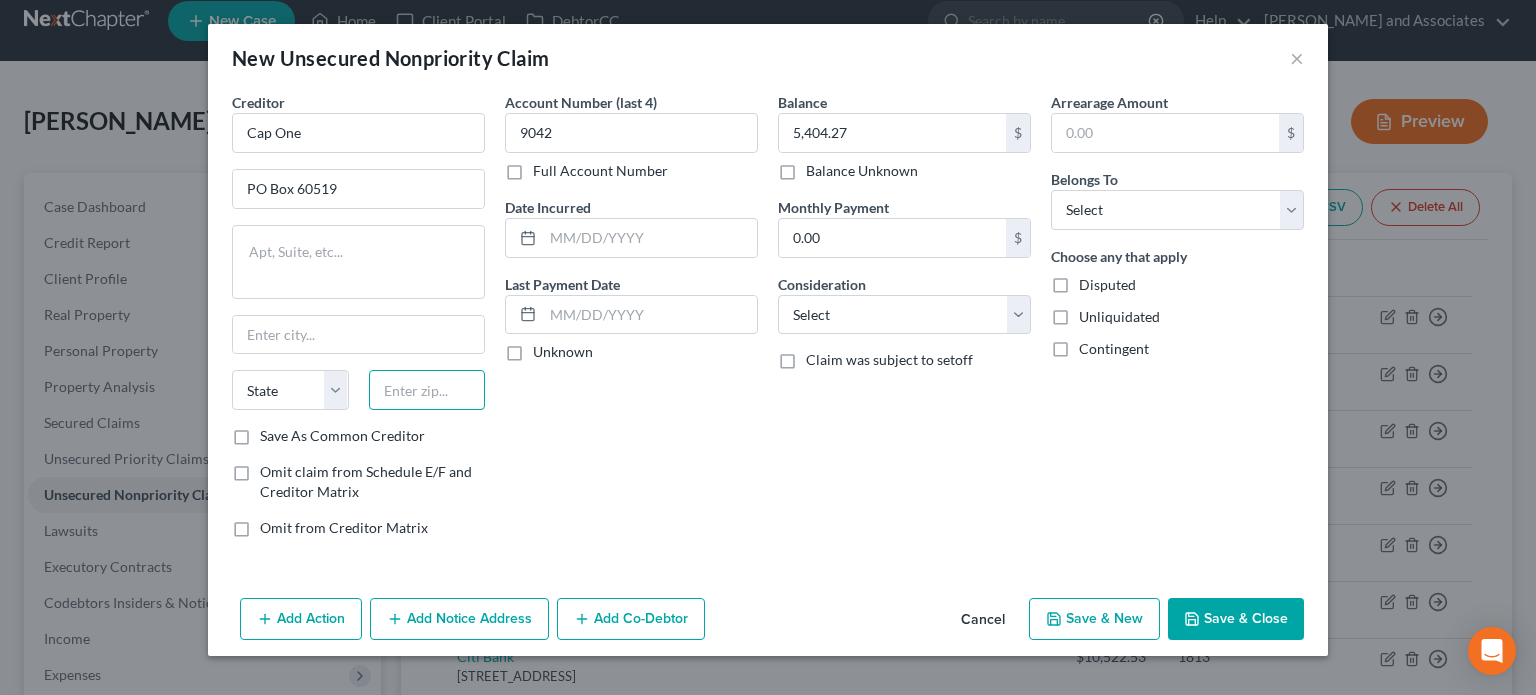 click at bounding box center [427, 390] 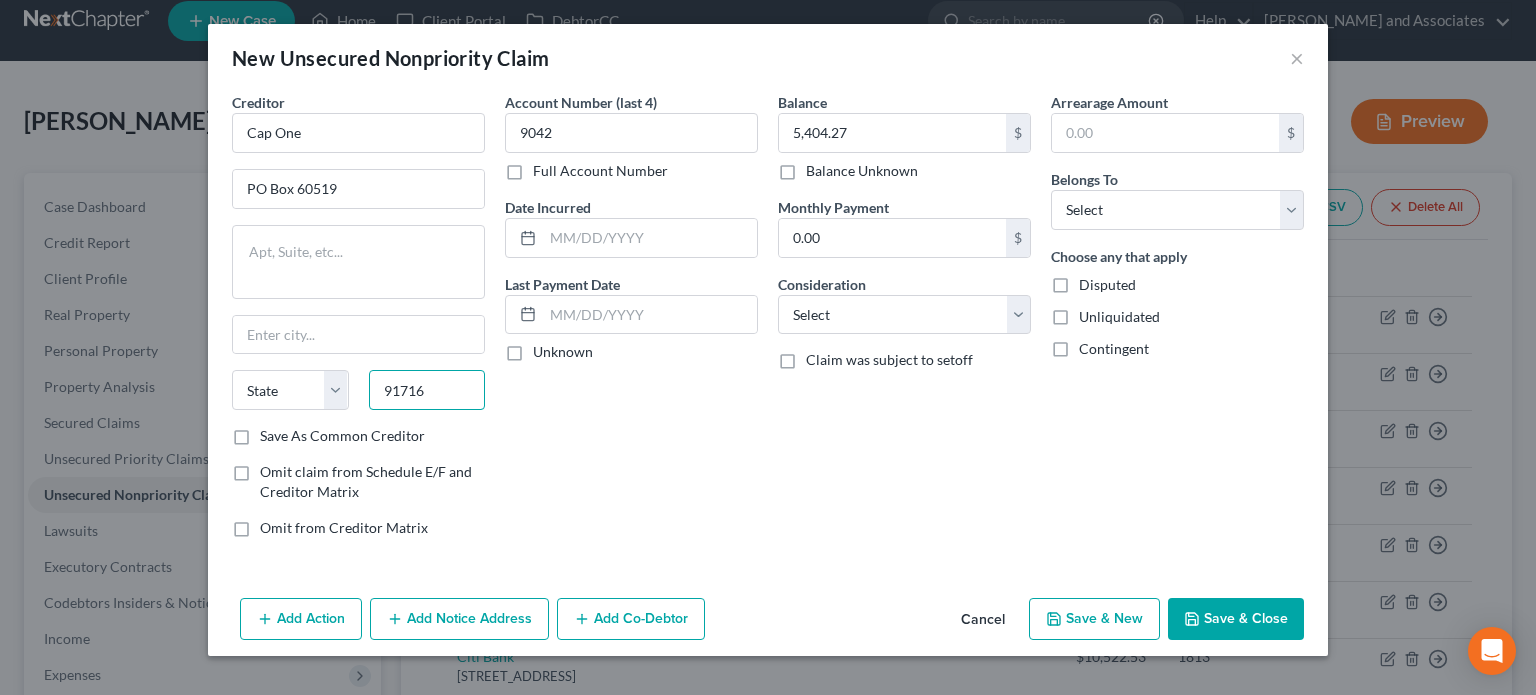 type on "91716" 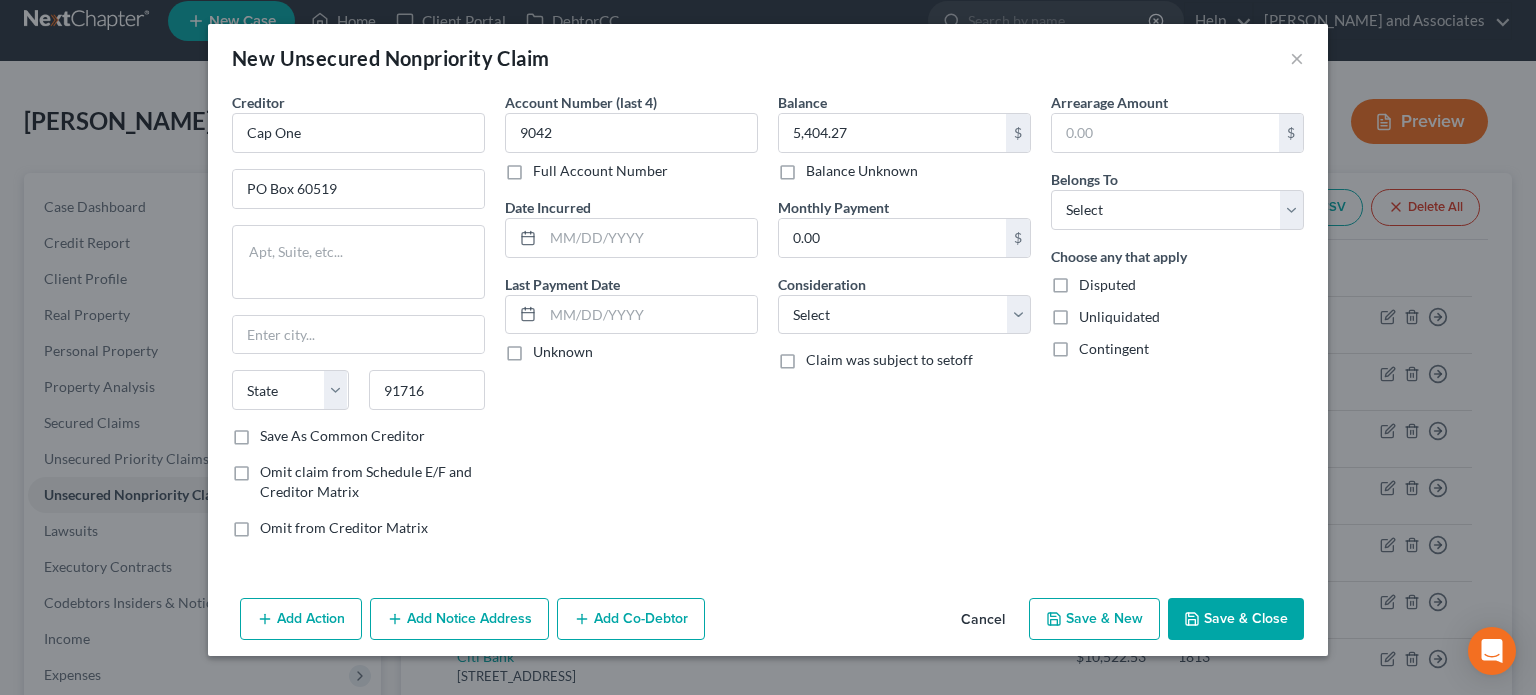 click on "Account Number (last 4)
9042
Full Account Number
Date Incurred         Last Payment Date         Unknown" at bounding box center (631, 323) 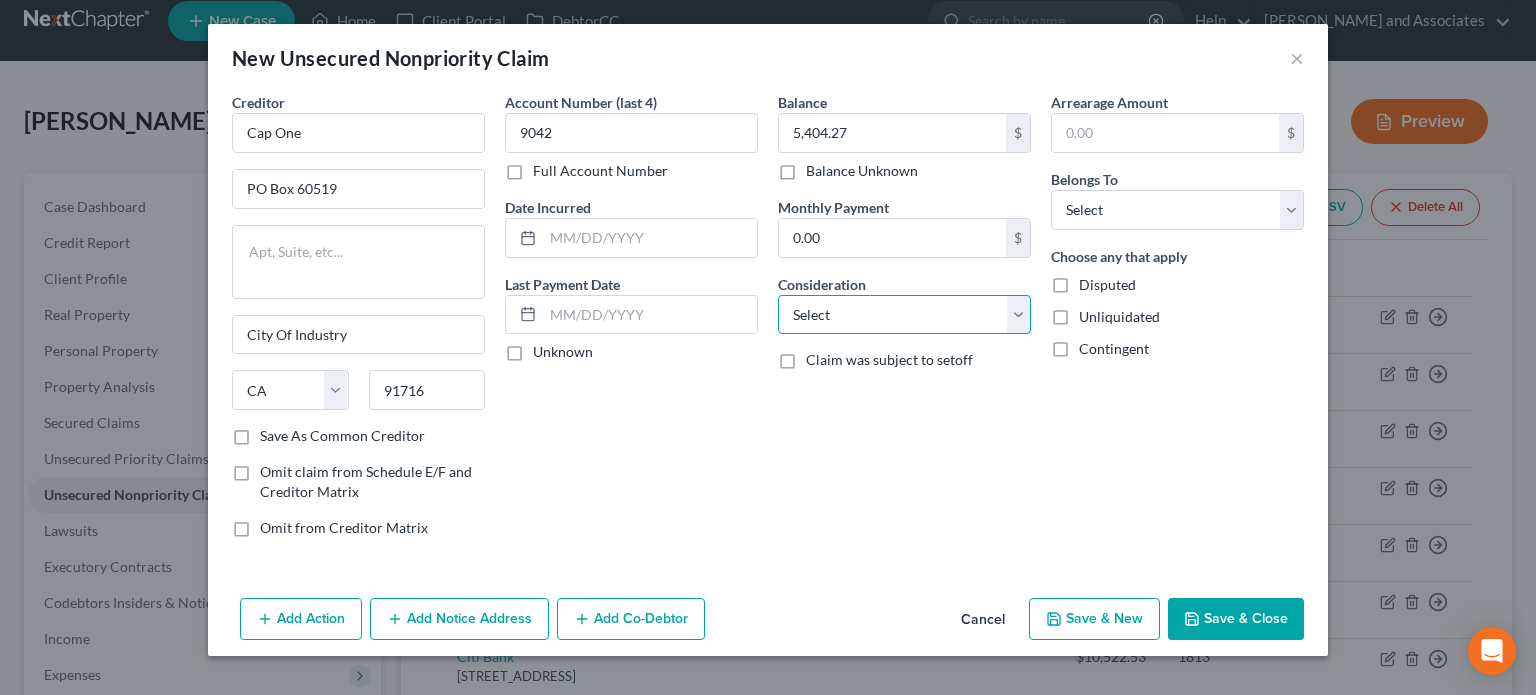 click on "Select Cable / Satellite Services Collection Agency Credit Card Debt Debt Counseling / Attorneys Deficiency Balance Domestic Support Obligations Home / Car Repairs Income Taxes Judgment Liens Medical Services Monies Loaned / Advanced Mortgage Obligation From Divorce Or Separation Obligation To Pensions Other Overdrawn Bank Account Promised To Help Pay Creditors Student Loans Suppliers And Vendors Telephone / Internet Services Utility Services" at bounding box center (904, 315) 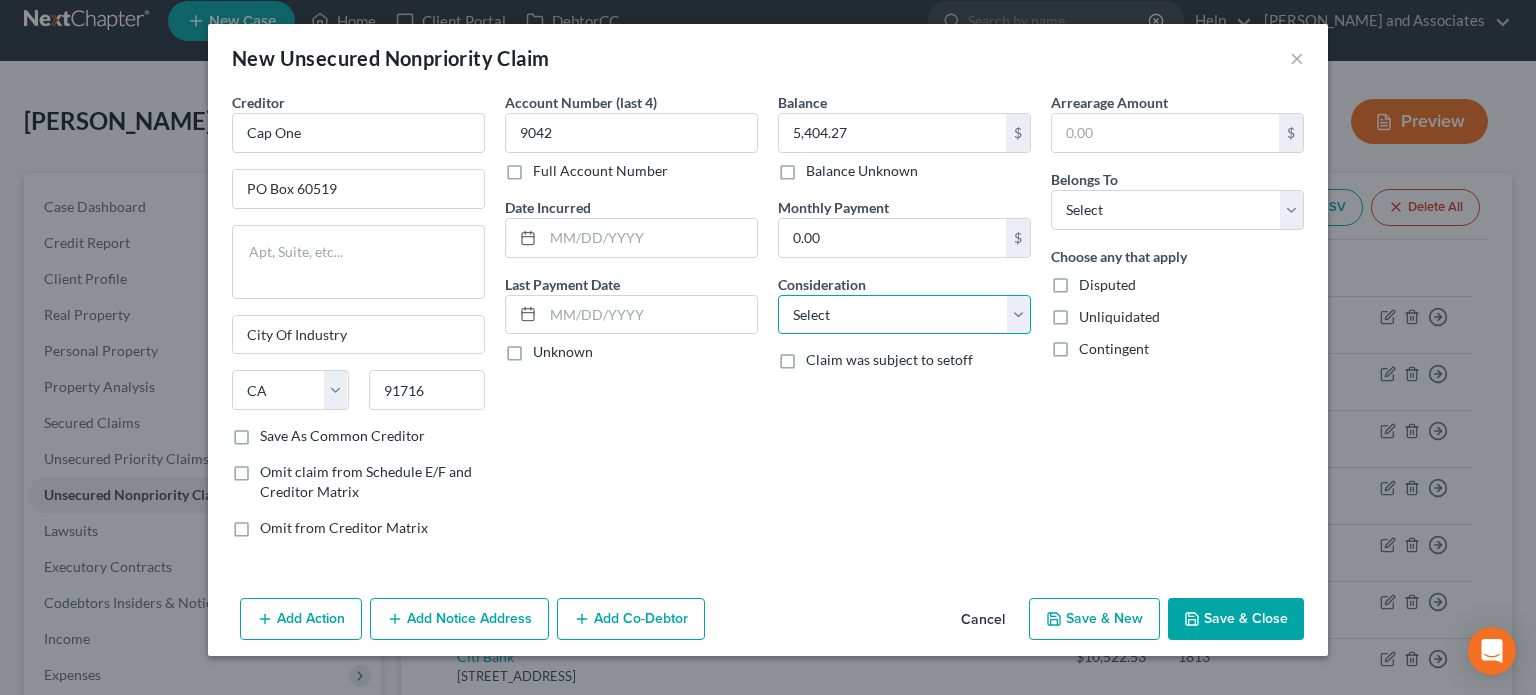 select on "2" 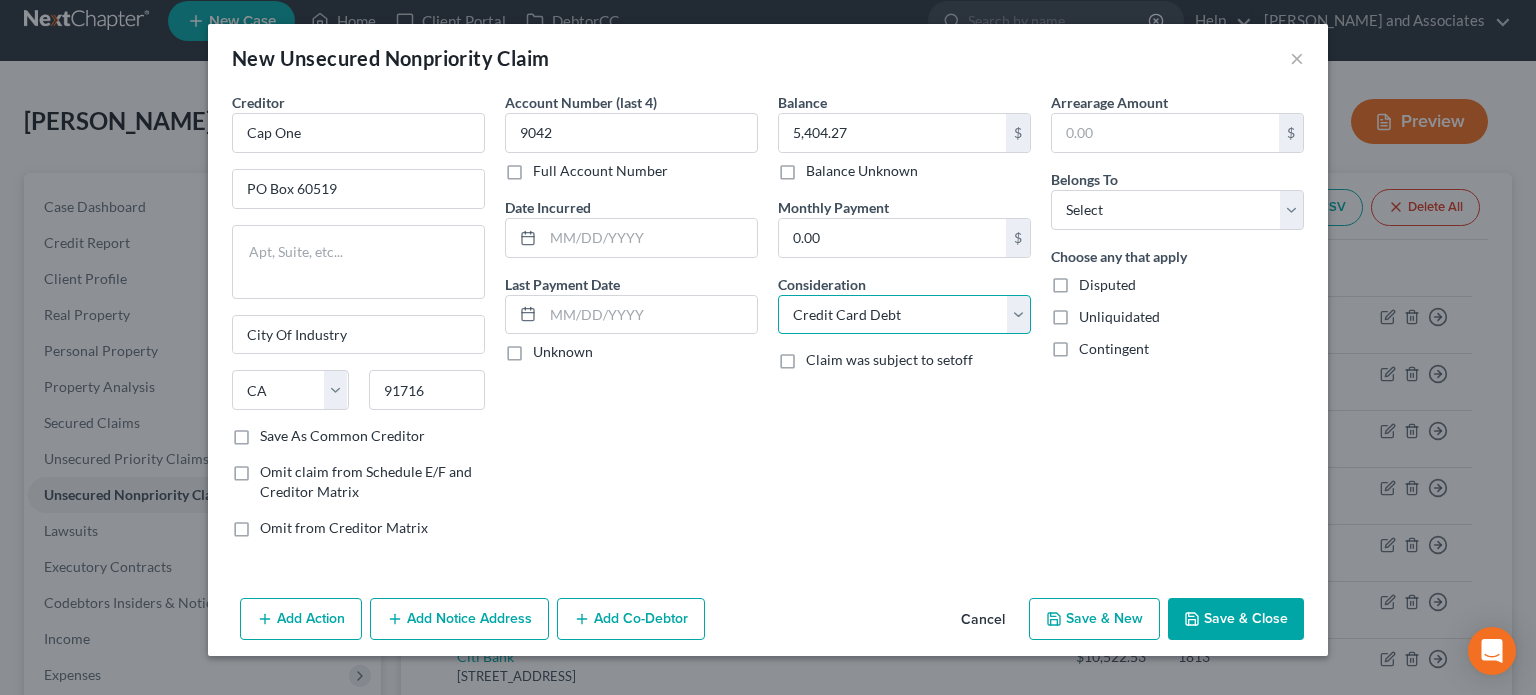 click on "Select Cable / Satellite Services Collection Agency Credit Card Debt Debt Counseling / Attorneys Deficiency Balance Domestic Support Obligations Home / Car Repairs Income Taxes Judgment Liens Medical Services Monies Loaned / Advanced Mortgage Obligation From Divorce Or Separation Obligation To Pensions Other Overdrawn Bank Account Promised To Help Pay Creditors Student Loans Suppliers And Vendors Telephone / Internet Services Utility Services" at bounding box center (904, 315) 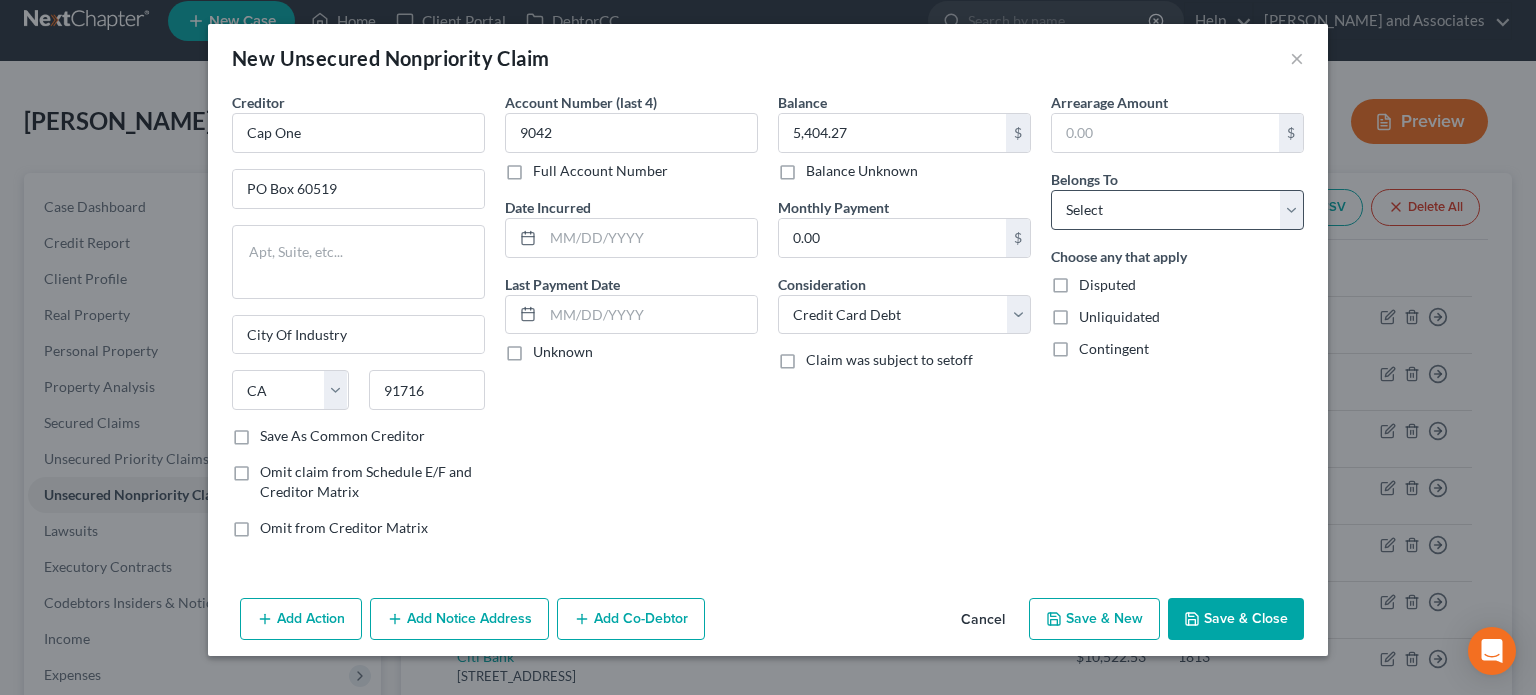 click on "Belongs To
*
Select Debtor 1 Only Debtor 2 Only Debtor 1 And Debtor 2 Only At Least One Of The Debtors And Another Community Property" at bounding box center [1177, 199] 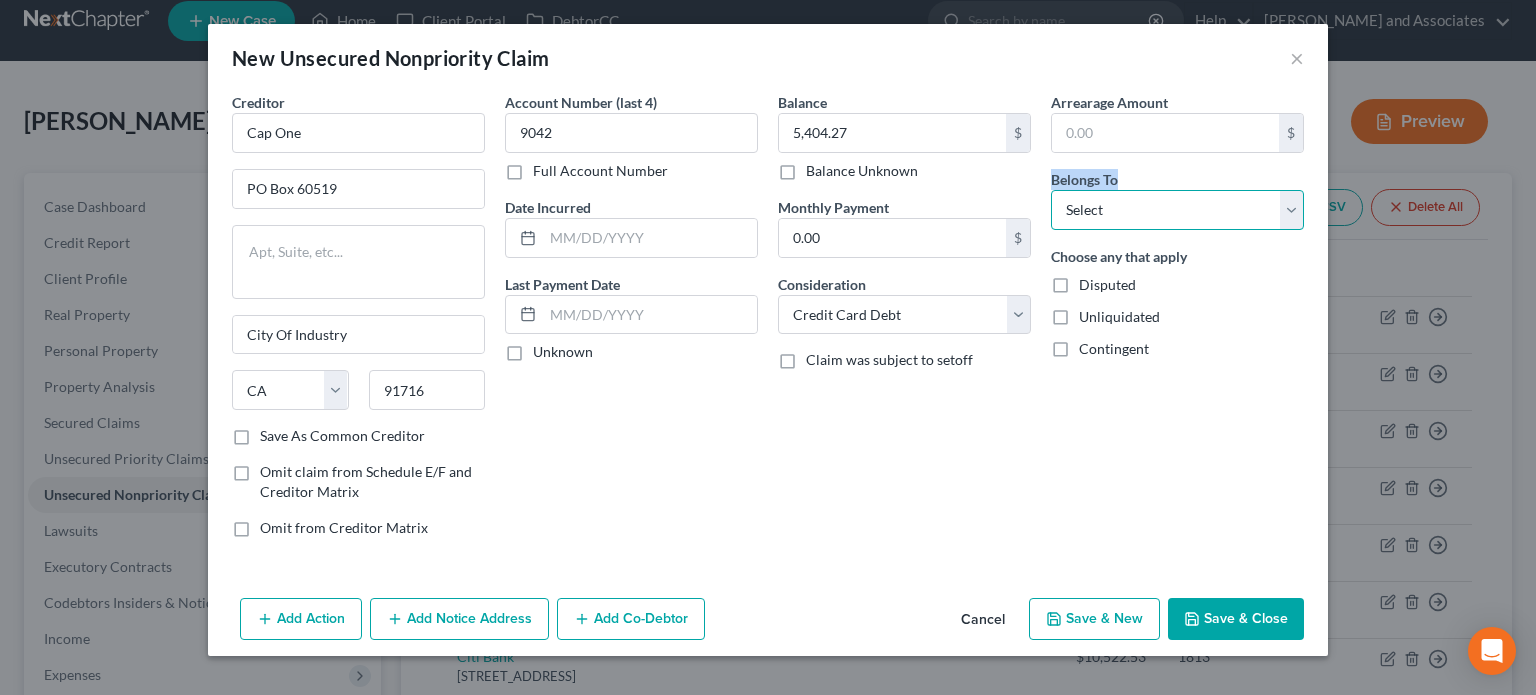 click on "Select Debtor 1 Only Debtor 2 Only Debtor 1 And Debtor 2 Only At Least One Of The Debtors And Another Community Property" at bounding box center [1177, 210] 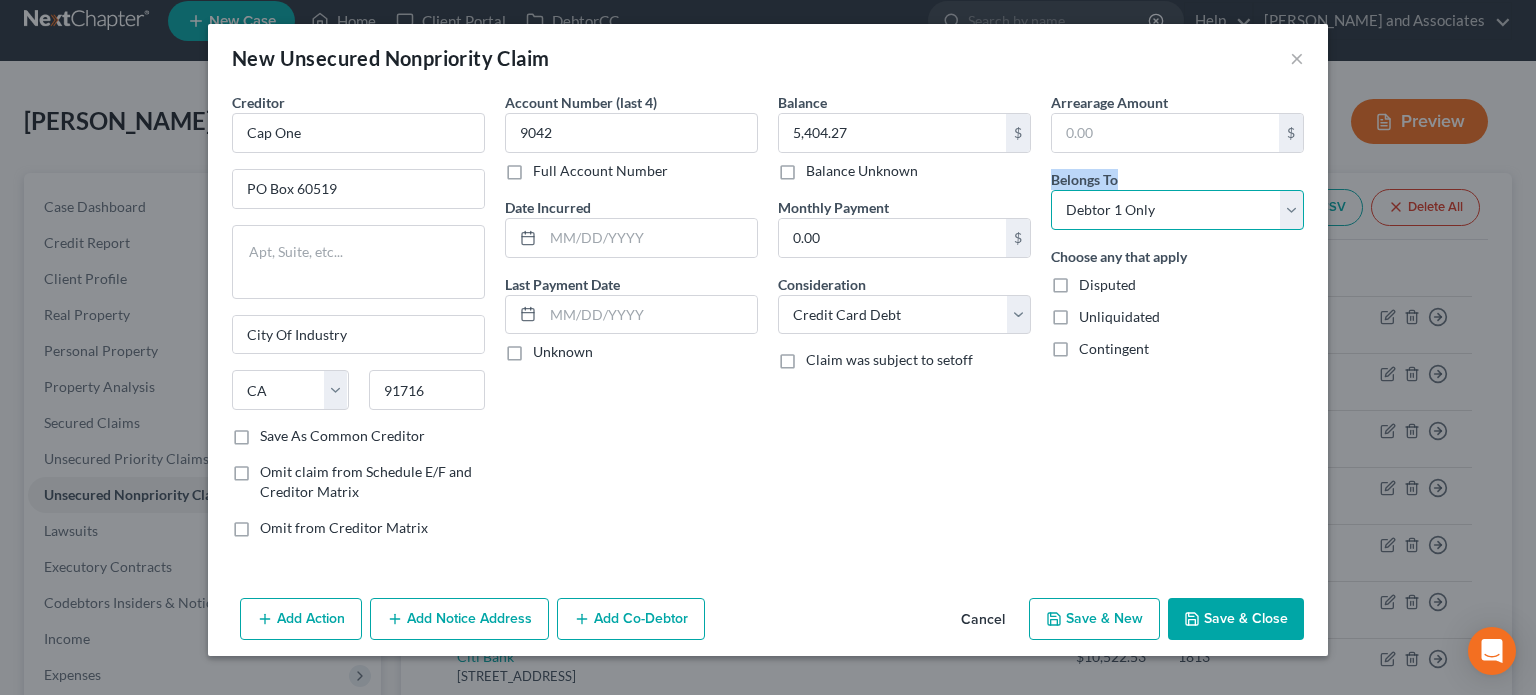 click on "Select Debtor 1 Only Debtor 2 Only Debtor 1 And Debtor 2 Only At Least One Of The Debtors And Another Community Property" at bounding box center [1177, 210] 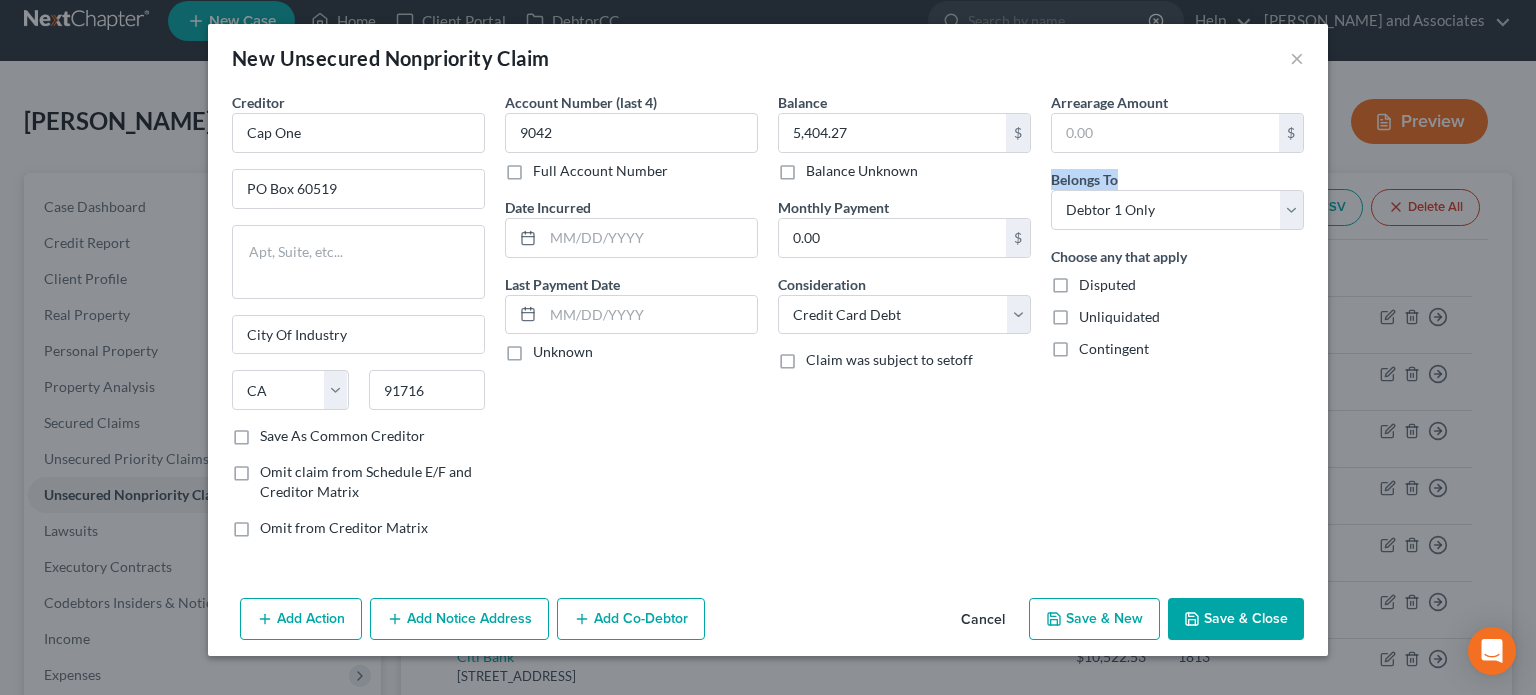 click on "Save & Close" at bounding box center (1236, 619) 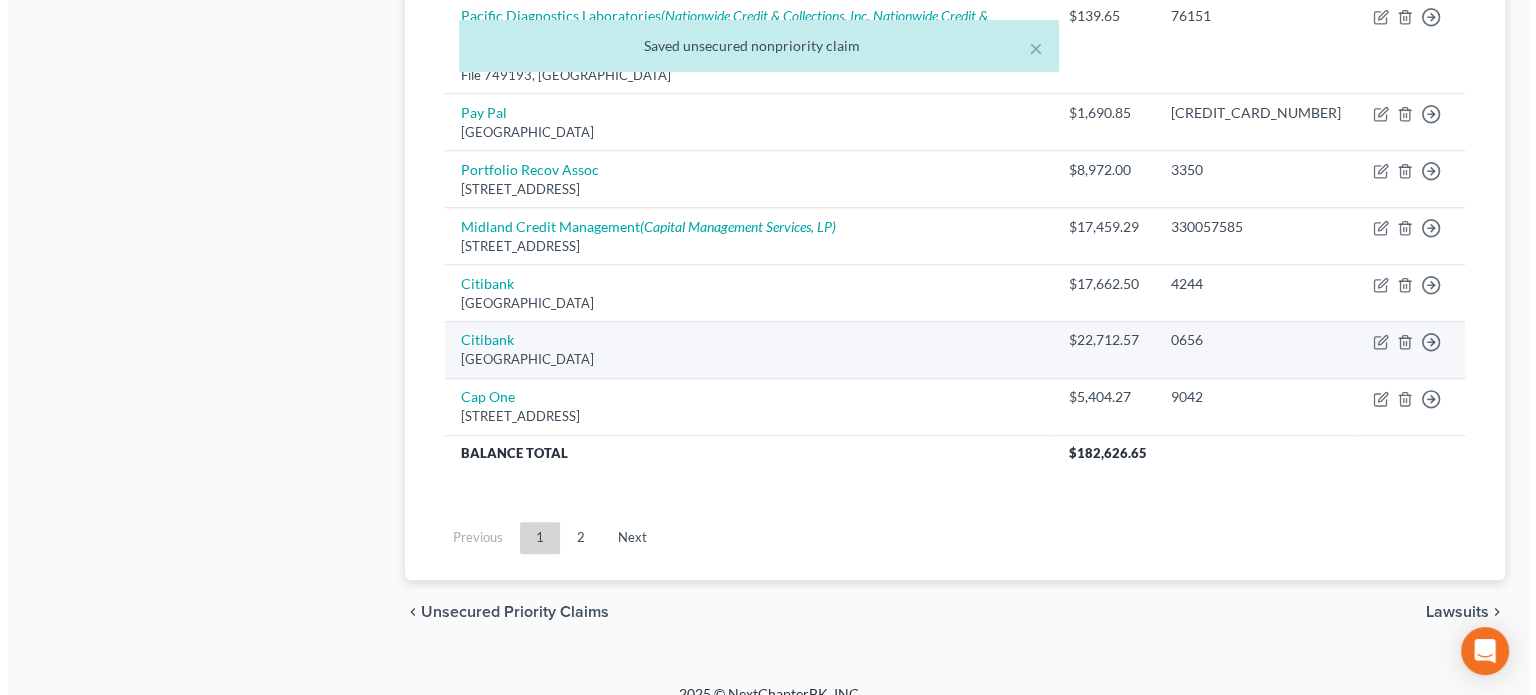 scroll, scrollTop: 1875, scrollLeft: 0, axis: vertical 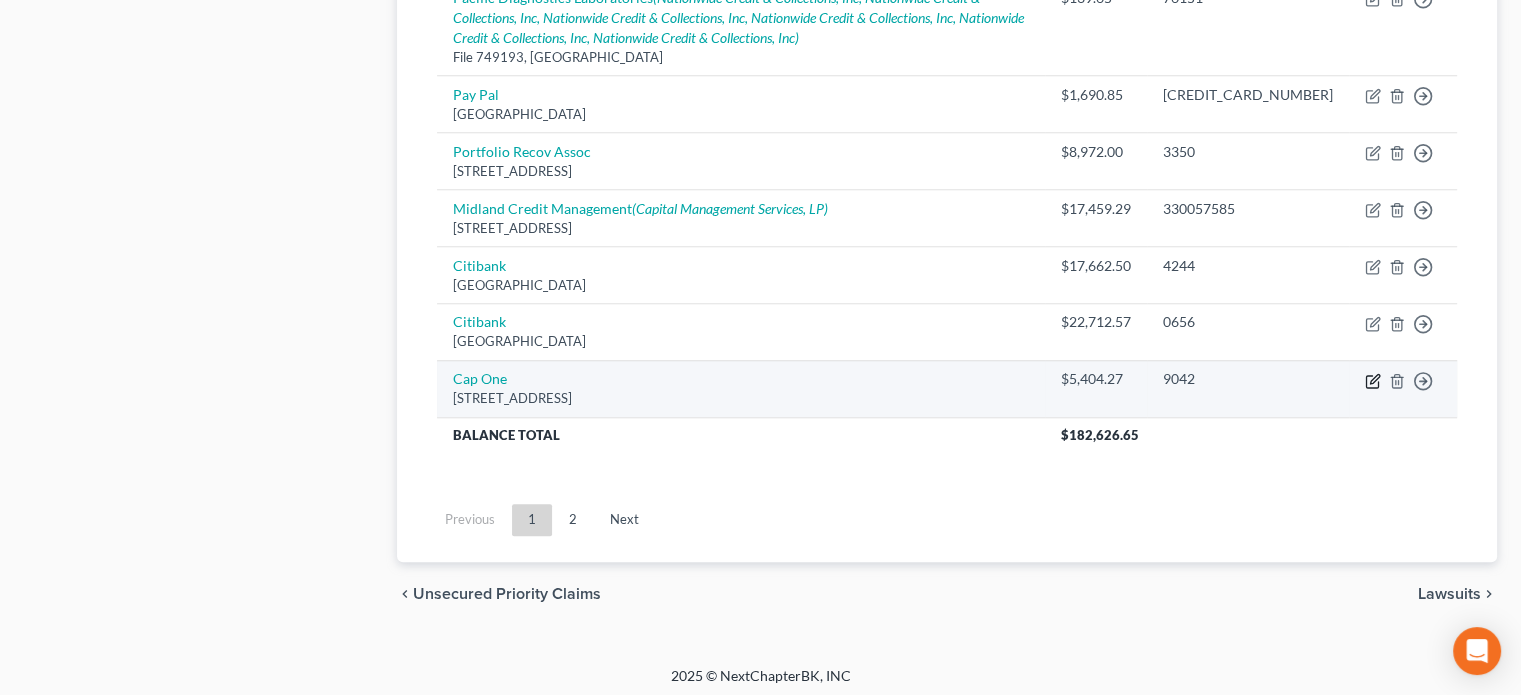 click 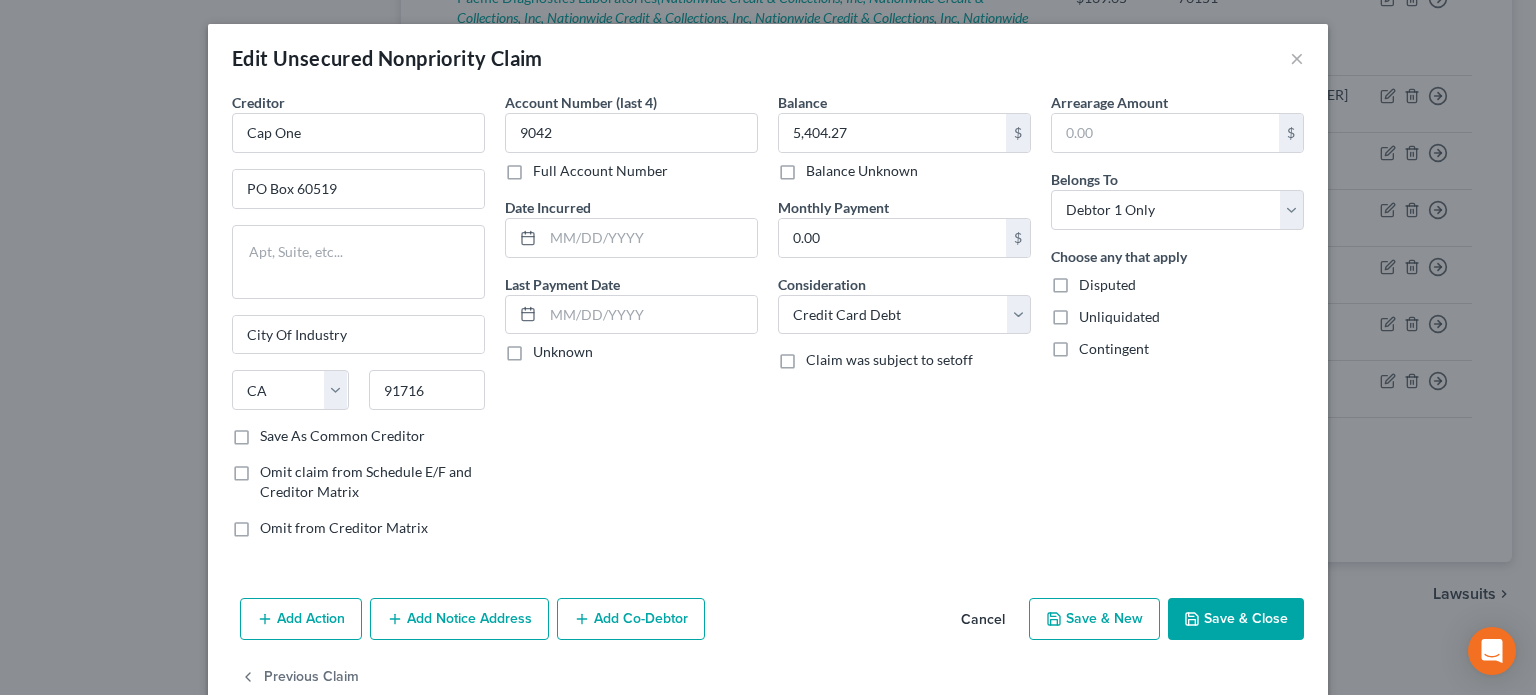 click on "Add Notice Address" at bounding box center [459, 619] 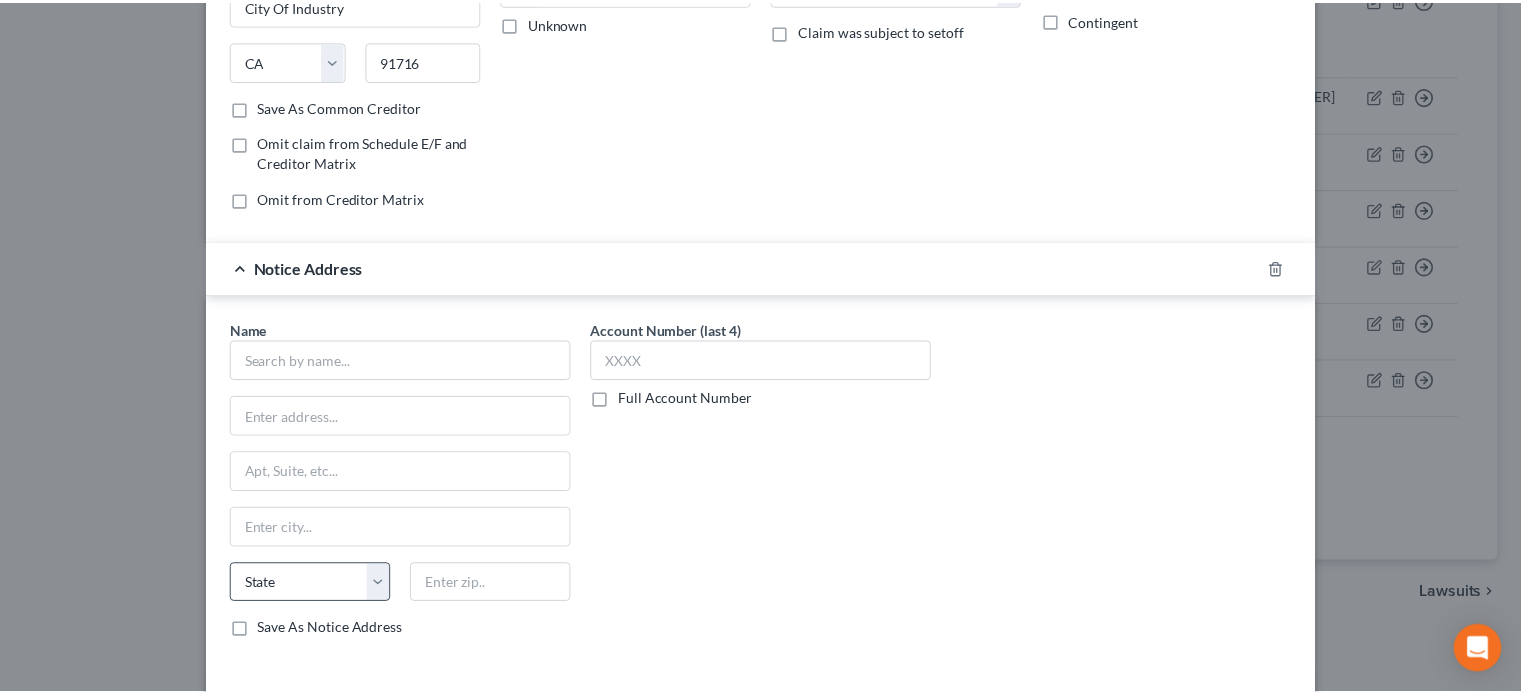 scroll, scrollTop: 468, scrollLeft: 0, axis: vertical 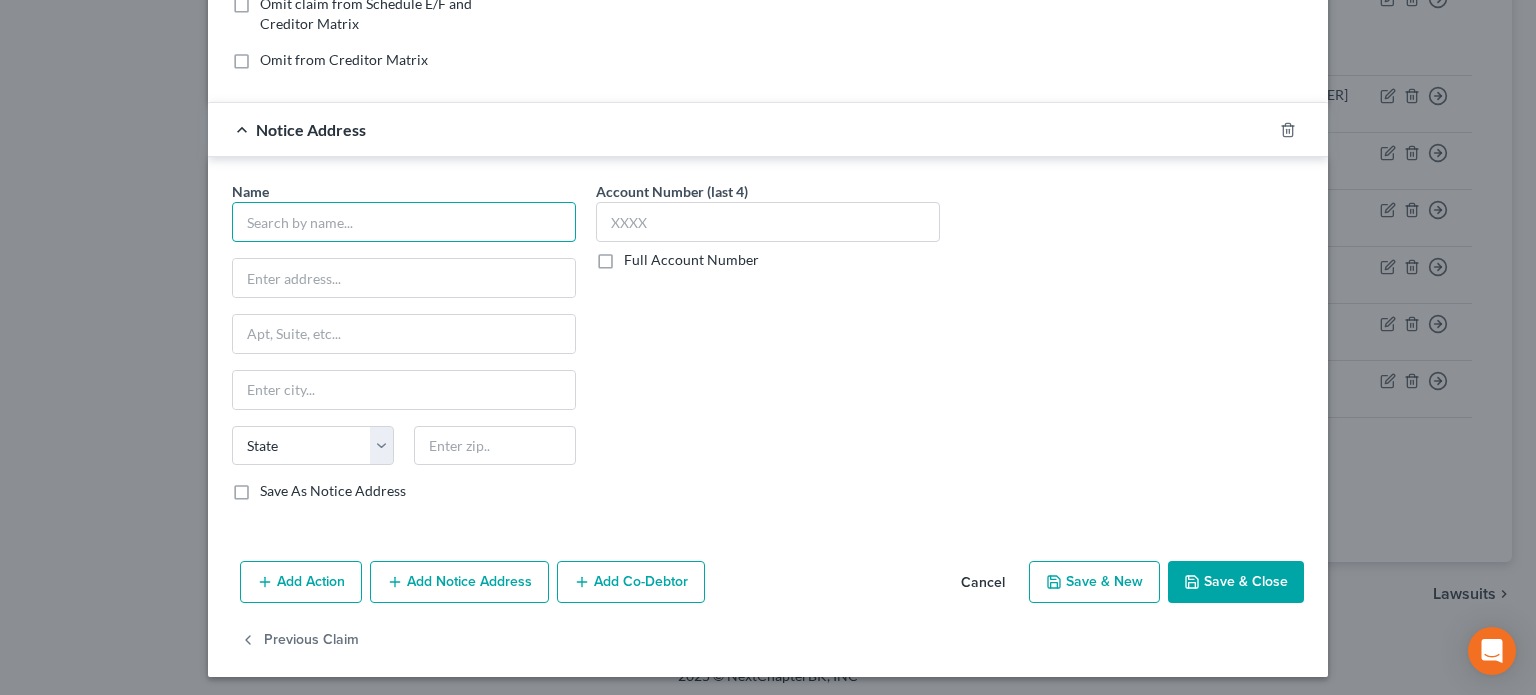 click at bounding box center (404, 222) 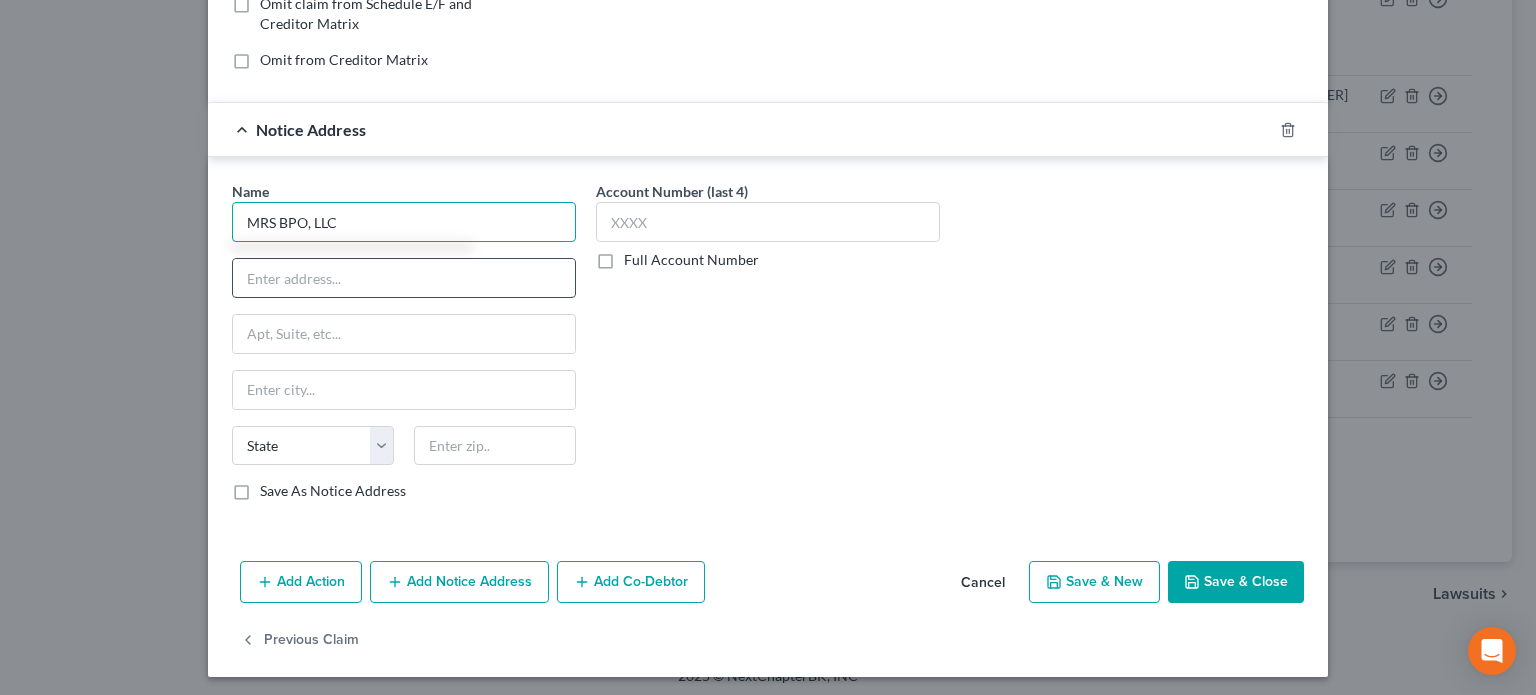 type on "MRS BPO, LLC" 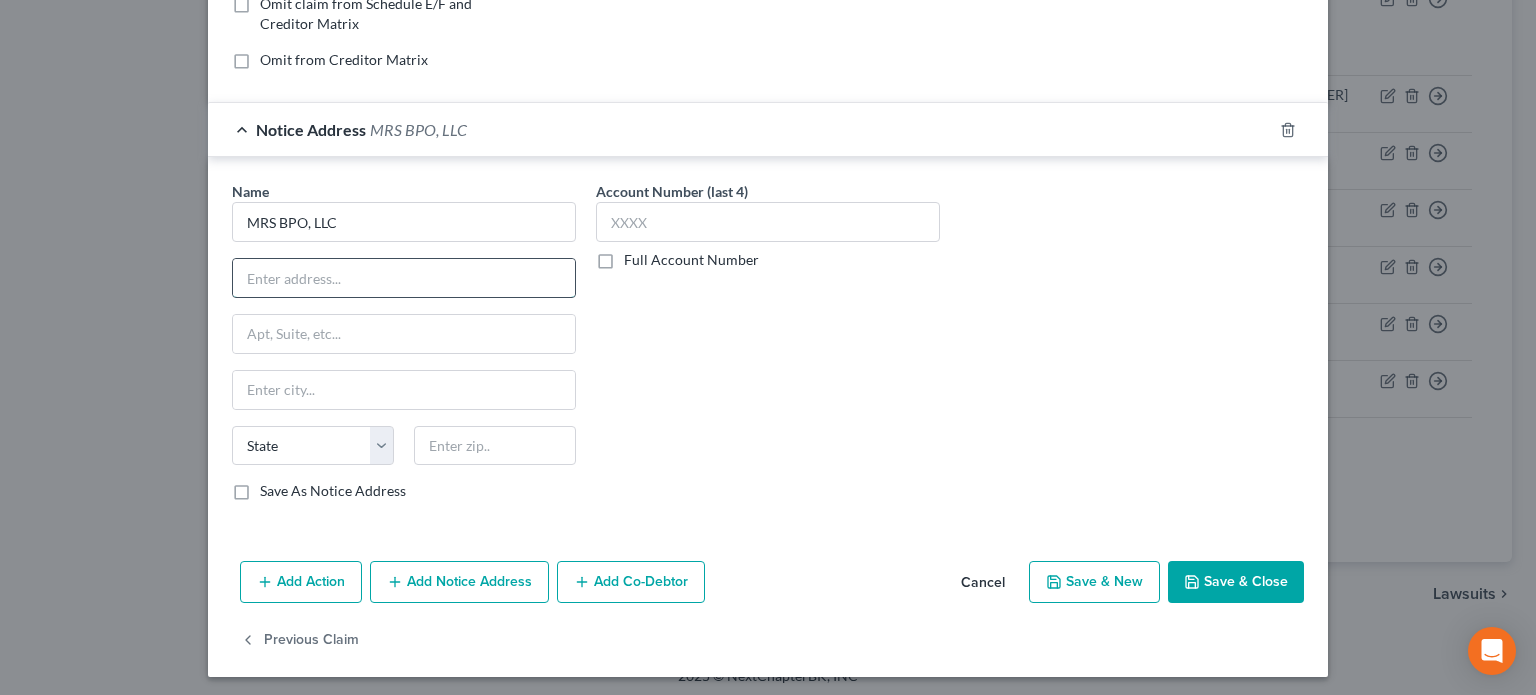 click at bounding box center [404, 278] 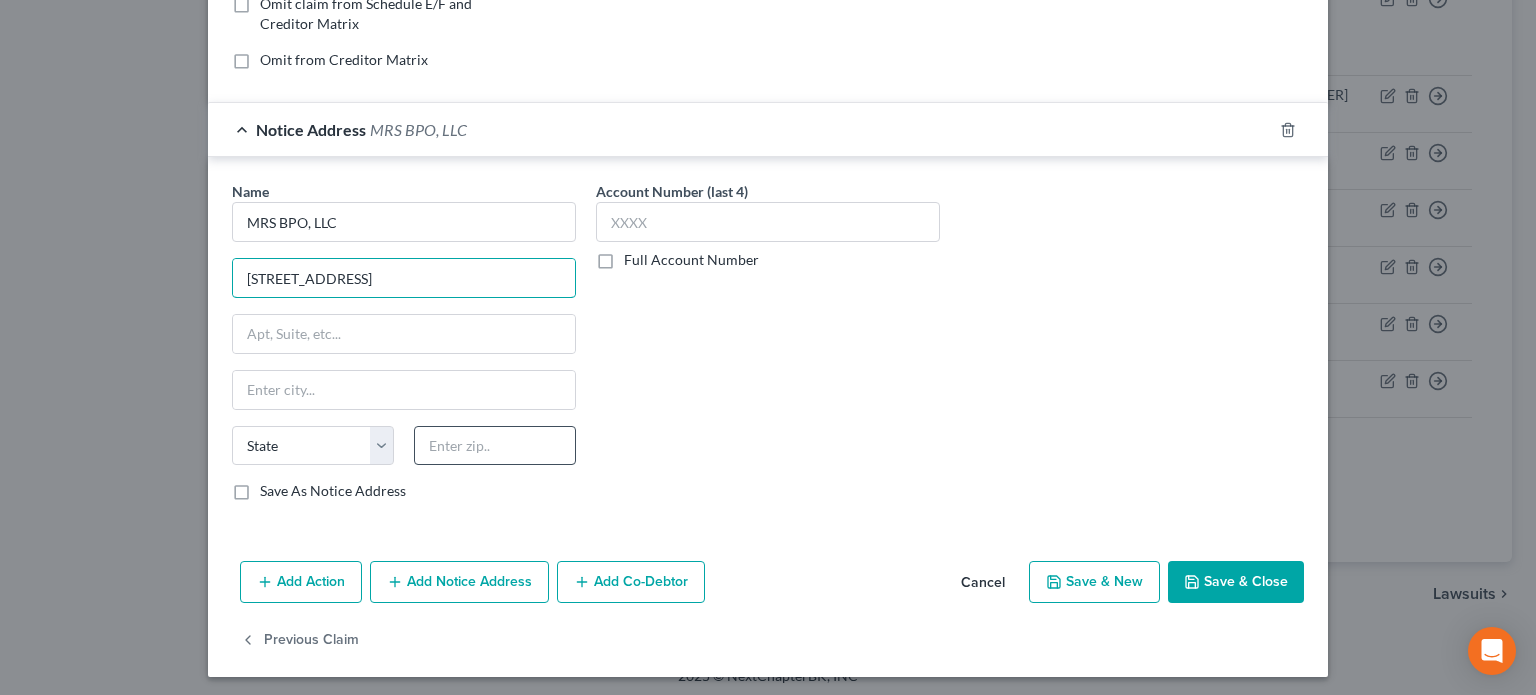 type on "[STREET_ADDRESS]" 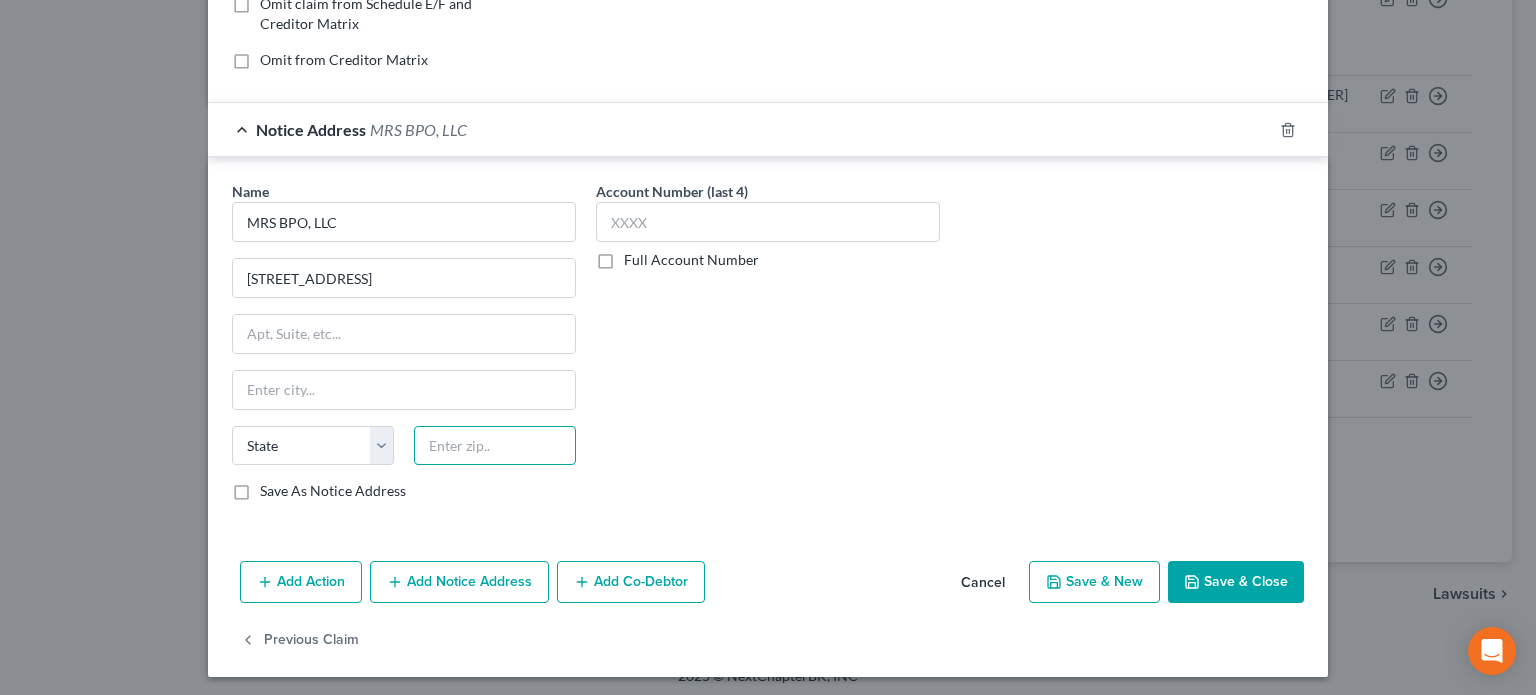 click at bounding box center [495, 446] 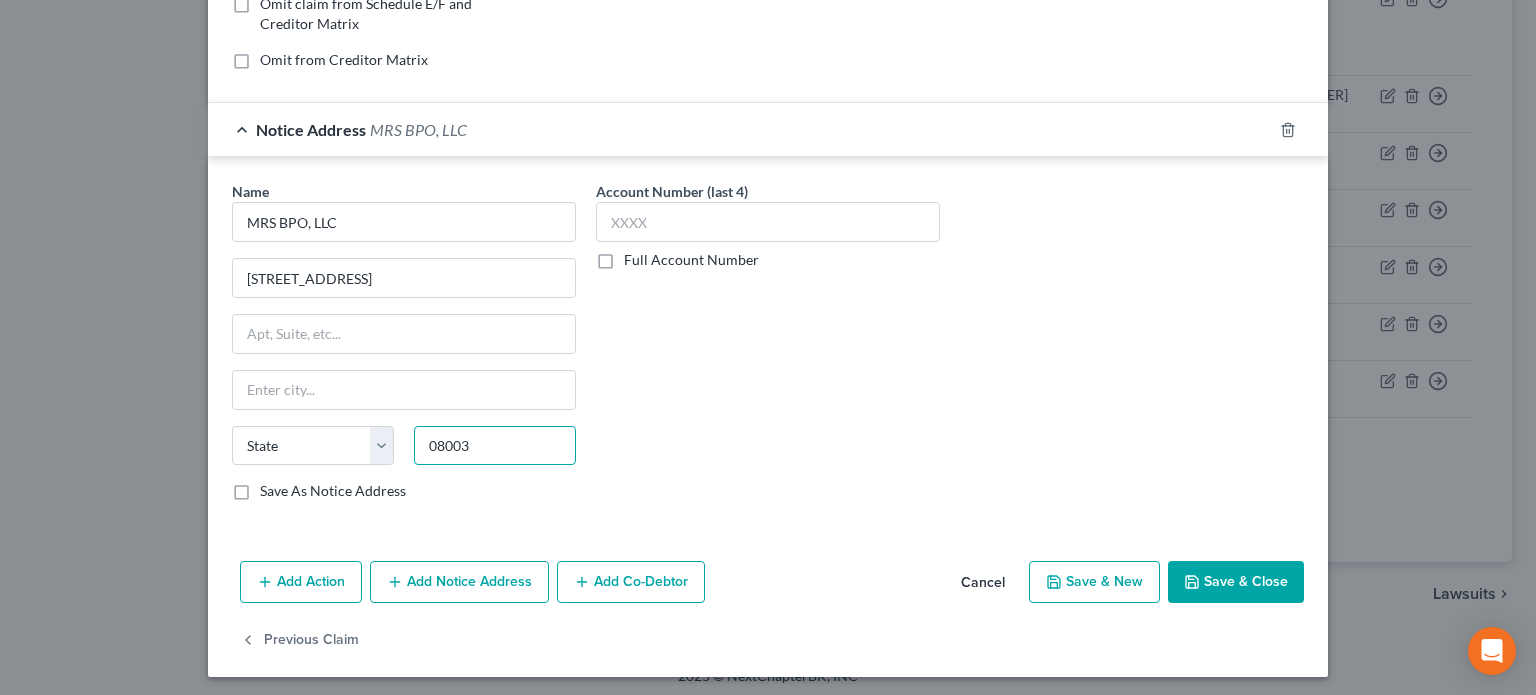 type on "08003" 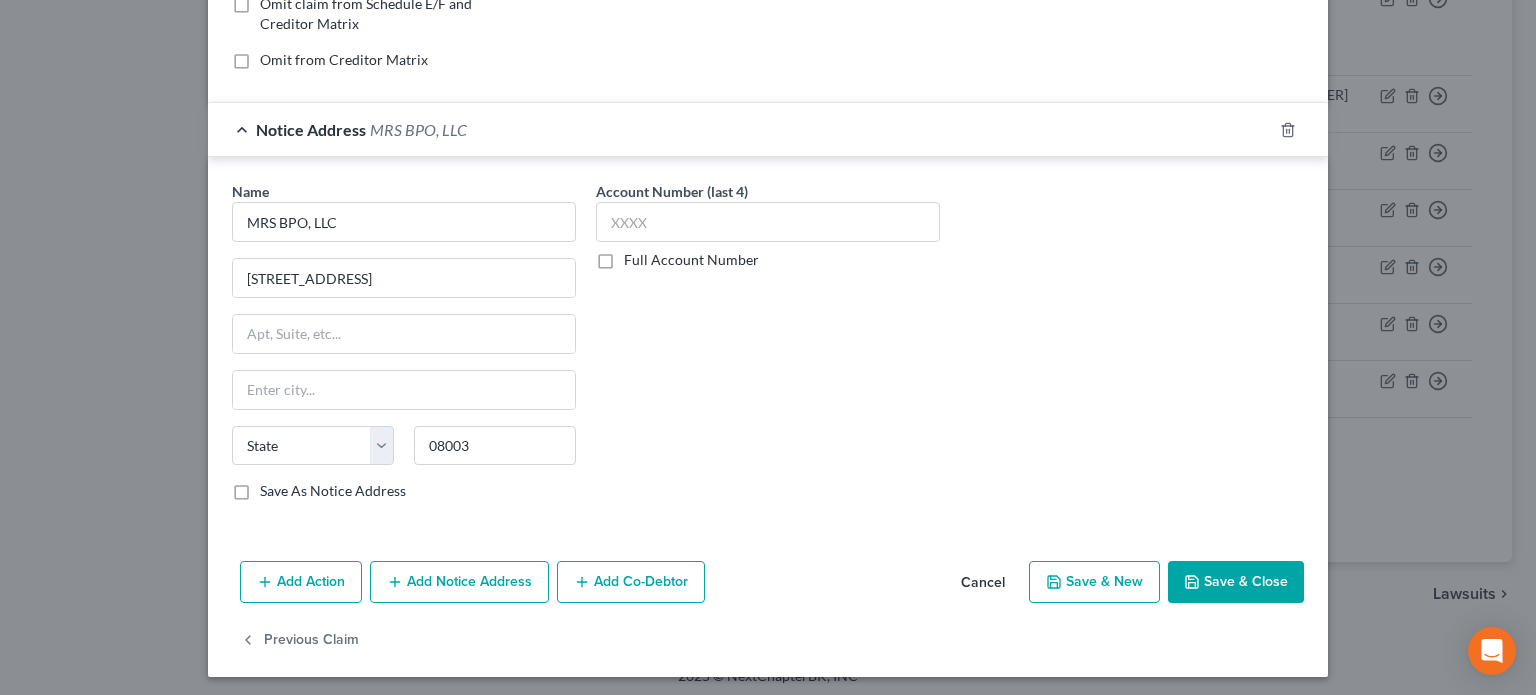 click on "Account Number (last 4)
Full Account Number" at bounding box center (768, 349) 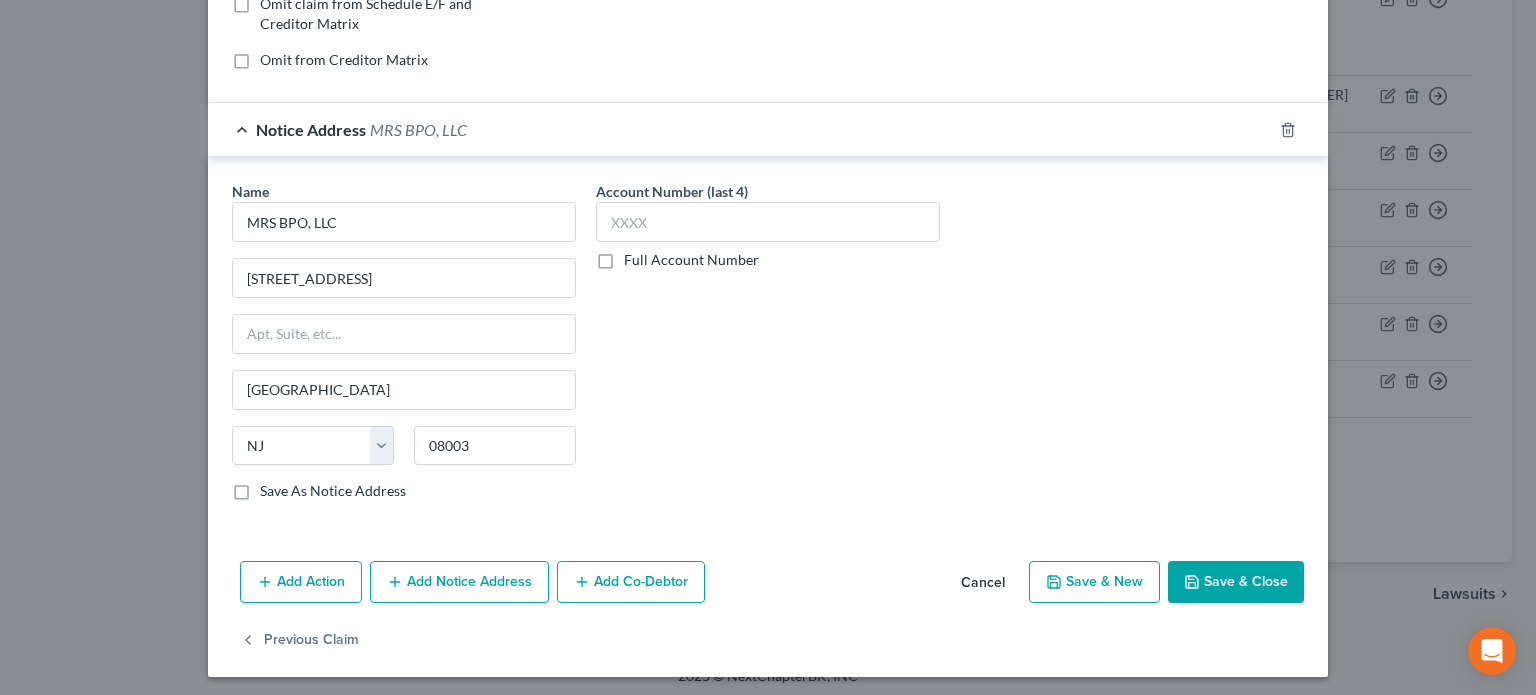 click on "Account Number (last 4)
Full Account Number" at bounding box center (768, 349) 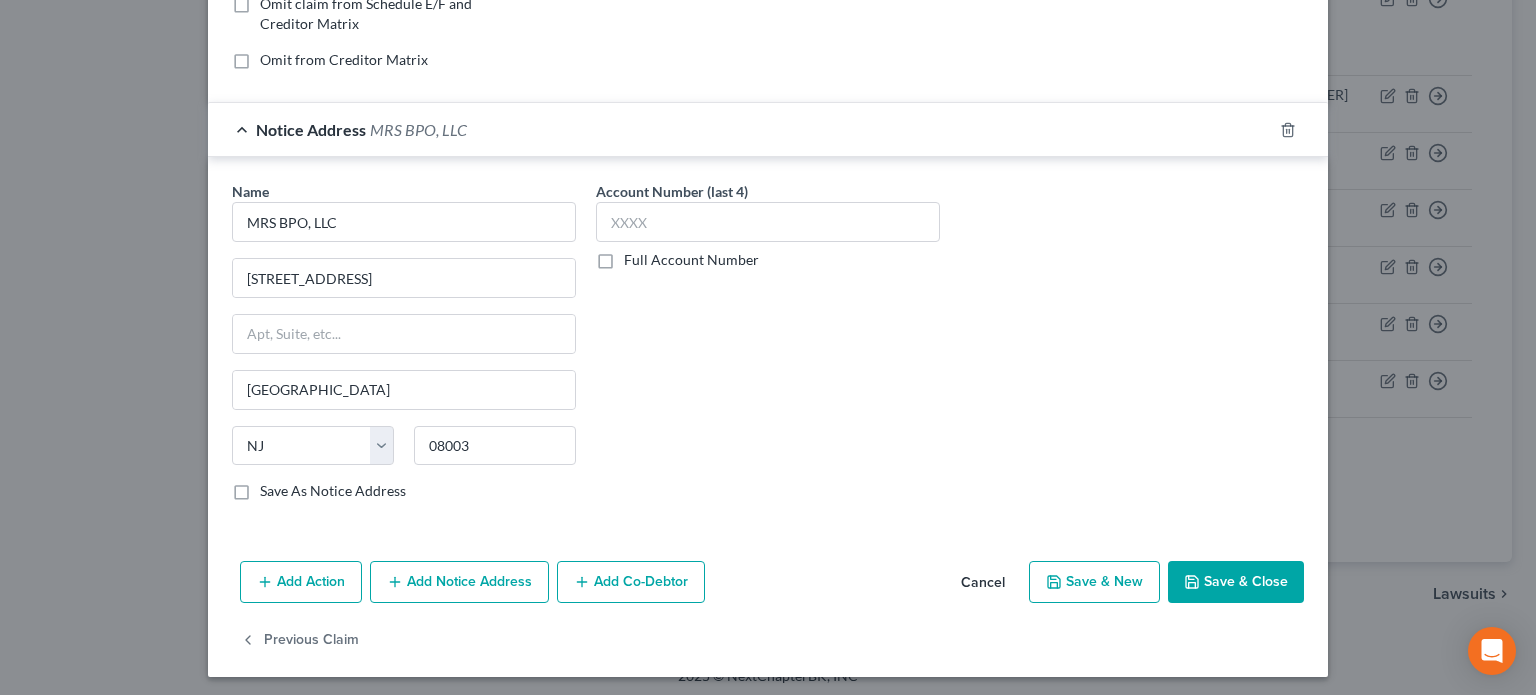click on "Full Account Number" at bounding box center (691, 260) 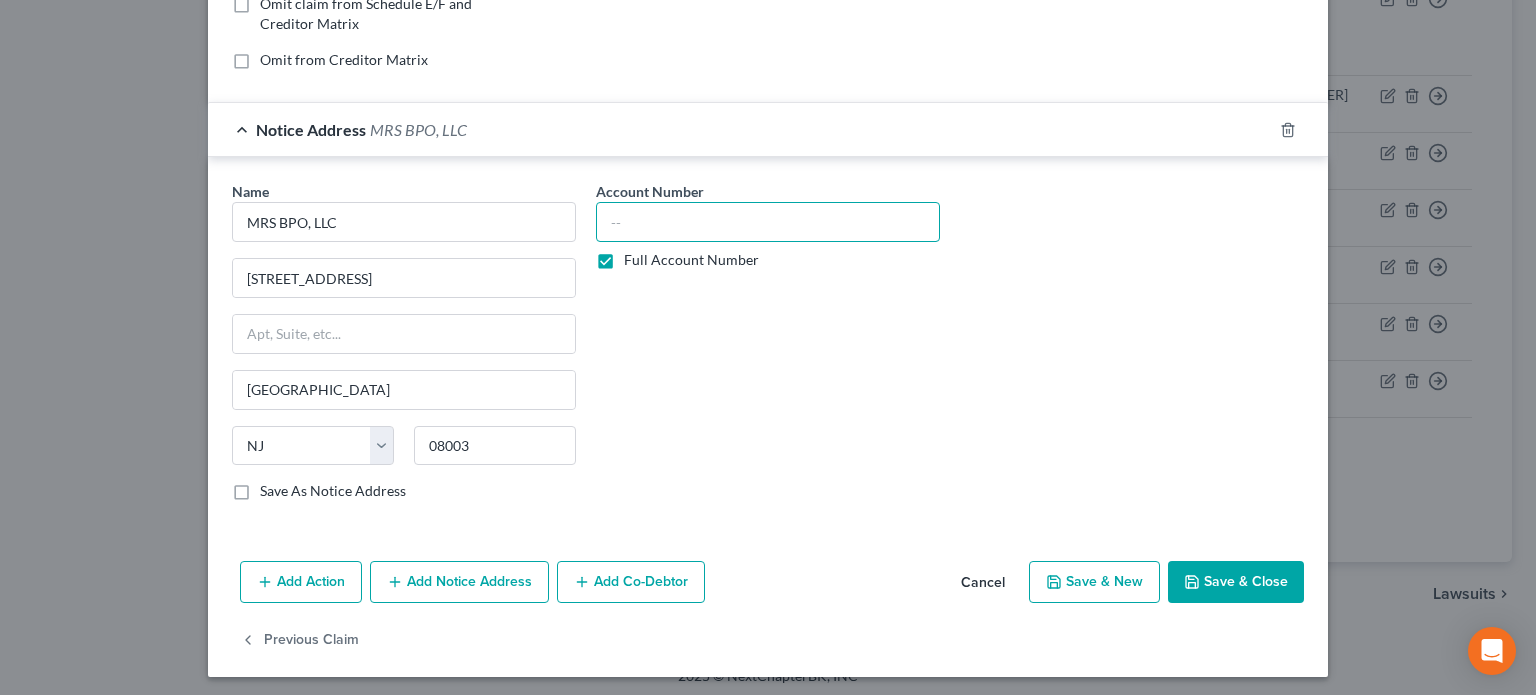 click at bounding box center [768, 222] 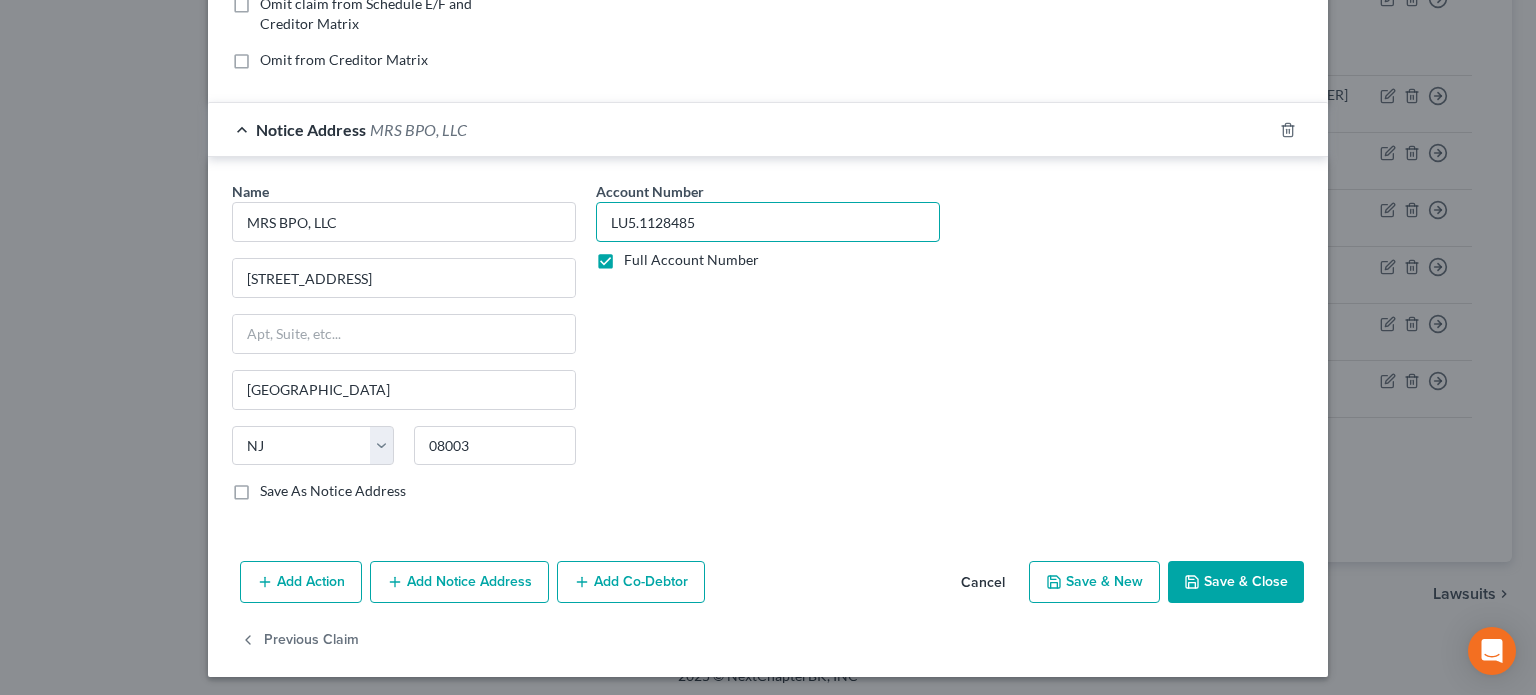 type on "LU5.1128485" 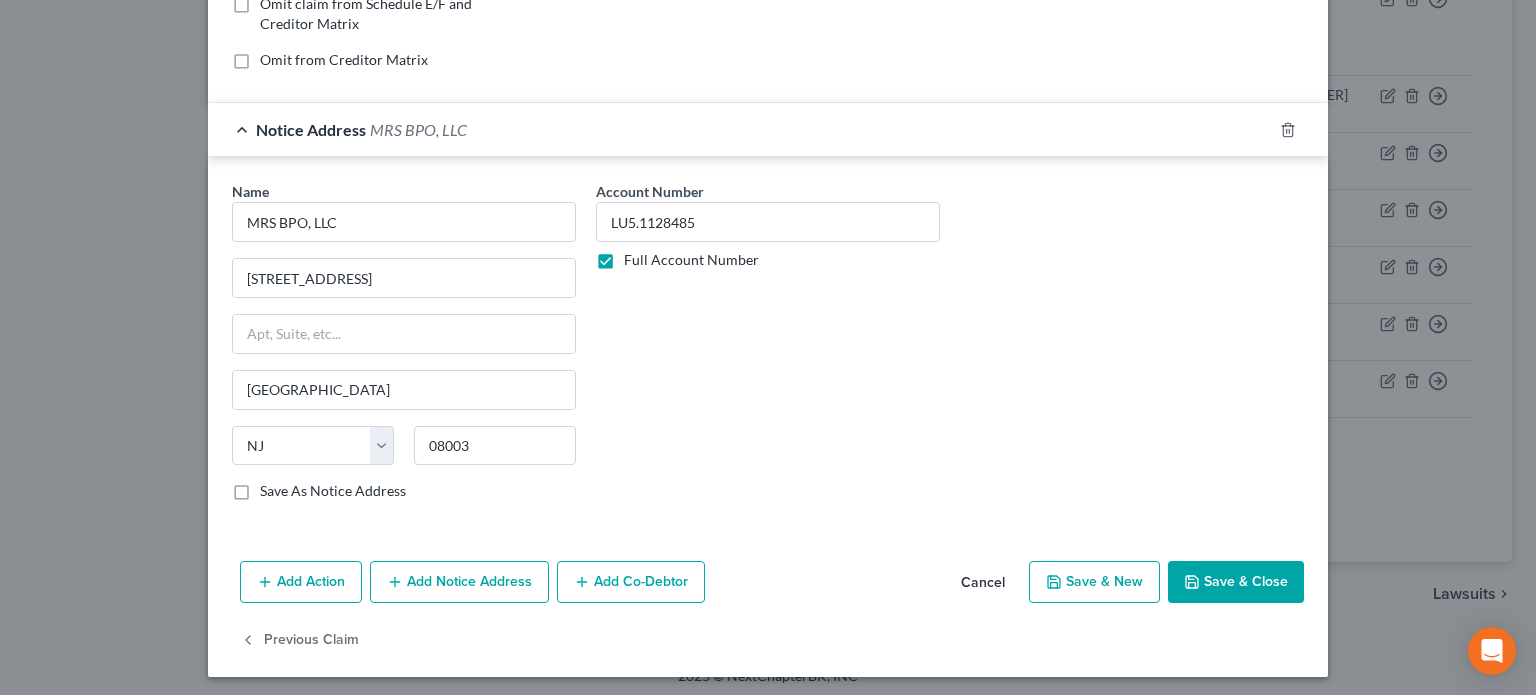 click on "Save & Close" at bounding box center [1236, 582] 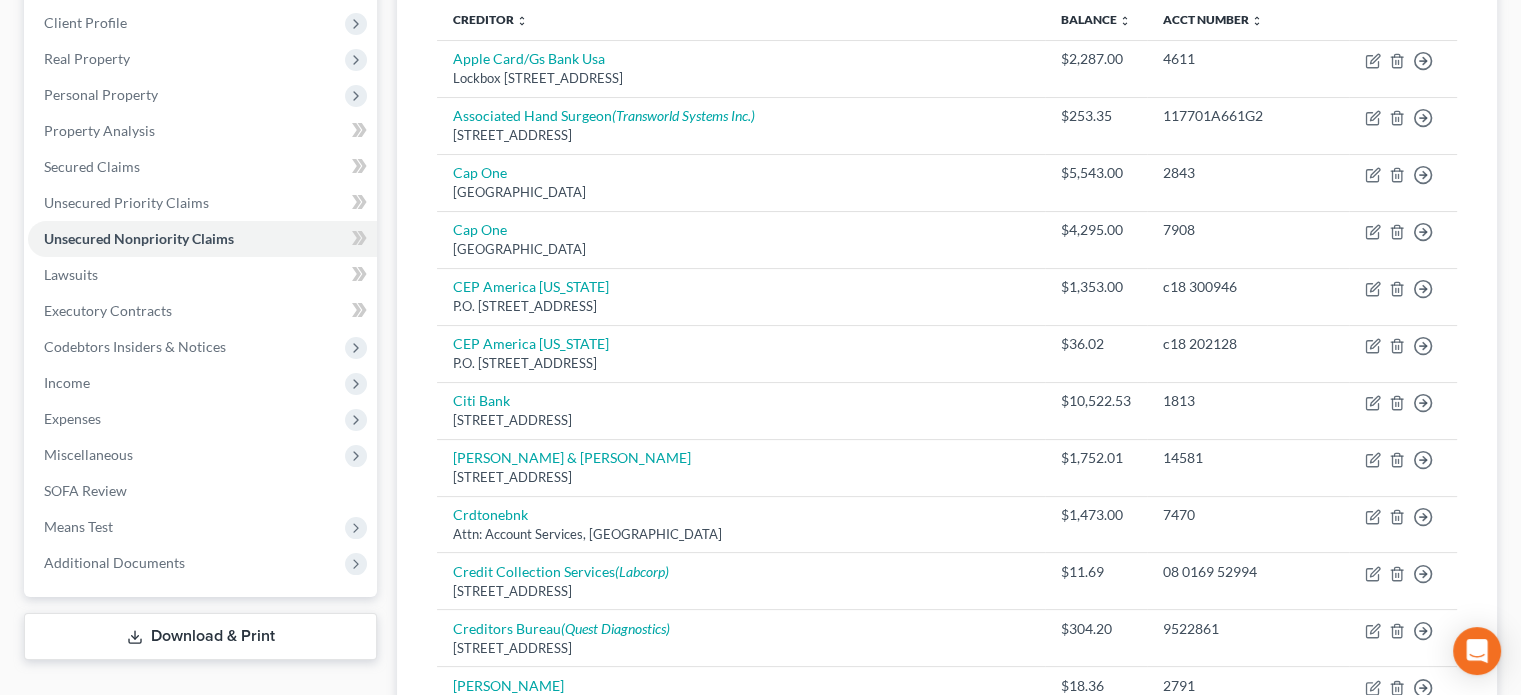 scroll, scrollTop: 75, scrollLeft: 0, axis: vertical 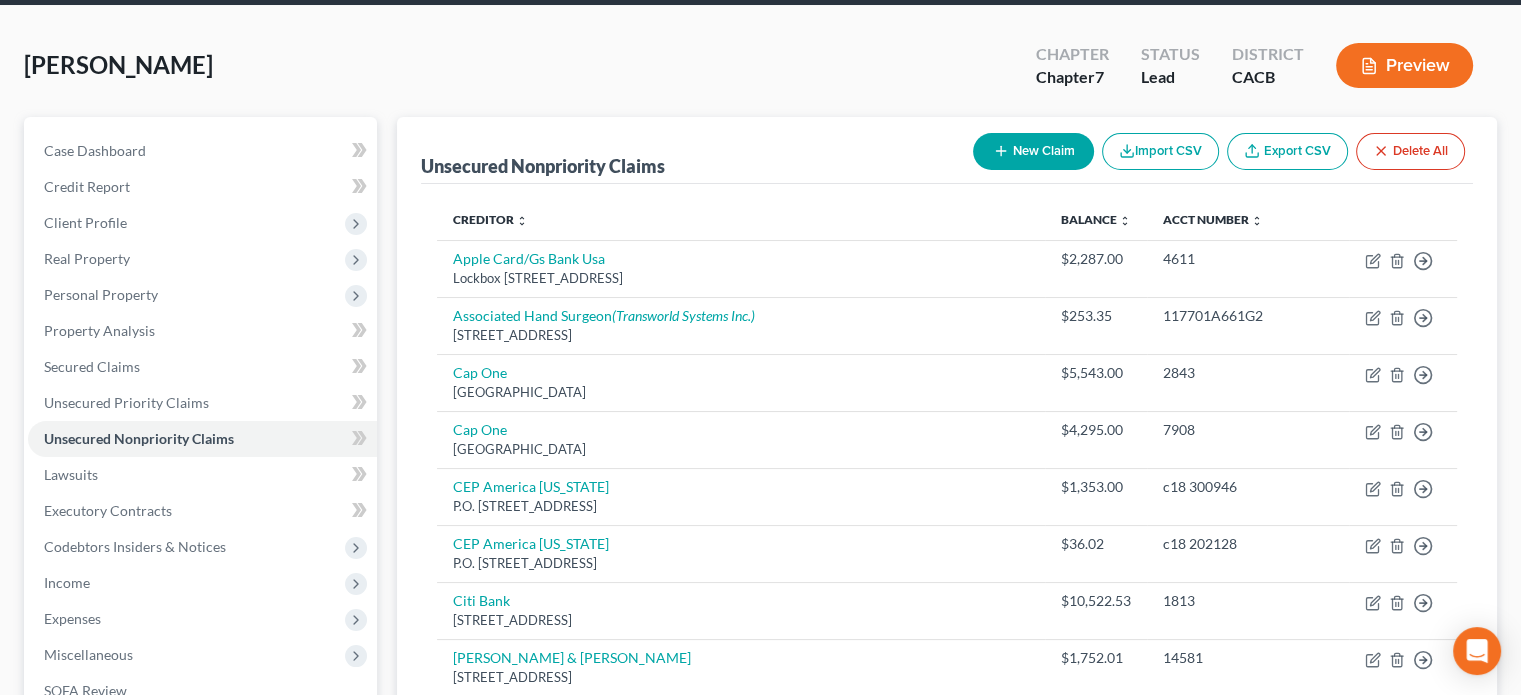 click on "New Claim" at bounding box center (1033, 151) 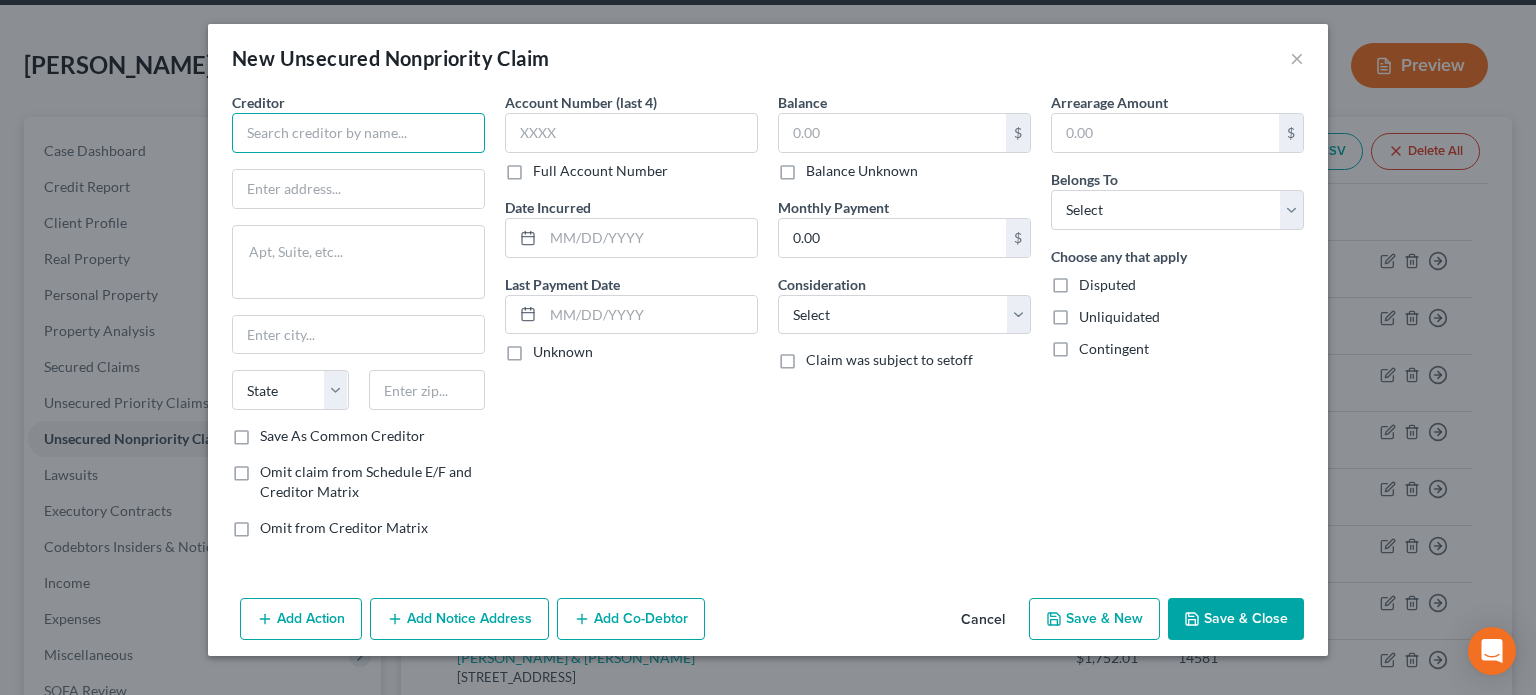 click at bounding box center (358, 133) 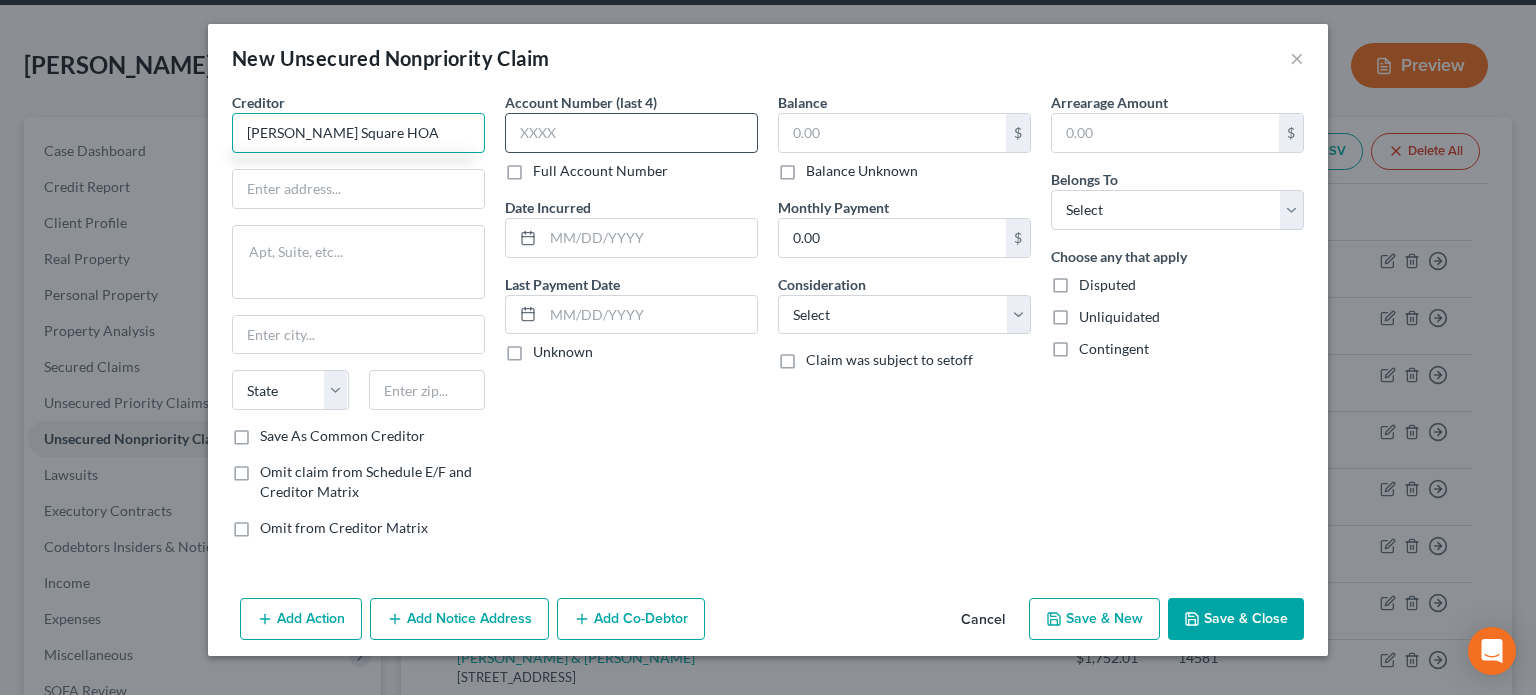type on "[PERSON_NAME] Square HOA" 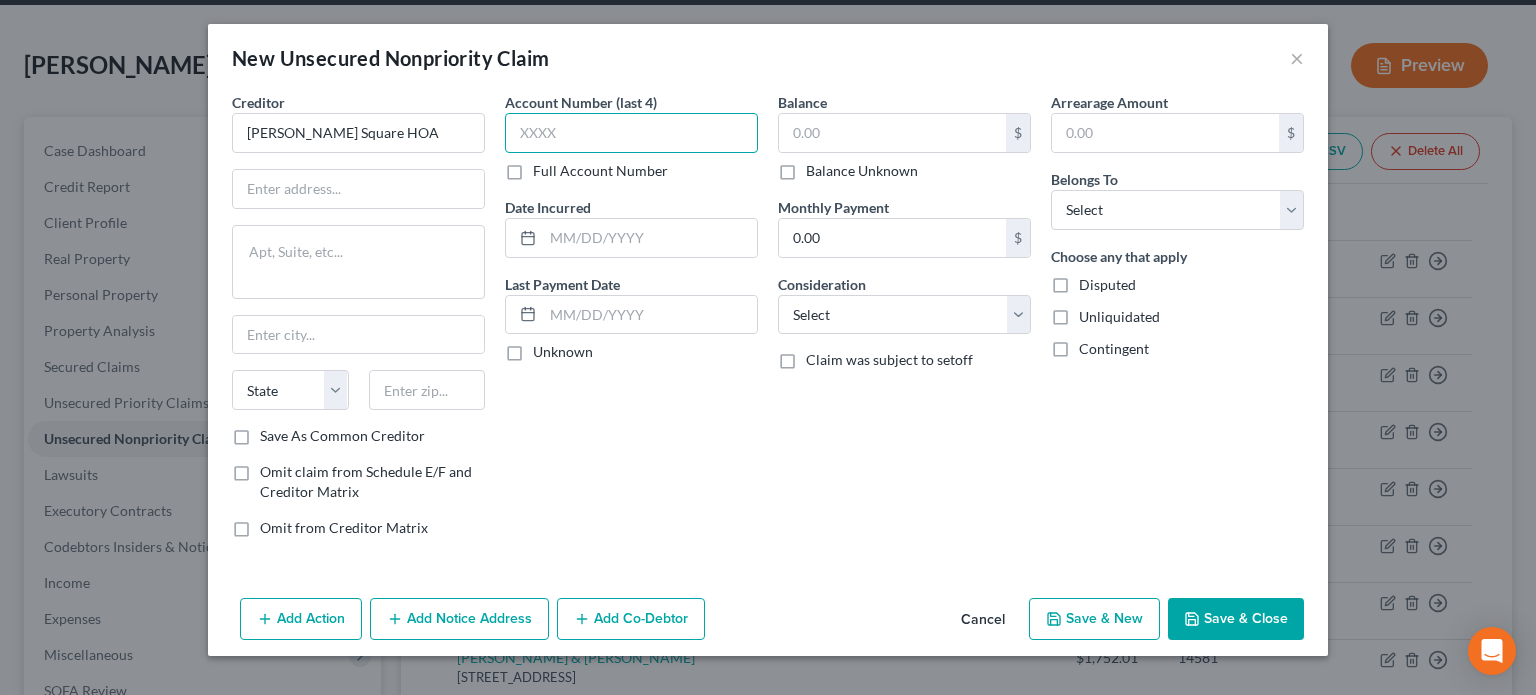 click at bounding box center [631, 133] 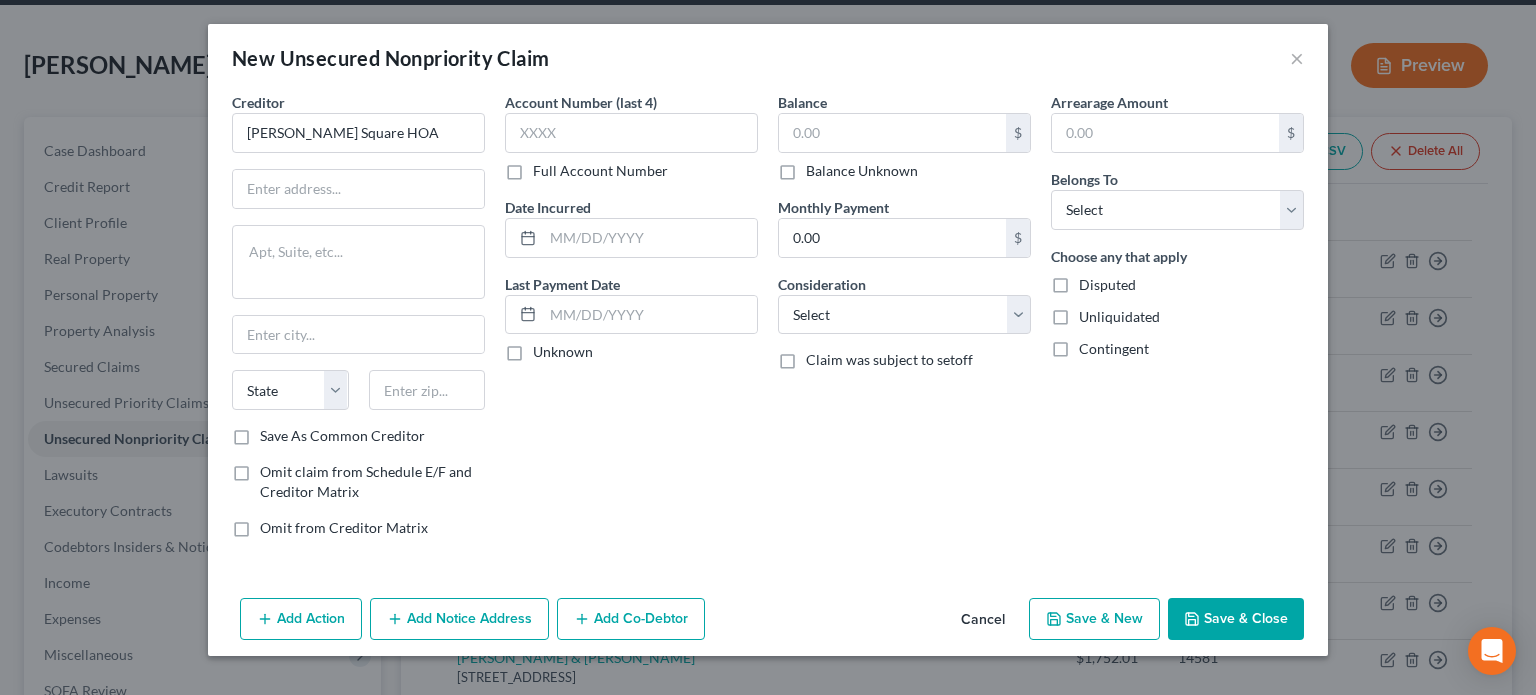 click on "Full Account Number" at bounding box center (600, 171) 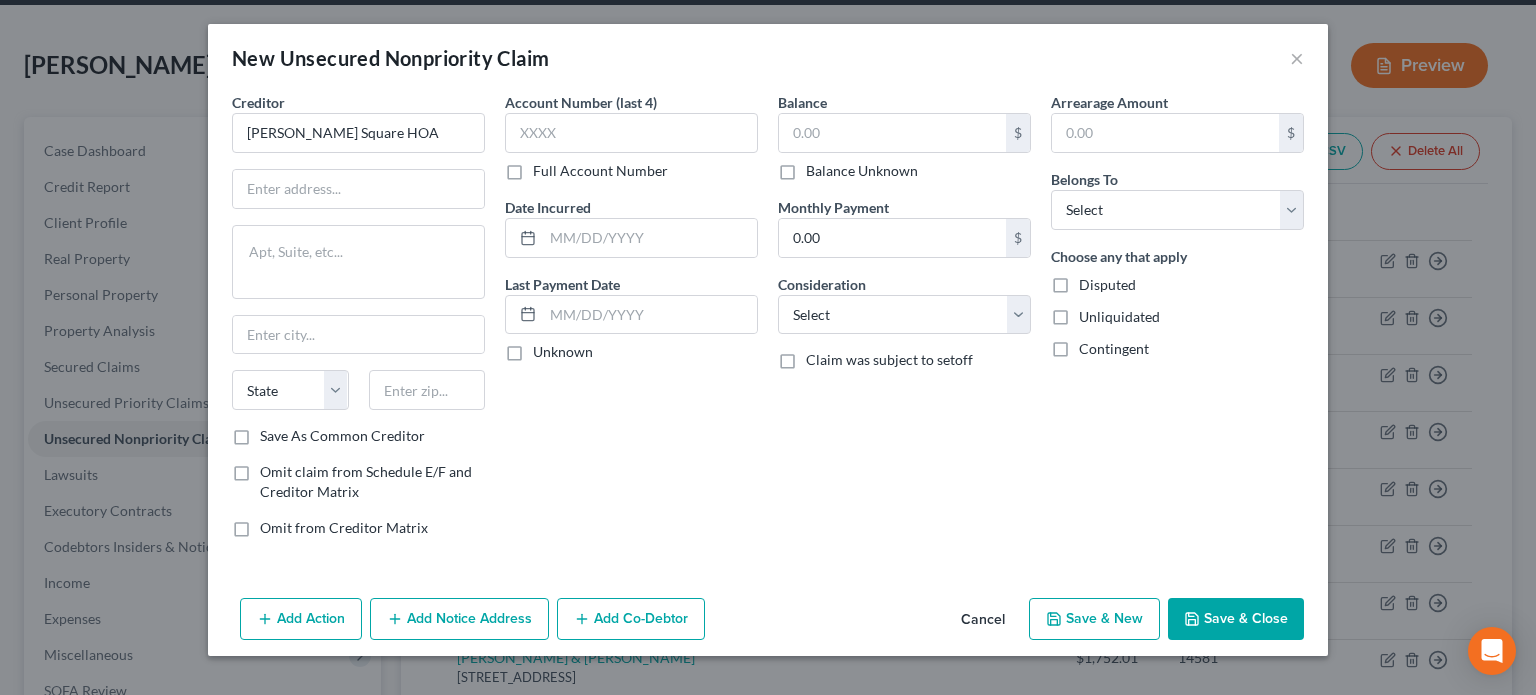 click on "Full Account Number" at bounding box center [547, 167] 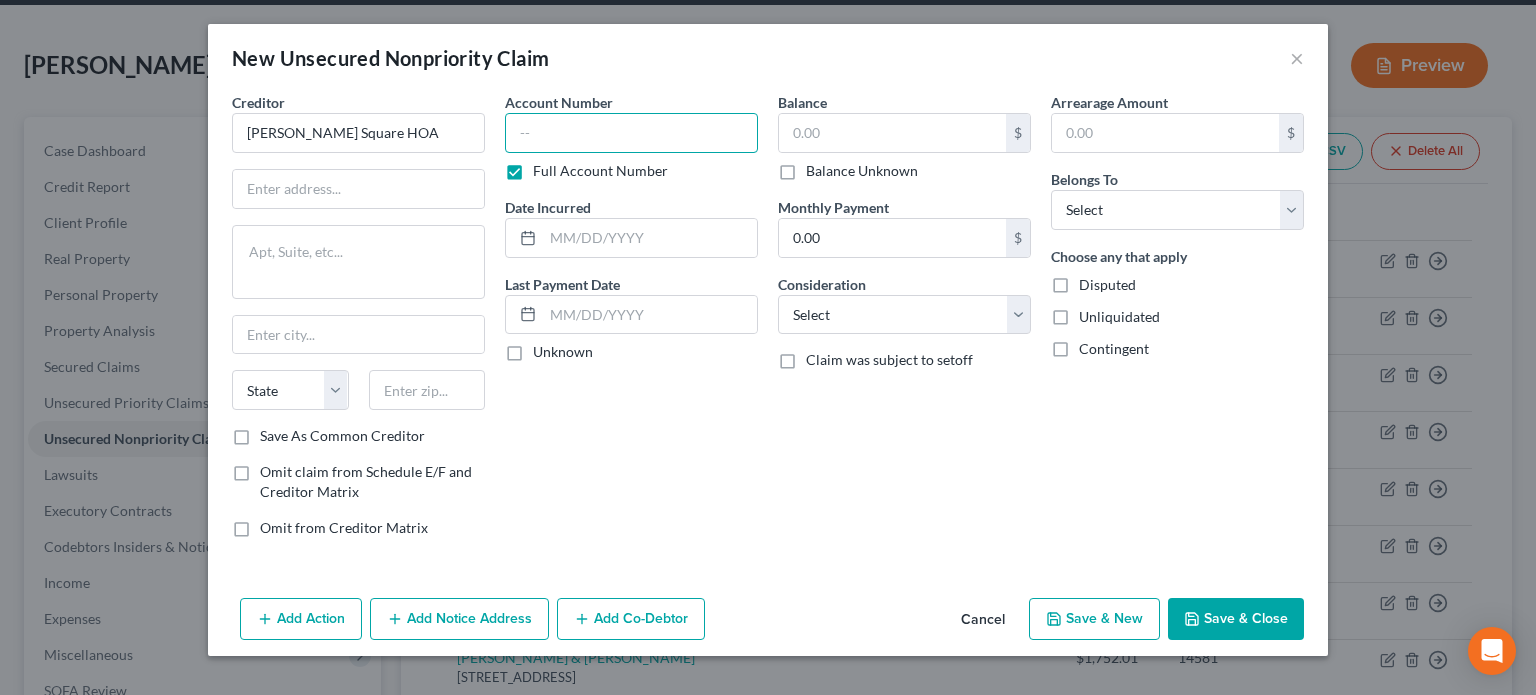 click at bounding box center [631, 133] 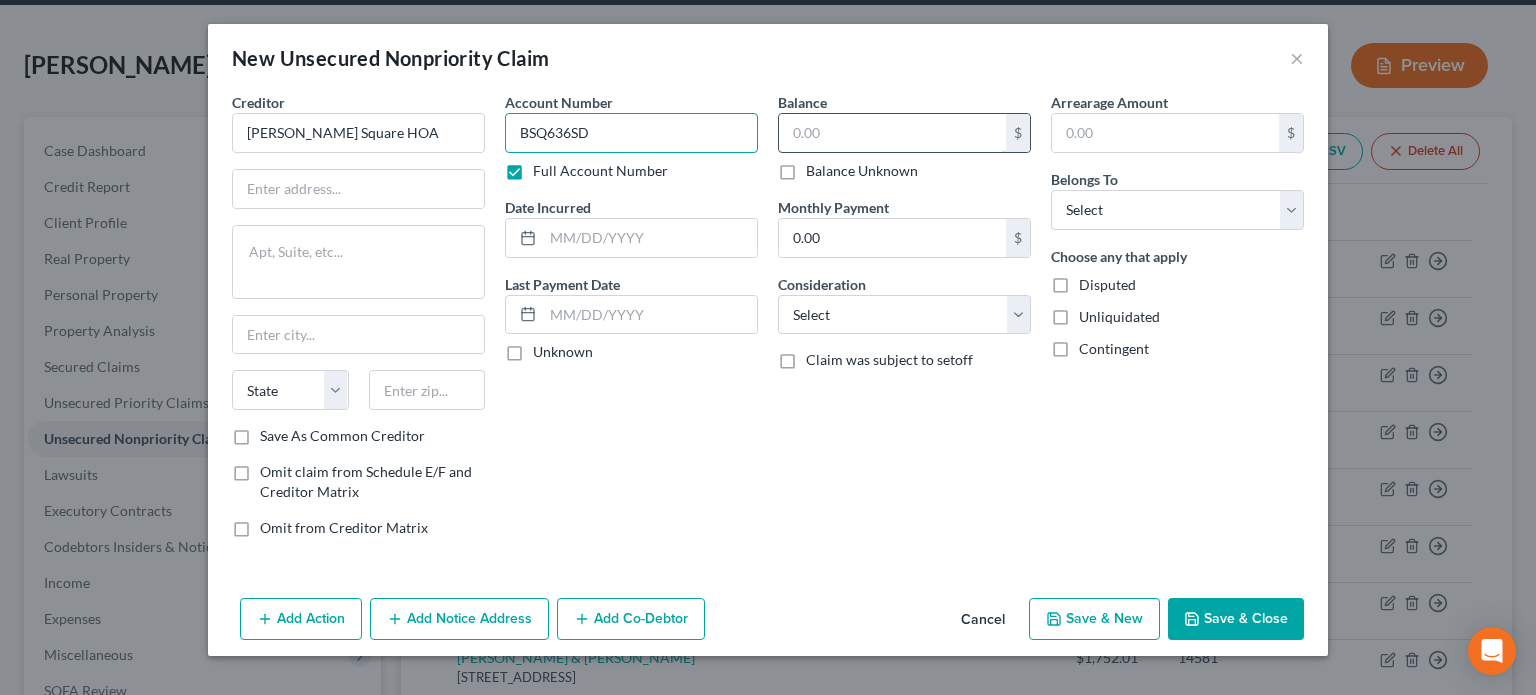 type on "BSQ636SD" 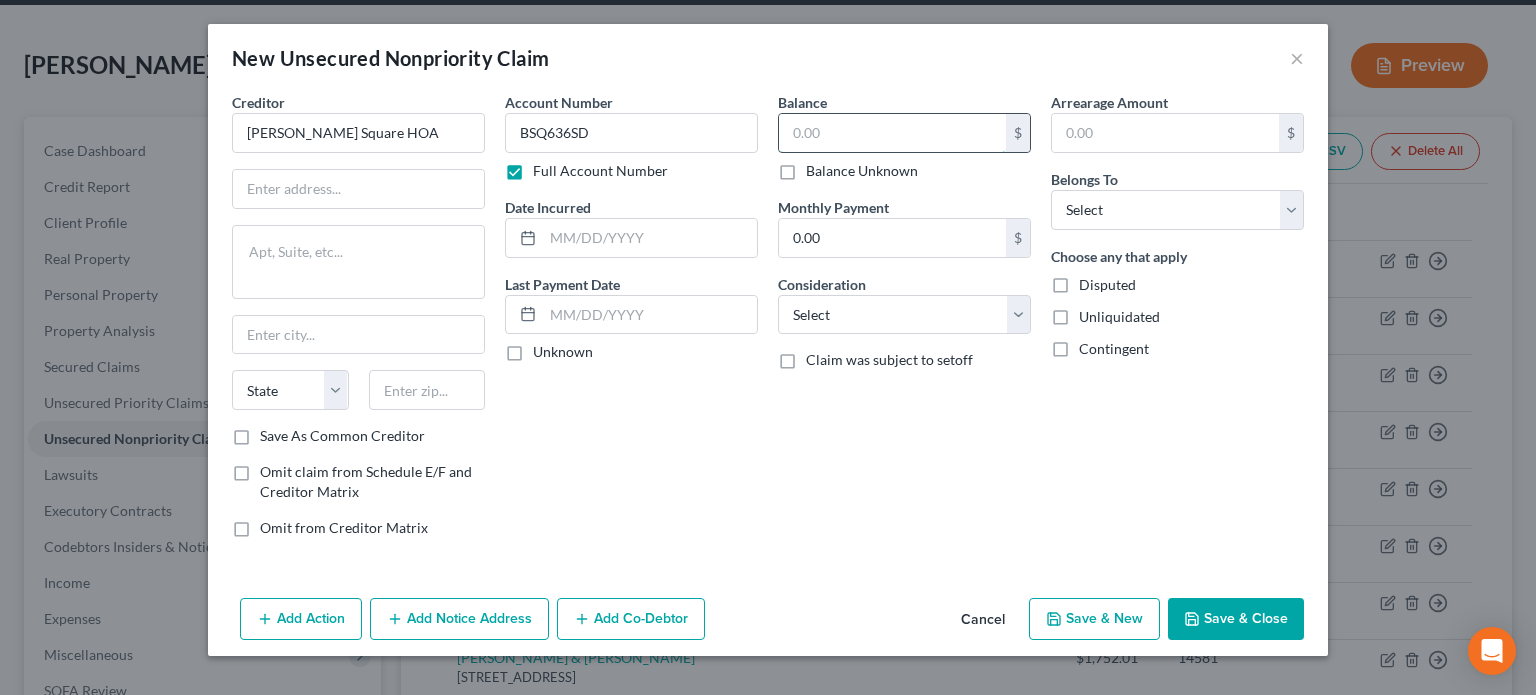 click at bounding box center (892, 133) 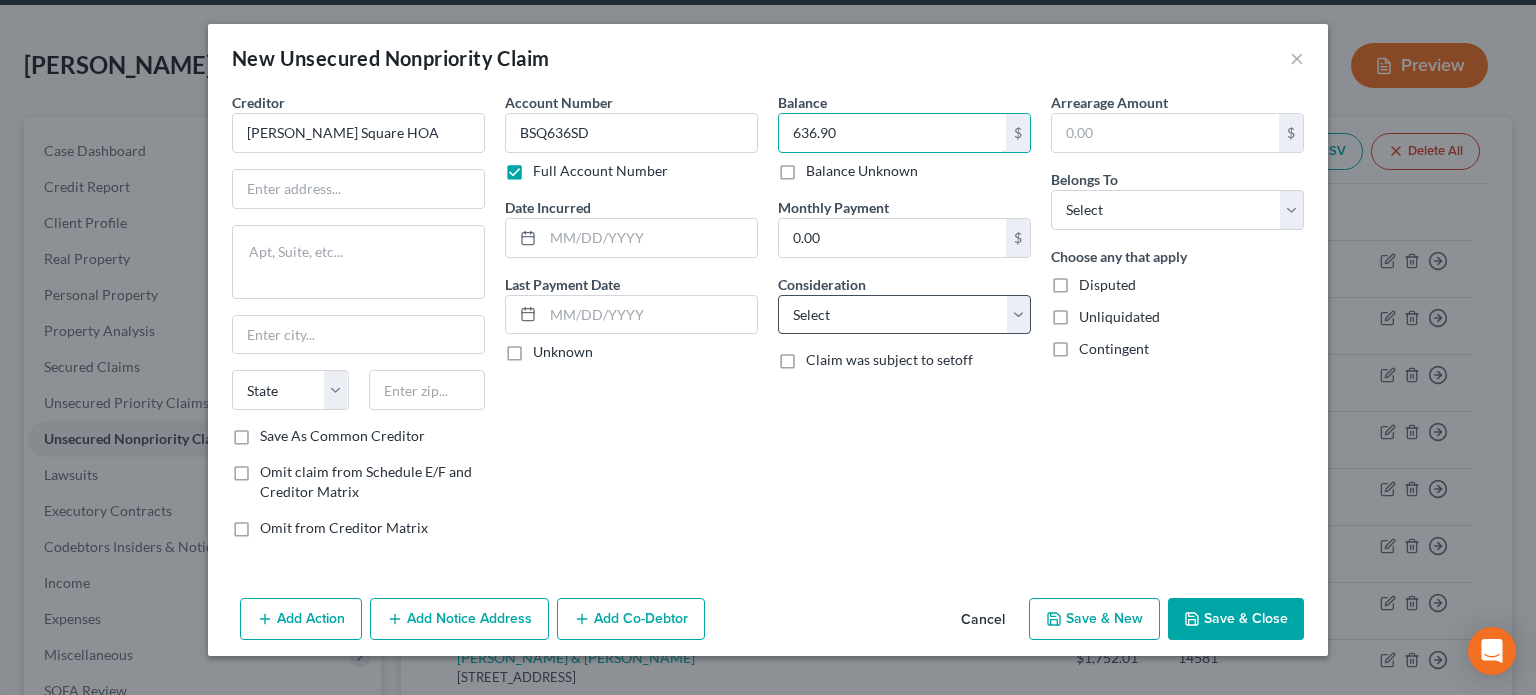 type on "636.90" 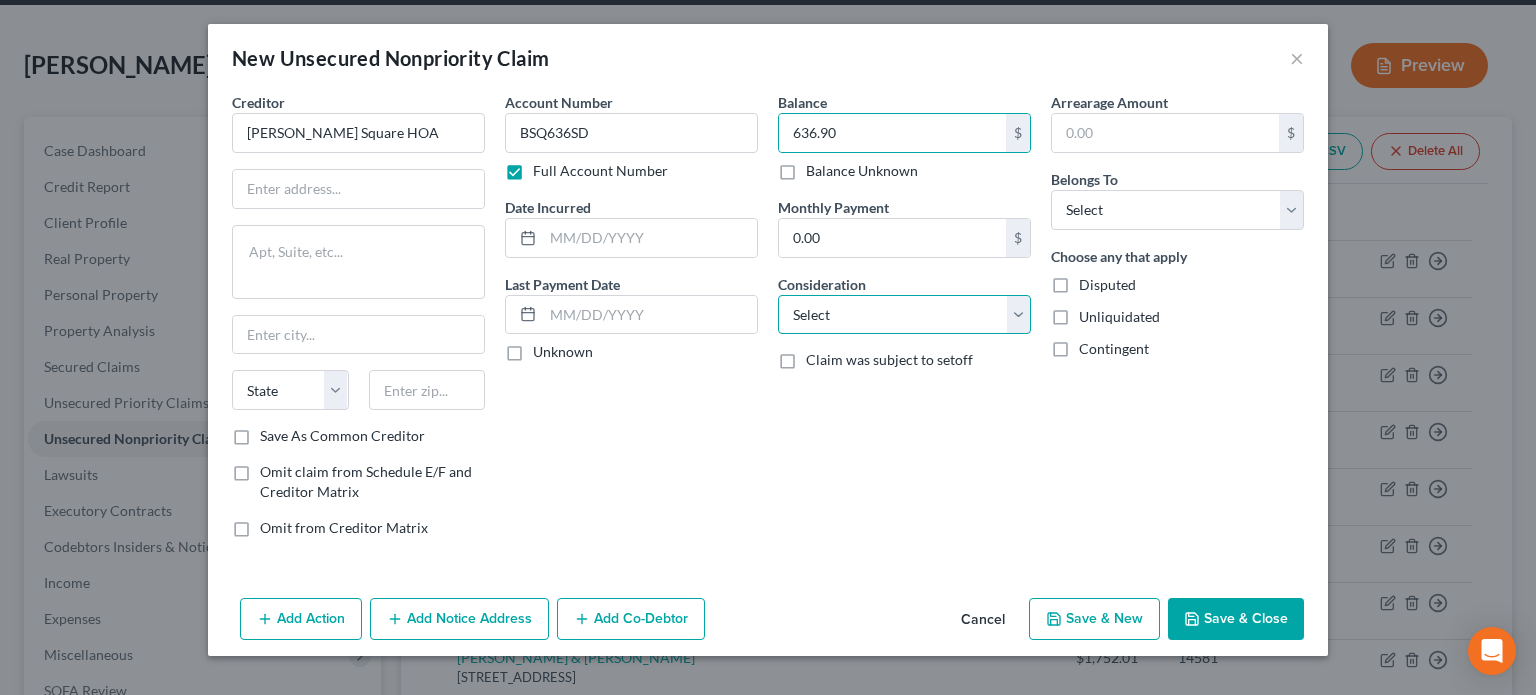 click on "Select Cable / Satellite Services Collection Agency Credit Card Debt Debt Counseling / Attorneys Deficiency Balance Domestic Support Obligations Home / Car Repairs Income Taxes Judgment Liens Medical Services Monies Loaned / Advanced Mortgage Obligation From Divorce Or Separation Obligation To Pensions Other Overdrawn Bank Account Promised To Help Pay Creditors Student Loans Suppliers And Vendors Telephone / Internet Services Utility Services" at bounding box center [904, 315] 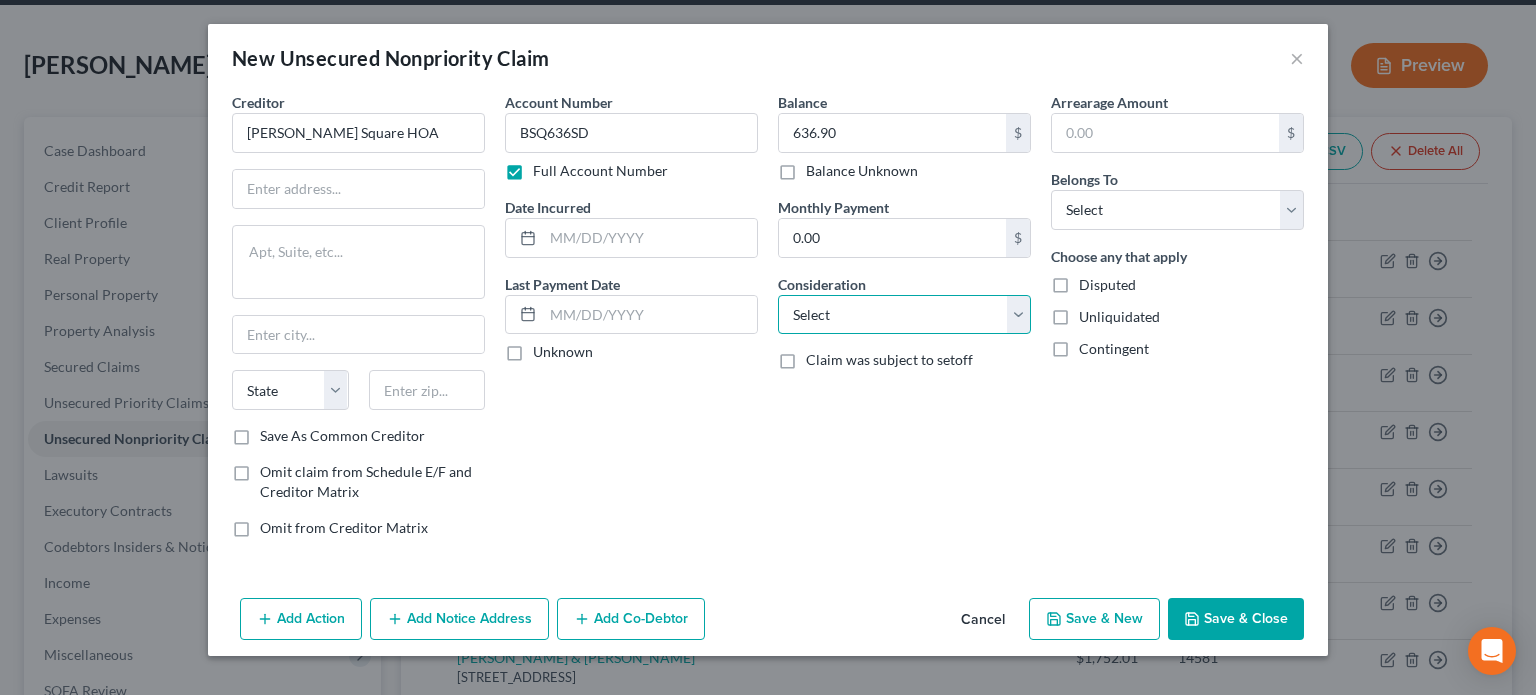 select on "14" 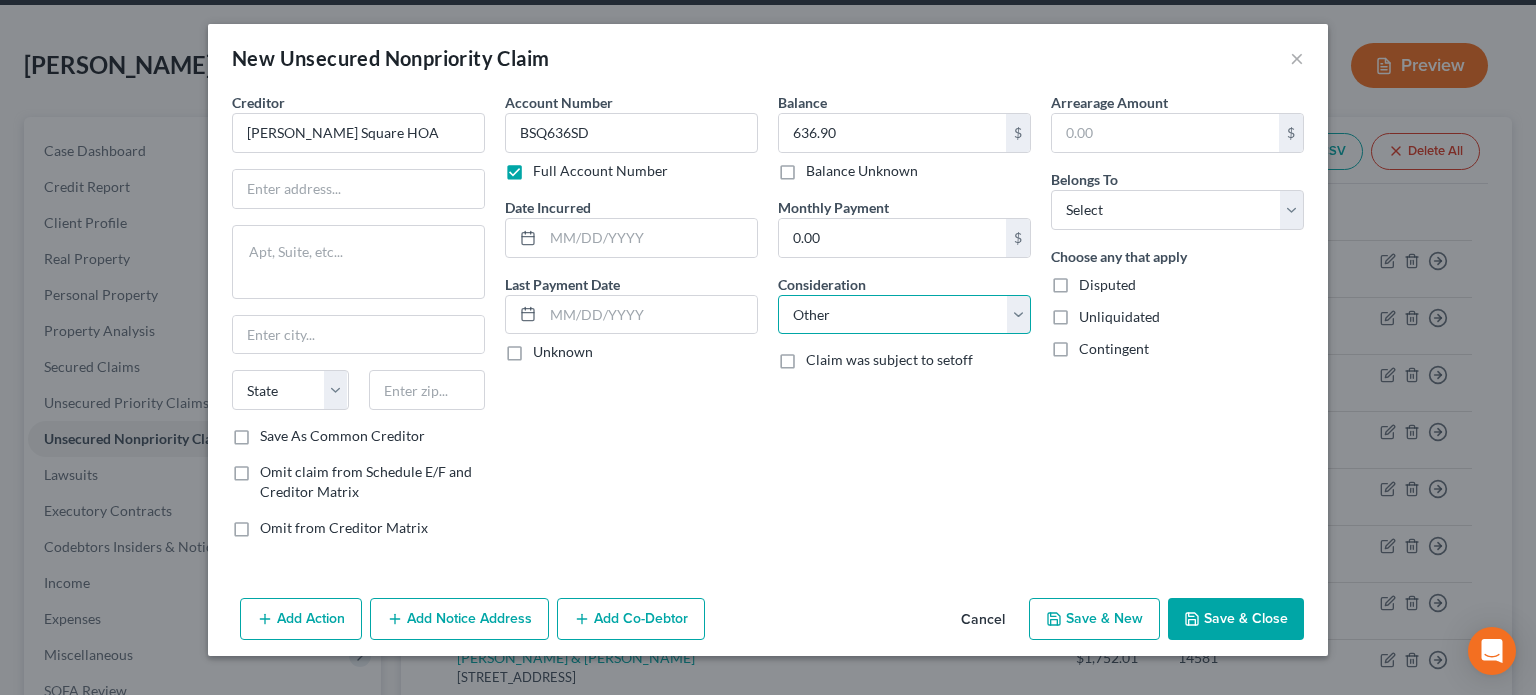 click on "Select Cable / Satellite Services Collection Agency Credit Card Debt Debt Counseling / Attorneys Deficiency Balance Domestic Support Obligations Home / Car Repairs Income Taxes Judgment Liens Medical Services Monies Loaned / Advanced Mortgage Obligation From Divorce Or Separation Obligation To Pensions Other Overdrawn Bank Account Promised To Help Pay Creditors Student Loans Suppliers And Vendors Telephone / Internet Services Utility Services" at bounding box center (904, 315) 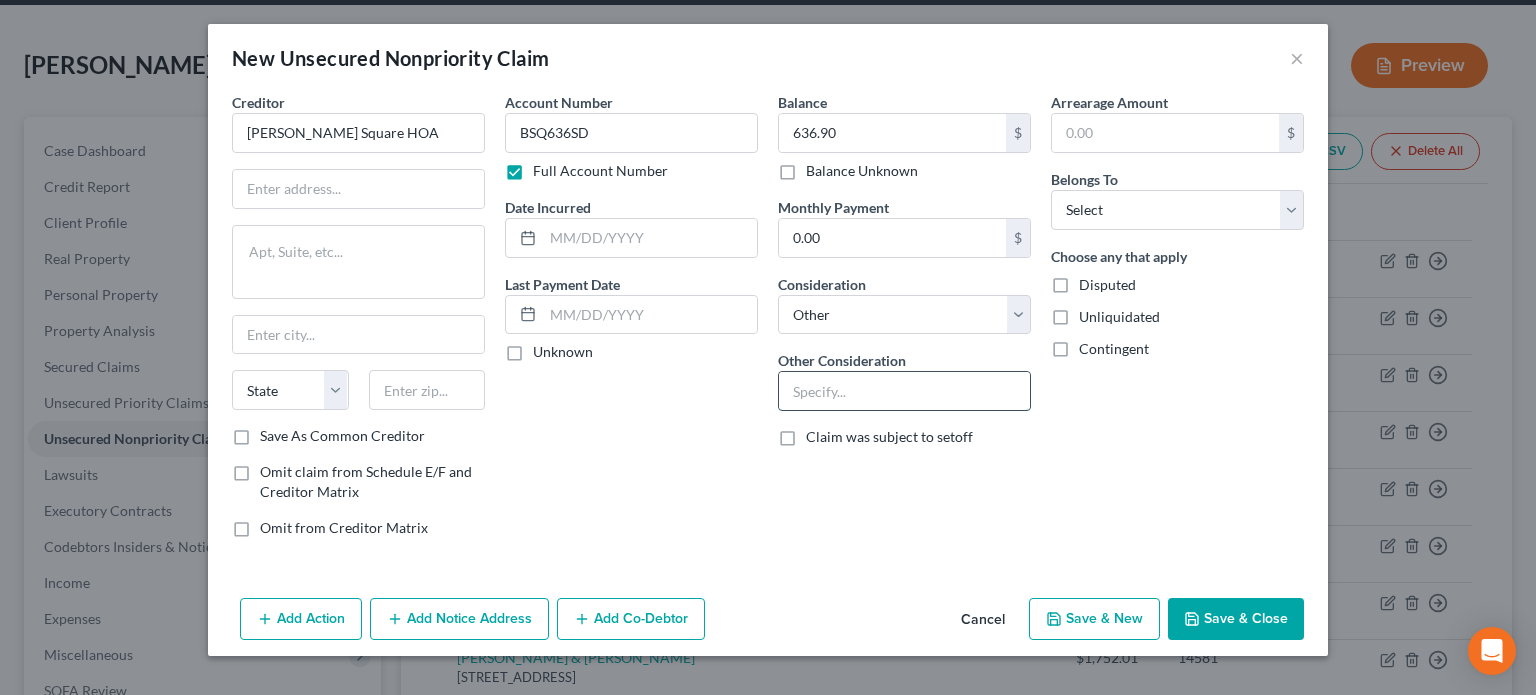 click at bounding box center (904, 391) 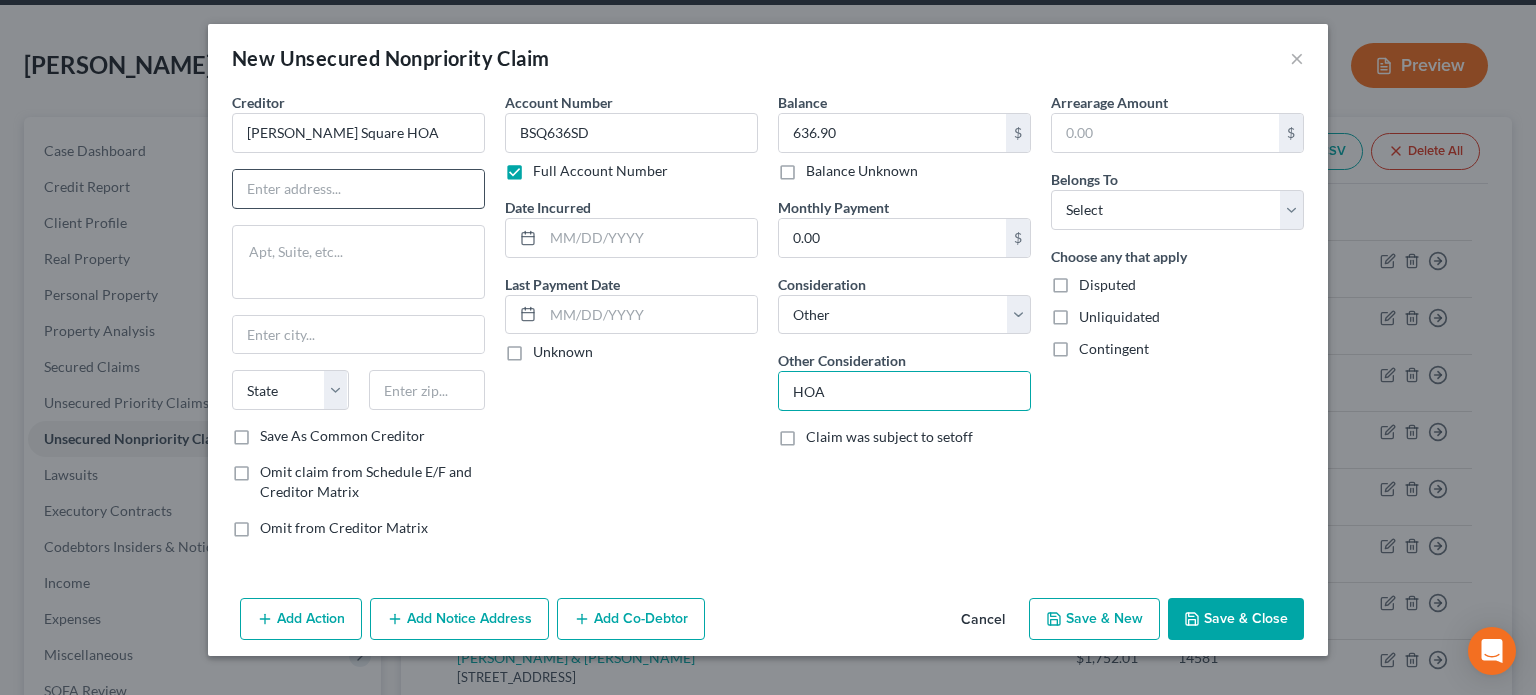 type on "HOA" 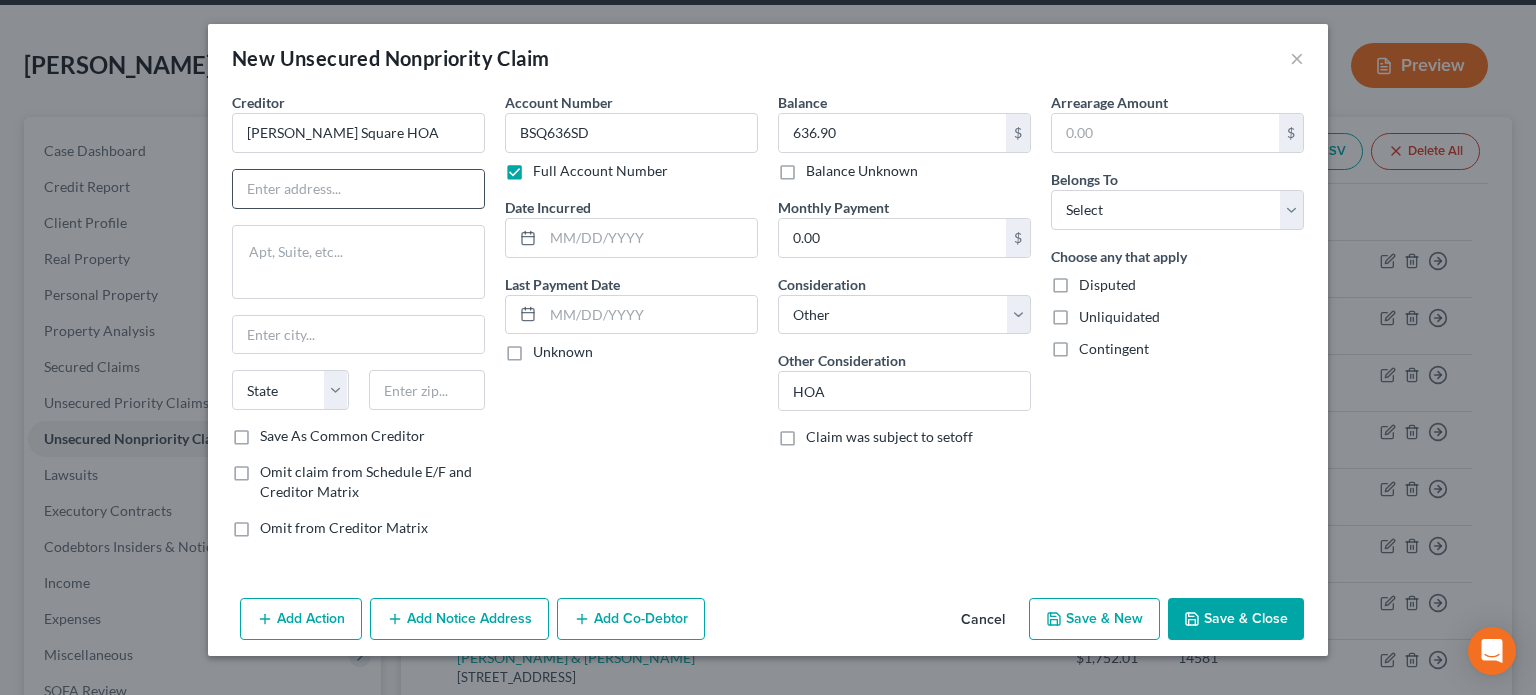 click at bounding box center (358, 189) 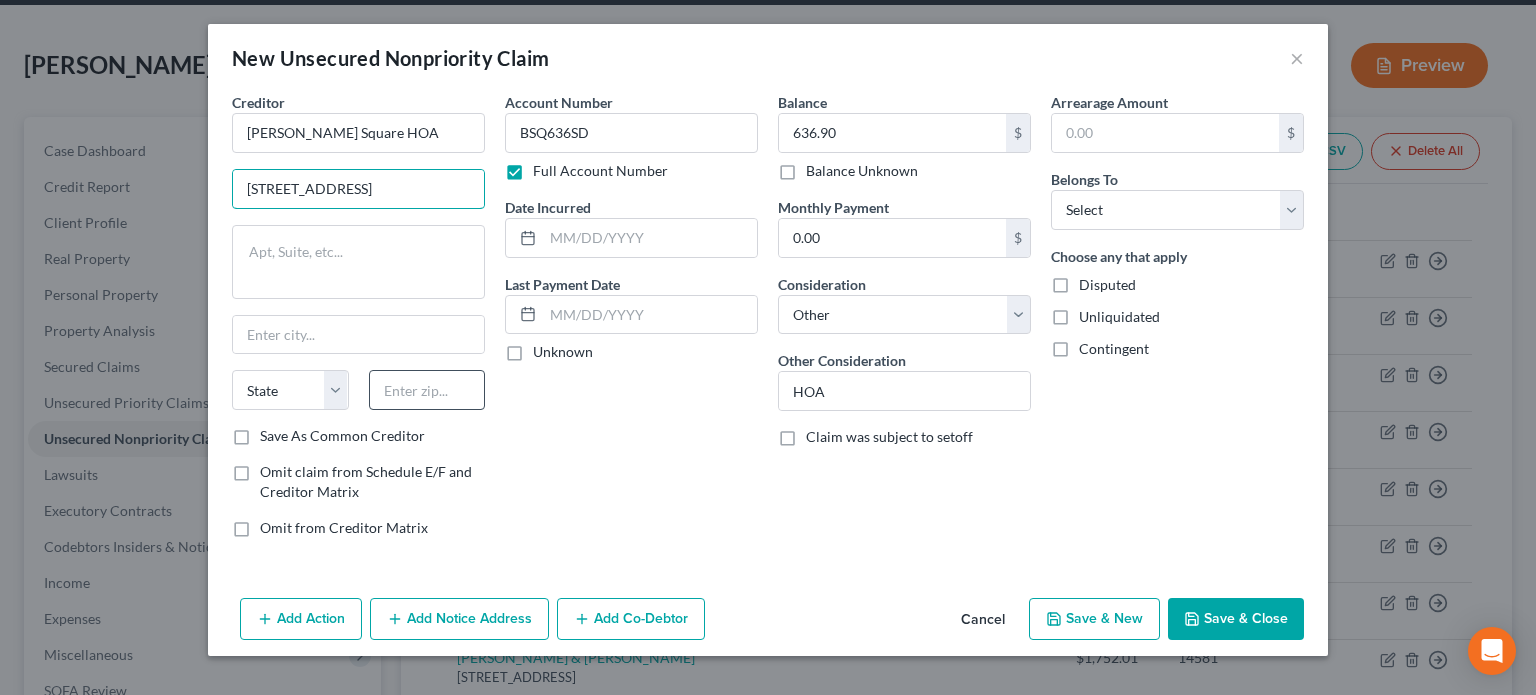 type on "[STREET_ADDRESS]" 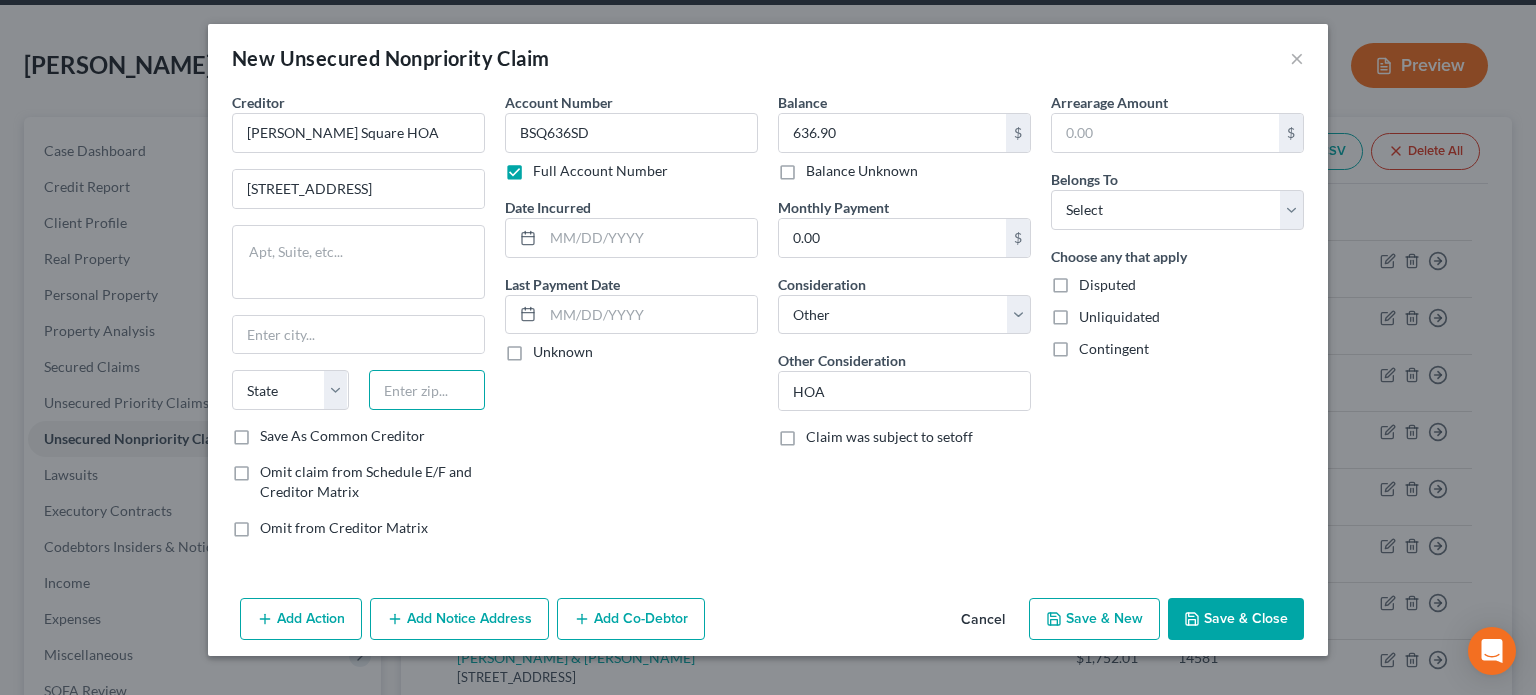 click at bounding box center [427, 390] 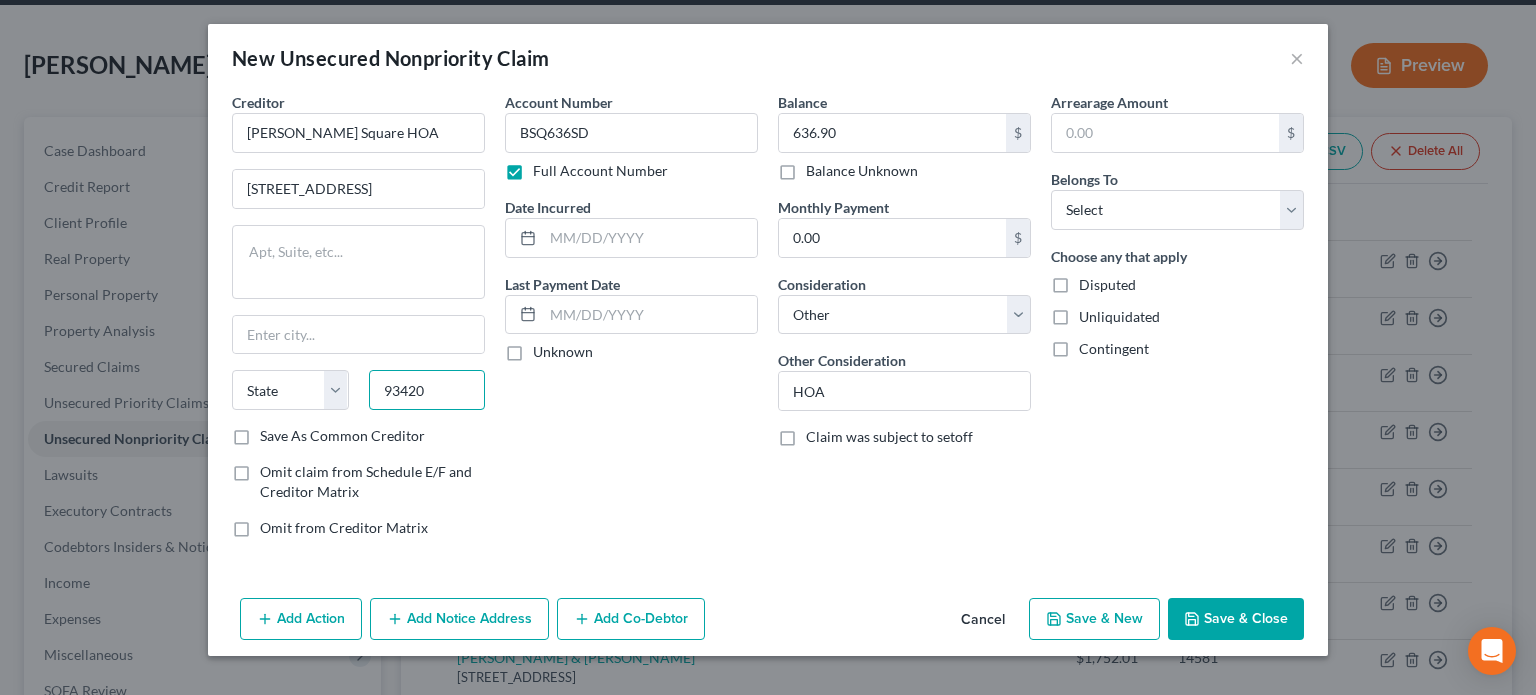type on "93420" 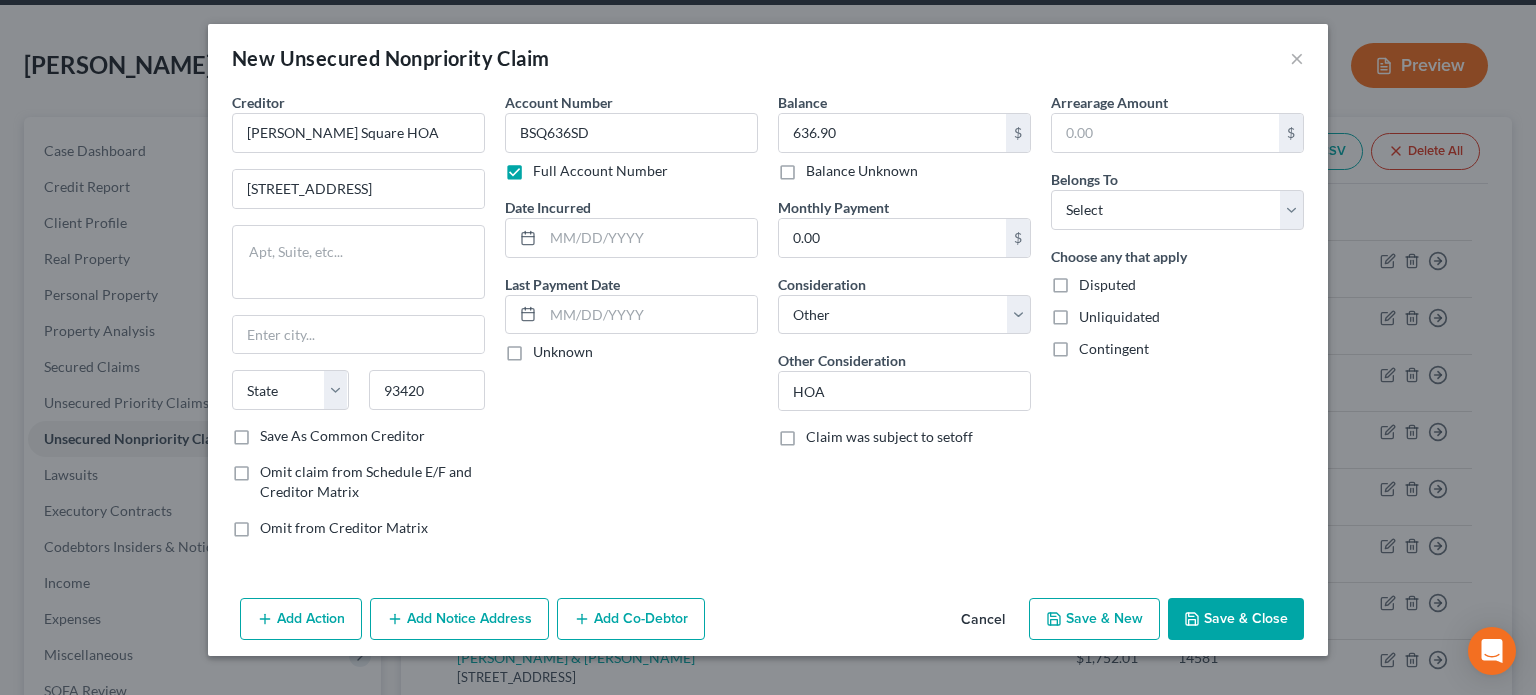 click on "Account Number
BSQ636SD
Full Account Number
Date Incurred         Last Payment Date         Unknown" at bounding box center (631, 323) 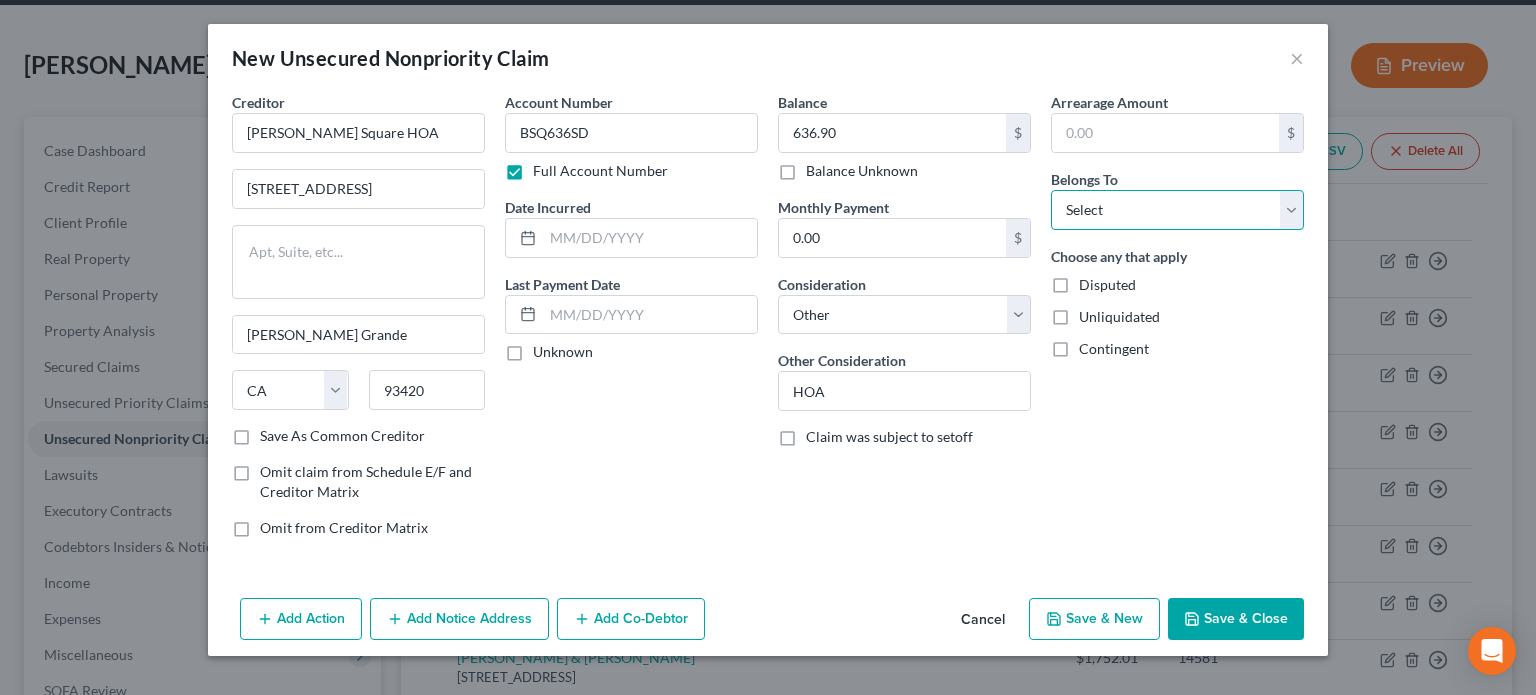 drag, startPoint x: 1207, startPoint y: 191, endPoint x: 1206, endPoint y: 204, distance: 13.038404 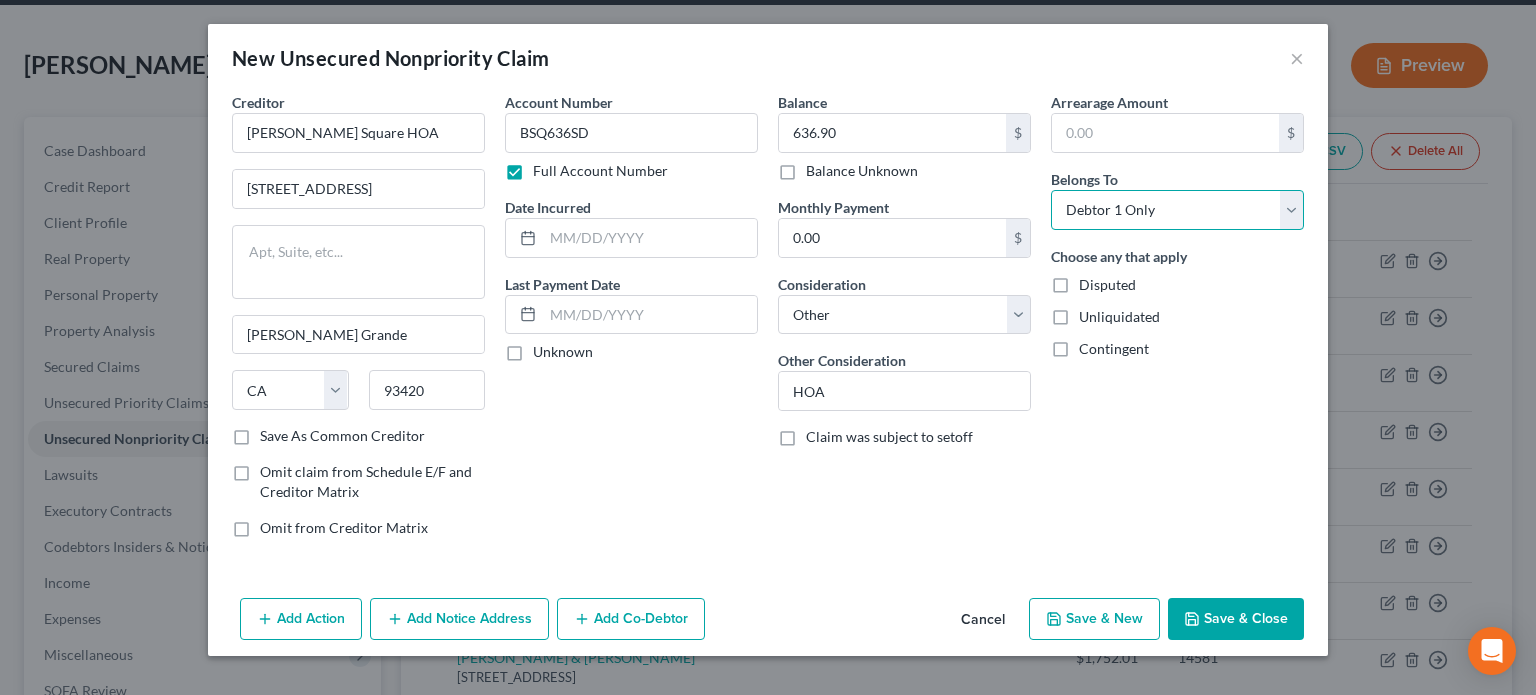 click on "Select Debtor 1 Only Debtor 2 Only Debtor 1 And Debtor 2 Only At Least One Of The Debtors And Another Community Property" at bounding box center [1177, 210] 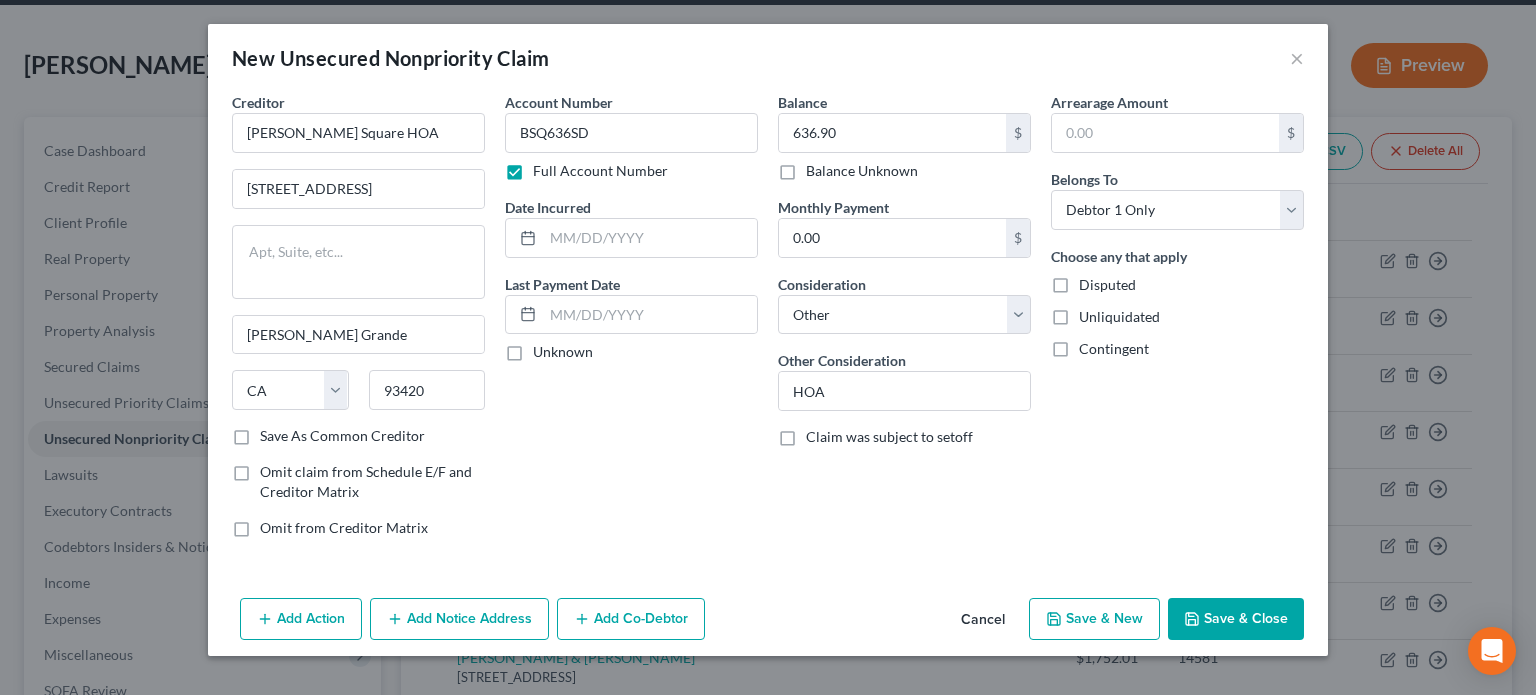click on "Save & Close" at bounding box center [1236, 619] 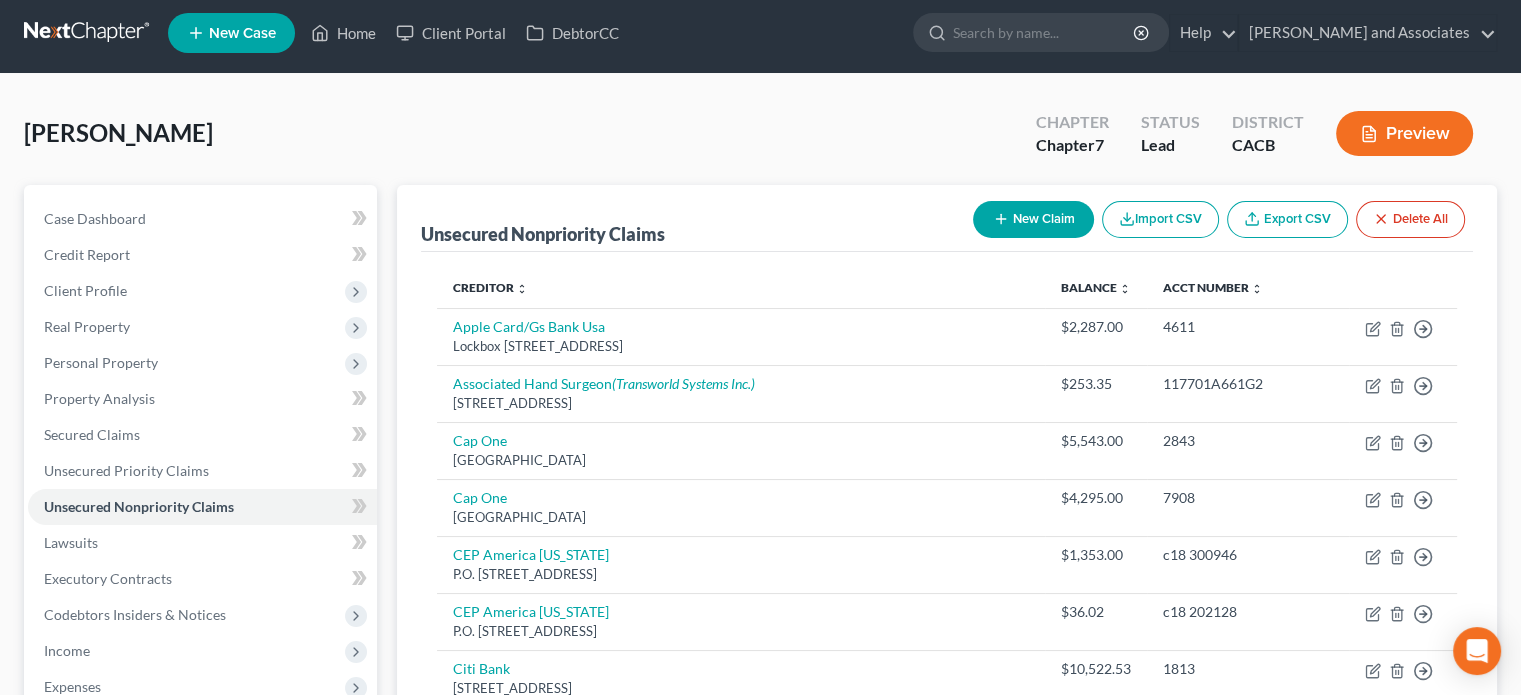 scroll, scrollTop: 0, scrollLeft: 0, axis: both 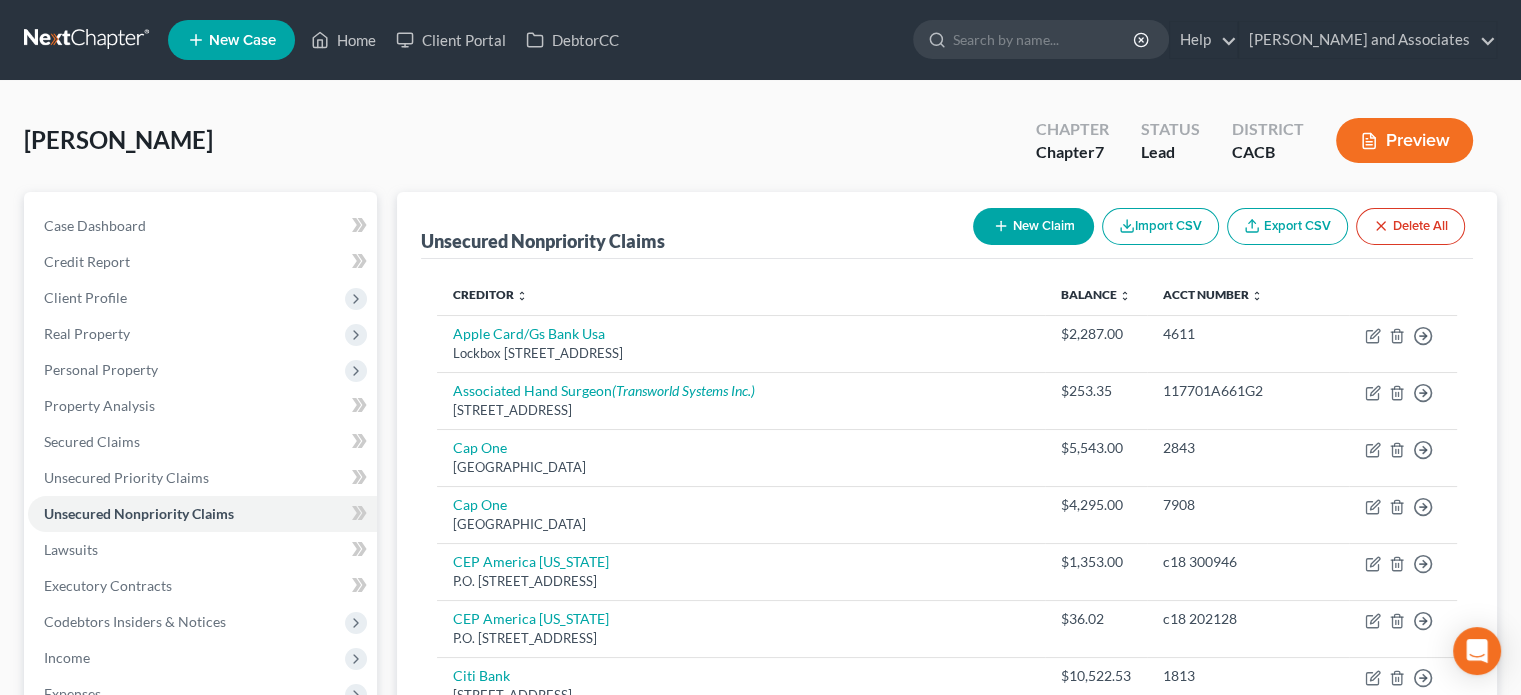 click on "New Claim" at bounding box center (1033, 226) 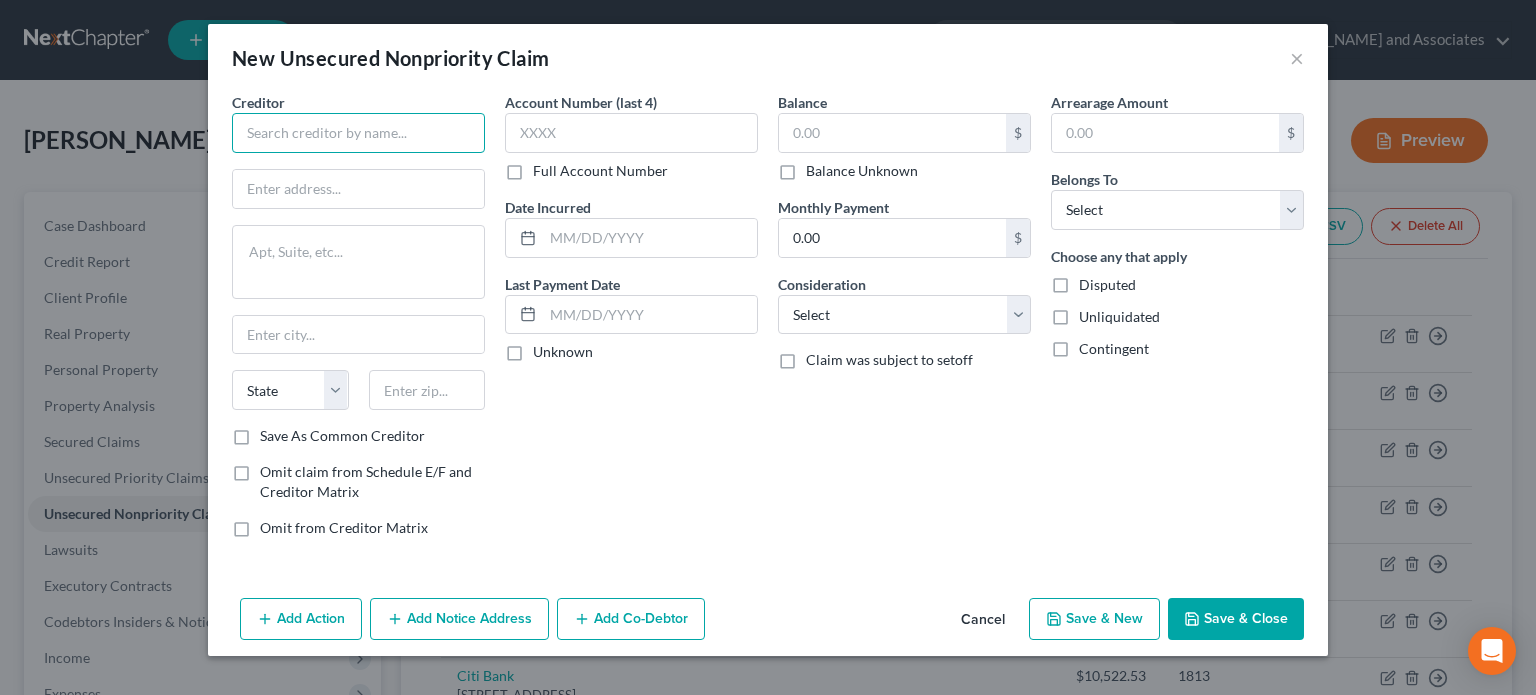 click at bounding box center [358, 133] 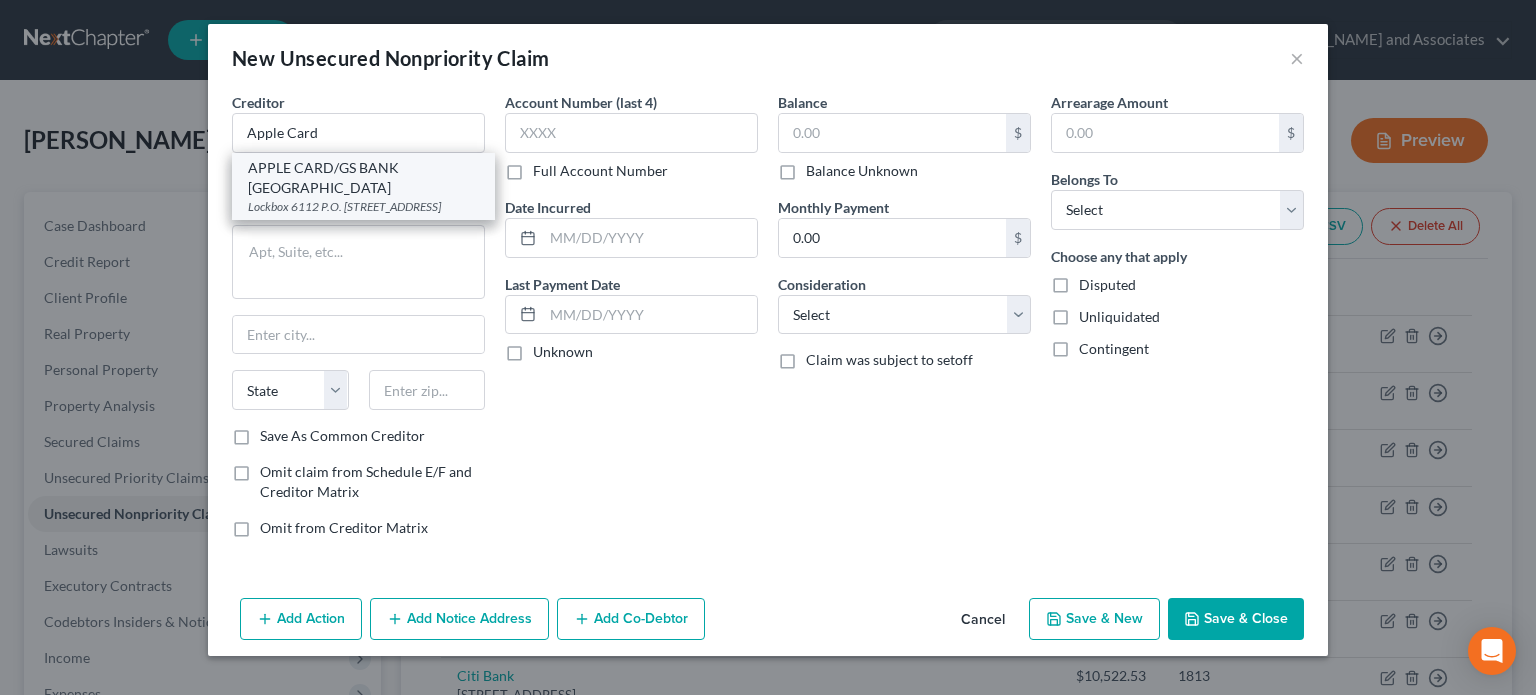 click on "Lockbox 6112 P.O. [STREET_ADDRESS]" at bounding box center [363, 206] 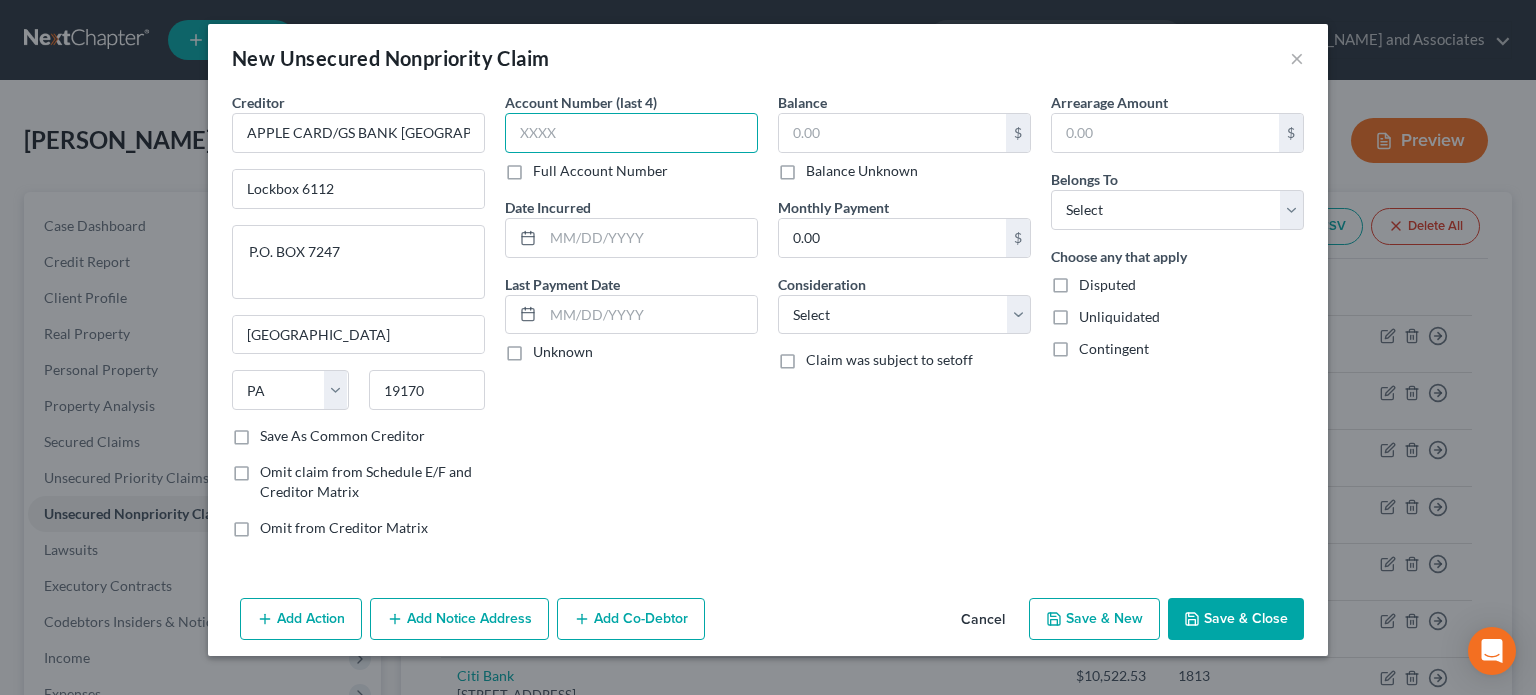 click at bounding box center (631, 133) 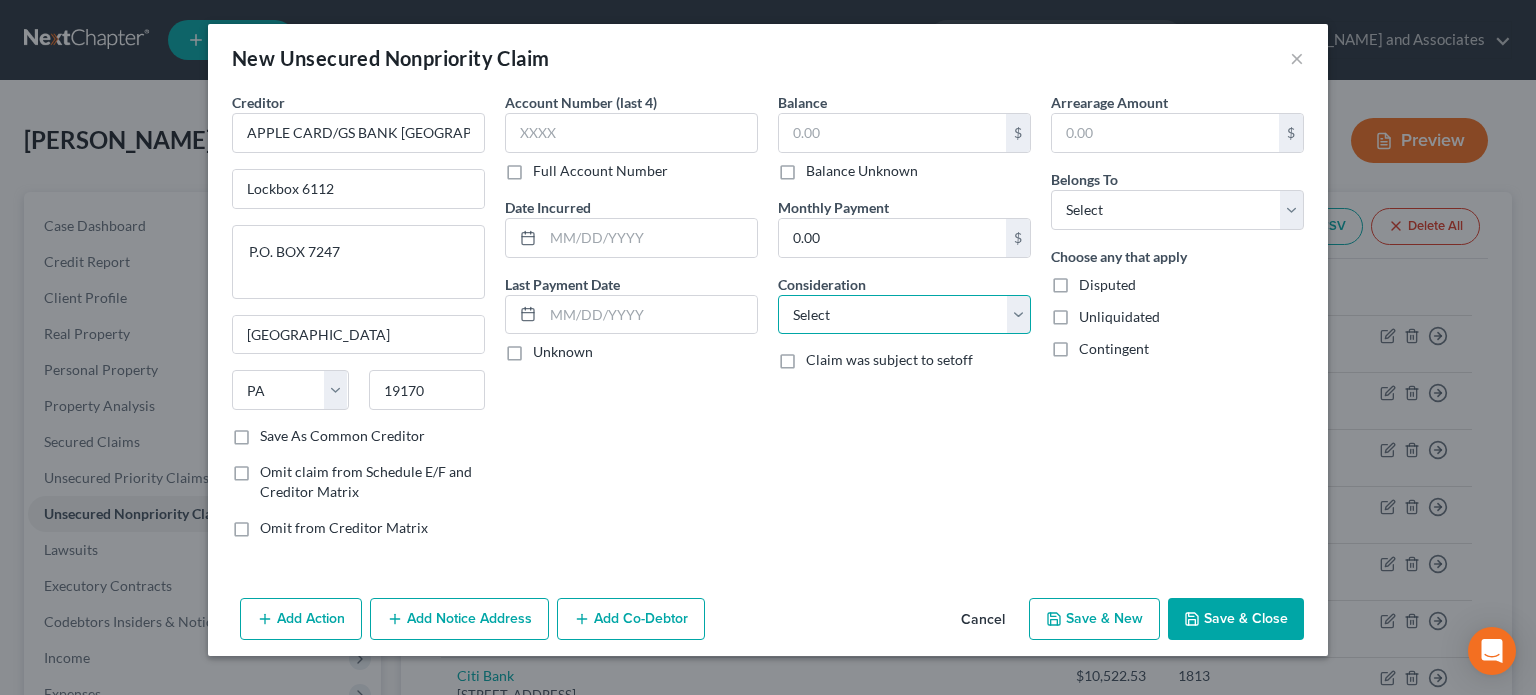 click on "Select Cable / Satellite Services Collection Agency Credit Card Debt Debt Counseling / Attorneys Deficiency Balance Domestic Support Obligations Home / Car Repairs Income Taxes Judgment Liens Medical Services Monies Loaned / Advanced Mortgage Obligation From Divorce Or Separation Obligation To Pensions Other Overdrawn Bank Account Promised To Help Pay Creditors Student Loans Suppliers And Vendors Telephone / Internet Services Utility Services" at bounding box center (904, 315) 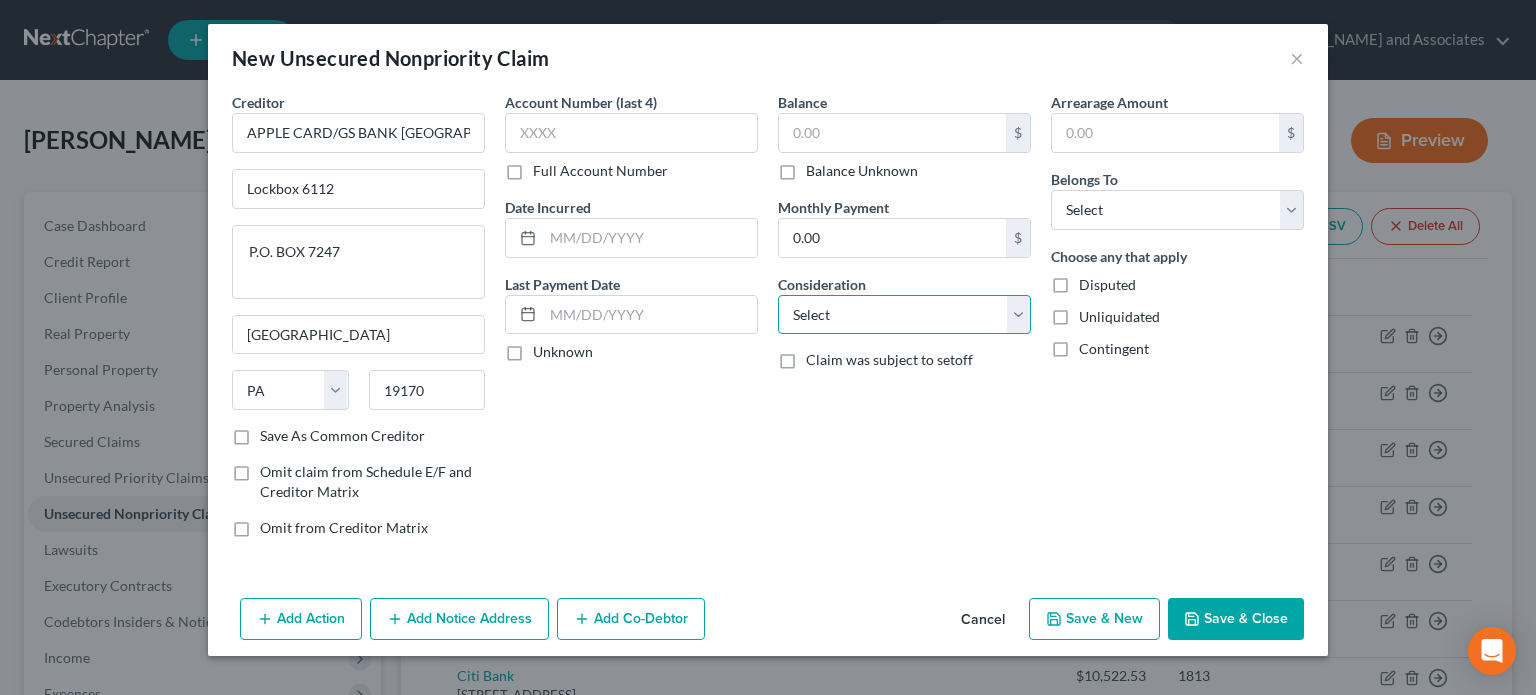 select on "2" 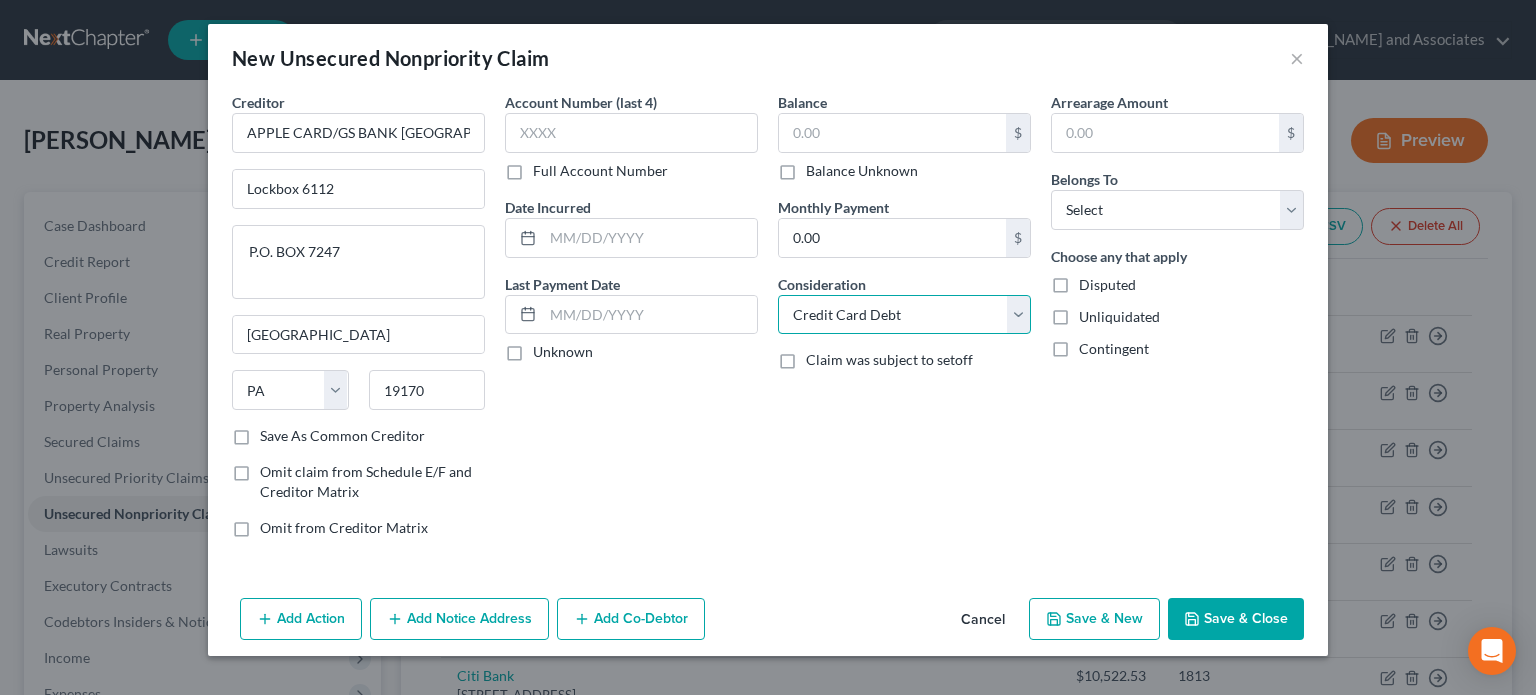 click on "Select Cable / Satellite Services Collection Agency Credit Card Debt Debt Counseling / Attorneys Deficiency Balance Domestic Support Obligations Home / Car Repairs Income Taxes Judgment Liens Medical Services Monies Loaned / Advanced Mortgage Obligation From Divorce Or Separation Obligation To Pensions Other Overdrawn Bank Account Promised To Help Pay Creditors Student Loans Suppliers And Vendors Telephone / Internet Services Utility Services" at bounding box center (904, 315) 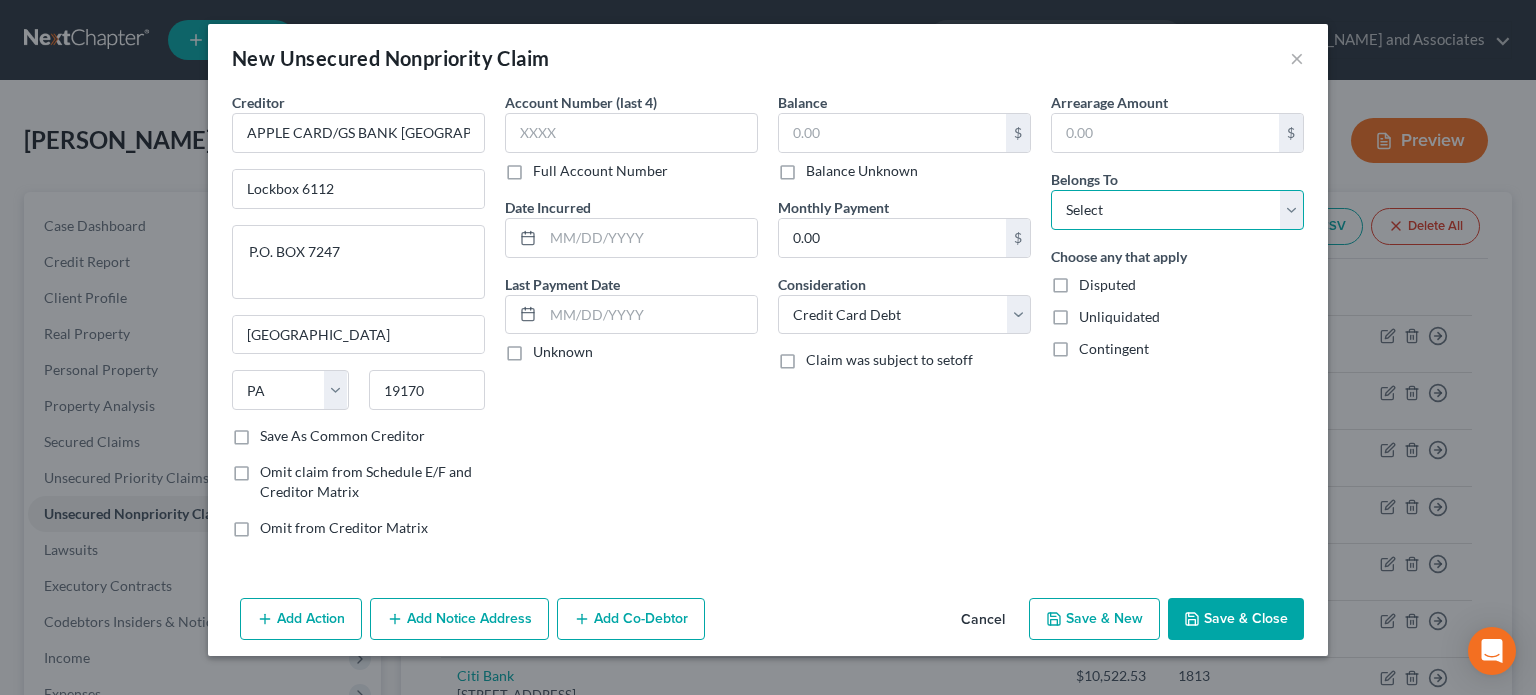click on "Select Debtor 1 Only Debtor 2 Only Debtor 1 And Debtor 2 Only At Least One Of The Debtors And Another Community Property" at bounding box center (1177, 210) 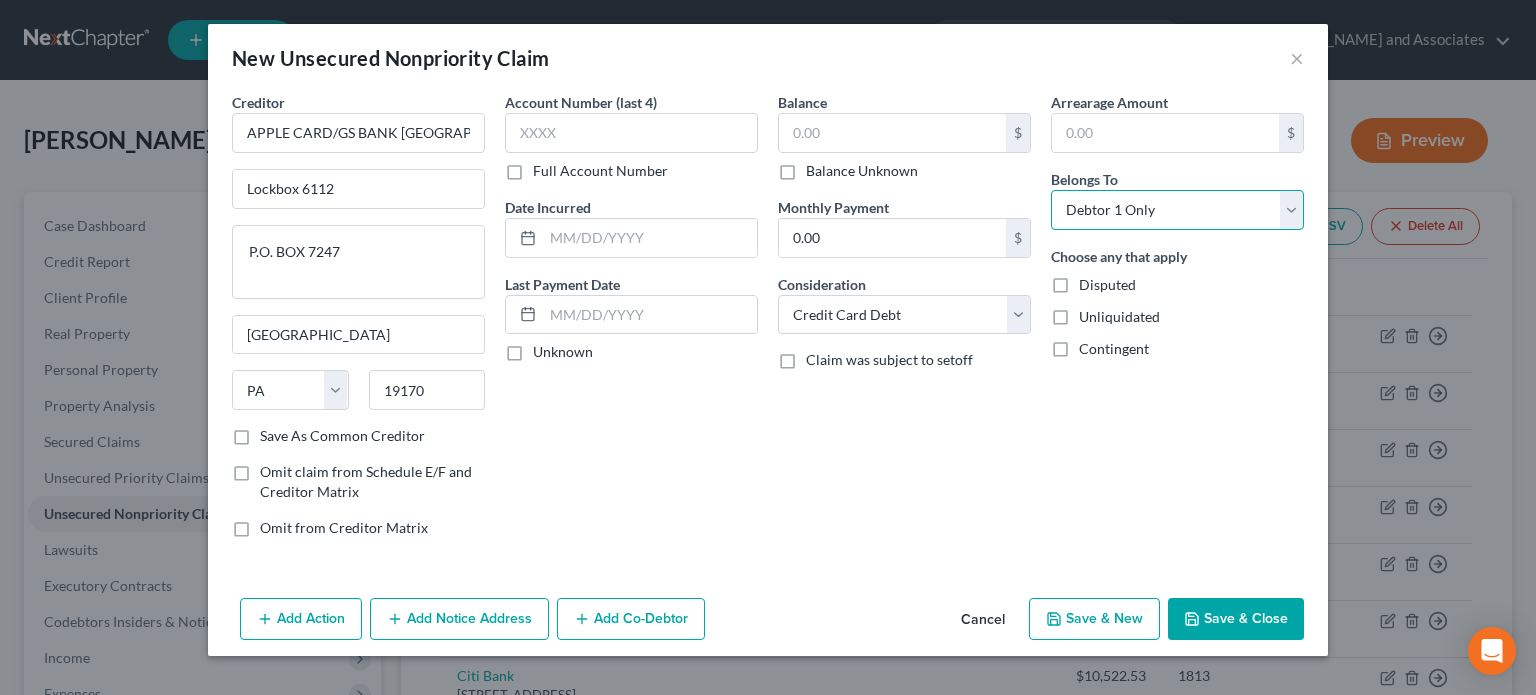 click on "Select Debtor 1 Only Debtor 2 Only Debtor 1 And Debtor 2 Only At Least One Of The Debtors And Another Community Property" at bounding box center (1177, 210) 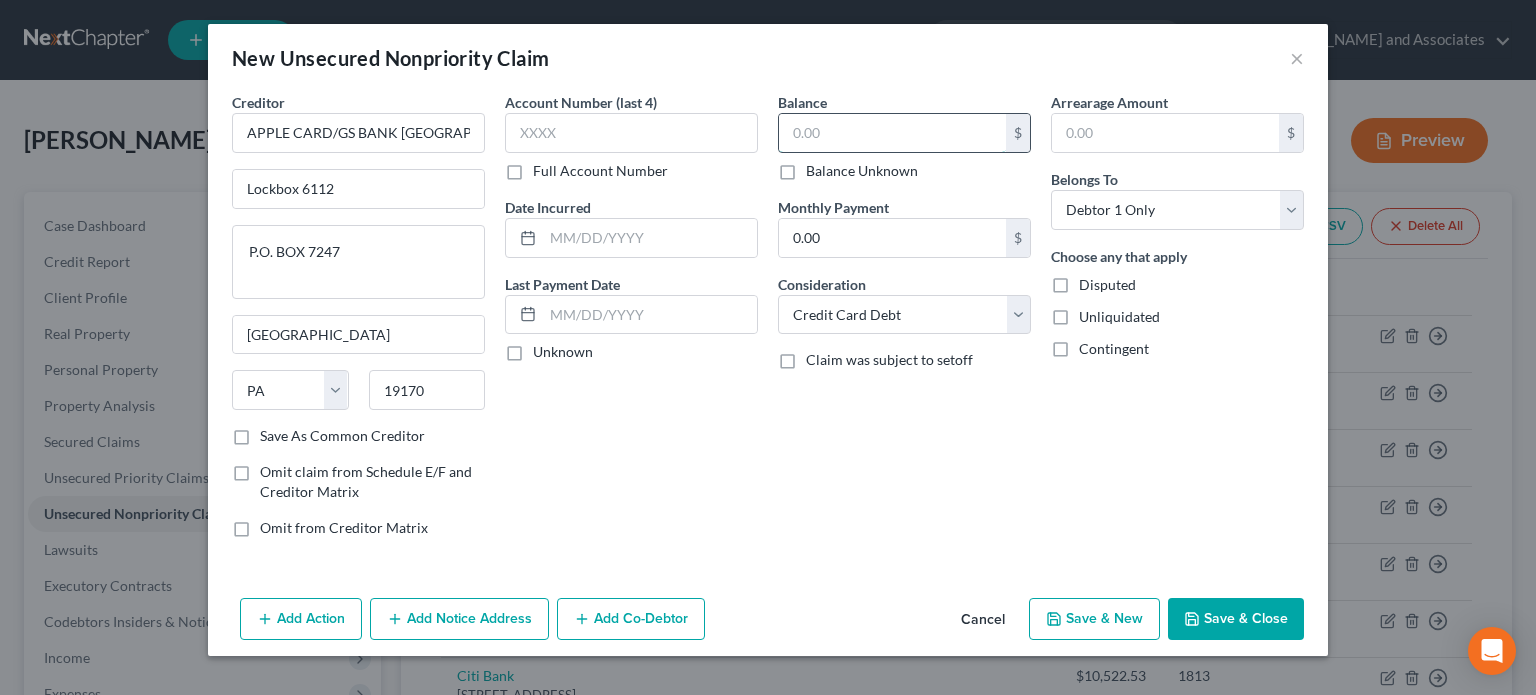 click at bounding box center (892, 133) 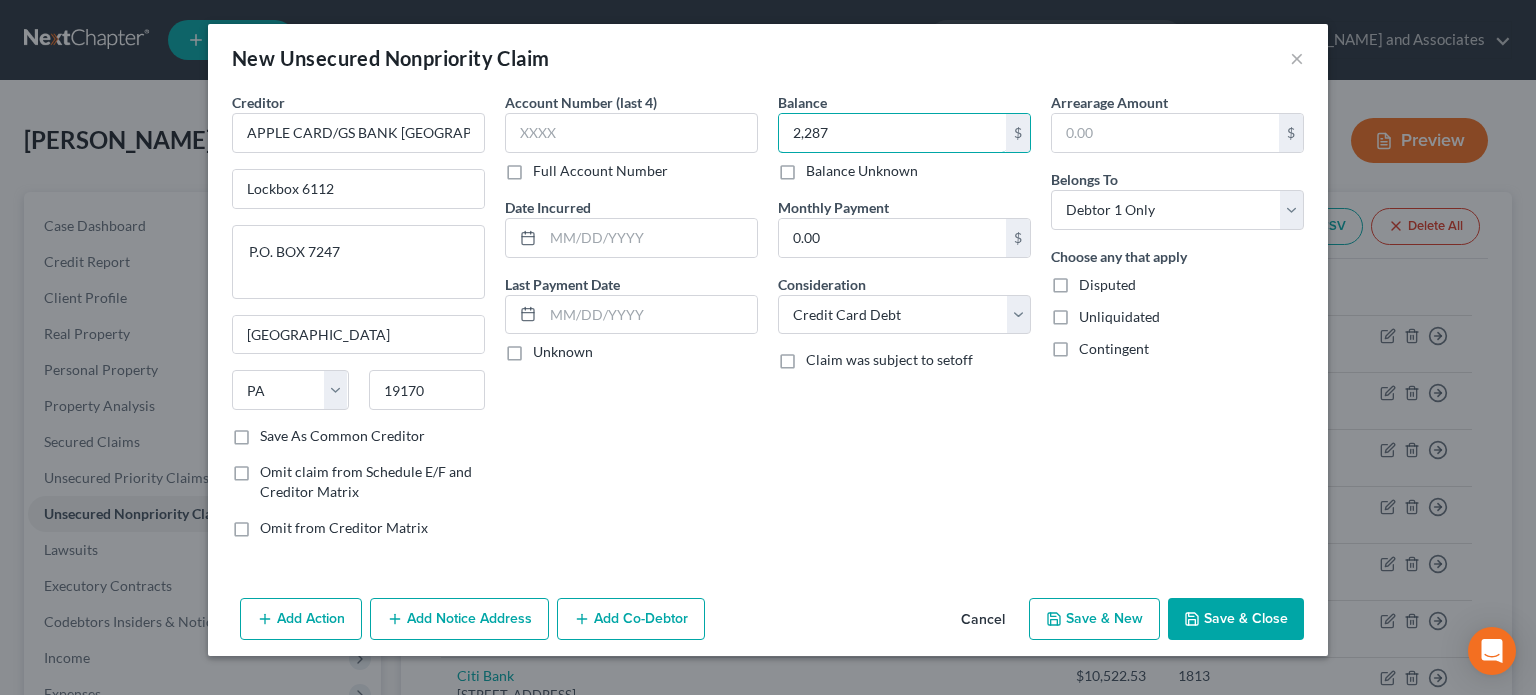 type on "2,287" 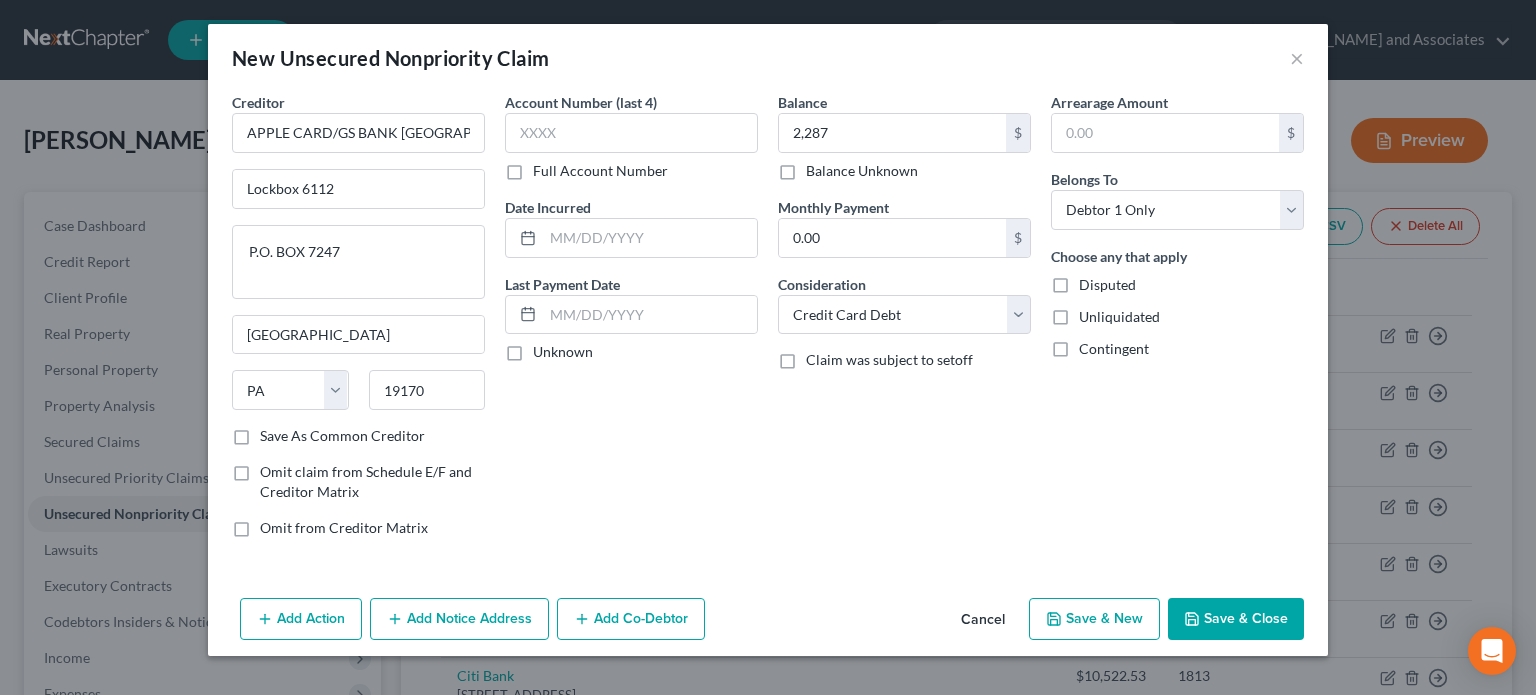 click on "Account Number (last 4)
Full Account Number
Date Incurred         Last Payment Date         Unknown" at bounding box center (631, 323) 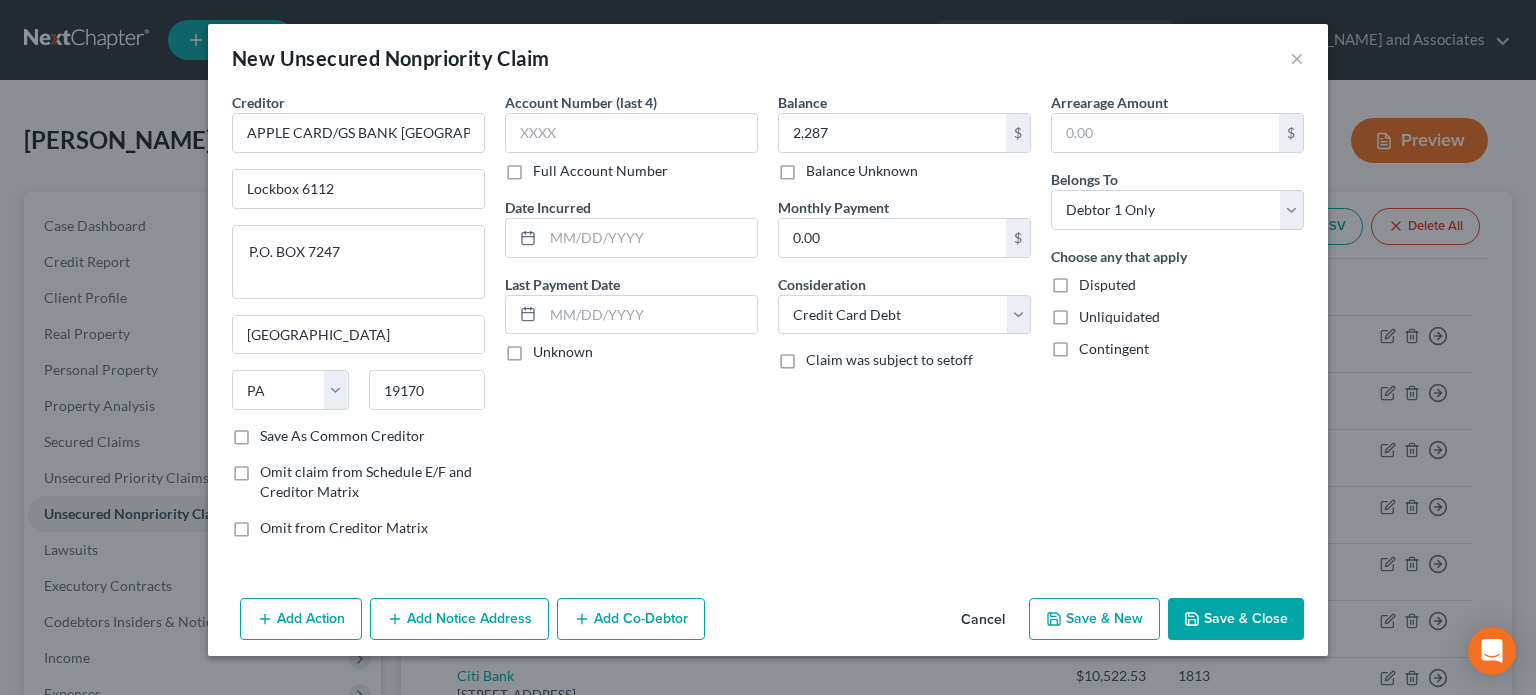 click on "Full Account Number" at bounding box center (547, 167) 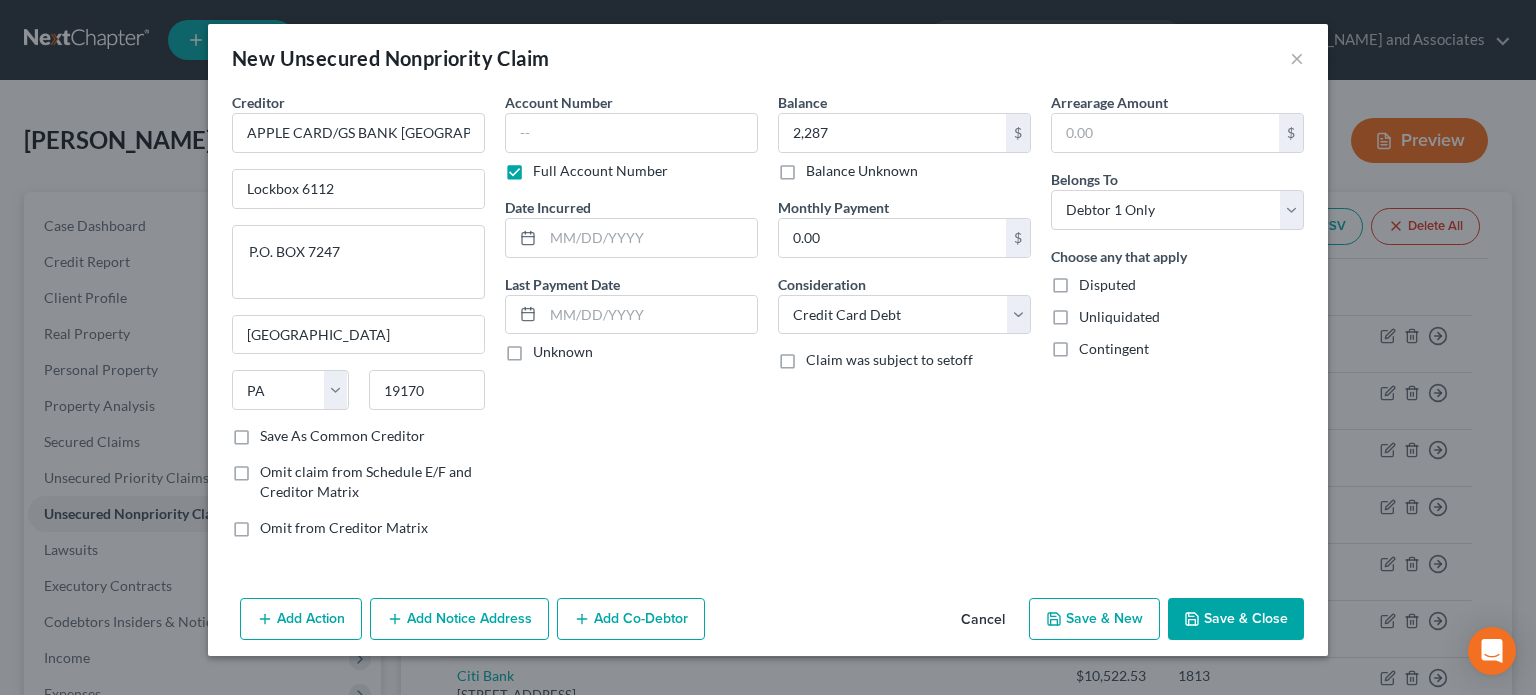 click on "Full Account Number" at bounding box center (600, 171) 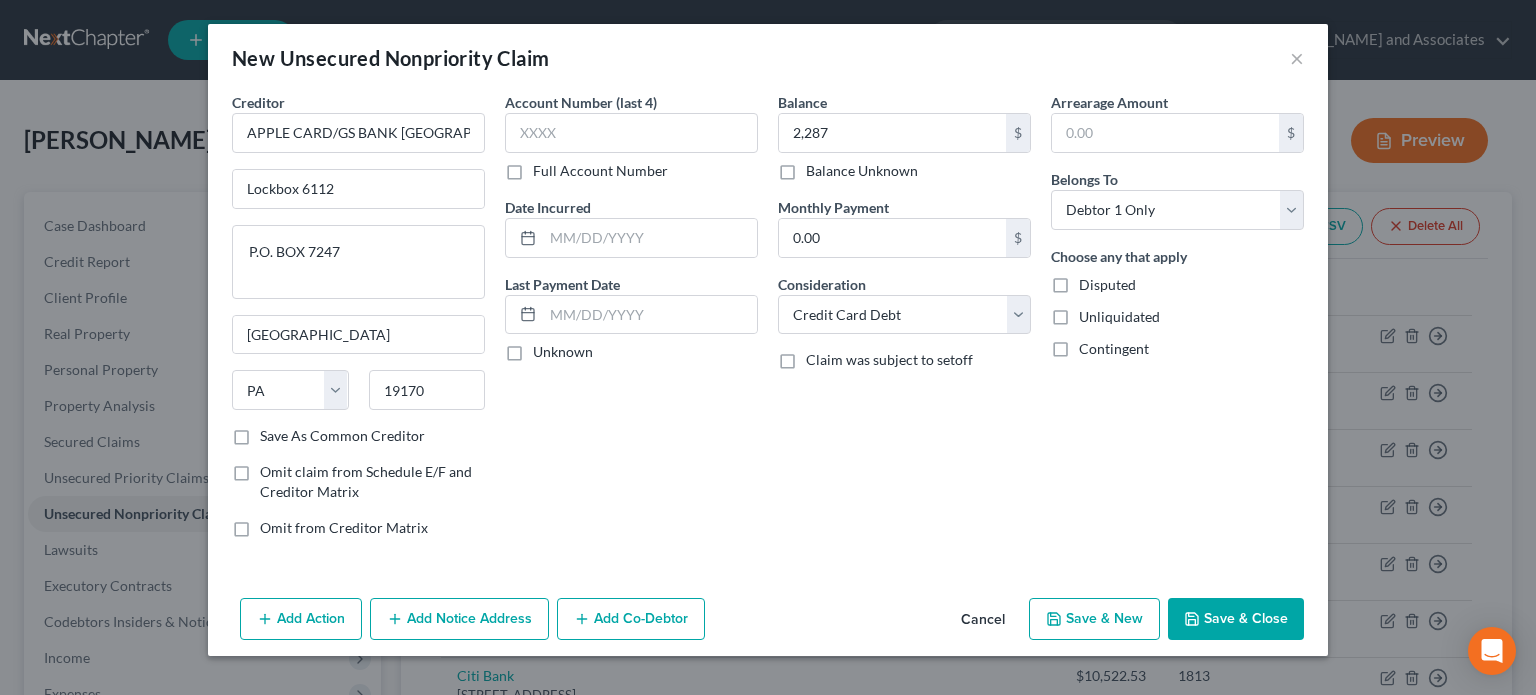 click on "Save & Close" at bounding box center (1236, 619) 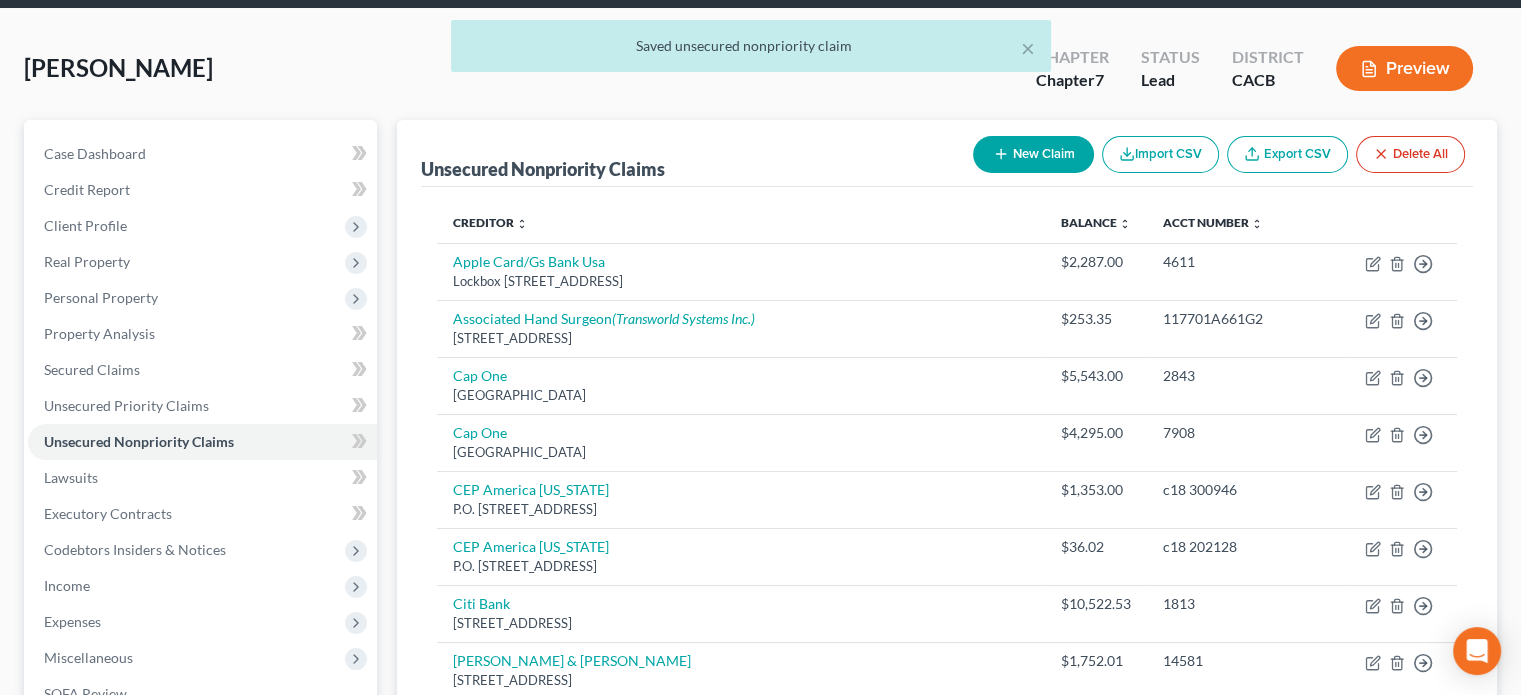 scroll, scrollTop: 0, scrollLeft: 0, axis: both 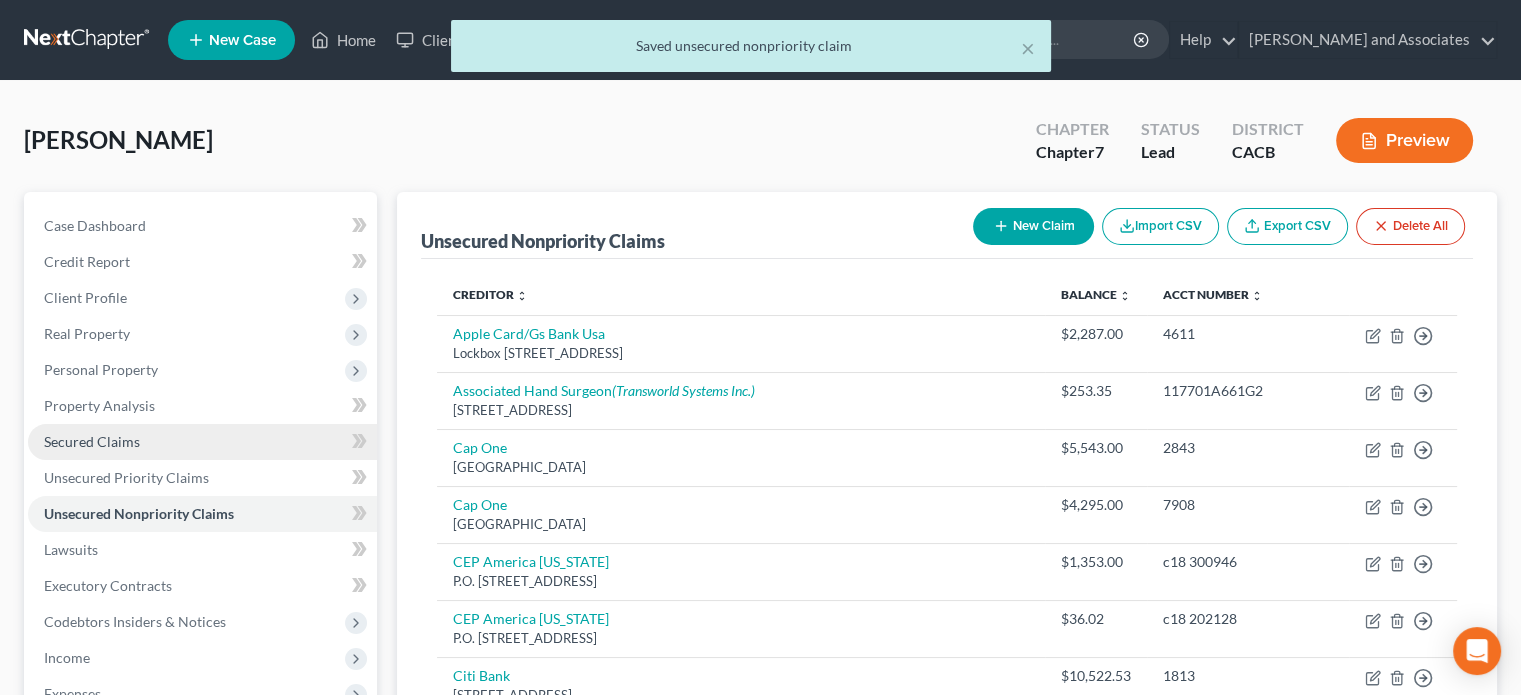 click on "Secured Claims" at bounding box center [202, 442] 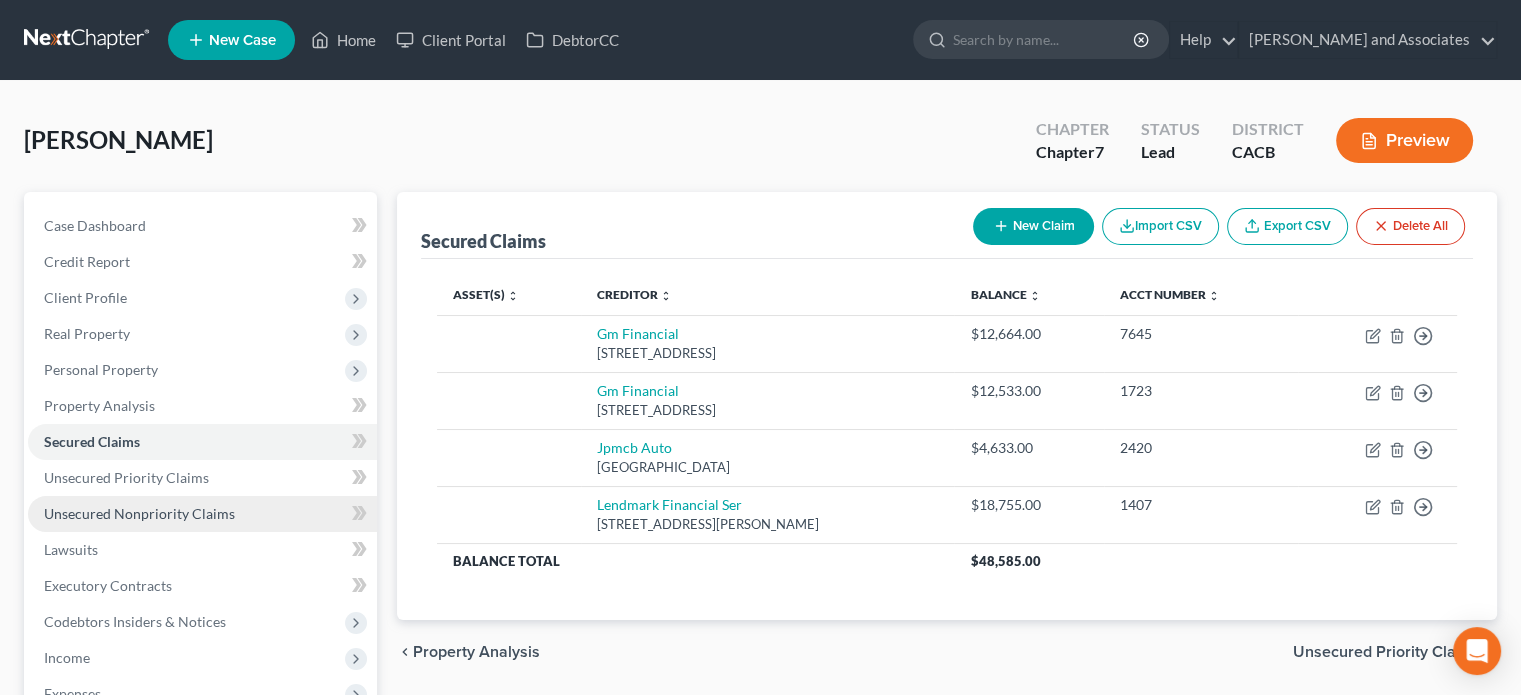 click on "Unsecured Nonpriority Claims" at bounding box center [202, 514] 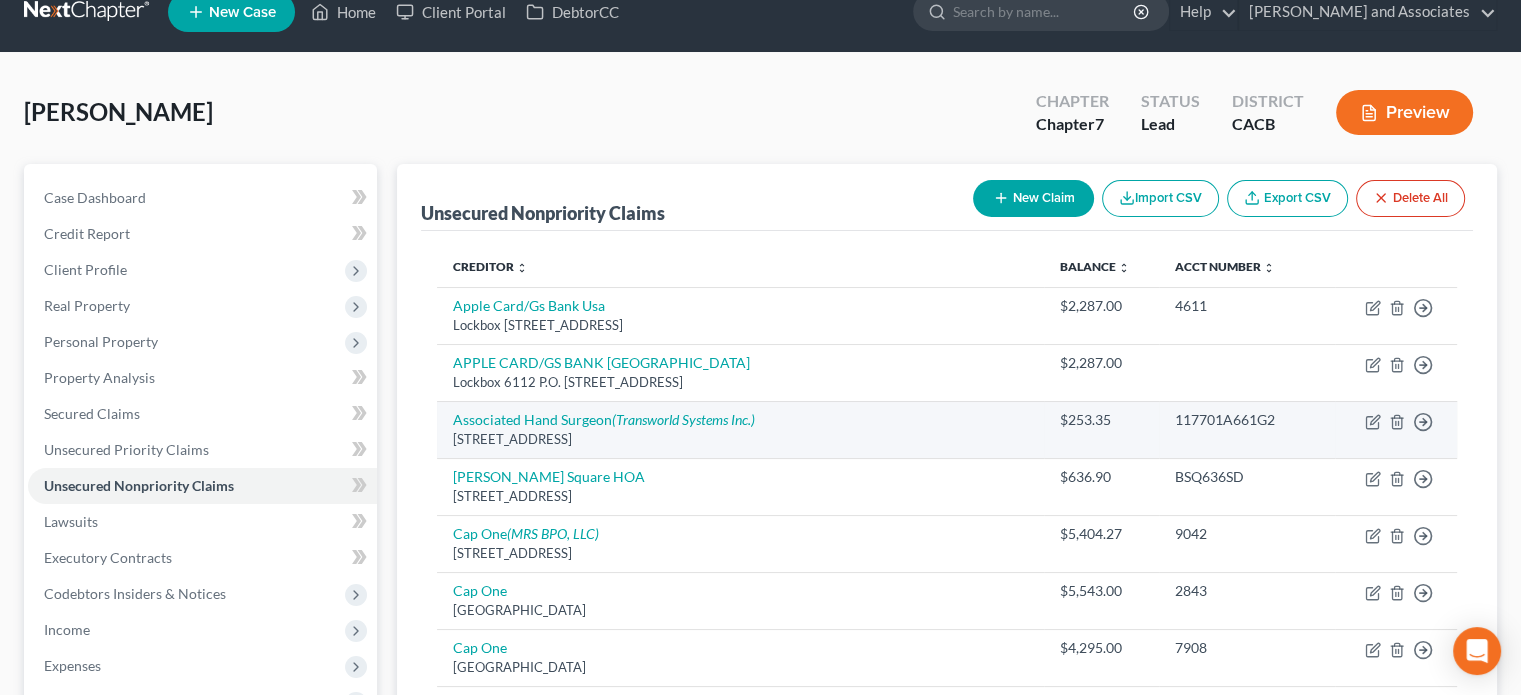scroll, scrollTop: 0, scrollLeft: 0, axis: both 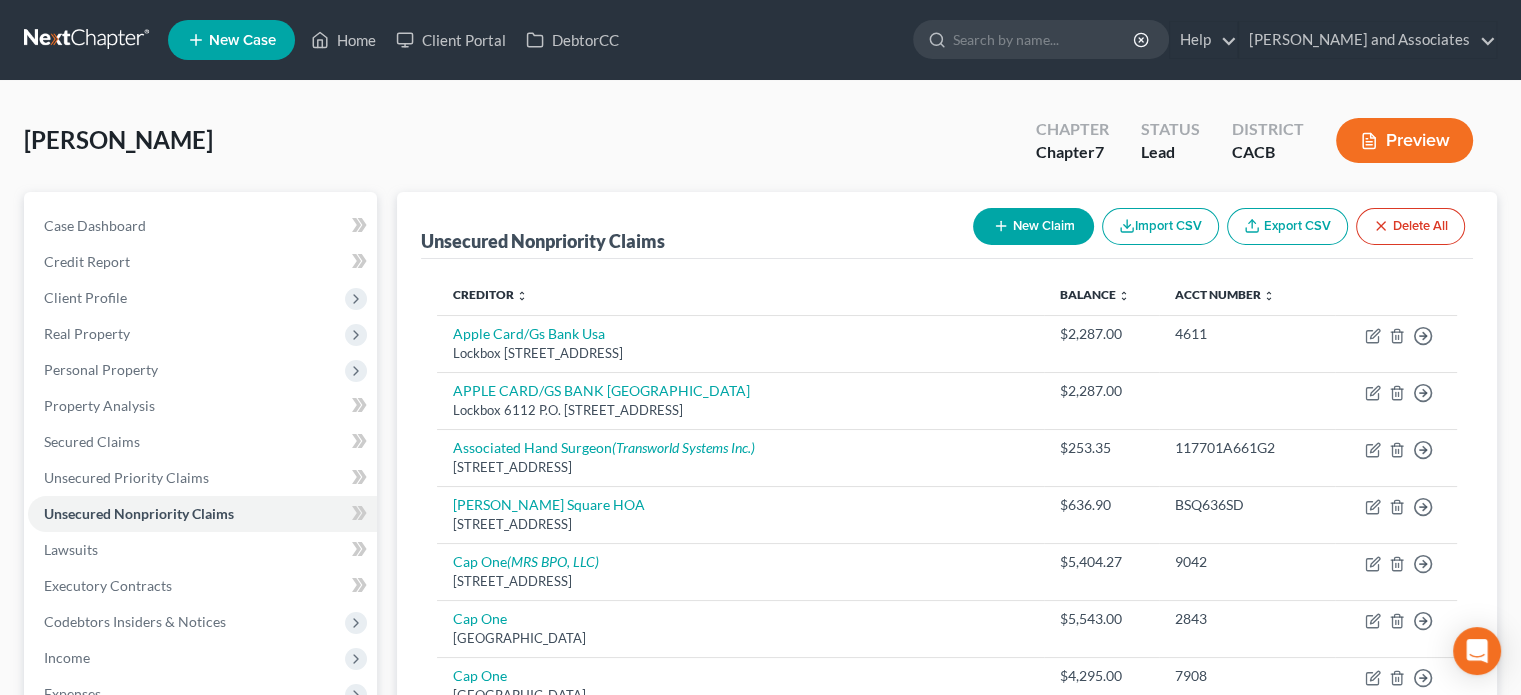 click on "Unsecured Nonpriority Claims New Claim
Import CSV
Export CSV Delete All" at bounding box center (947, 225) 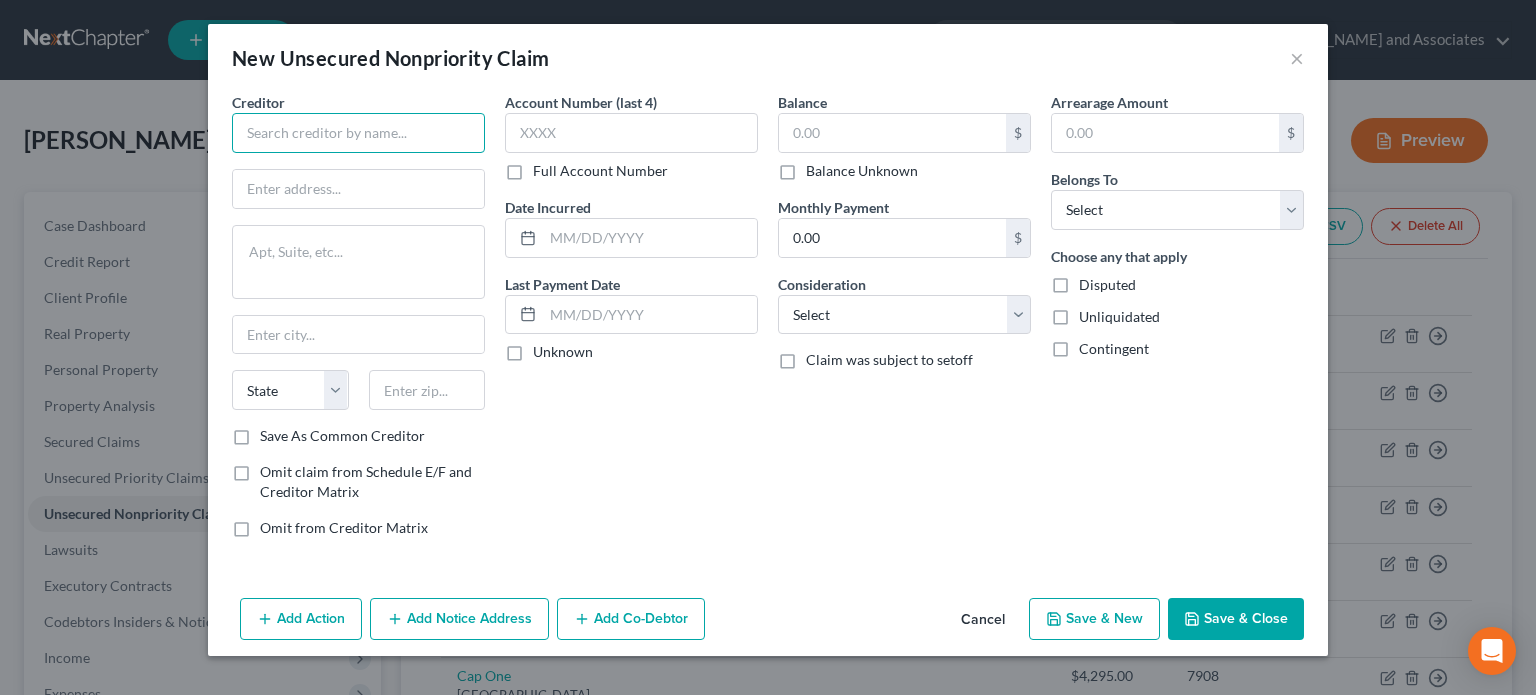 click at bounding box center (358, 133) 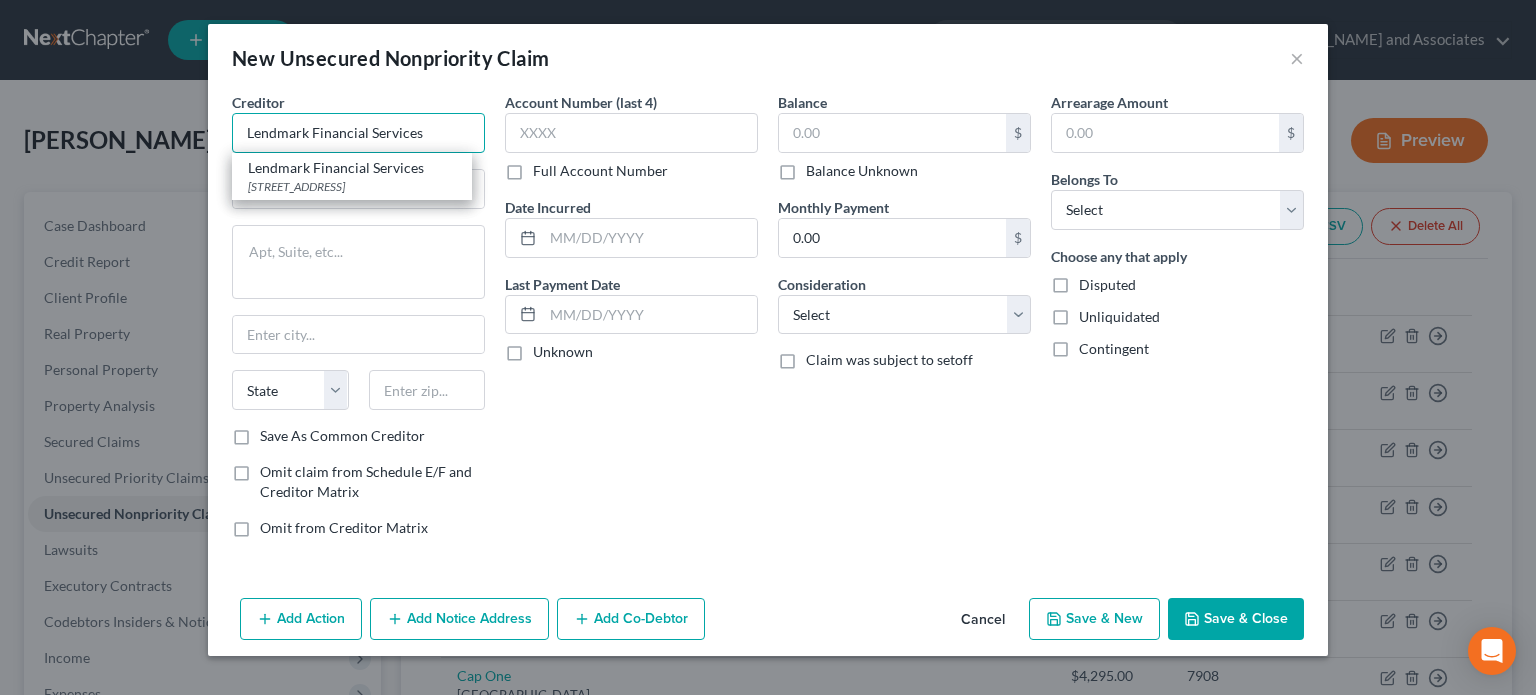 drag, startPoint x: 267, startPoint y: 136, endPoint x: 450, endPoint y: 115, distance: 184.20097 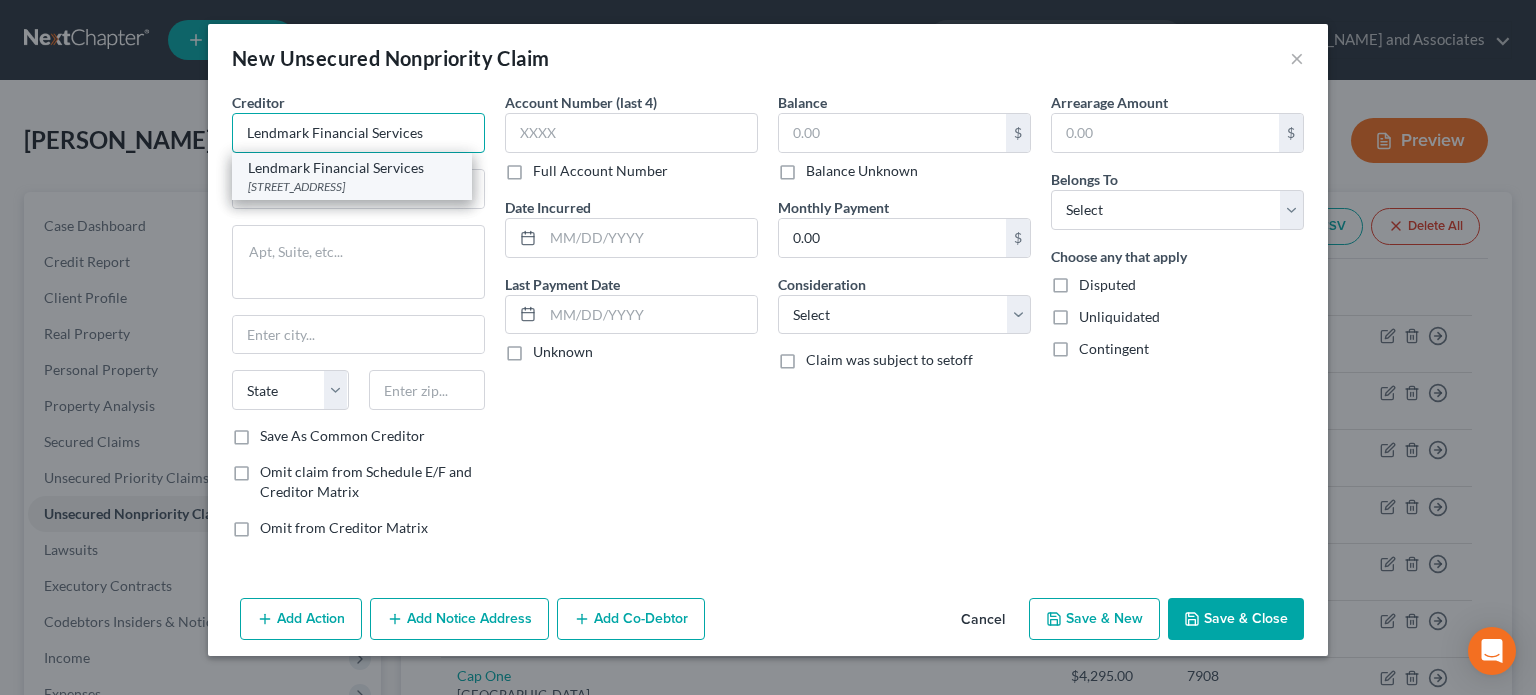 type on "Lendmark Financial Services" 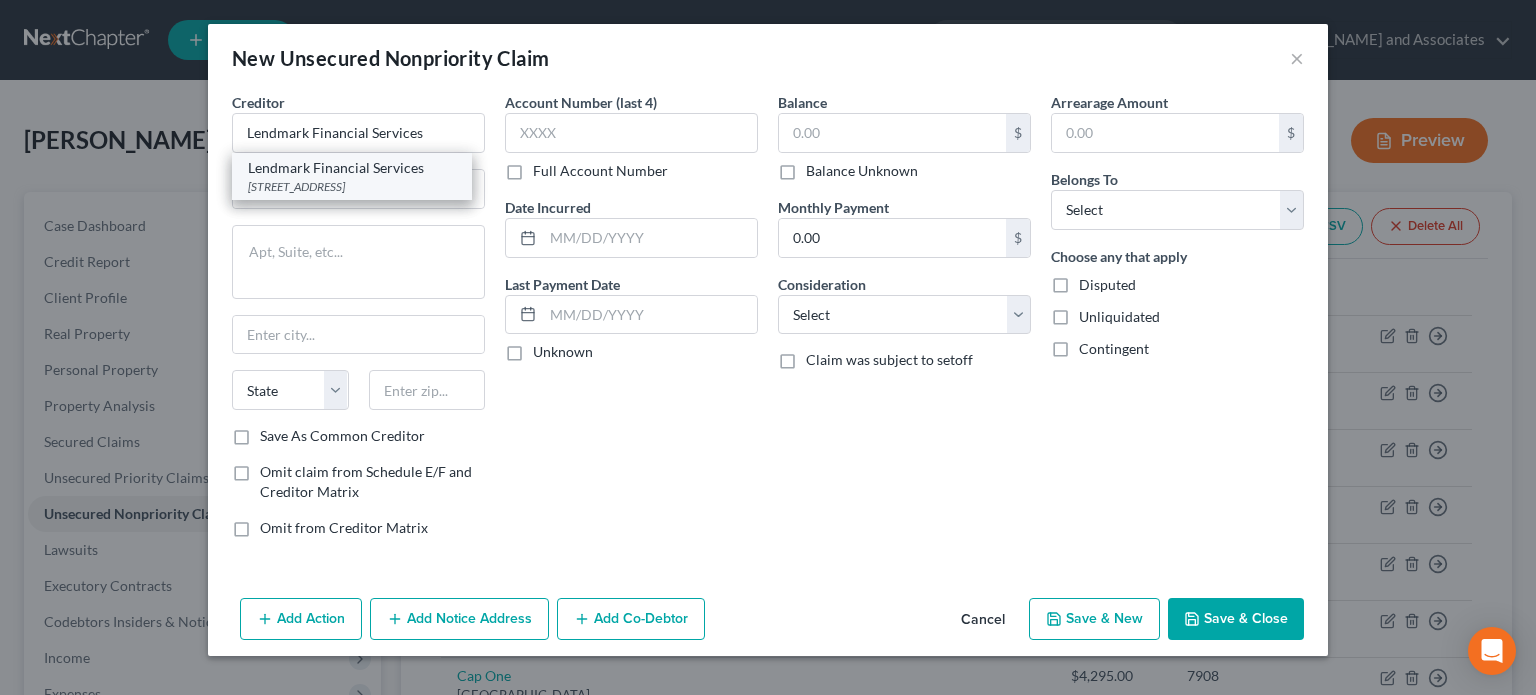 click on "Lendmark Financial Services" at bounding box center [352, 168] 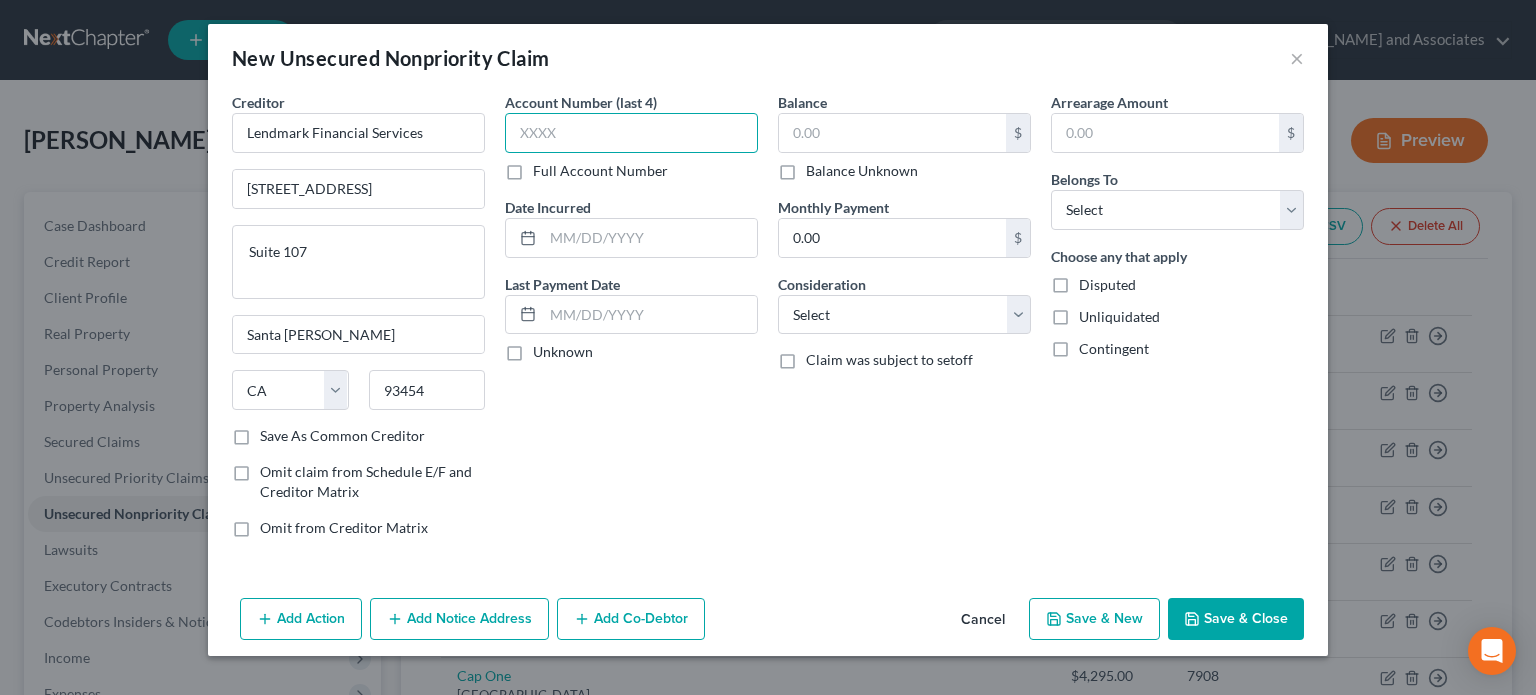 click at bounding box center [631, 133] 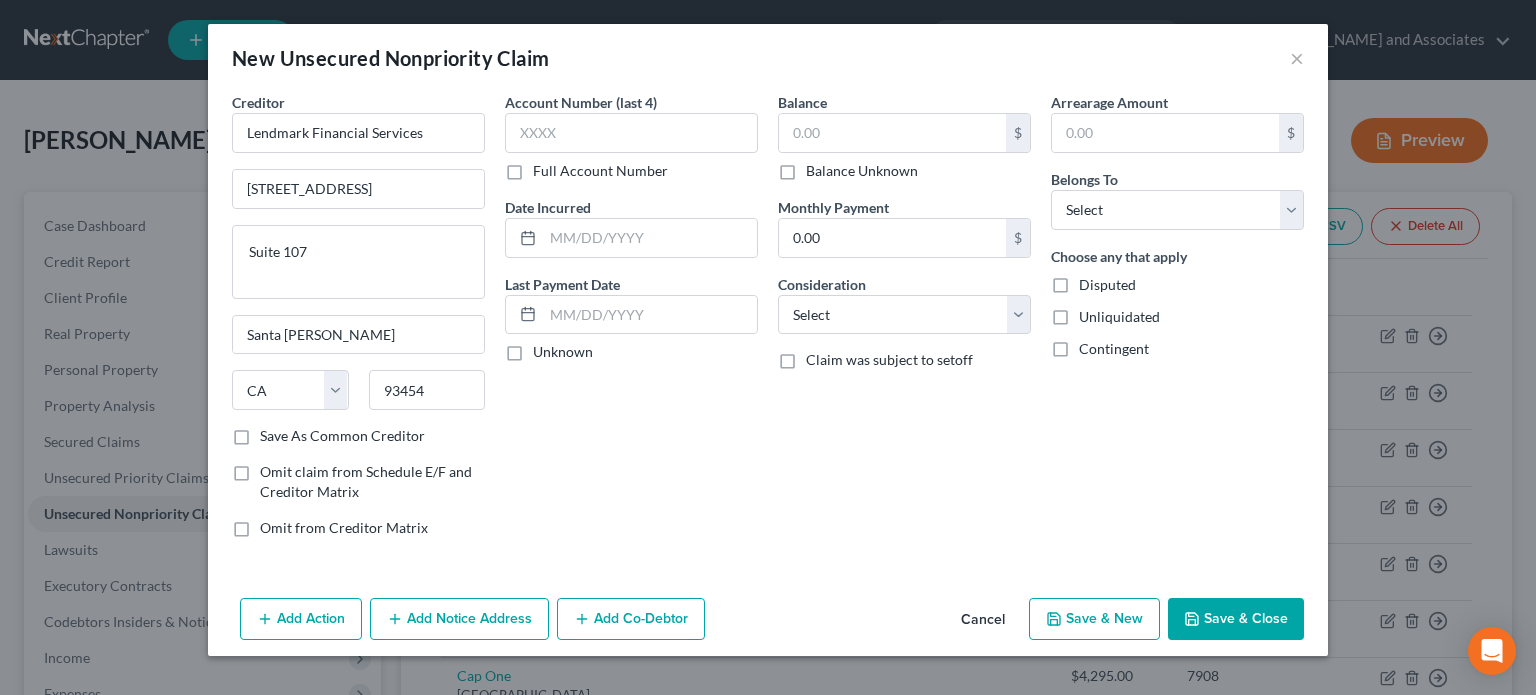 click on "Full Account Number" at bounding box center (631, 171) 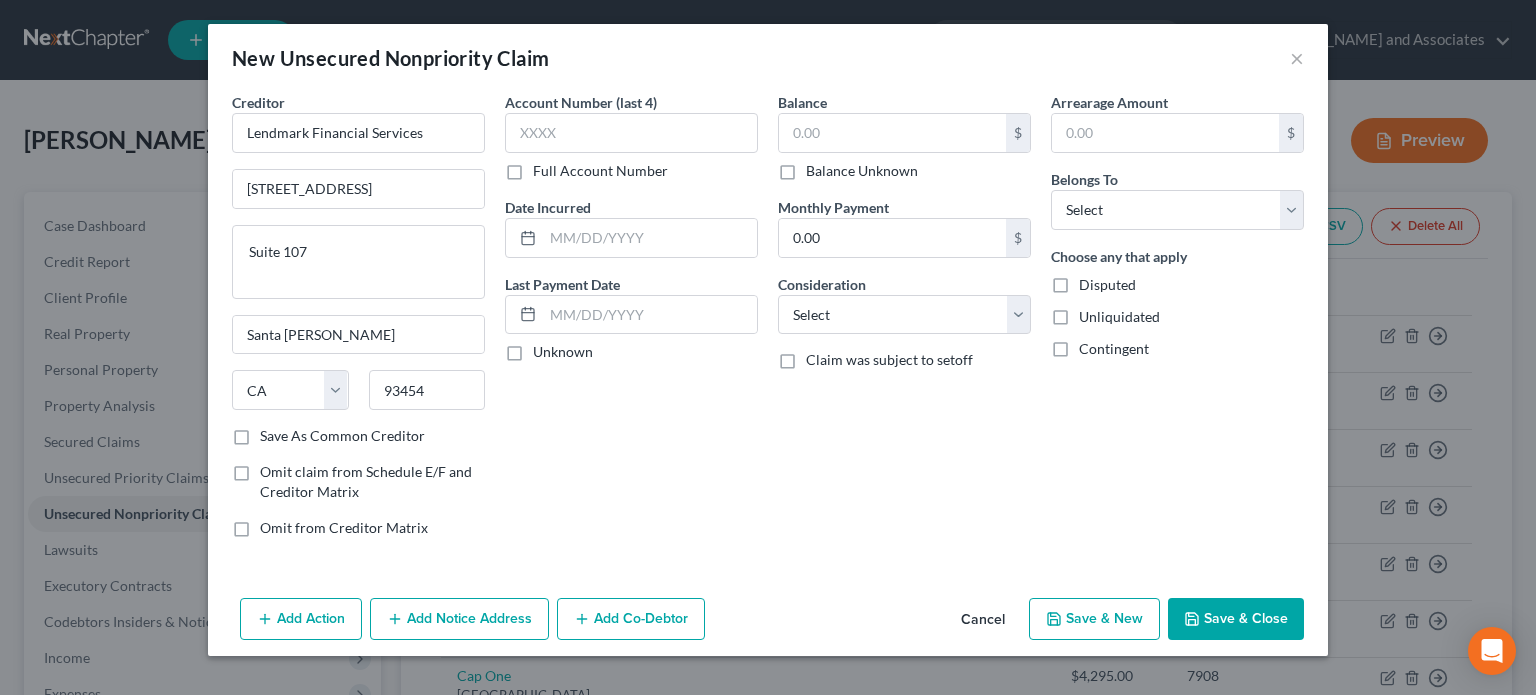 click on "Full Account Number" at bounding box center [547, 167] 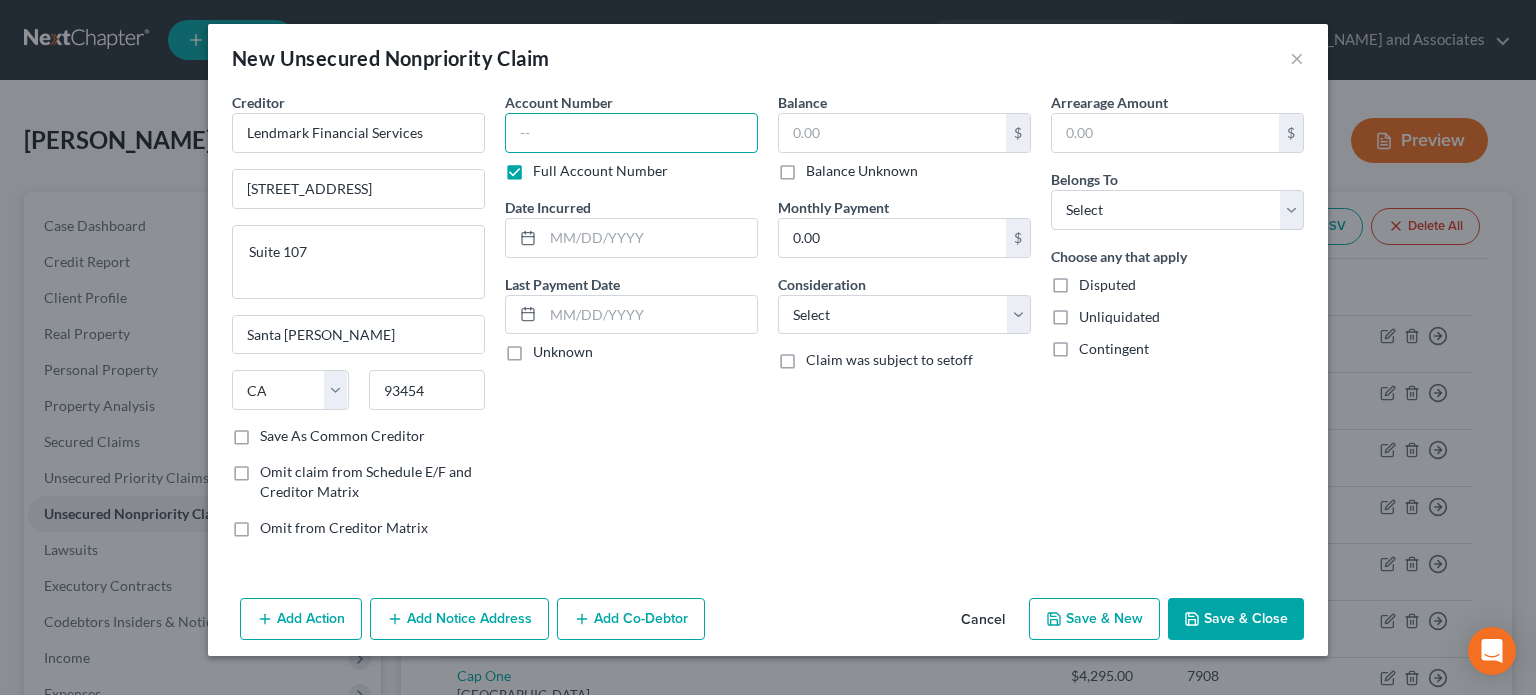 click at bounding box center (631, 133) 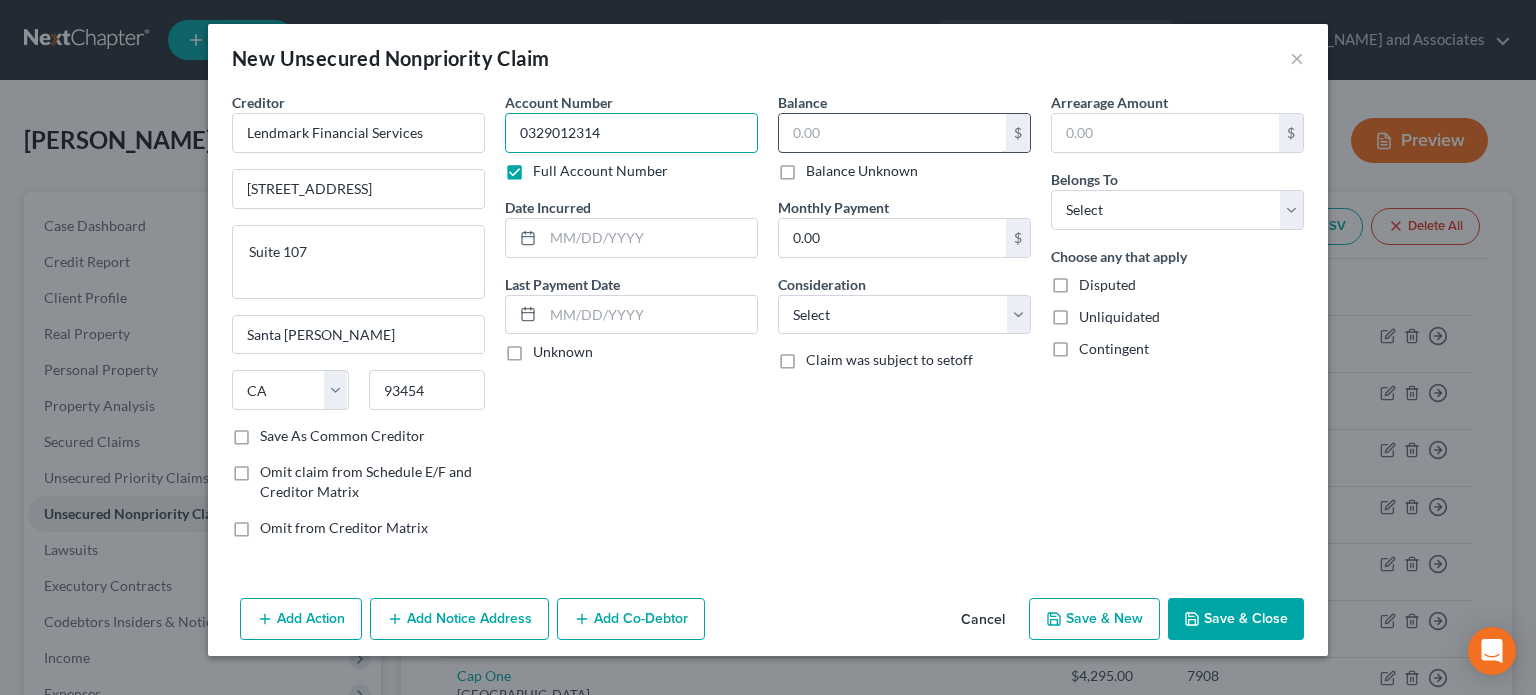 type on "0329012314" 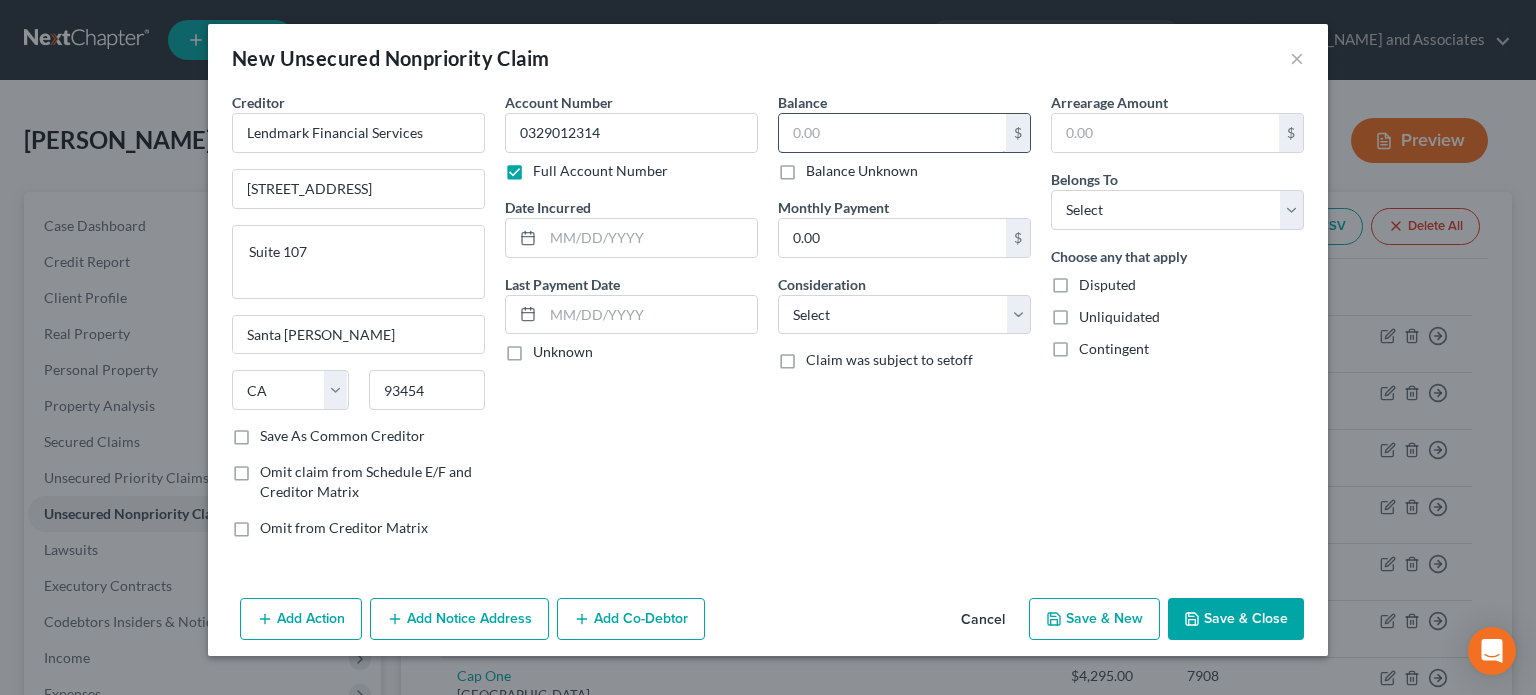 click at bounding box center (892, 133) 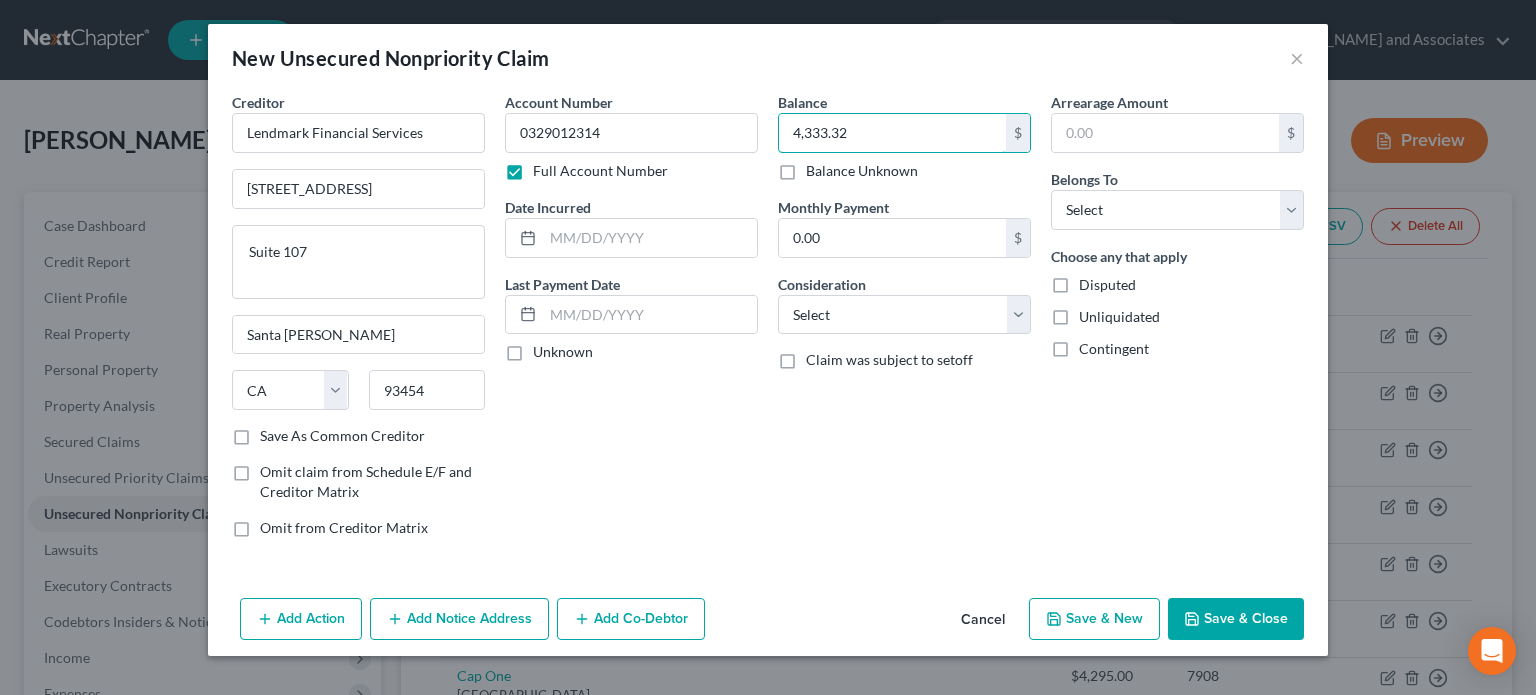 type on "4,333.32" 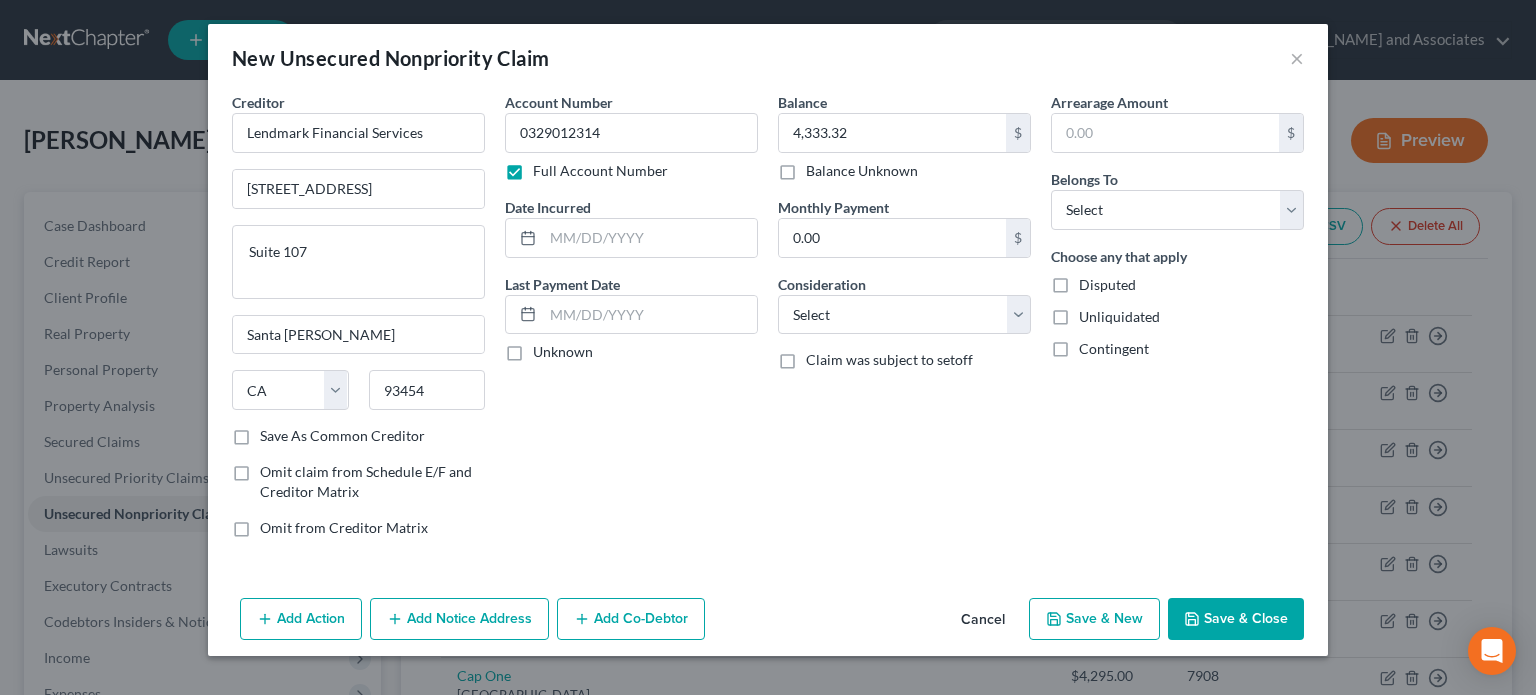 click on "Balance
4,333.32 $
Balance Unknown
Balance Undetermined
4,333.32 $
Balance Unknown
Monthly Payment 0.00 $ Consideration Select Cable / Satellite Services Collection Agency Credit Card Debt Debt Counseling / Attorneys Deficiency Balance Domestic Support Obligations Home / Car Repairs Income Taxes Judgment Liens Medical Services Monies Loaned / Advanced Mortgage Obligation From Divorce Or Separation Obligation To Pensions Other Overdrawn Bank Account Promised To Help Pay Creditors Student Loans Suppliers And Vendors Telephone / Internet Services Utility Services Claim was subject to setoff" at bounding box center (904, 323) 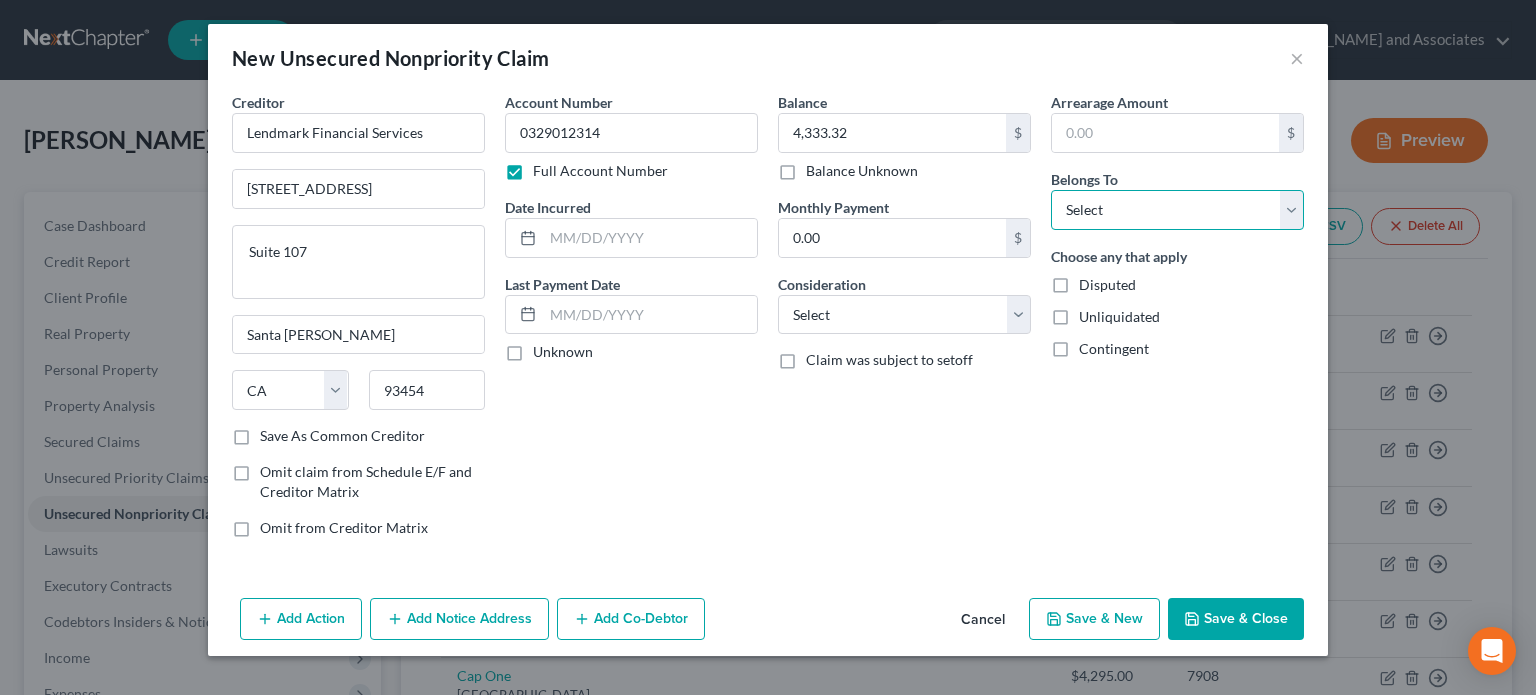 click on "Select Debtor 1 Only Debtor 2 Only Debtor 1 And Debtor 2 Only At Least One Of The Debtors And Another Community Property" at bounding box center (1177, 210) 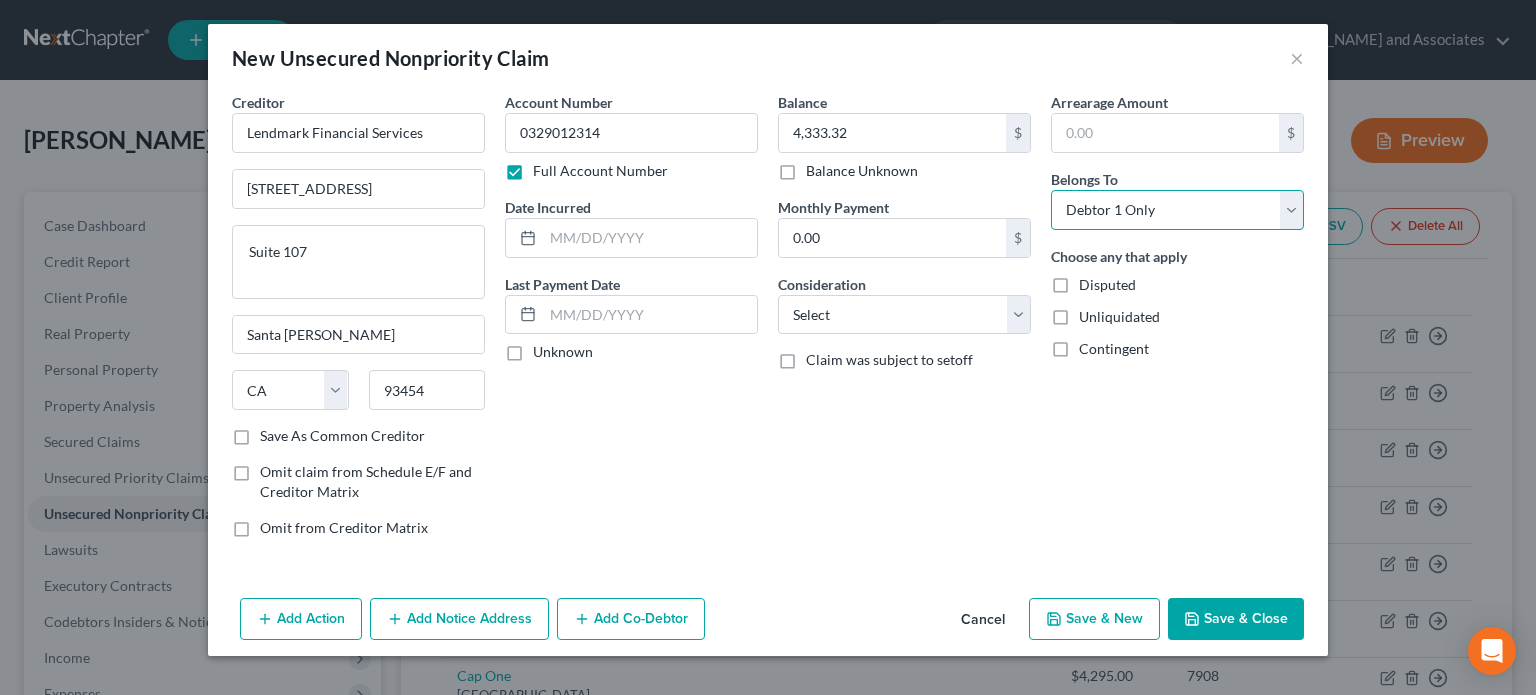 click on "Select Debtor 1 Only Debtor 2 Only Debtor 1 And Debtor 2 Only At Least One Of The Debtors And Another Community Property" at bounding box center [1177, 210] 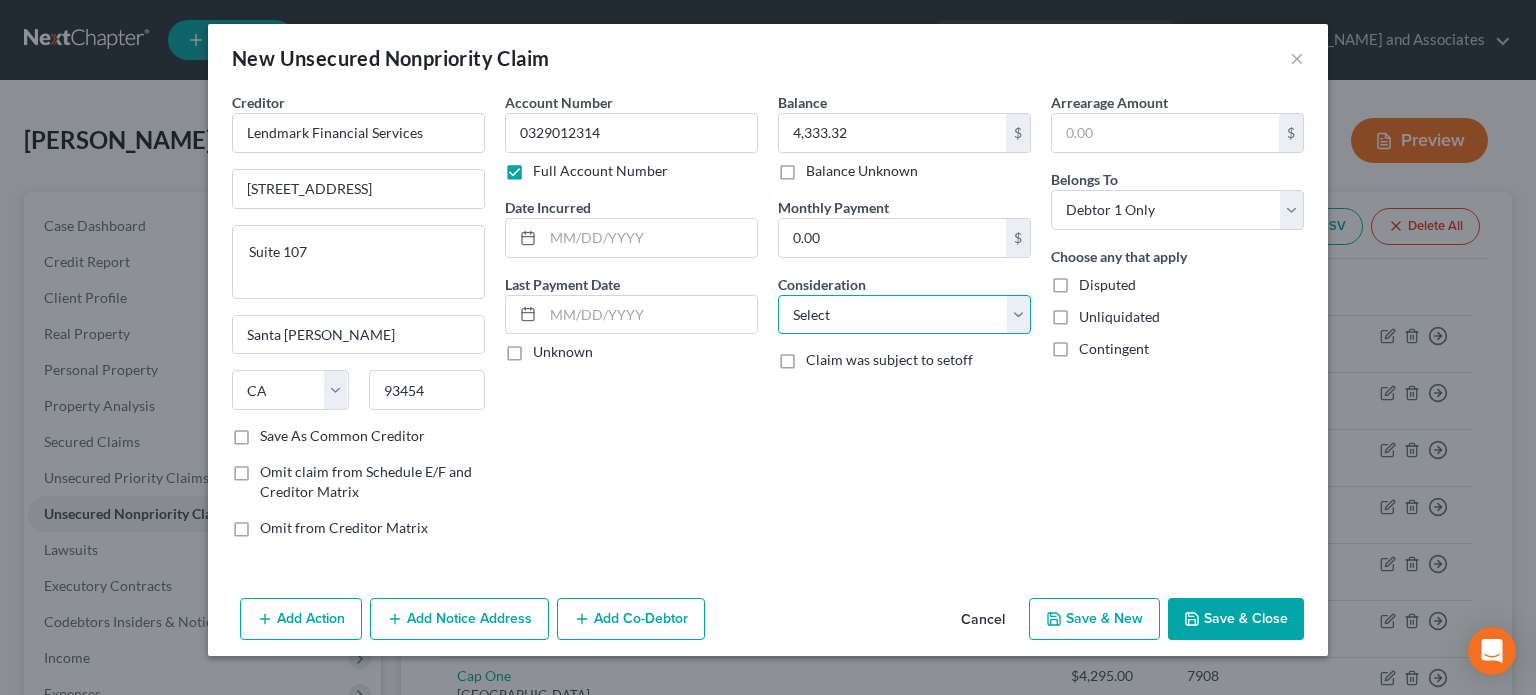 click on "Select Cable / Satellite Services Collection Agency Credit Card Debt Debt Counseling / Attorneys Deficiency Balance Domestic Support Obligations Home / Car Repairs Income Taxes Judgment Liens Medical Services Monies Loaned / Advanced Mortgage Obligation From Divorce Or Separation Obligation To Pensions Other Overdrawn Bank Account Promised To Help Pay Creditors Student Loans Suppliers And Vendors Telephone / Internet Services Utility Services" at bounding box center [904, 315] 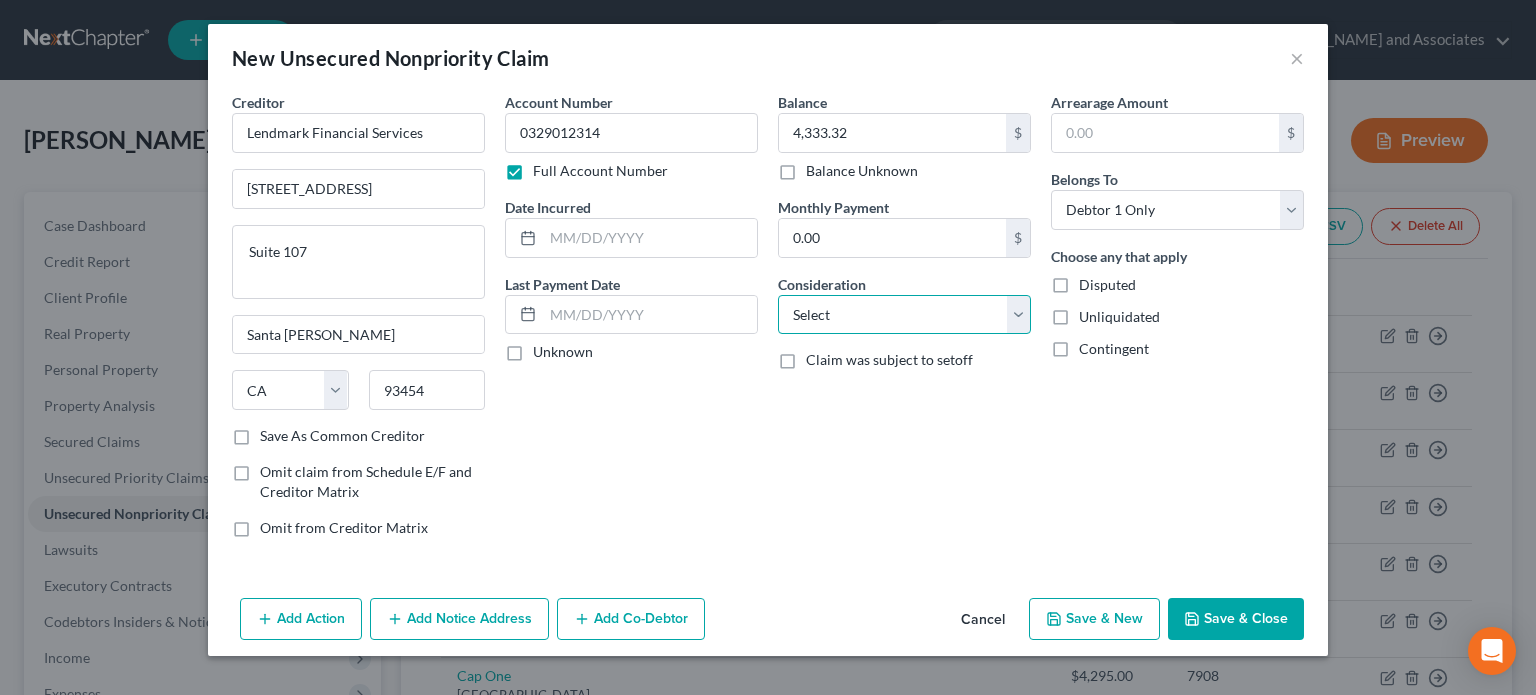 select on "14" 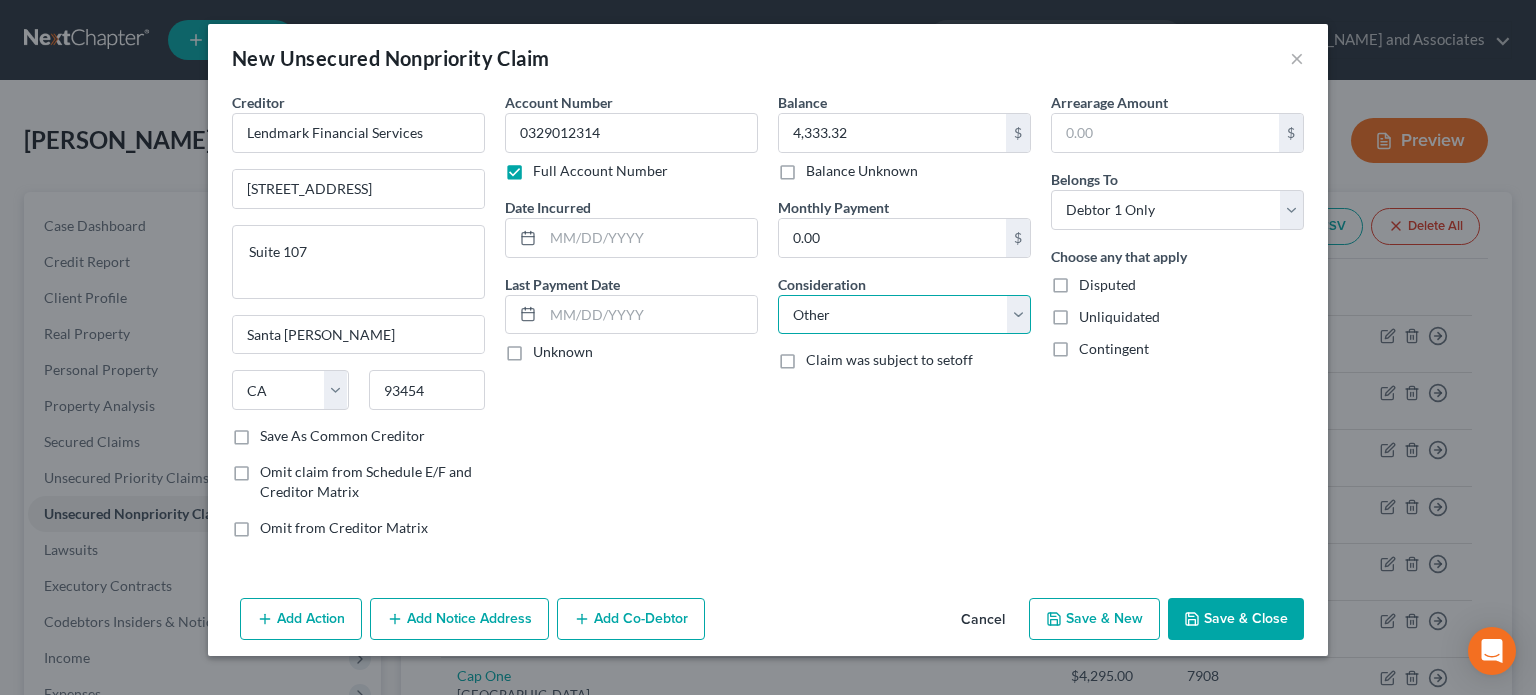 click on "Select Cable / Satellite Services Collection Agency Credit Card Debt Debt Counseling / Attorneys Deficiency Balance Domestic Support Obligations Home / Car Repairs Income Taxes Judgment Liens Medical Services Monies Loaned / Advanced Mortgage Obligation From Divorce Or Separation Obligation To Pensions Other Overdrawn Bank Account Promised To Help Pay Creditors Student Loans Suppliers And Vendors Telephone / Internet Services Utility Services" at bounding box center (904, 315) 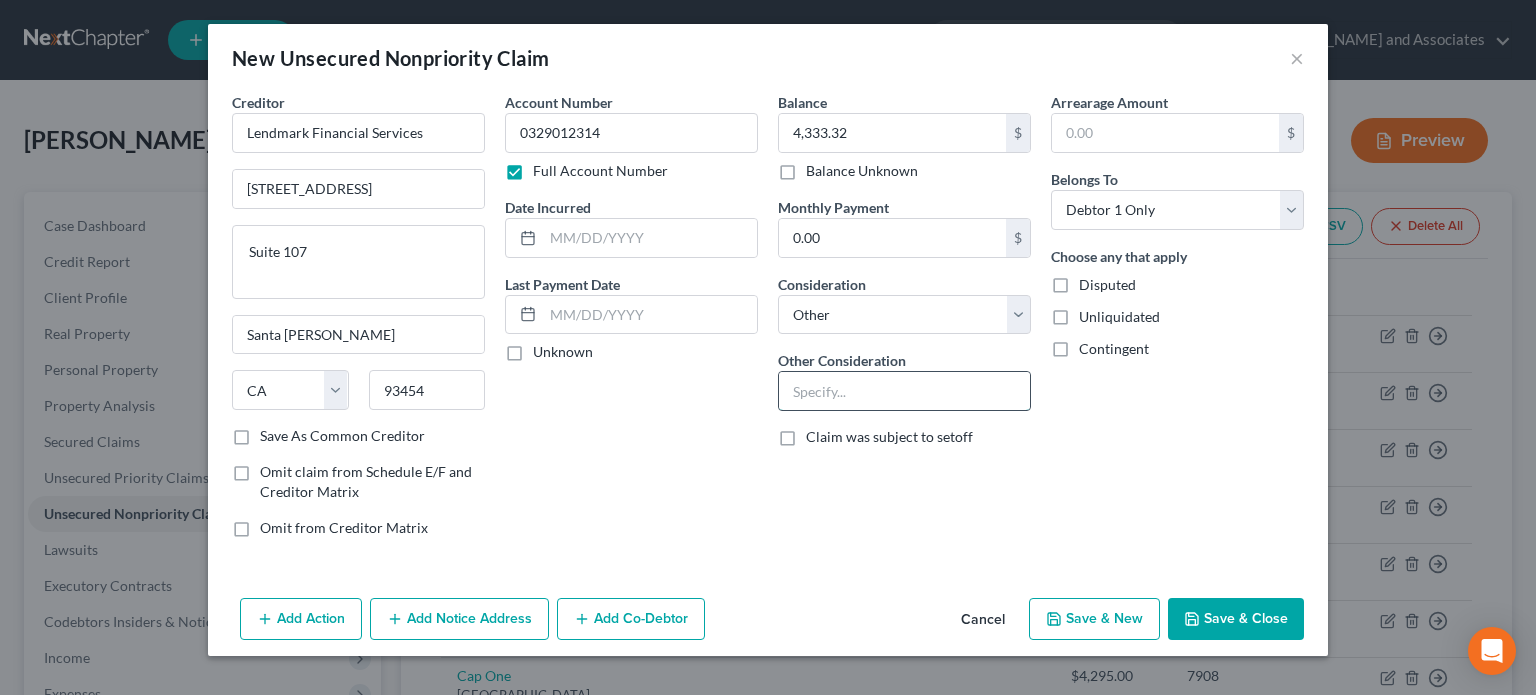 click at bounding box center (904, 391) 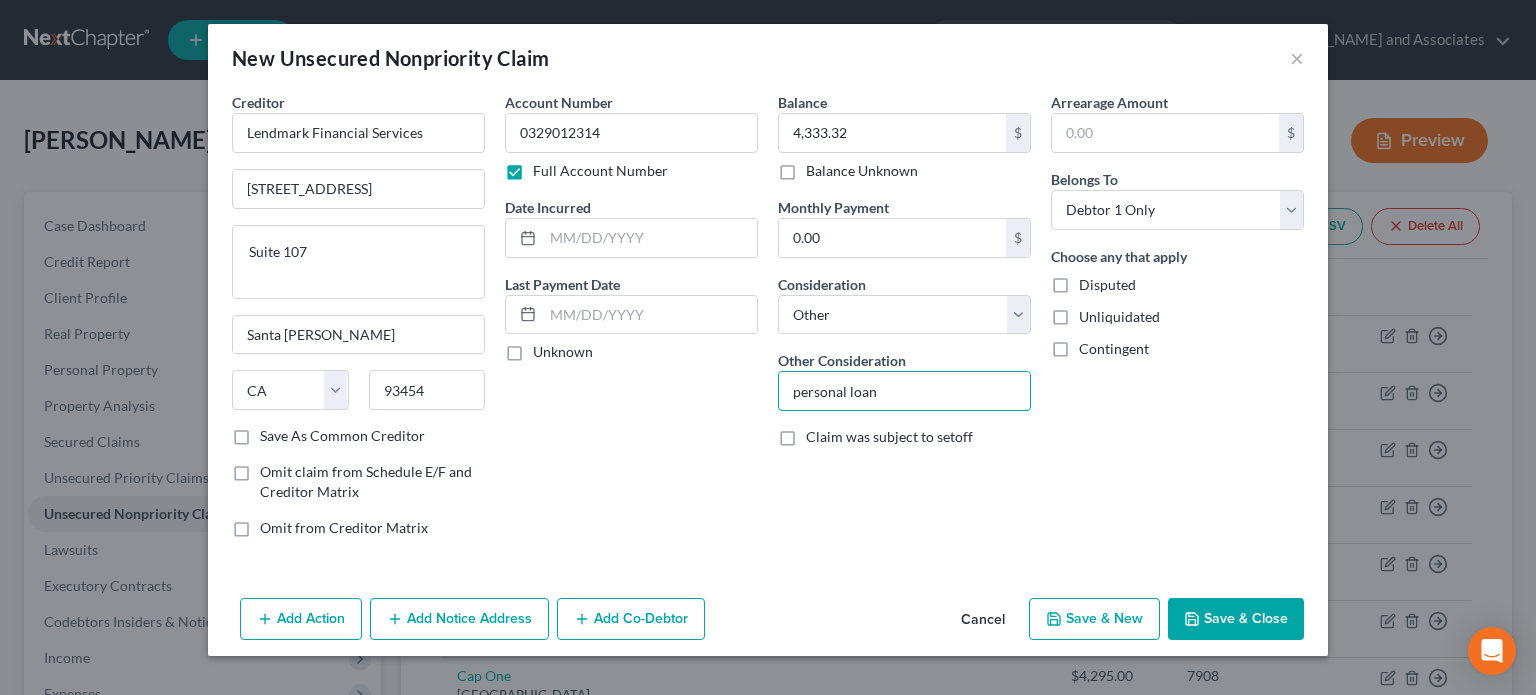 type on "personal loan" 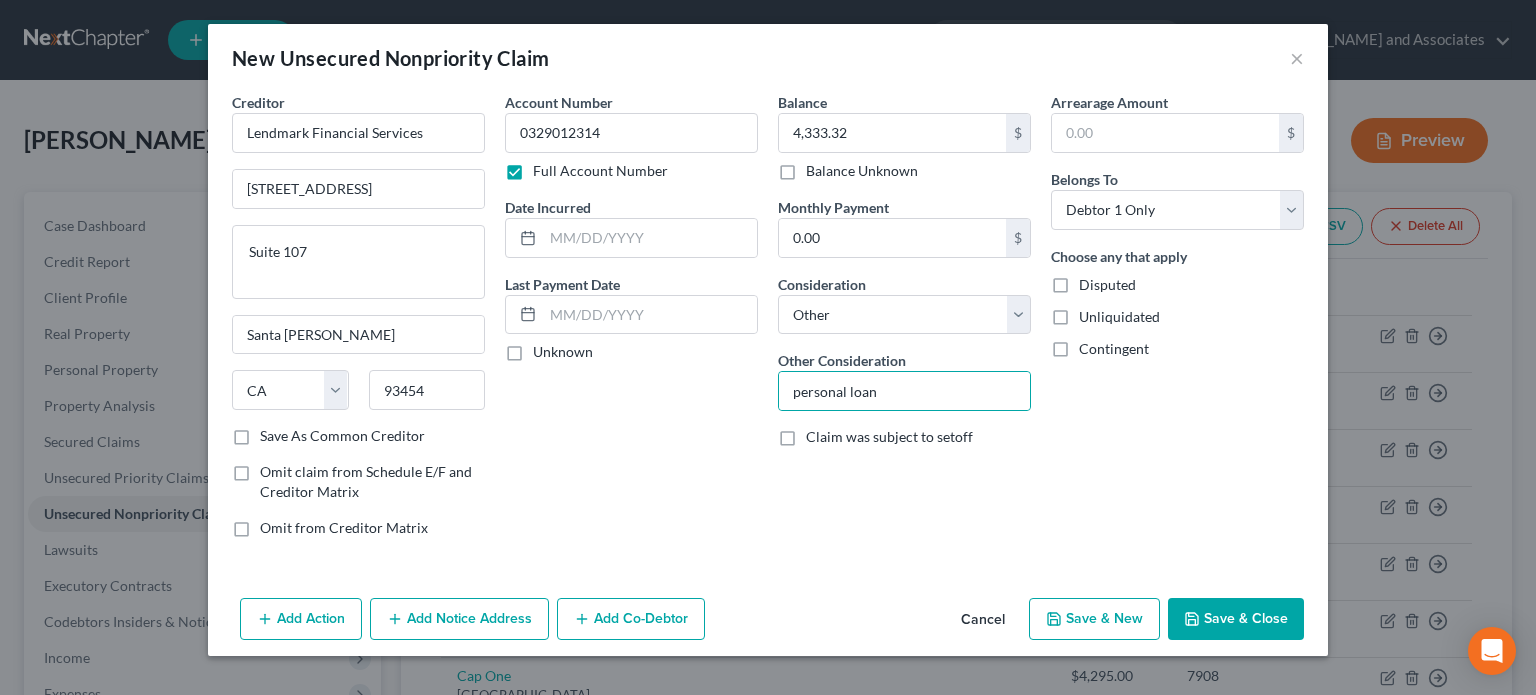click on "Save & Close" at bounding box center (1236, 619) 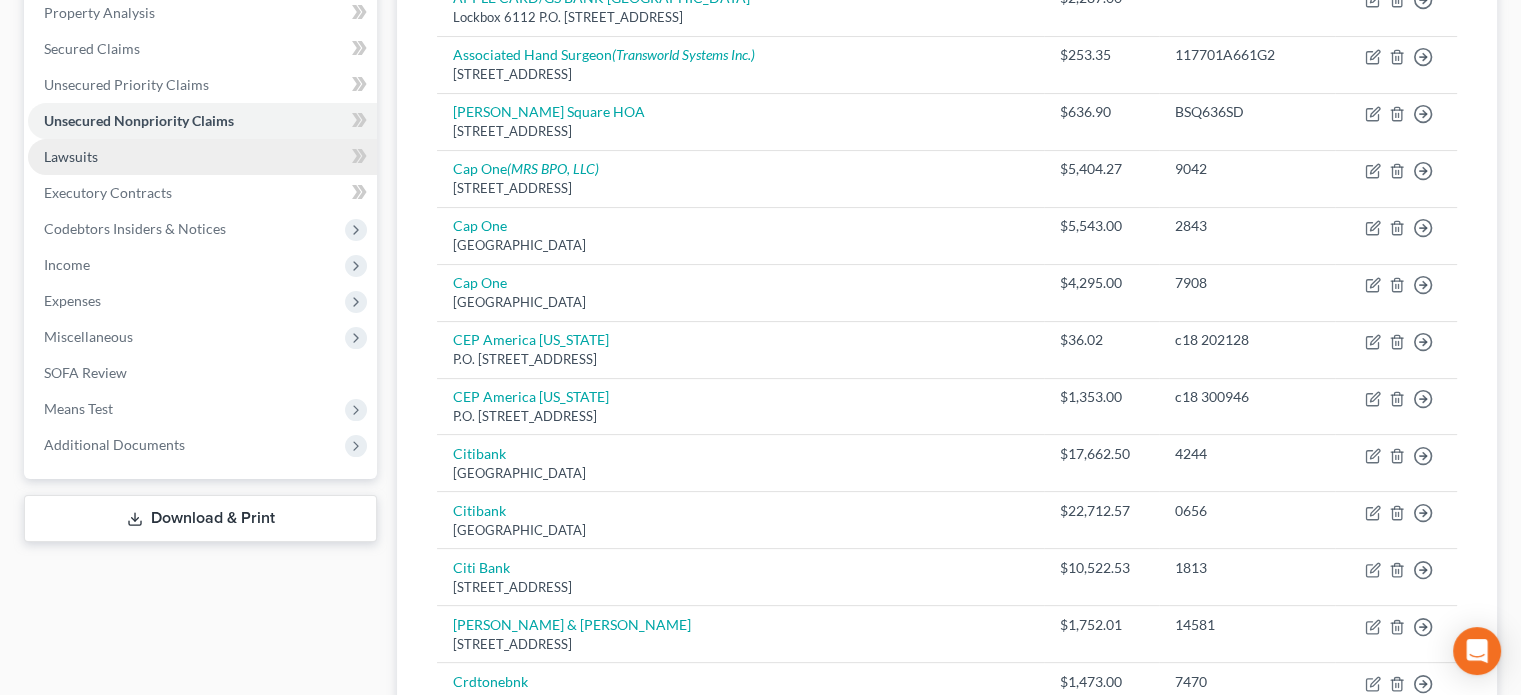 scroll, scrollTop: 264, scrollLeft: 0, axis: vertical 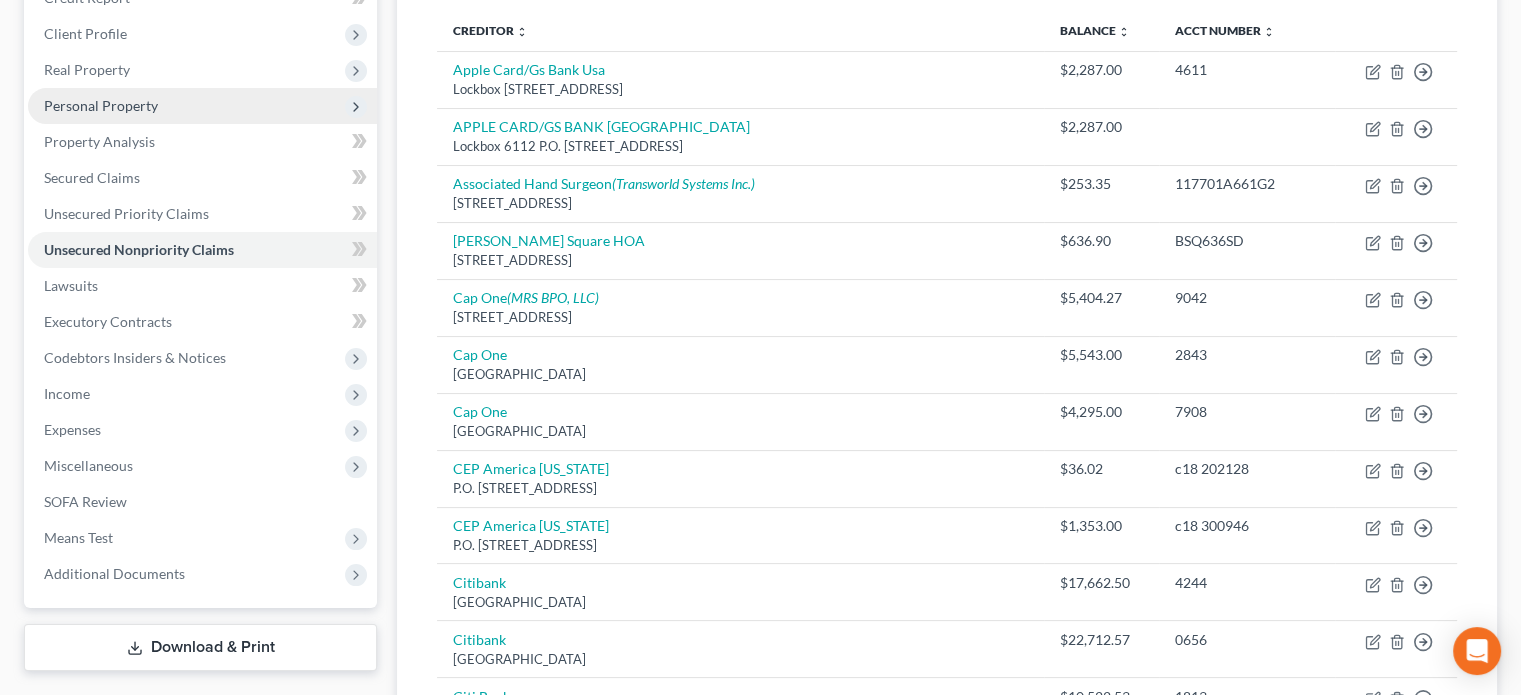 click on "Personal Property" at bounding box center (101, 105) 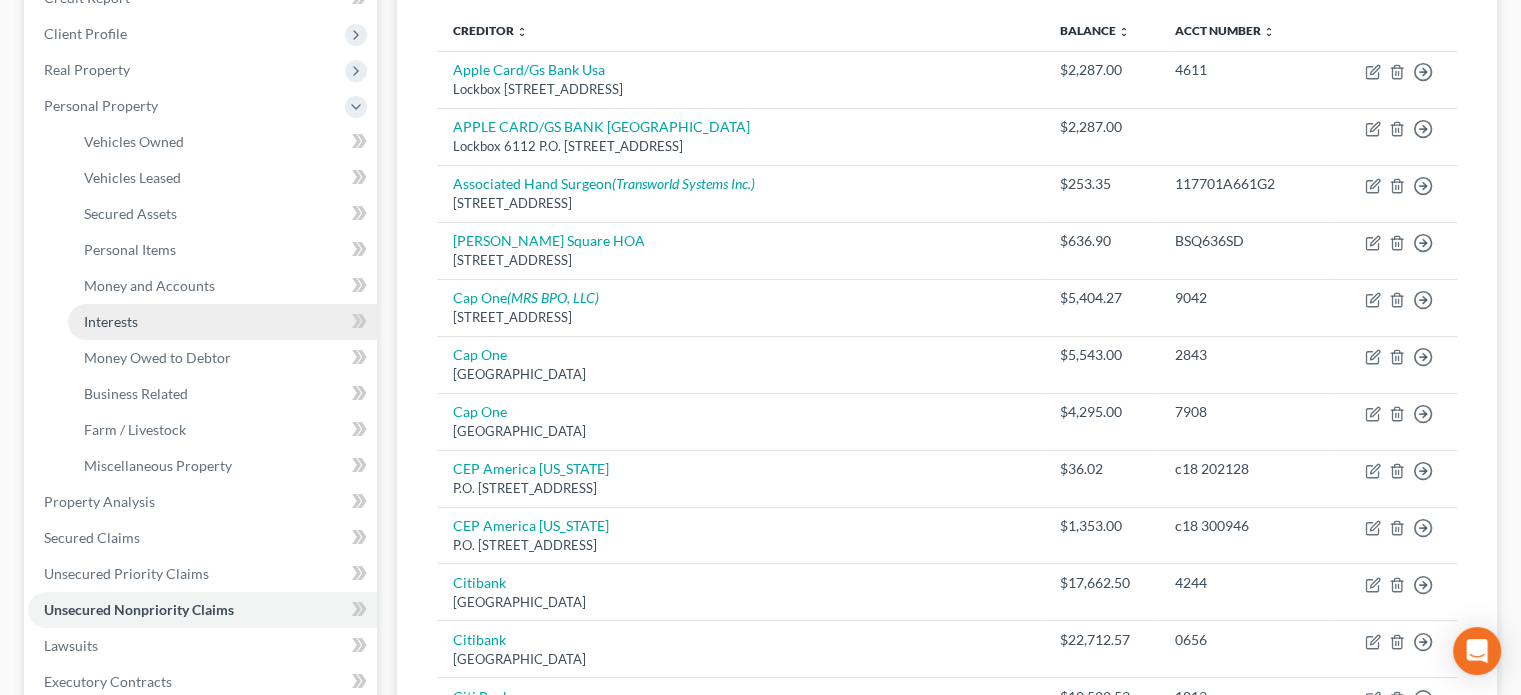 click on "Interests" at bounding box center [222, 322] 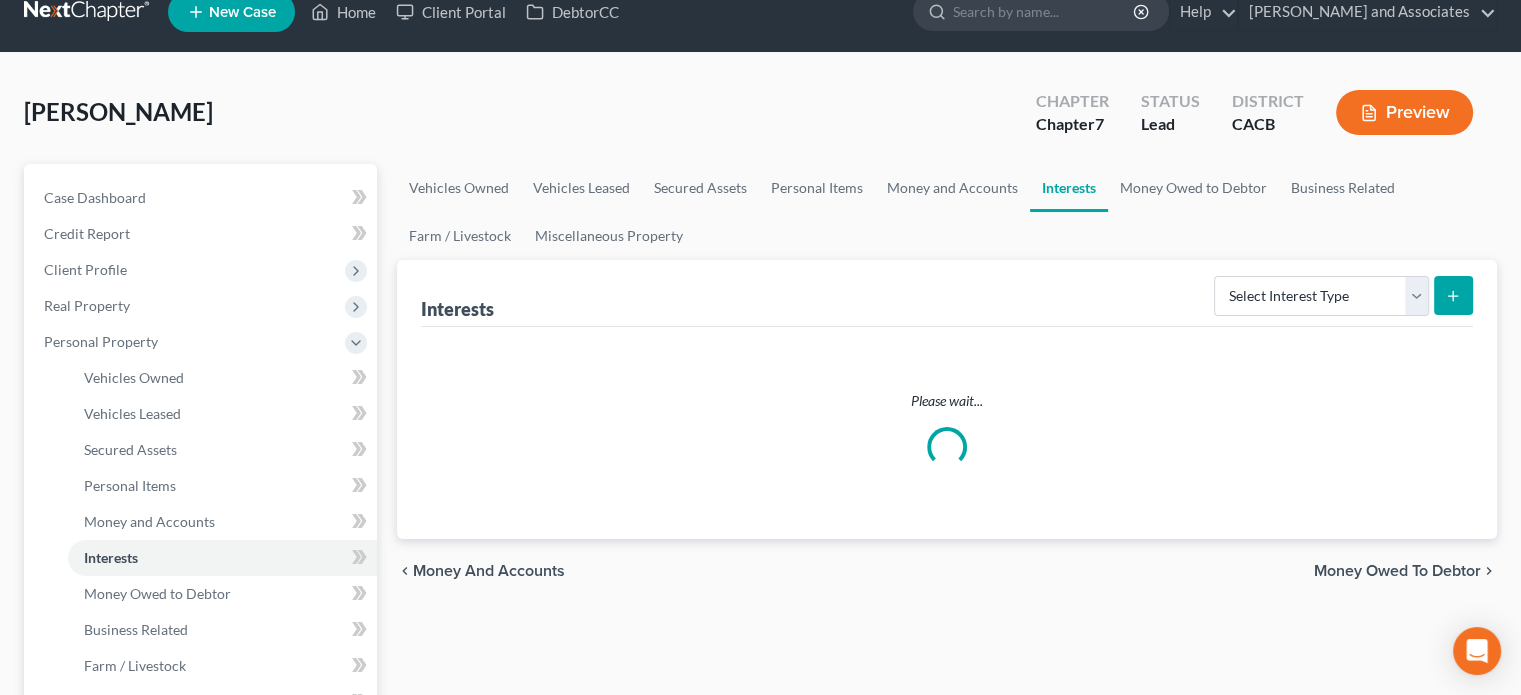 scroll, scrollTop: 0, scrollLeft: 0, axis: both 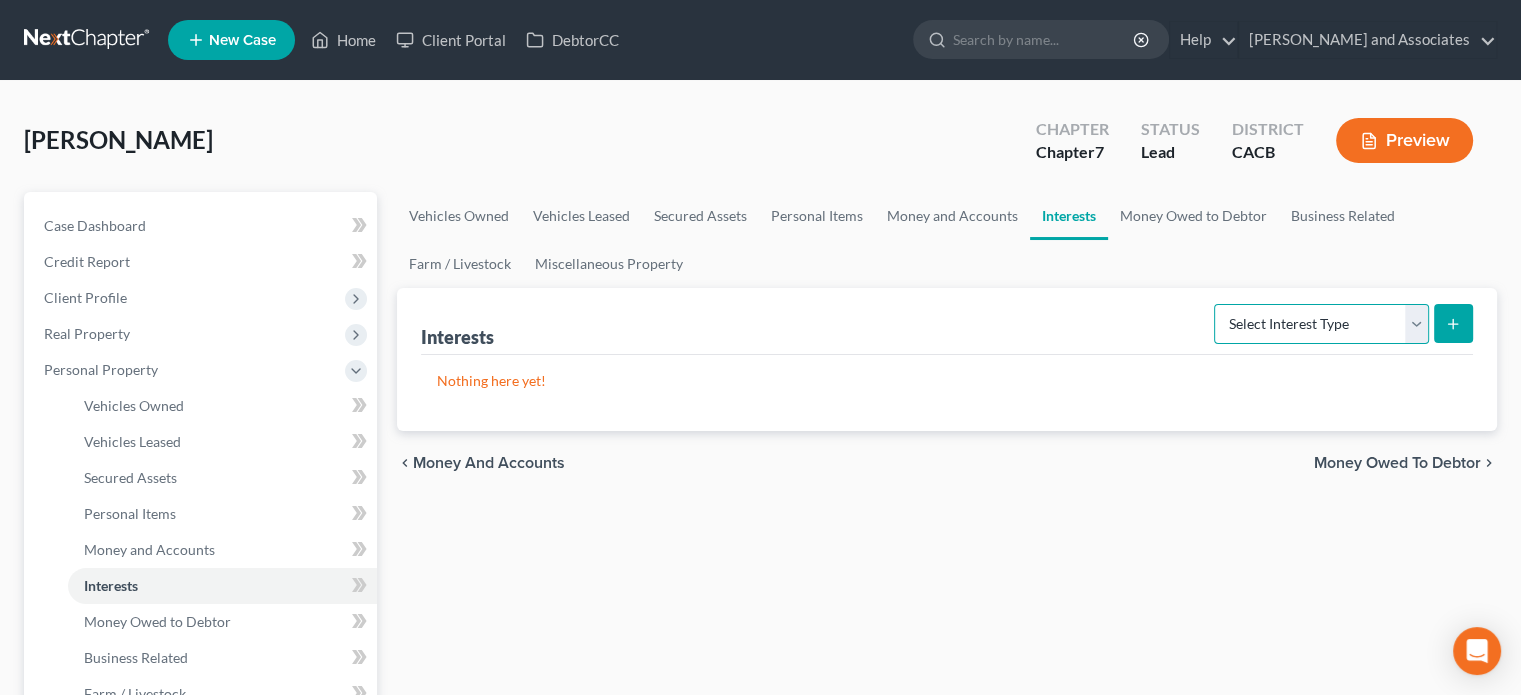 click on "Select Interest Type 401K Annuity Bond Education IRA Government Bond Government Pension Plan Incorporated Business IRA Joint Venture (Active) Joint Venture (Inactive) [PERSON_NAME] Mutual Fund Other Retirement Plan Partnership (Active) Partnership (Inactive) Pension Plan Stock Term Life Insurance Unincorporated Business Whole Life Insurance" at bounding box center [1321, 324] 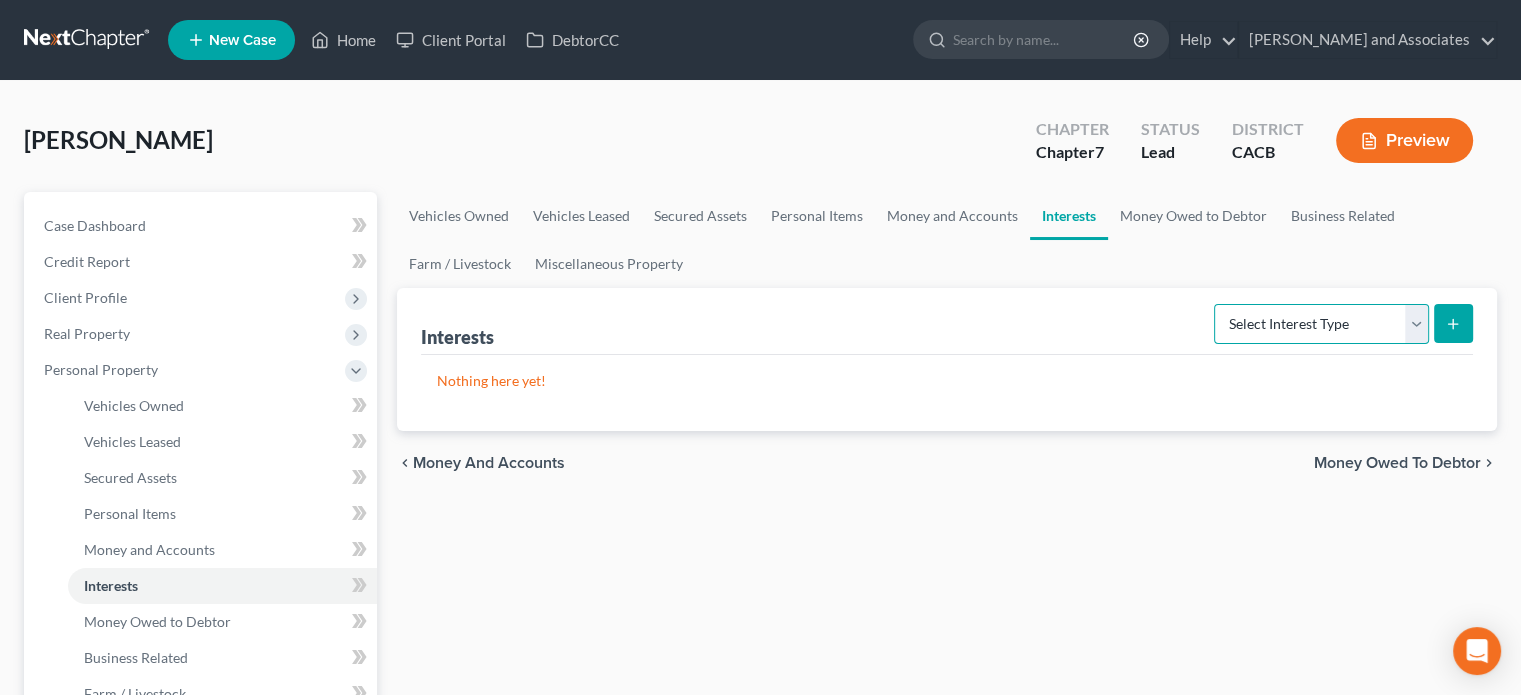 select on "ira" 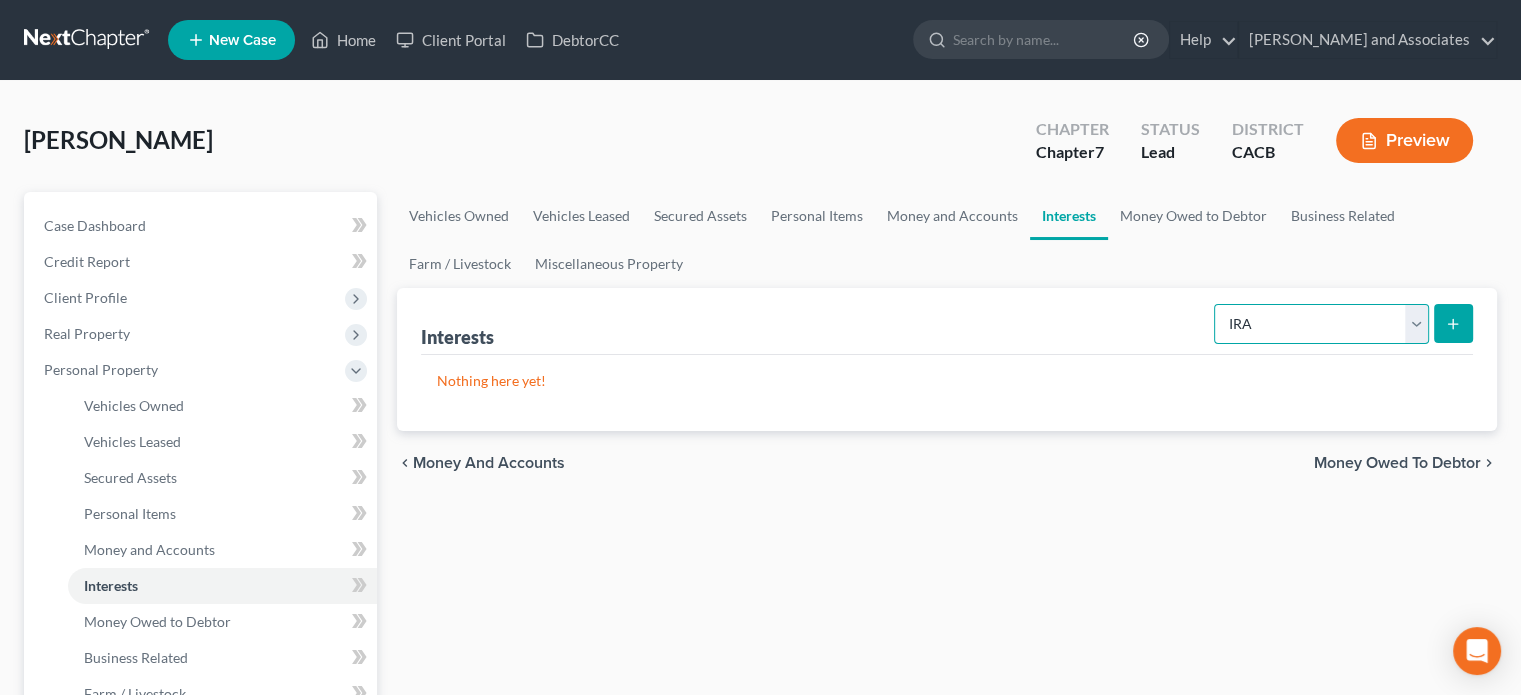 click on "Select Interest Type 401K Annuity Bond Education IRA Government Bond Government Pension Plan Incorporated Business IRA Joint Venture (Active) Joint Venture (Inactive) [PERSON_NAME] Mutual Fund Other Retirement Plan Partnership (Active) Partnership (Inactive) Pension Plan Stock Term Life Insurance Unincorporated Business Whole Life Insurance" at bounding box center [1321, 324] 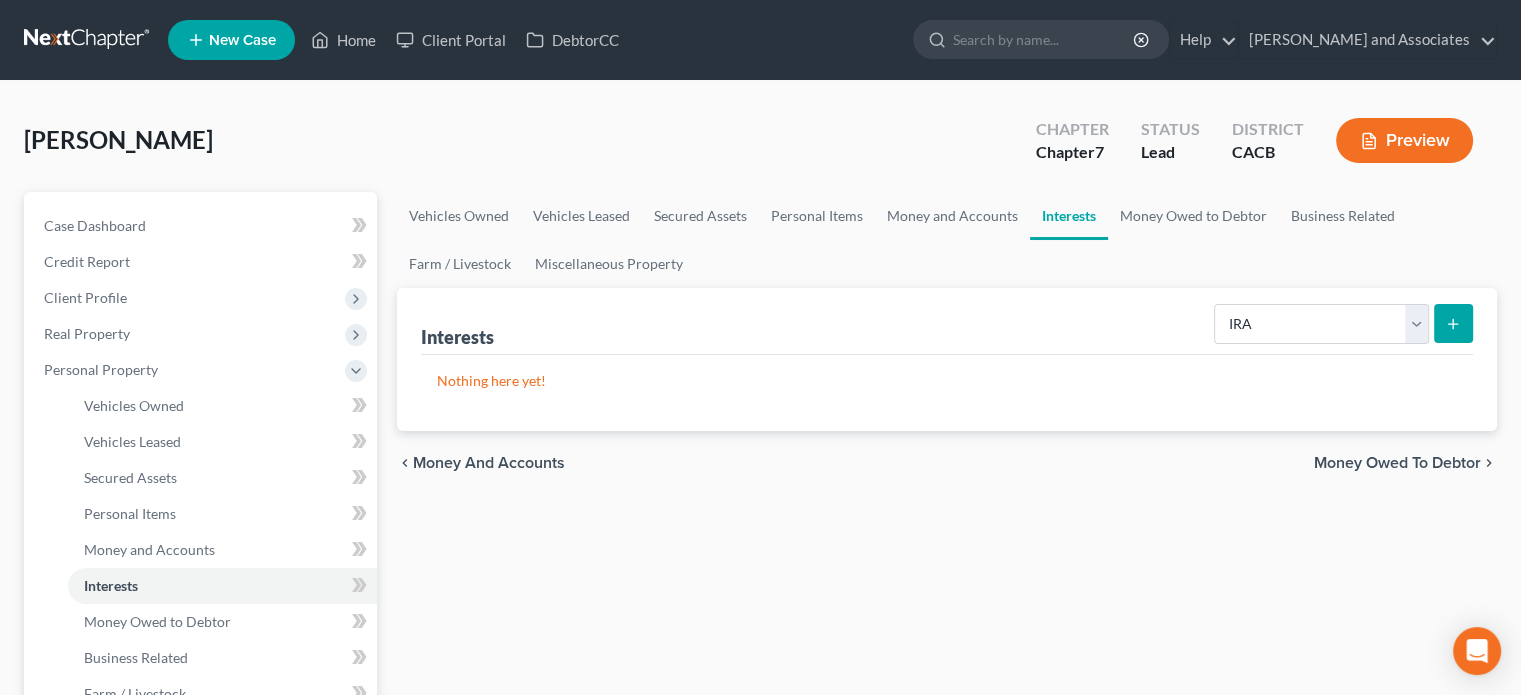 click at bounding box center [1453, 323] 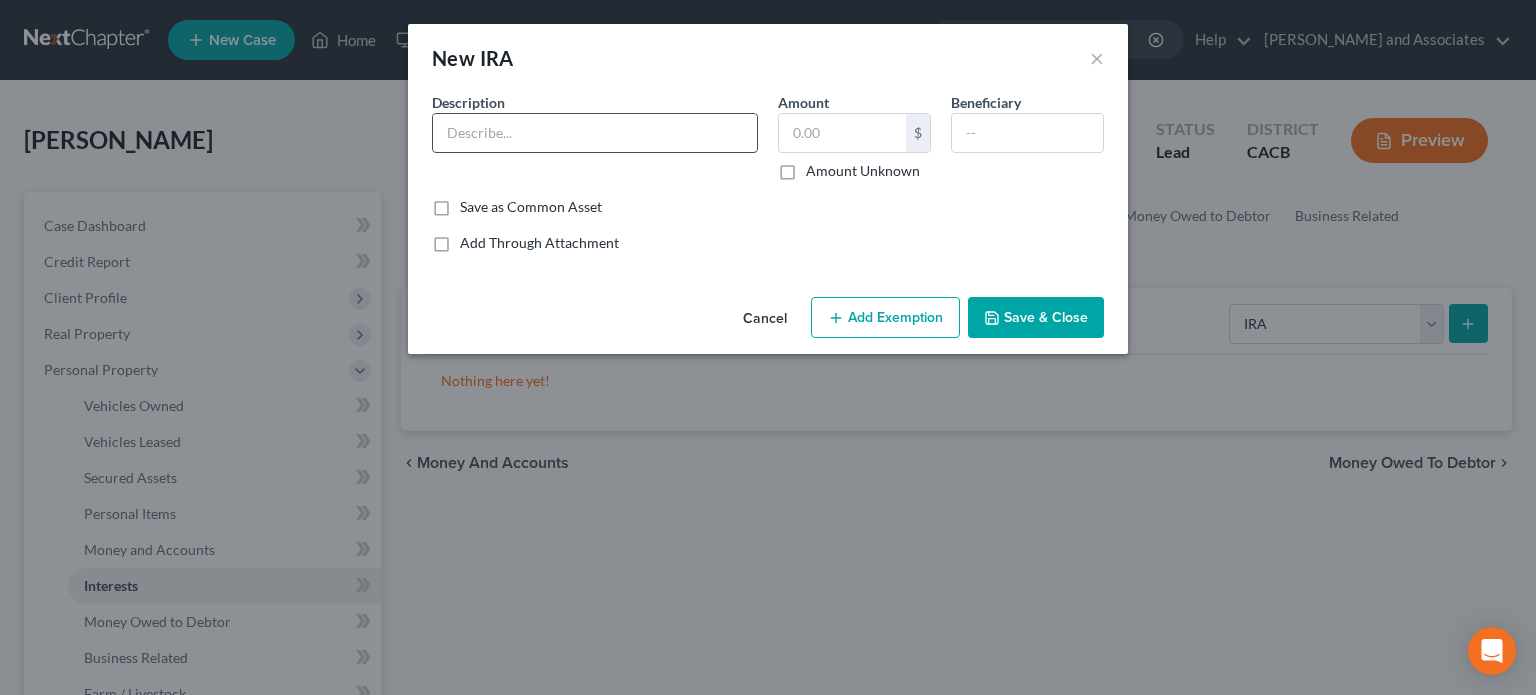 click at bounding box center [595, 133] 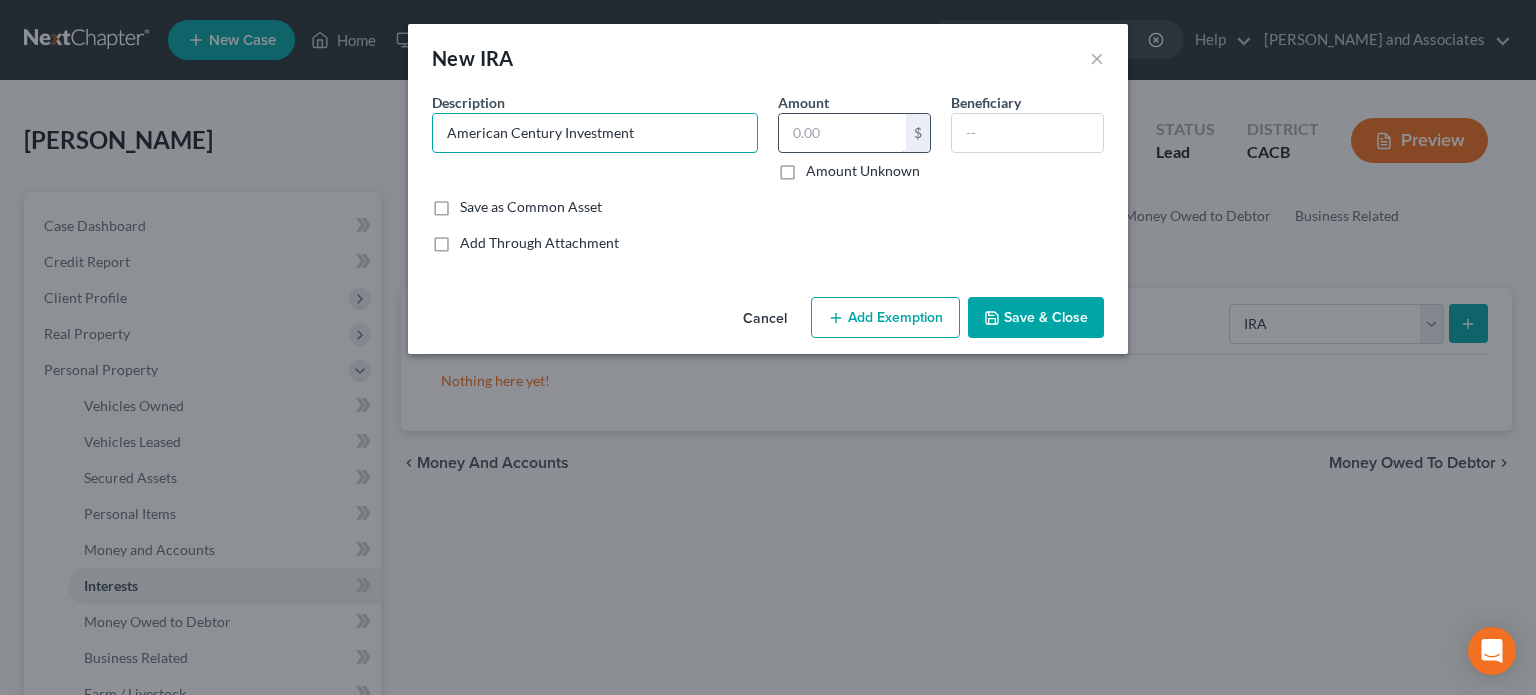 type on "American Century Investment" 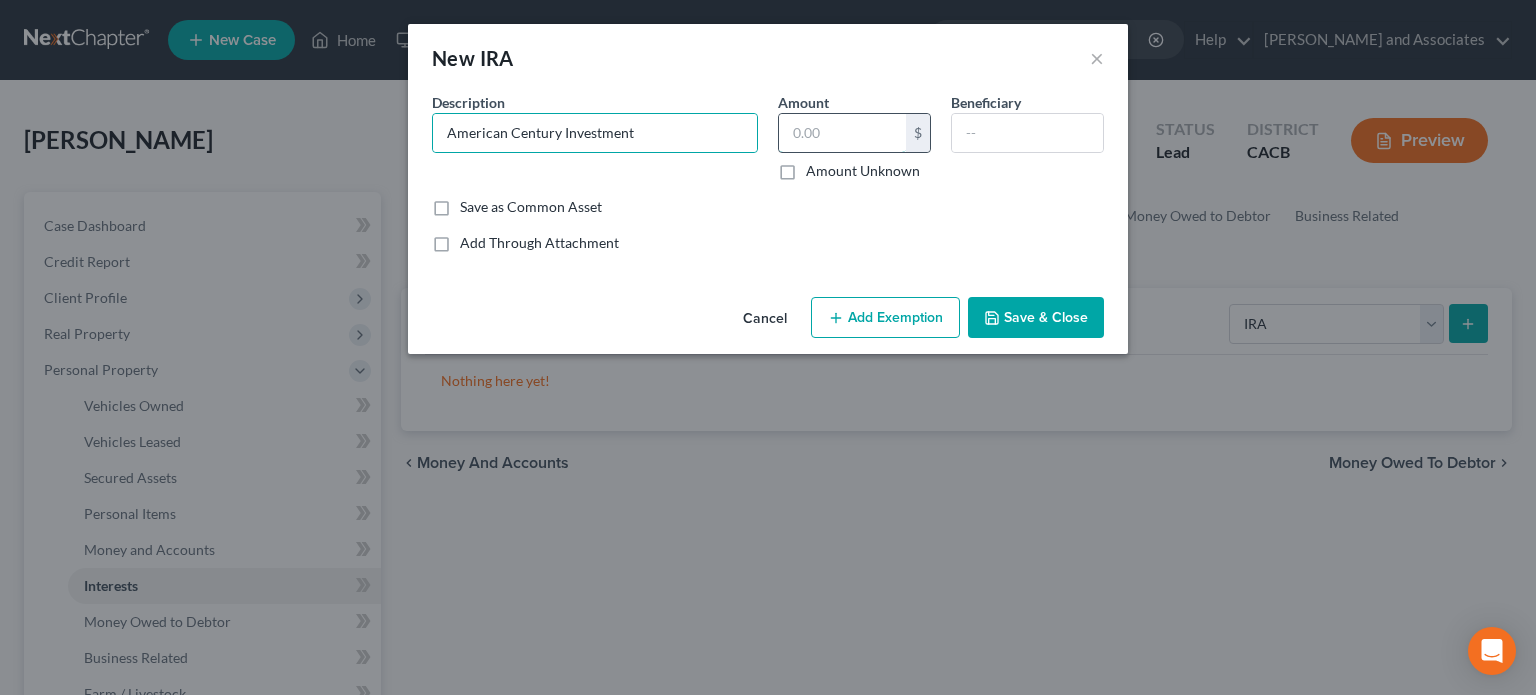 click at bounding box center (842, 133) 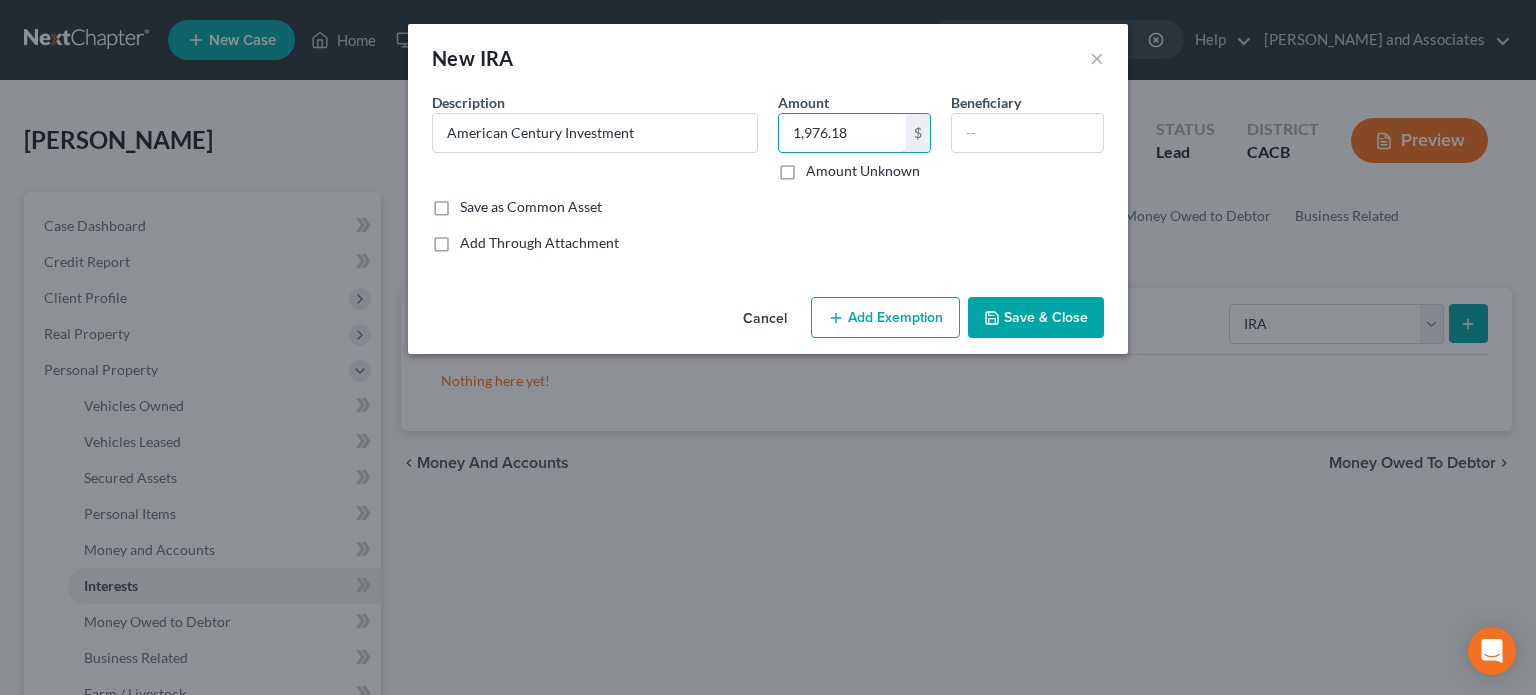 type on "1,976.18" 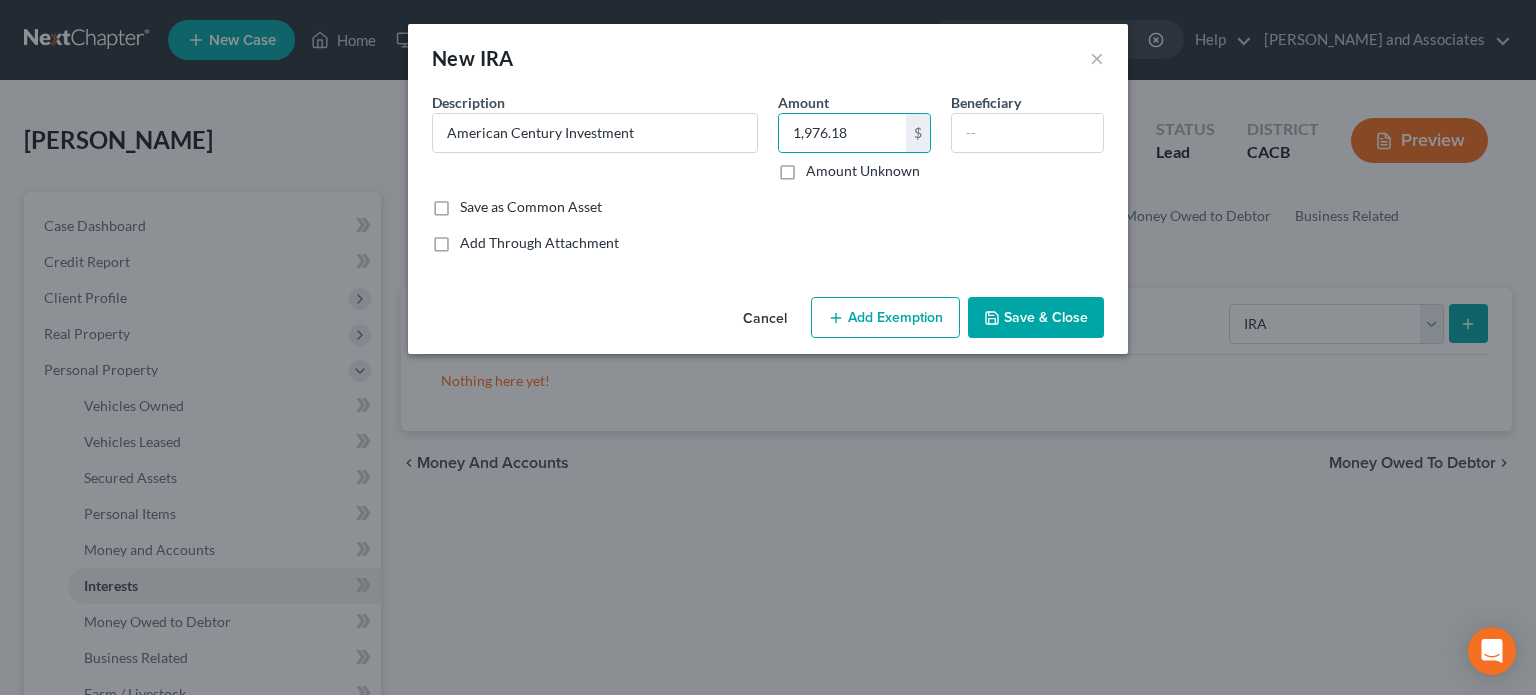 click on "Save as Common Asset" at bounding box center (768, 207) 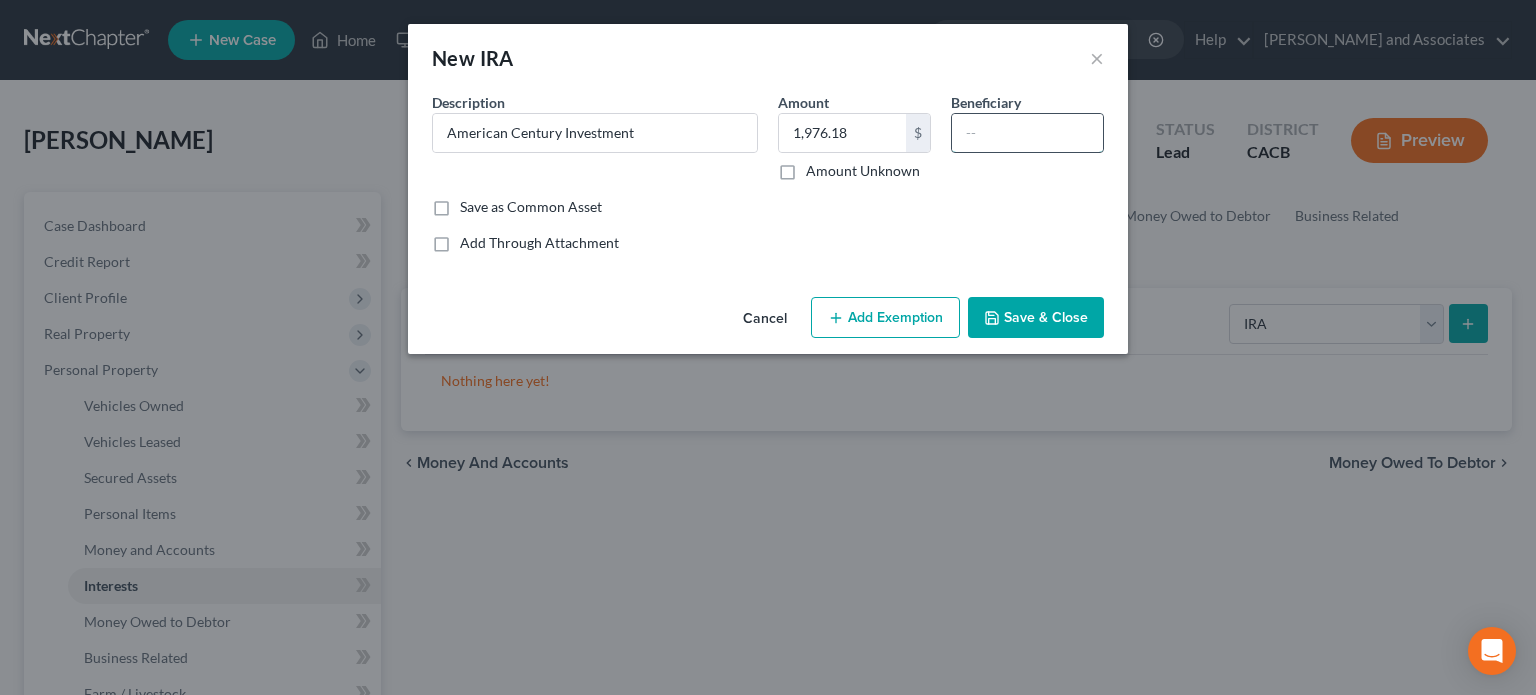 click at bounding box center (1027, 133) 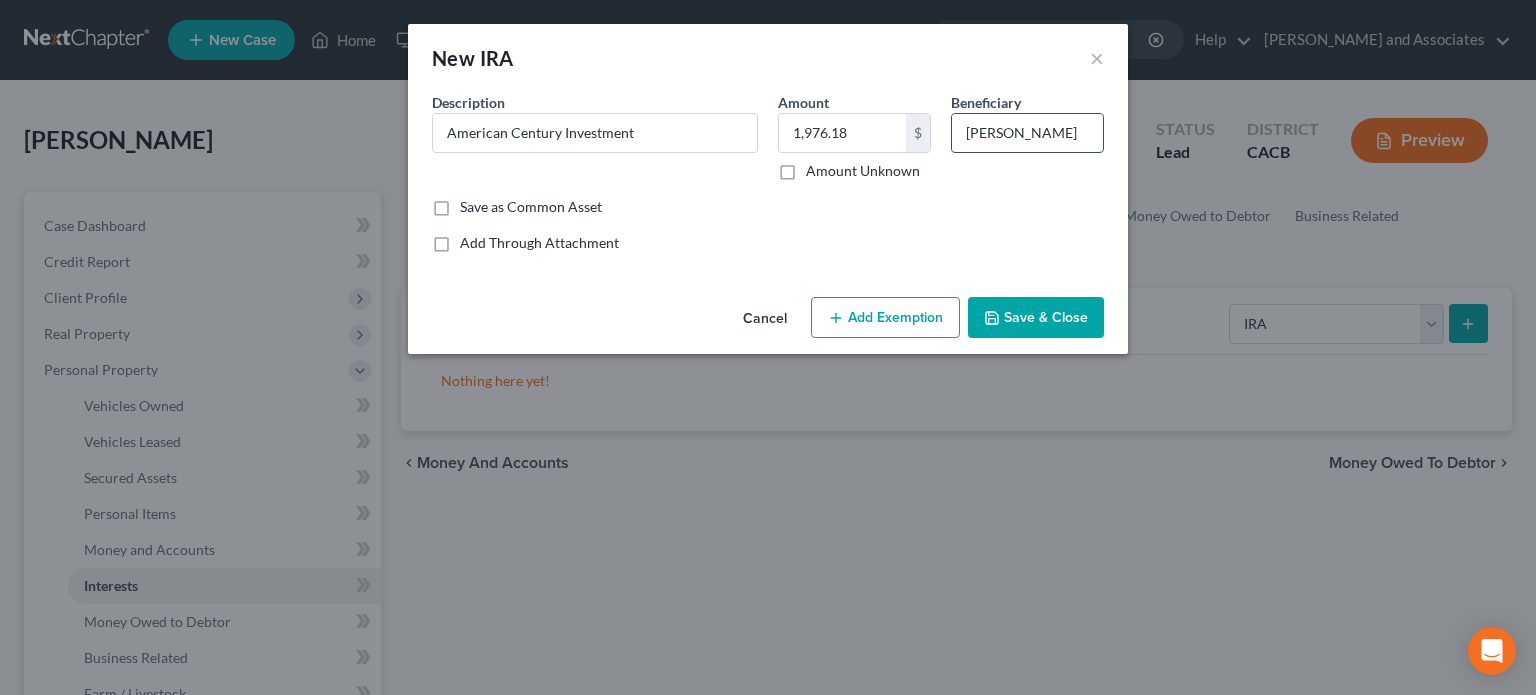 click on "[PERSON_NAME]" at bounding box center (1027, 133) 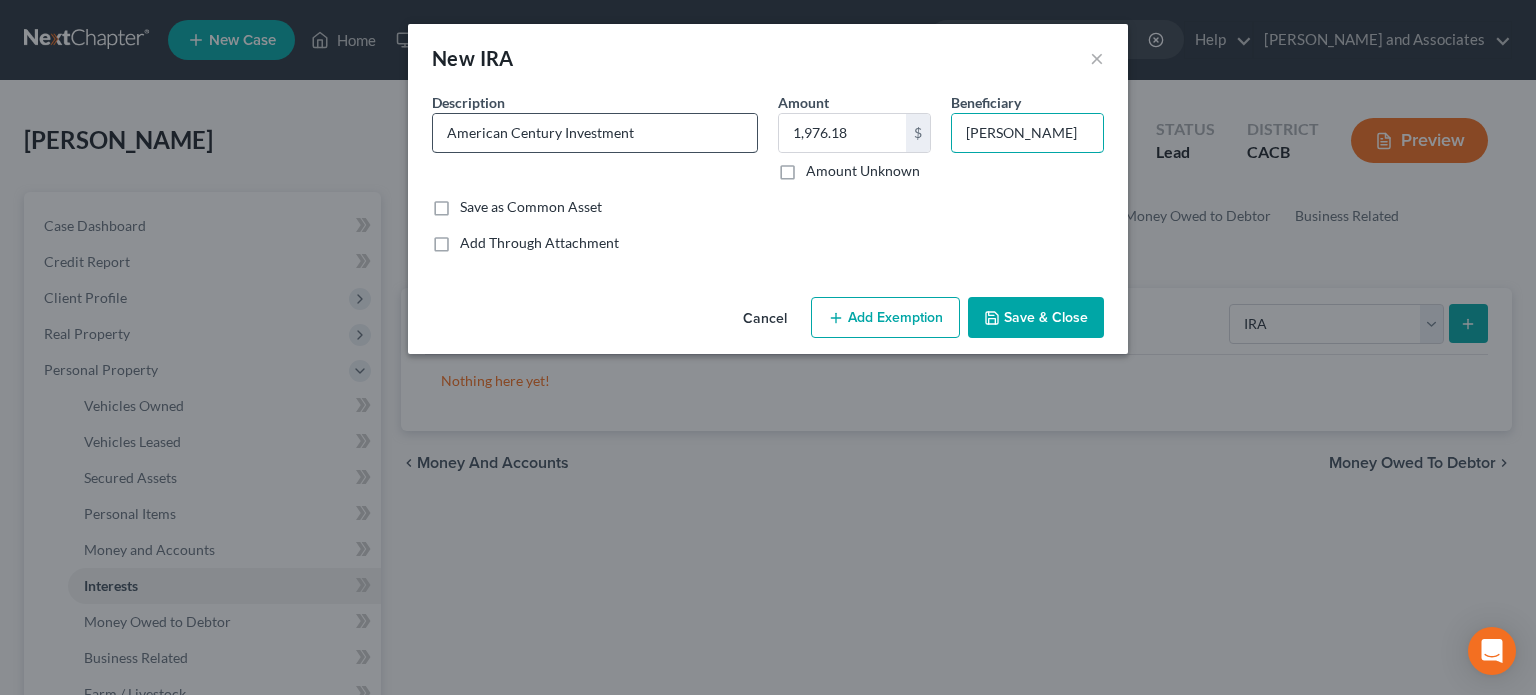 type on "[PERSON_NAME]" 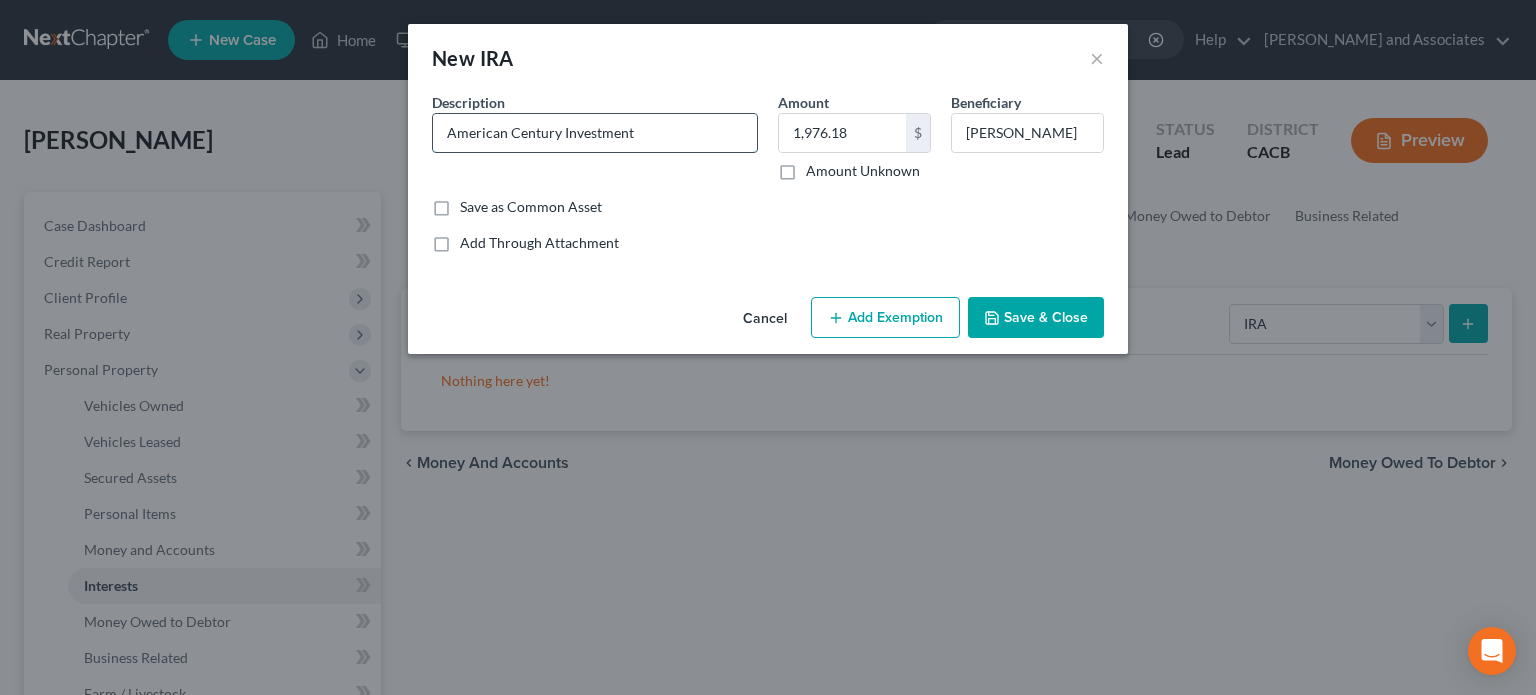 click on "American Century Investment" at bounding box center (595, 133) 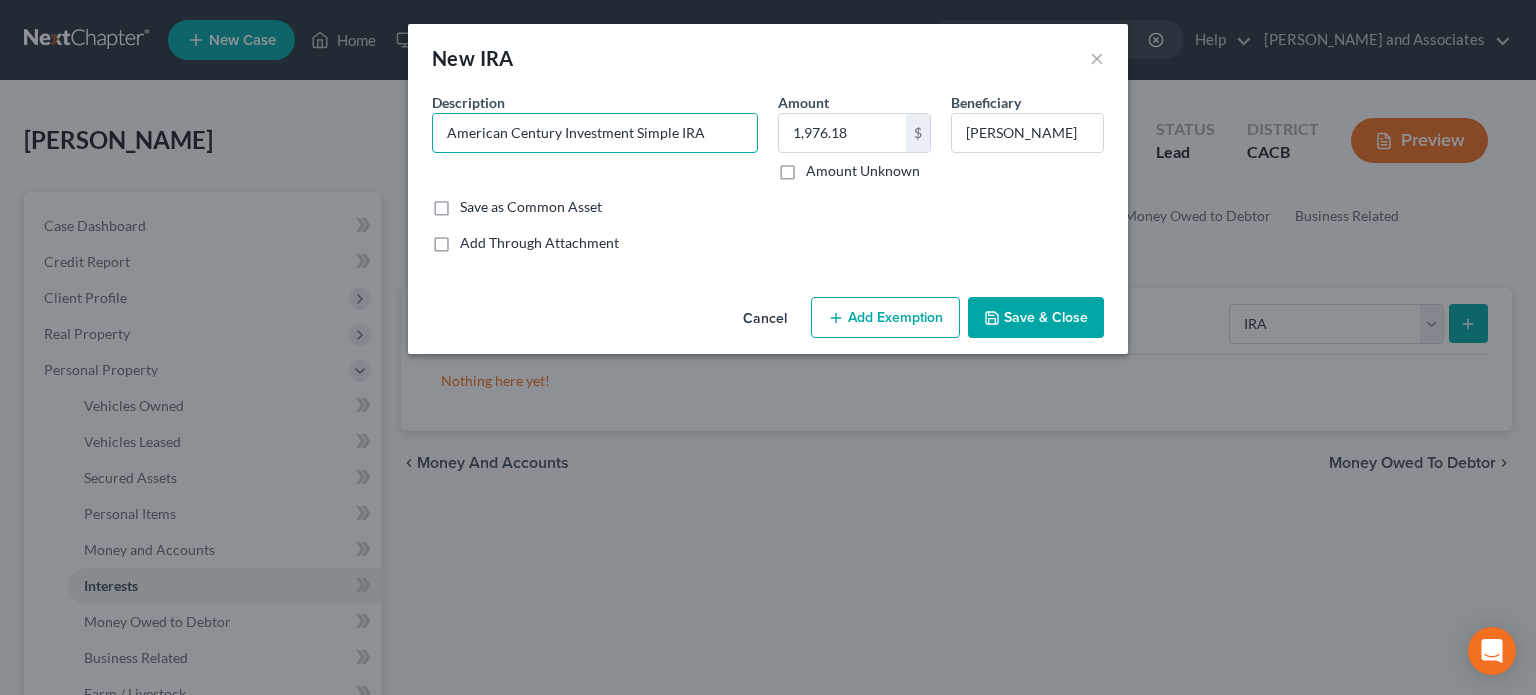 type on "American Century Investment Simple IRA" 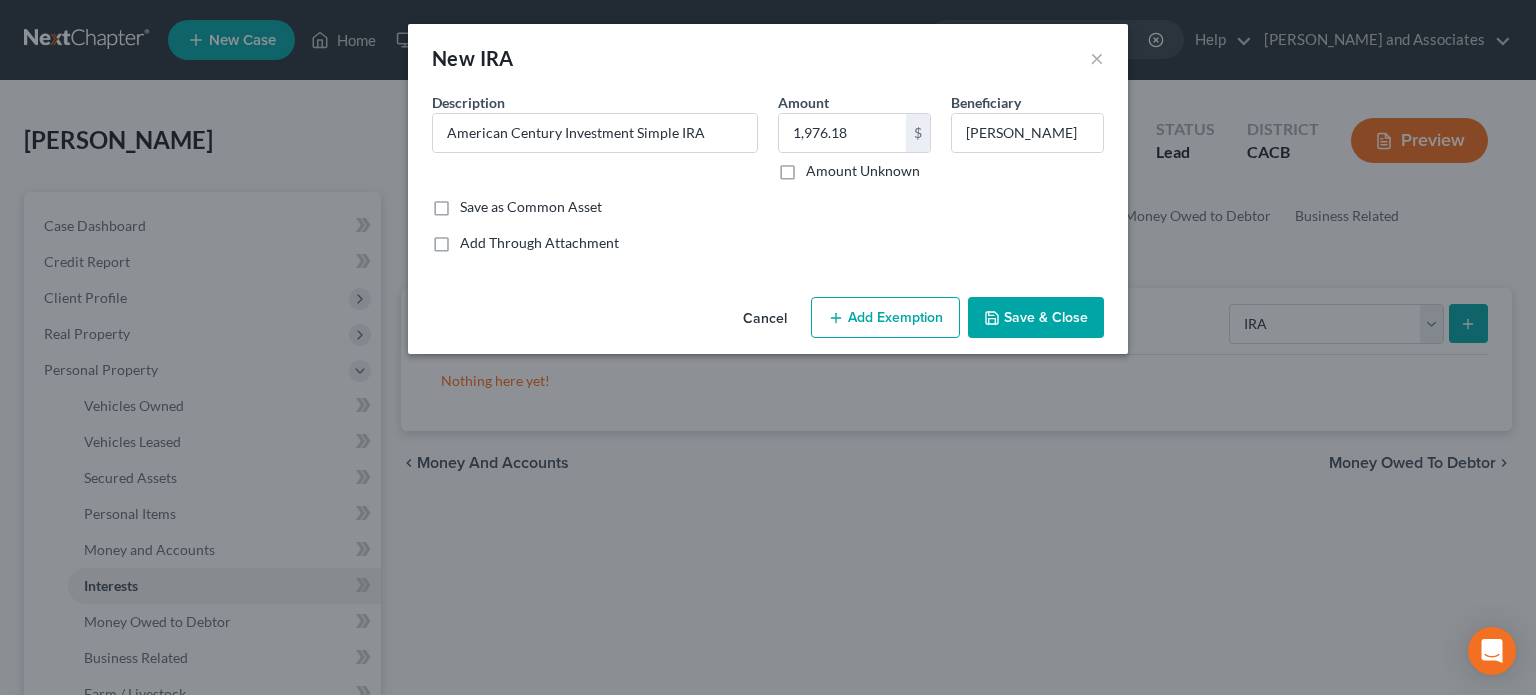click on "Add Exemption" at bounding box center (885, 318) 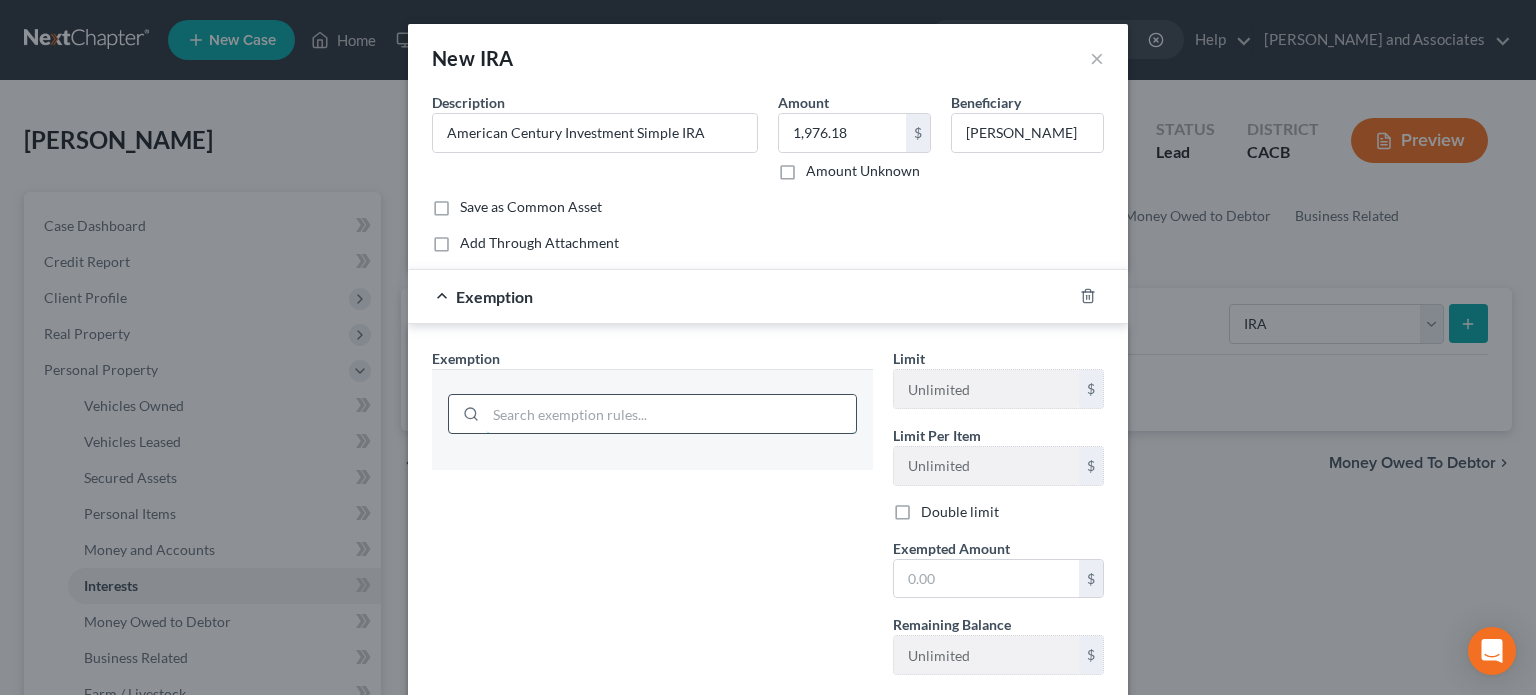 click at bounding box center [671, 414] 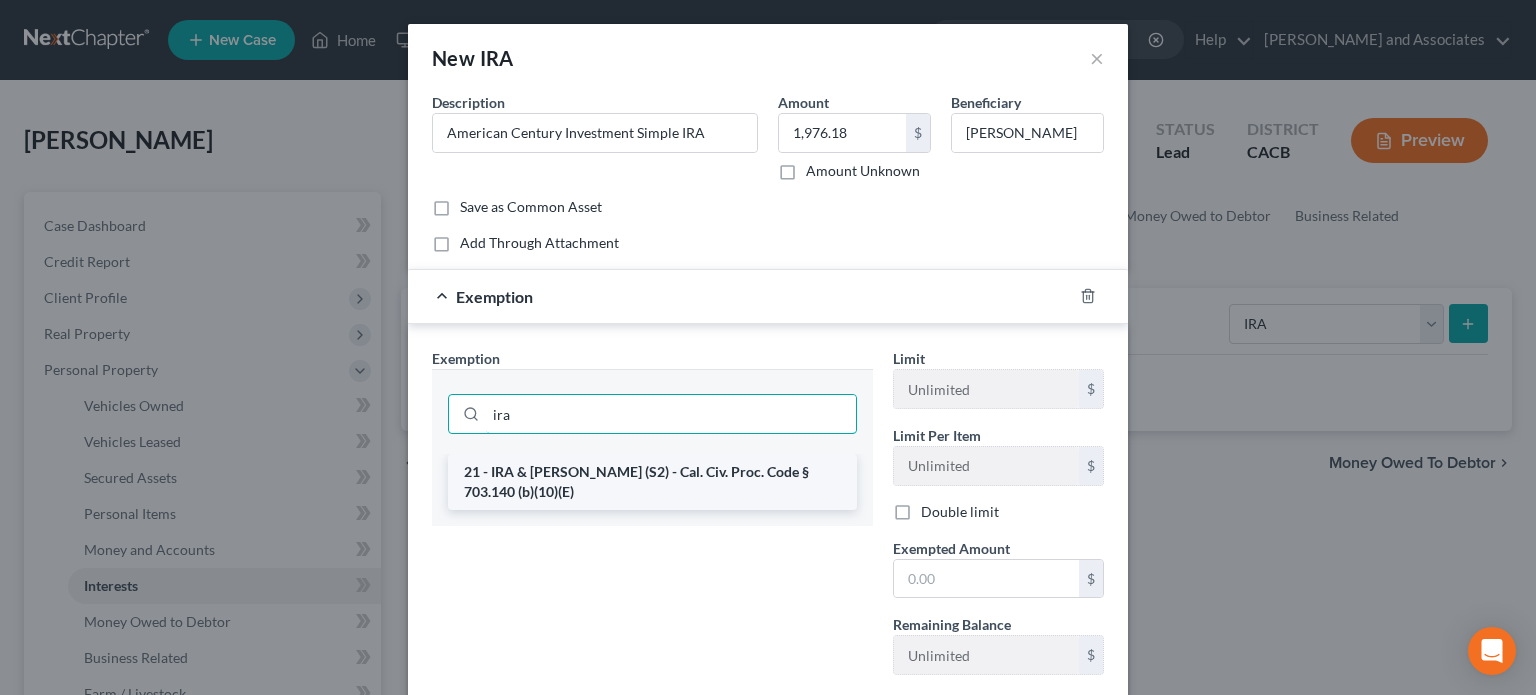type on "ira" 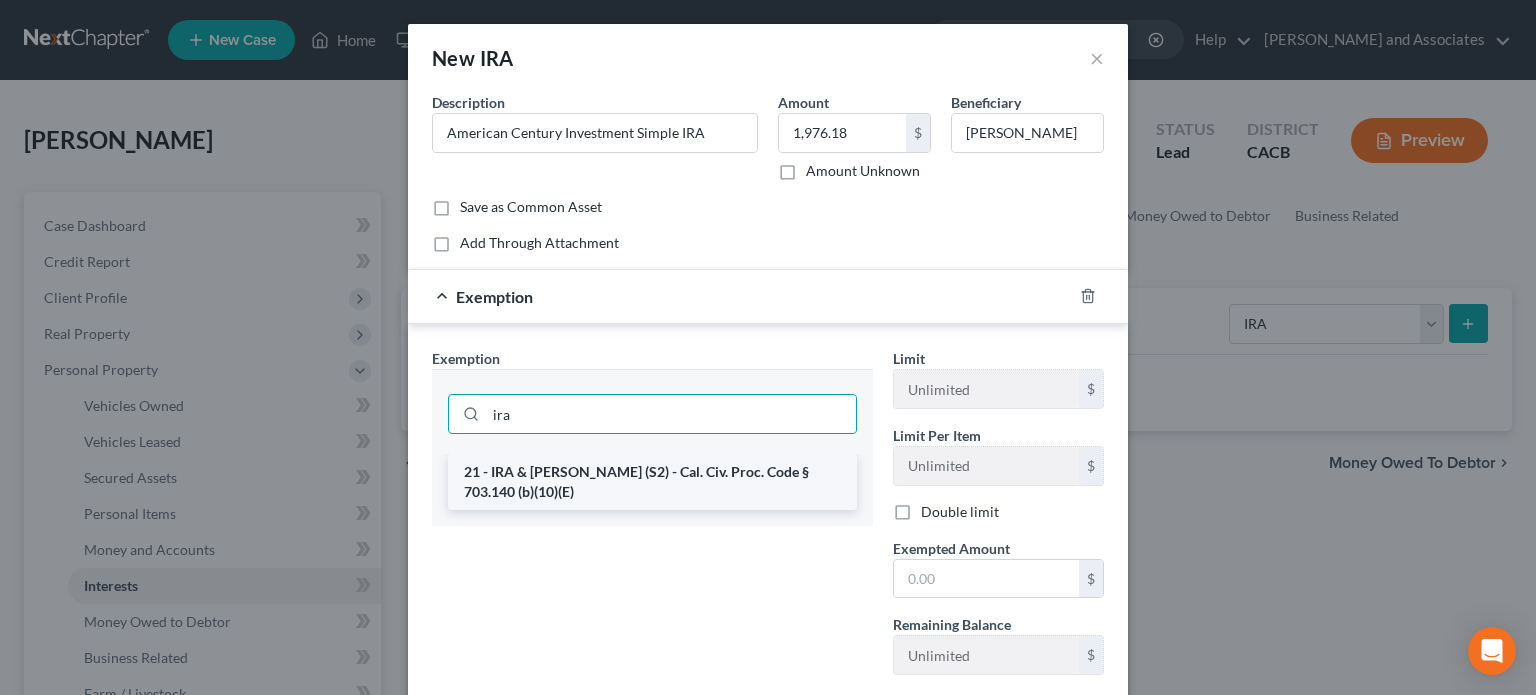 click on "21 - IRA & [PERSON_NAME] (S2) - Cal. Civ. Proc. Code § 703.140 (b)(10)(E)" at bounding box center [652, 482] 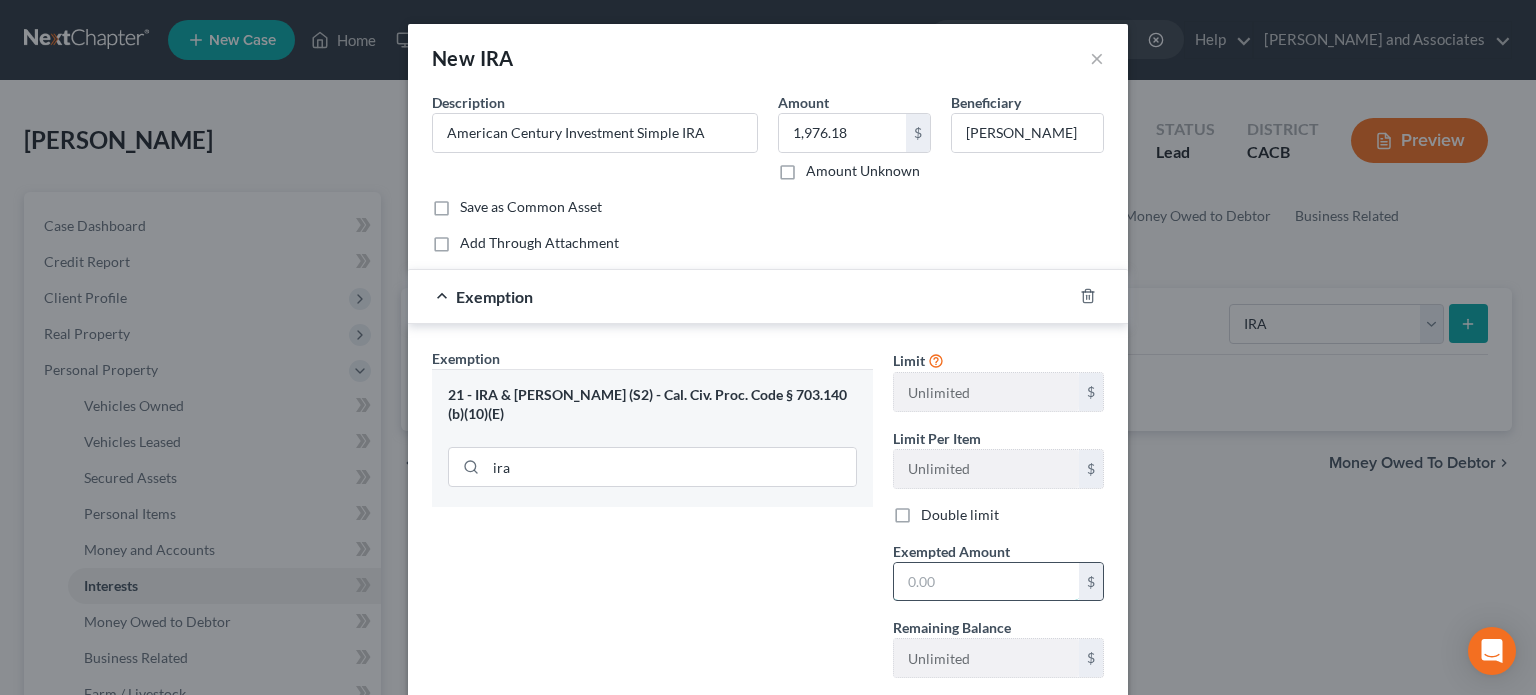 click at bounding box center (986, 582) 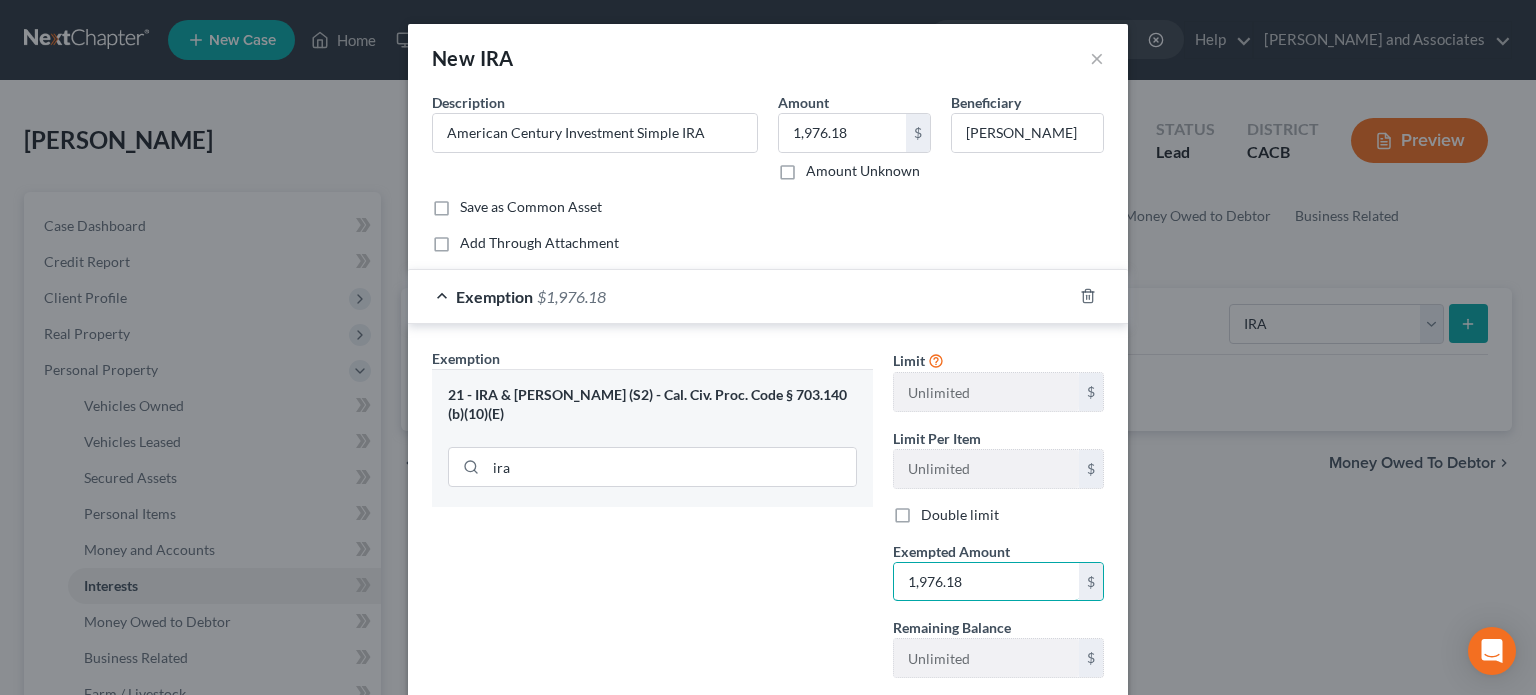 type on "1,976.18" 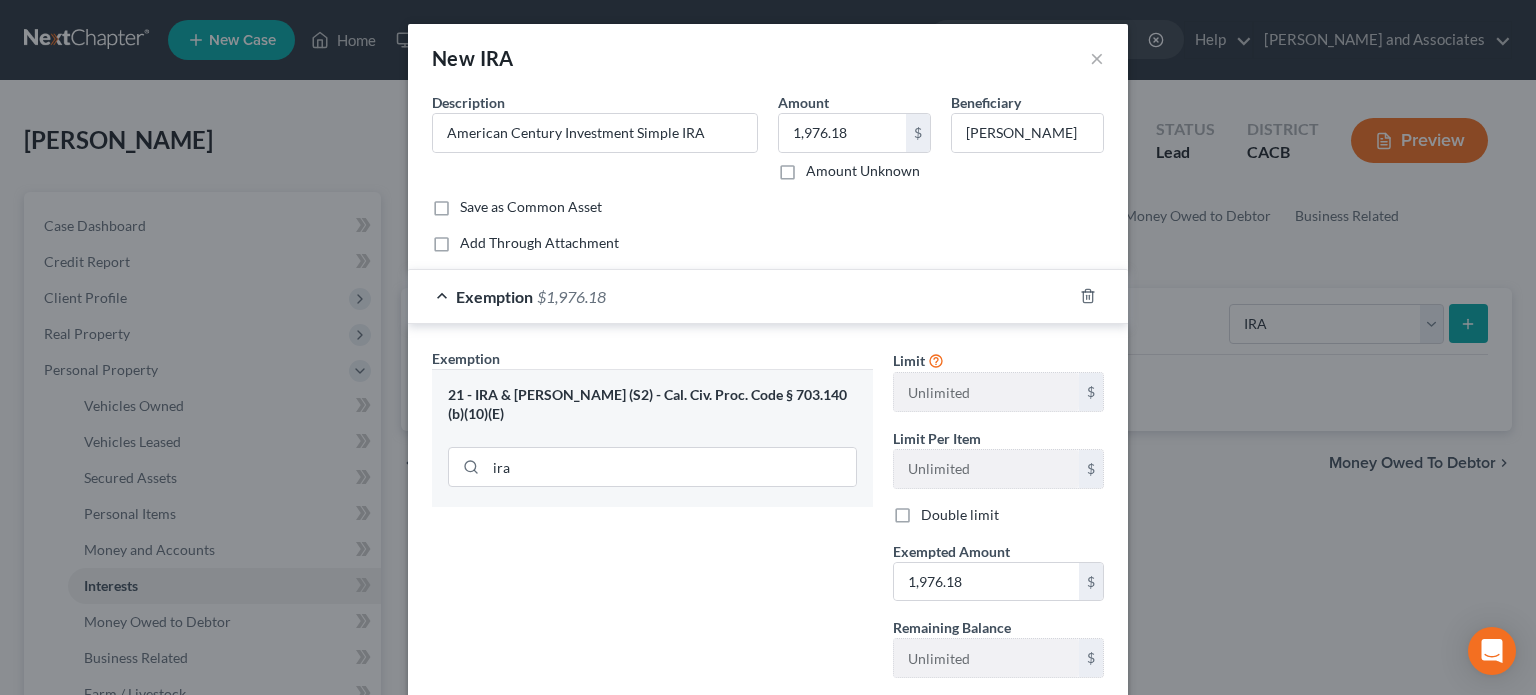 click on "Exemption" at bounding box center (494, 296) 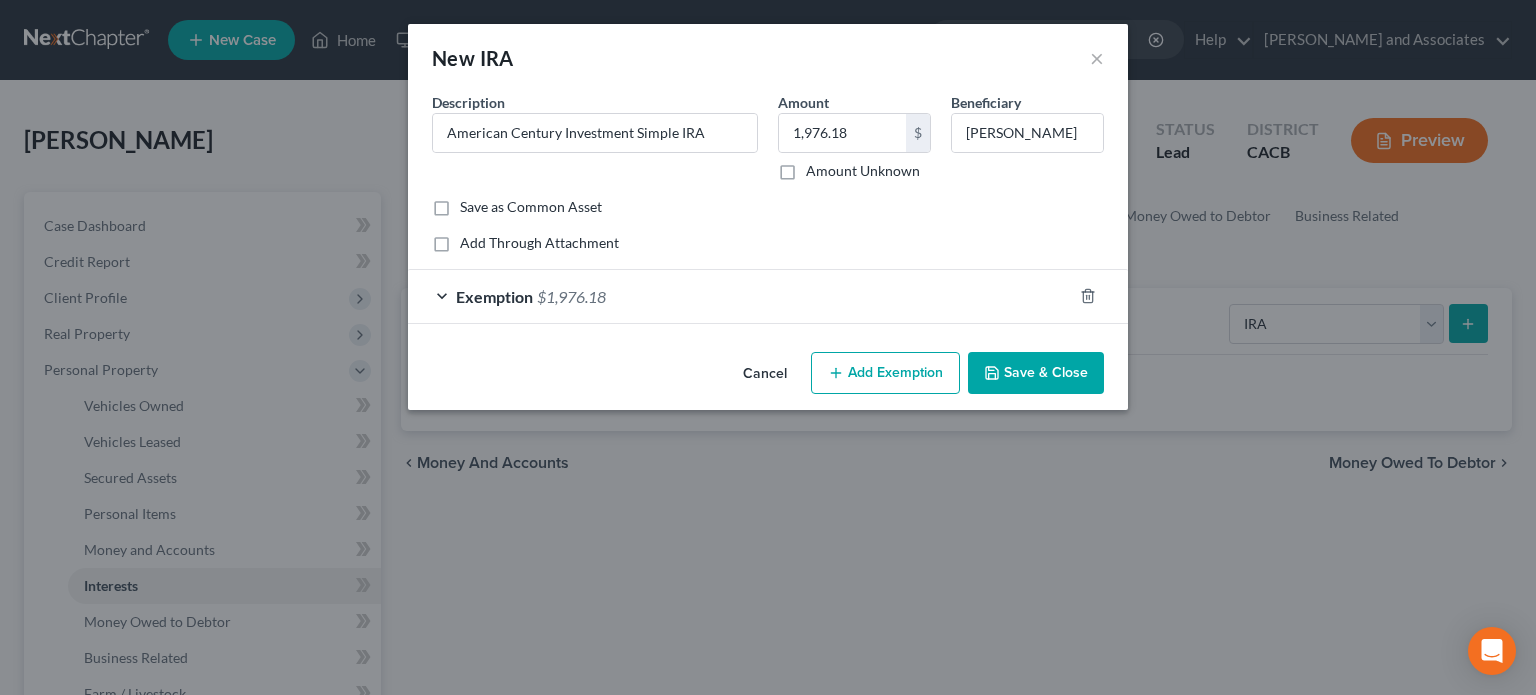 click on "Save & Close" at bounding box center [1036, 373] 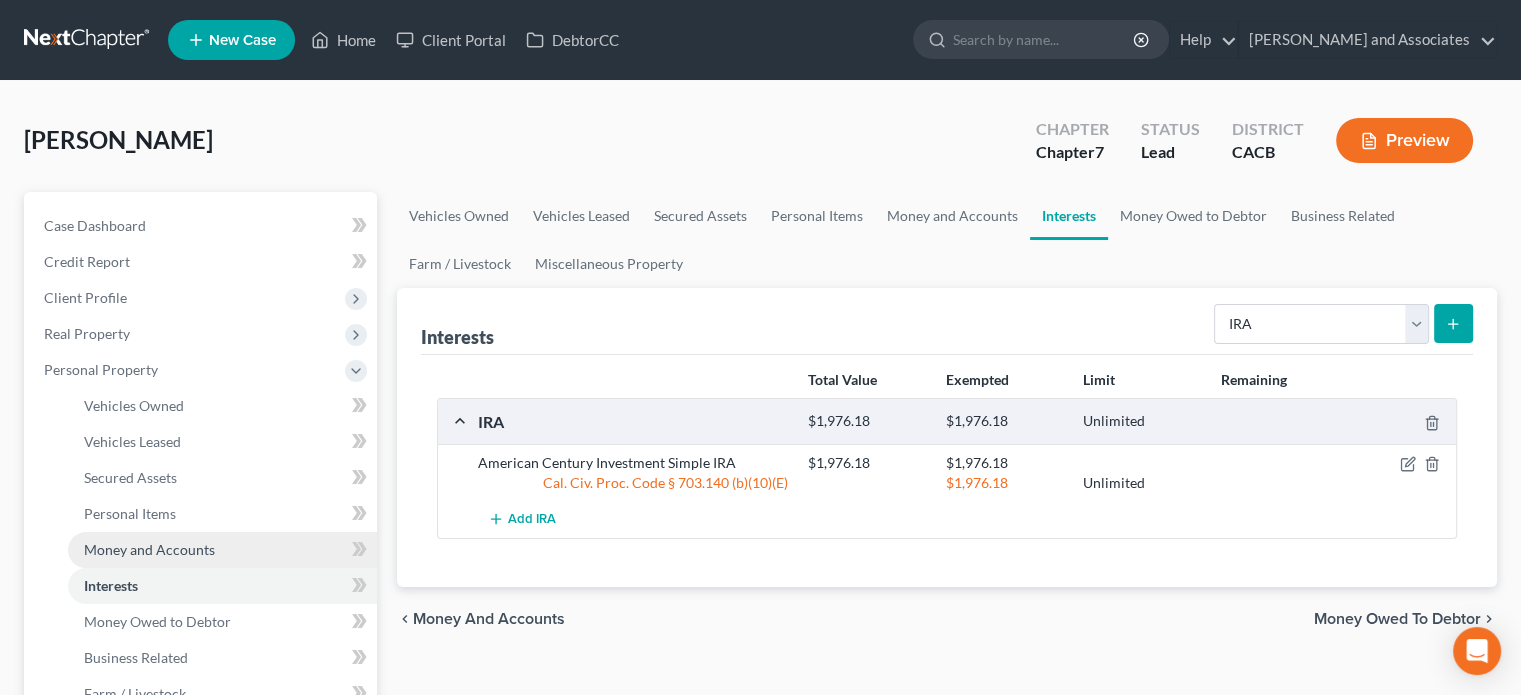 click on "Money and Accounts" at bounding box center (222, 550) 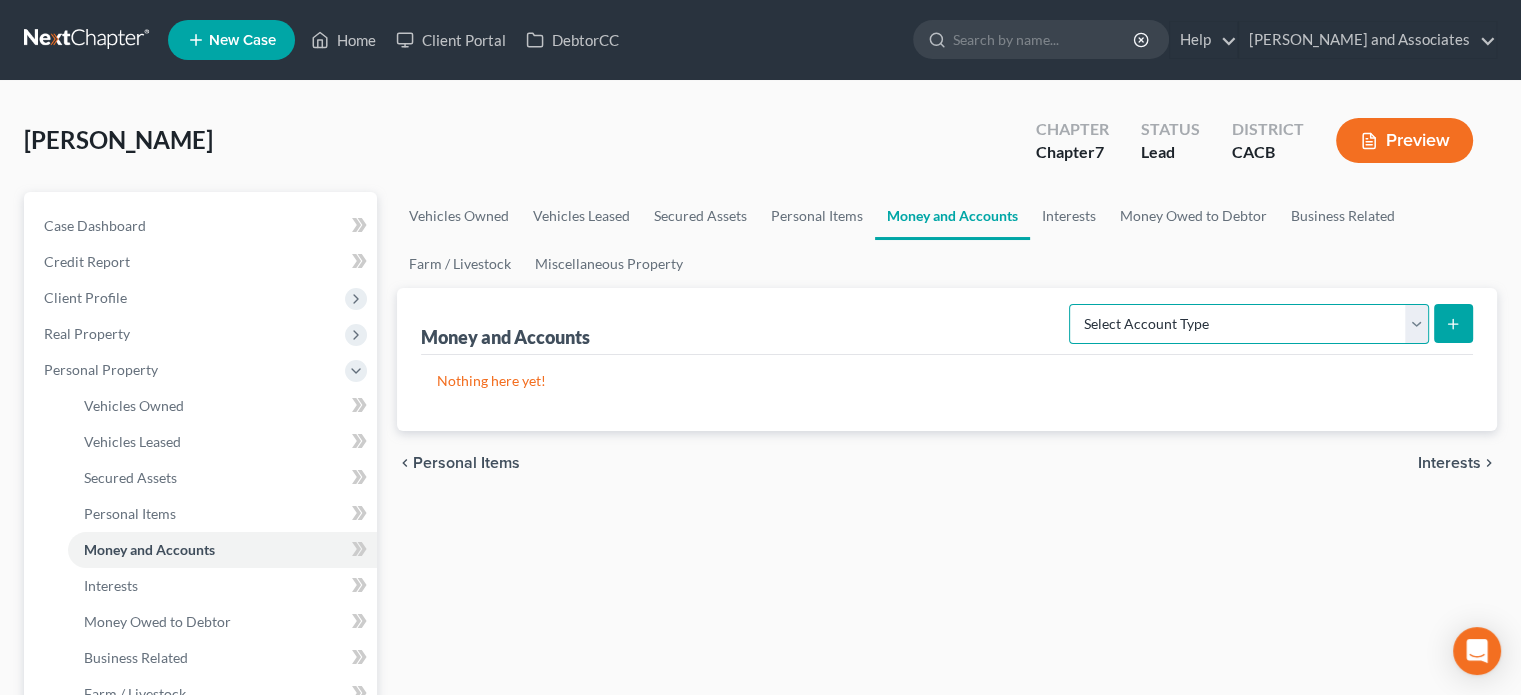 click on "Select Account Type Brokerage Cash on Hand Certificates of Deposit Checking Account Money Market Other (Credit Union, Health Savings Account, etc) Safe Deposit Box Savings Account Security Deposits or Prepayments" at bounding box center [1249, 324] 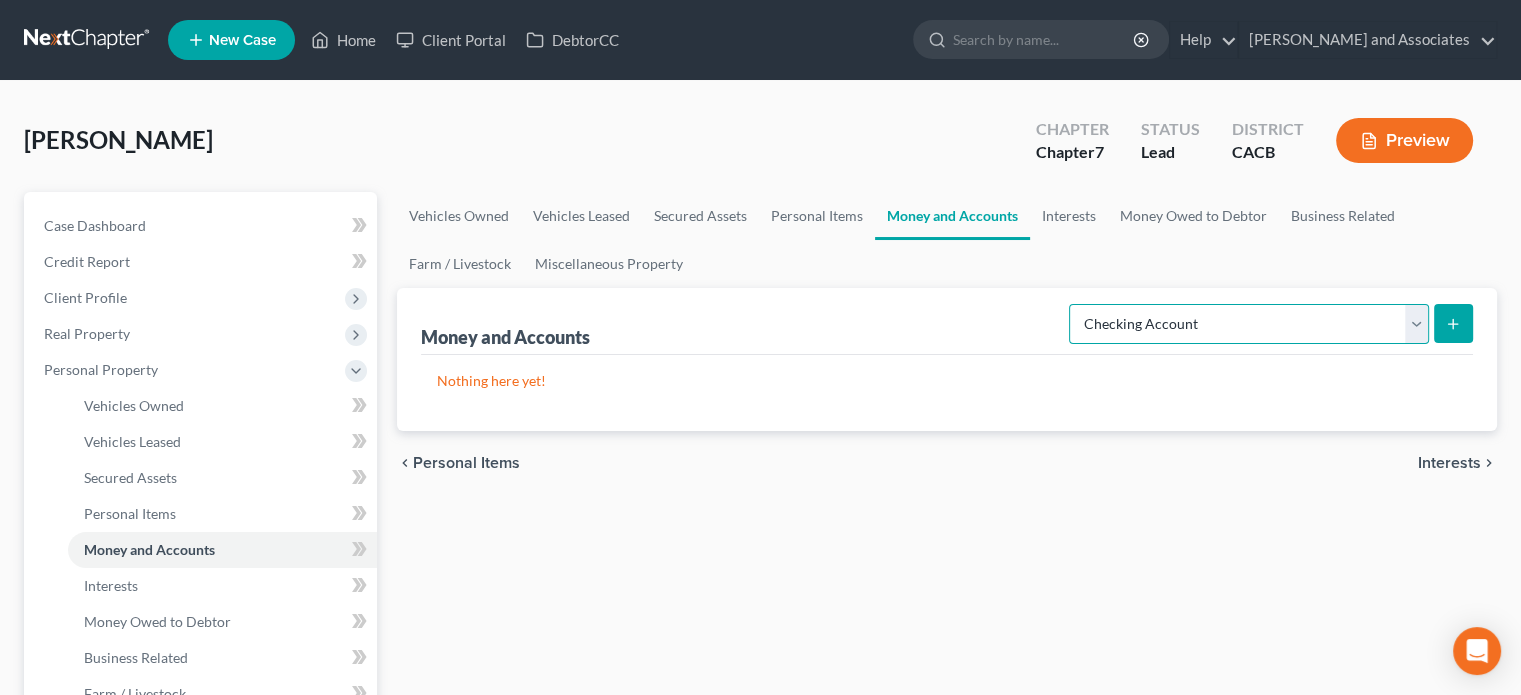 click on "Select Account Type Brokerage Cash on Hand Certificates of Deposit Checking Account Money Market Other (Credit Union, Health Savings Account, etc) Safe Deposit Box Savings Account Security Deposits or Prepayments" at bounding box center [1249, 324] 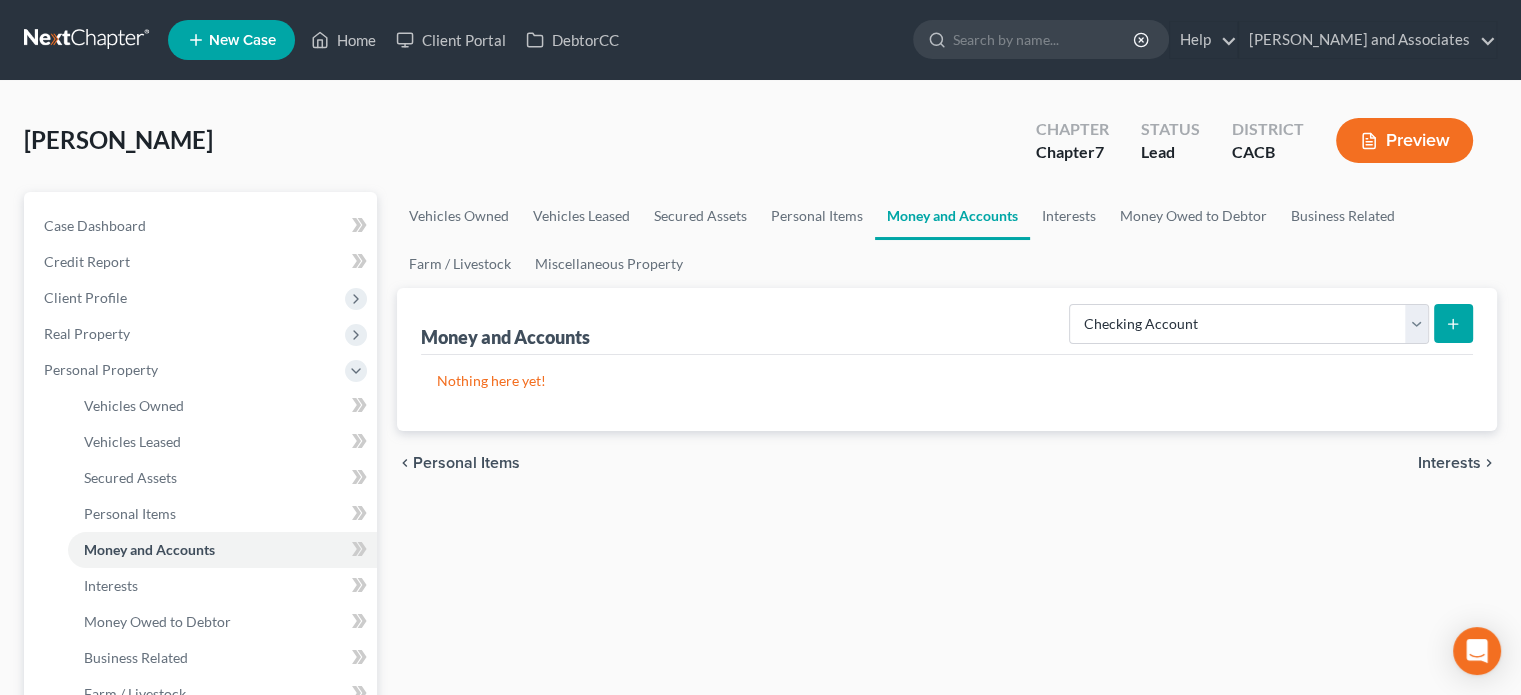 click at bounding box center [1453, 323] 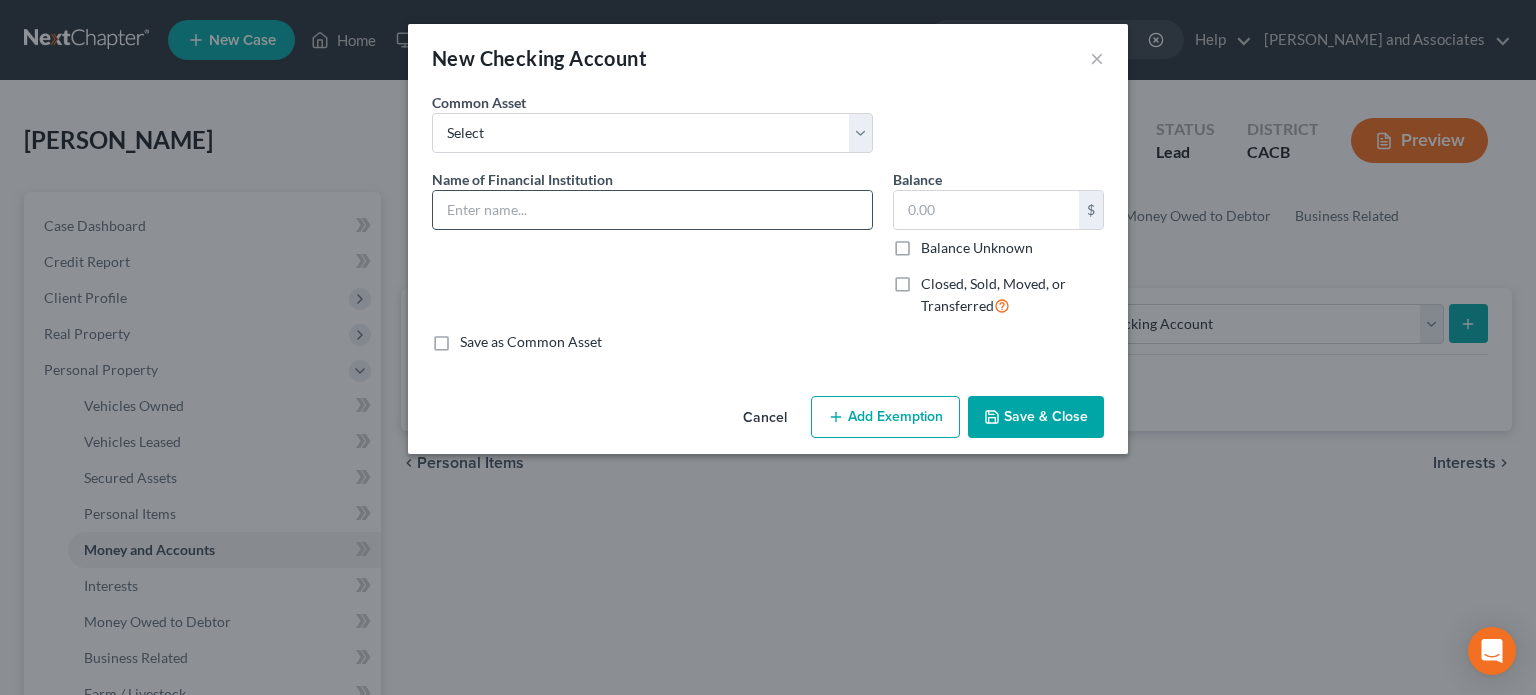 click at bounding box center [652, 210] 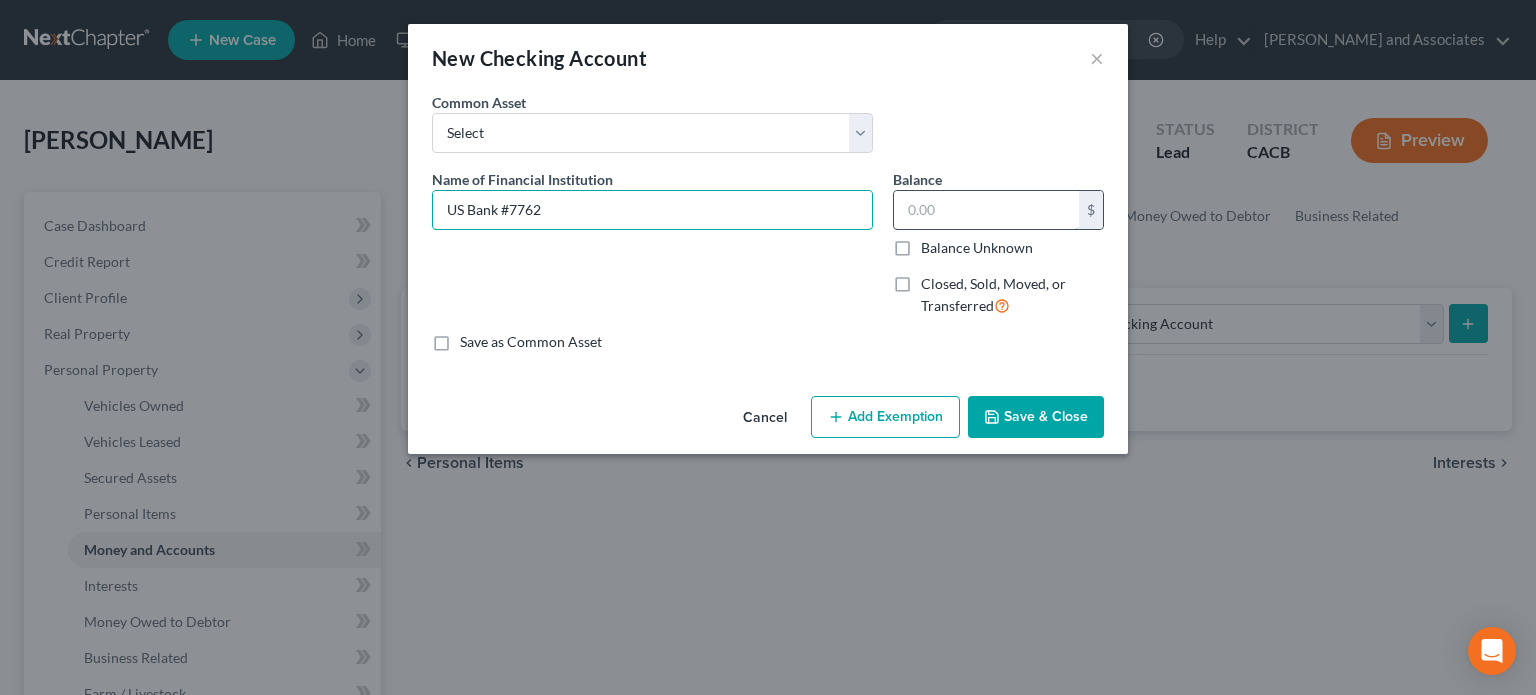 type on "US Bank #7762" 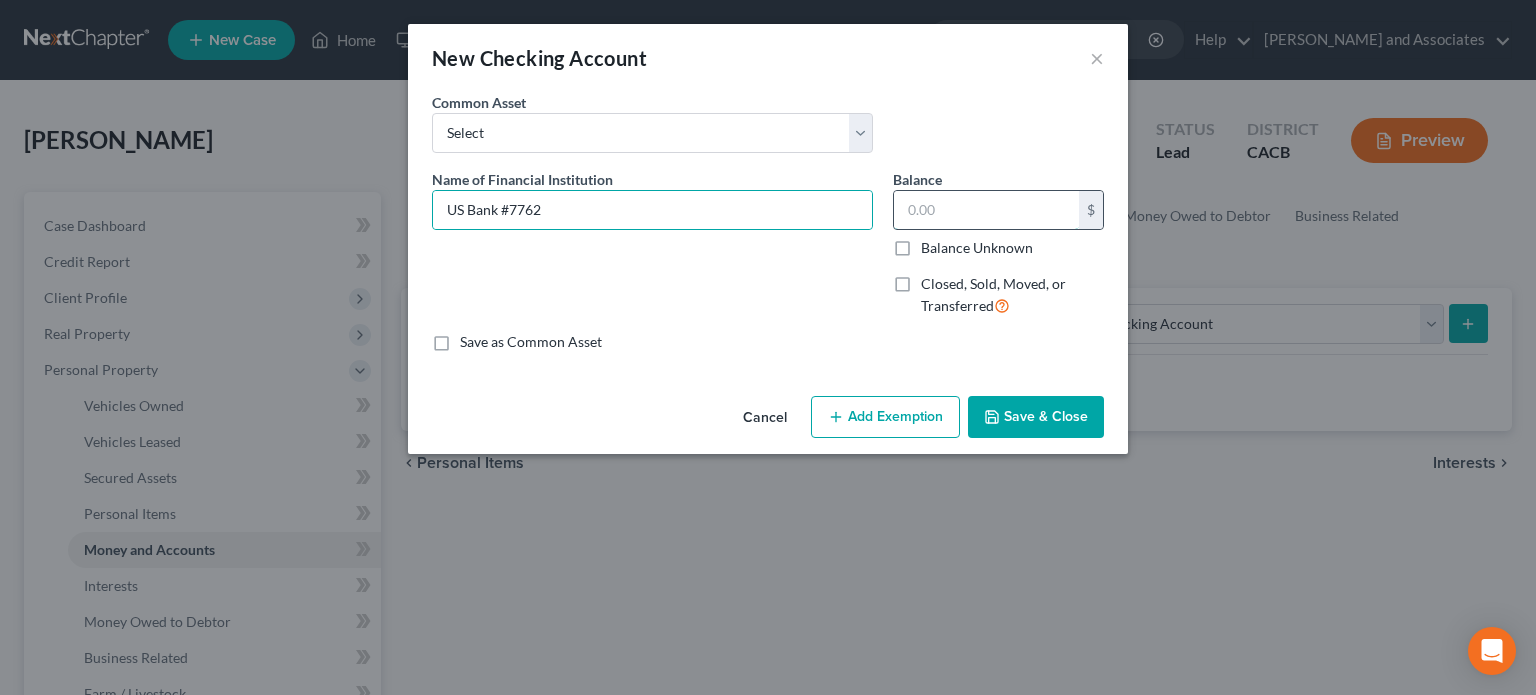click at bounding box center [986, 210] 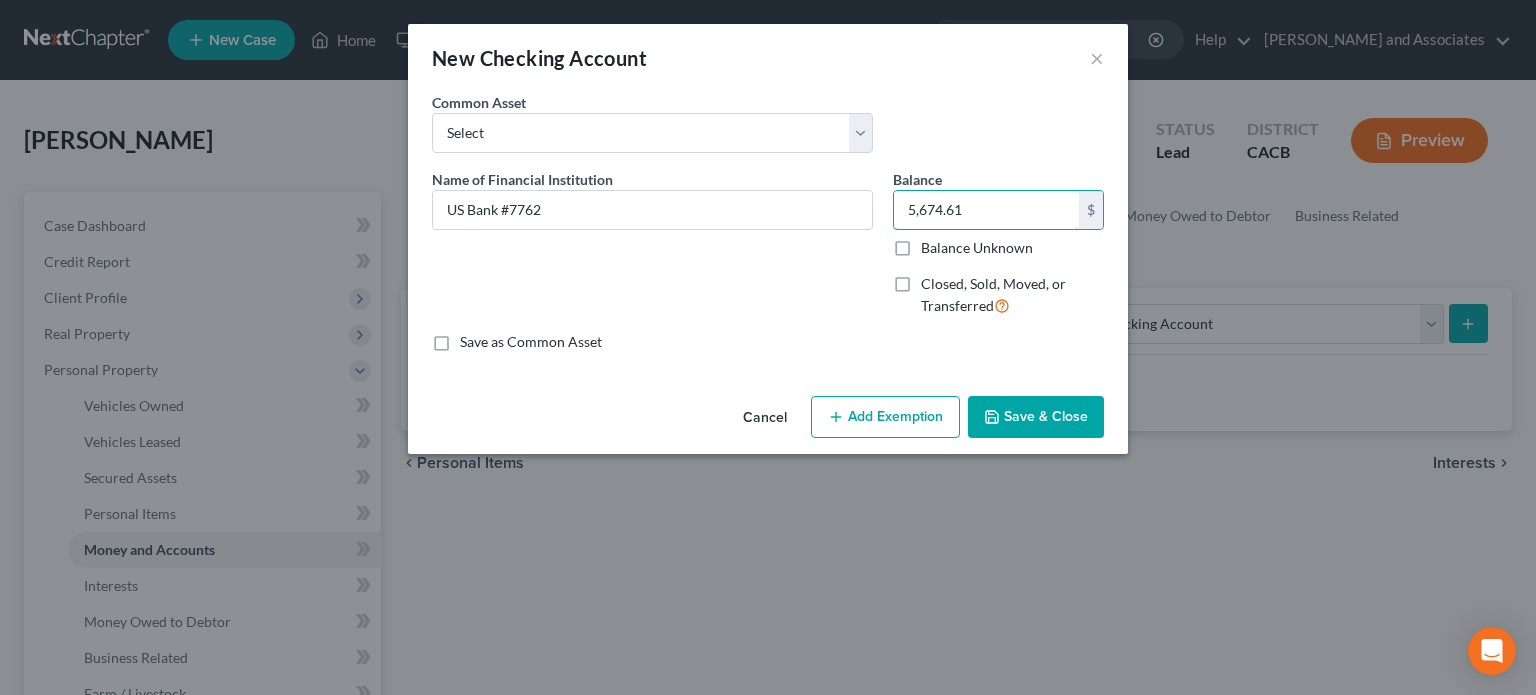 type on "5,674.61" 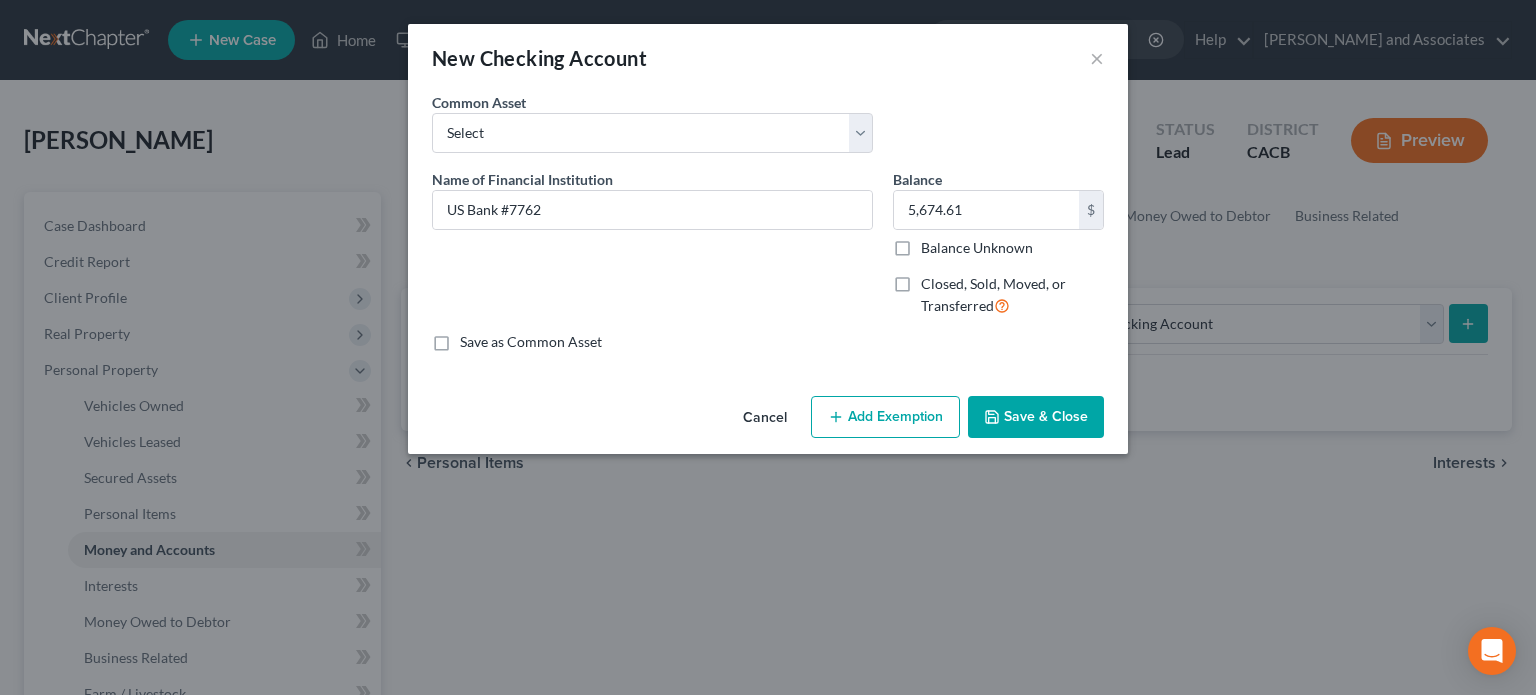 click on "Save & Close" at bounding box center [1036, 417] 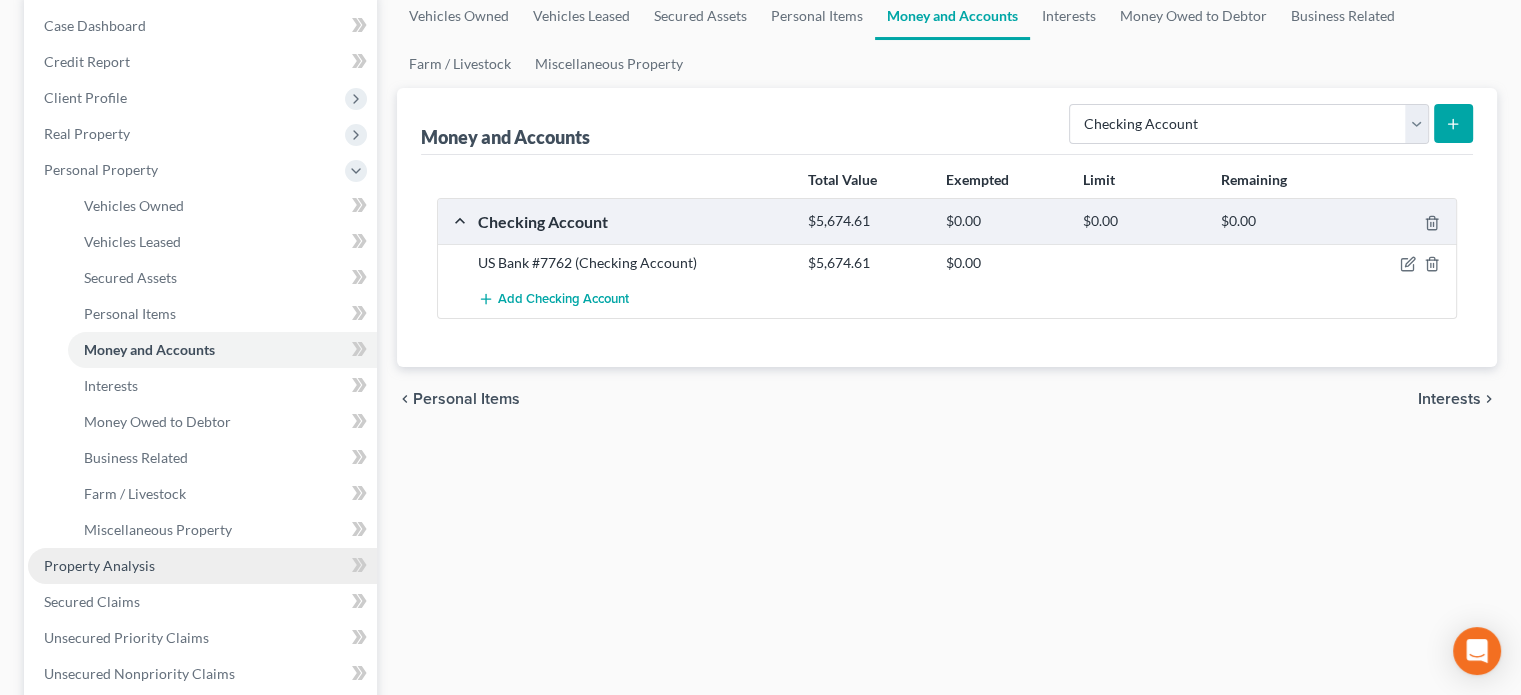 scroll, scrollTop: 600, scrollLeft: 0, axis: vertical 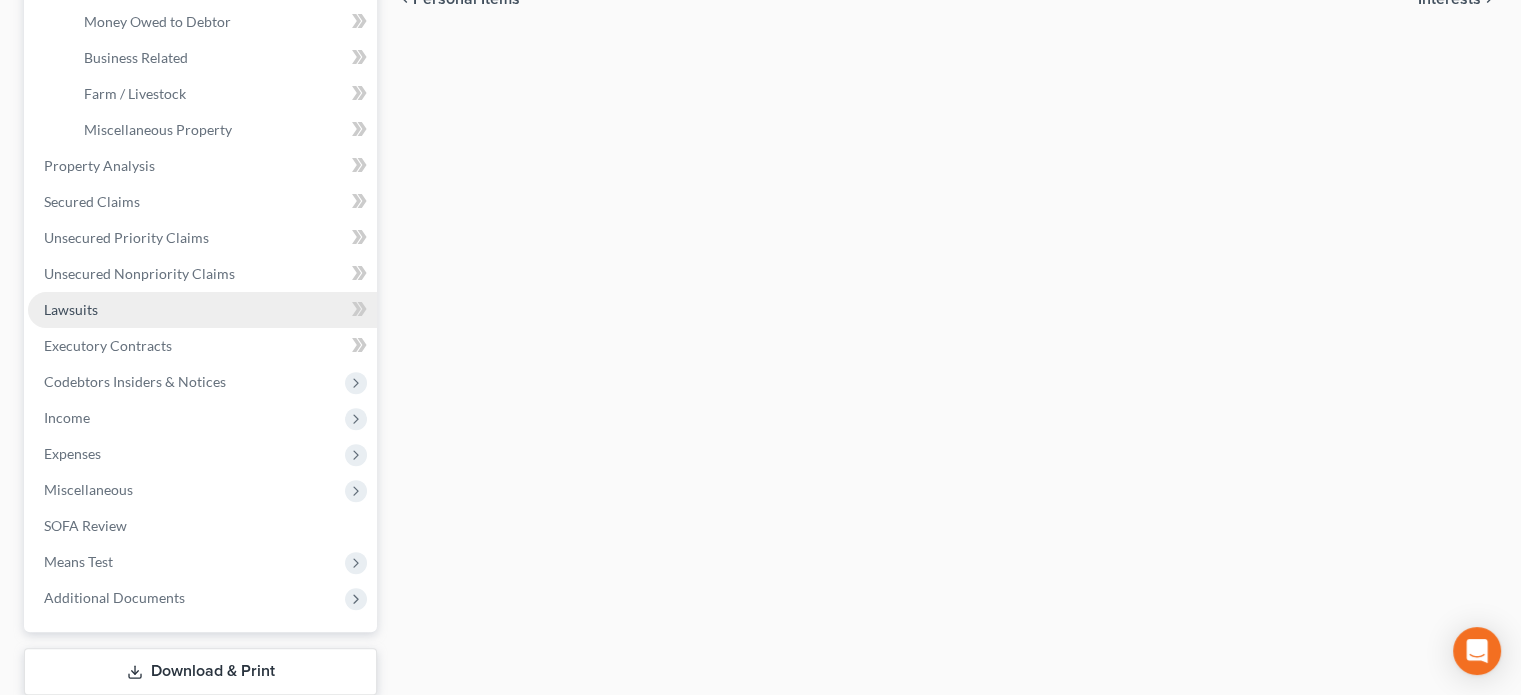click on "Lawsuits" at bounding box center (202, 310) 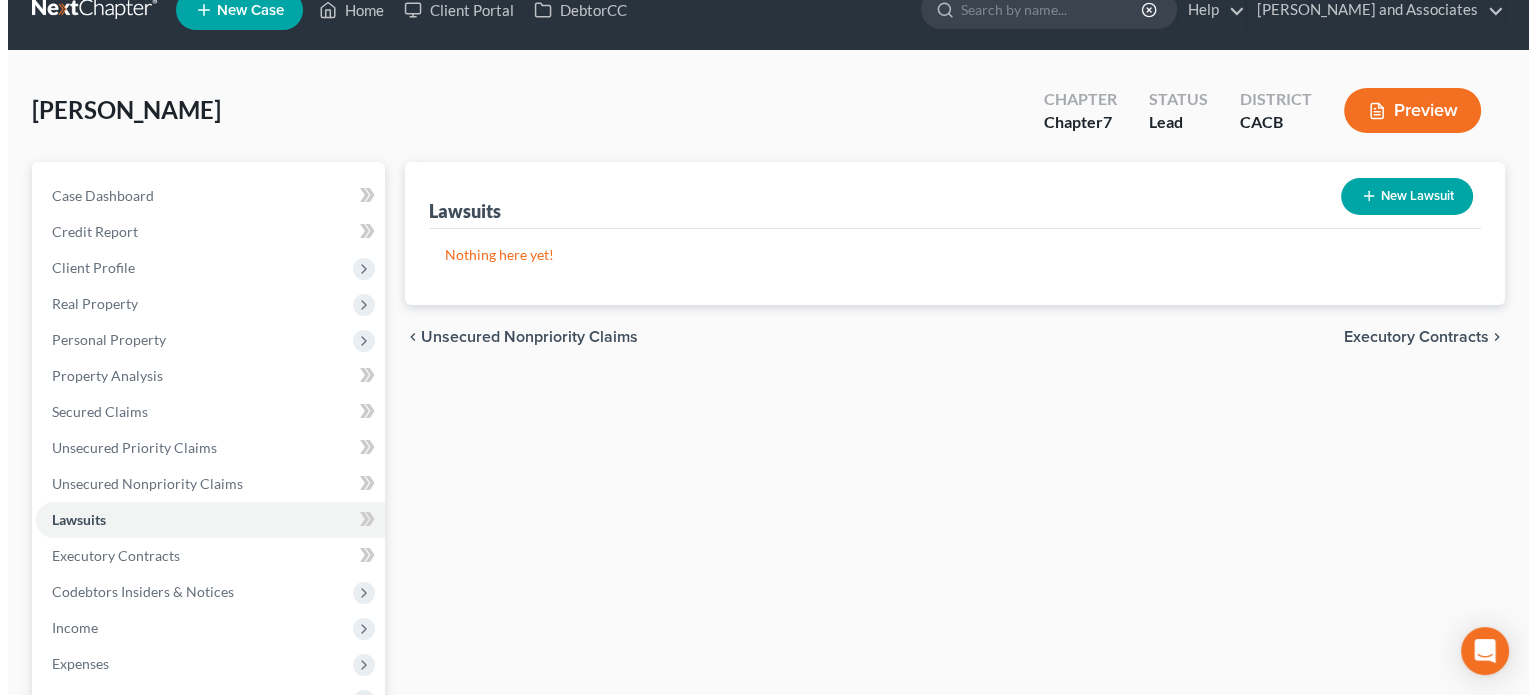 scroll, scrollTop: 0, scrollLeft: 0, axis: both 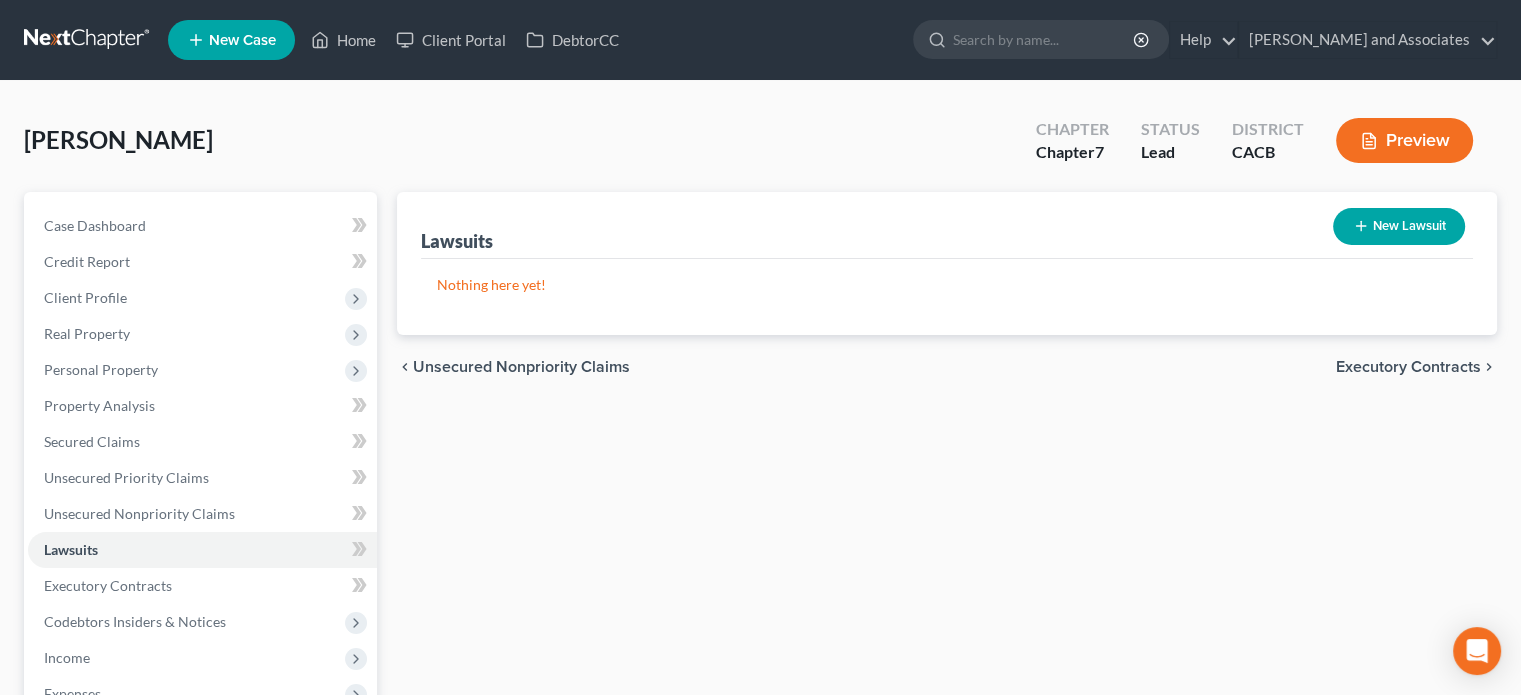 click on "New Lawsuit" at bounding box center (1399, 226) 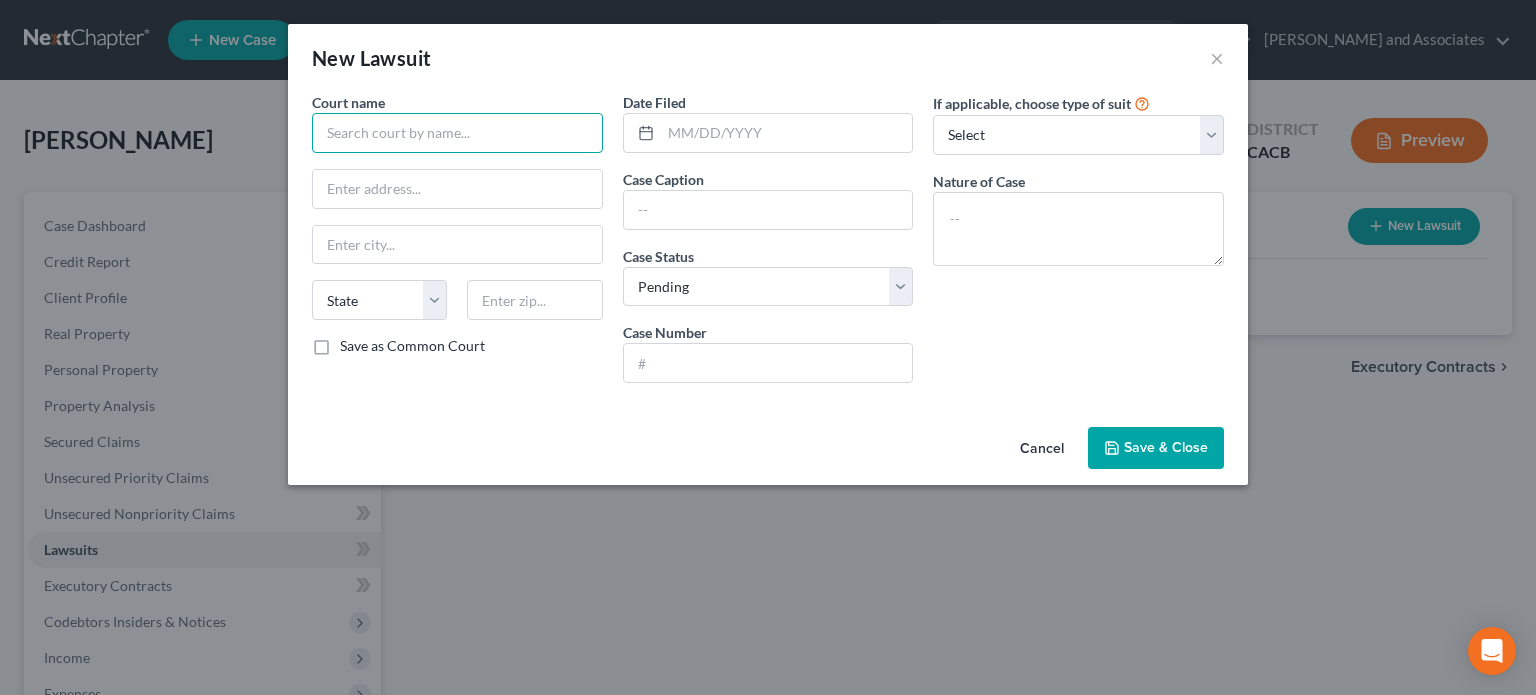 click at bounding box center (457, 133) 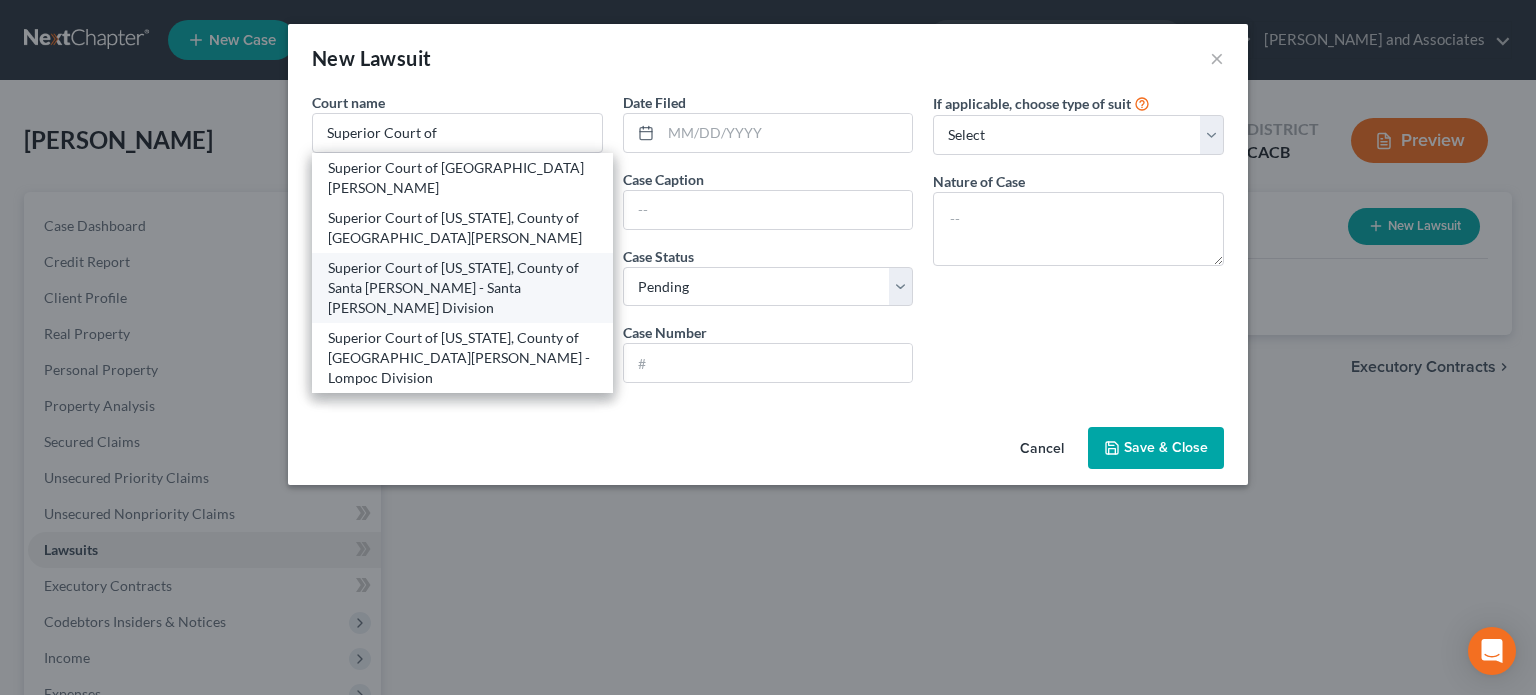 click on "Superior Court of [US_STATE], County of Santa [PERSON_NAME] - Santa [PERSON_NAME] Division" at bounding box center [462, 288] 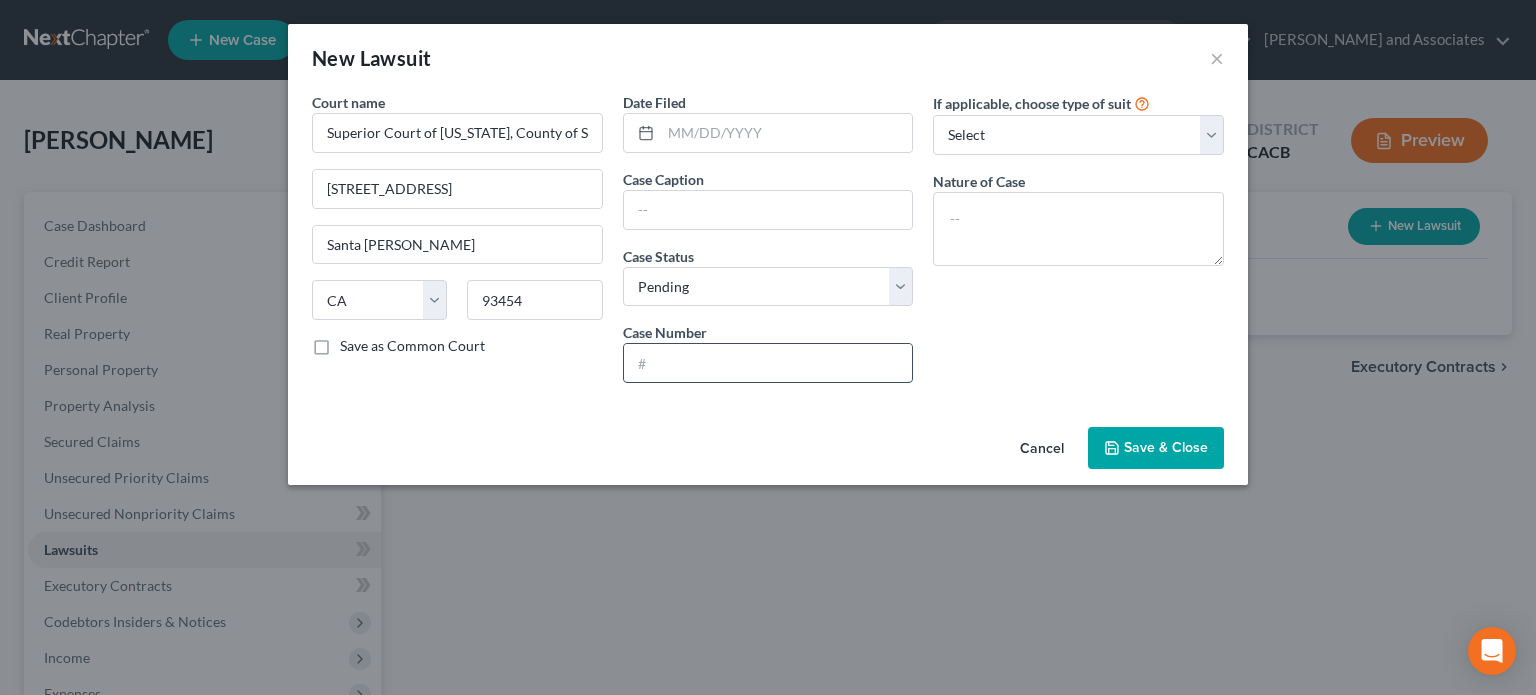 click at bounding box center [768, 363] 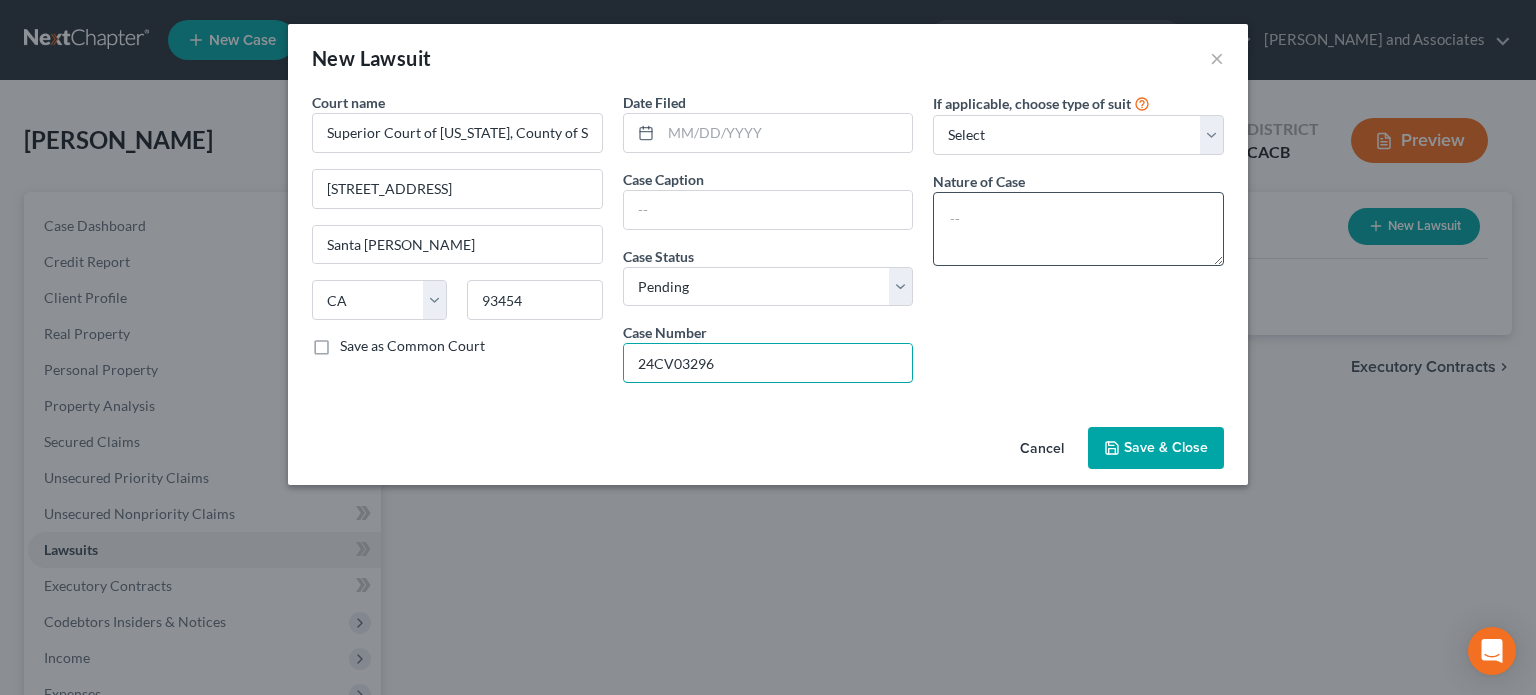 type on "24CV03296" 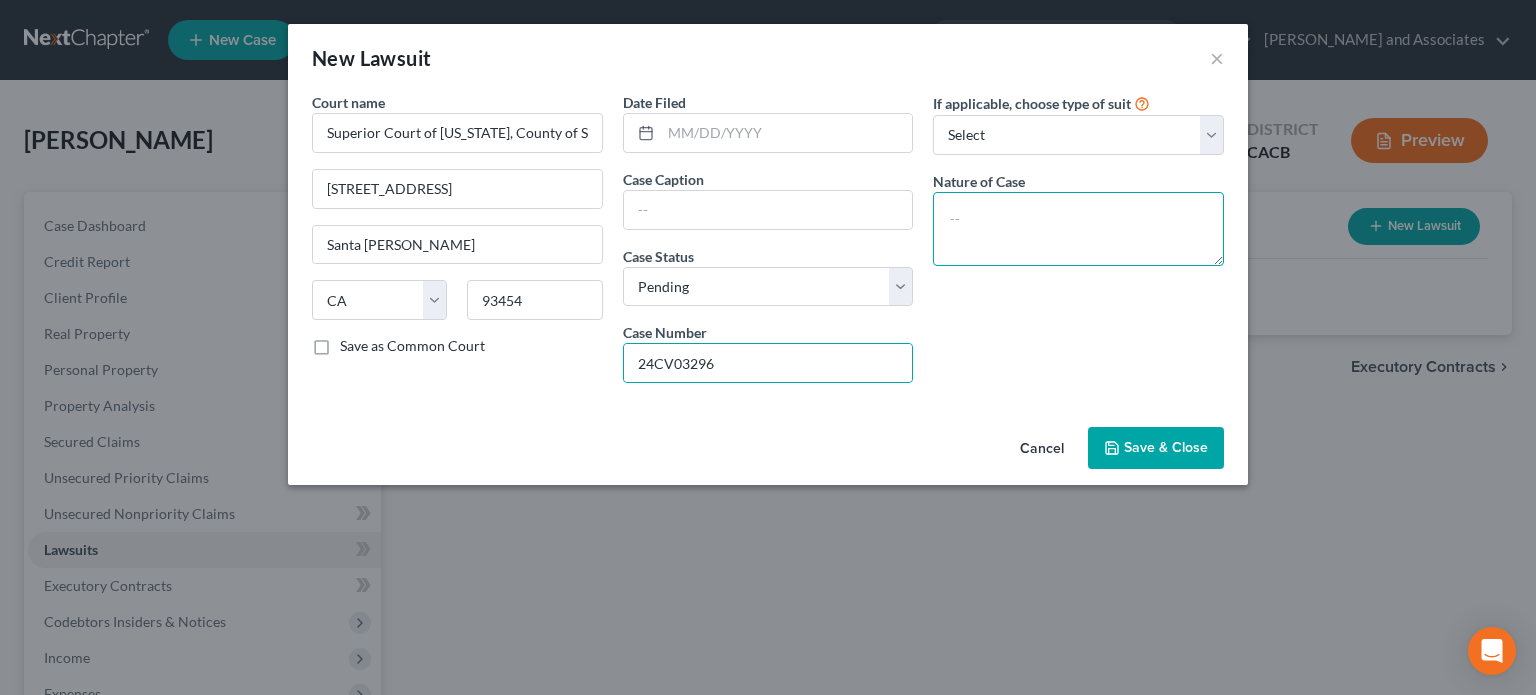 click at bounding box center (1078, 229) 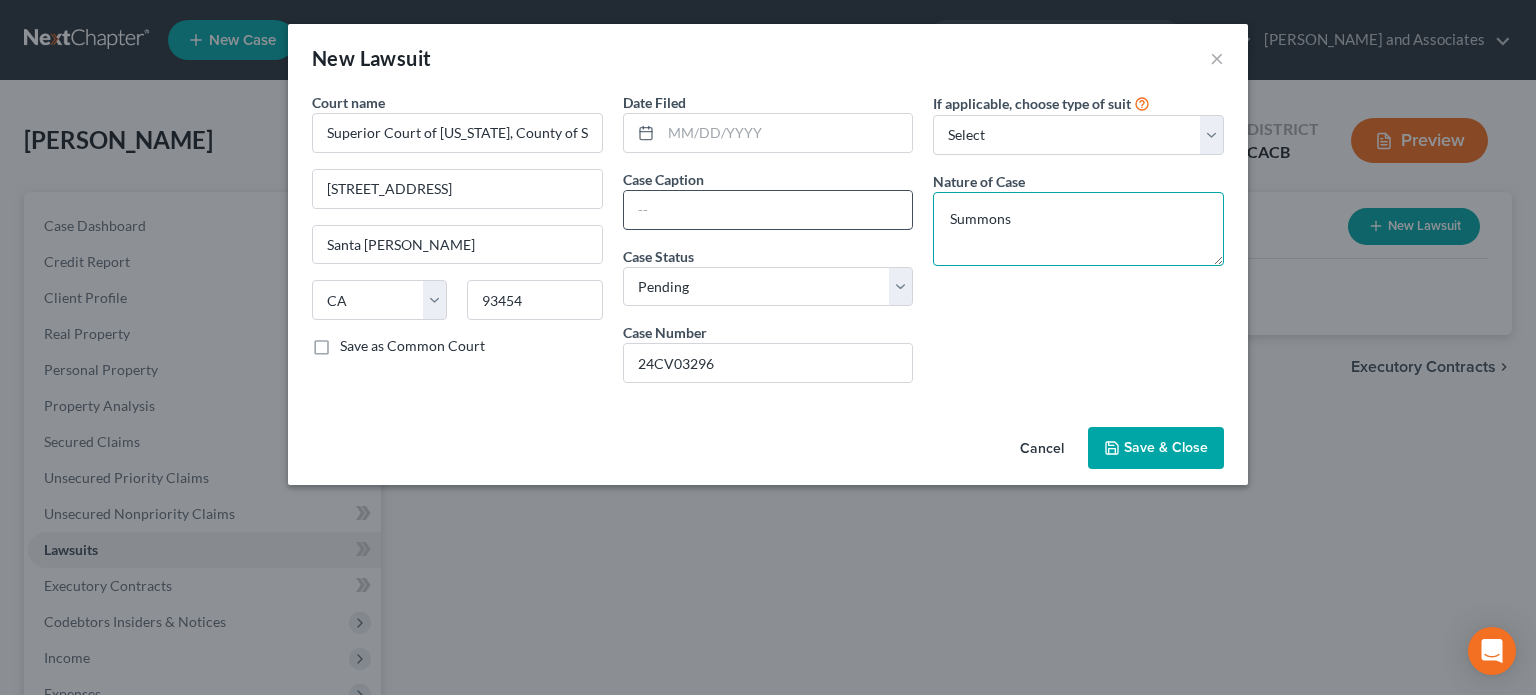 type on "Summons" 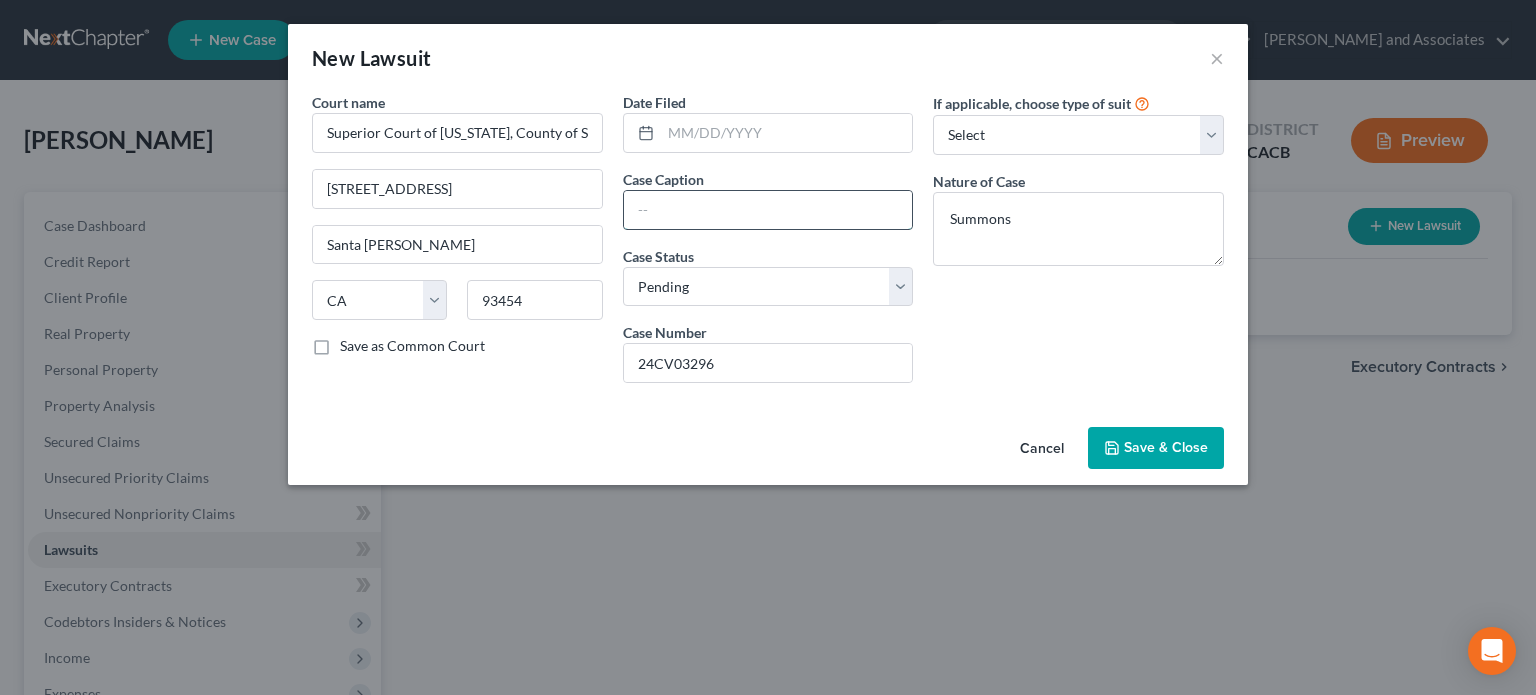 click at bounding box center (768, 210) 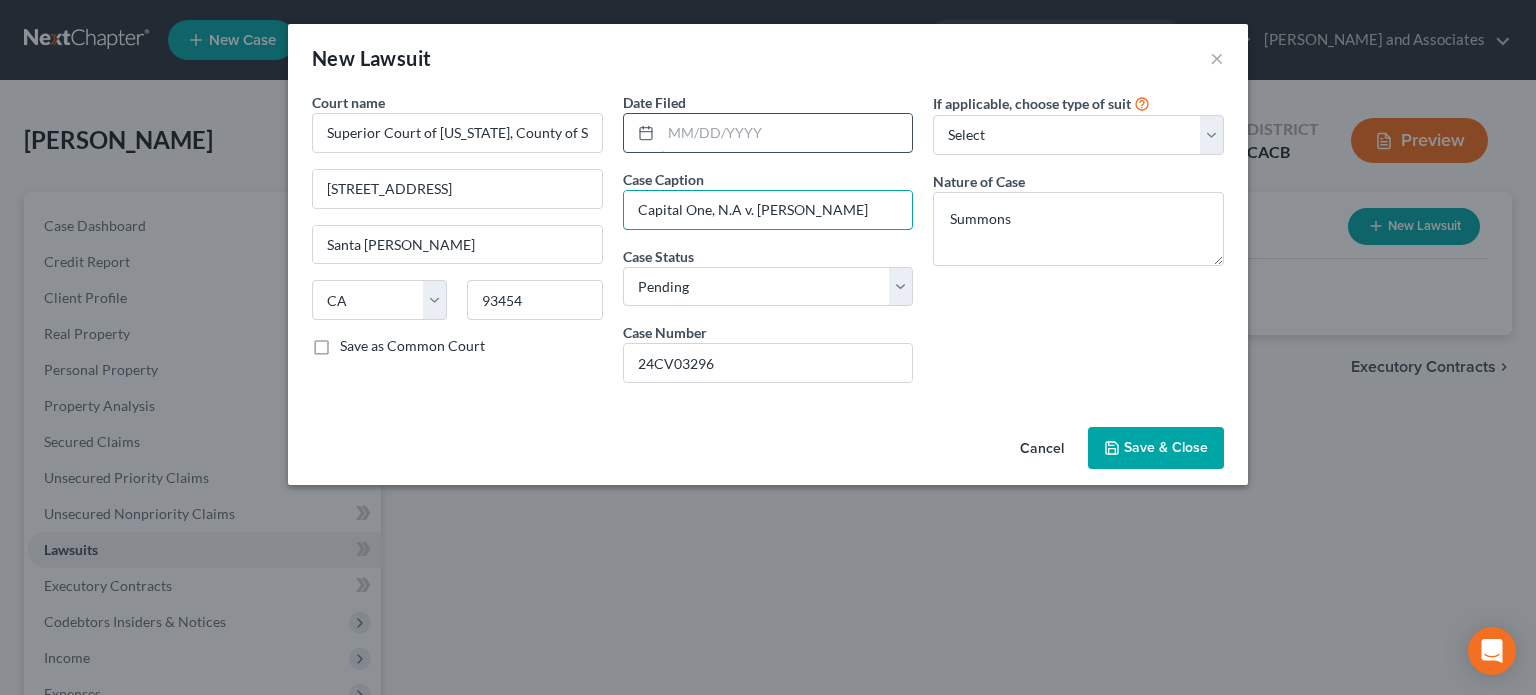 type on "Capital One, N.A v. [PERSON_NAME]" 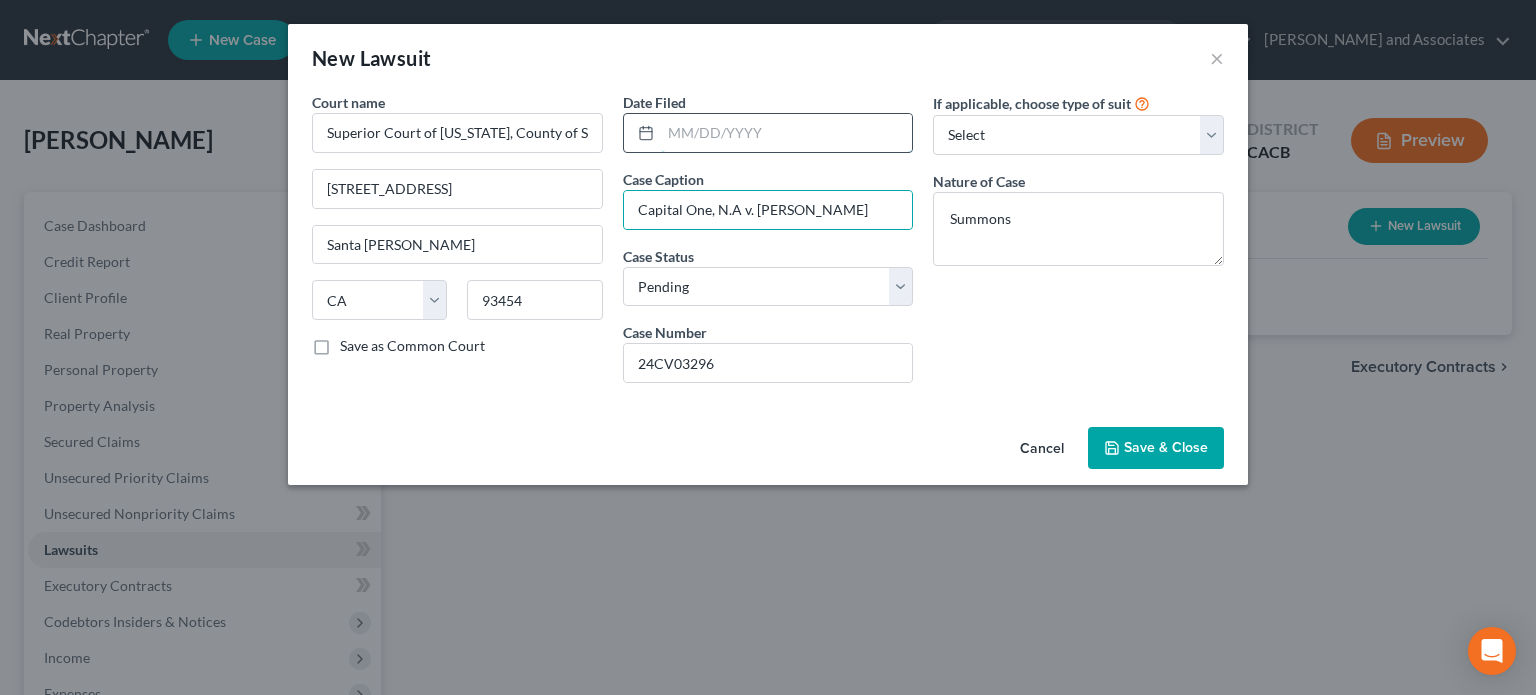 click at bounding box center (787, 133) 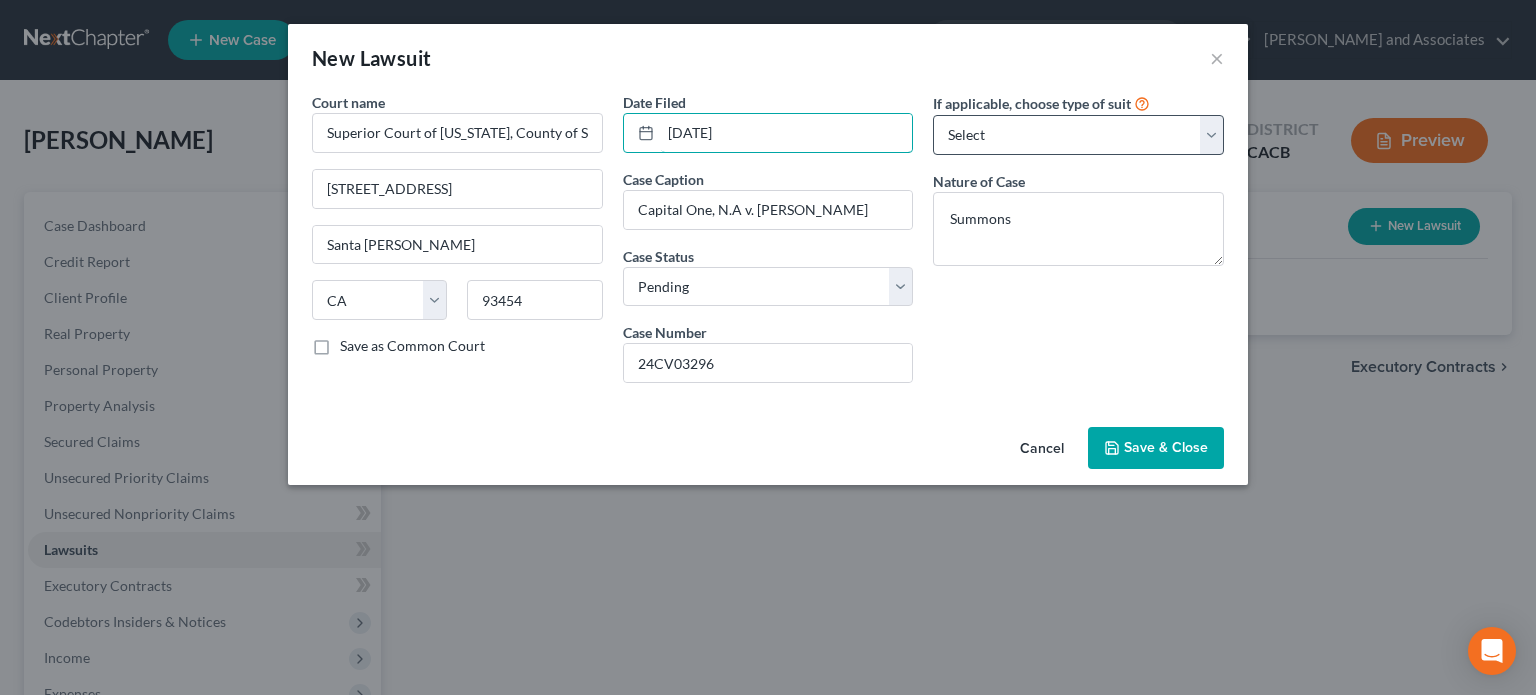 type on "[DATE]" 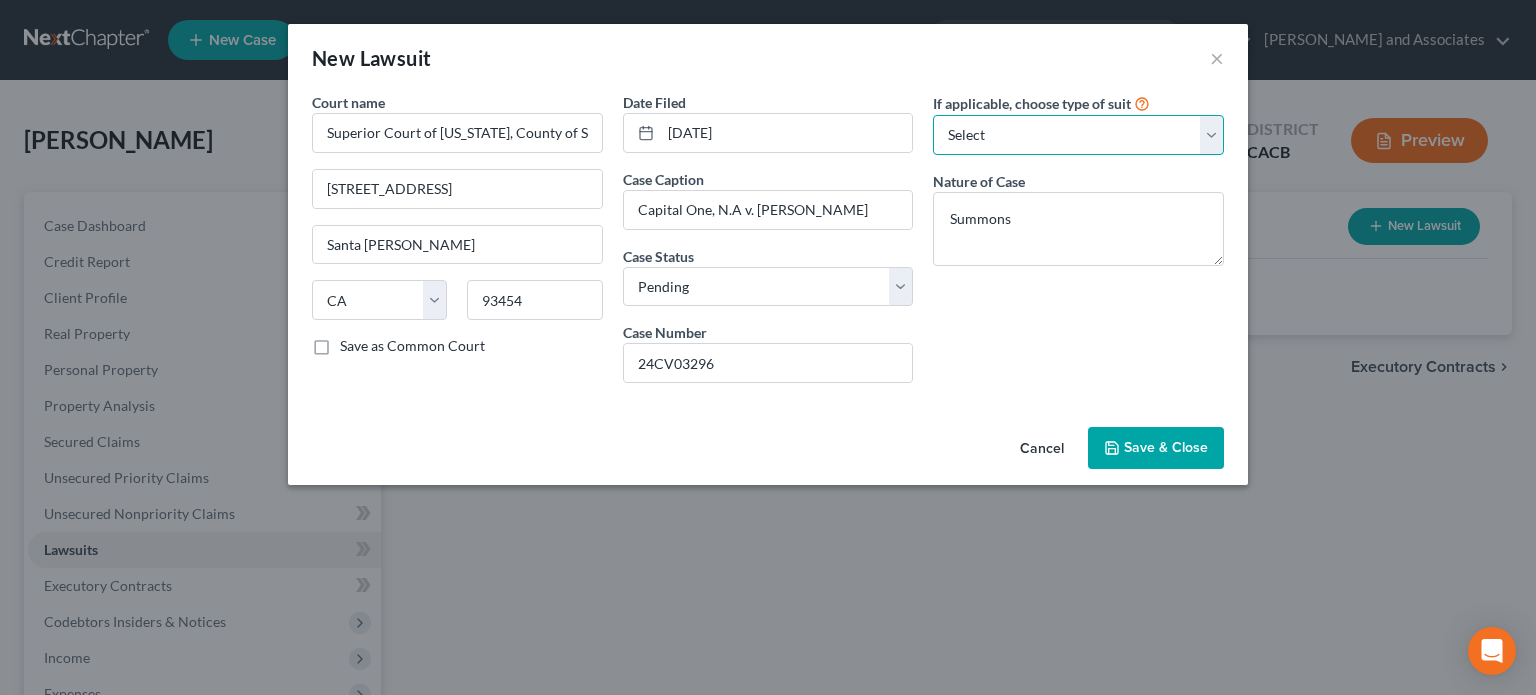 click on "Select Repossession Garnishment Foreclosure Attached, Seized, Or Levied Other" at bounding box center [1078, 135] 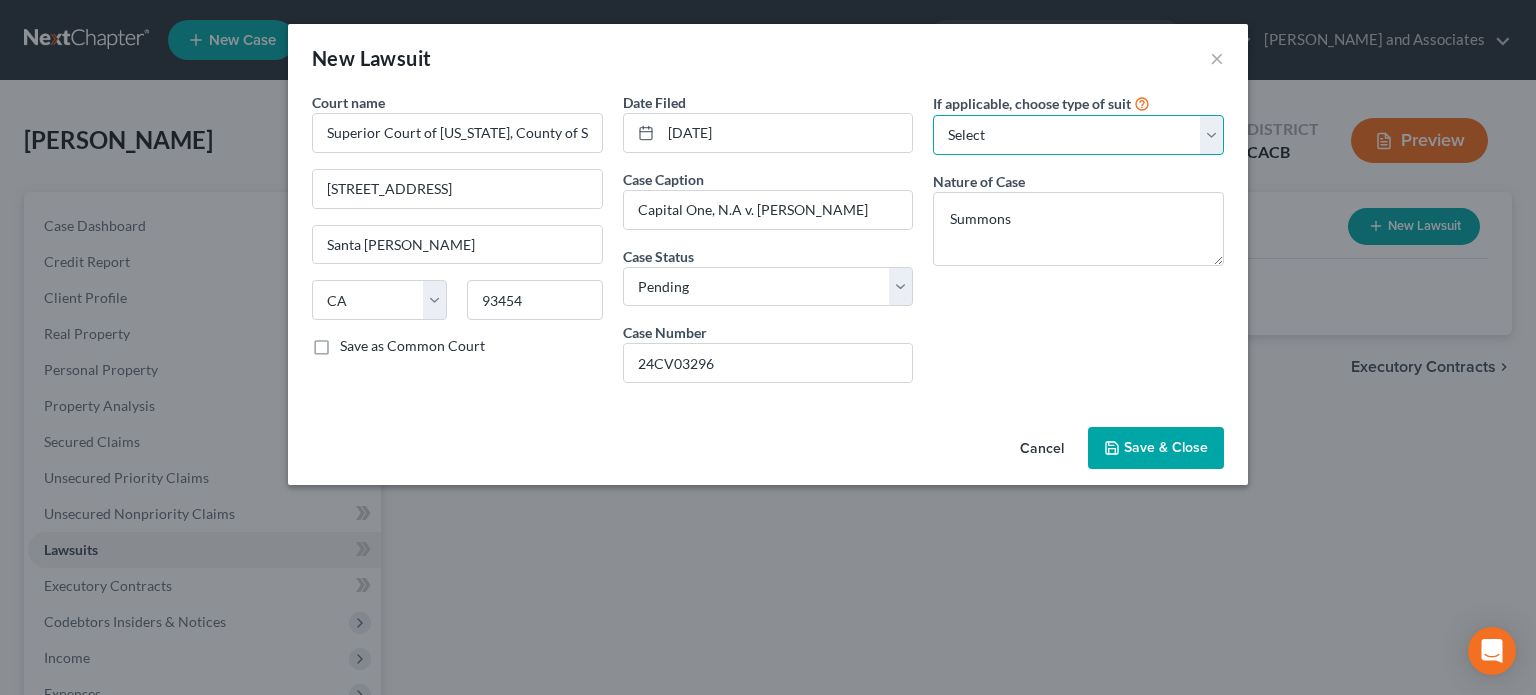 select on "4" 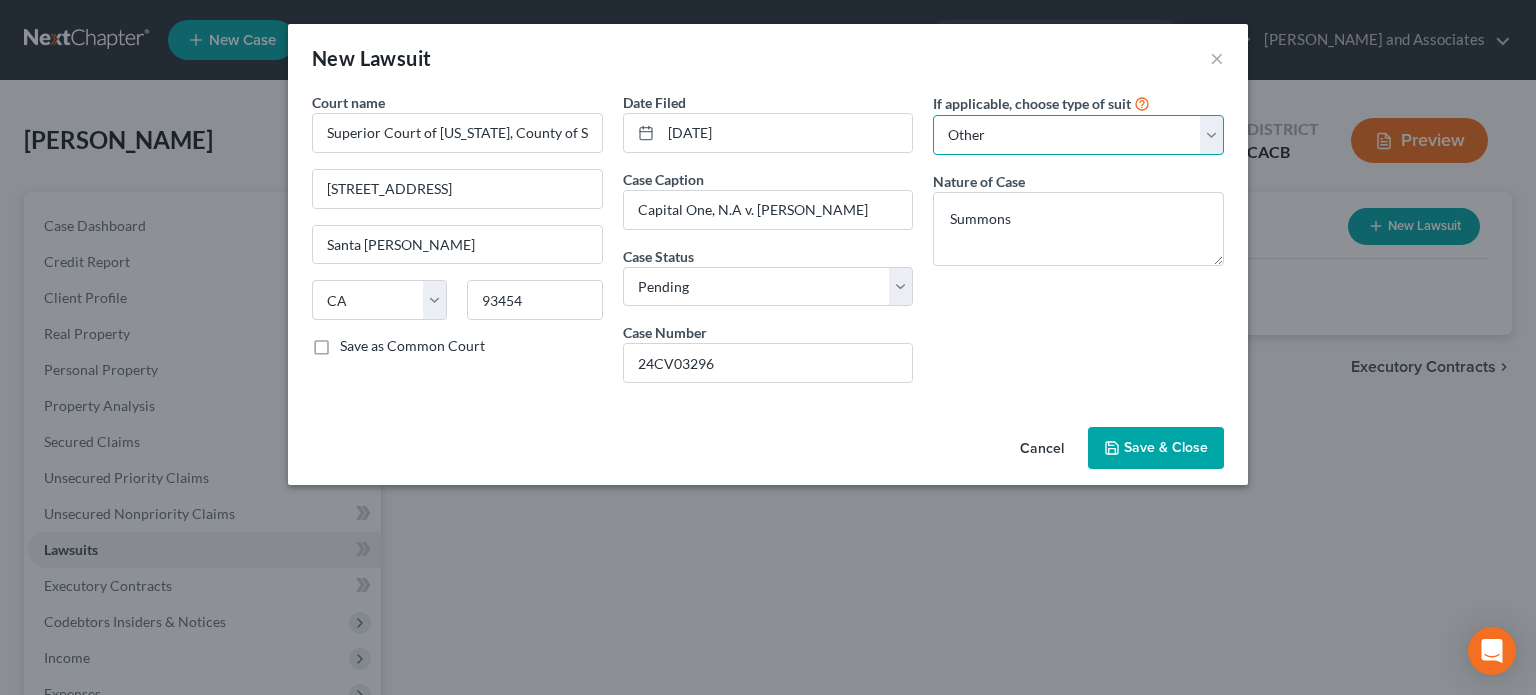 click on "Select Repossession Garnishment Foreclosure Attached, Seized, Or Levied Other" at bounding box center [1078, 135] 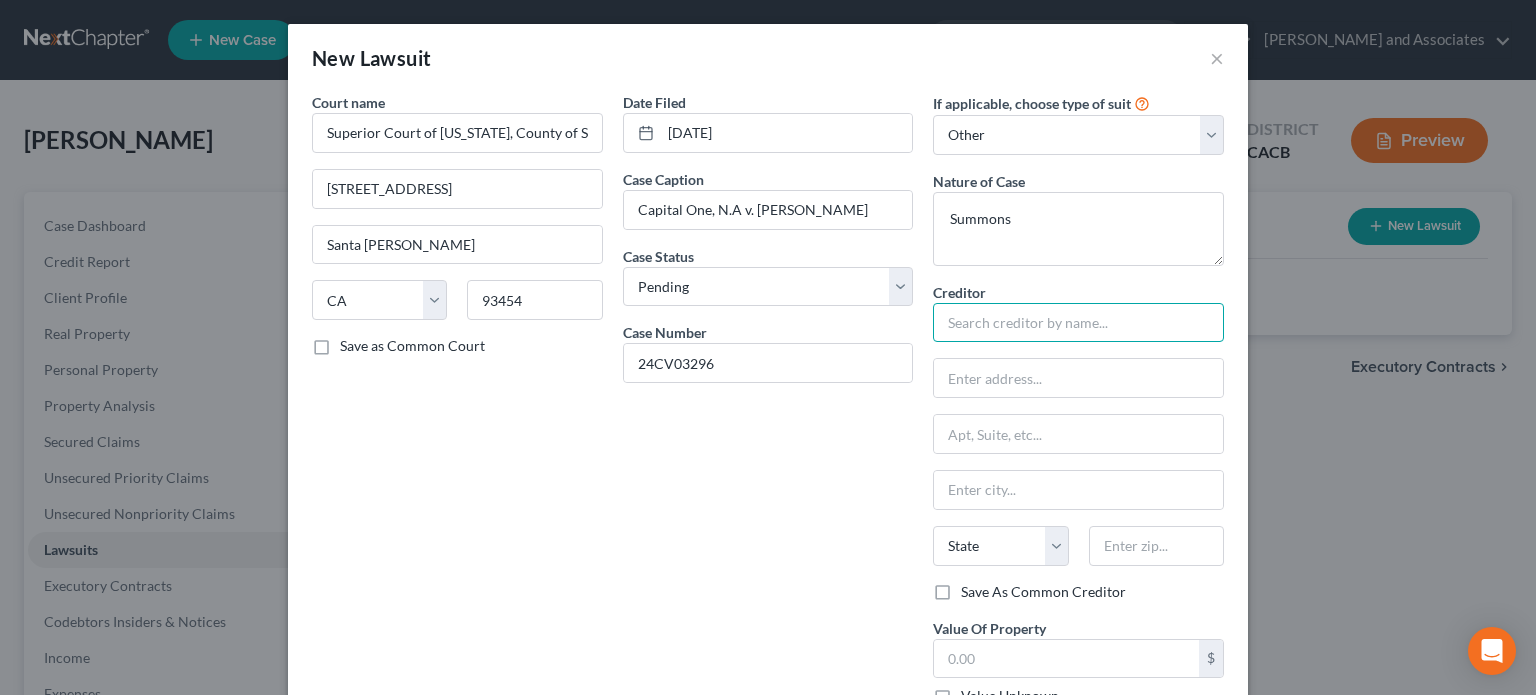click at bounding box center [1078, 323] 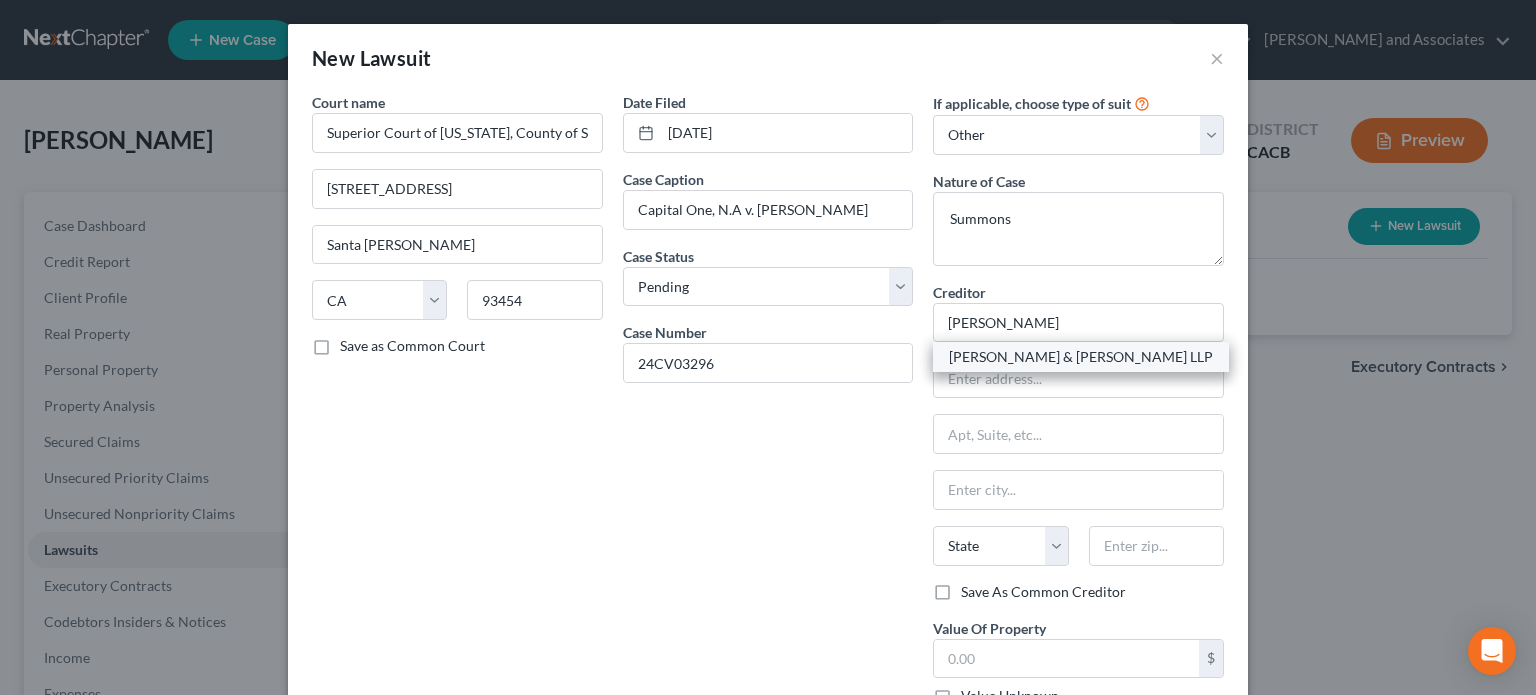 click on "[PERSON_NAME] & [PERSON_NAME] LLP" at bounding box center (1081, 357) 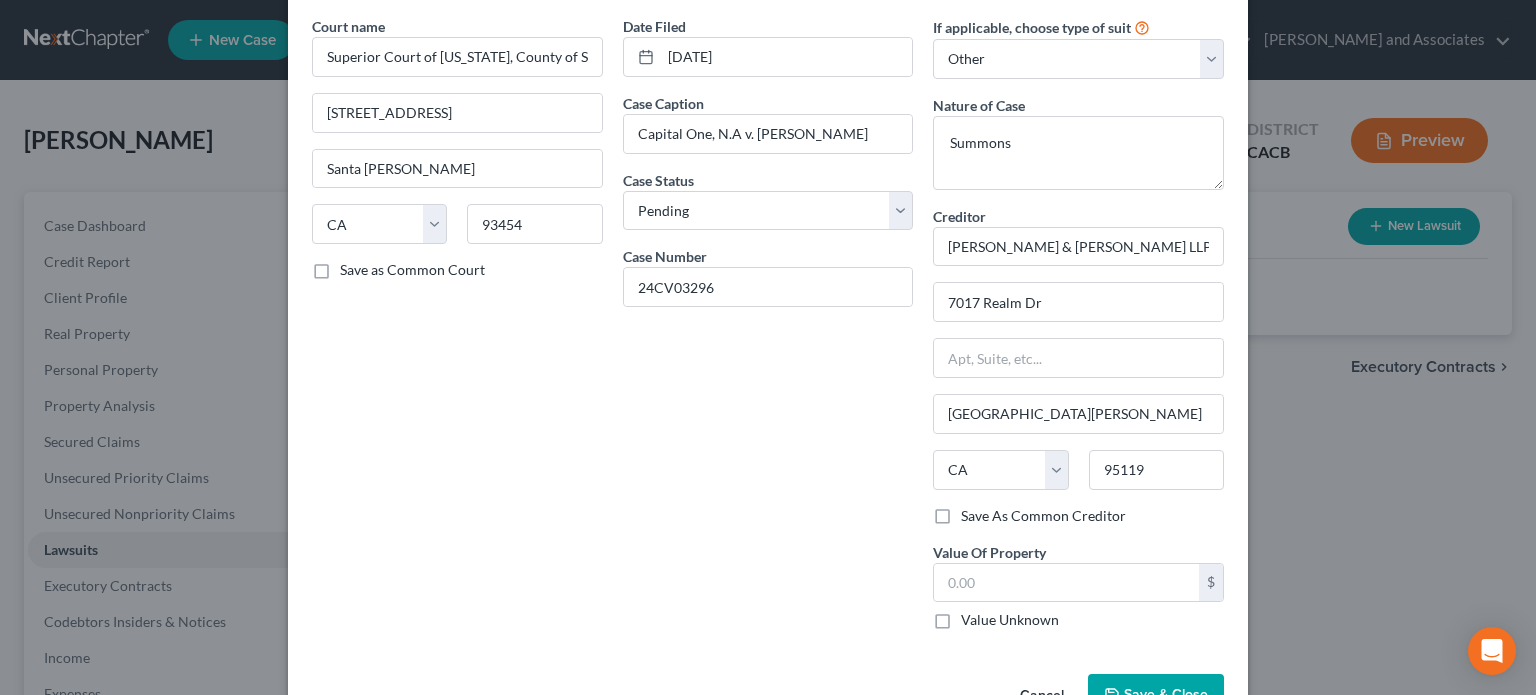 scroll, scrollTop: 134, scrollLeft: 0, axis: vertical 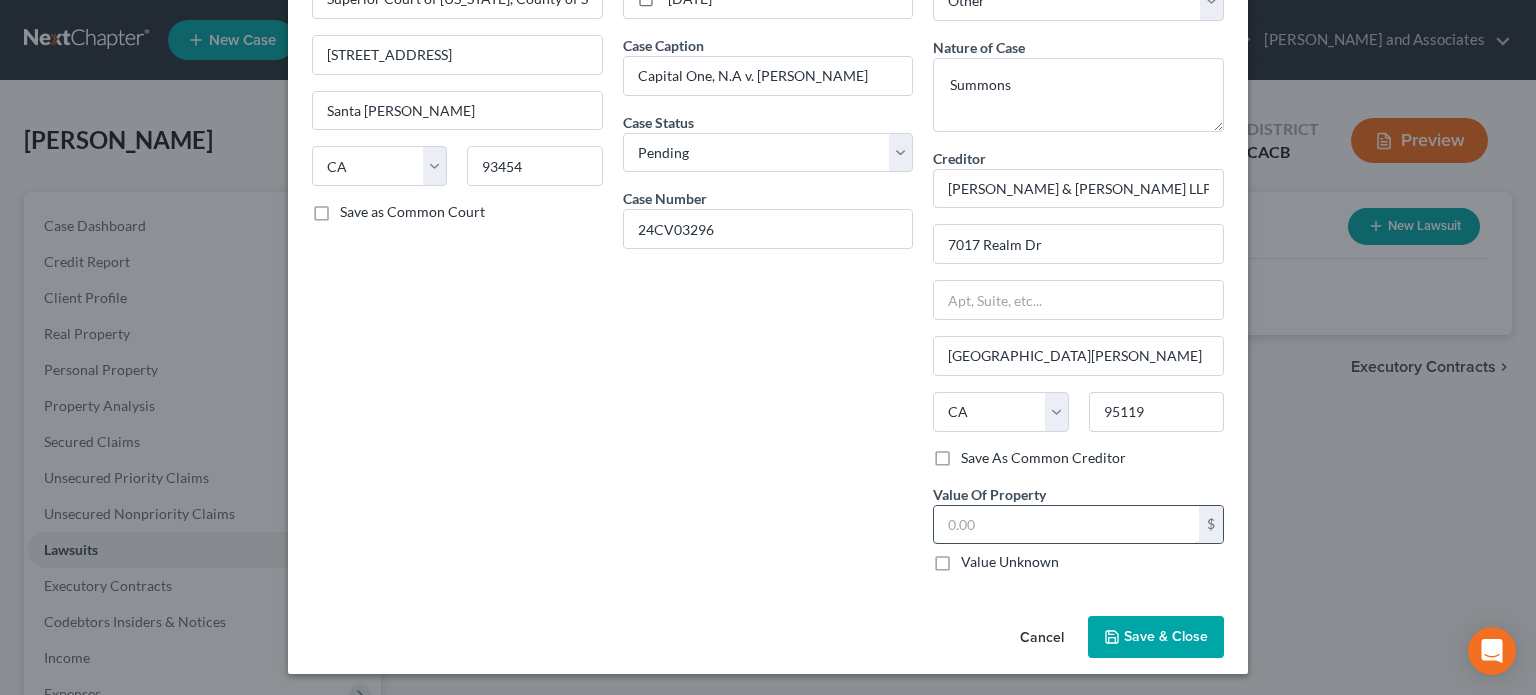 click at bounding box center [1066, 525] 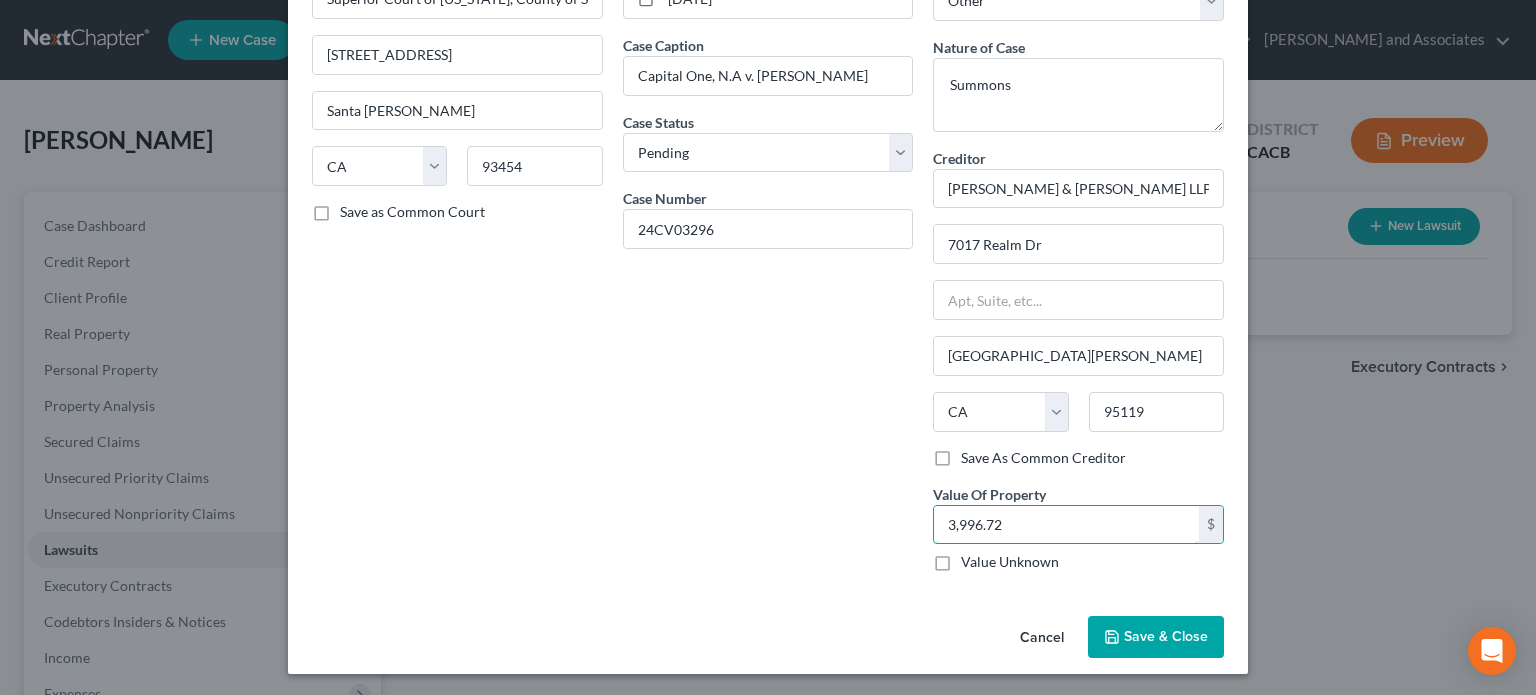 type on "3,996.72" 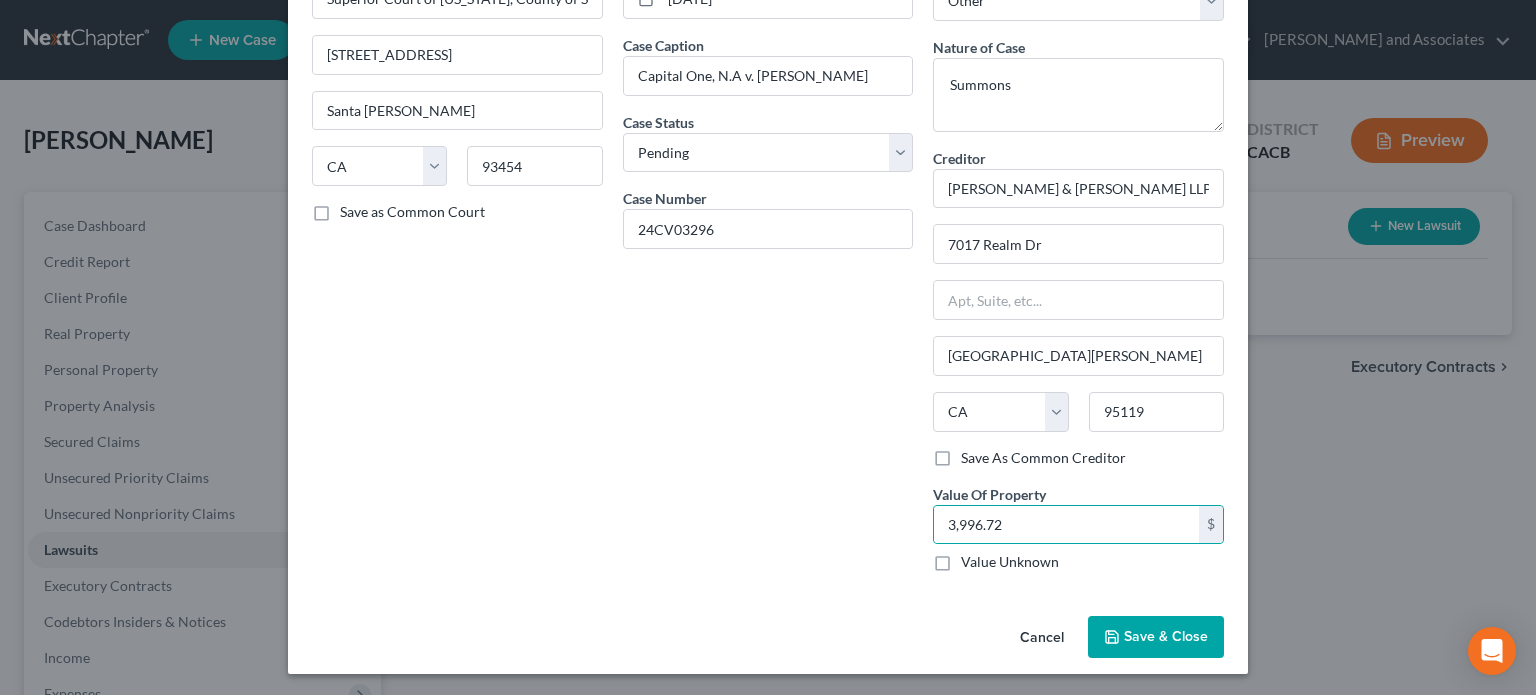 click on "Save & Close" at bounding box center (1166, 636) 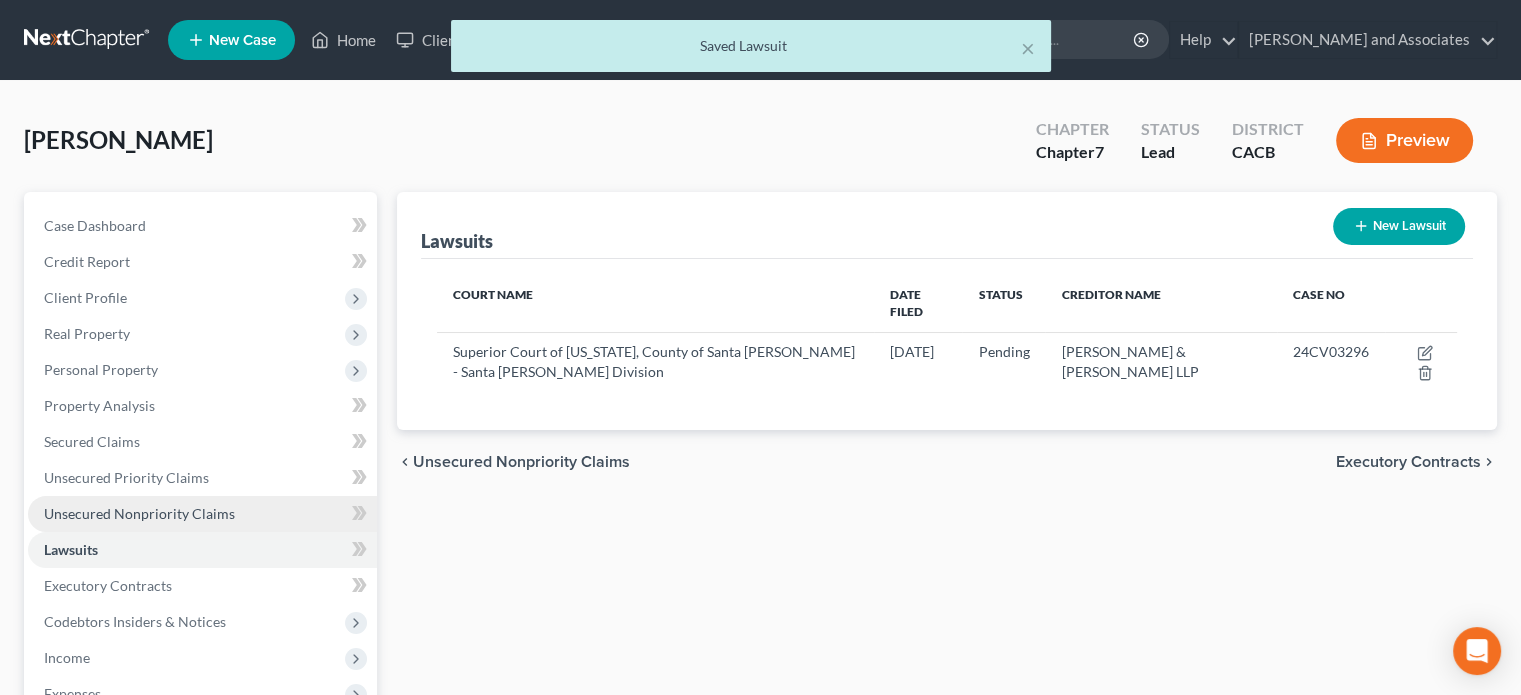click on "Unsecured Nonpriority Claims" at bounding box center [139, 513] 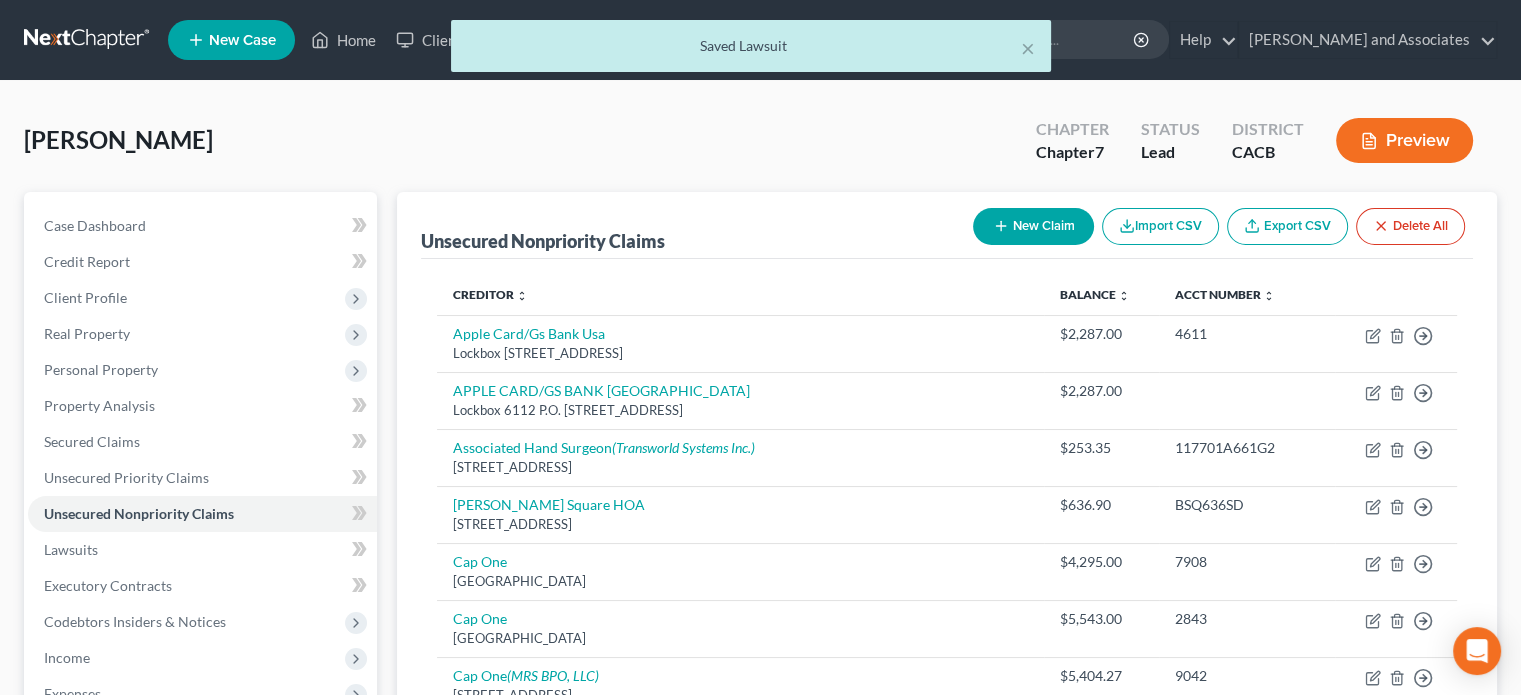 click 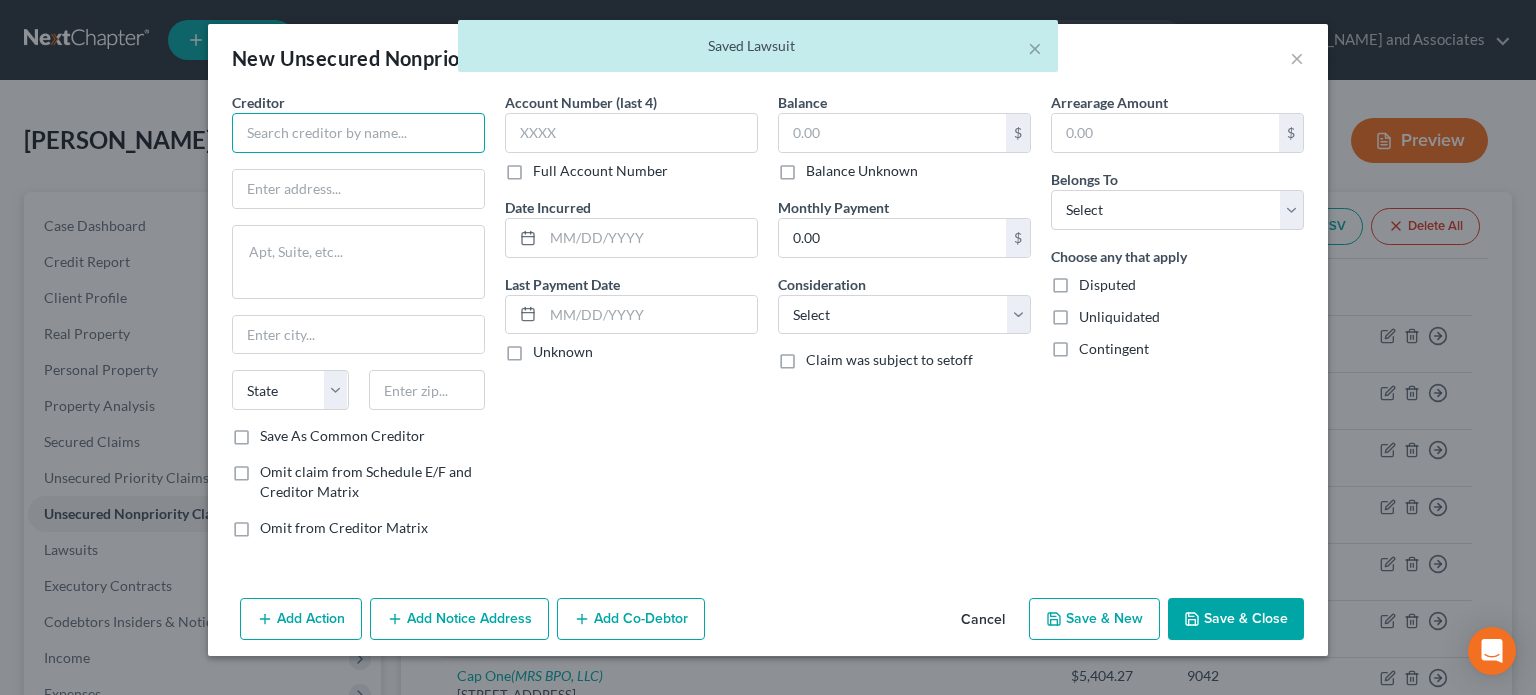 click at bounding box center [358, 133] 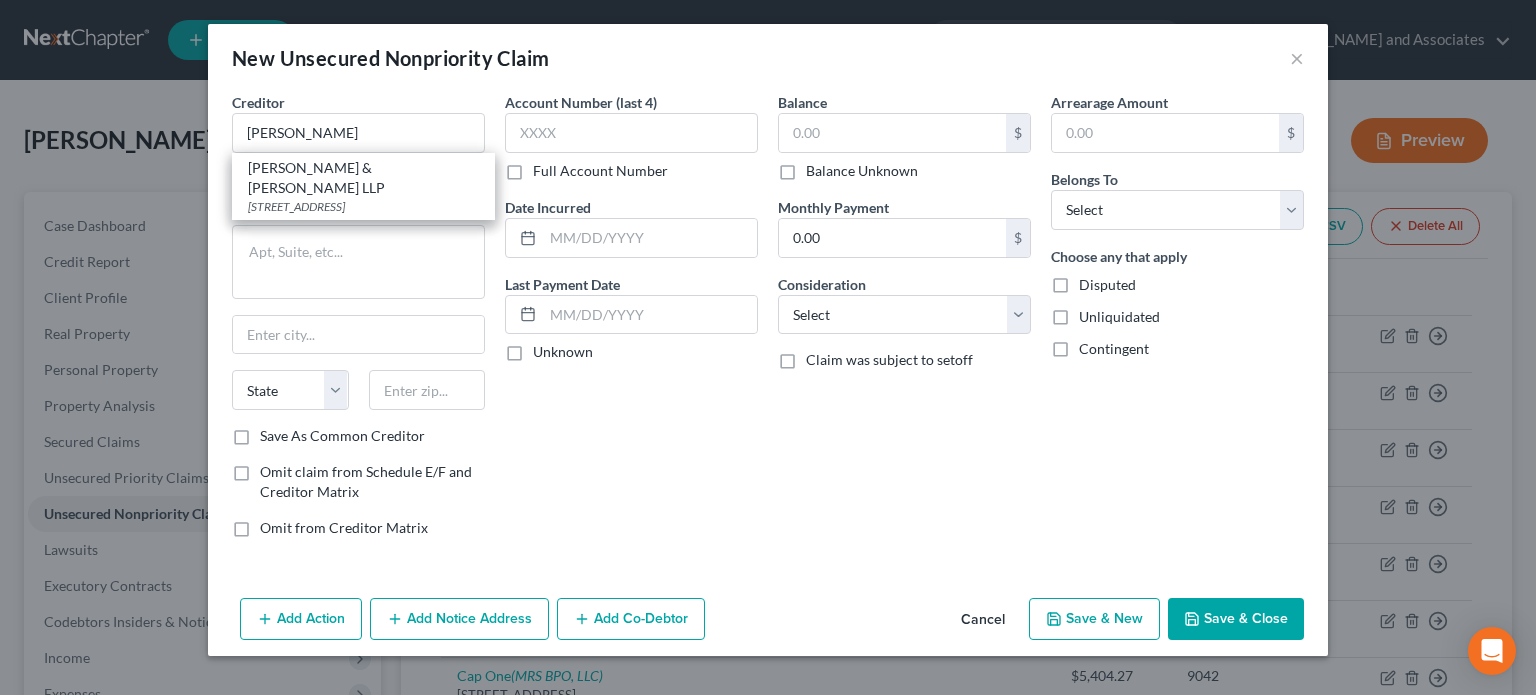 click on "[PERSON_NAME] & [PERSON_NAME] LLP" at bounding box center [363, 178] 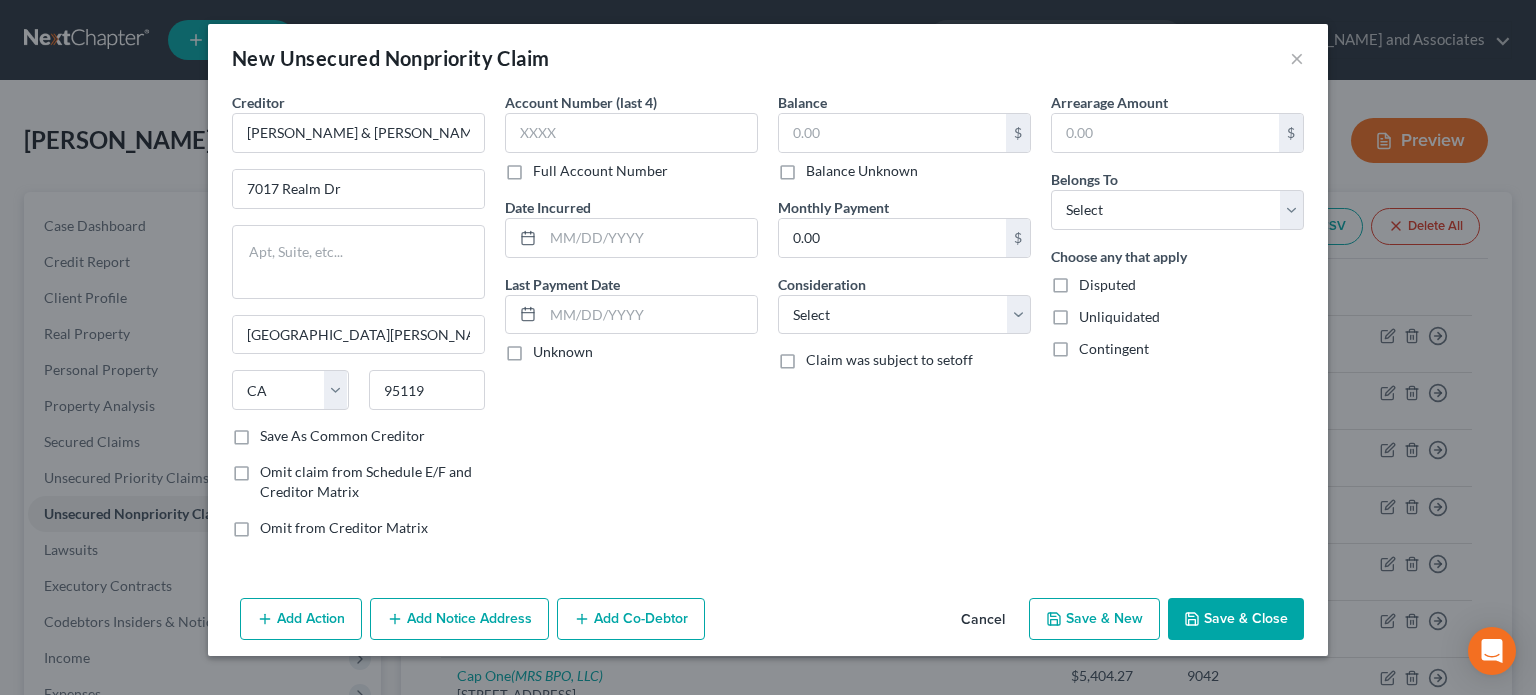 click on "Full Account Number" at bounding box center [600, 171] 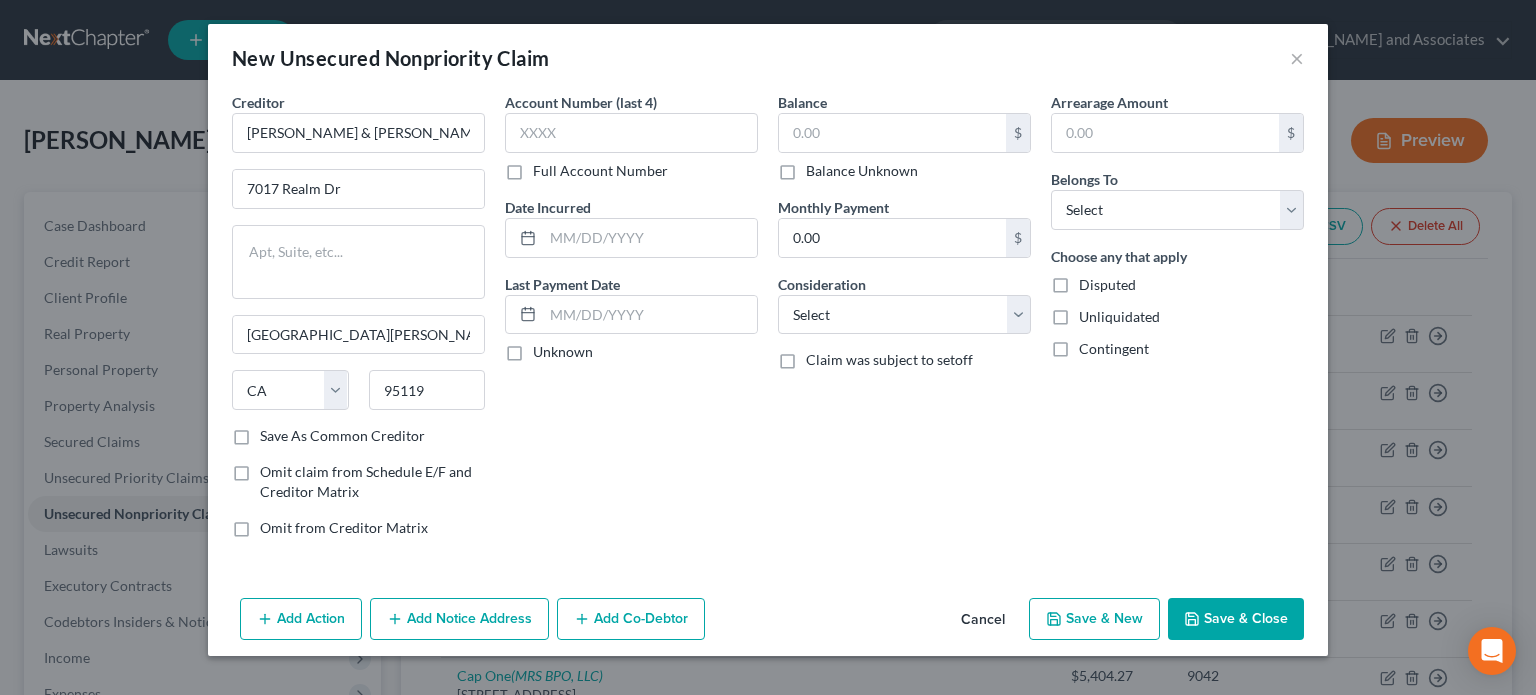 click on "Full Account Number" at bounding box center [547, 167] 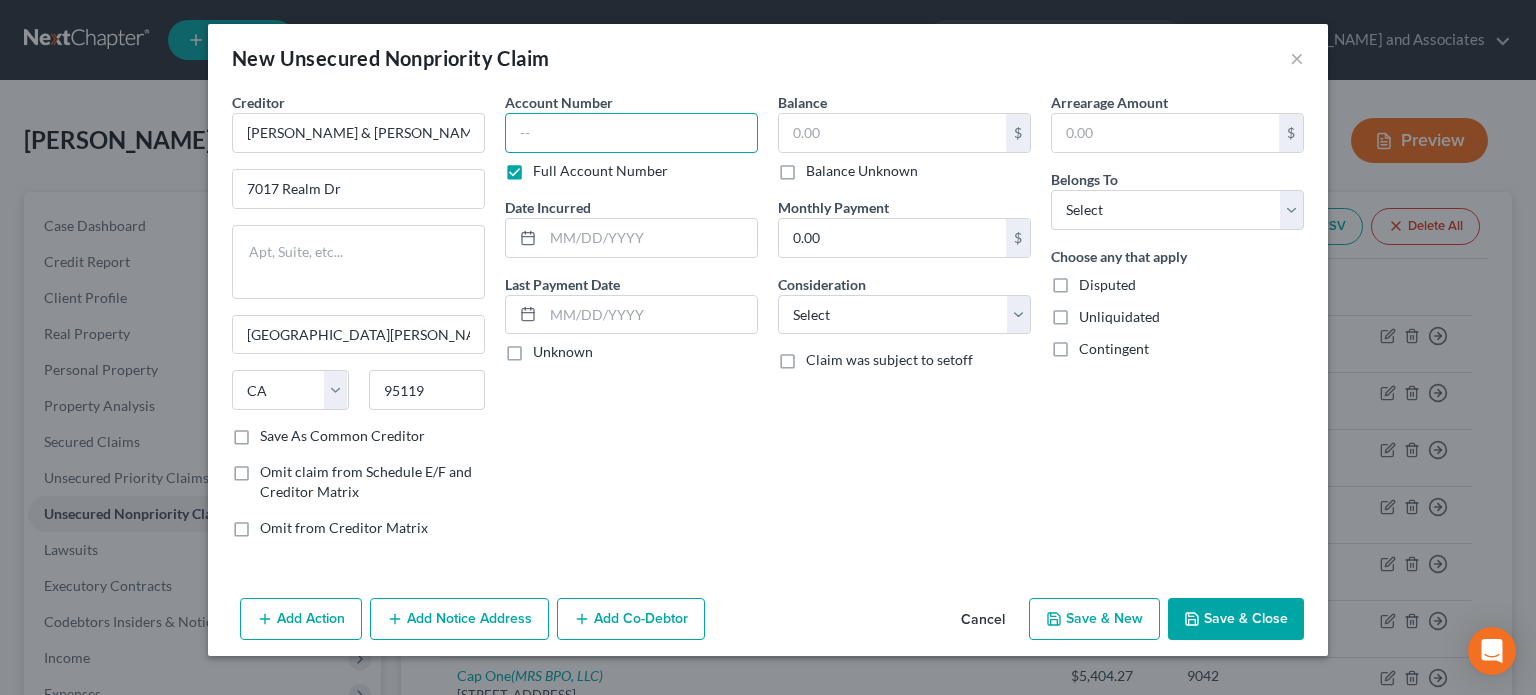 click at bounding box center (631, 133) 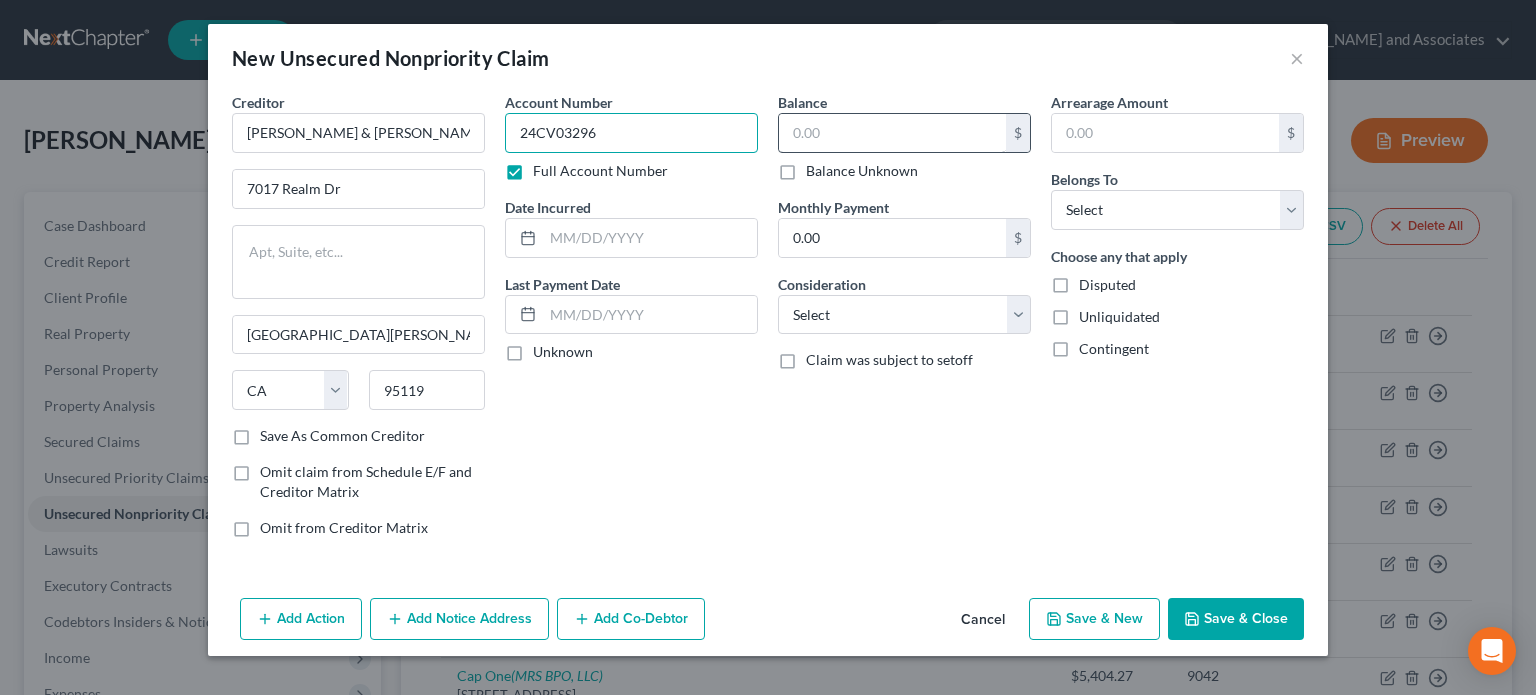 type on "24CV03296" 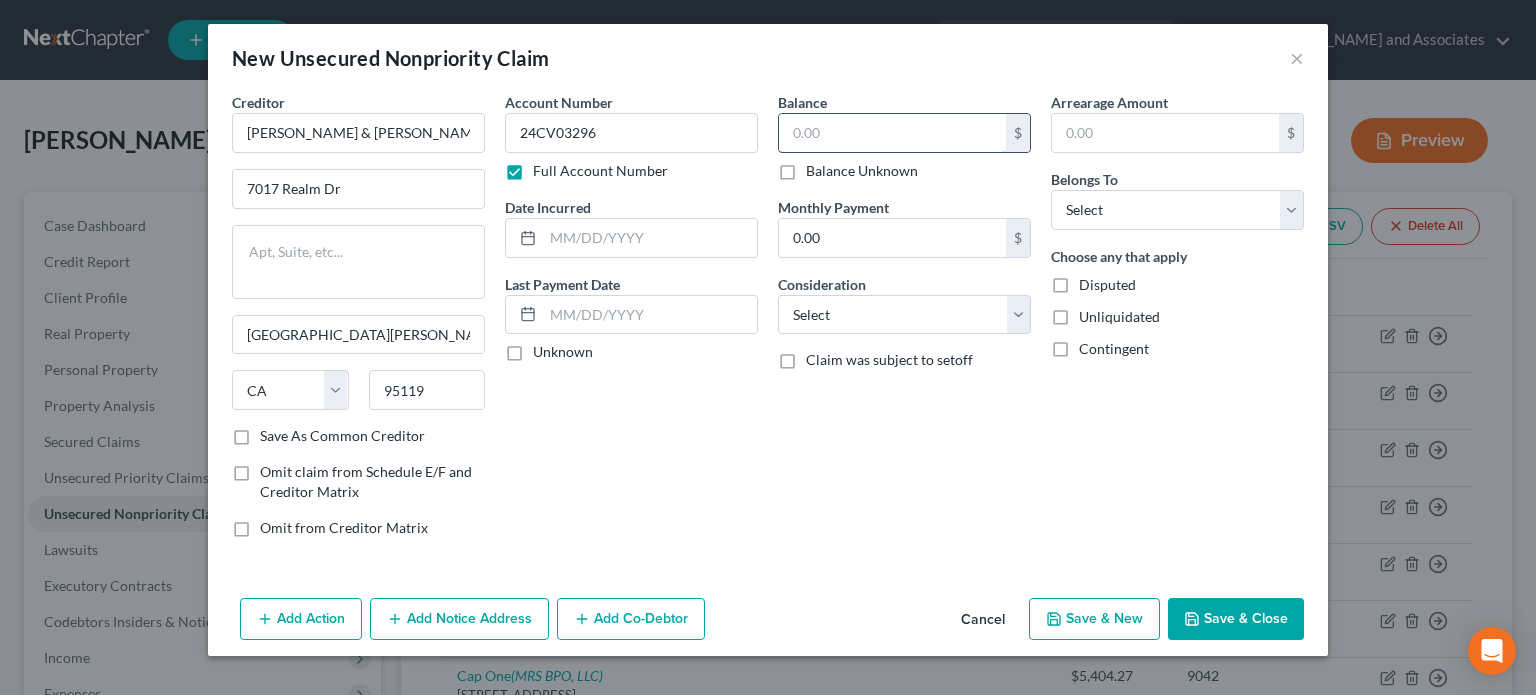 click at bounding box center (892, 133) 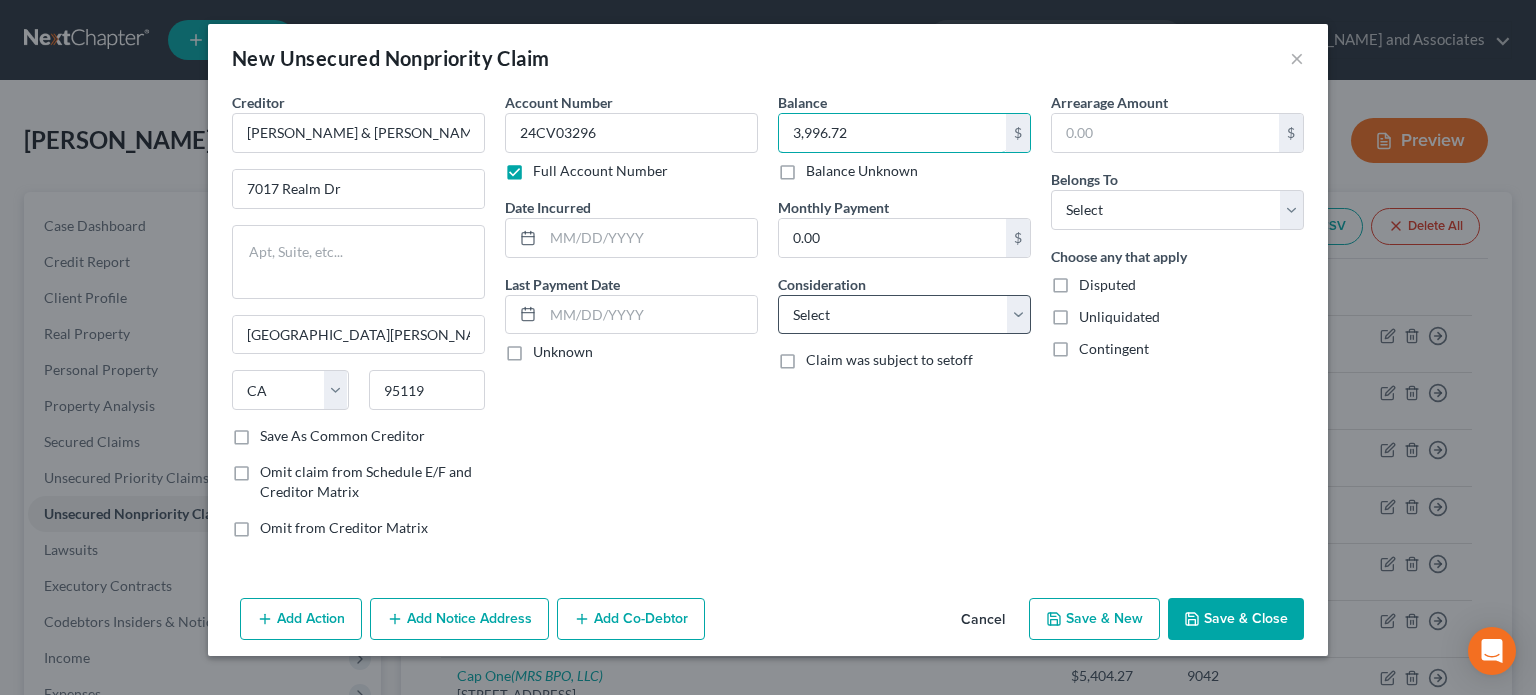 type on "3,996.72" 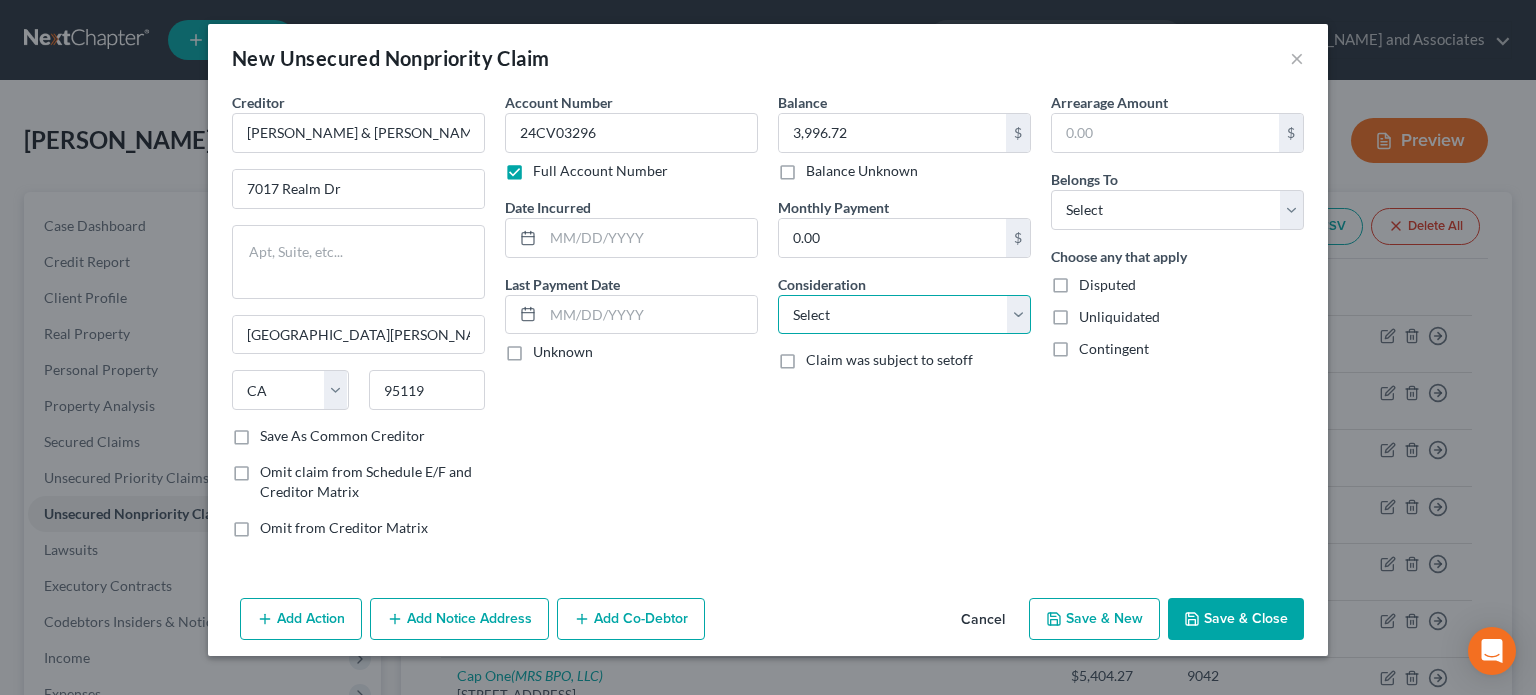 click on "Select Cable / Satellite Services Collection Agency Credit Card Debt Debt Counseling / Attorneys Deficiency Balance Domestic Support Obligations Home / Car Repairs Income Taxes Judgment Liens Medical Services Monies Loaned / Advanced Mortgage Obligation From Divorce Or Separation Obligation To Pensions Other Overdrawn Bank Account Promised To Help Pay Creditors Student Loans Suppliers And Vendors Telephone / Internet Services Utility Services" at bounding box center [904, 315] 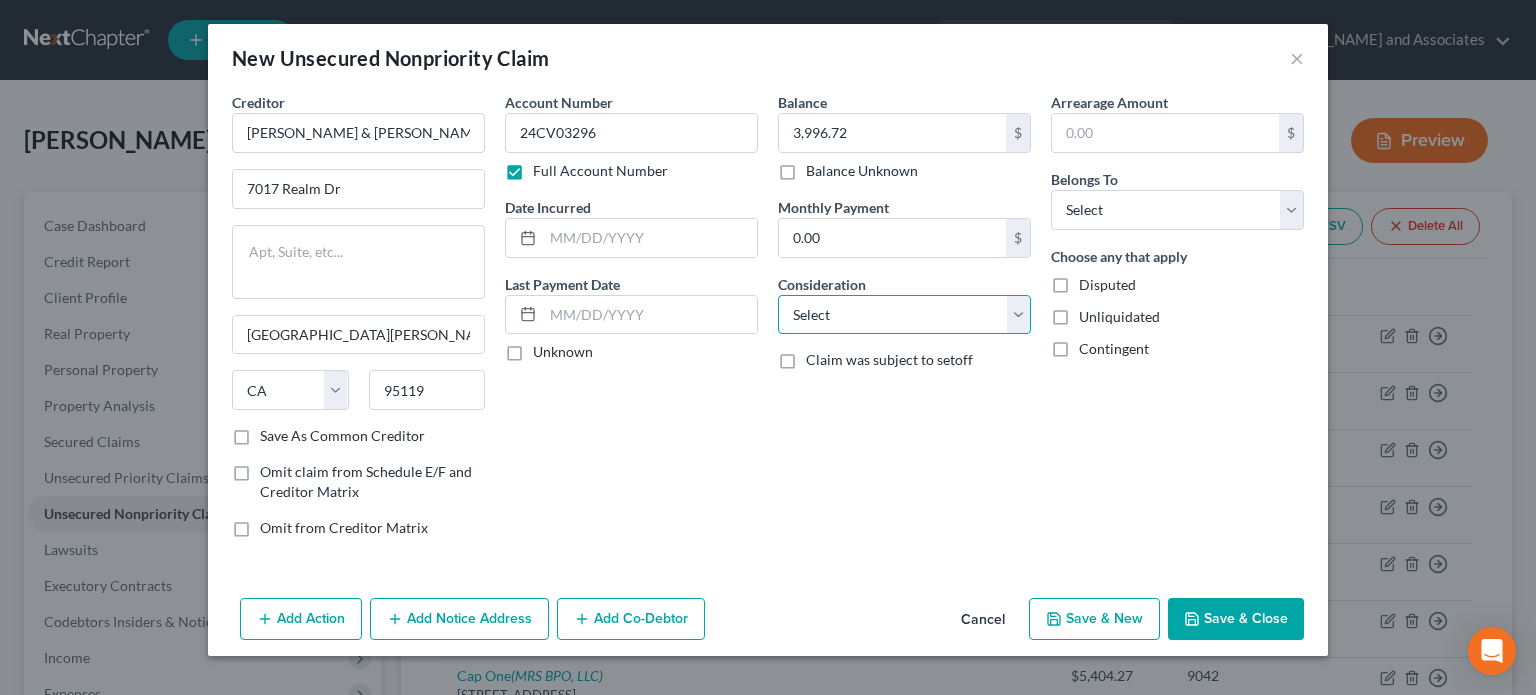 select on "14" 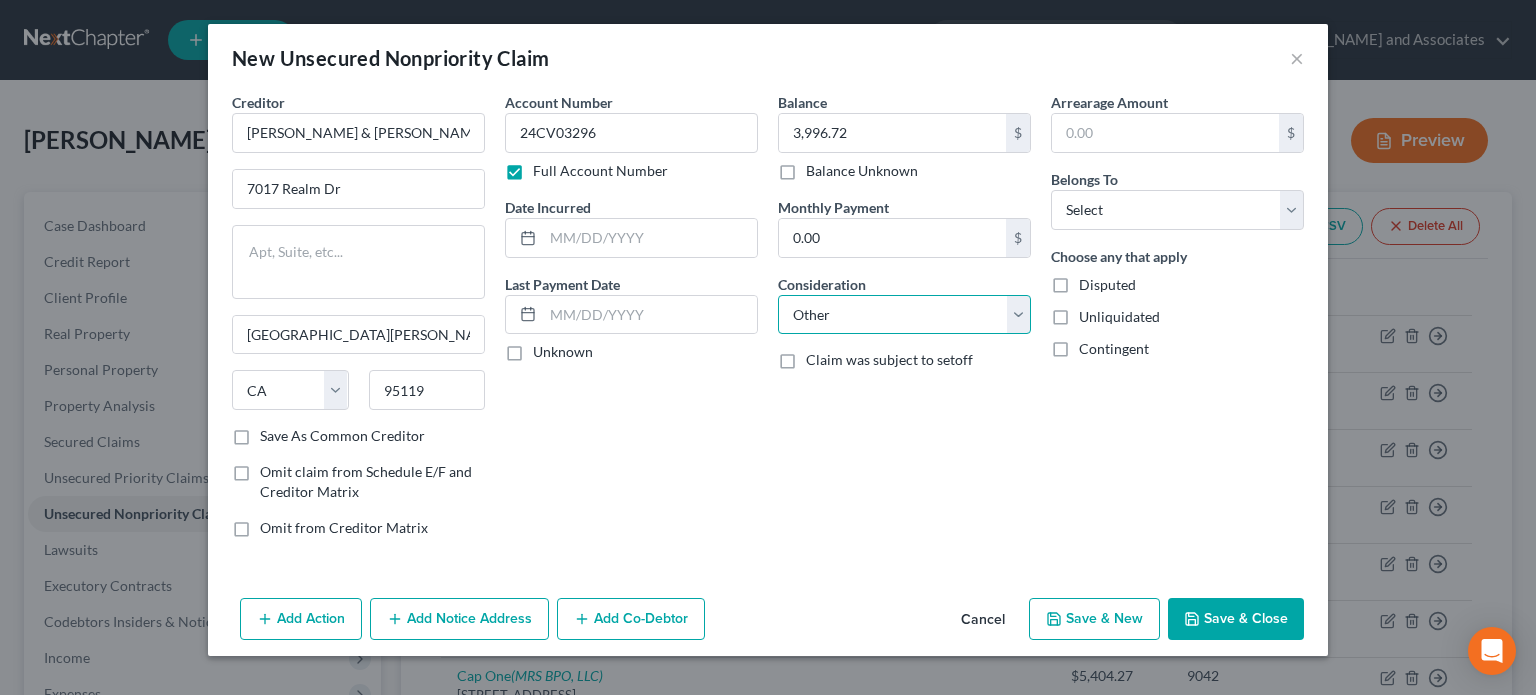 click on "Select Cable / Satellite Services Collection Agency Credit Card Debt Debt Counseling / Attorneys Deficiency Balance Domestic Support Obligations Home / Car Repairs Income Taxes Judgment Liens Medical Services Monies Loaned / Advanced Mortgage Obligation From Divorce Or Separation Obligation To Pensions Other Overdrawn Bank Account Promised To Help Pay Creditors Student Loans Suppliers And Vendors Telephone / Internet Services Utility Services" at bounding box center [904, 315] 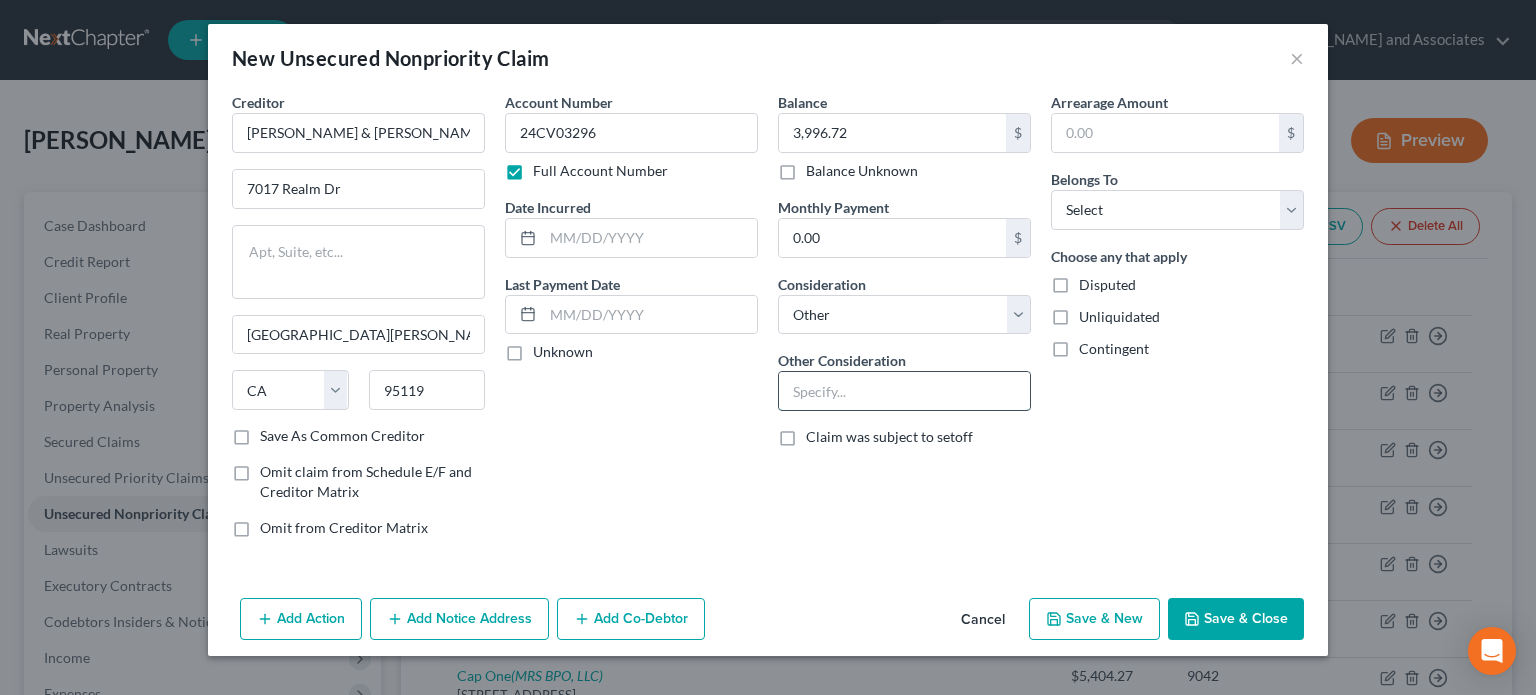 click at bounding box center (904, 391) 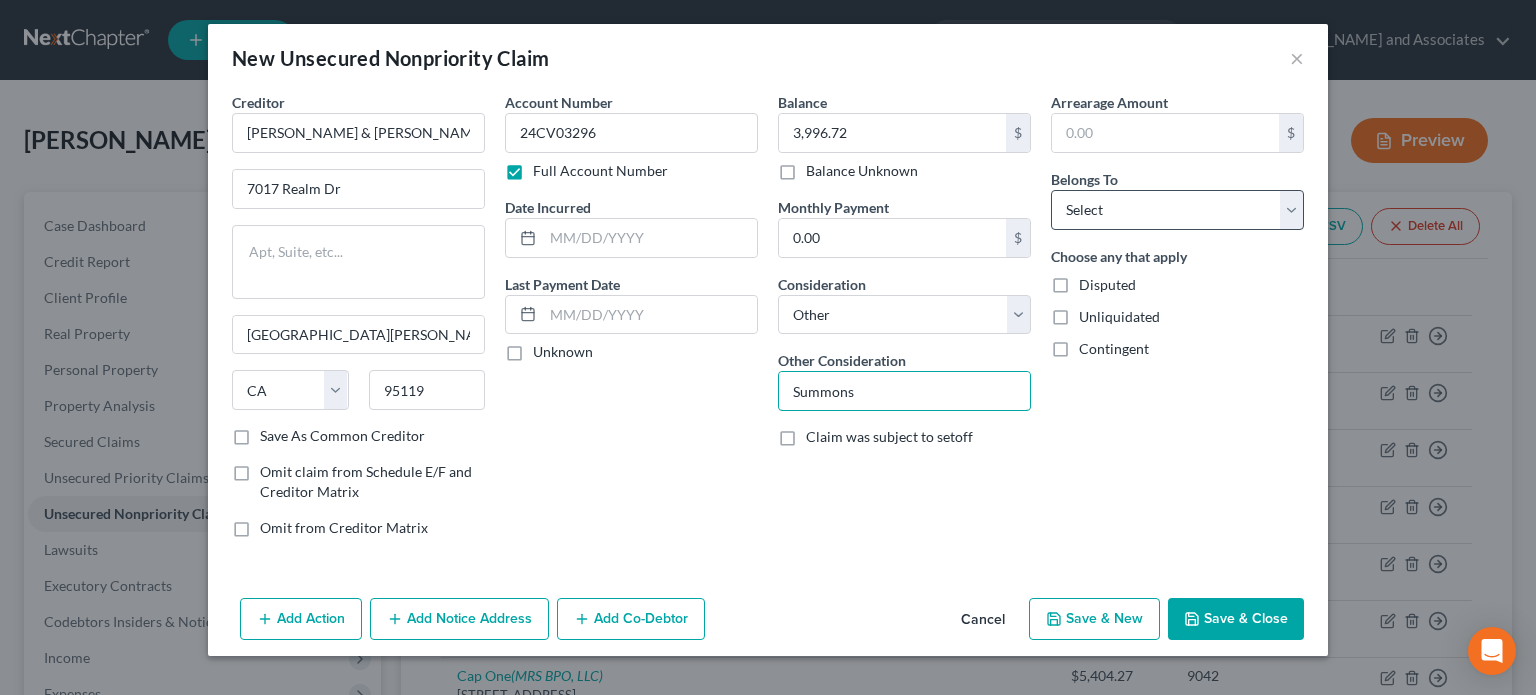 type on "Summons" 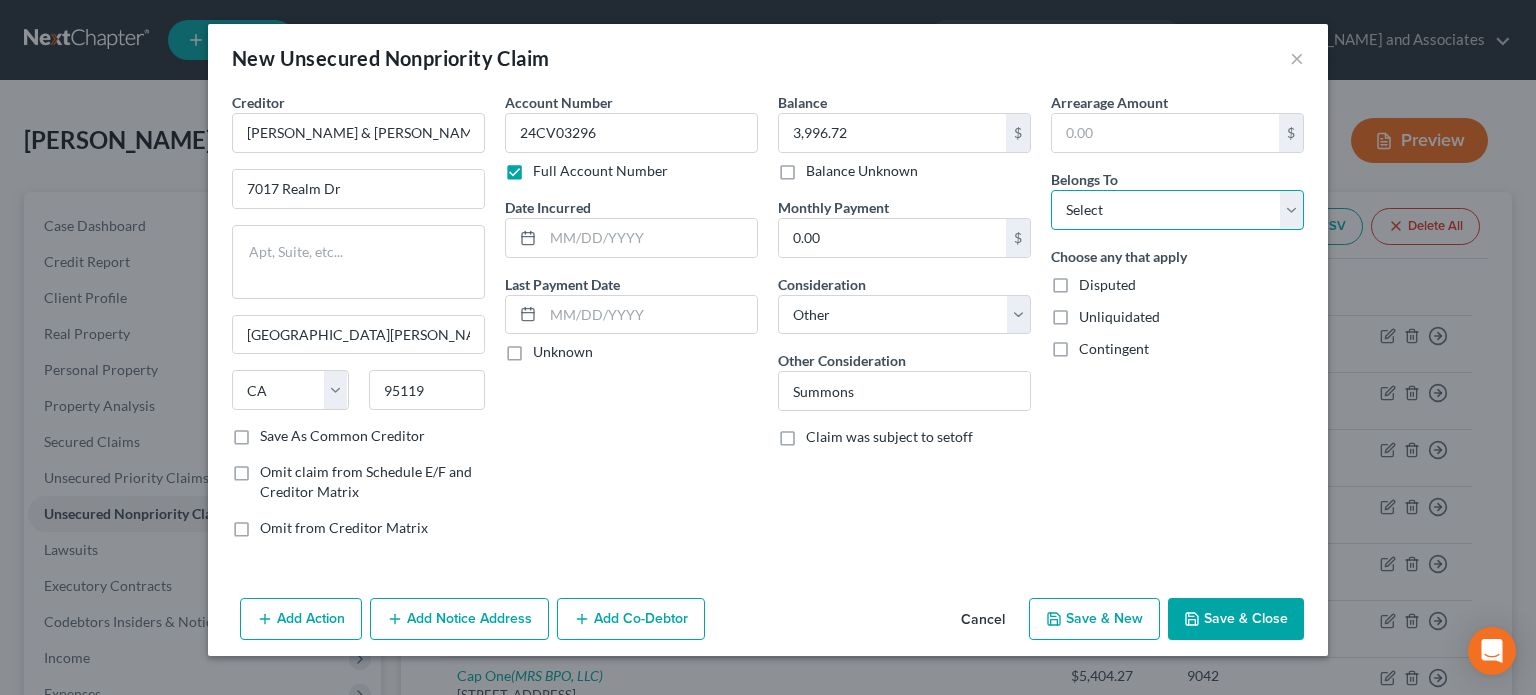 click on "Select Debtor 1 Only Debtor 2 Only Debtor 1 And Debtor 2 Only At Least One Of The Debtors And Another Community Property" at bounding box center (1177, 210) 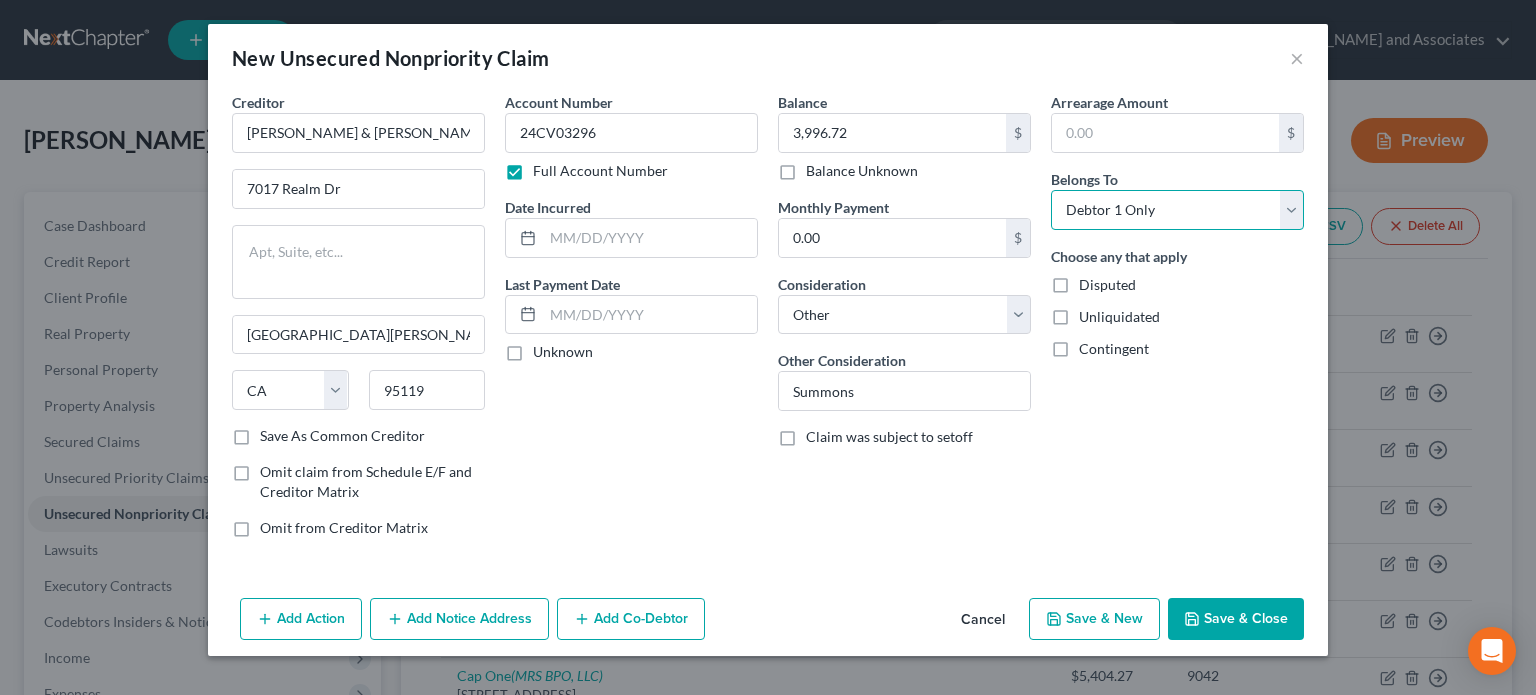 click on "Select Debtor 1 Only Debtor 2 Only Debtor 1 And Debtor 2 Only At Least One Of The Debtors And Another Community Property" at bounding box center (1177, 210) 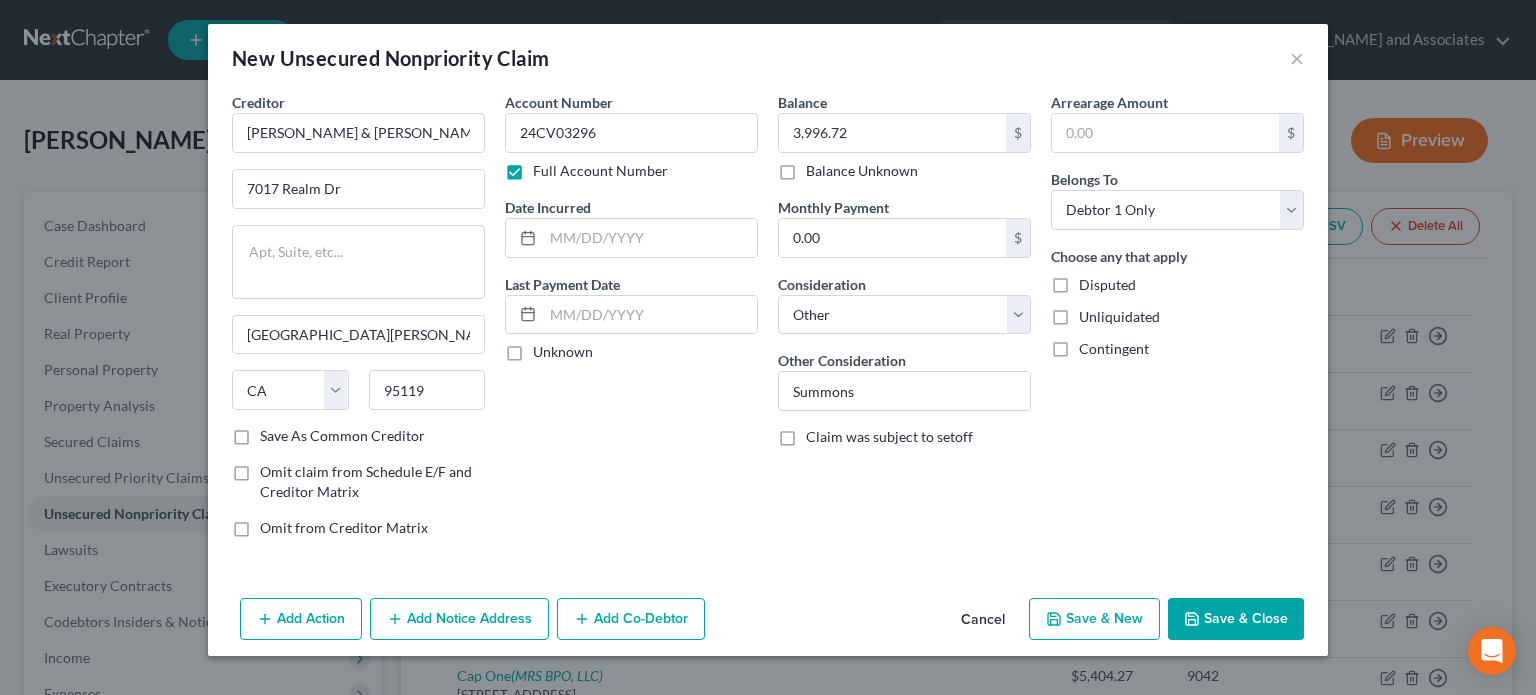 click on "Add Notice Address" at bounding box center [459, 619] 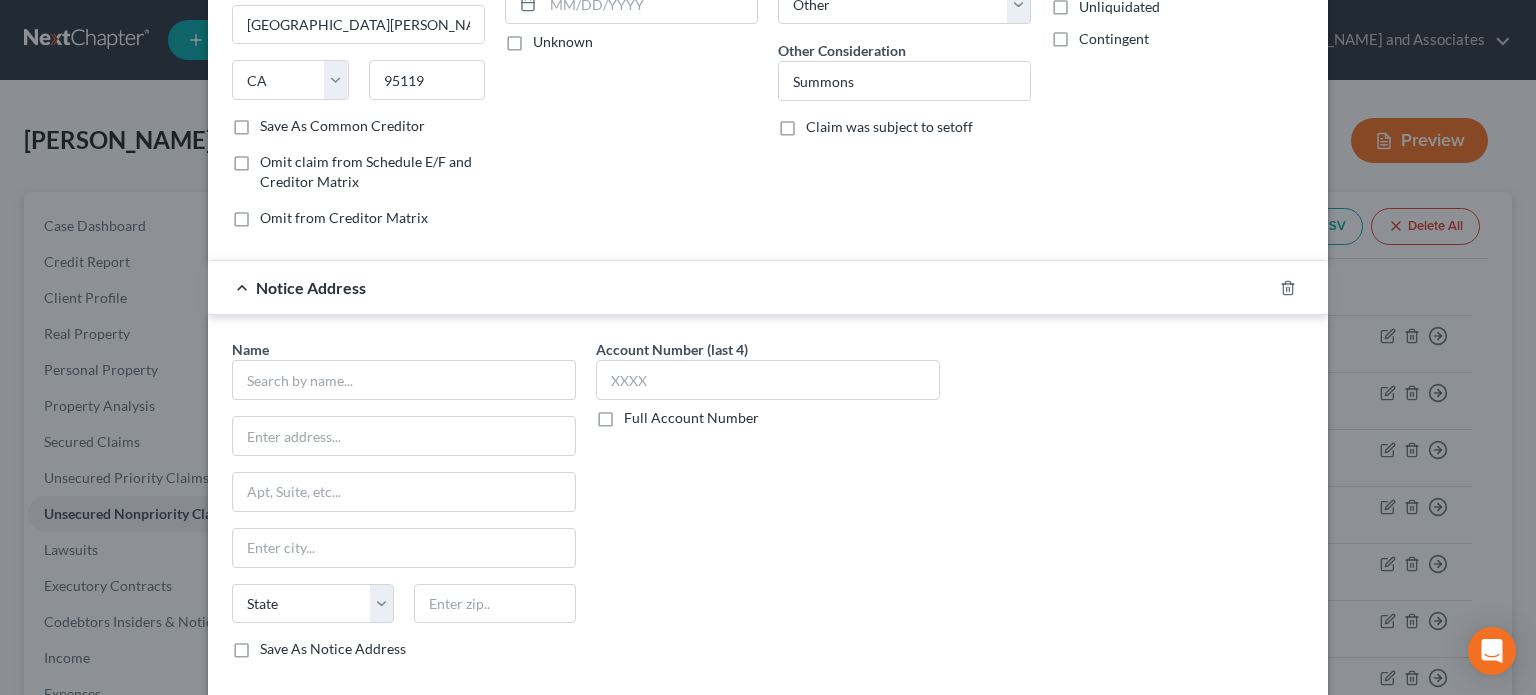 scroll, scrollTop: 400, scrollLeft: 0, axis: vertical 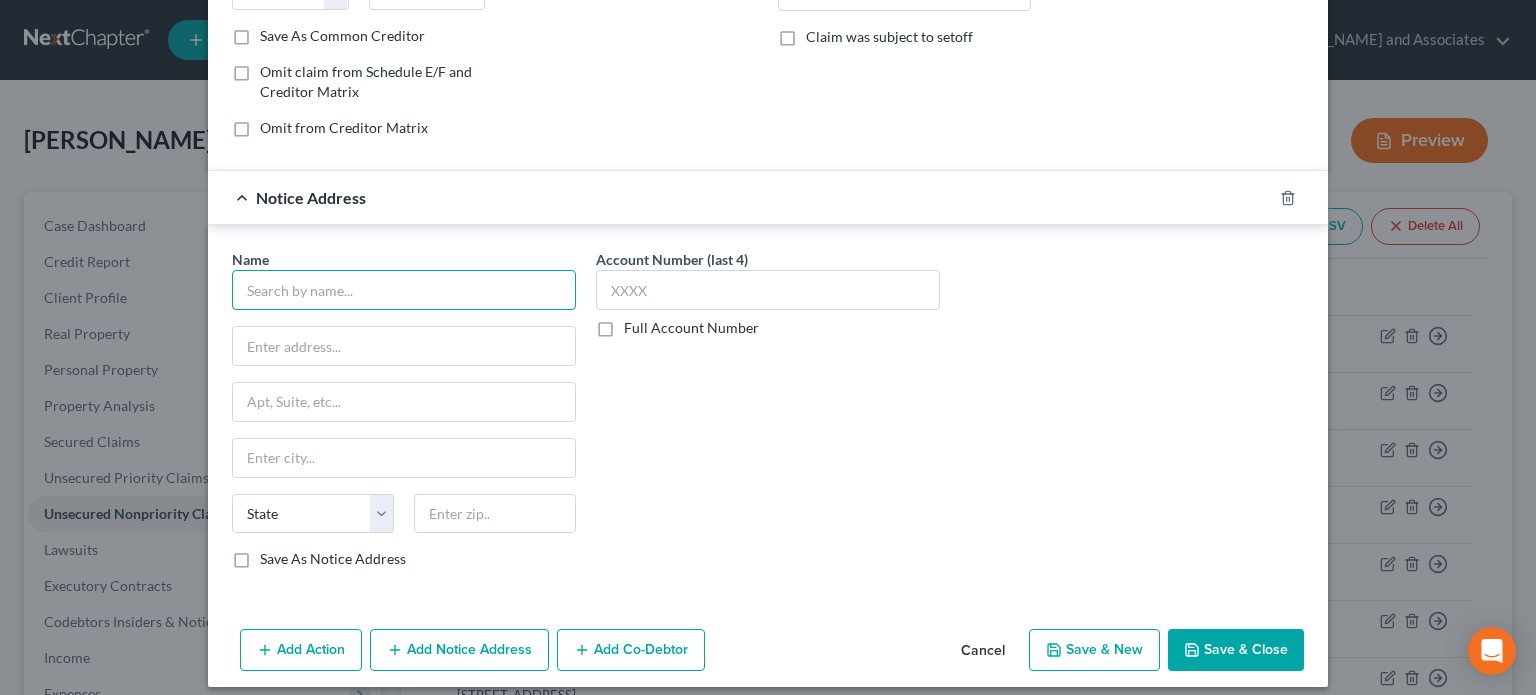 click at bounding box center [404, 290] 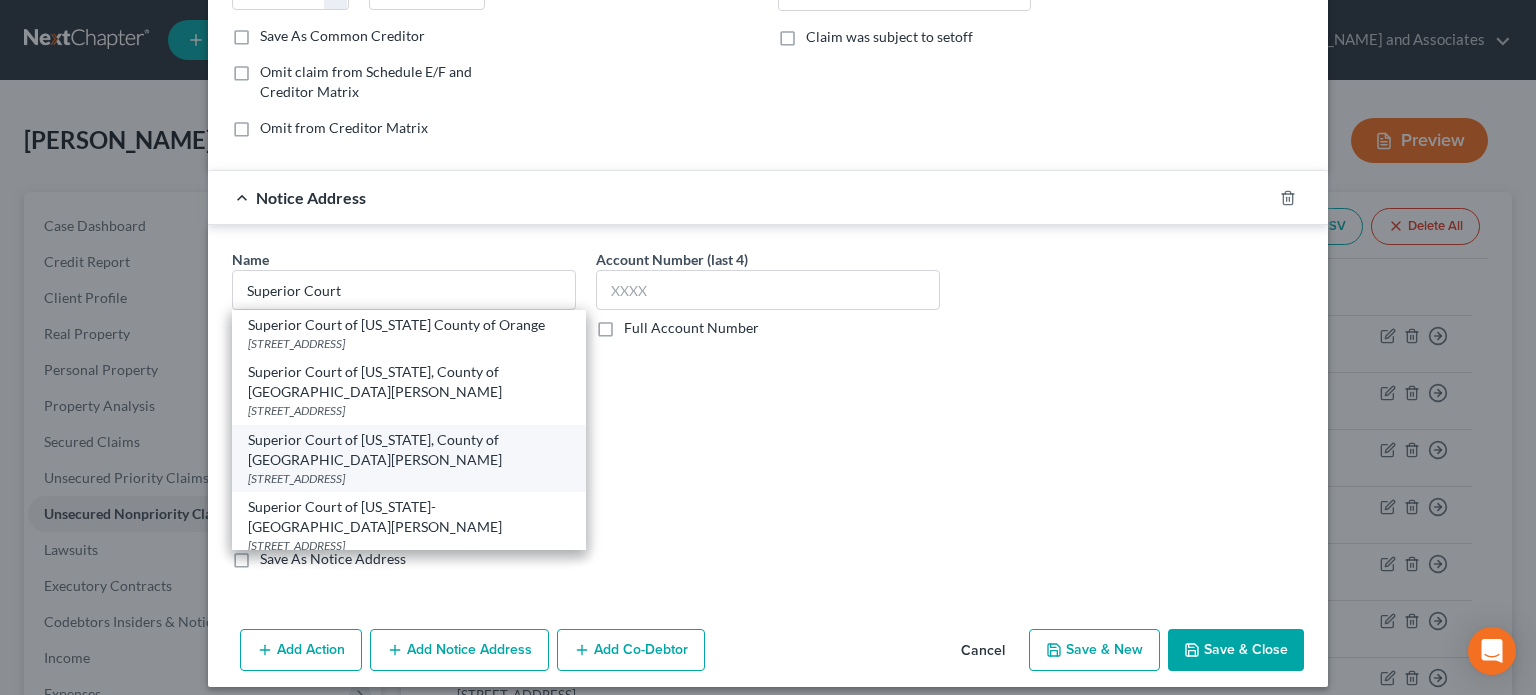 click on "Superior Court of [US_STATE], County of [GEOGRAPHIC_DATA][PERSON_NAME]" at bounding box center (409, 450) 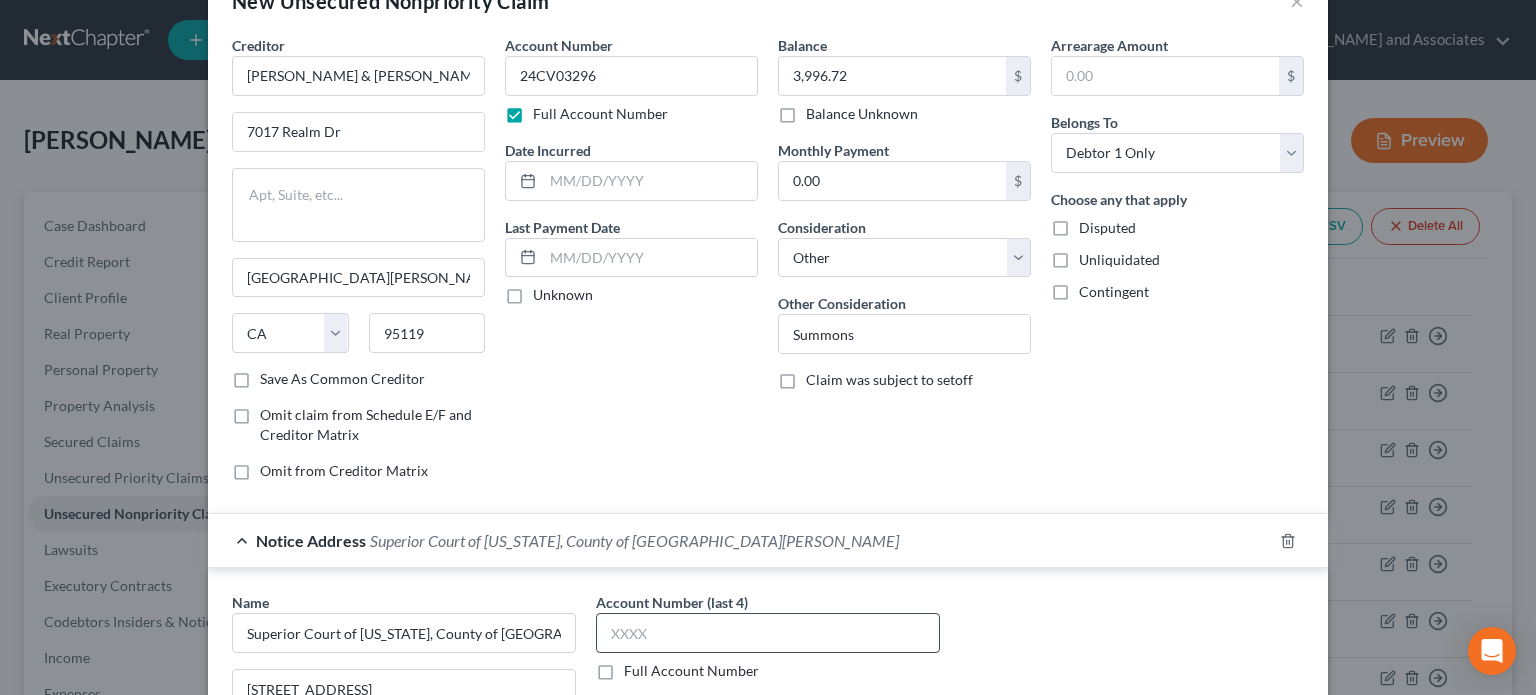 scroll, scrollTop: 0, scrollLeft: 0, axis: both 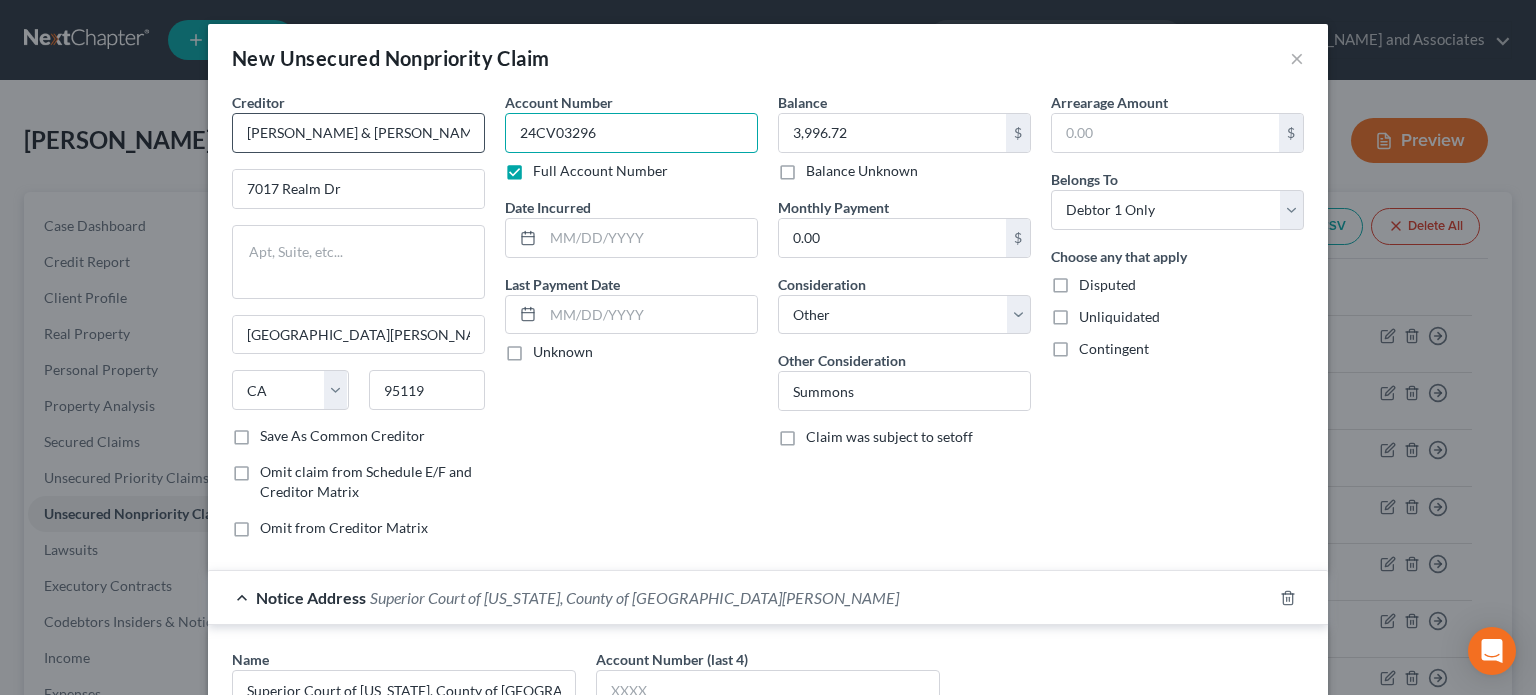 drag, startPoint x: 567, startPoint y: 133, endPoint x: 450, endPoint y: 133, distance: 117 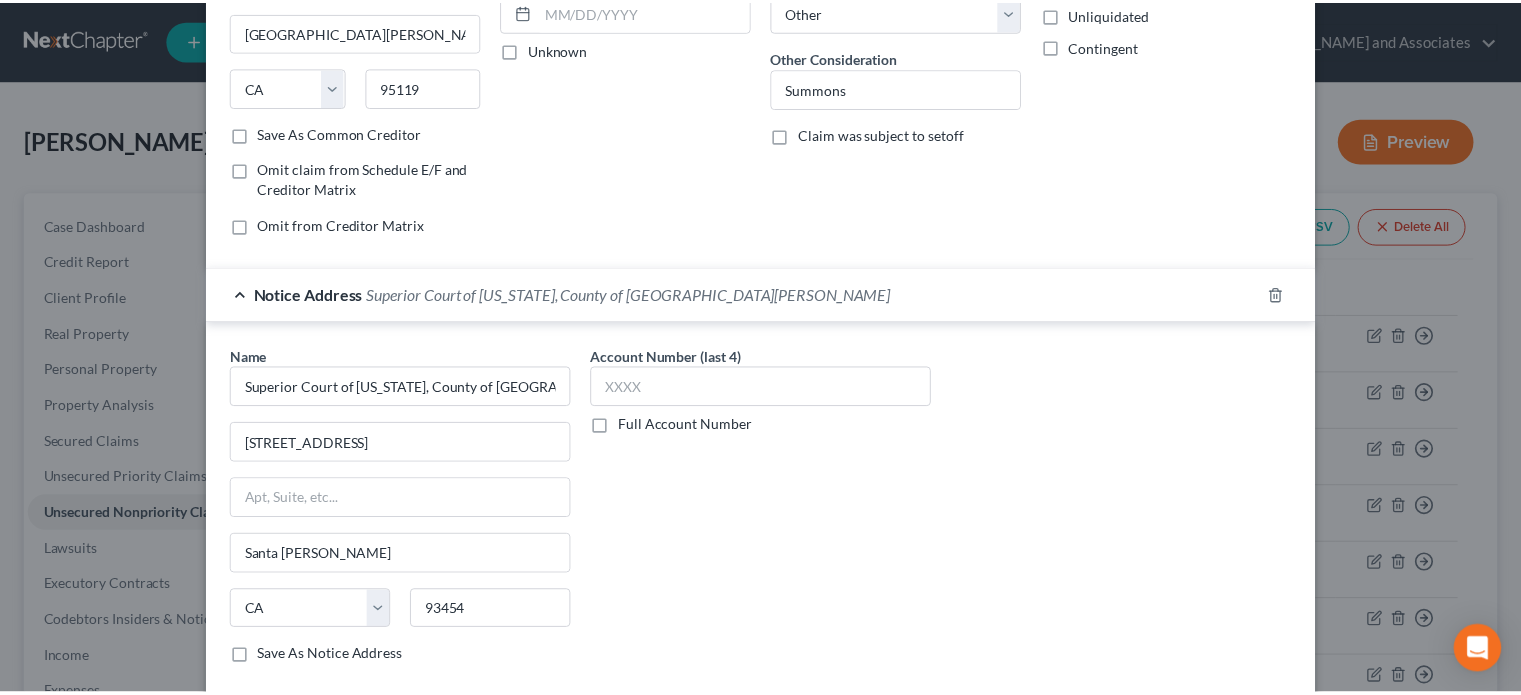 scroll, scrollTop: 411, scrollLeft: 0, axis: vertical 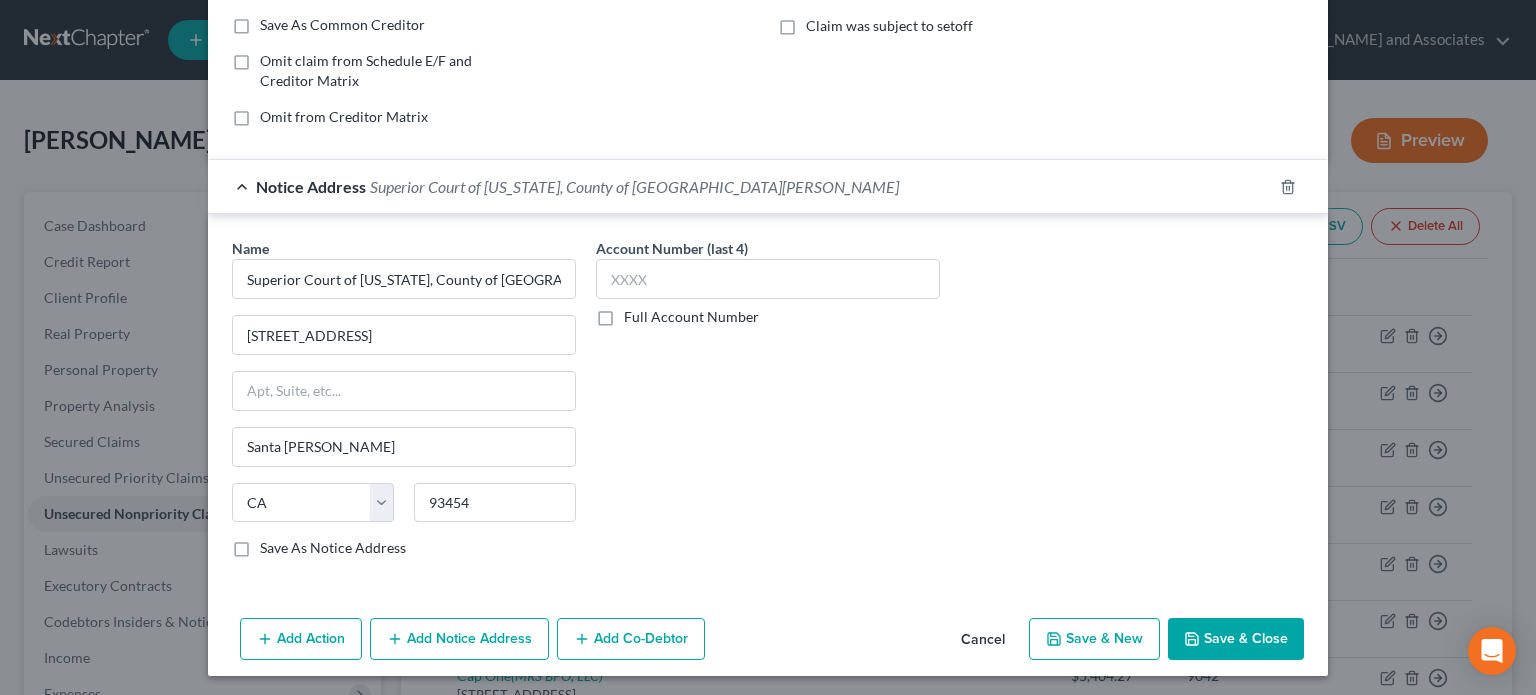 click on "Full Account Number" at bounding box center (691, 317) 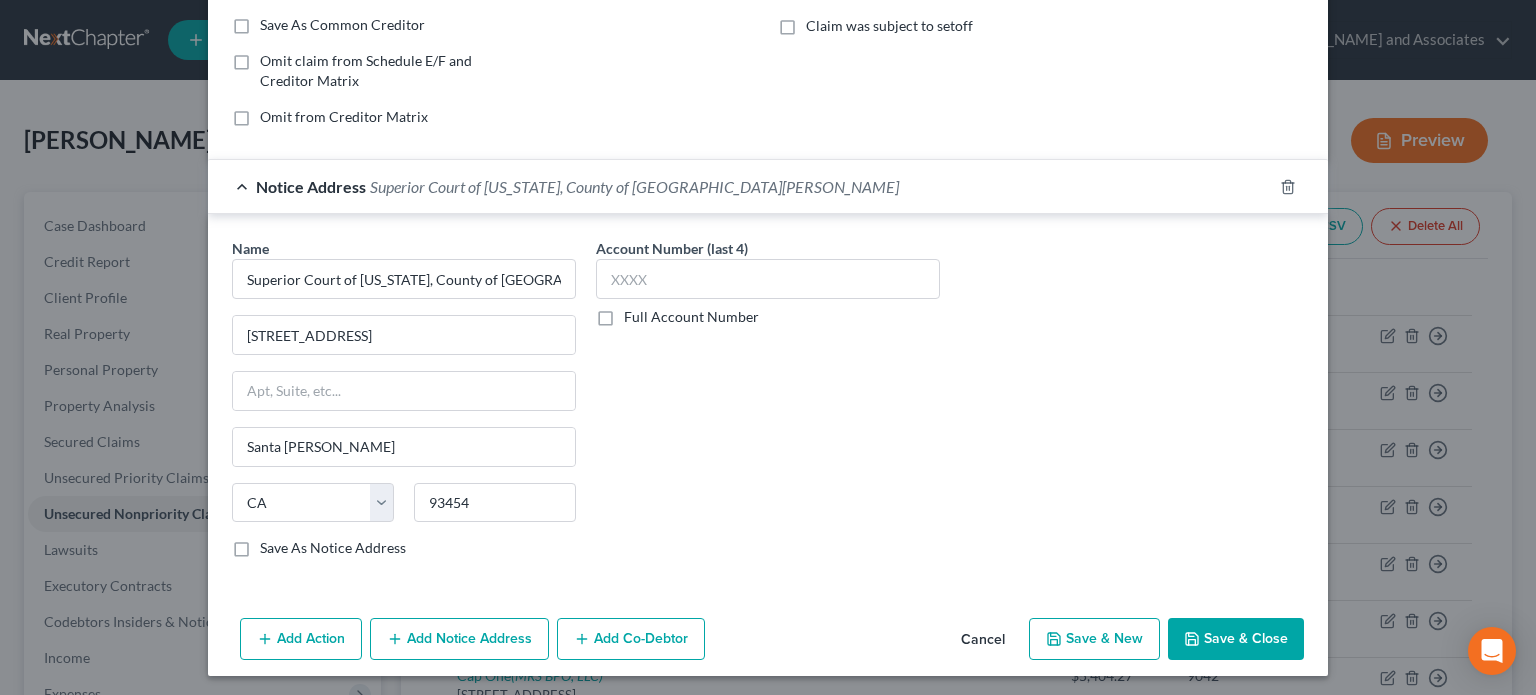 click on "Full Account Number" at bounding box center (638, 313) 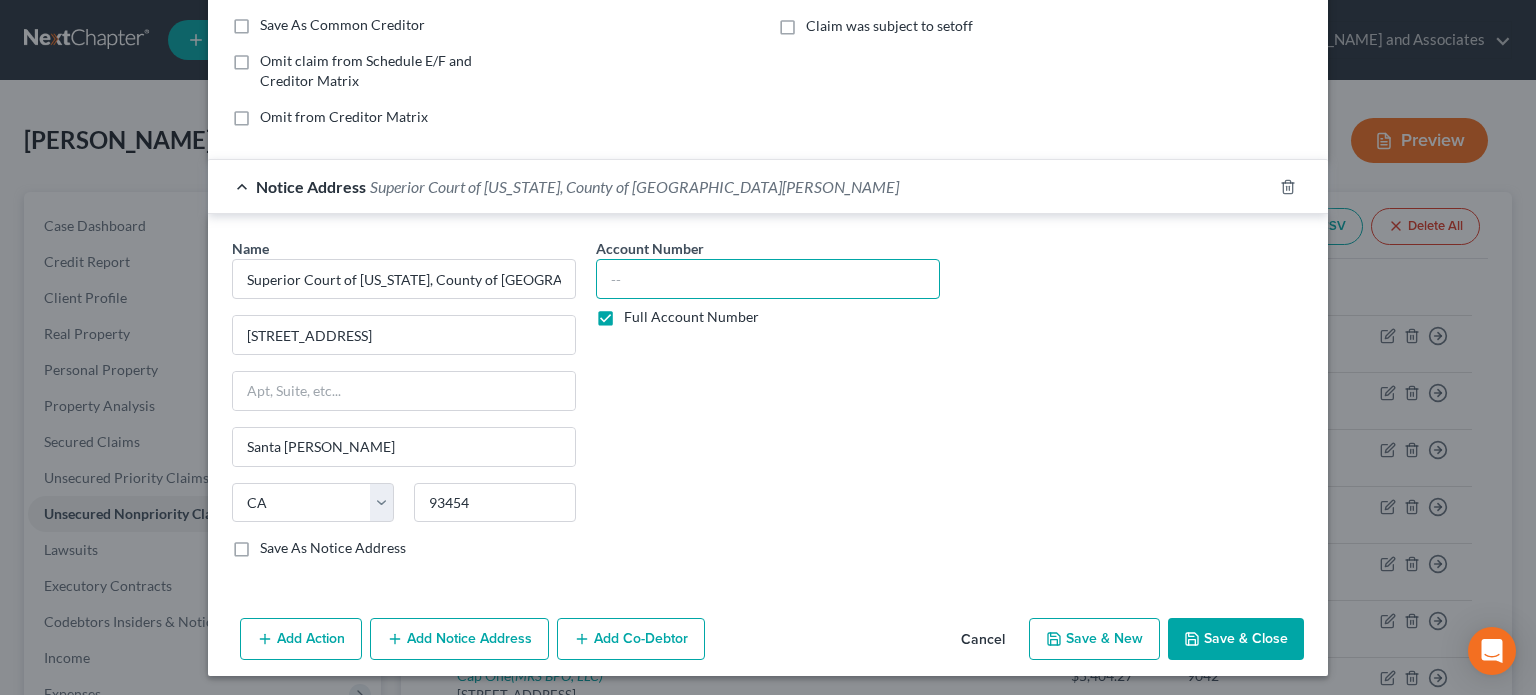 click at bounding box center (768, 279) 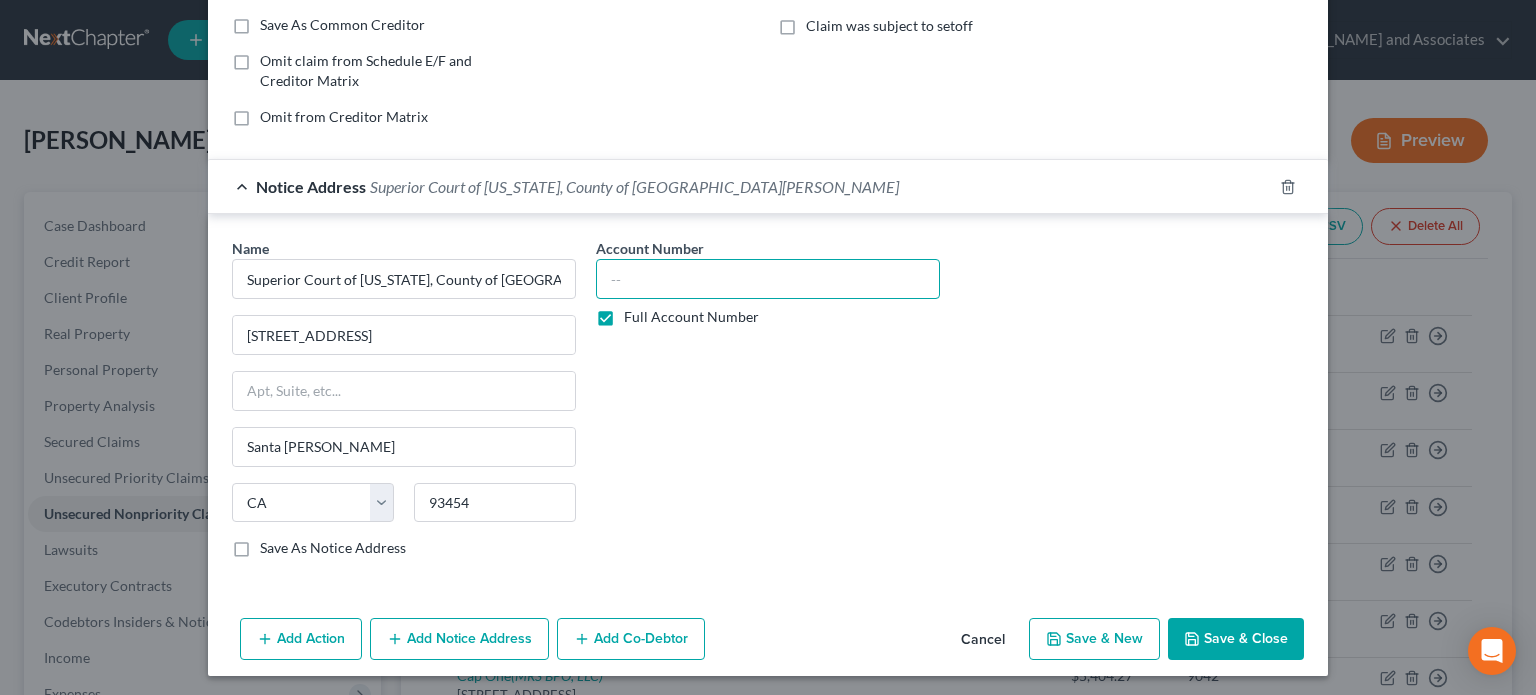 paste on "24CV03296" 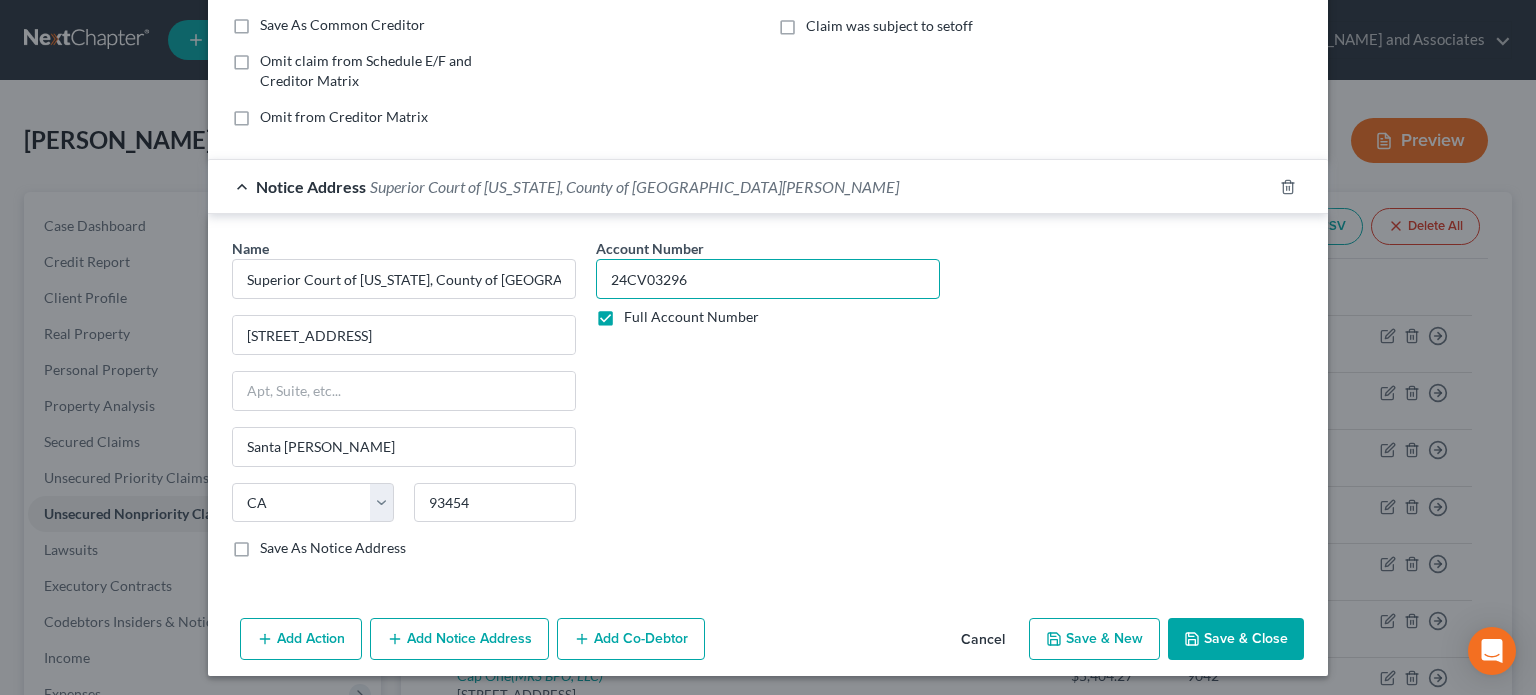 type on "24CV03296" 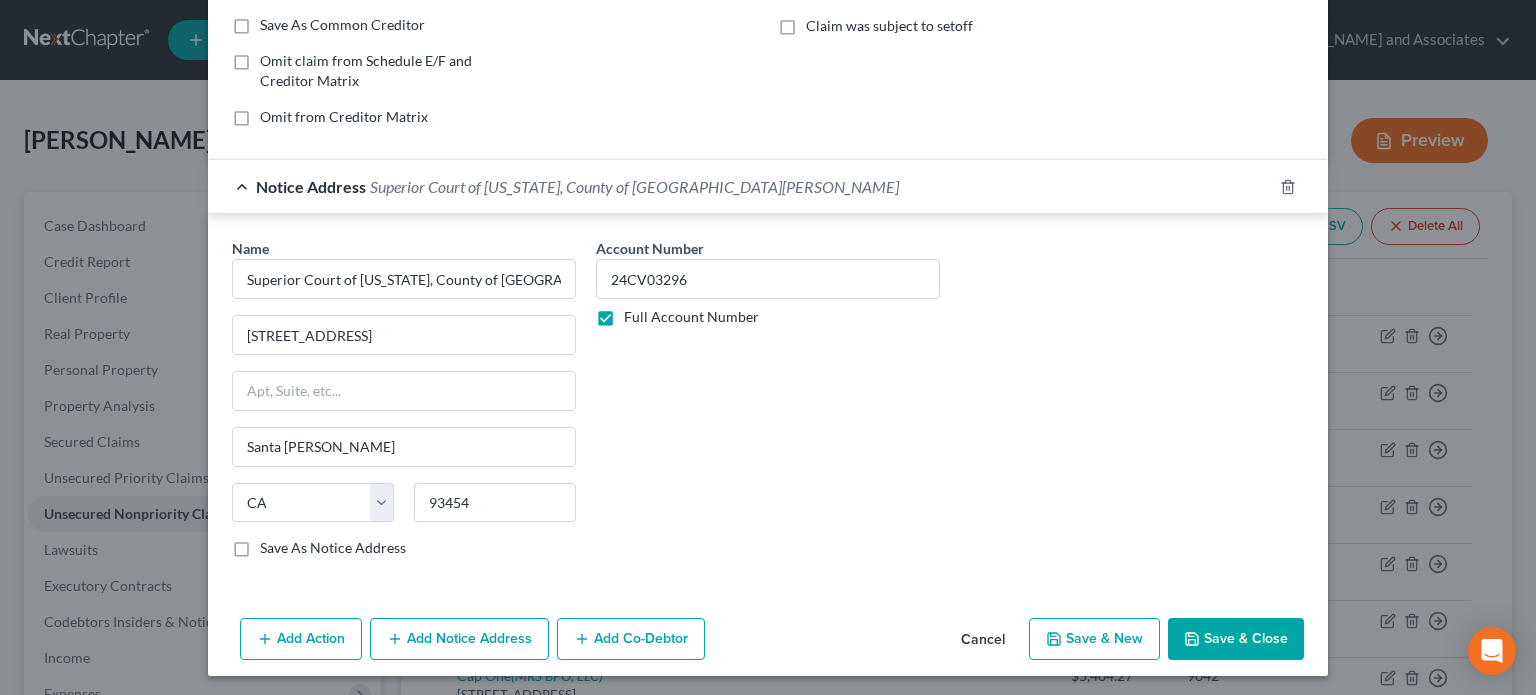 click on "Save & Close" at bounding box center [1236, 639] 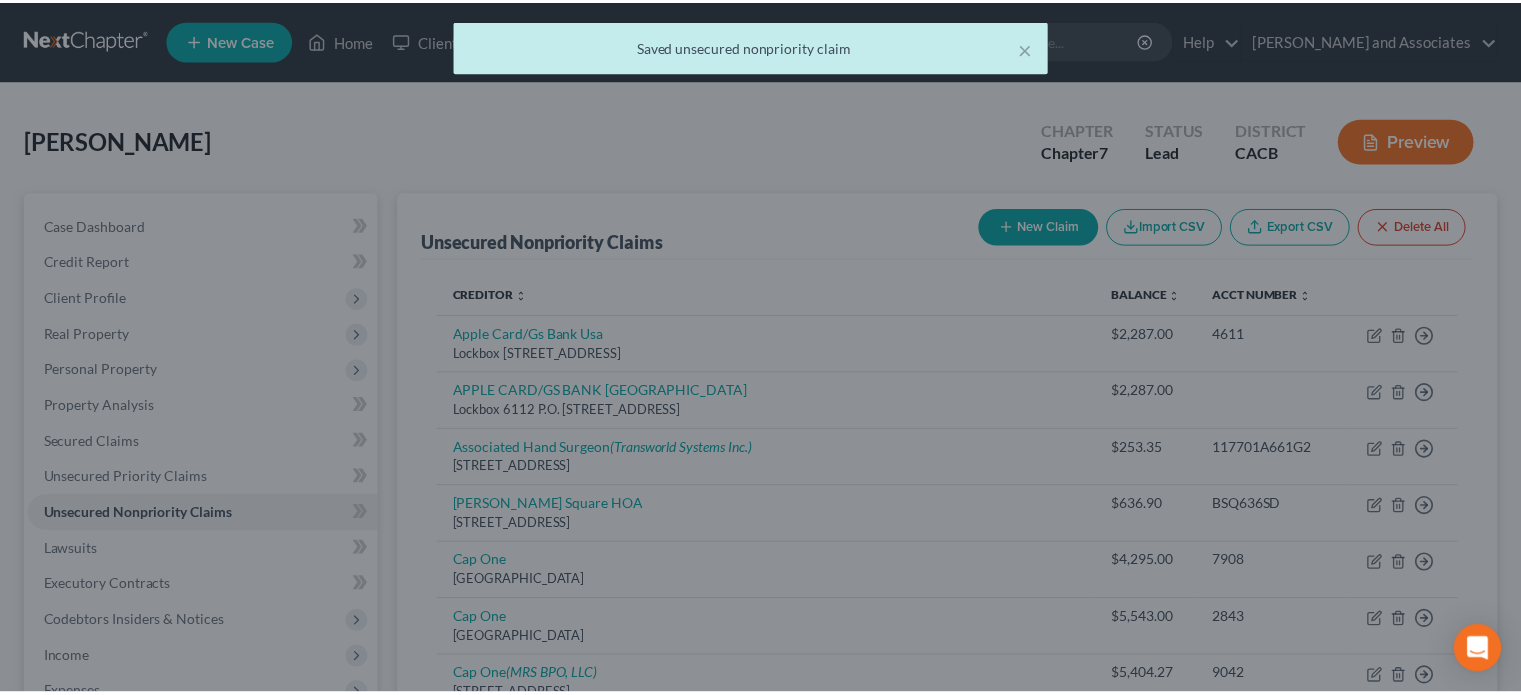scroll, scrollTop: 0, scrollLeft: 0, axis: both 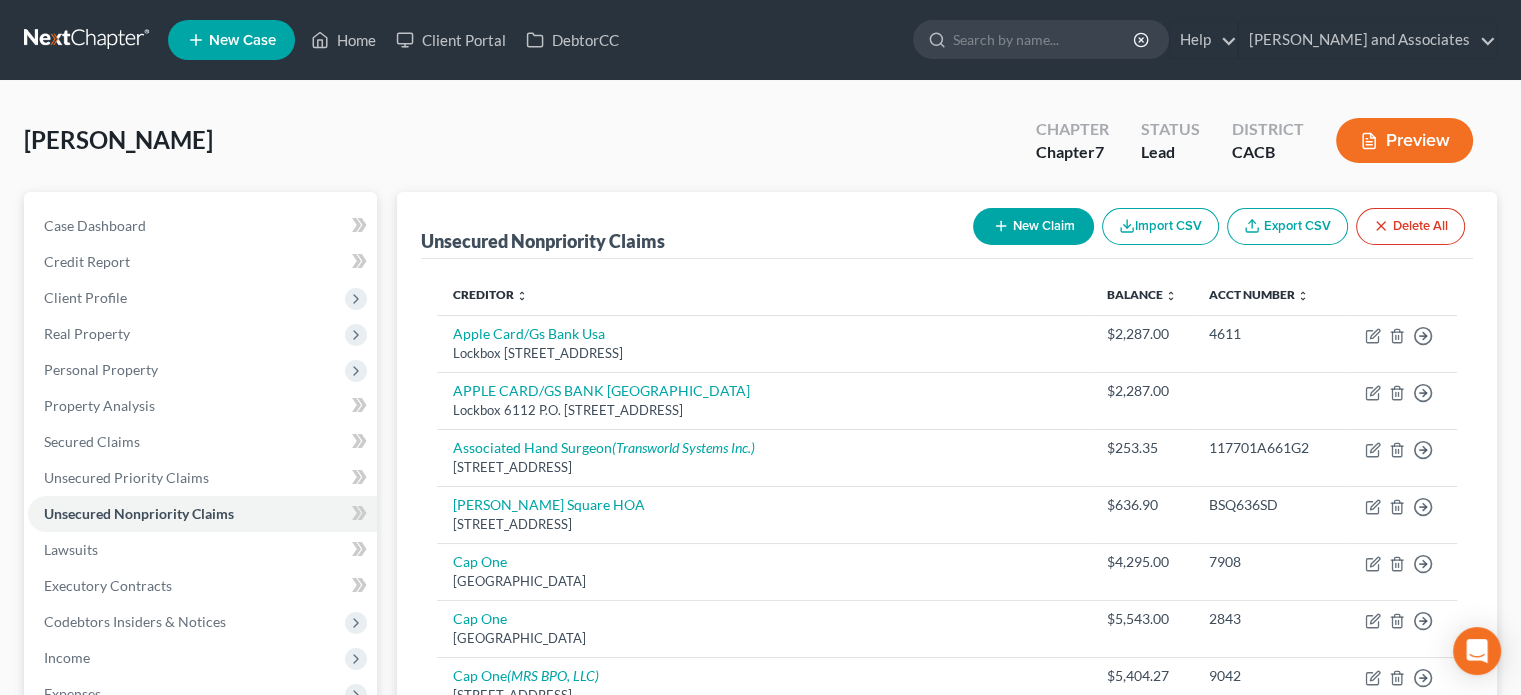 click on "Unsecured Nonpriority Claims New Claim
Import CSV
Export CSV Delete All" at bounding box center [947, 225] 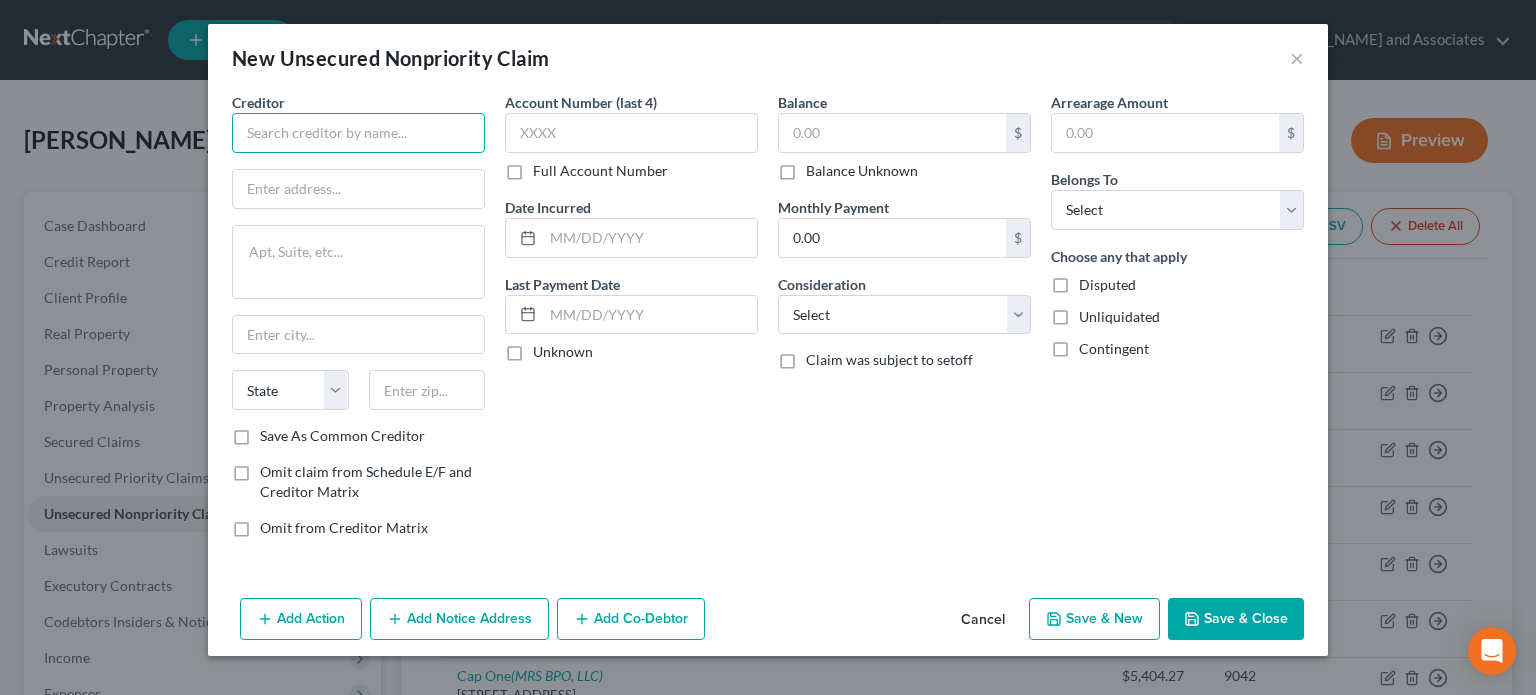 click at bounding box center [358, 133] 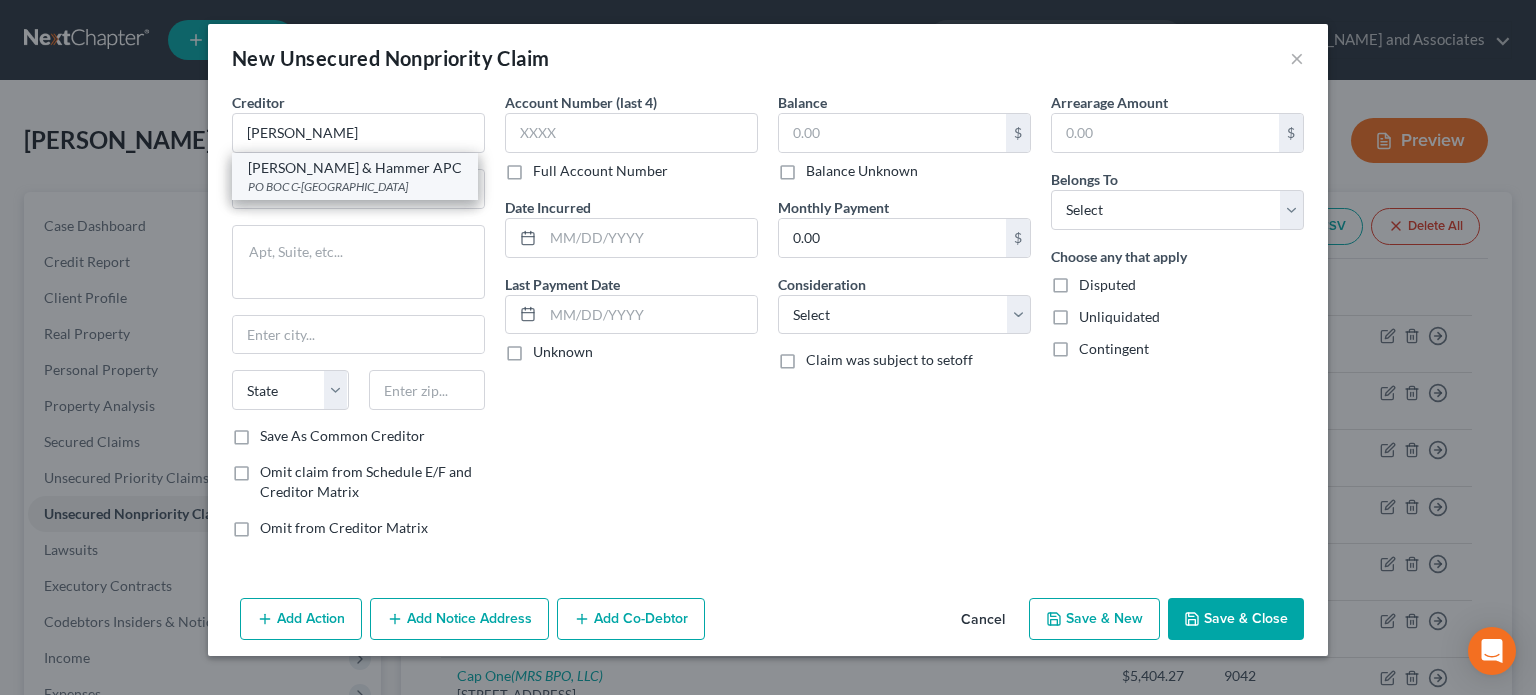 click on "[PERSON_NAME] & Hammer APC" at bounding box center (355, 168) 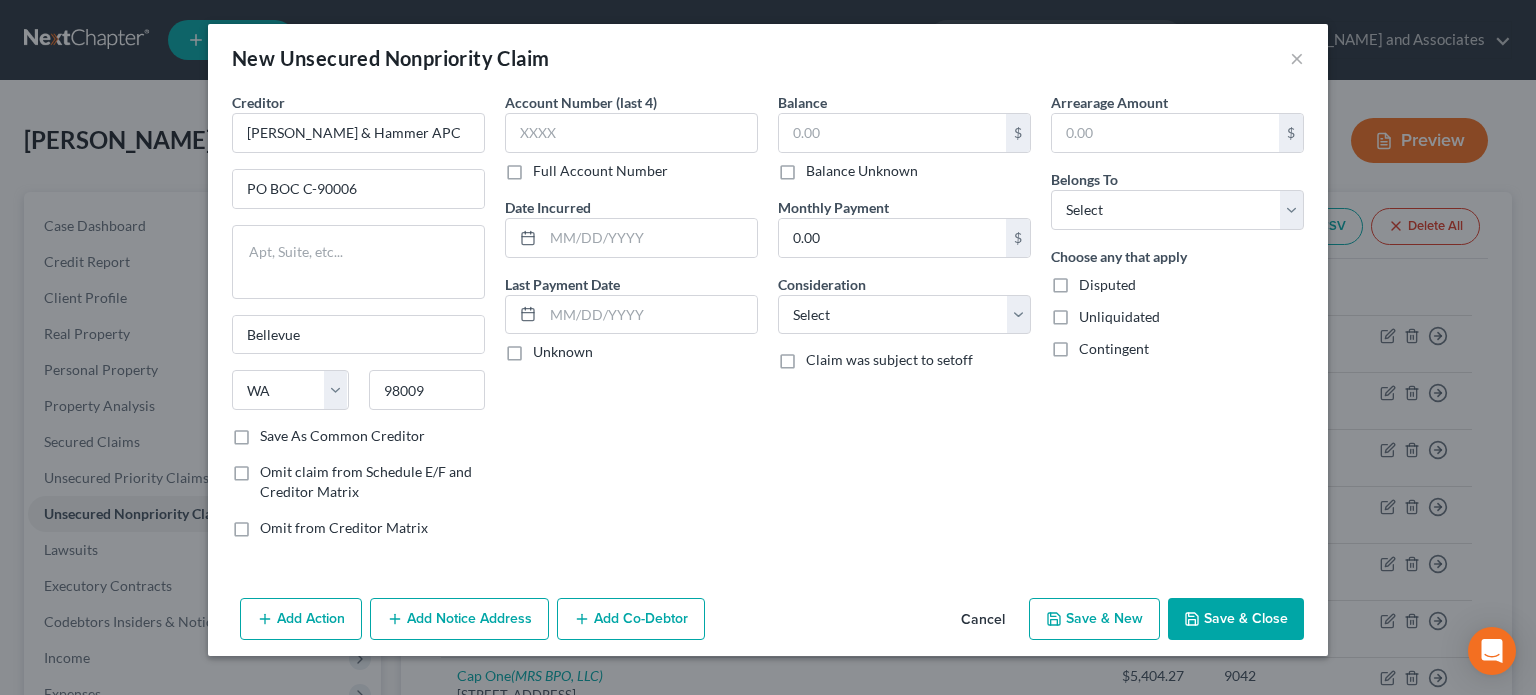 click on "Full Account Number" at bounding box center (600, 171) 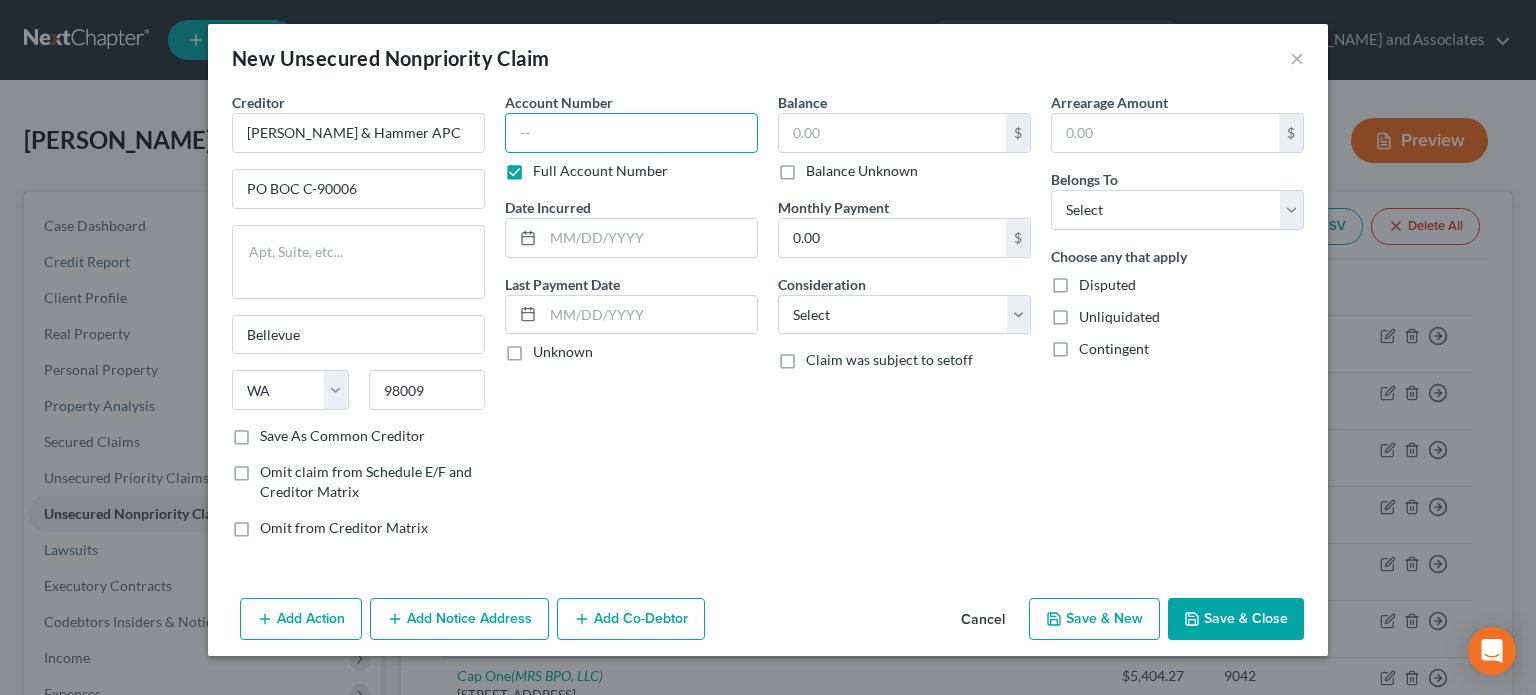 click at bounding box center (631, 133) 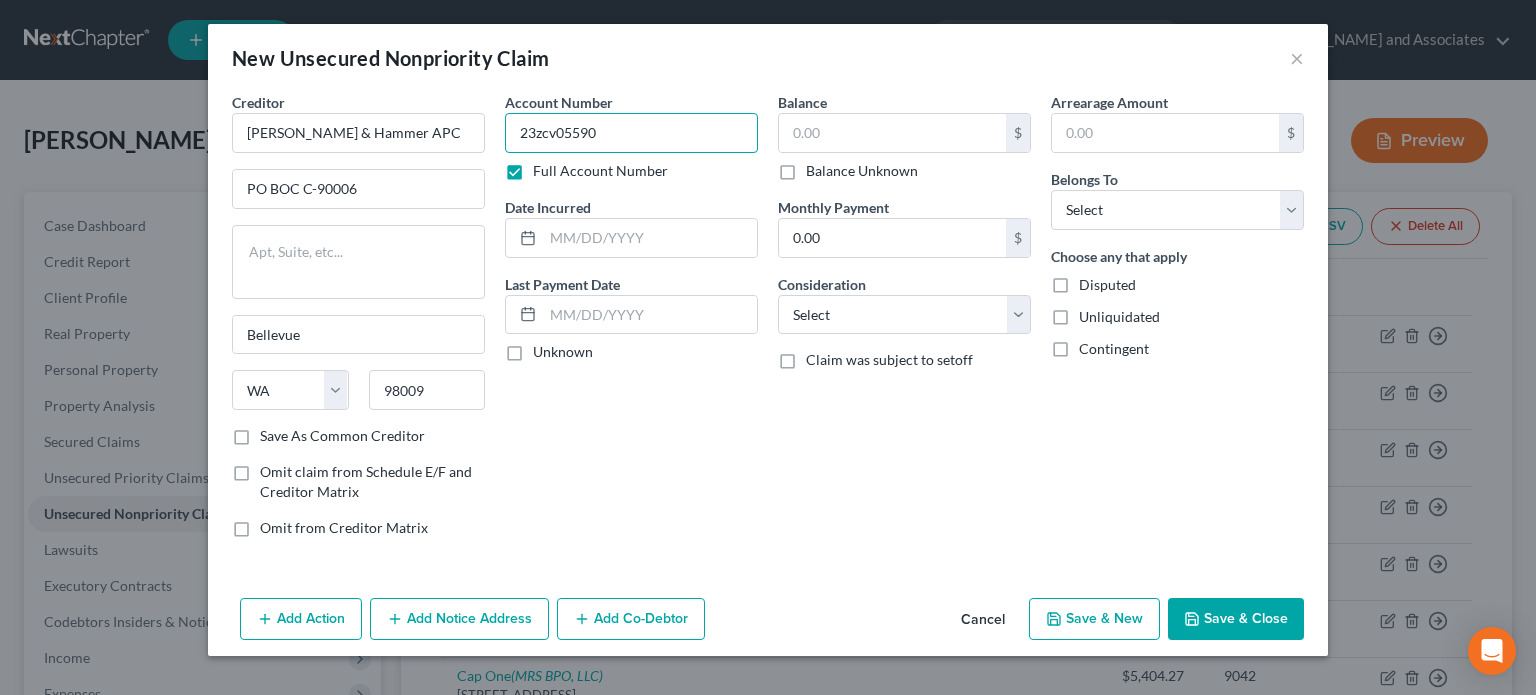 click on "23zcv05590" at bounding box center (631, 133) 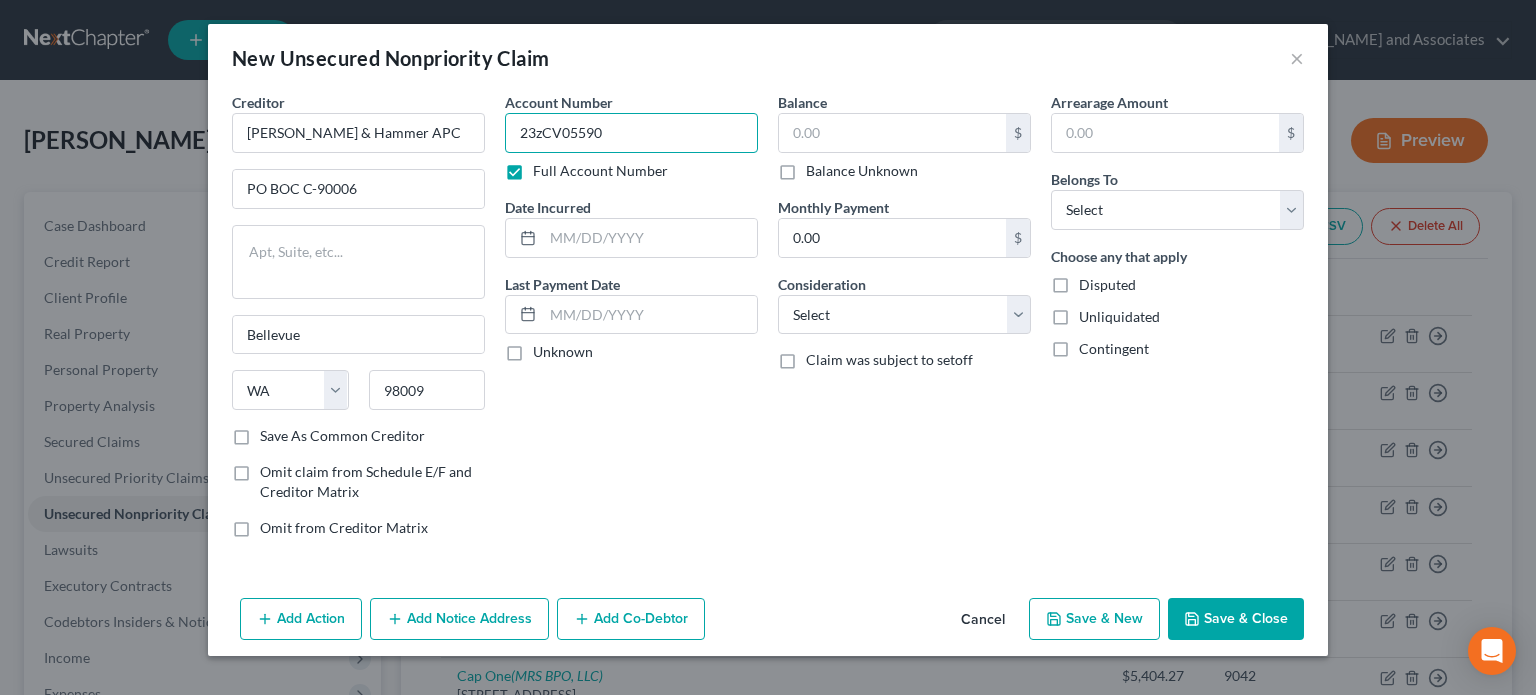 click on "23zCV05590" at bounding box center [631, 133] 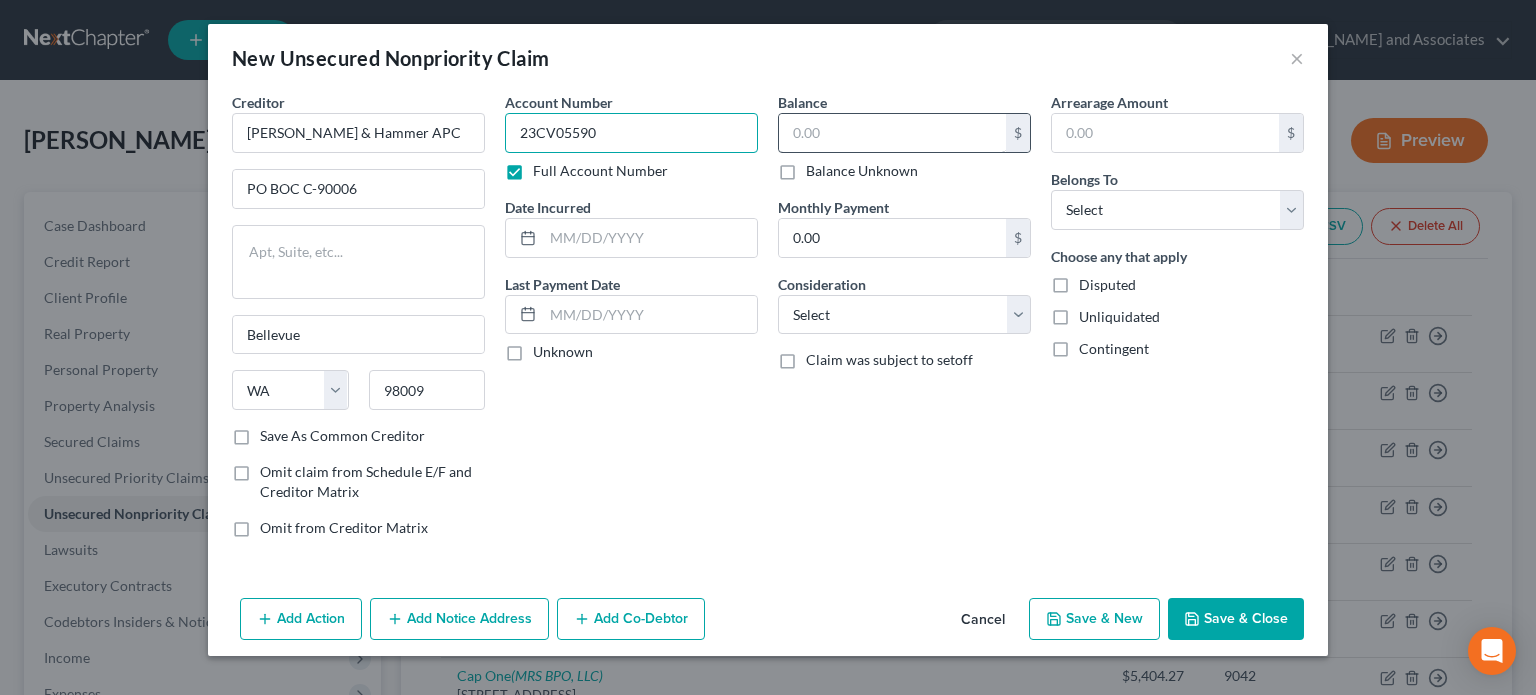 type on "23CV05590" 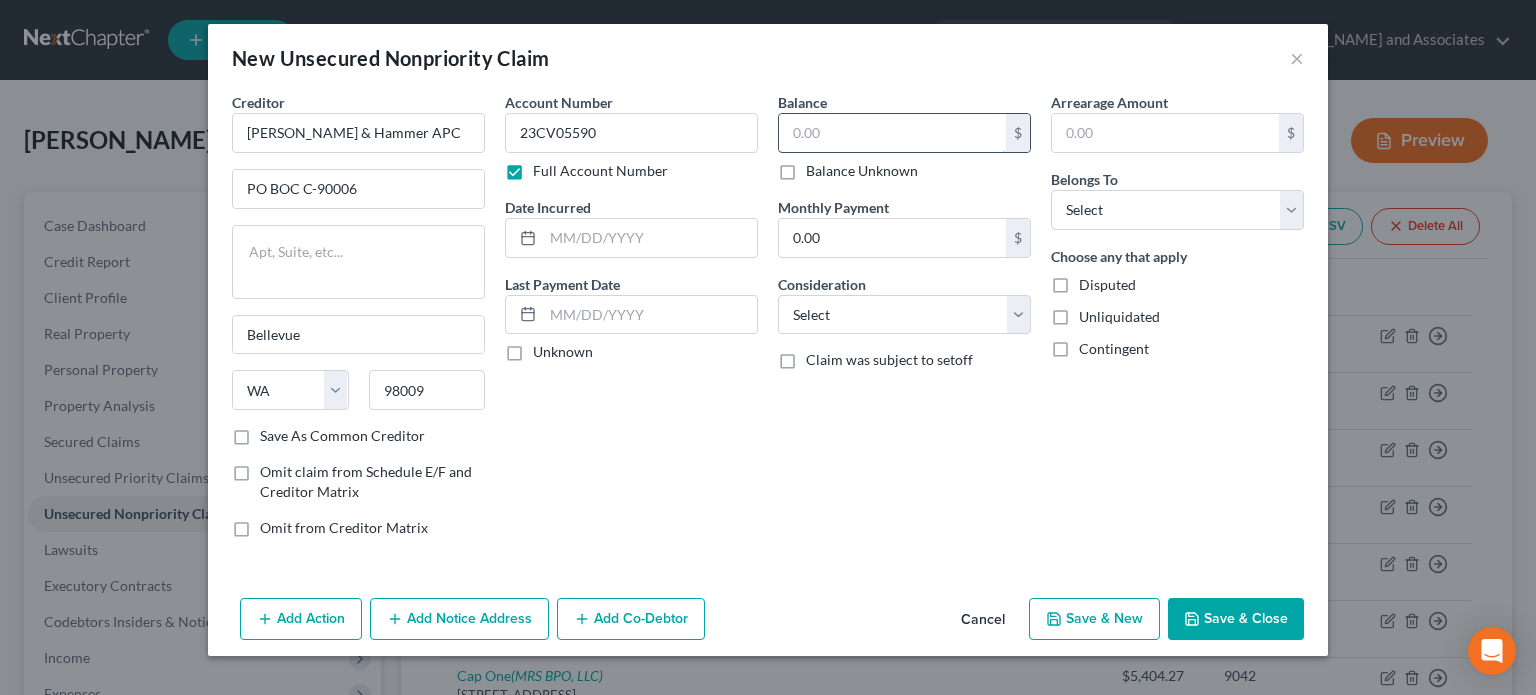 click at bounding box center [892, 133] 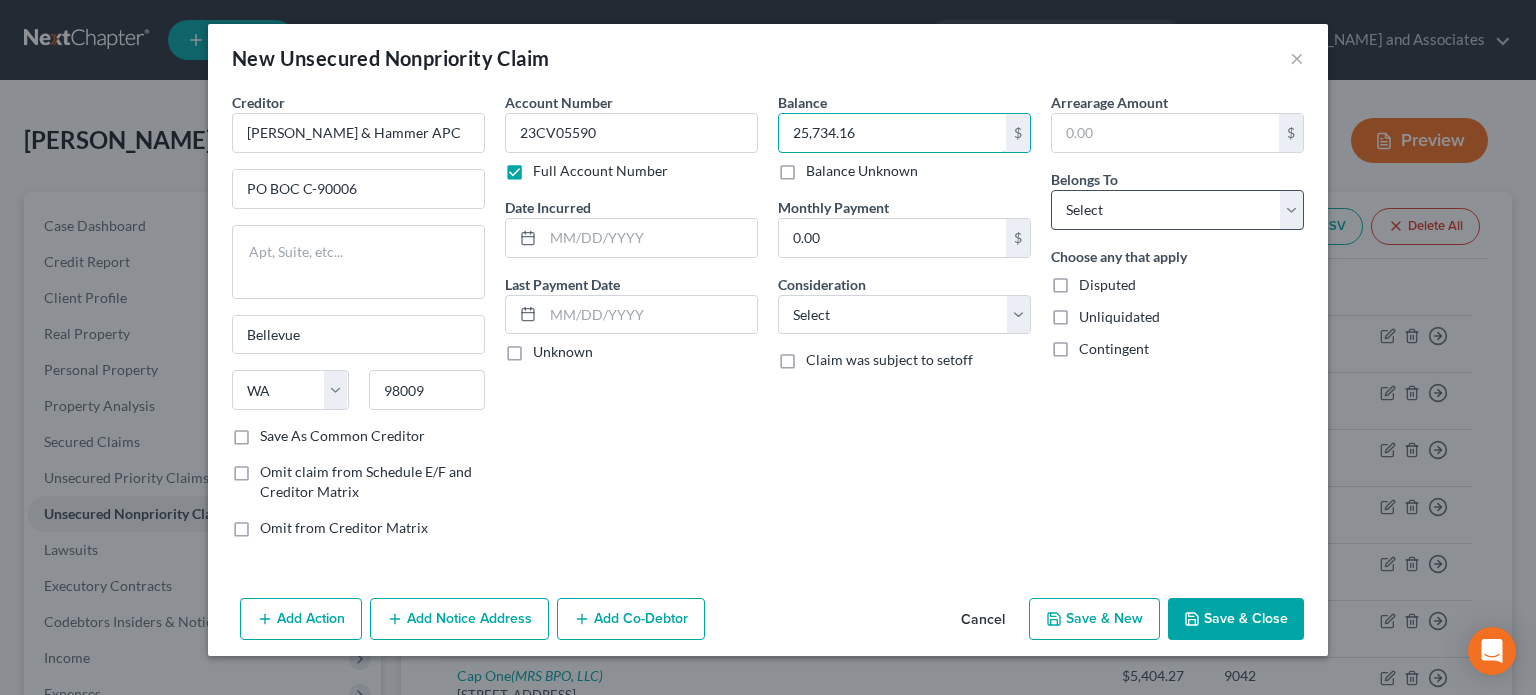 type on "25,734.16" 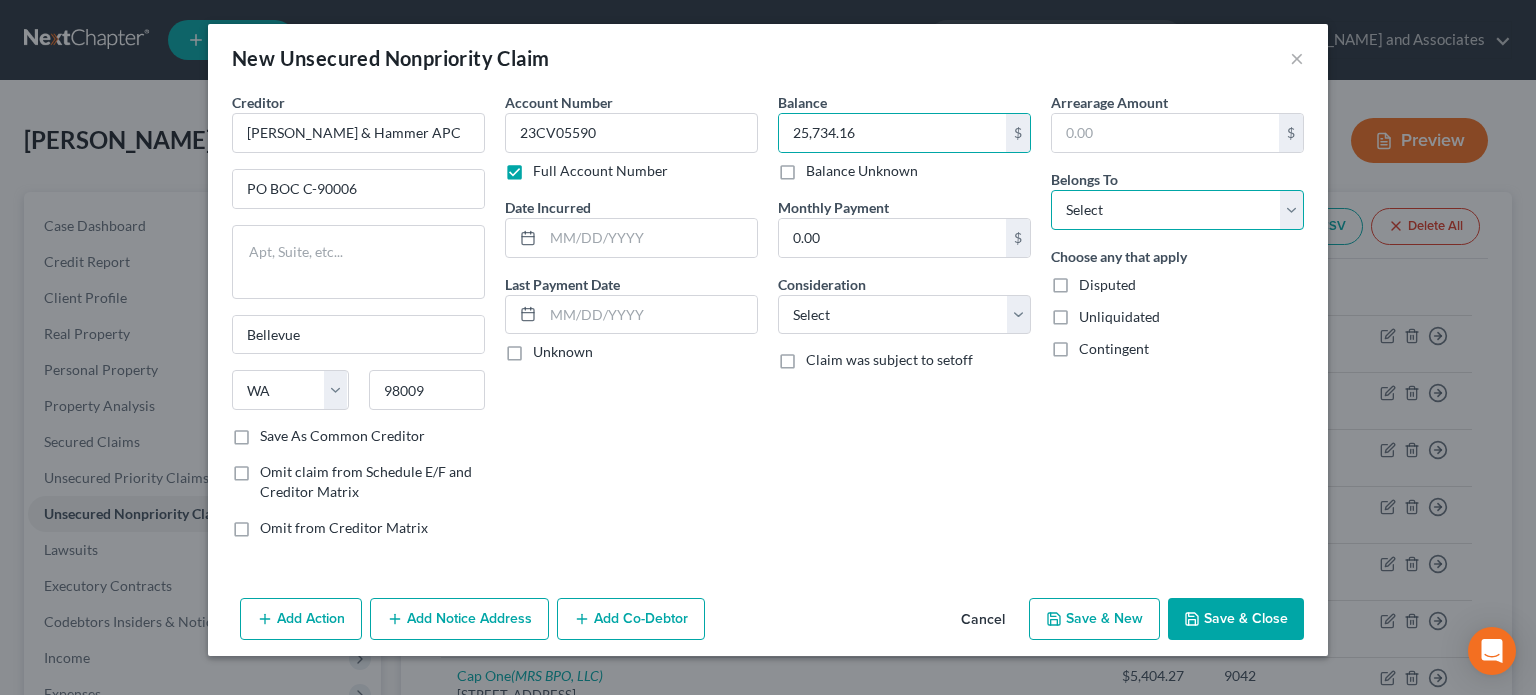 click on "Select Debtor 1 Only Debtor 2 Only Debtor 1 And Debtor 2 Only At Least One Of The Debtors And Another Community Property" at bounding box center (1177, 210) 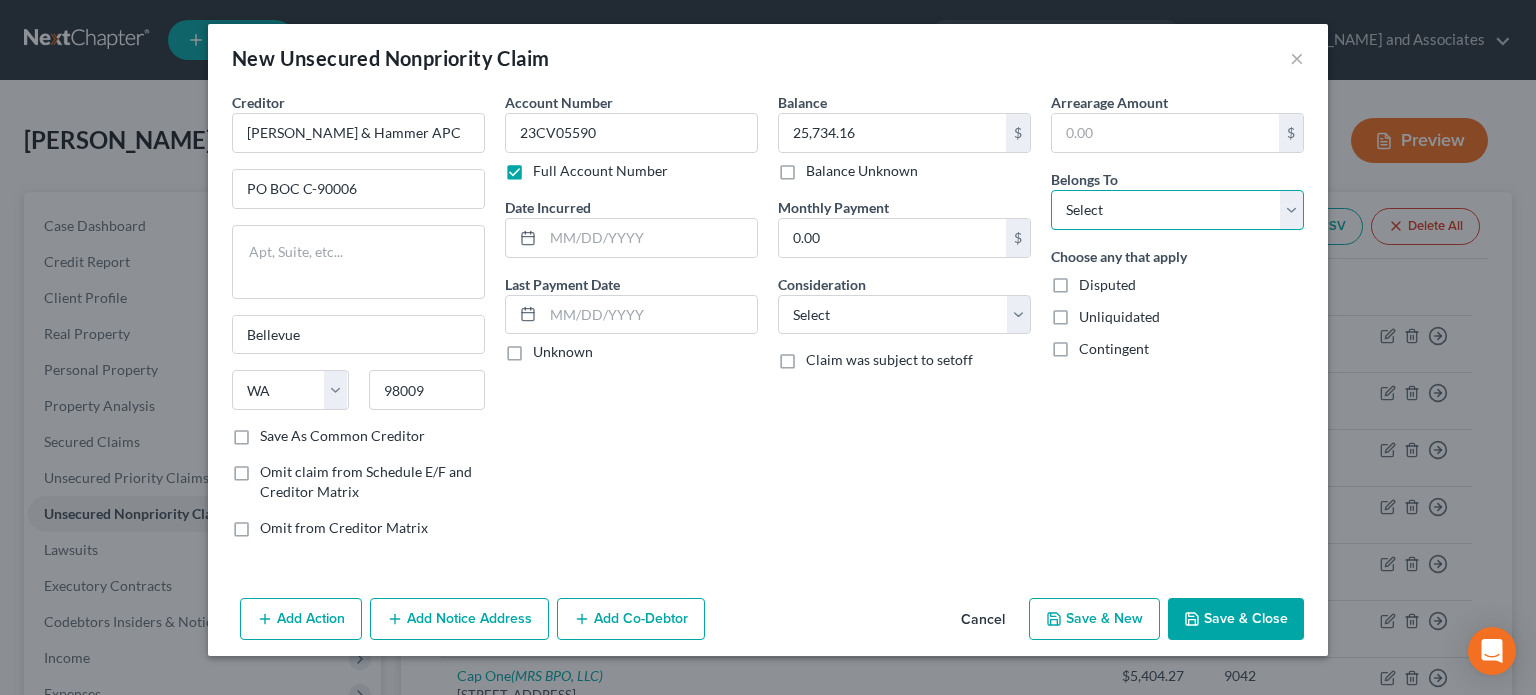select on "0" 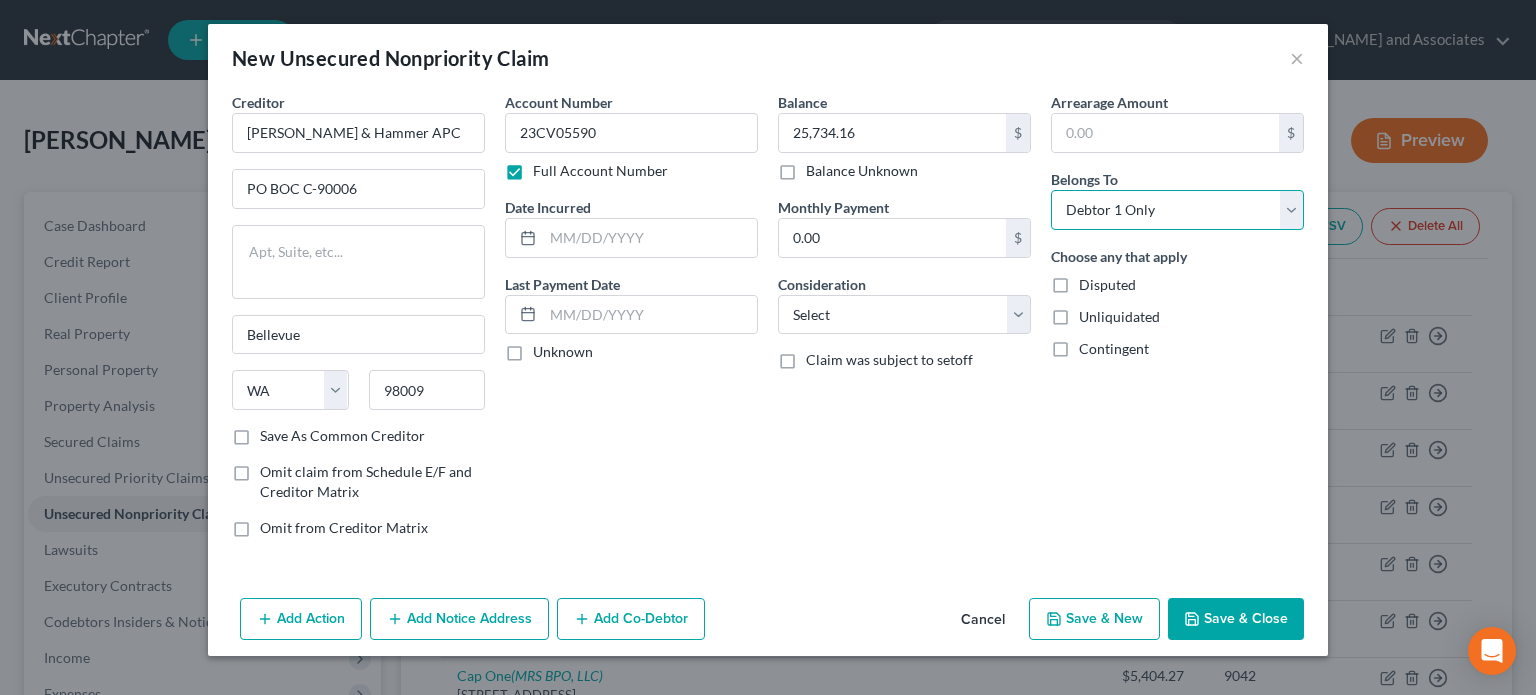 click on "Select Debtor 1 Only Debtor 2 Only Debtor 1 And Debtor 2 Only At Least One Of The Debtors And Another Community Property" at bounding box center (1177, 210) 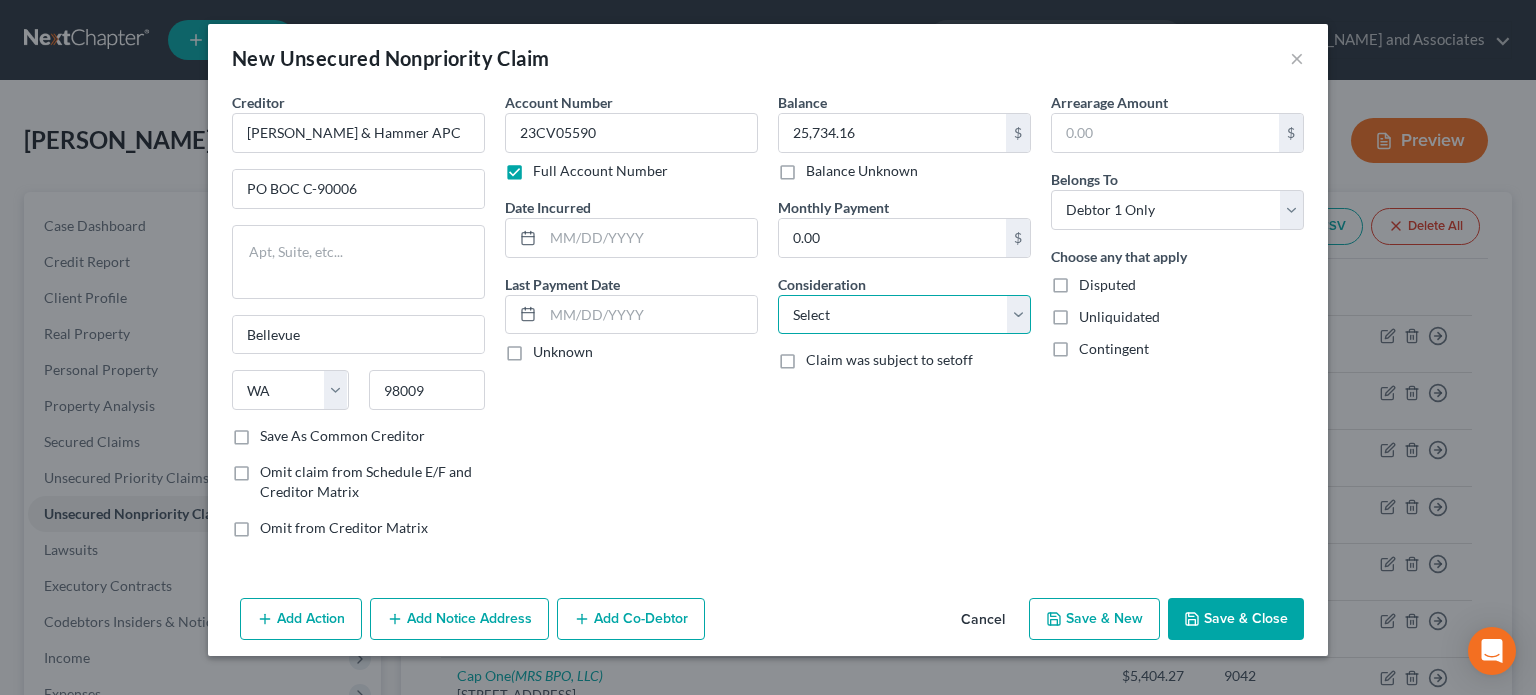 click on "Select Cable / Satellite Services Collection Agency Credit Card Debt Debt Counseling / Attorneys Deficiency Balance Domestic Support Obligations Home / Car Repairs Income Taxes Judgment Liens Medical Services Monies Loaned / Advanced Mortgage Obligation From Divorce Or Separation Obligation To Pensions Other Overdrawn Bank Account Promised To Help Pay Creditors Student Loans Suppliers And Vendors Telephone / Internet Services Utility Services" at bounding box center [904, 315] 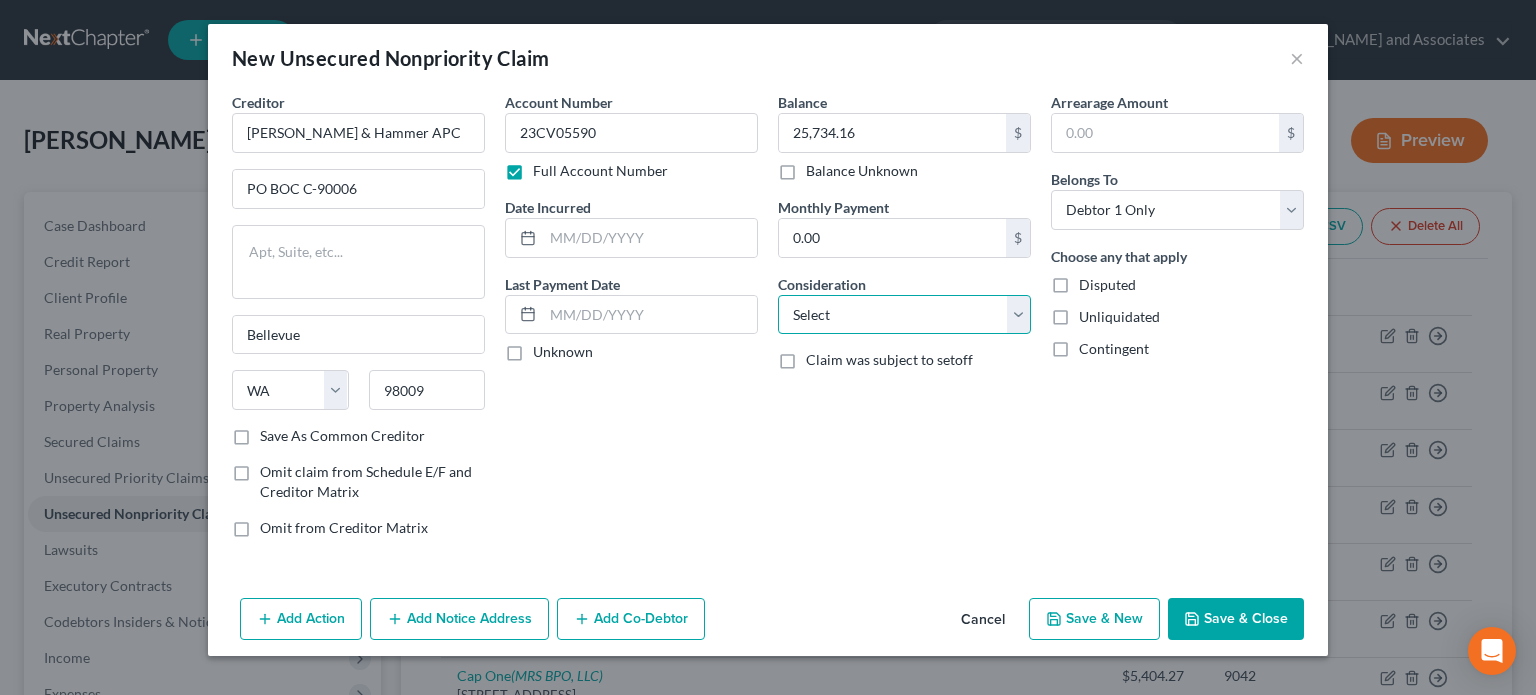 select on "14" 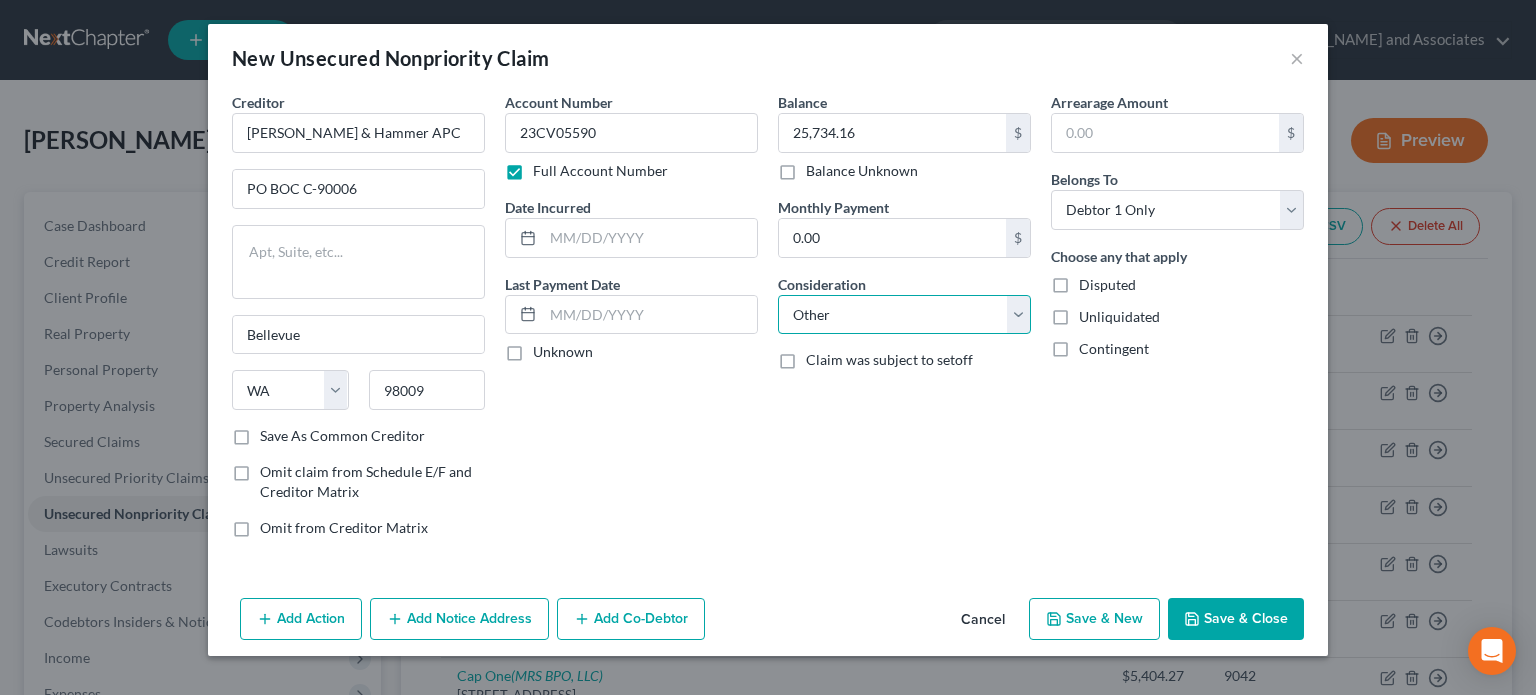 click on "Select Cable / Satellite Services Collection Agency Credit Card Debt Debt Counseling / Attorneys Deficiency Balance Domestic Support Obligations Home / Car Repairs Income Taxes Judgment Liens Medical Services Monies Loaned / Advanced Mortgage Obligation From Divorce Or Separation Obligation To Pensions Other Overdrawn Bank Account Promised To Help Pay Creditors Student Loans Suppliers And Vendors Telephone / Internet Services Utility Services" at bounding box center [904, 315] 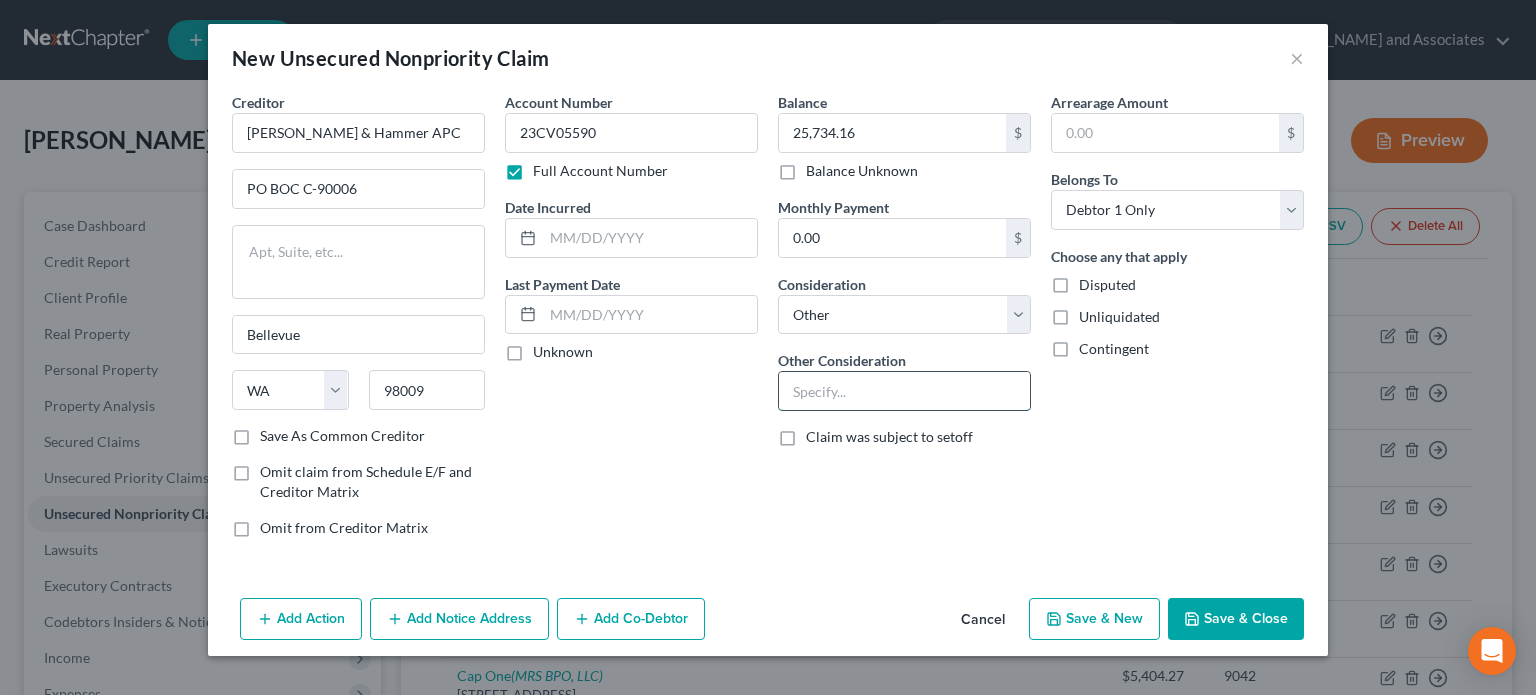 click at bounding box center [904, 391] 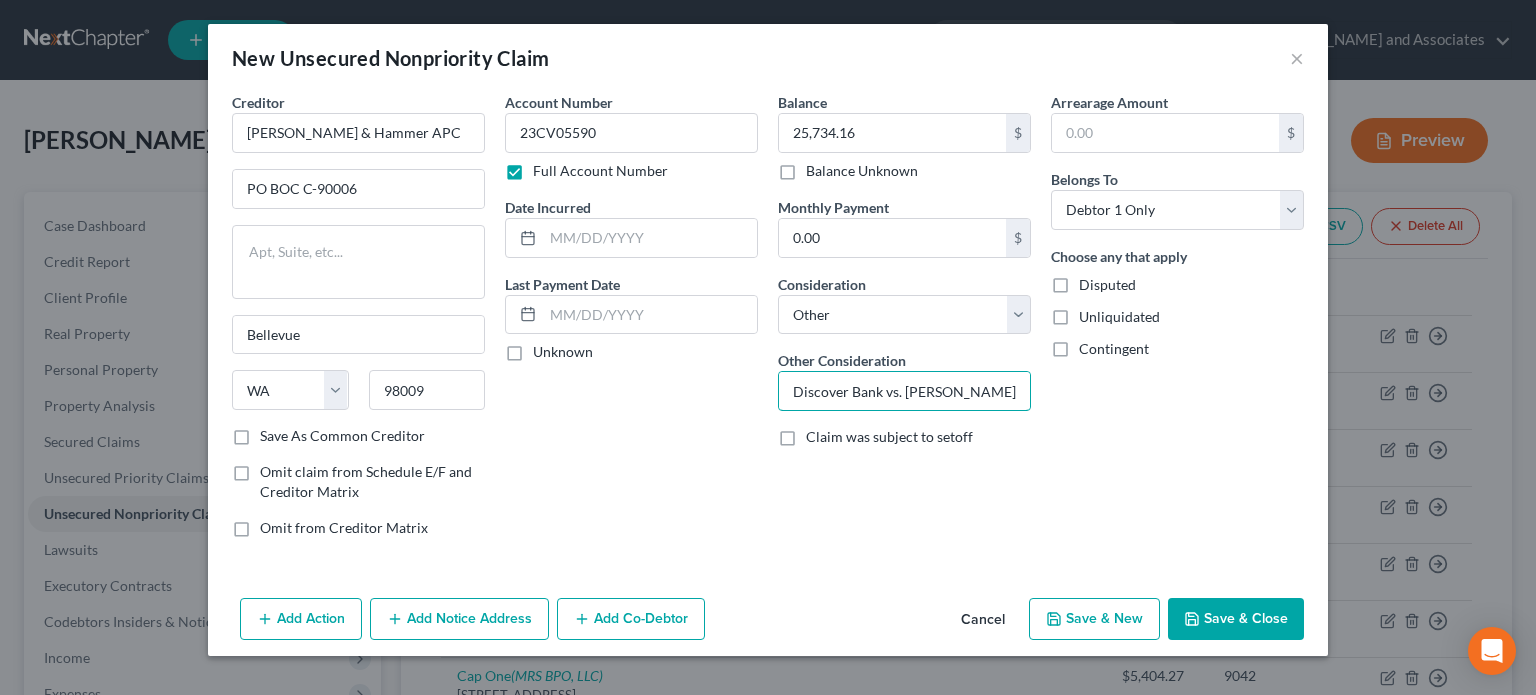 type on "Discover Bank vs. [PERSON_NAME]" 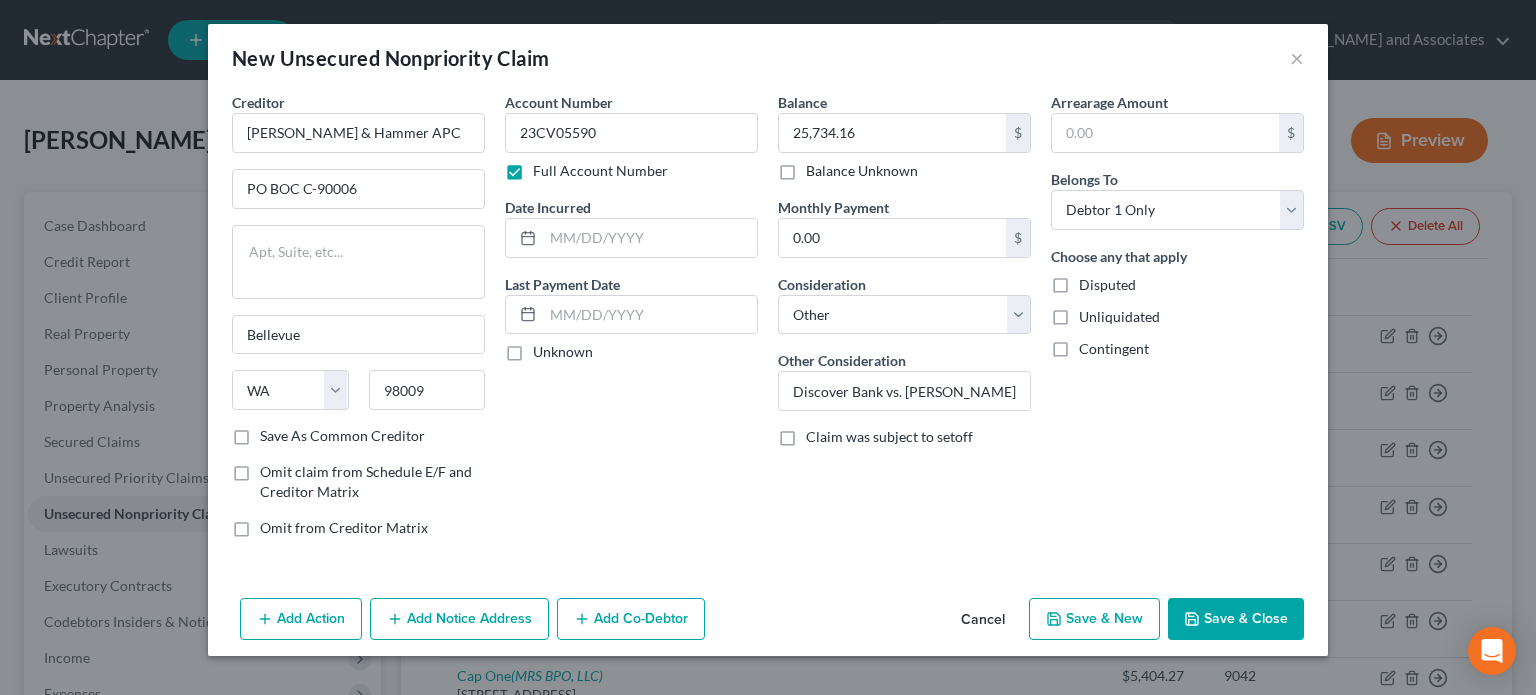 click on "Add Notice Address" at bounding box center [459, 619] 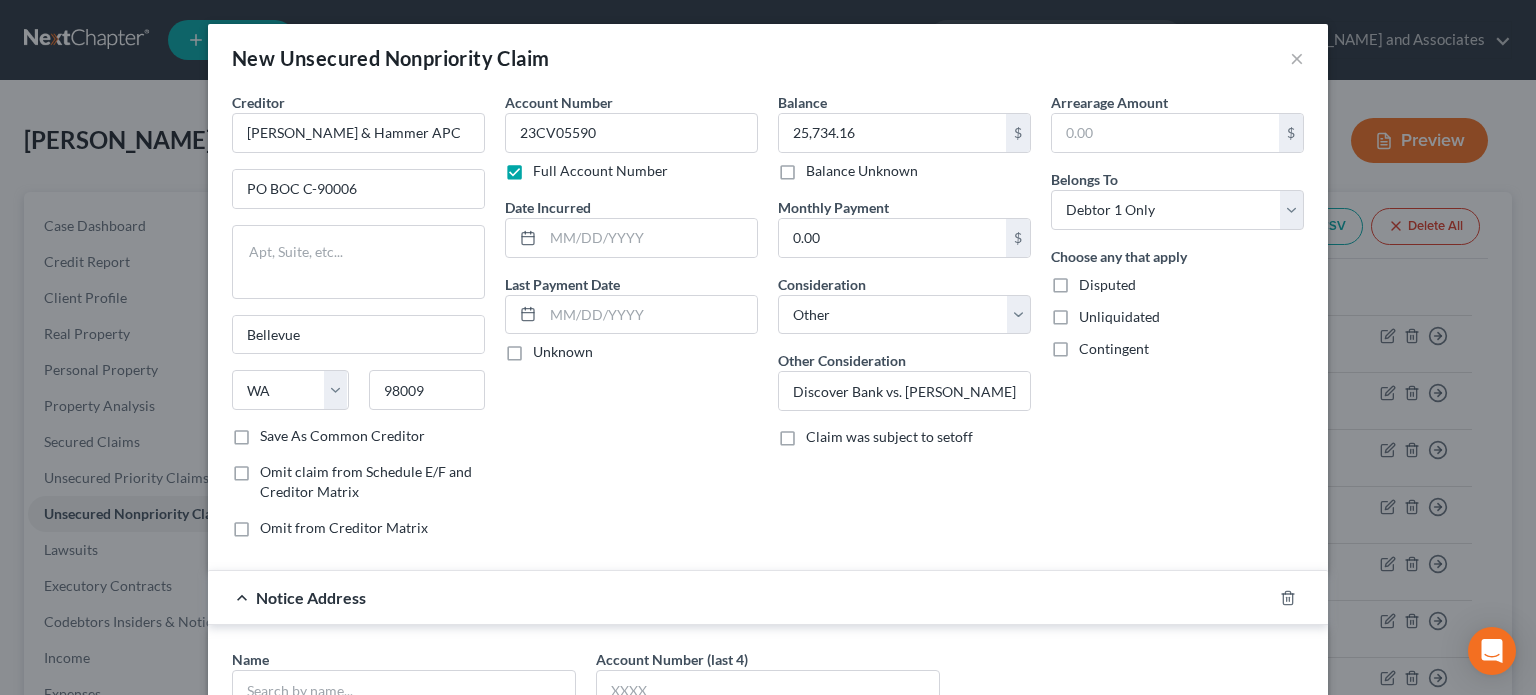 scroll, scrollTop: 400, scrollLeft: 0, axis: vertical 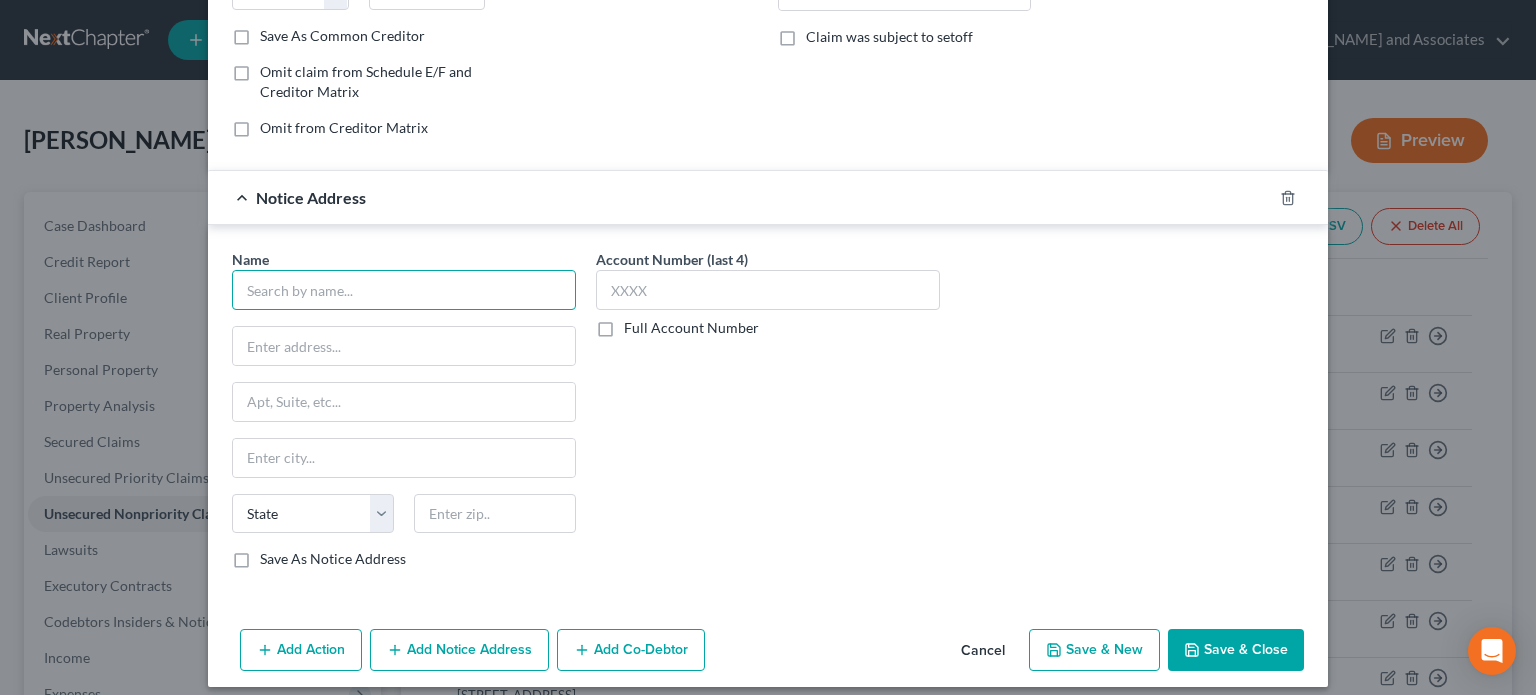 click at bounding box center [404, 290] 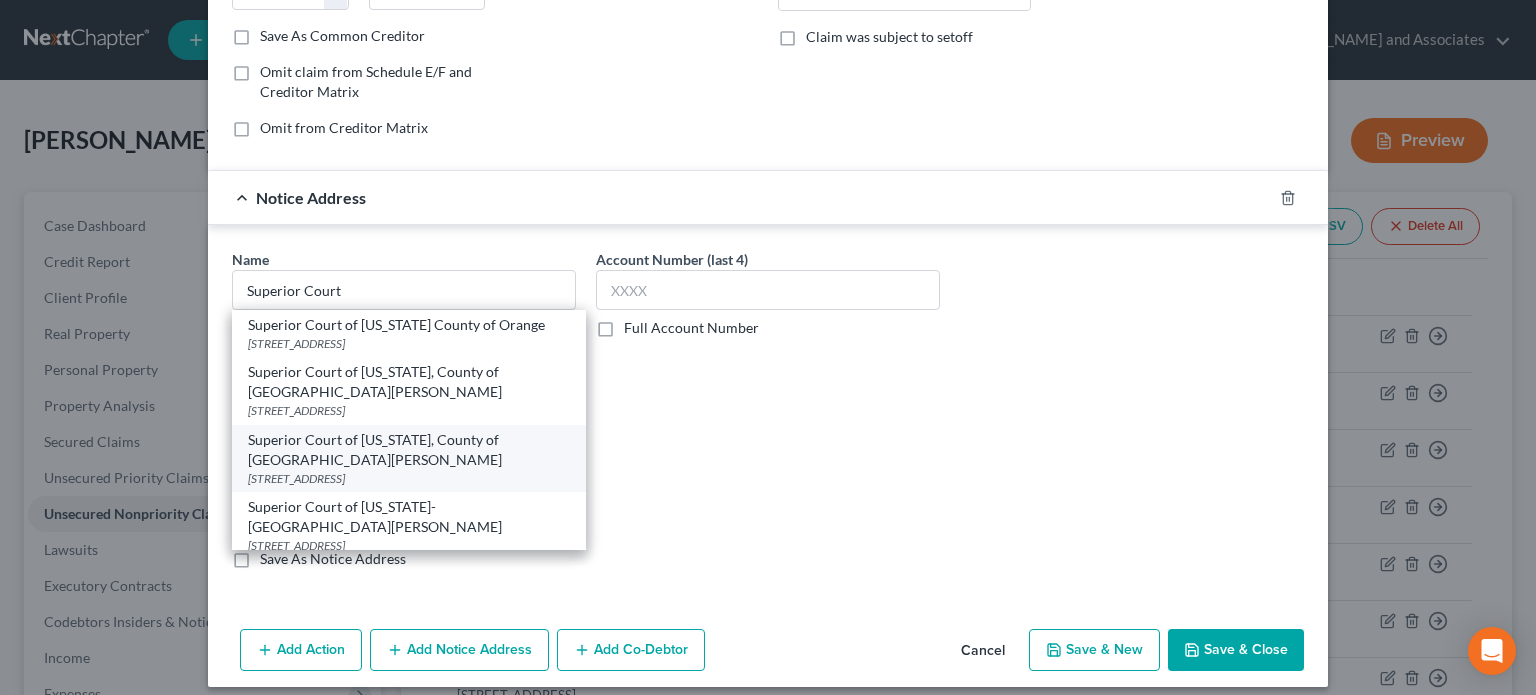 click on "Superior Court of [US_STATE], County of [GEOGRAPHIC_DATA][PERSON_NAME]" at bounding box center (409, 450) 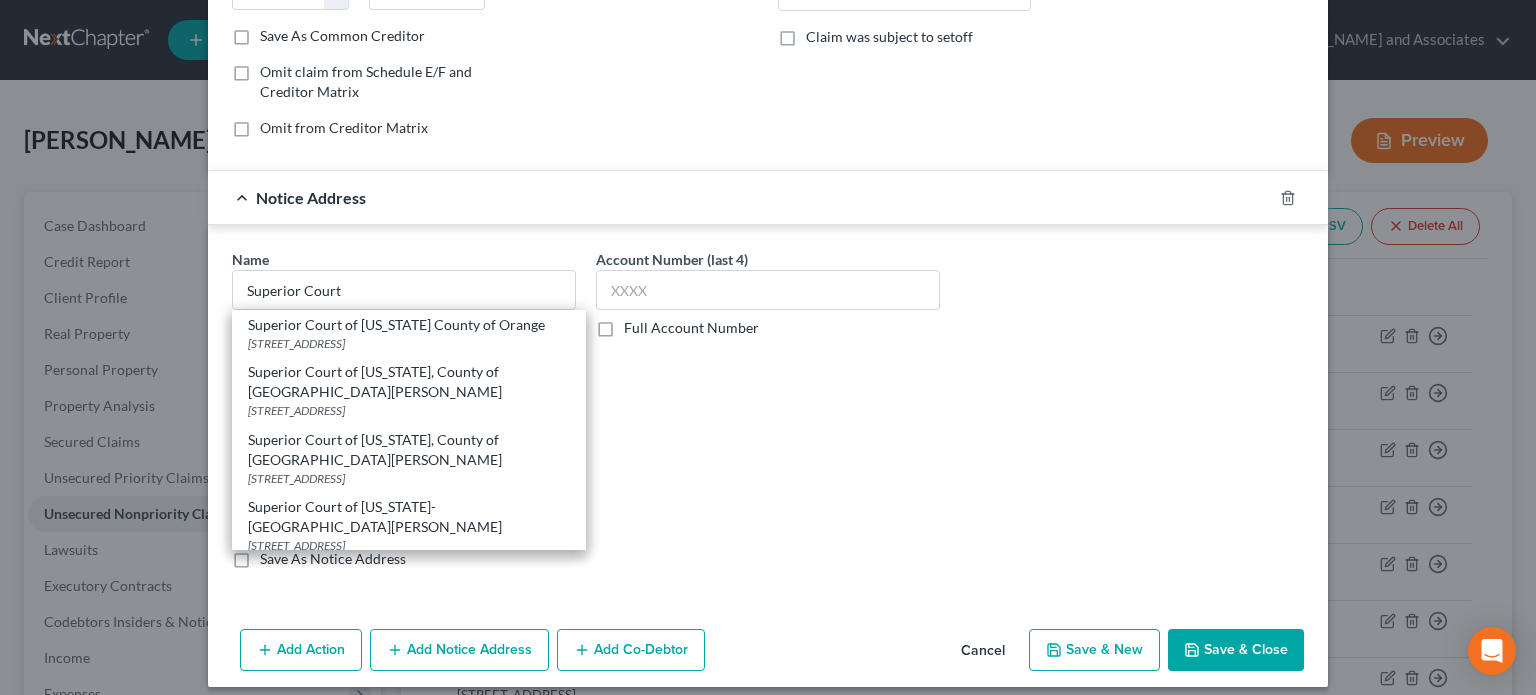 type on "Superior Court of [US_STATE], County of [GEOGRAPHIC_DATA][PERSON_NAME]" 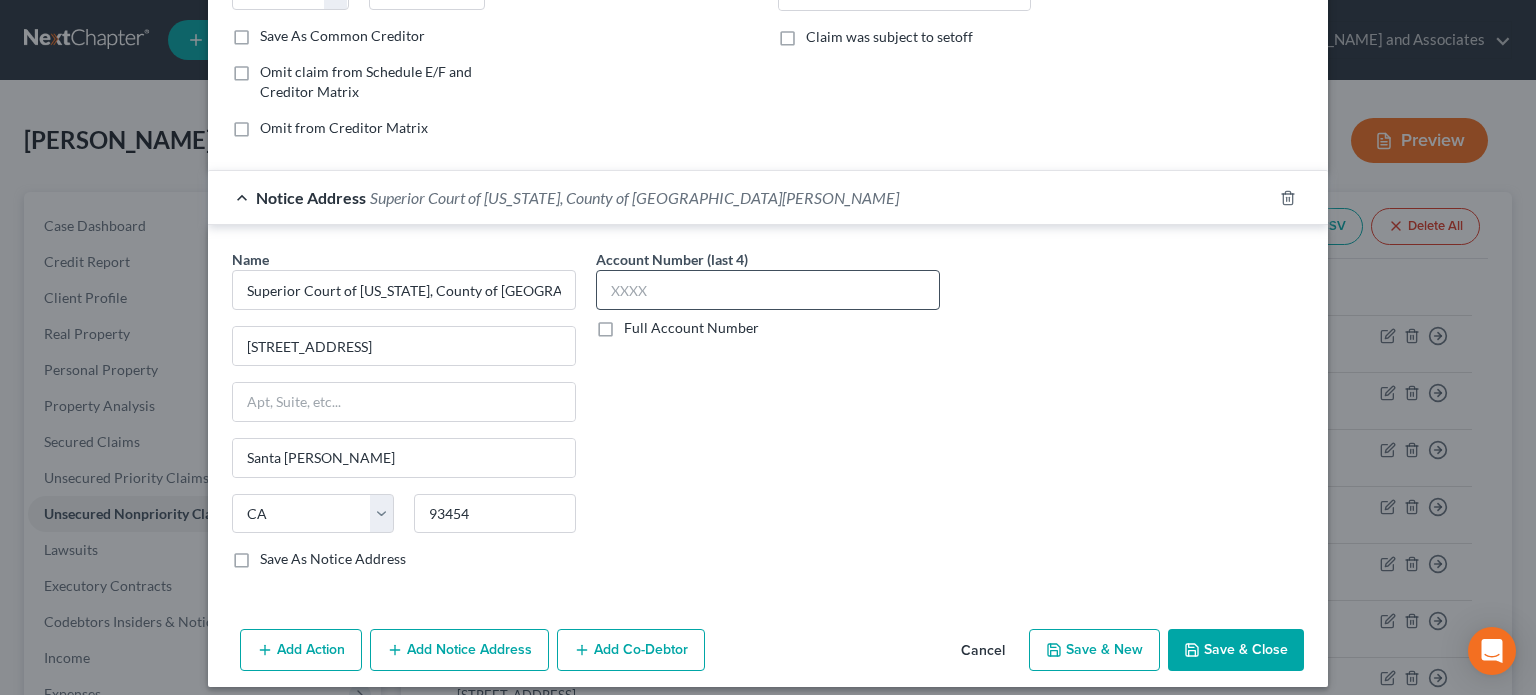 scroll, scrollTop: 0, scrollLeft: 0, axis: both 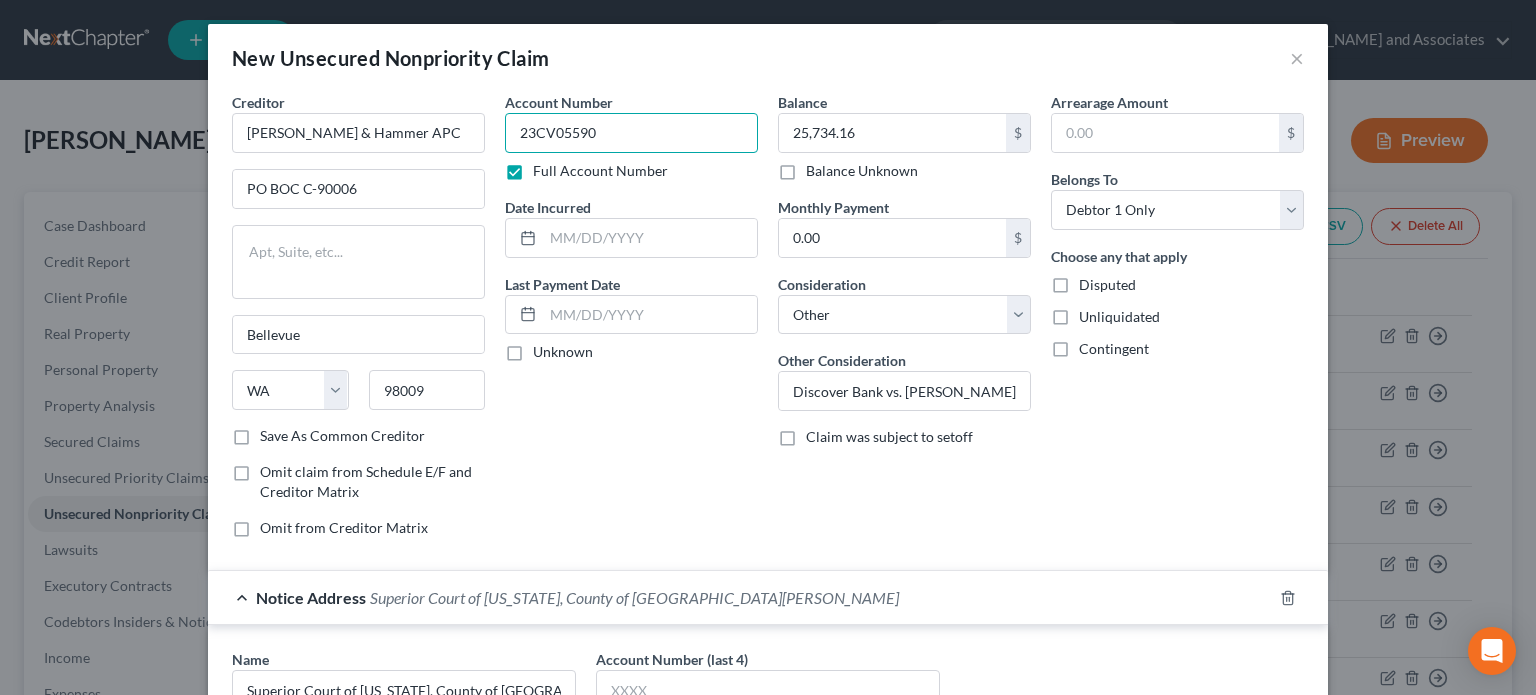 drag, startPoint x: 592, startPoint y: 124, endPoint x: 502, endPoint y: 125, distance: 90.005554 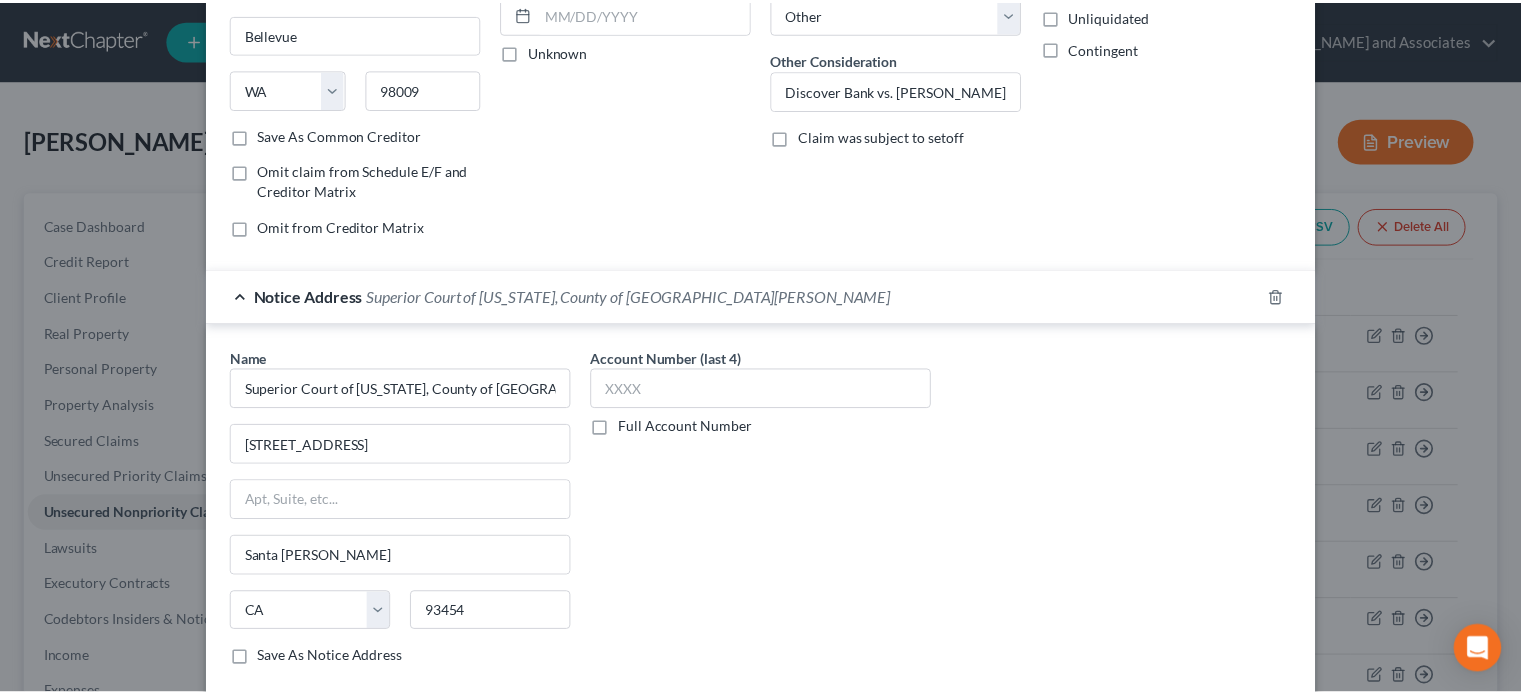 scroll, scrollTop: 411, scrollLeft: 0, axis: vertical 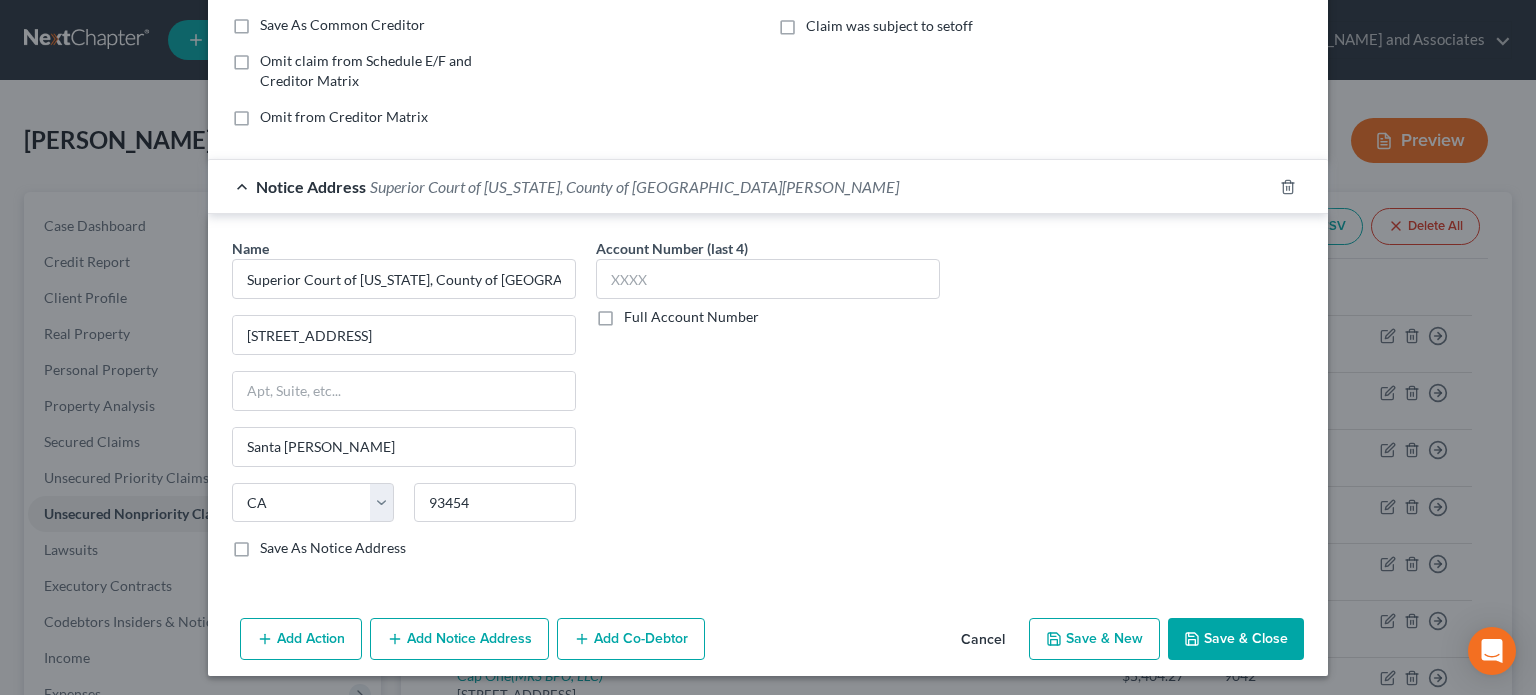 click on "Full Account Number" at bounding box center (691, 317) 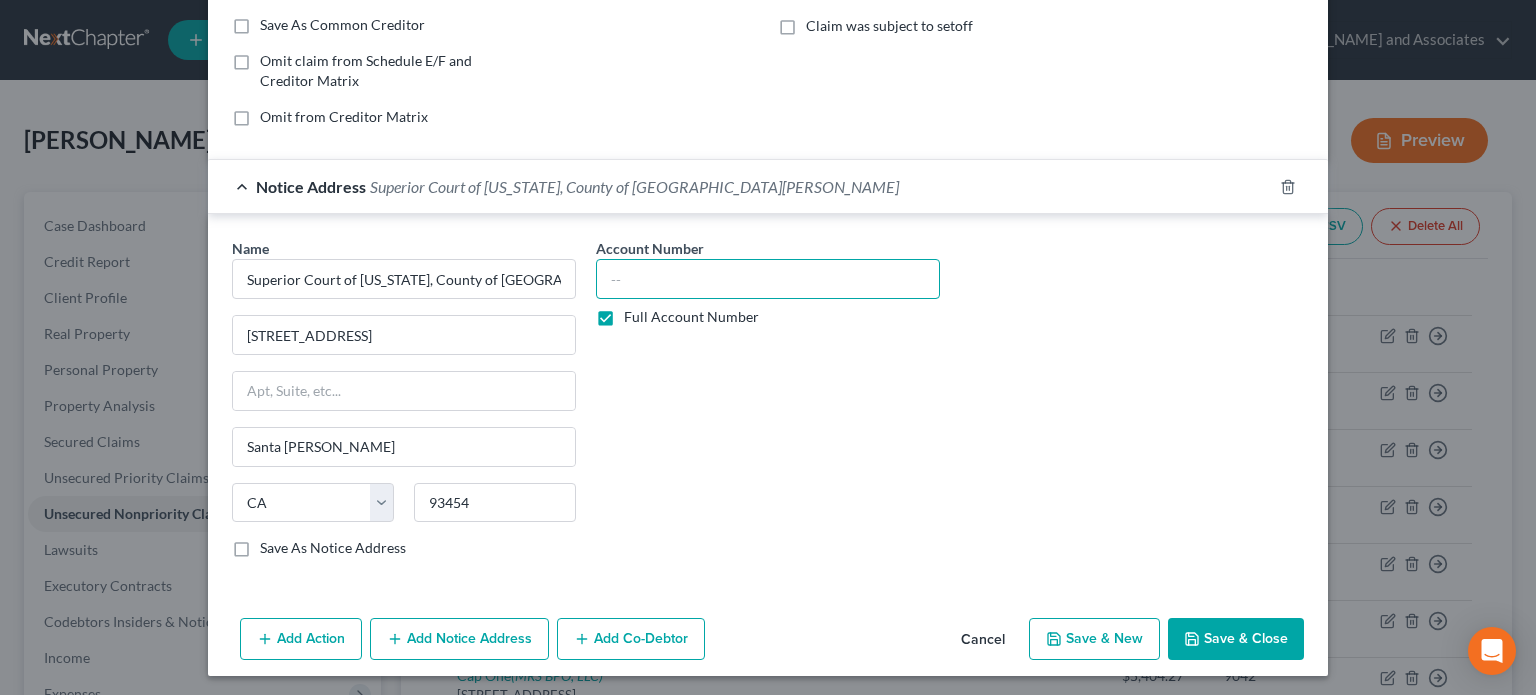 click at bounding box center (768, 279) 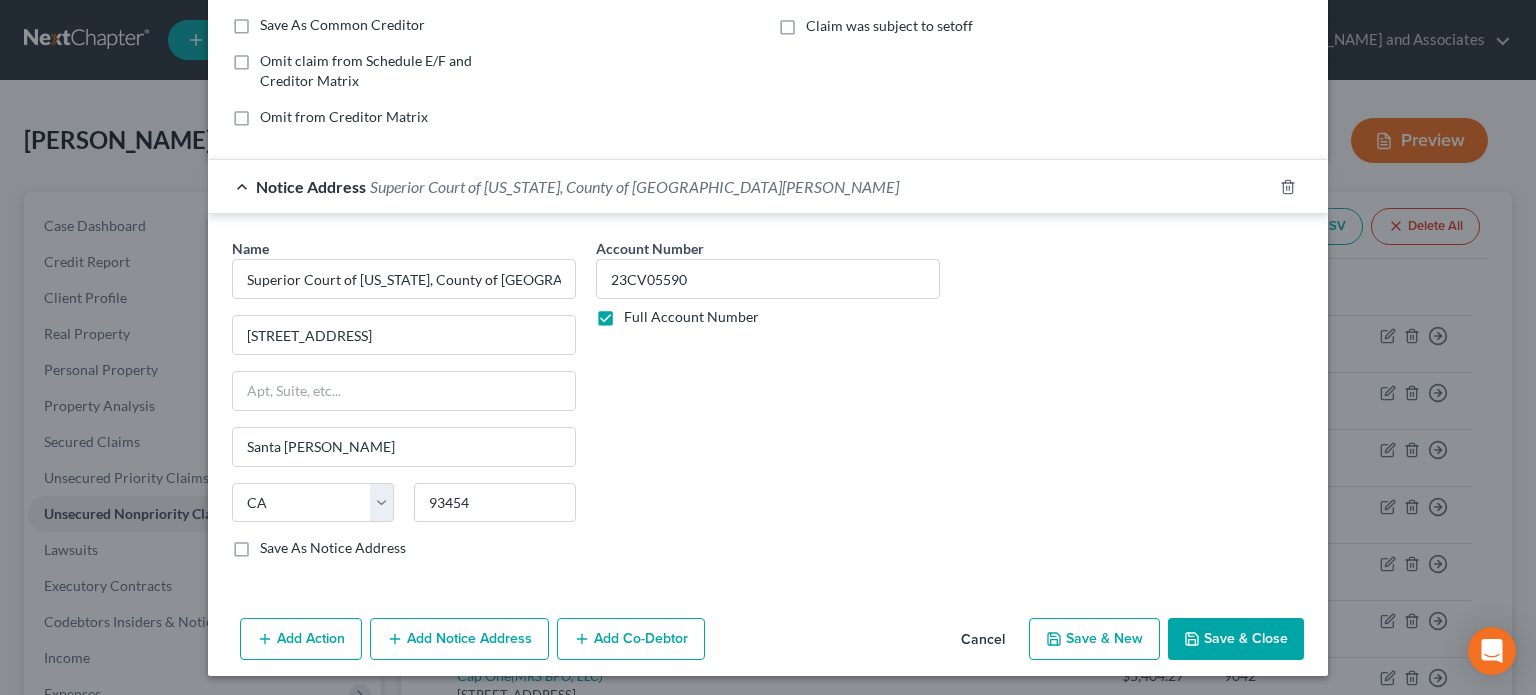 click on "Save & Close" at bounding box center (1236, 639) 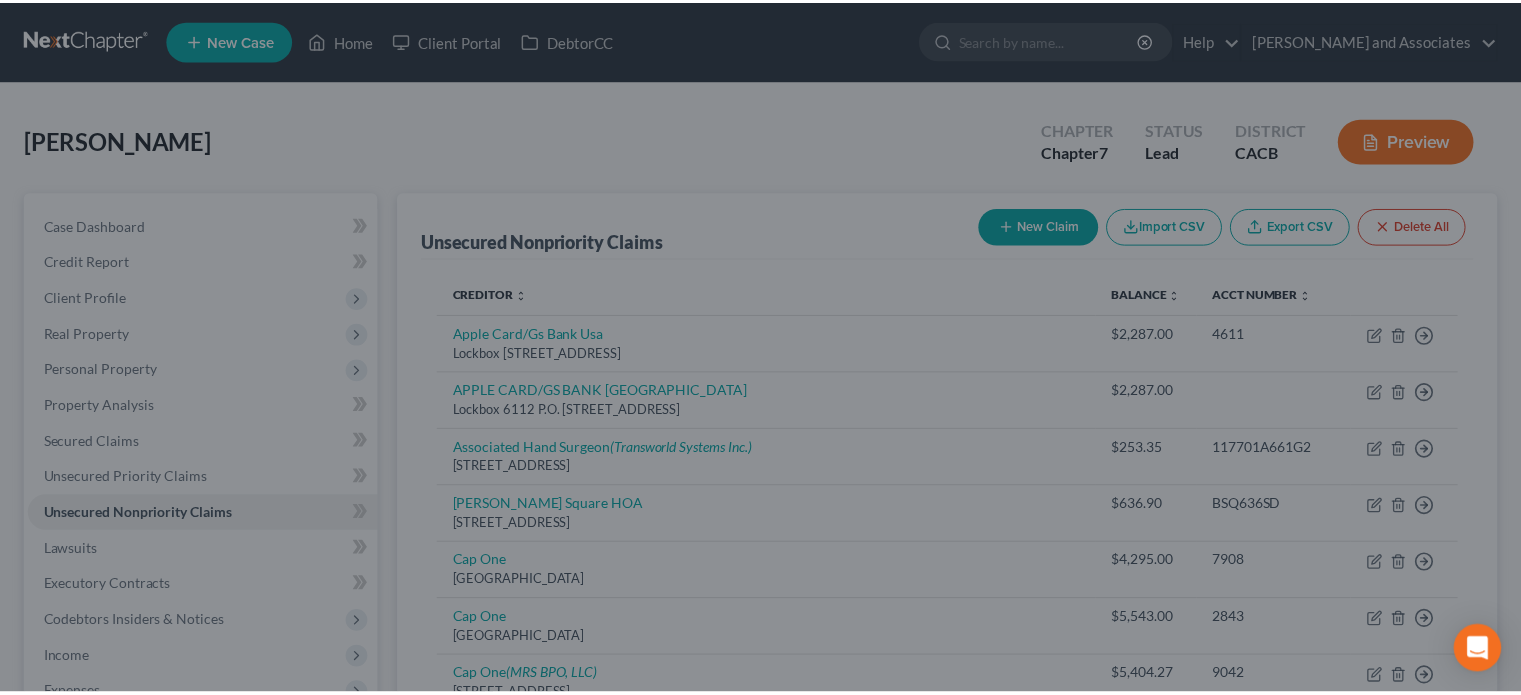 scroll, scrollTop: 0, scrollLeft: 0, axis: both 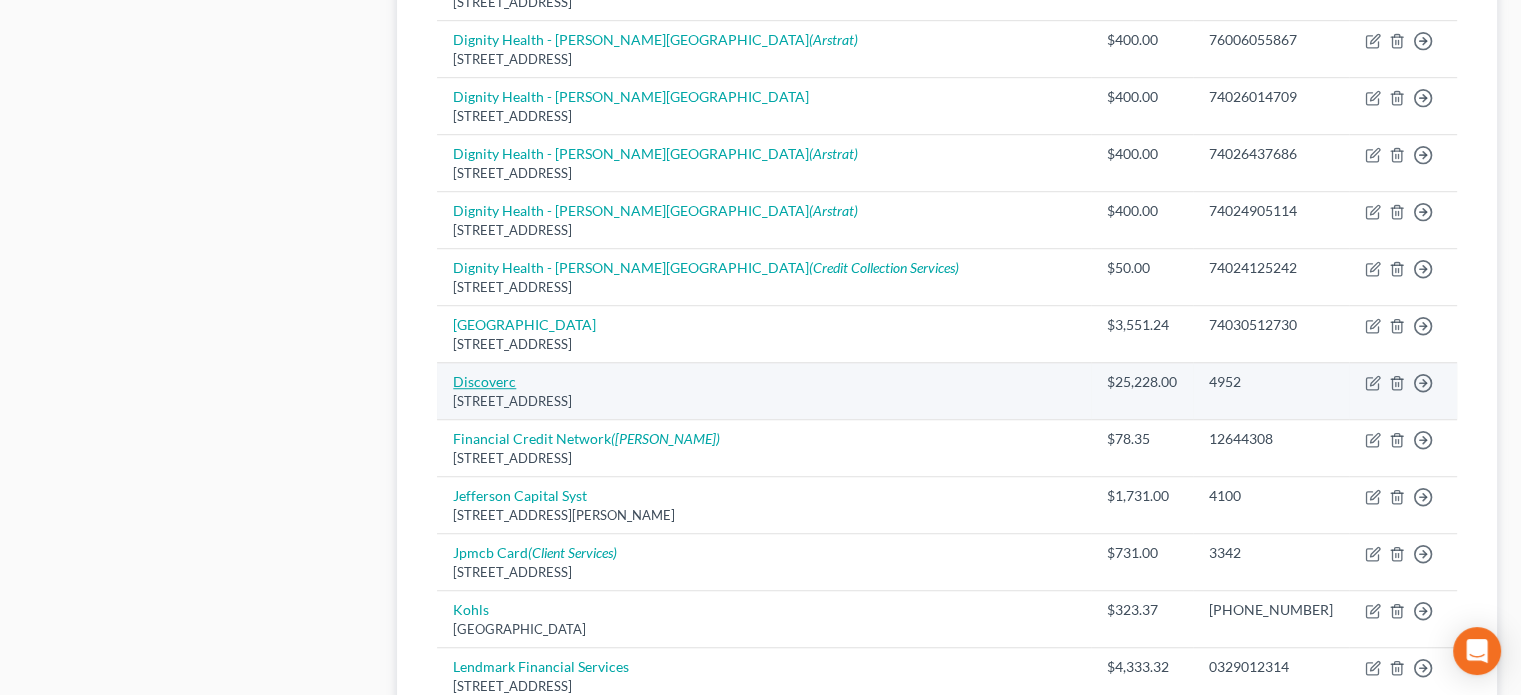 click on "Discoverc" at bounding box center (484, 381) 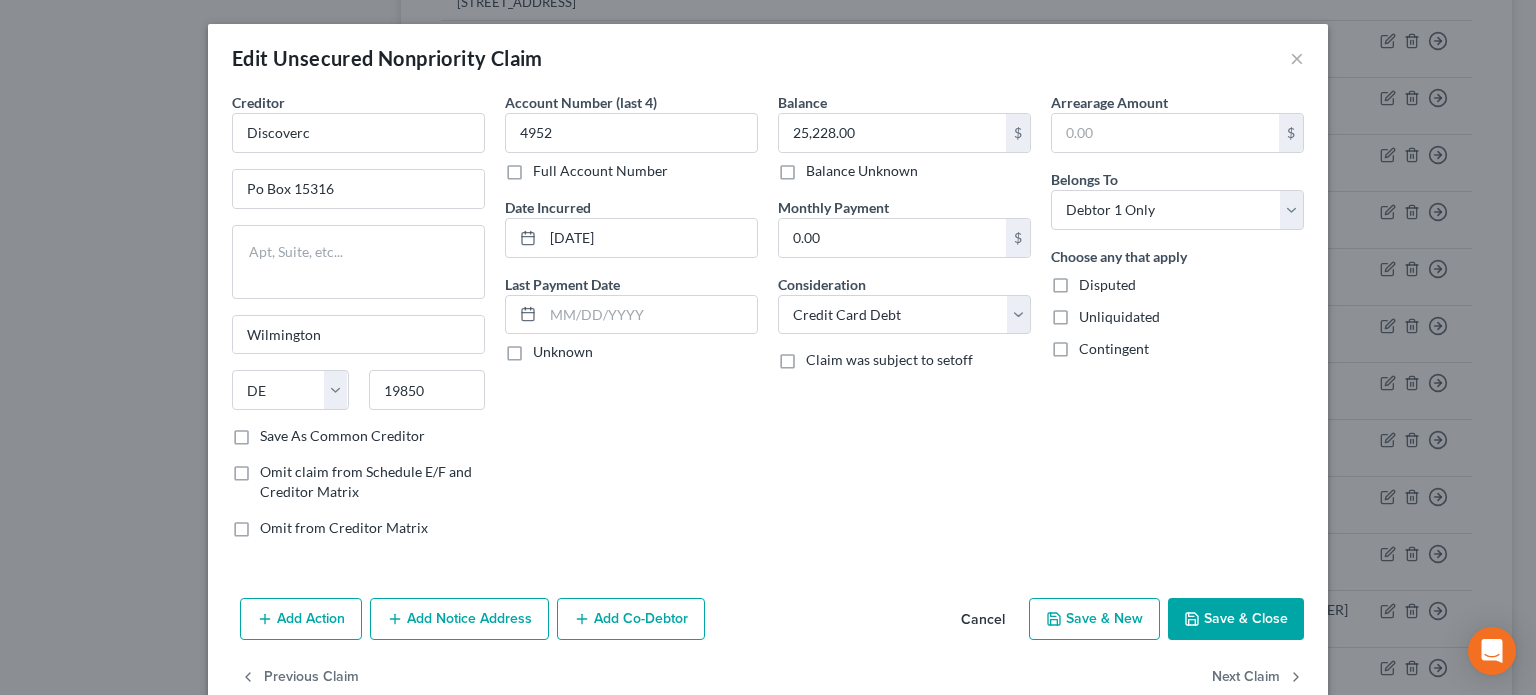 drag, startPoint x: 1228, startPoint y: 590, endPoint x: 1199, endPoint y: 583, distance: 29.832869 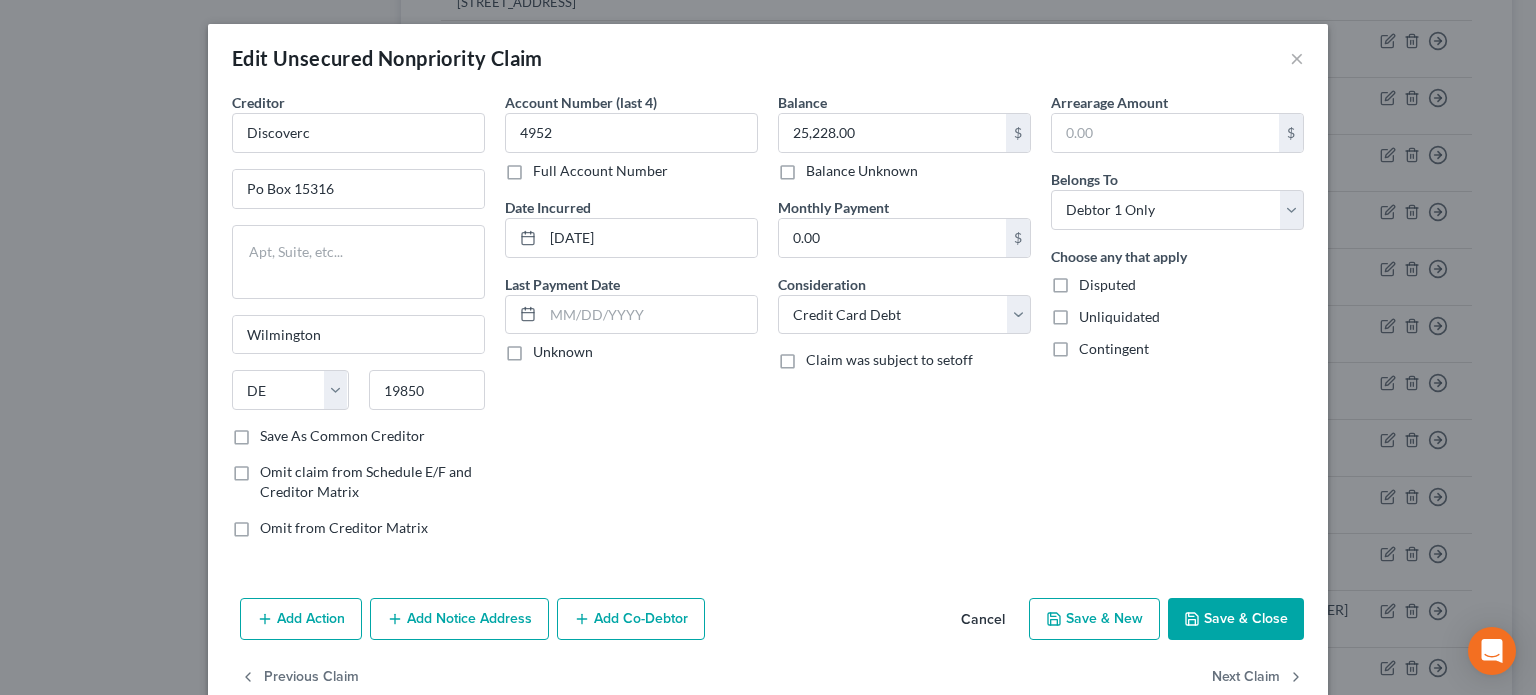 click on "Add Action Add Notice Address Add Co-Debtor Cancel Save & New Save & Close" at bounding box center (768, 623) 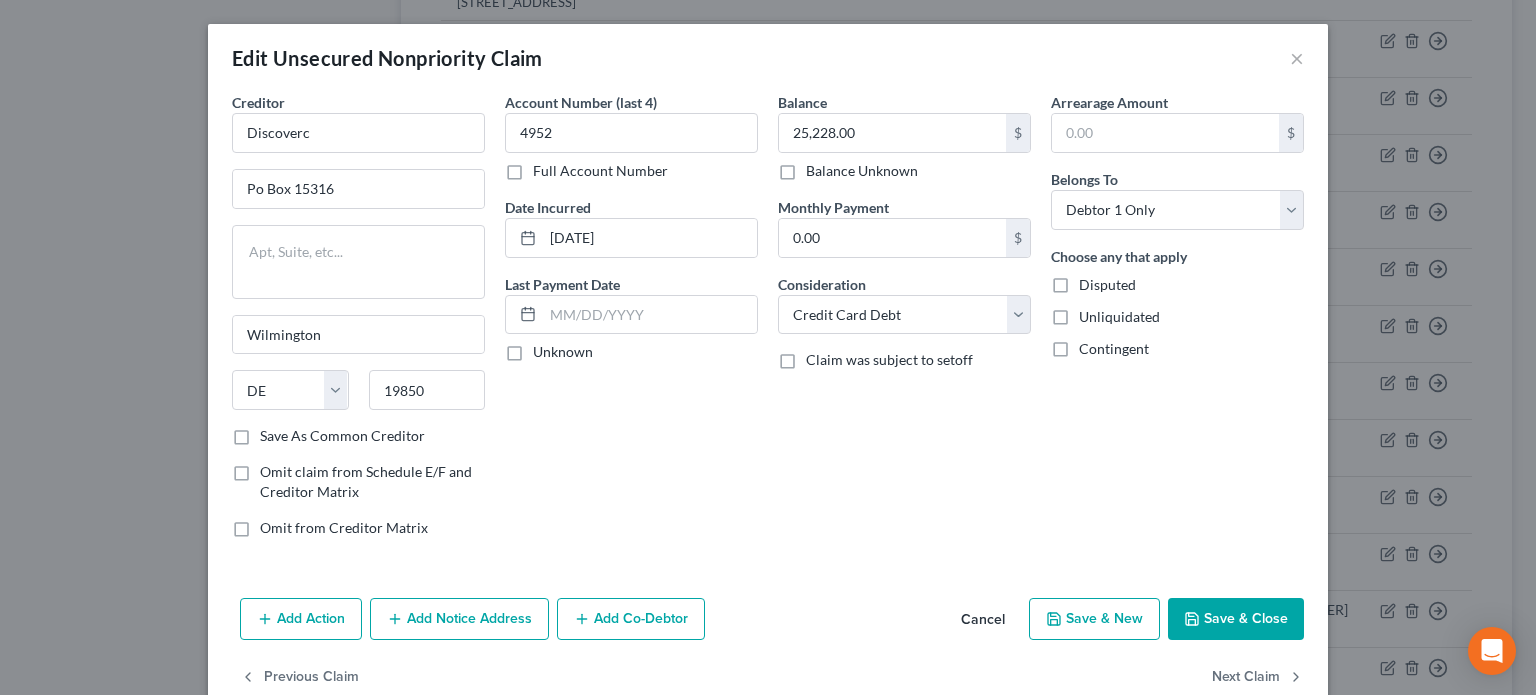 click on "Save & Close" at bounding box center [1236, 619] 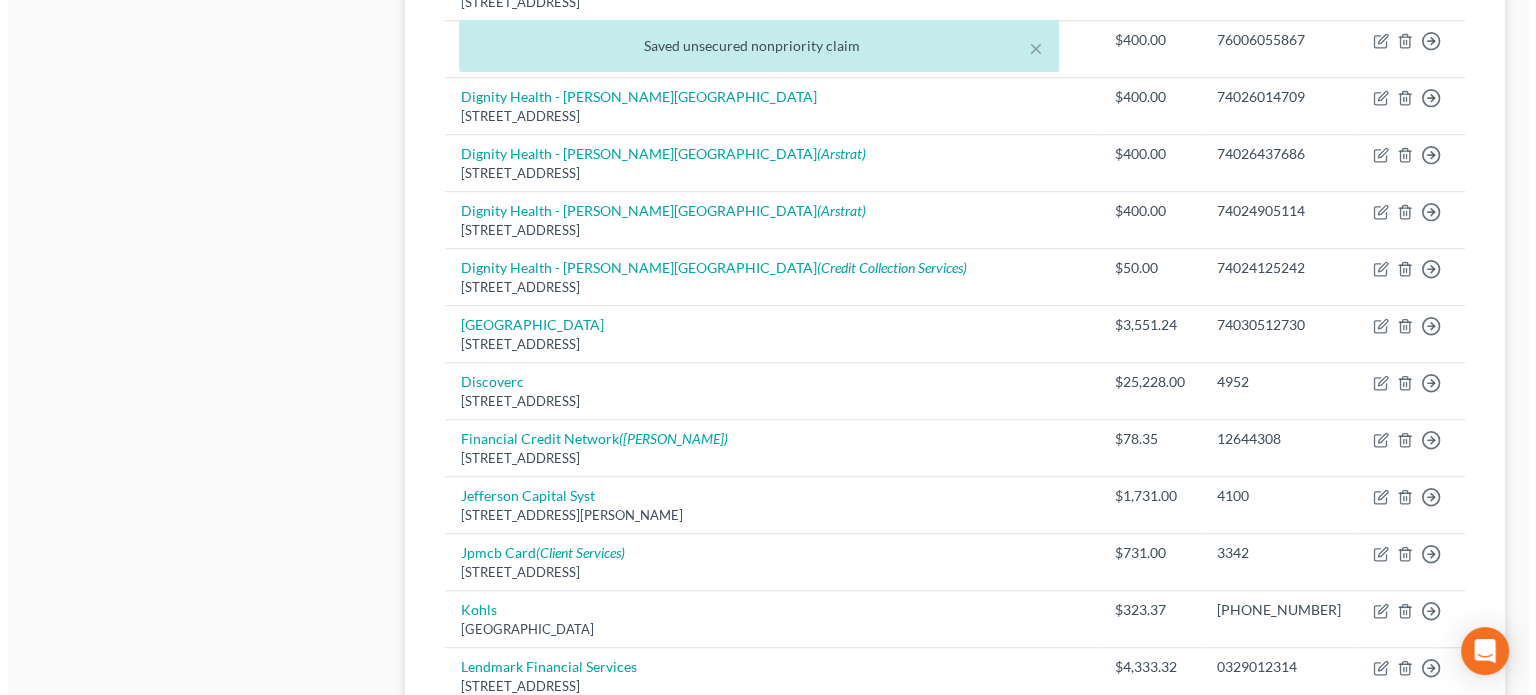 scroll, scrollTop: 1720, scrollLeft: 0, axis: vertical 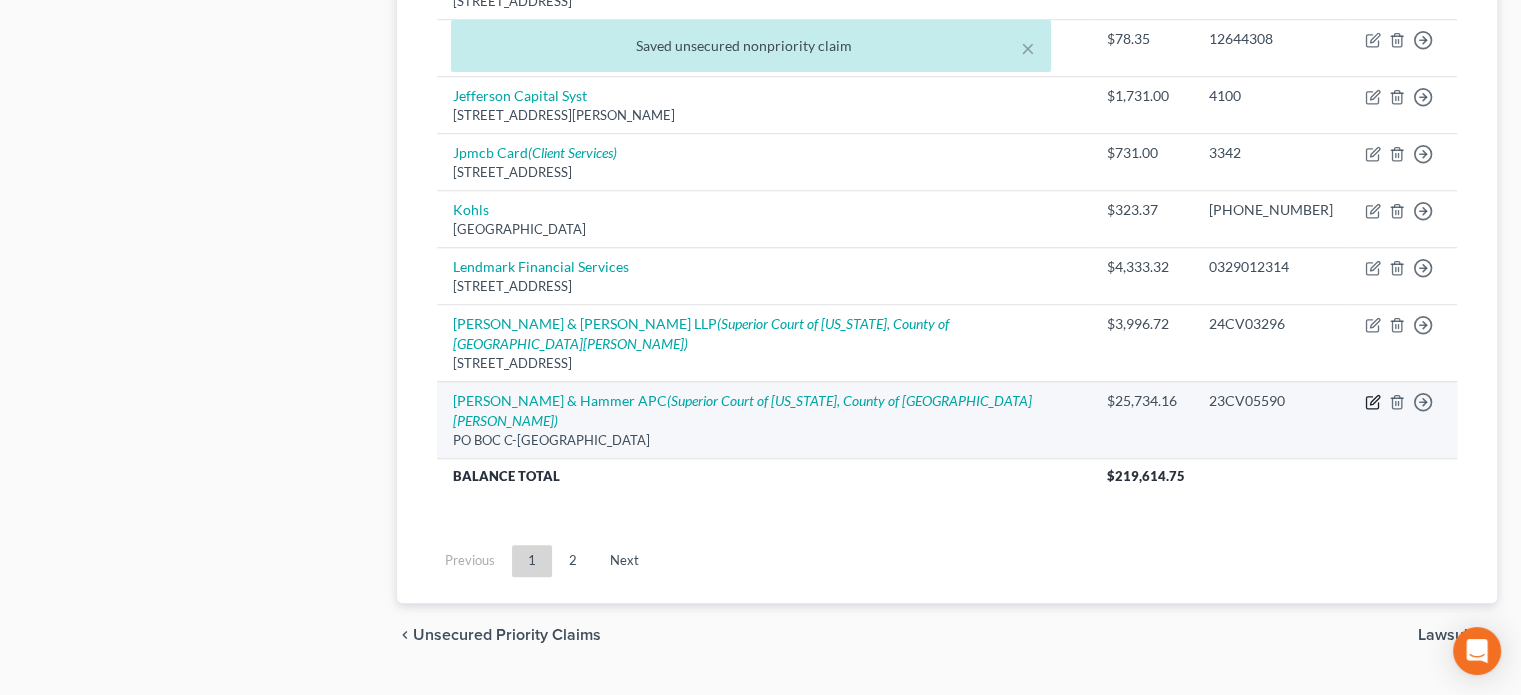 click 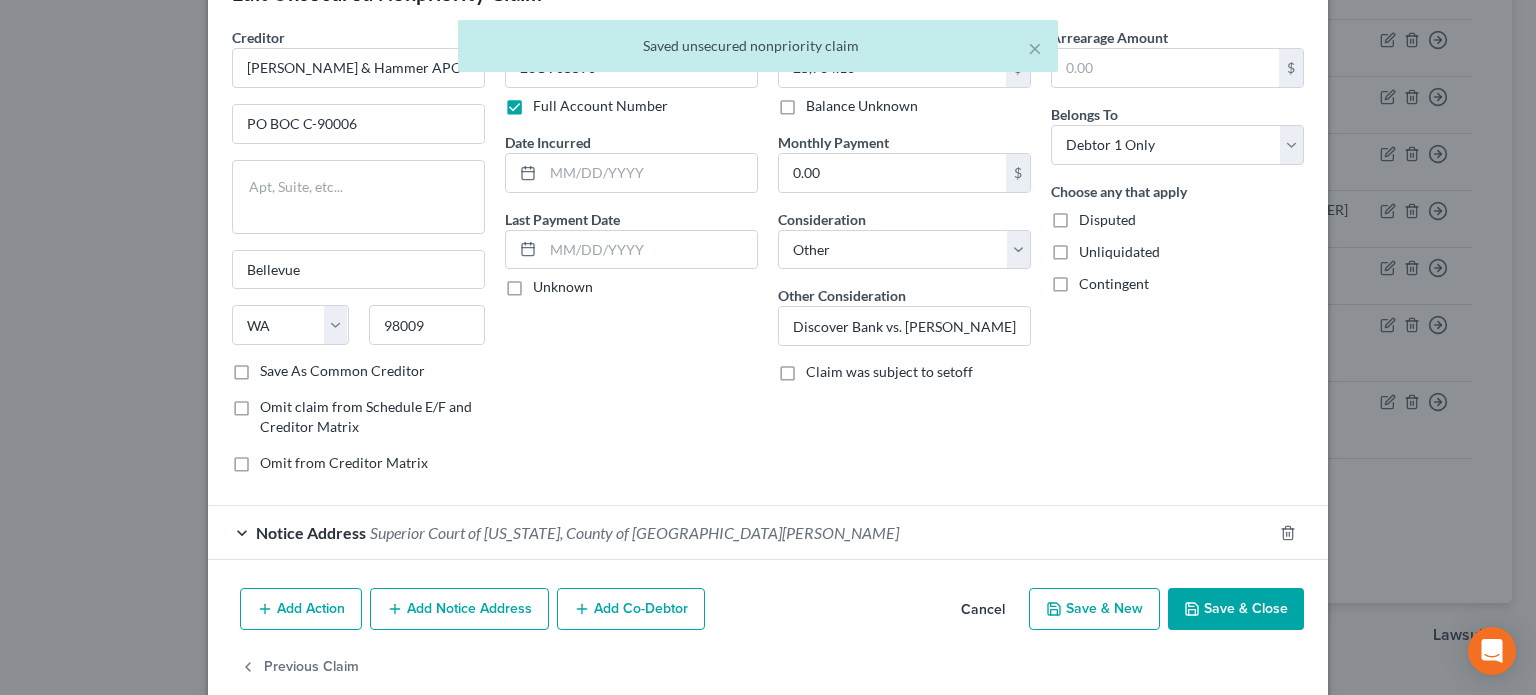 scroll, scrollTop: 95, scrollLeft: 0, axis: vertical 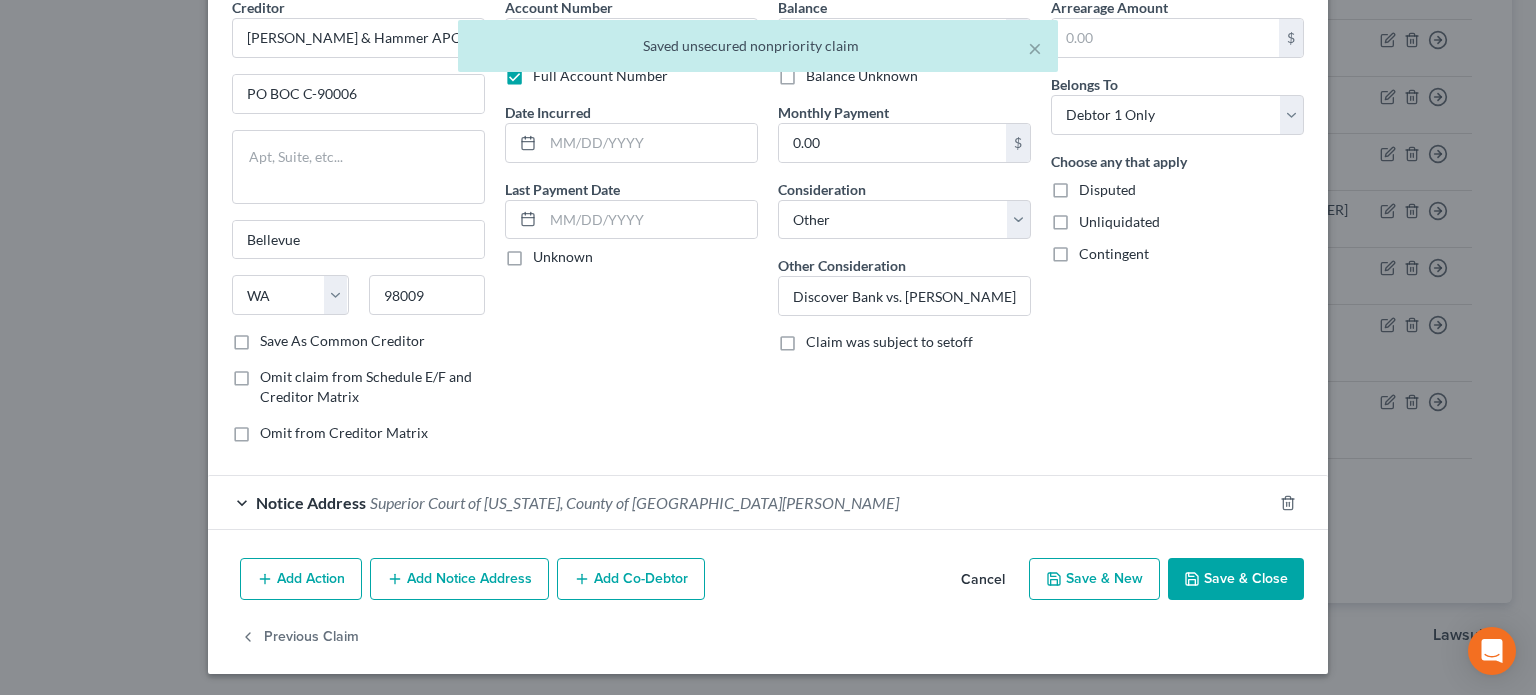 click on "Add Notice Address" at bounding box center (459, 579) 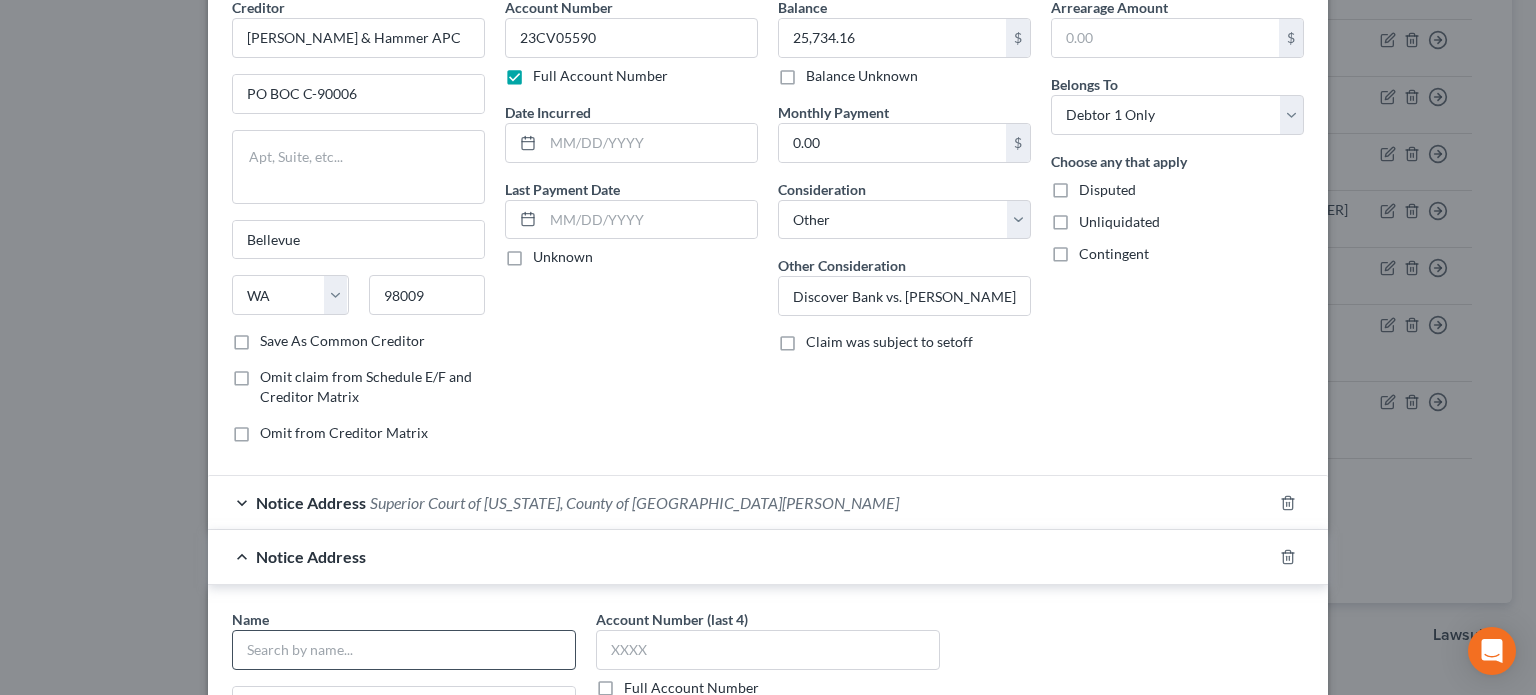 click on "Name
*" at bounding box center [404, 639] 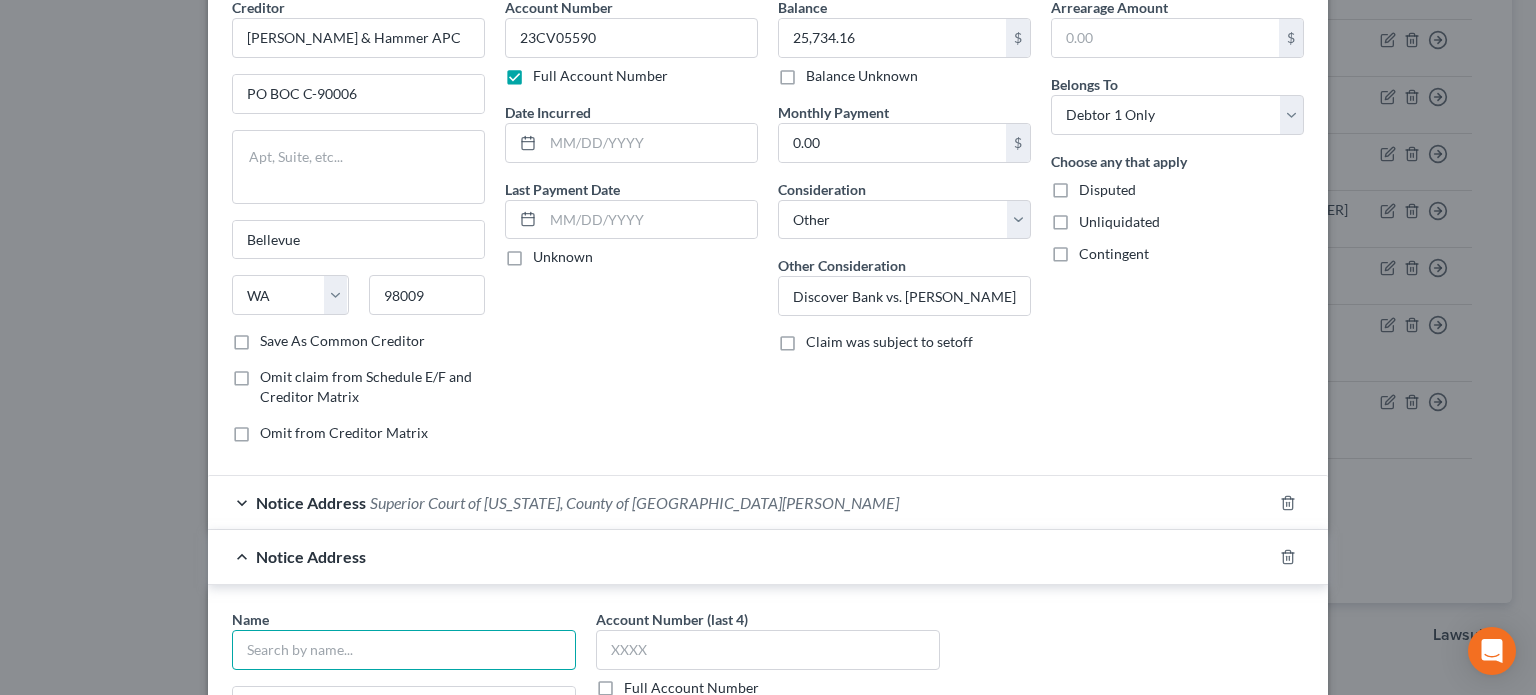 click at bounding box center [404, 650] 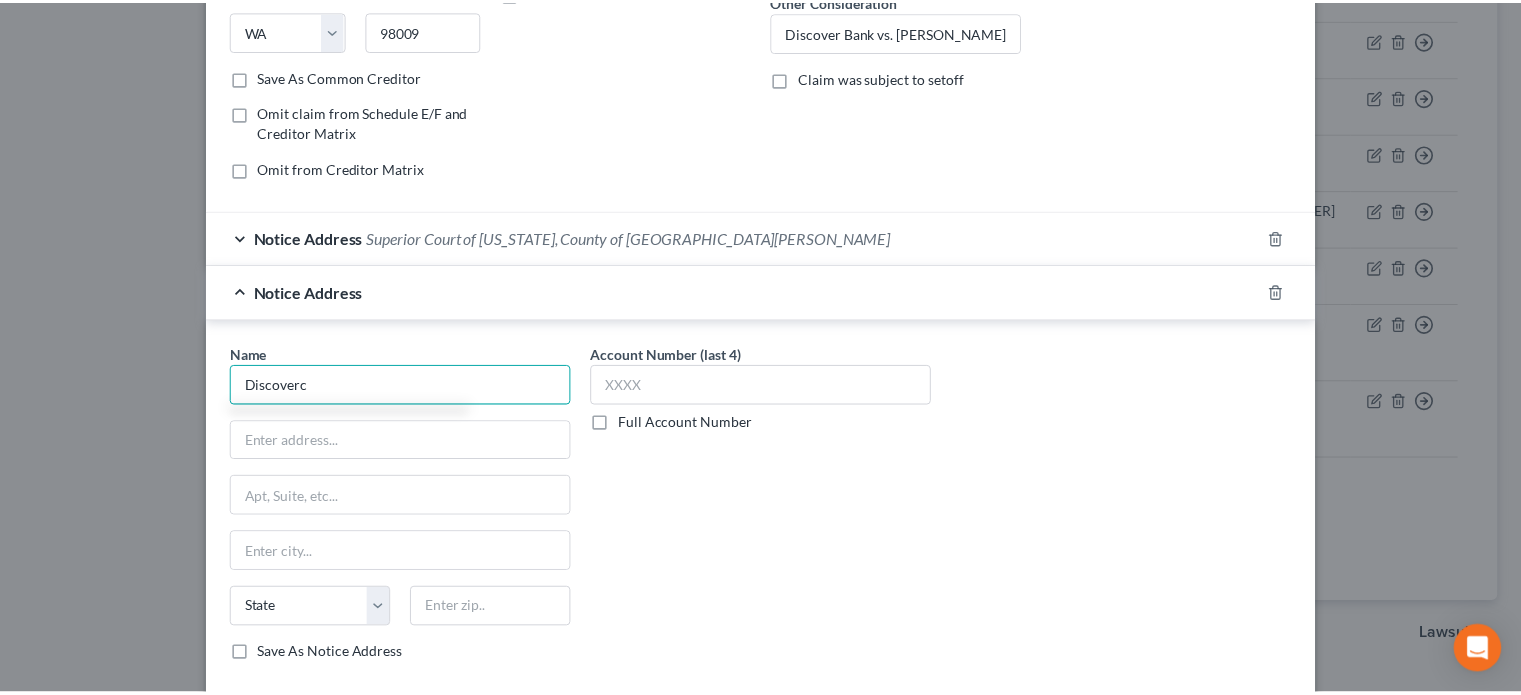 scroll, scrollTop: 495, scrollLeft: 0, axis: vertical 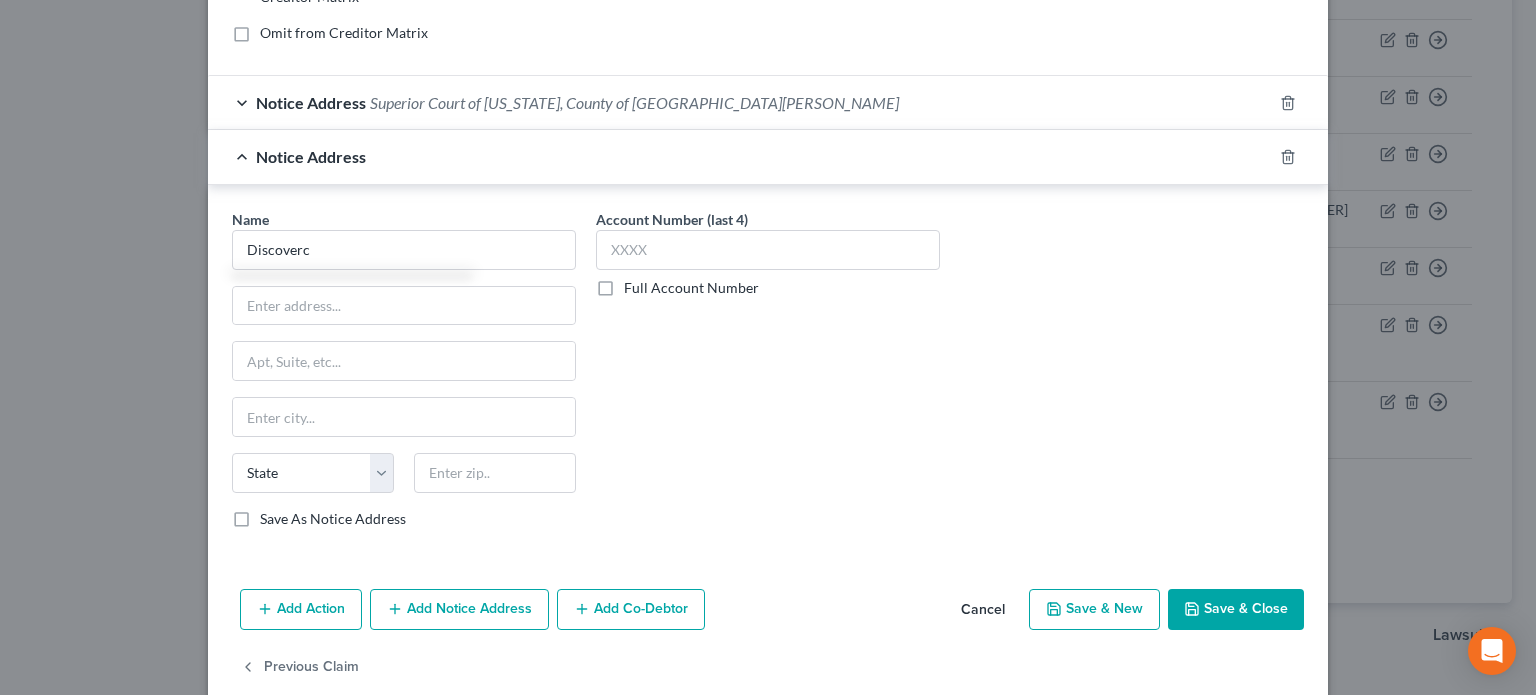 click on "Account Number (last 4)
Full Account Number" at bounding box center (768, 253) 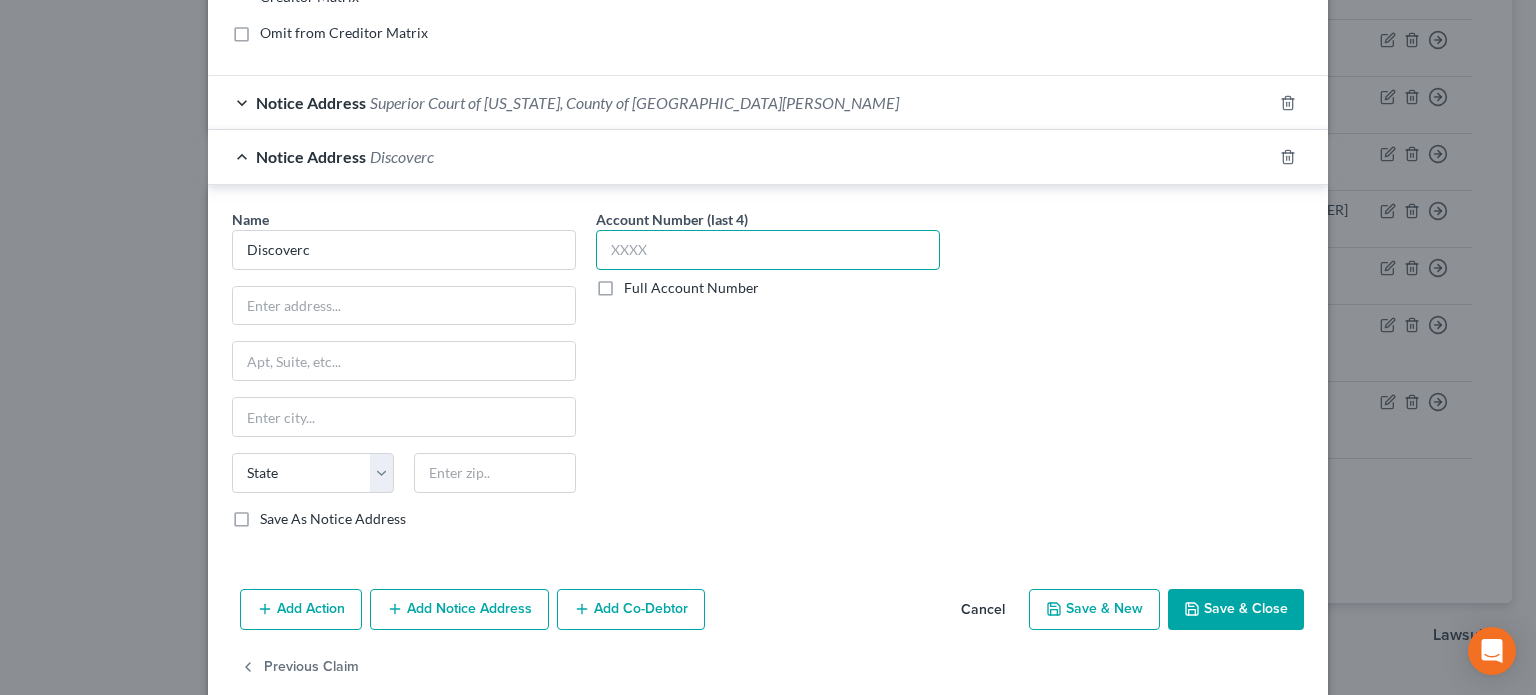 click at bounding box center (768, 250) 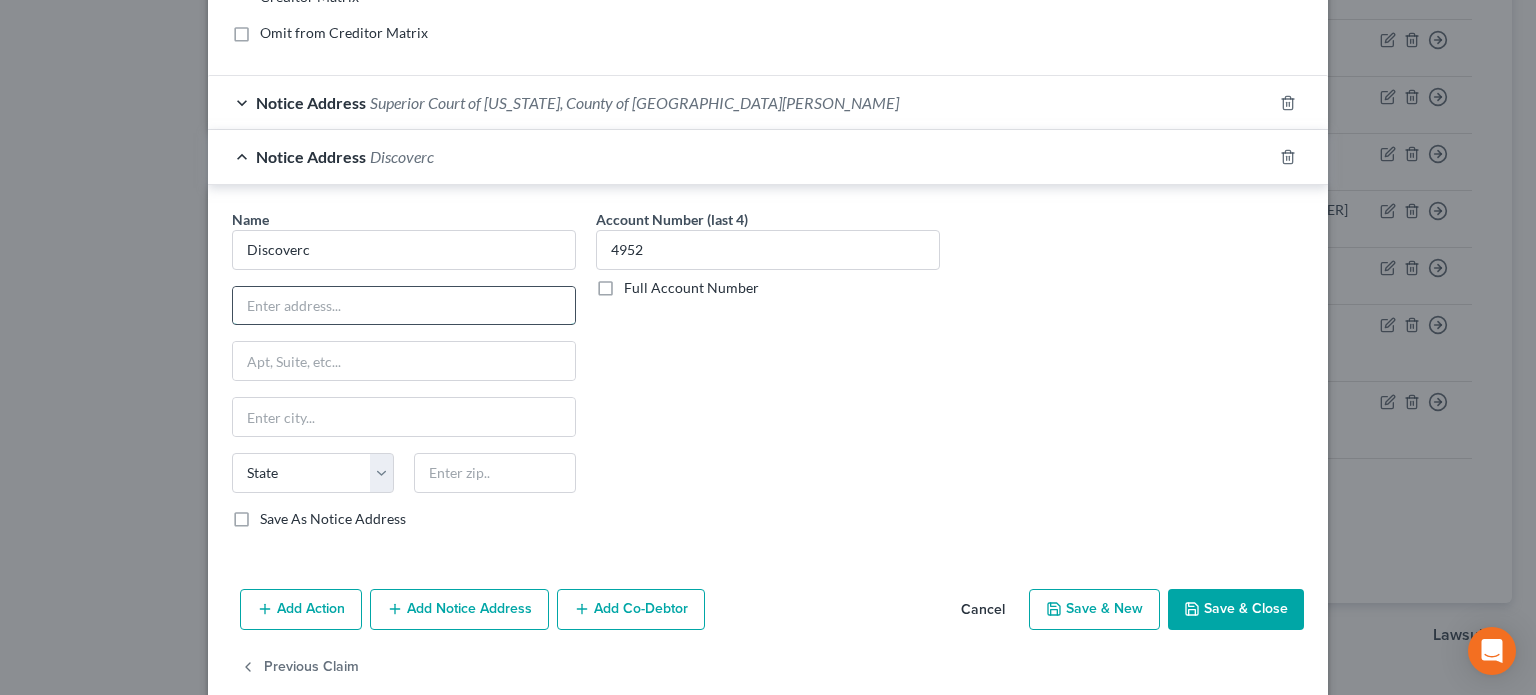 click at bounding box center [404, 306] 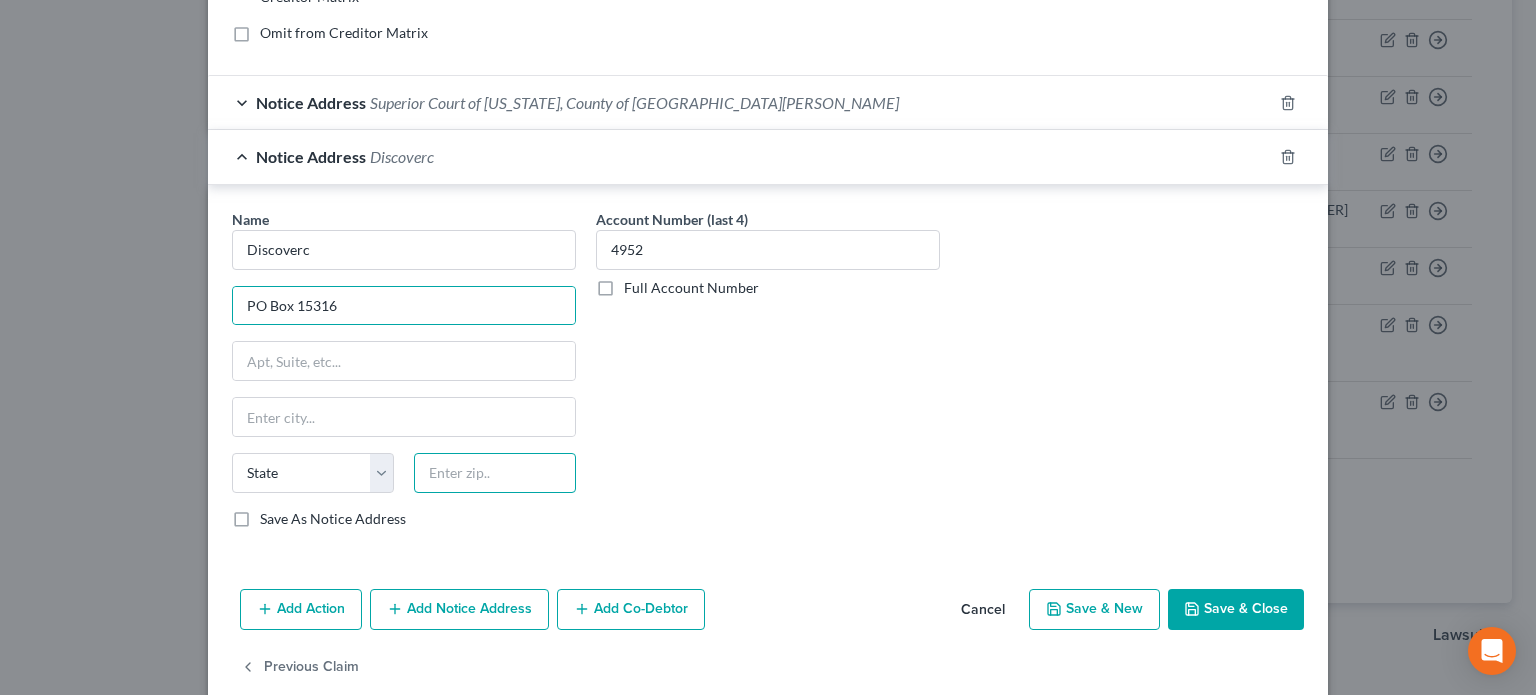 click at bounding box center [495, 473] 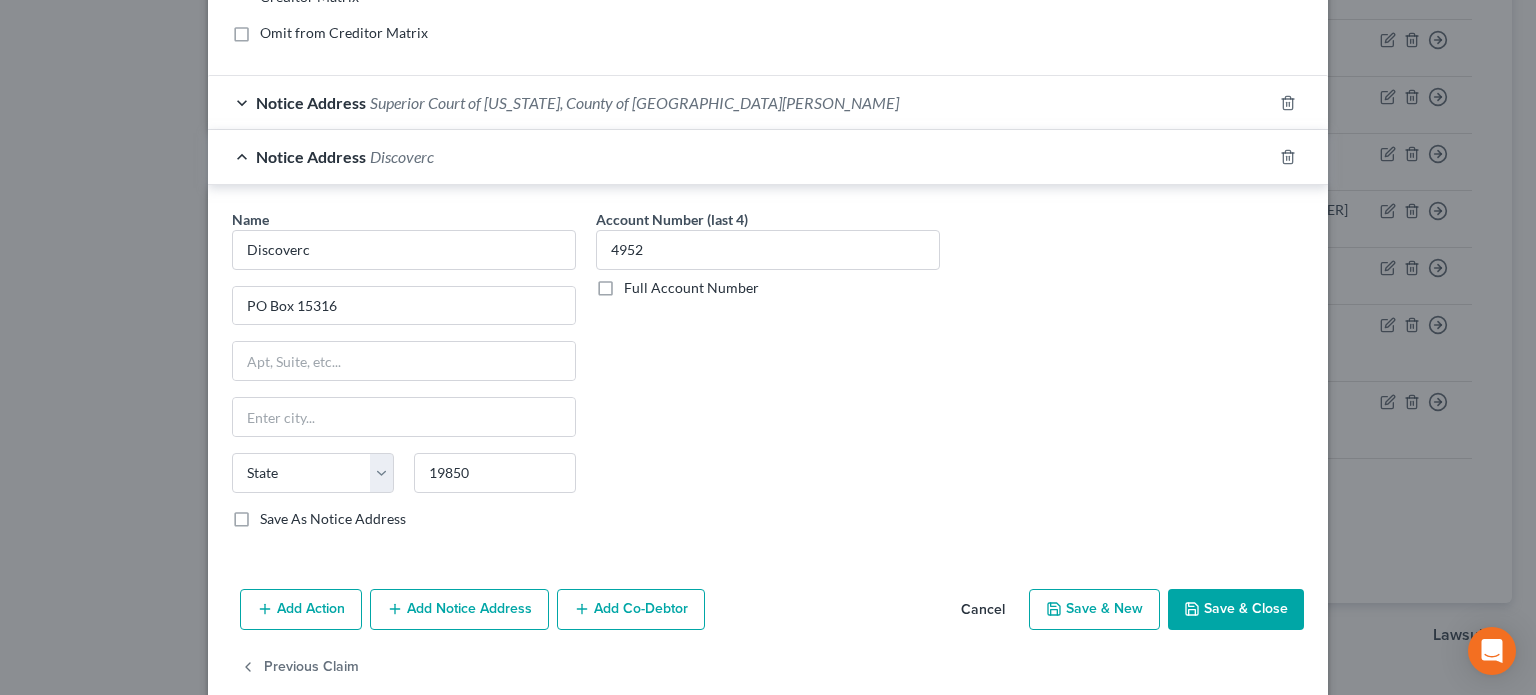 click on "Name
*
Discoverc                      PO Box 15316 State [US_STATE] AK AR AZ CA CO CT DE DC [GEOGRAPHIC_DATA] [GEOGRAPHIC_DATA] GU HI ID IL IN [GEOGRAPHIC_DATA] [GEOGRAPHIC_DATA] [GEOGRAPHIC_DATA] LA ME MD [GEOGRAPHIC_DATA] [GEOGRAPHIC_DATA] [GEOGRAPHIC_DATA] [GEOGRAPHIC_DATA] [GEOGRAPHIC_DATA] MT [GEOGRAPHIC_DATA] [GEOGRAPHIC_DATA] [GEOGRAPHIC_DATA] [GEOGRAPHIC_DATA] [GEOGRAPHIC_DATA] [GEOGRAPHIC_DATA] [GEOGRAPHIC_DATA] [GEOGRAPHIC_DATA] [GEOGRAPHIC_DATA] [GEOGRAPHIC_DATA] OR [GEOGRAPHIC_DATA] PR [GEOGRAPHIC_DATA] [GEOGRAPHIC_DATA] SD [GEOGRAPHIC_DATA] [GEOGRAPHIC_DATA] [GEOGRAPHIC_DATA] VI [GEOGRAPHIC_DATA] [GEOGRAPHIC_DATA] [GEOGRAPHIC_DATA] WV [GEOGRAPHIC_DATA] WY 19850 Save As Notice Address
Account Number (last 4)
4952
Full Account Number" at bounding box center (768, 377) 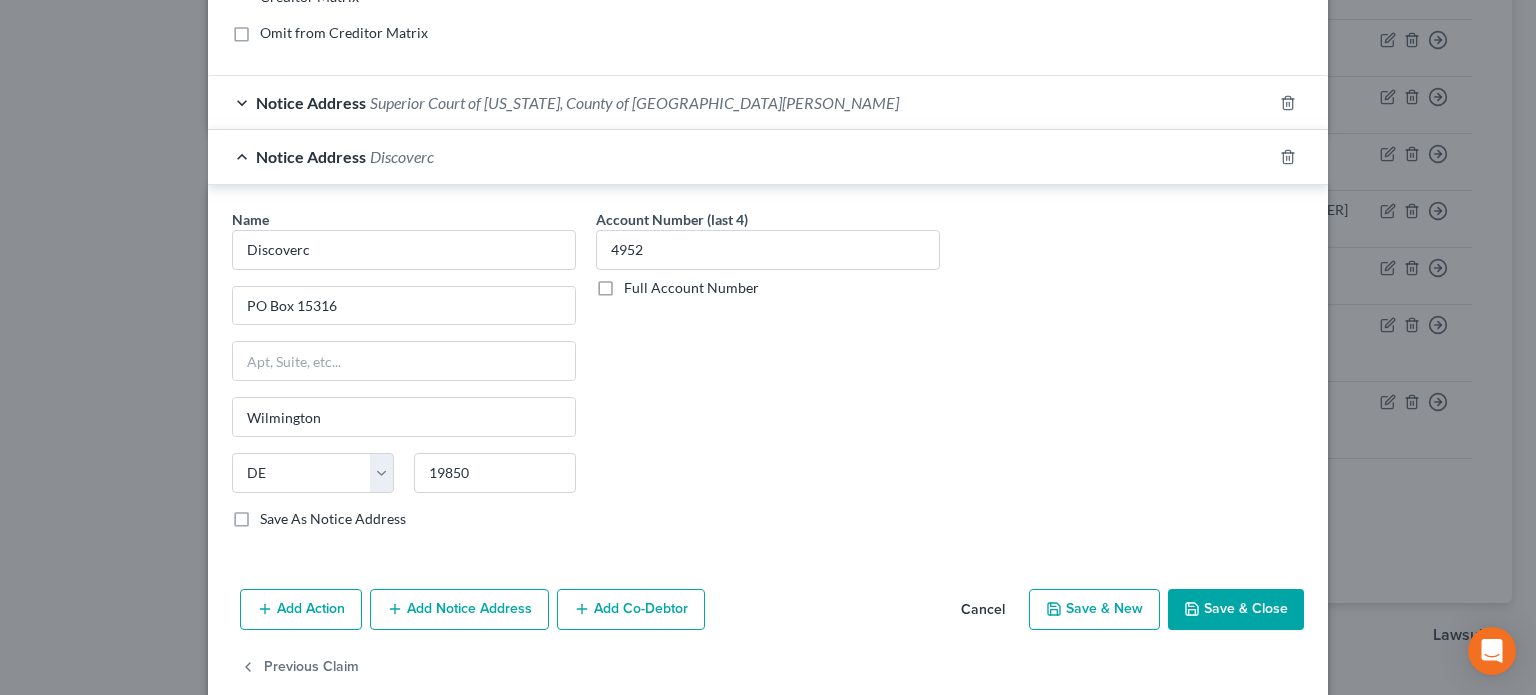 click on "Save & Close" at bounding box center (1236, 610) 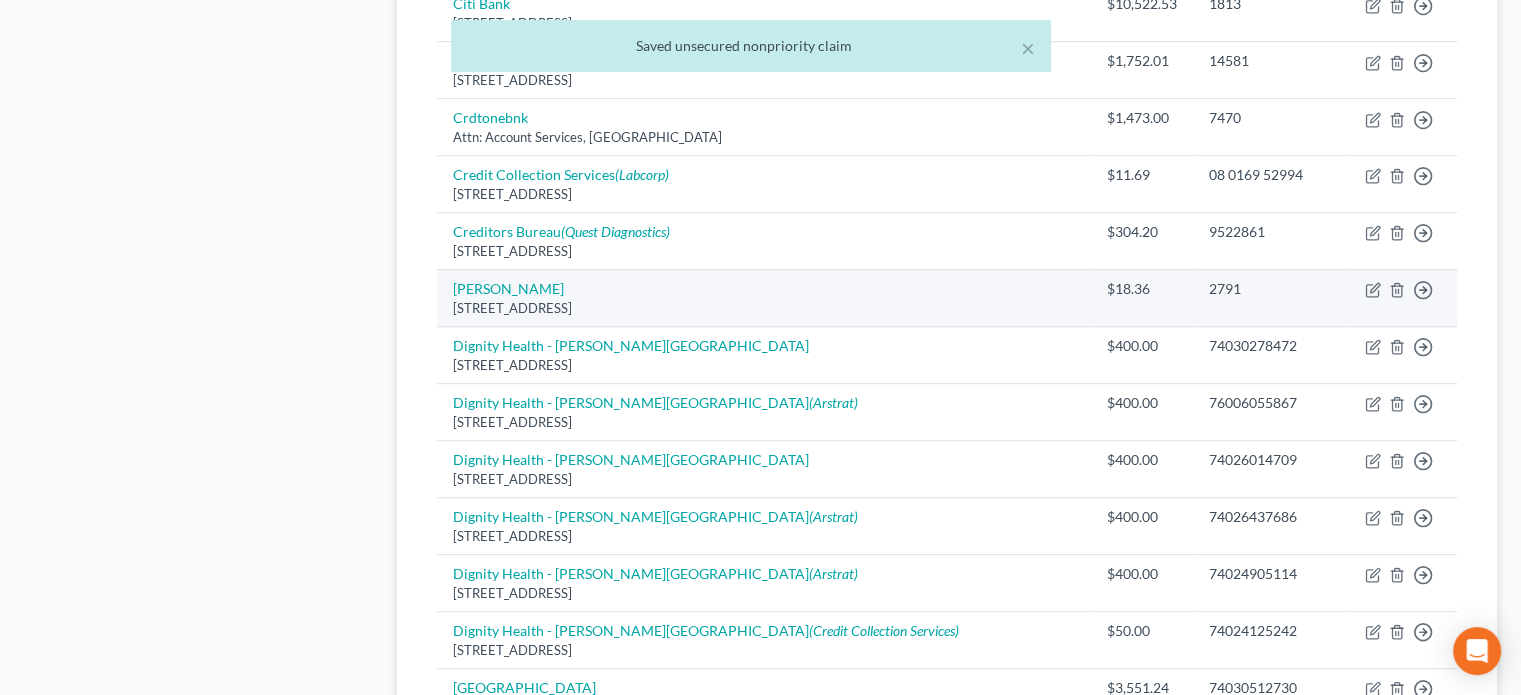 scroll, scrollTop: 1120, scrollLeft: 0, axis: vertical 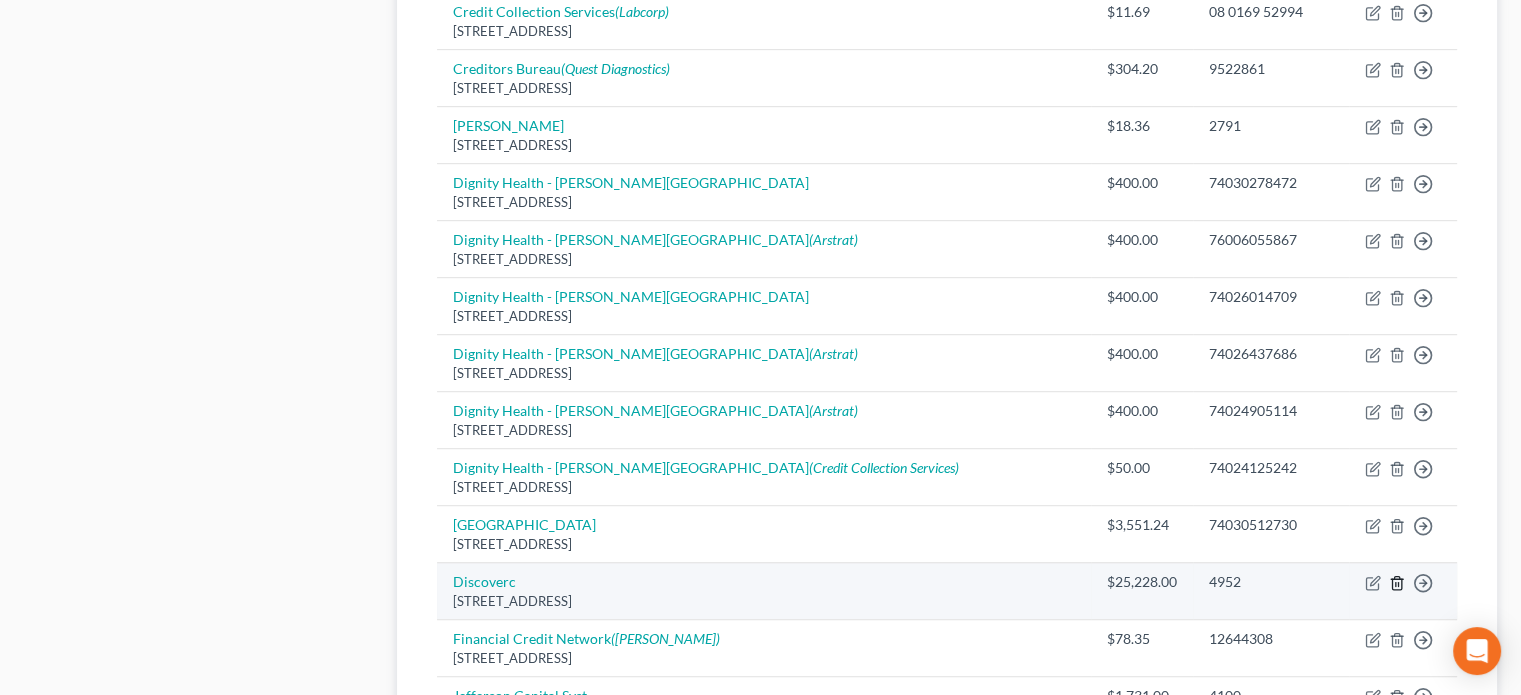 click 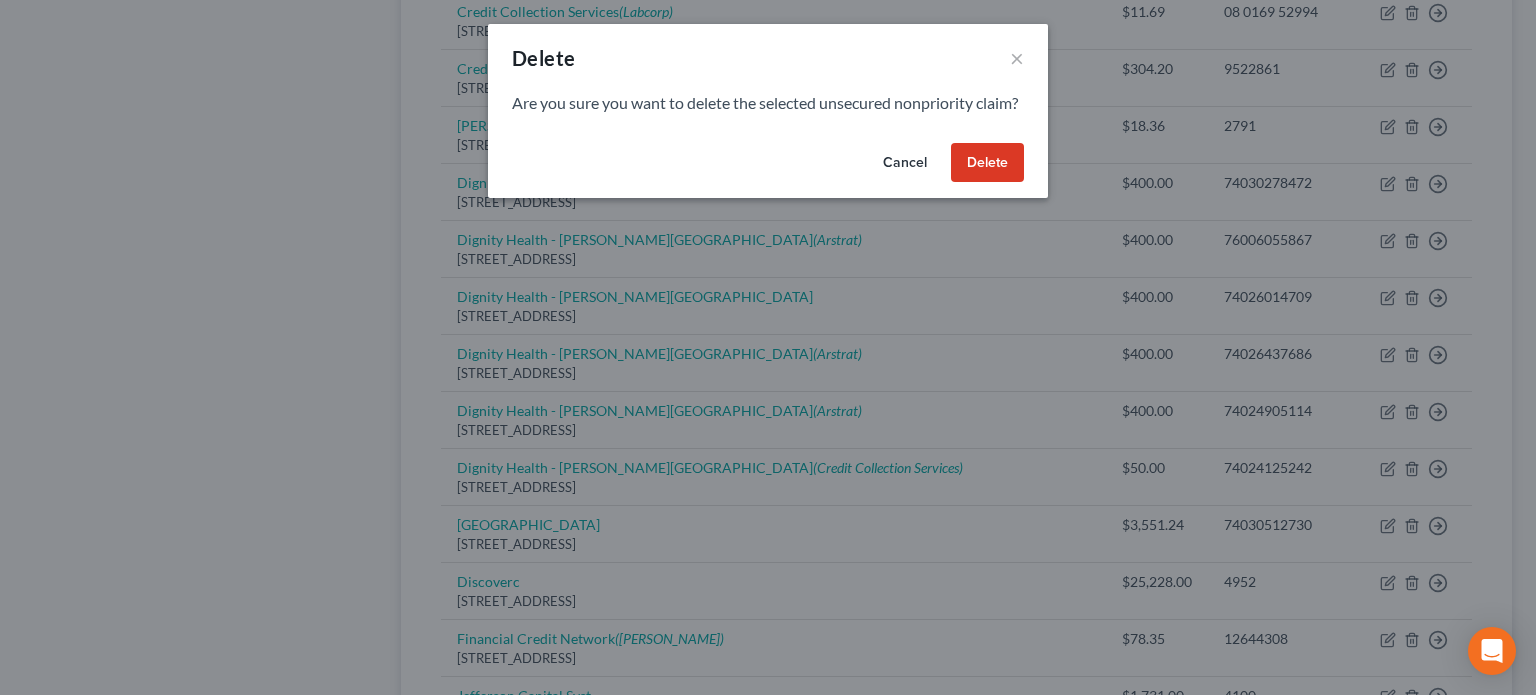 click on "Delete" at bounding box center (987, 163) 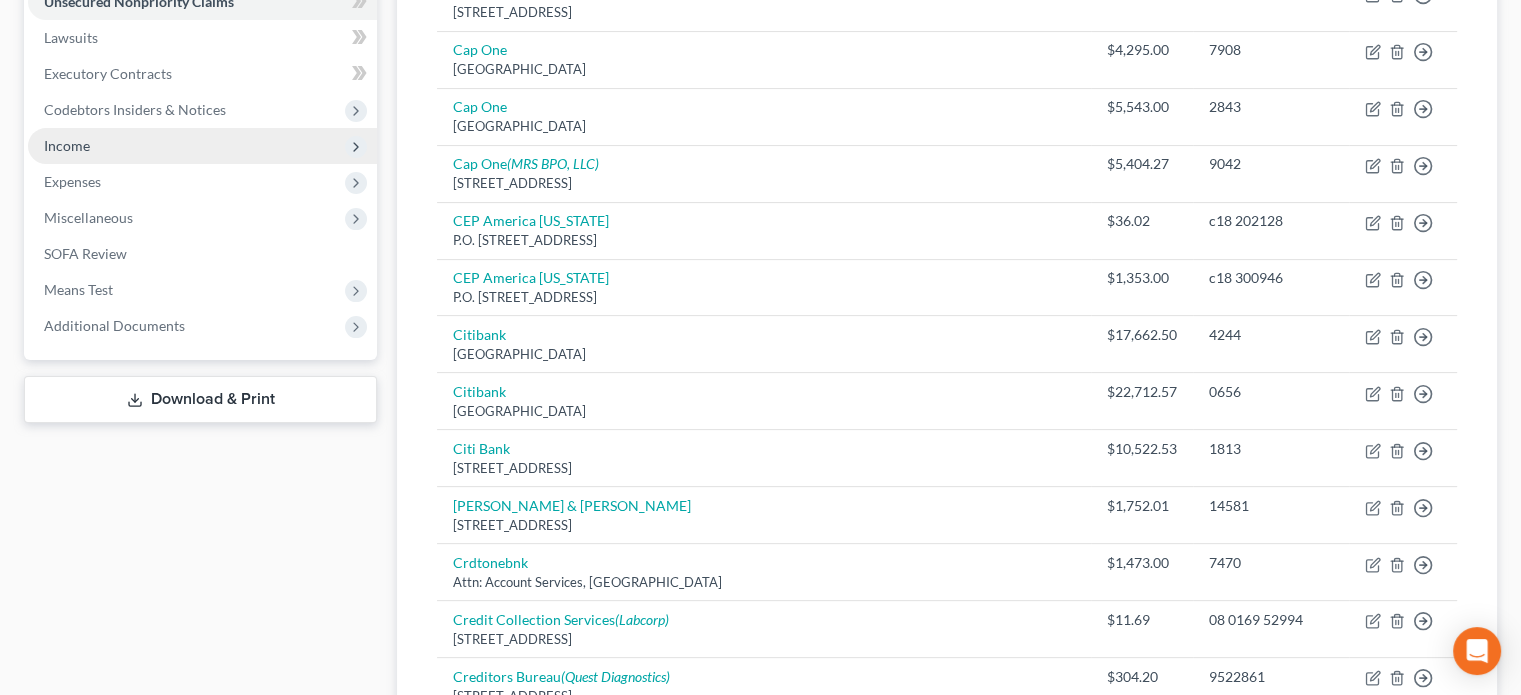 scroll, scrollTop: 464, scrollLeft: 0, axis: vertical 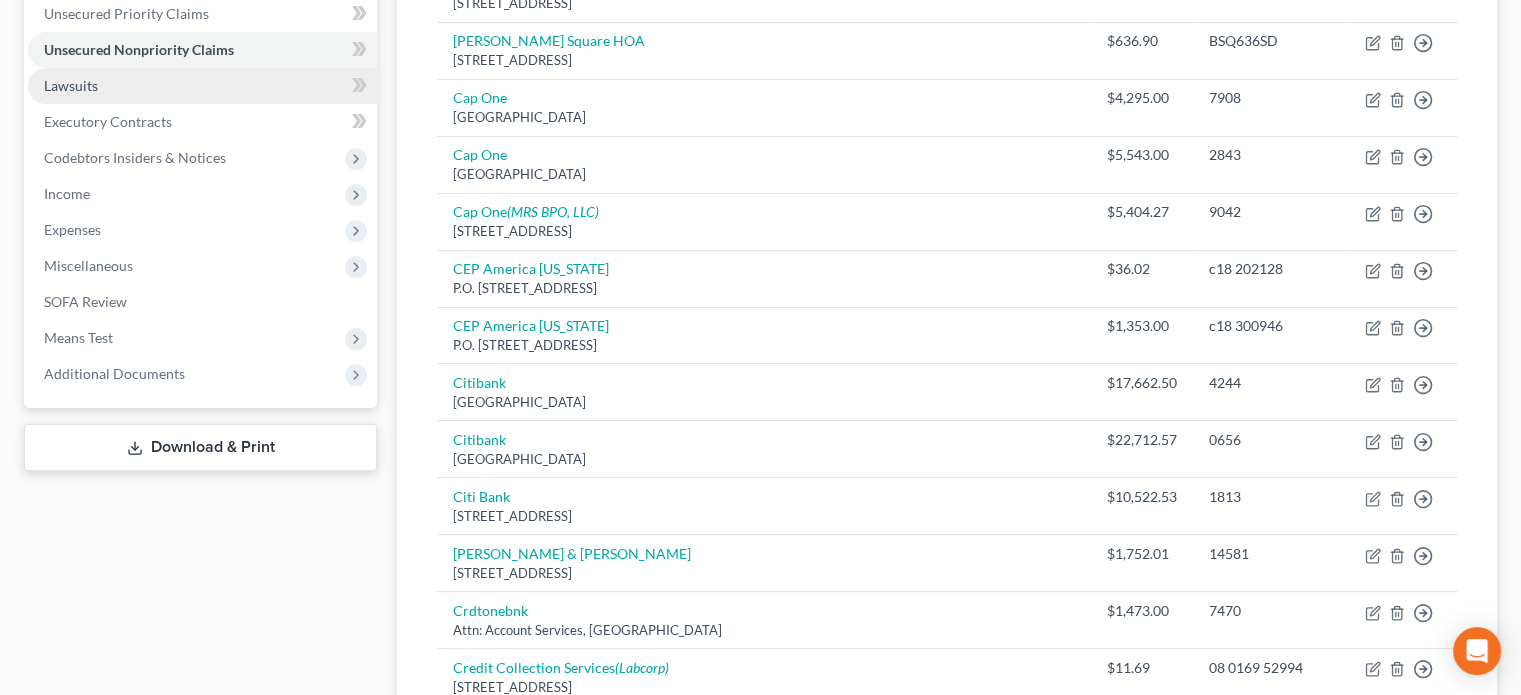 click on "Lawsuits" at bounding box center [202, 86] 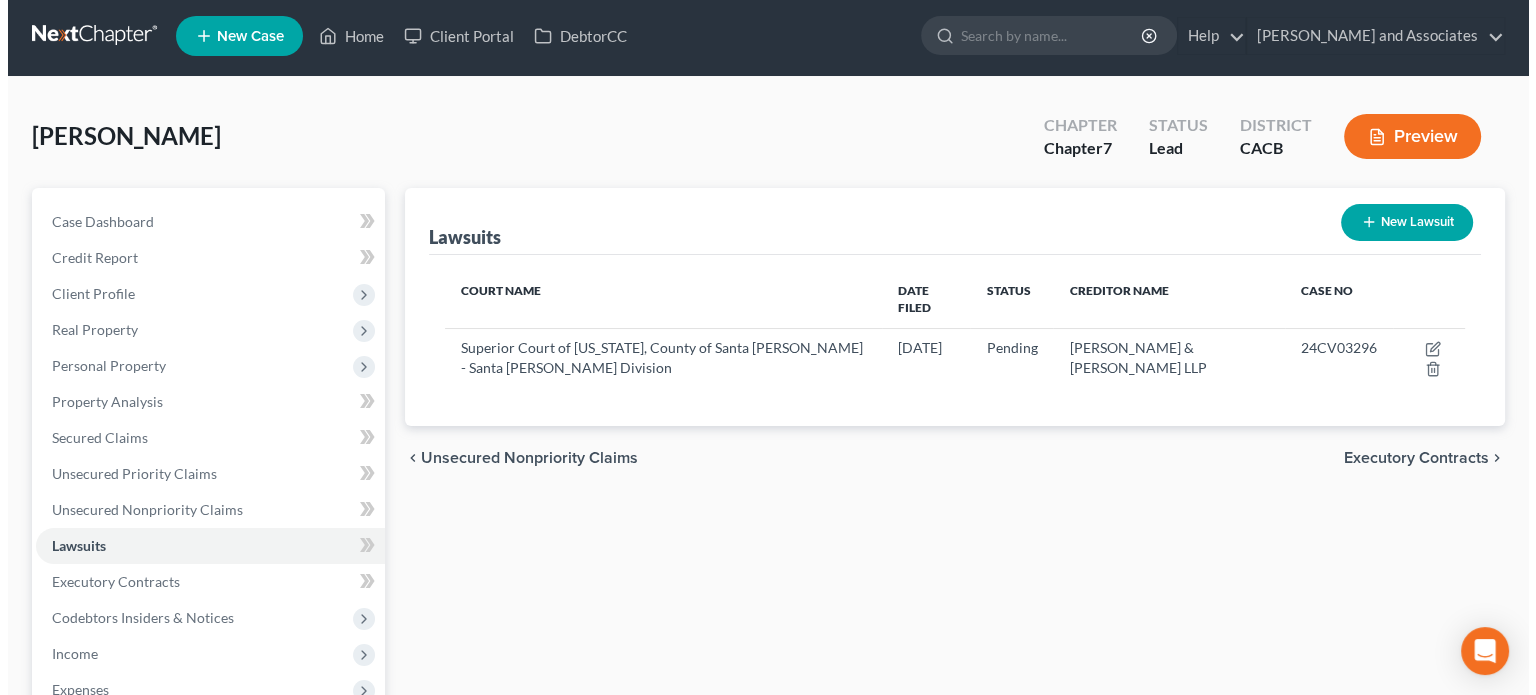 scroll, scrollTop: 0, scrollLeft: 0, axis: both 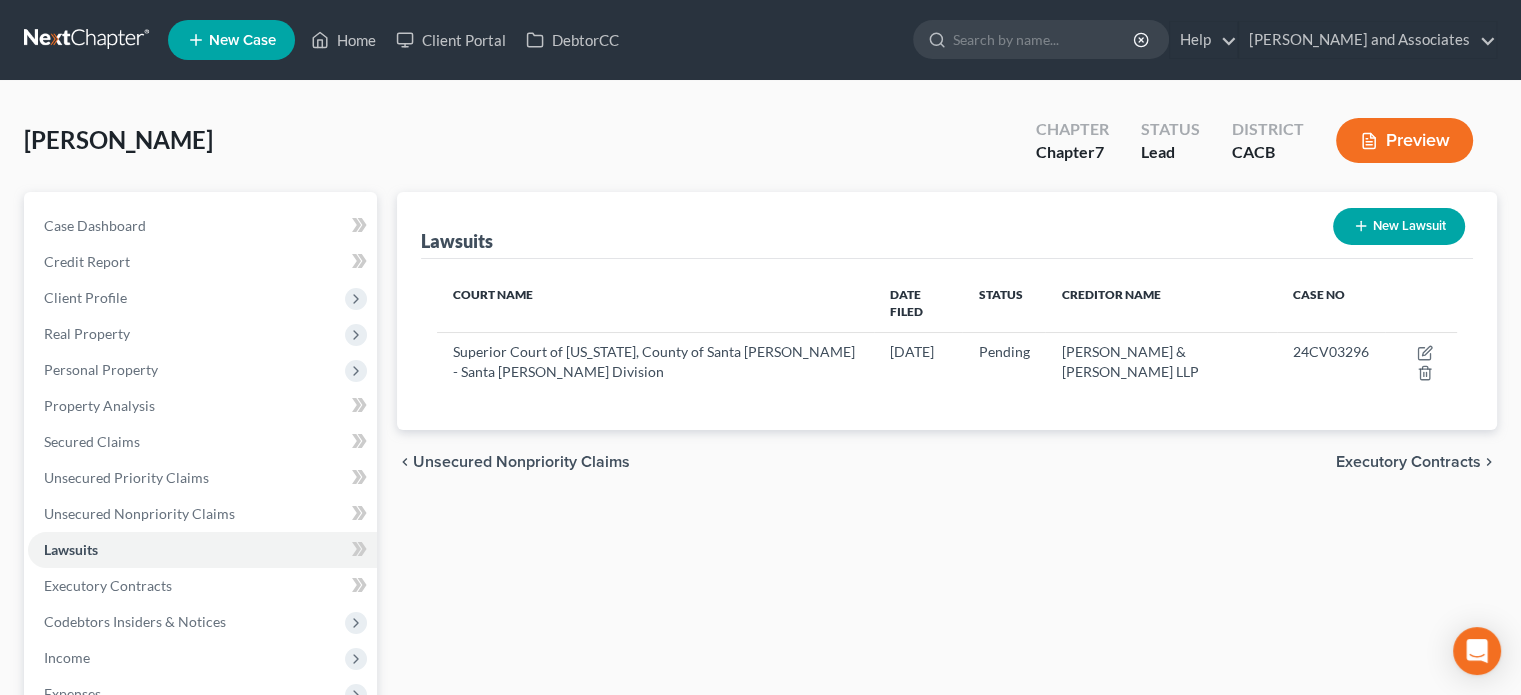click on "New Lawsuit" at bounding box center [1399, 226] 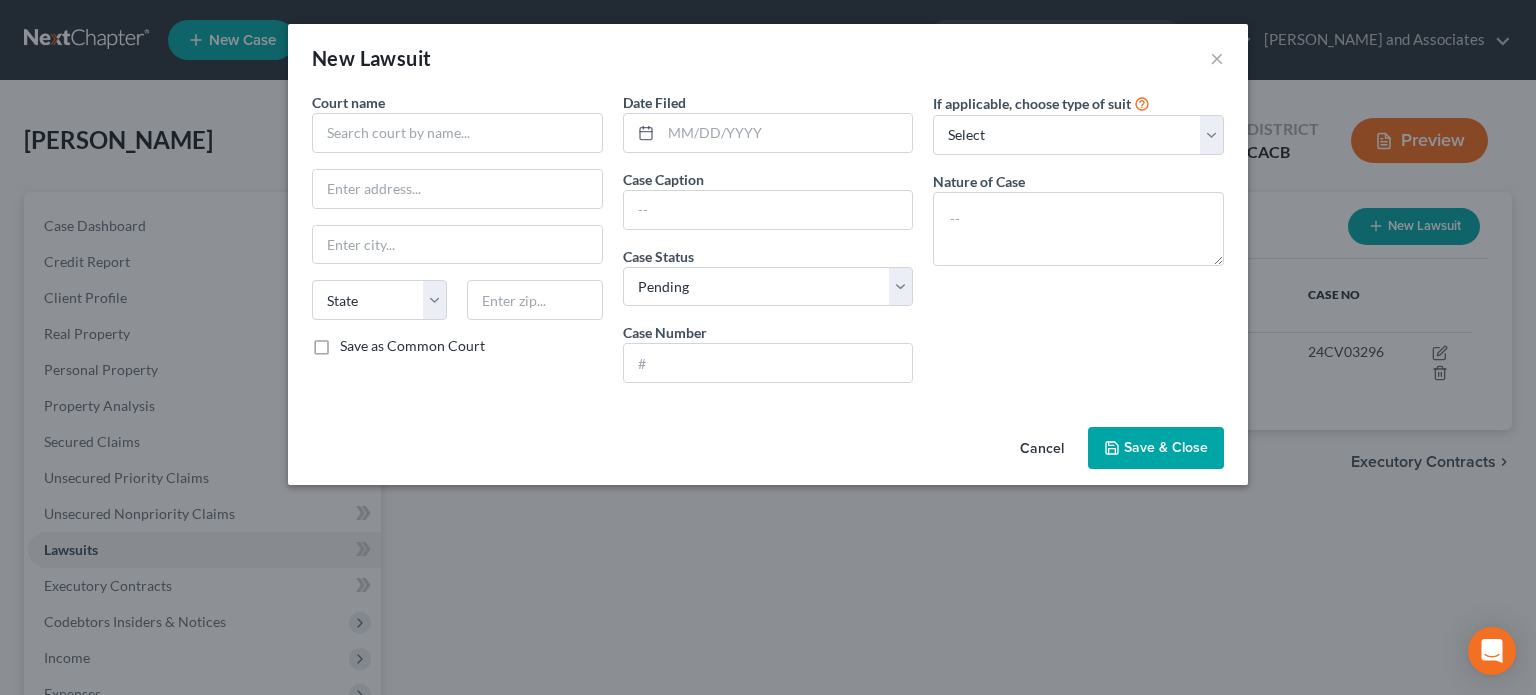 click on "Date Filed         Case Caption
Case Status
*
Select Pending On Appeal Concluded Case Number" at bounding box center [768, 245] 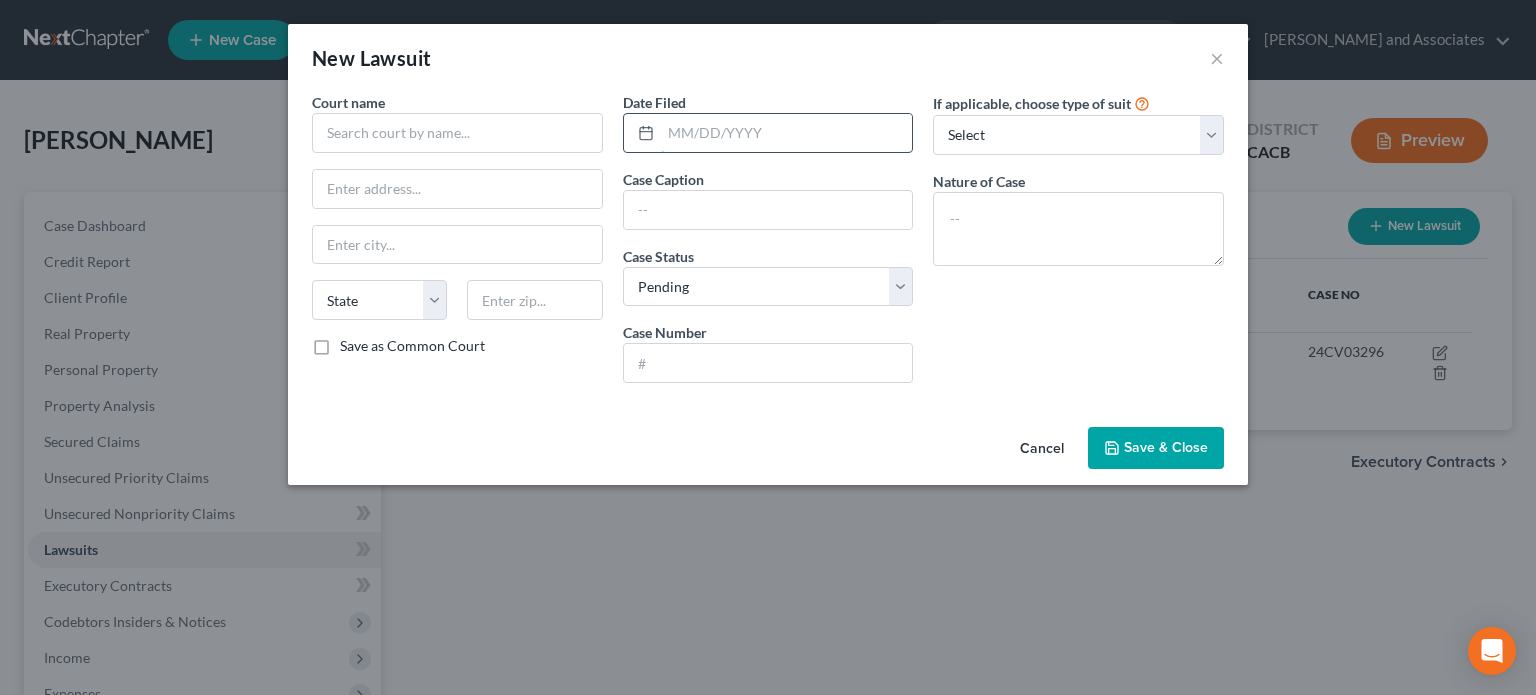 click at bounding box center [787, 133] 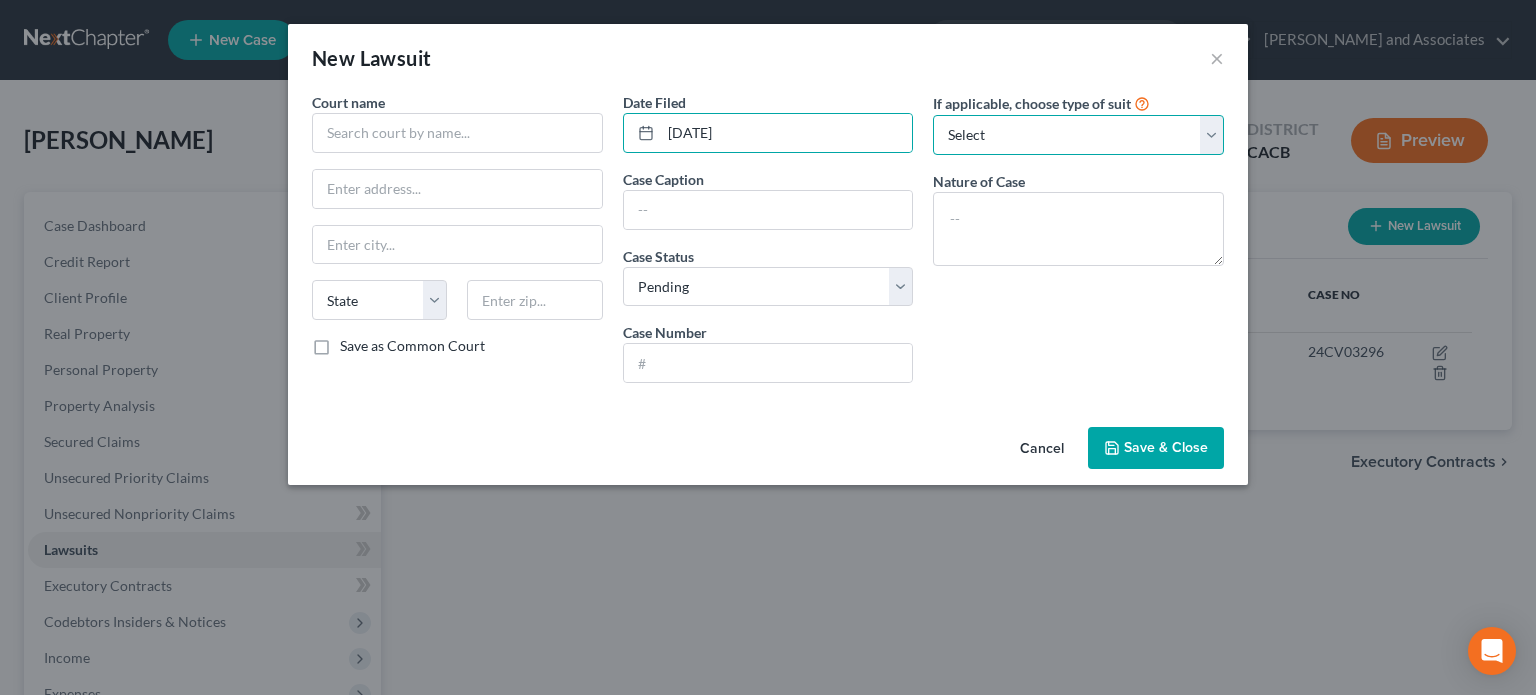 click on "Select Repossession Garnishment Foreclosure Attached, Seized, Or Levied Other" at bounding box center [1078, 135] 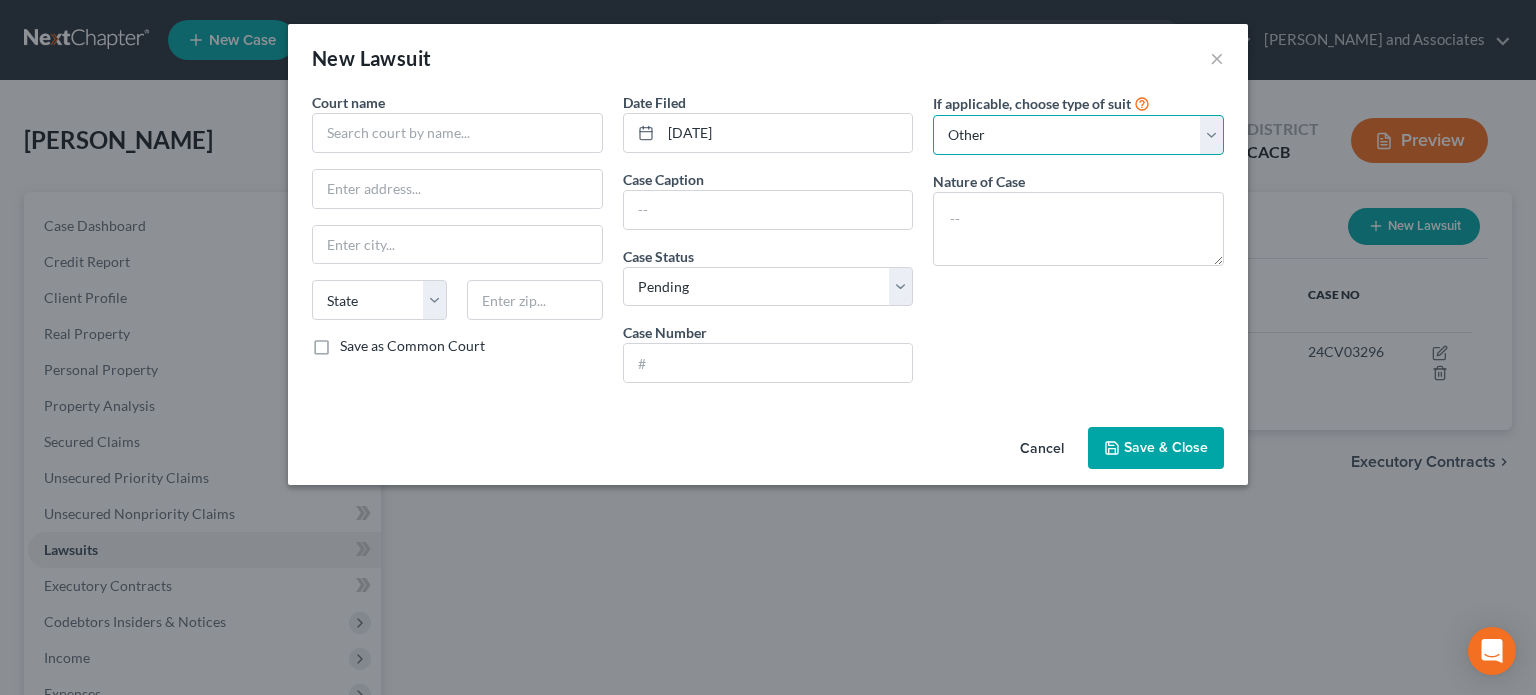 click on "Select Repossession Garnishment Foreclosure Attached, Seized, Or Levied Other" at bounding box center [1078, 135] 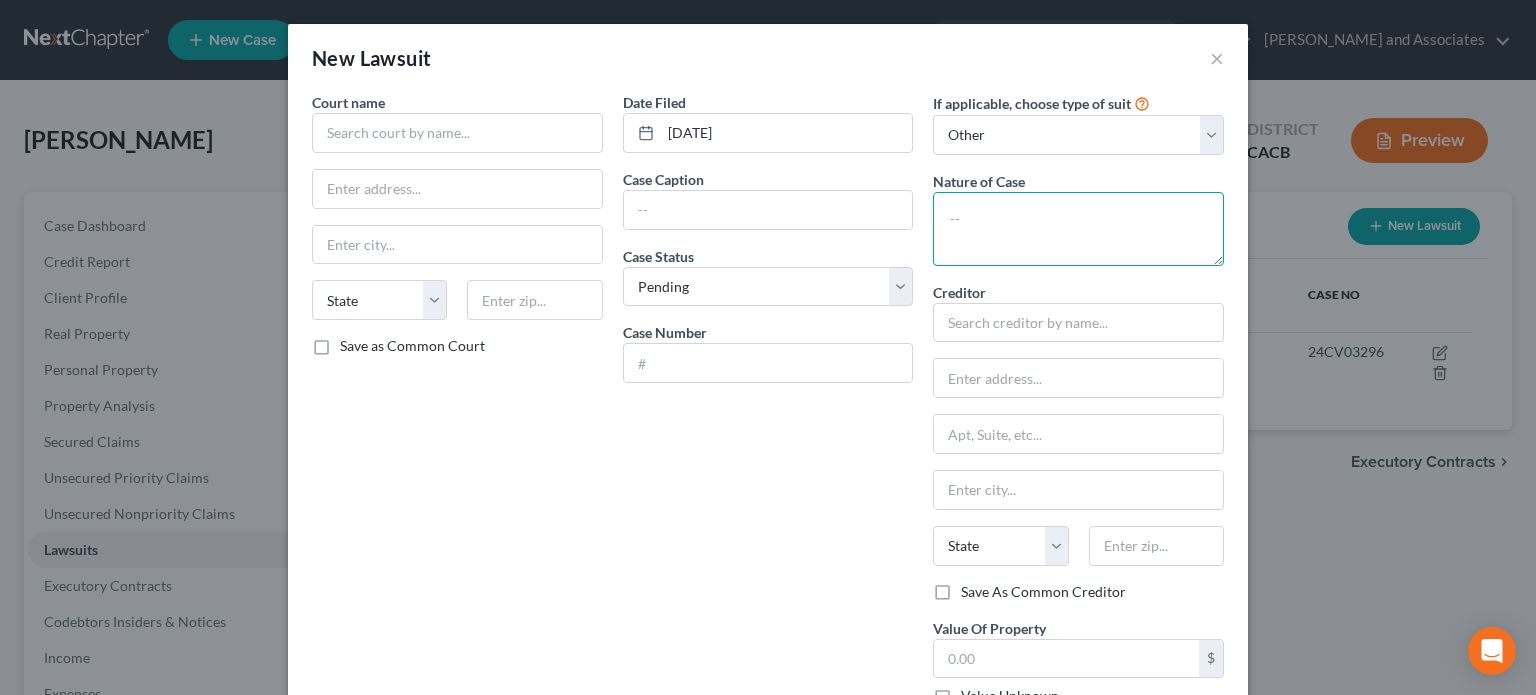 click at bounding box center (1078, 229) 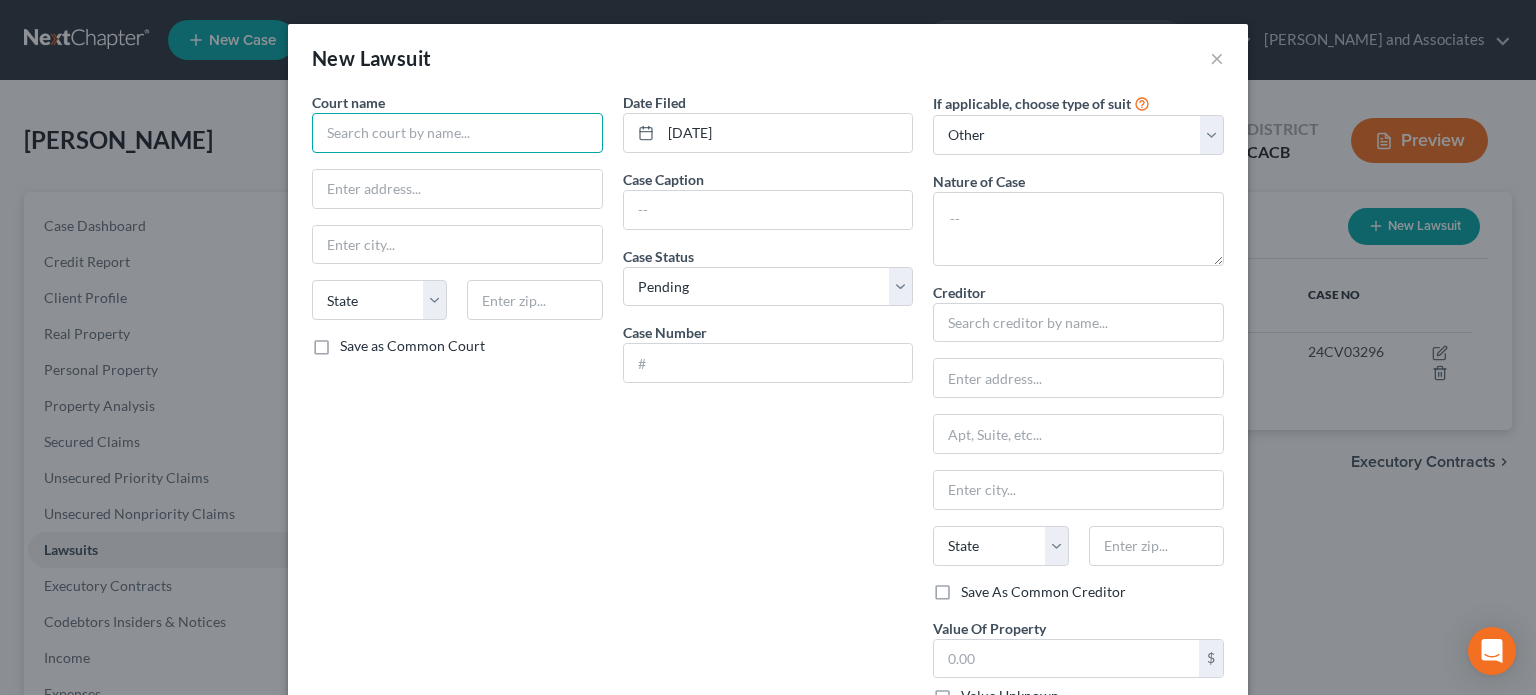 click at bounding box center (457, 133) 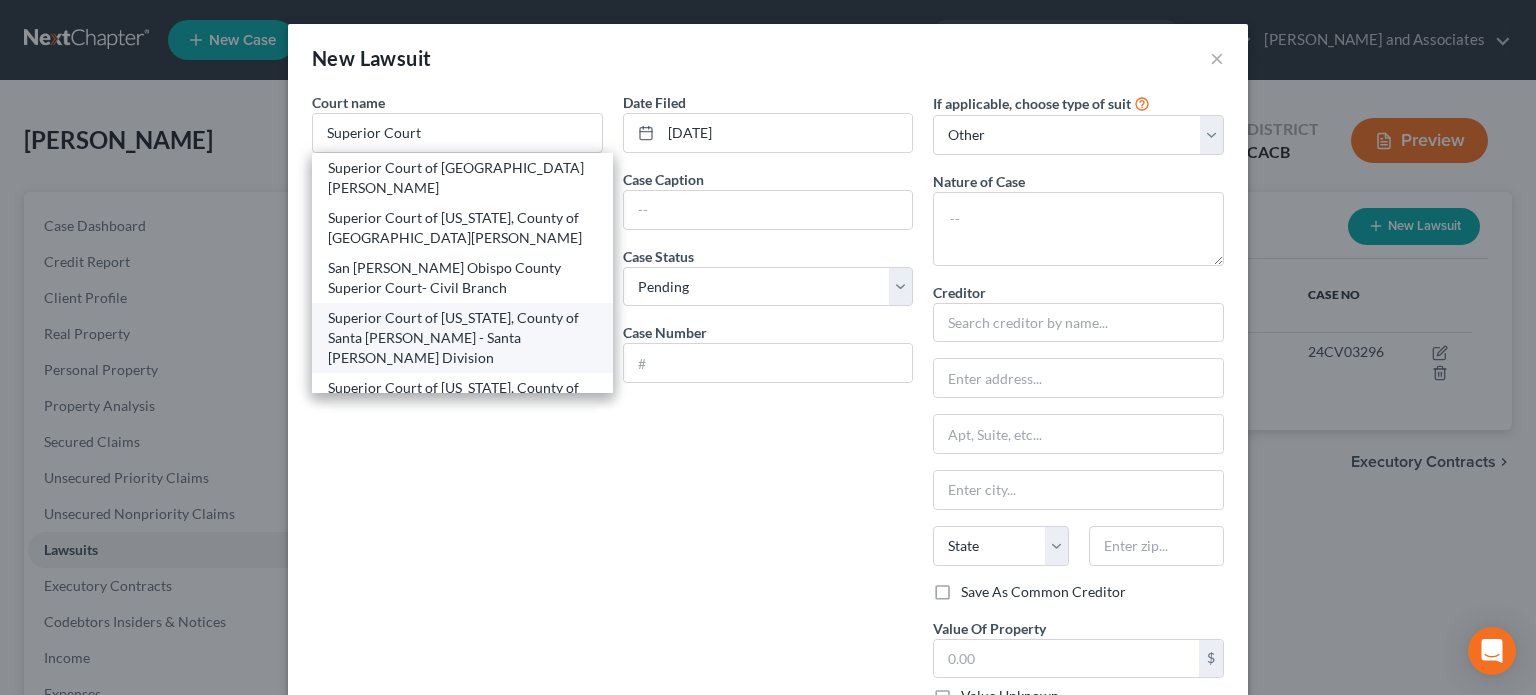click on "Superior Court of [US_STATE], County of Santa [PERSON_NAME] - Santa [PERSON_NAME] Division" at bounding box center [462, 338] 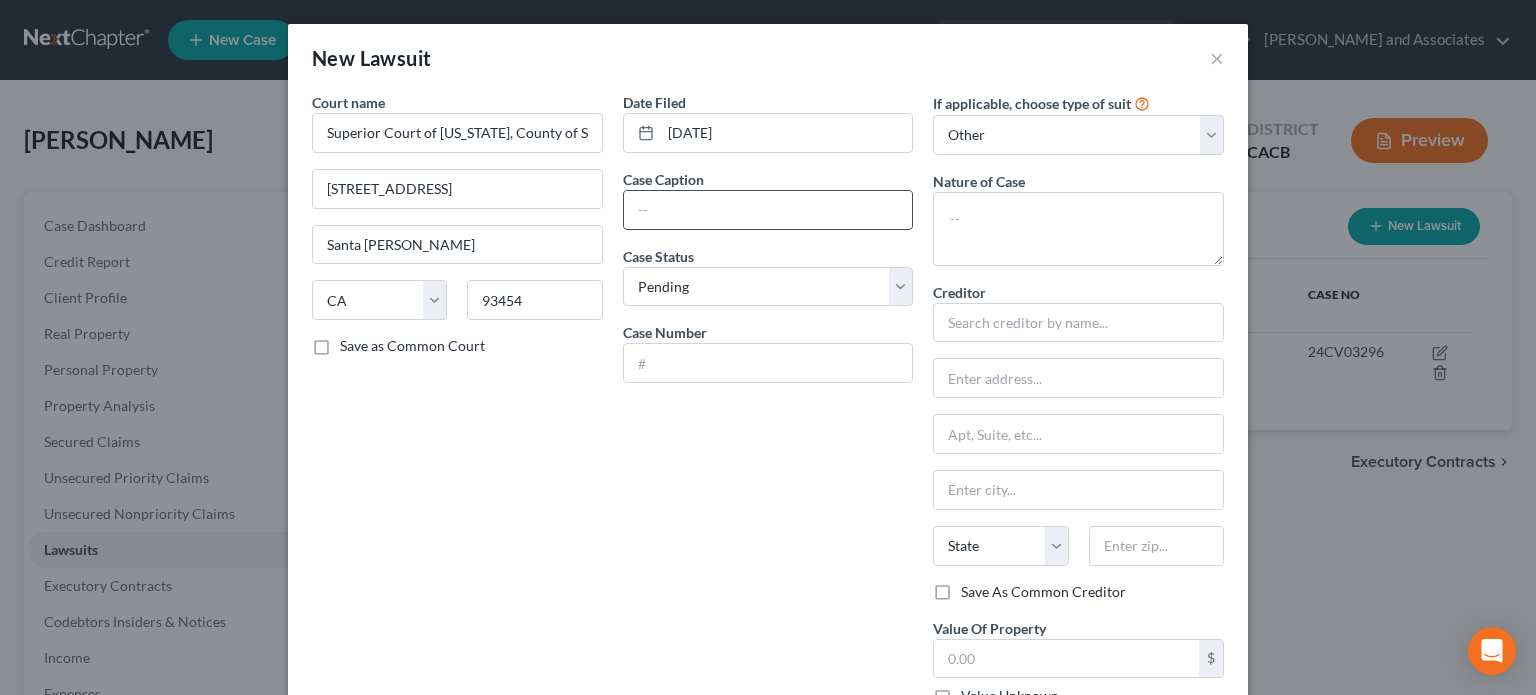 click at bounding box center (768, 210) 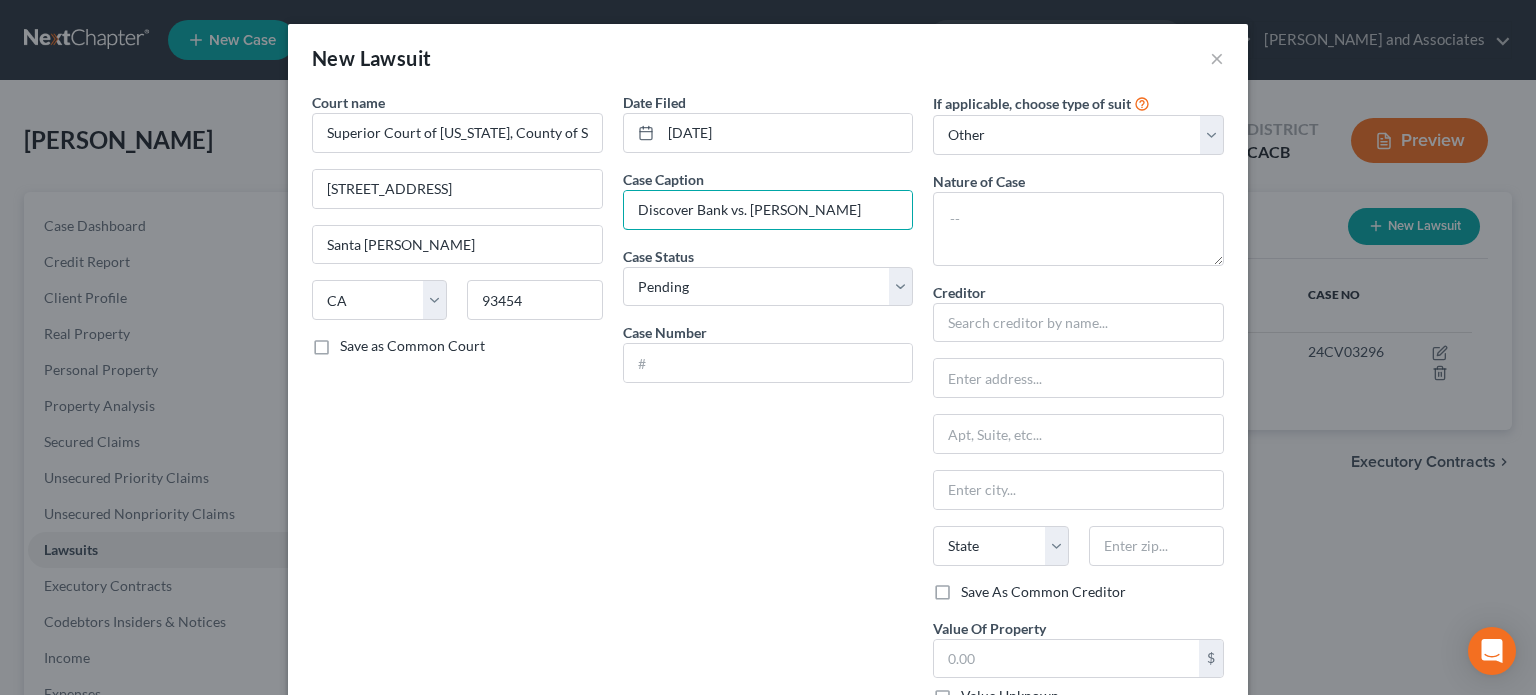 drag, startPoint x: 844, startPoint y: 210, endPoint x: 612, endPoint y: 210, distance: 232 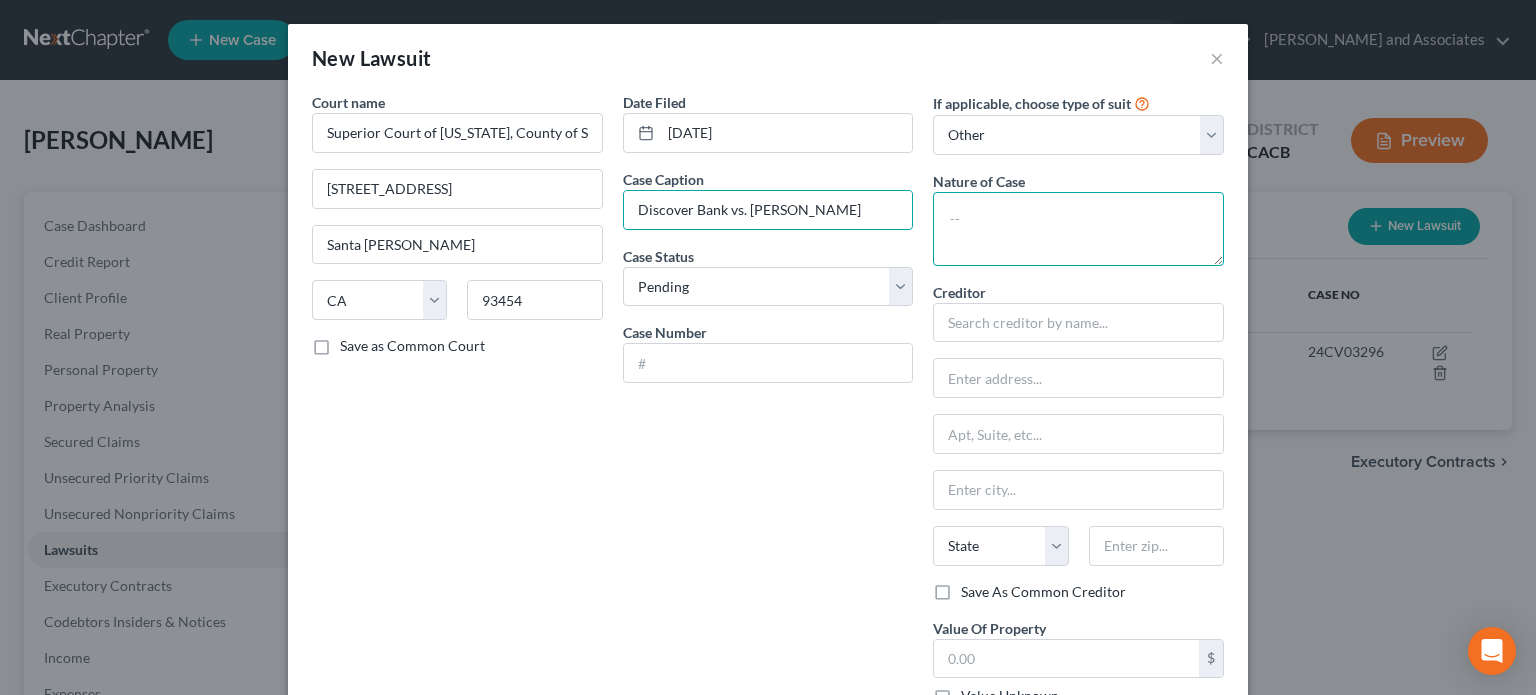 click at bounding box center (1078, 229) 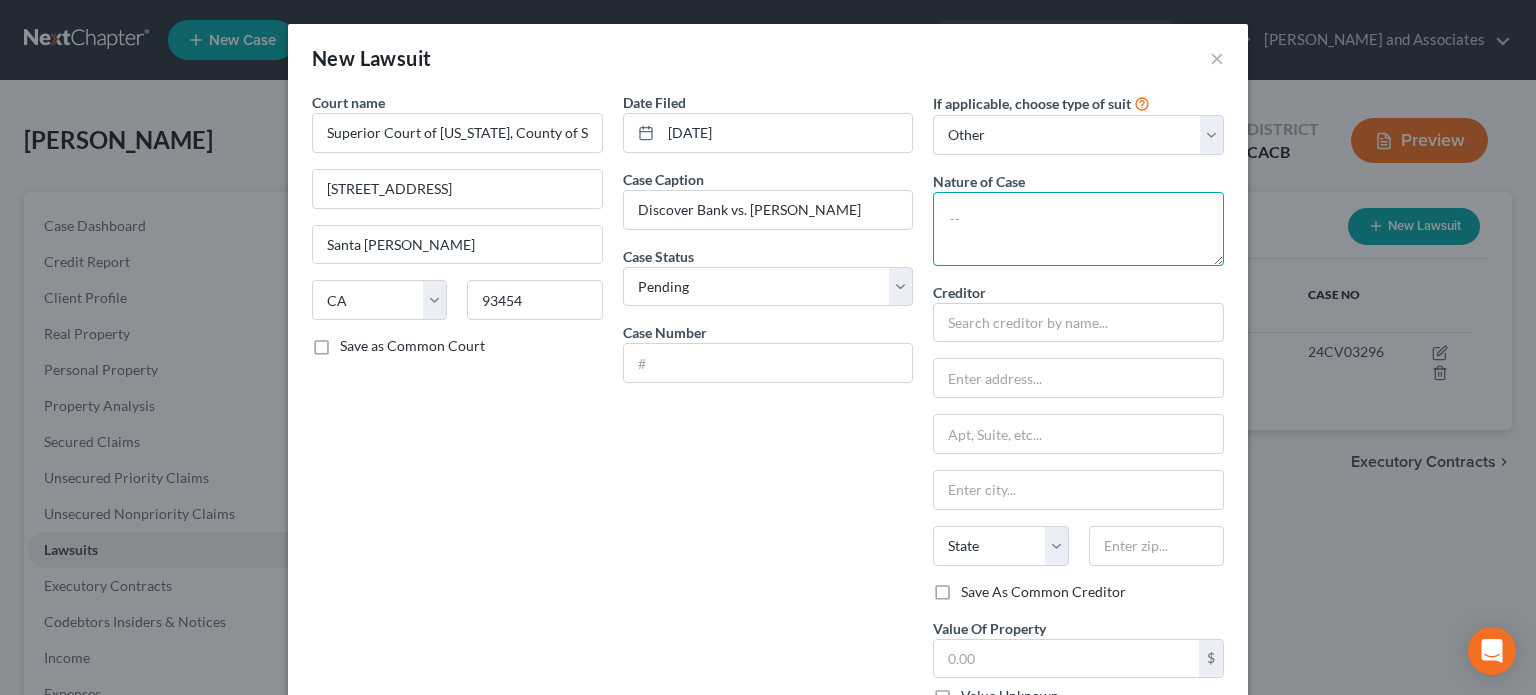 paste on "Discover Bank vs. [PERSON_NAME]" 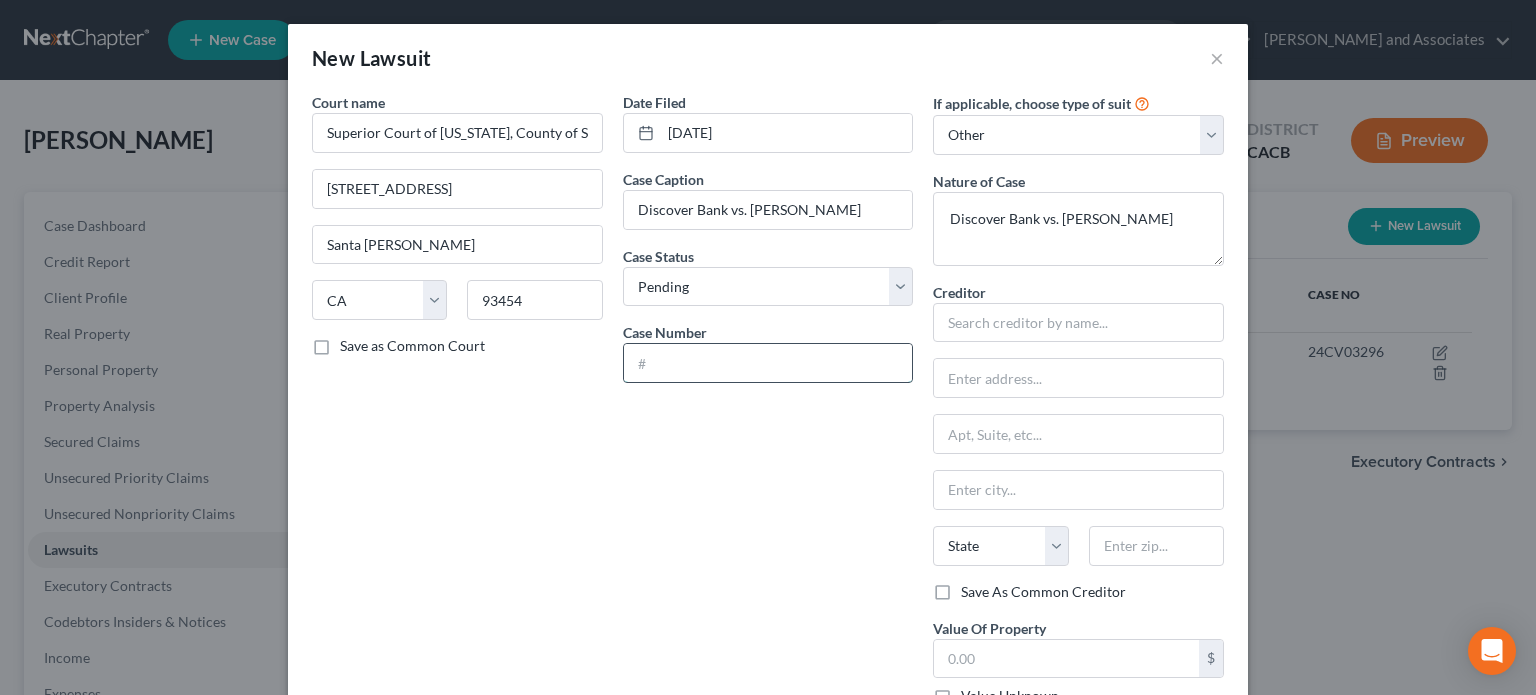 click at bounding box center (768, 363) 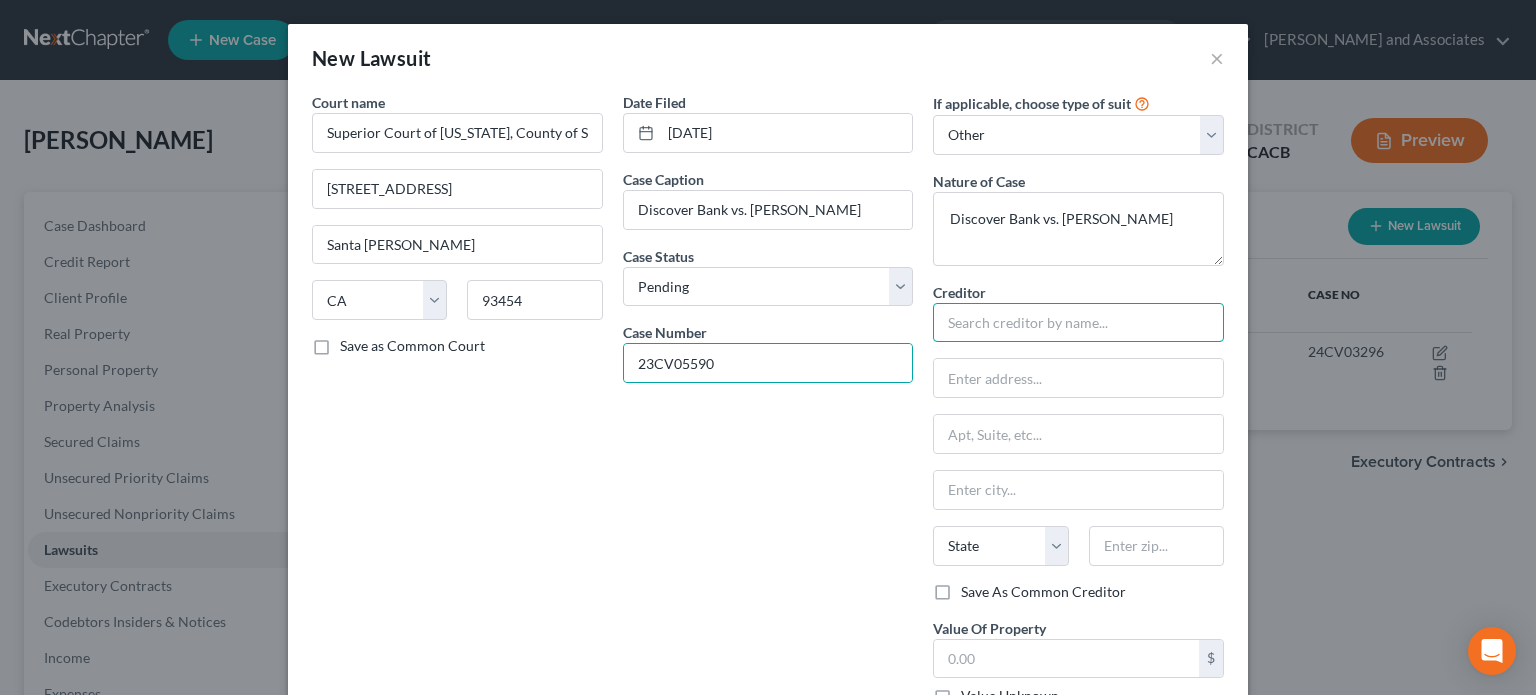 click at bounding box center (1078, 323) 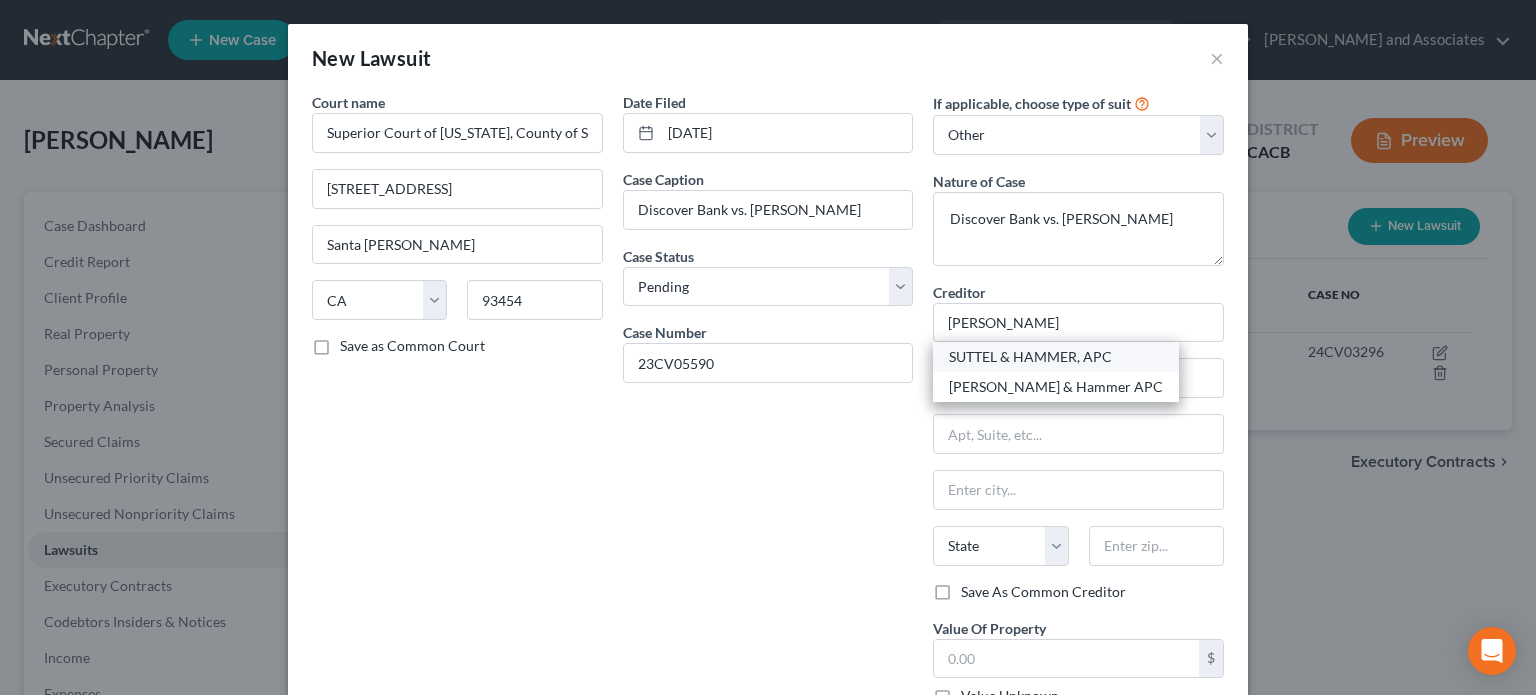 click on "SUTTEL & HAMMER, APC" at bounding box center (1056, 357) 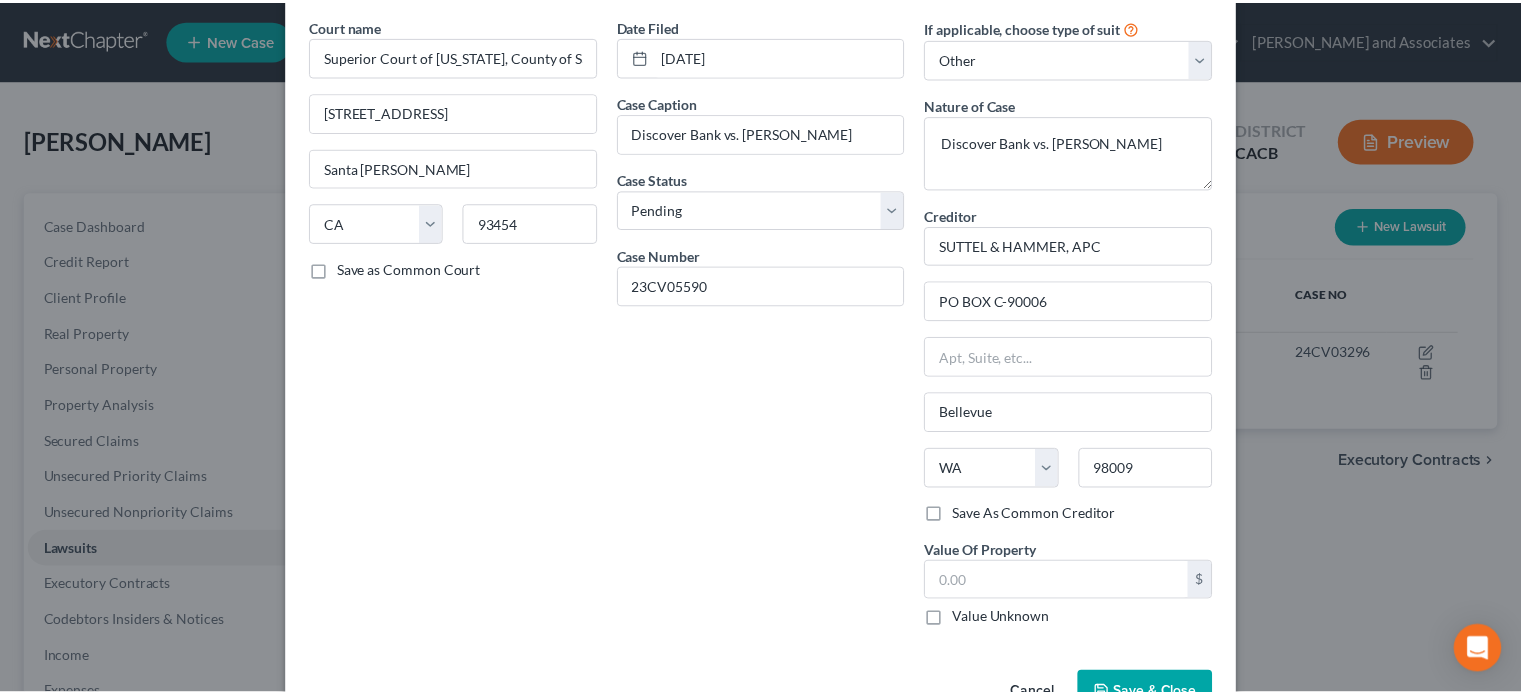 scroll, scrollTop: 134, scrollLeft: 0, axis: vertical 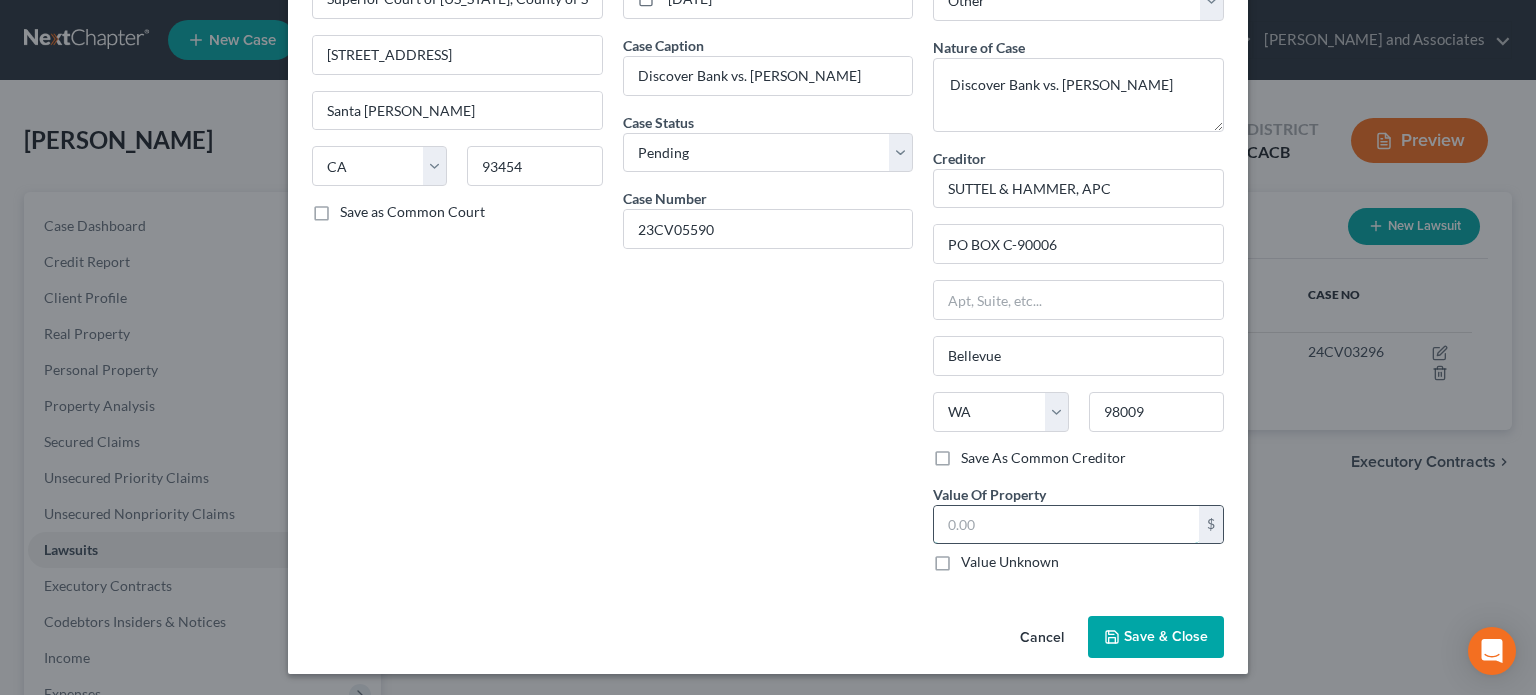 click at bounding box center (1066, 525) 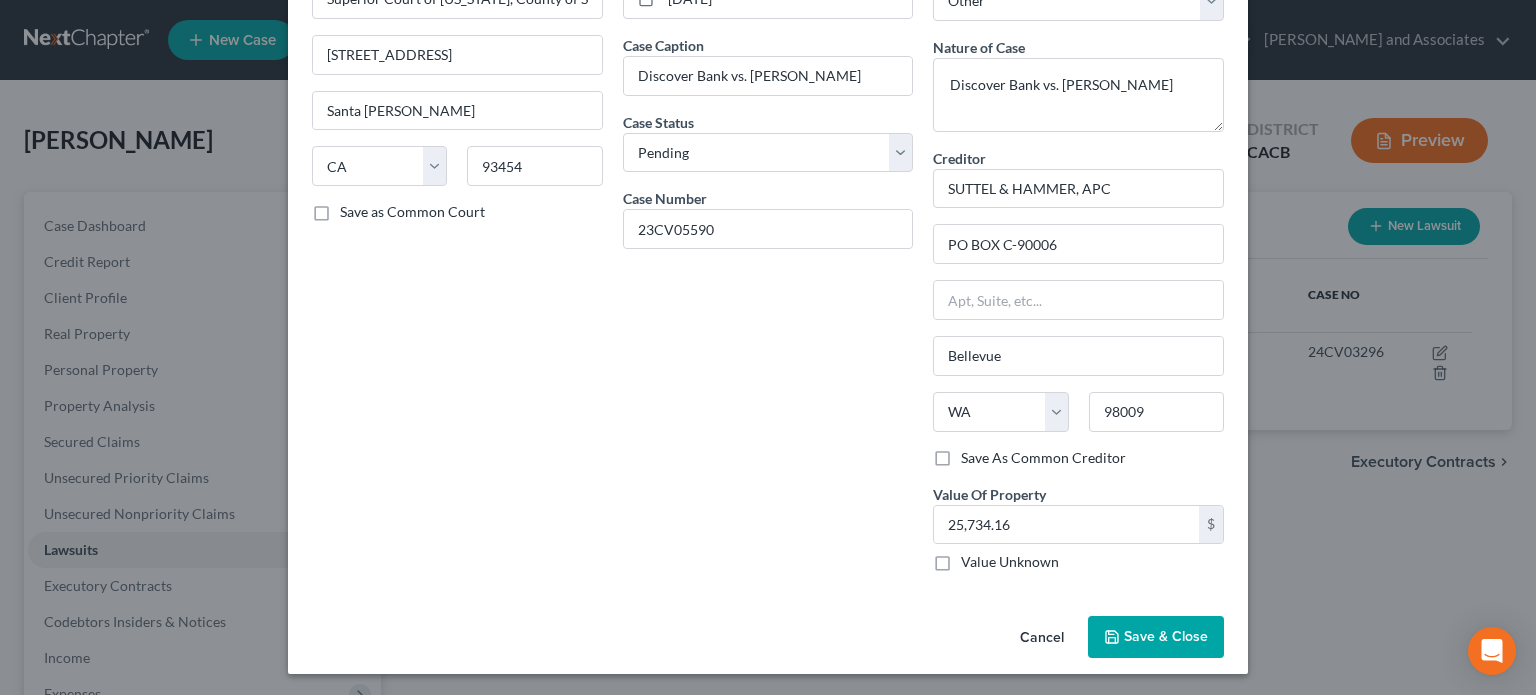 click on "Save & Close" at bounding box center (1166, 636) 